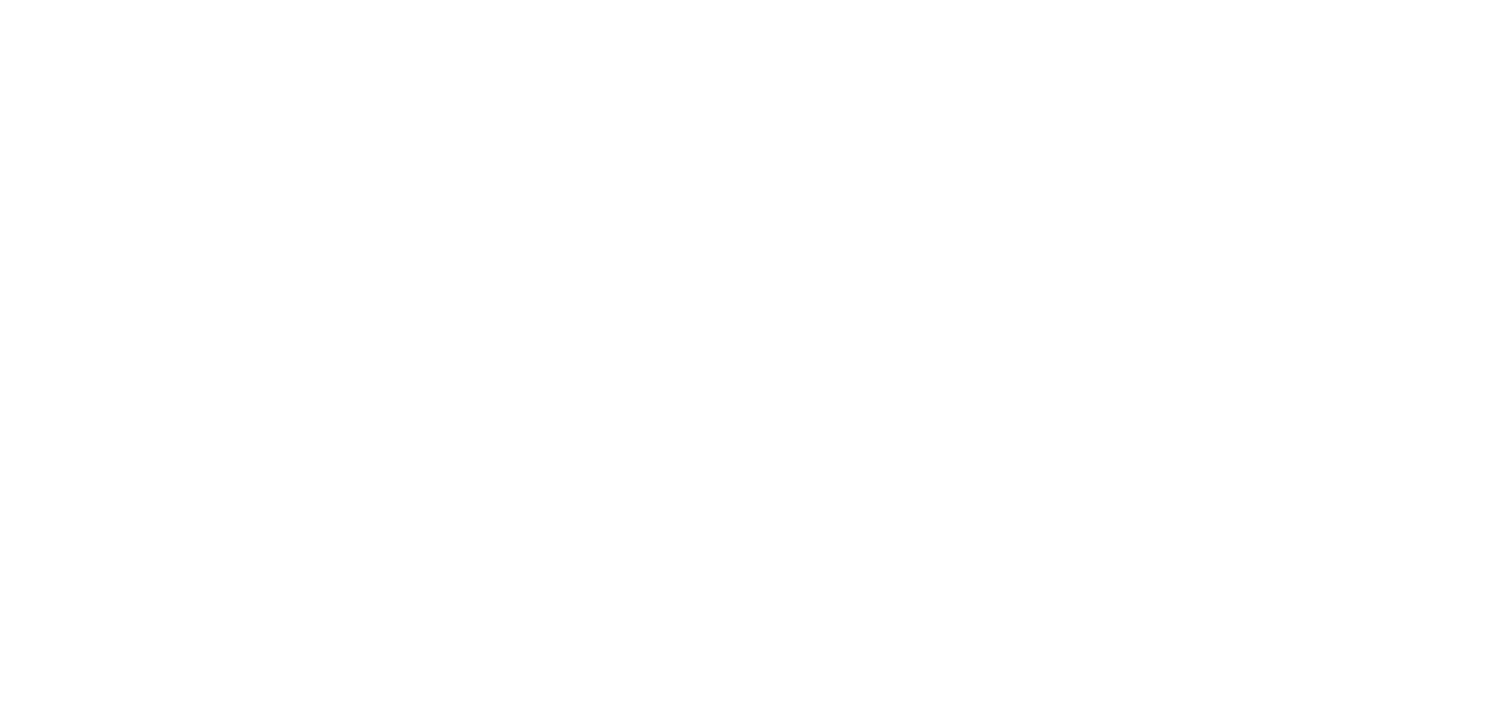 scroll, scrollTop: 0, scrollLeft: 0, axis: both 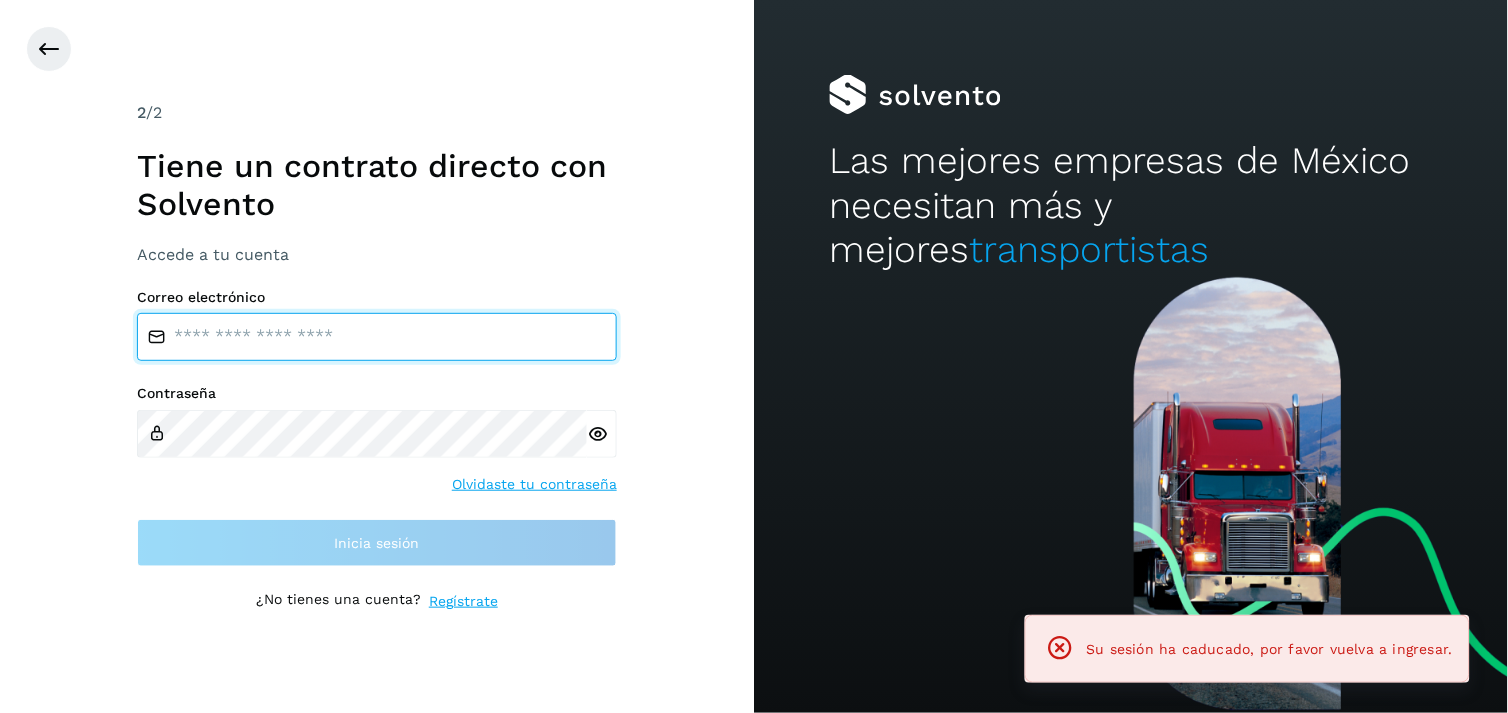 type on "**********" 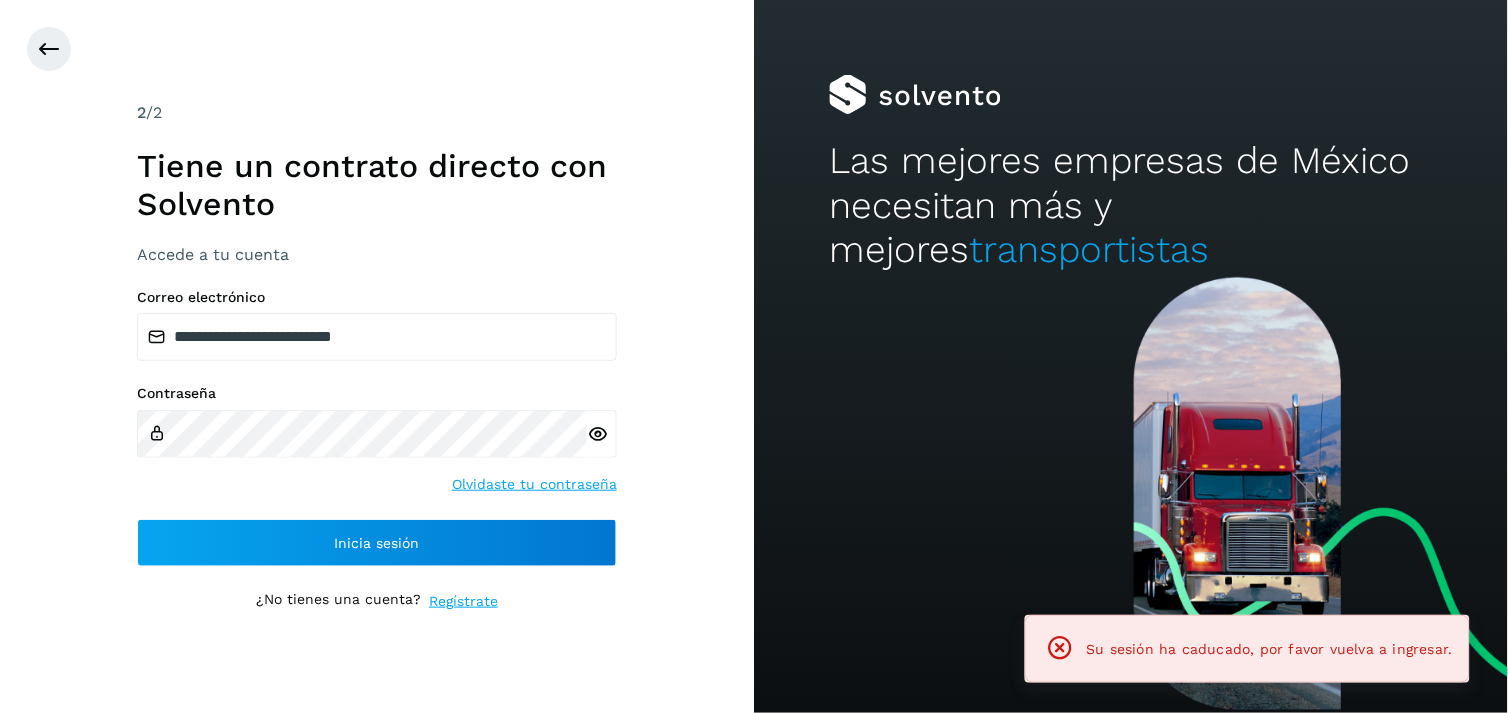 click on "**********" at bounding box center (377, 356) 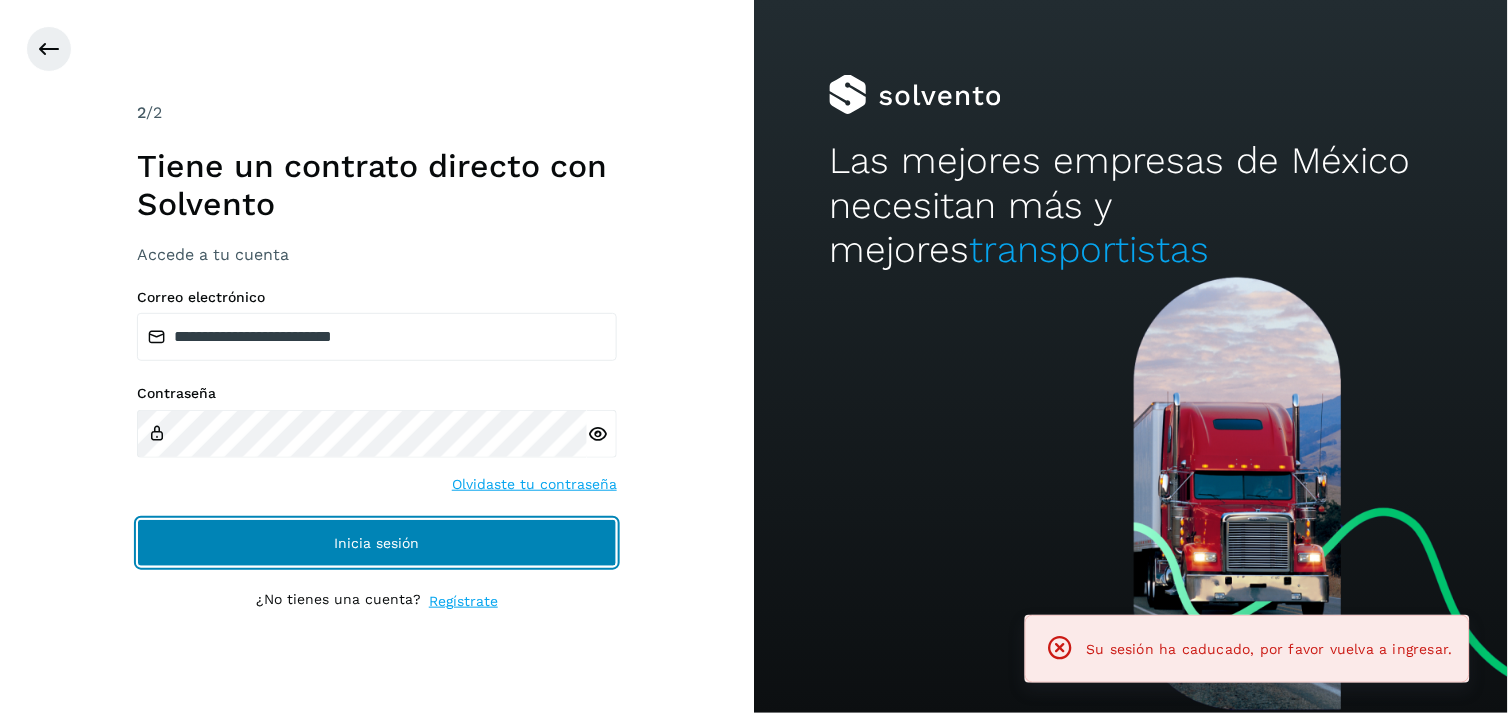 click on "Inicia sesión" at bounding box center [377, 543] 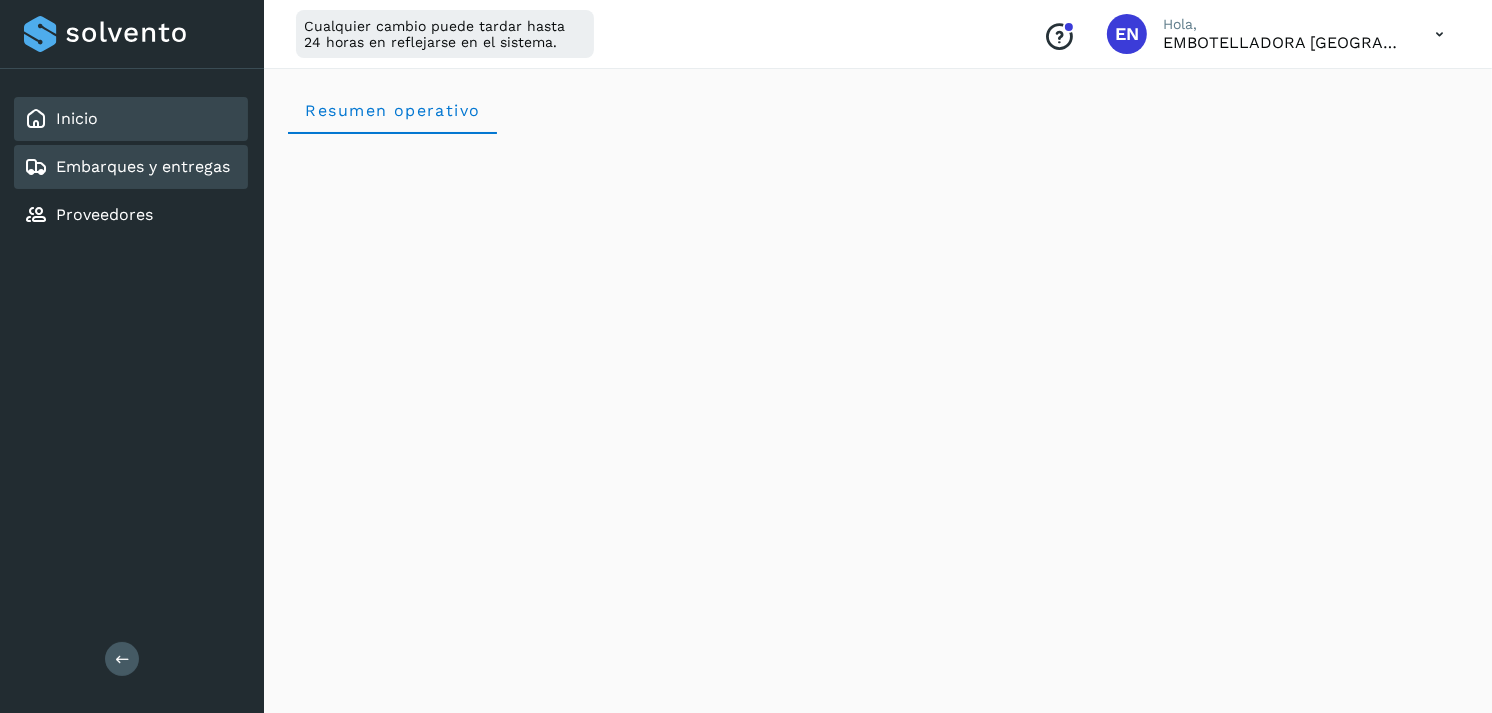 click on "Embarques y entregas" 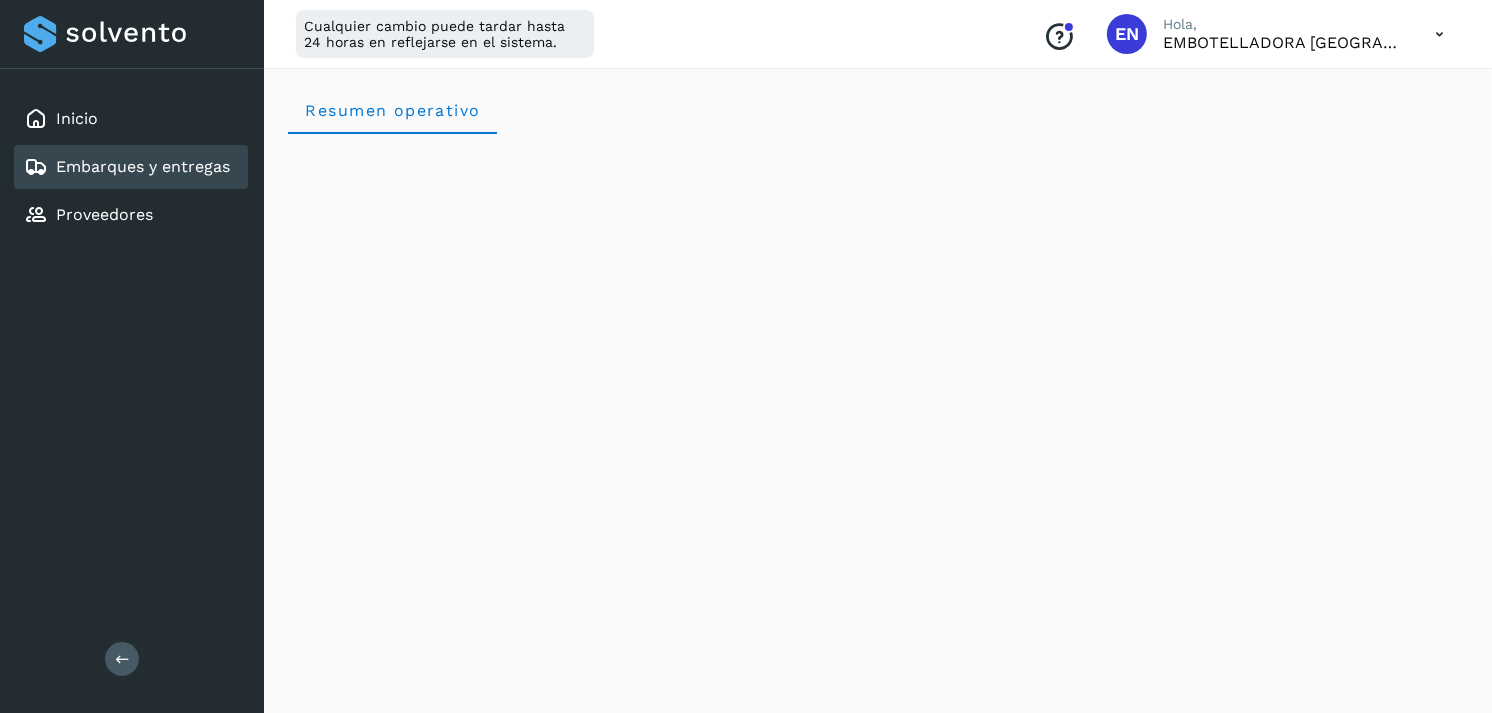 click on "Embarques y entregas" 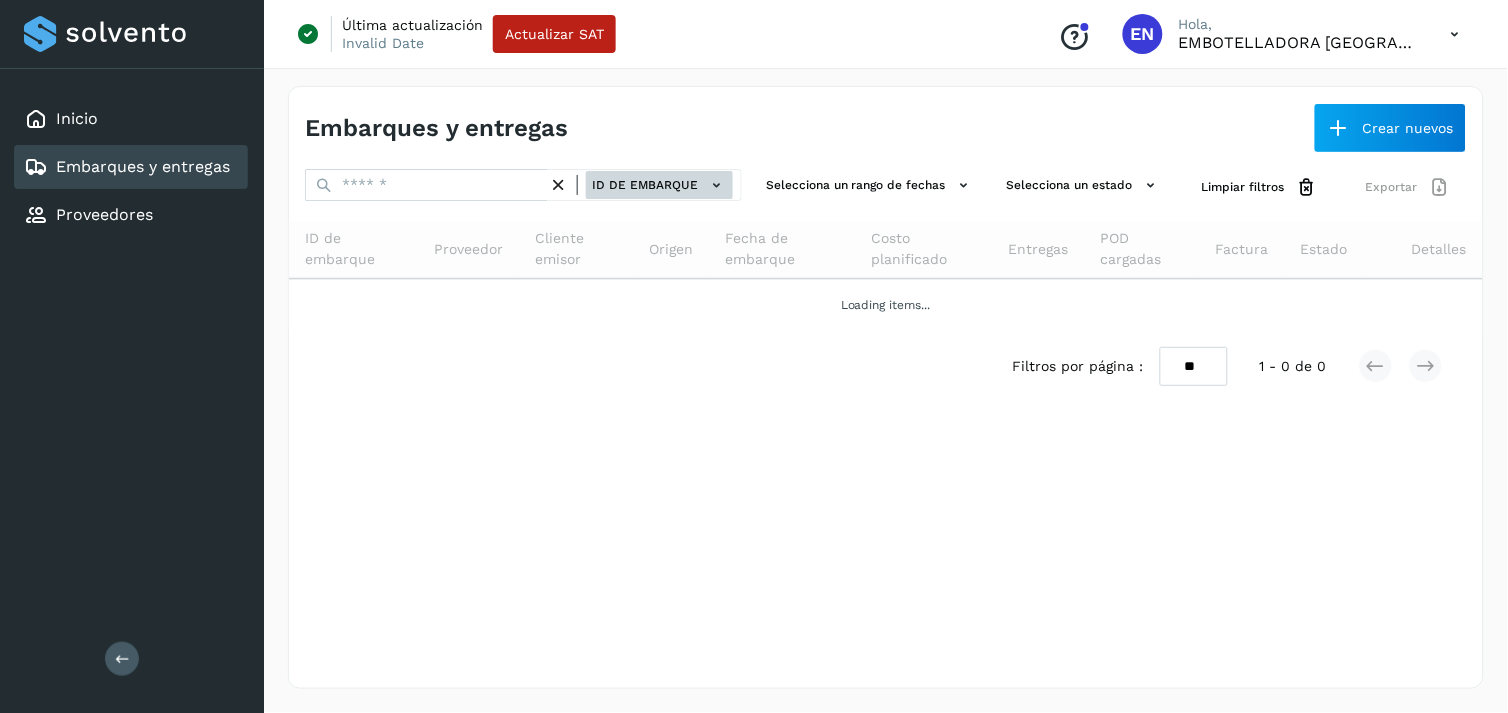 click 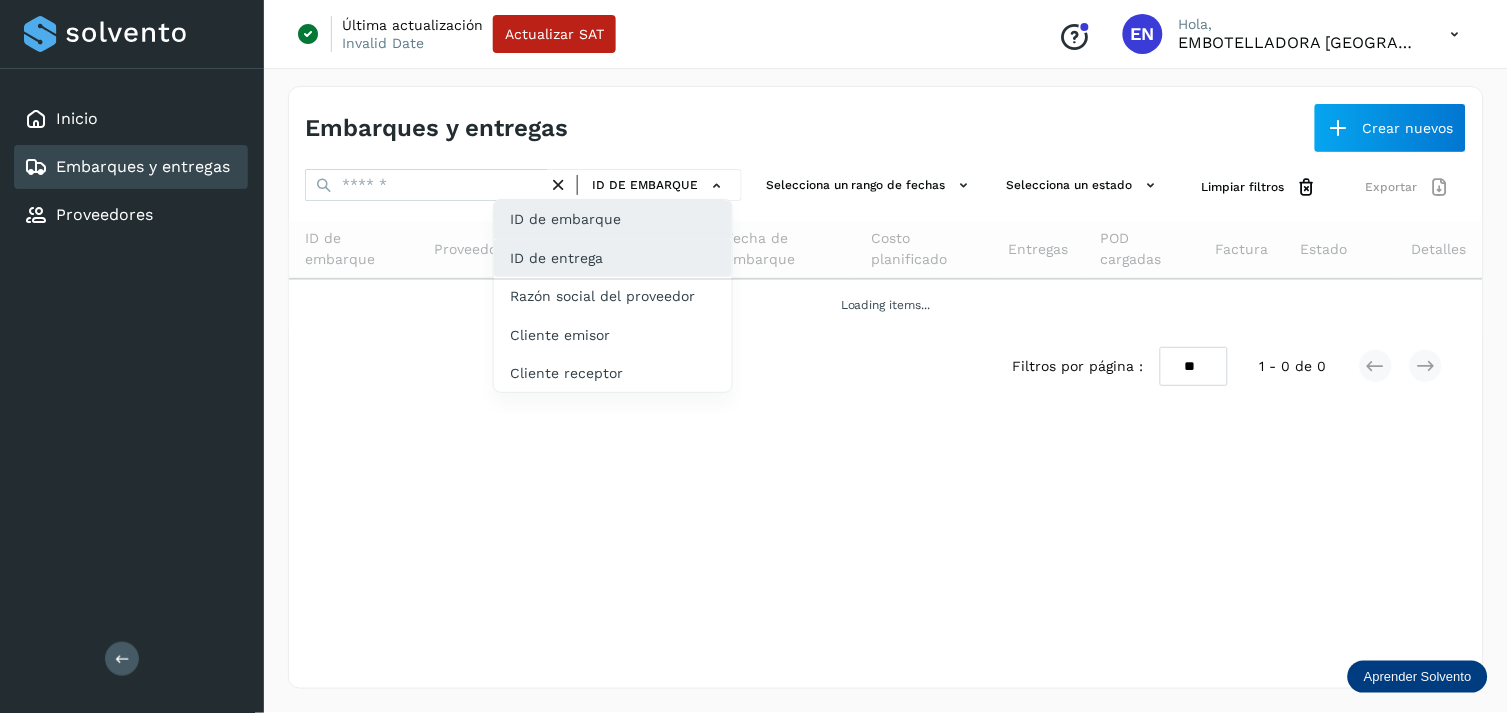 click on "ID de entrega" 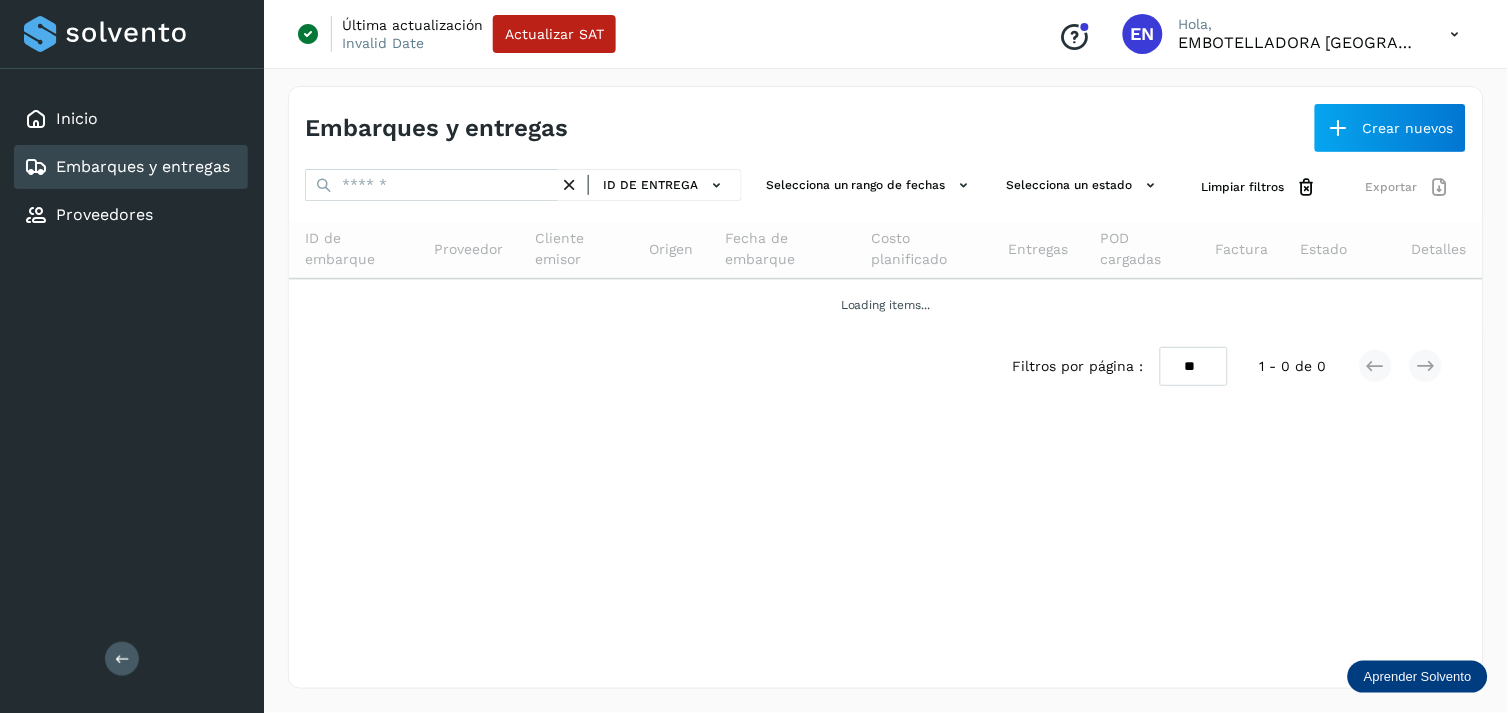 click at bounding box center (432, 185) 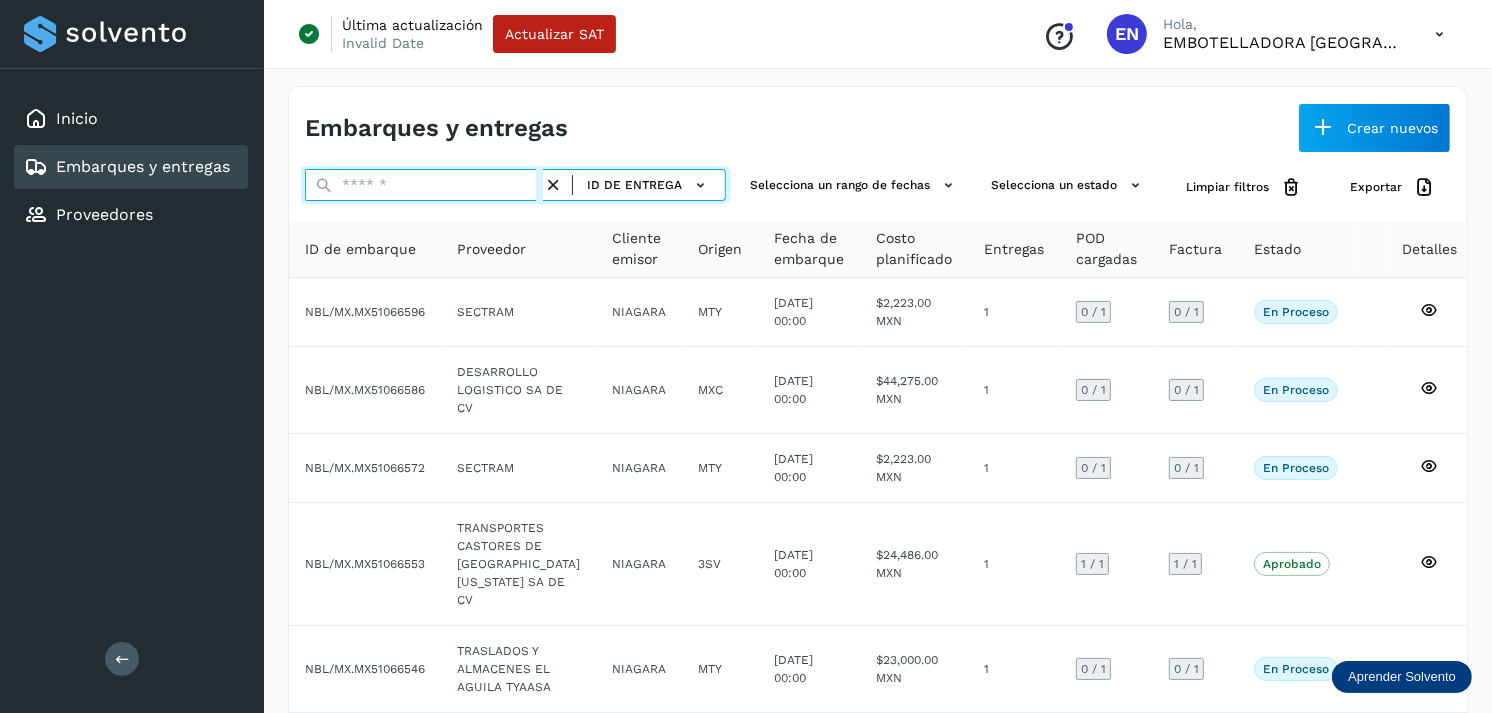 paste on "*********" 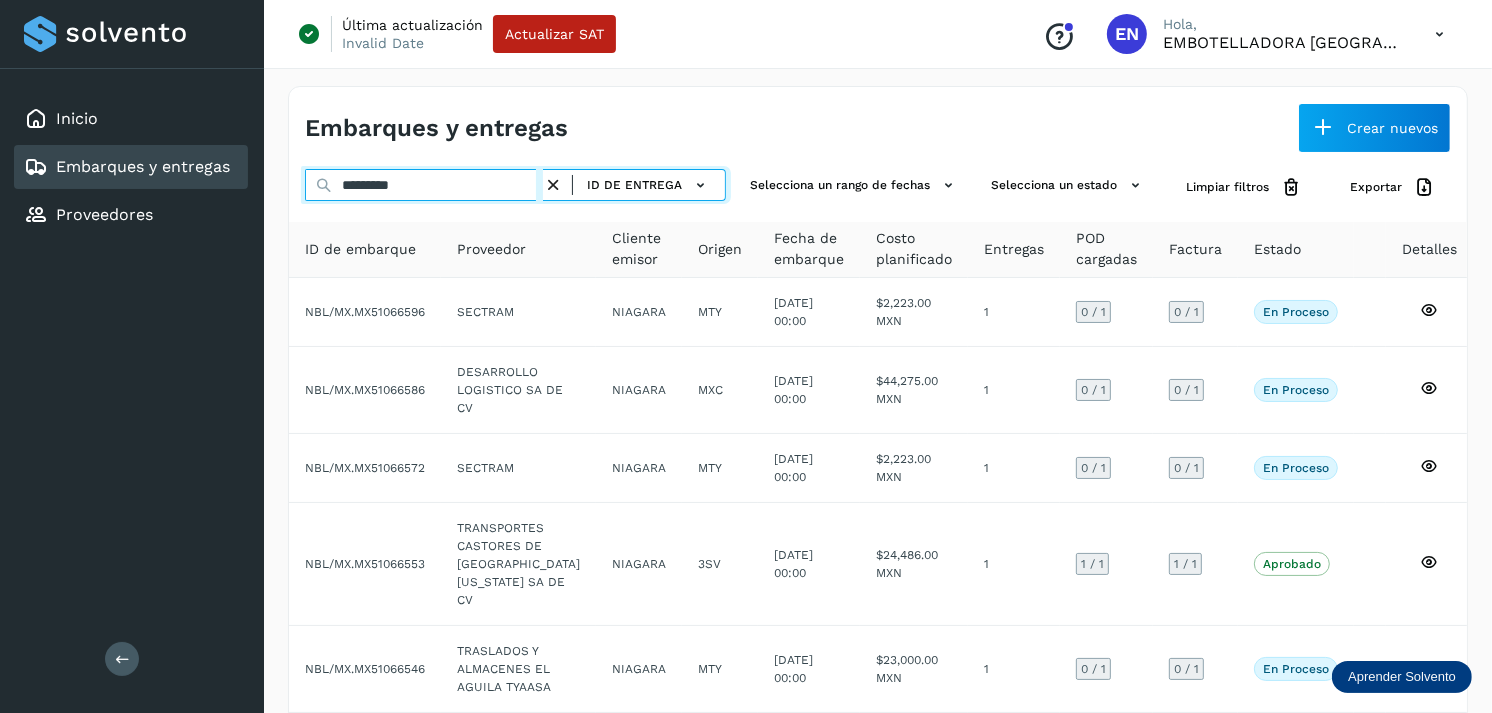 type on "*********" 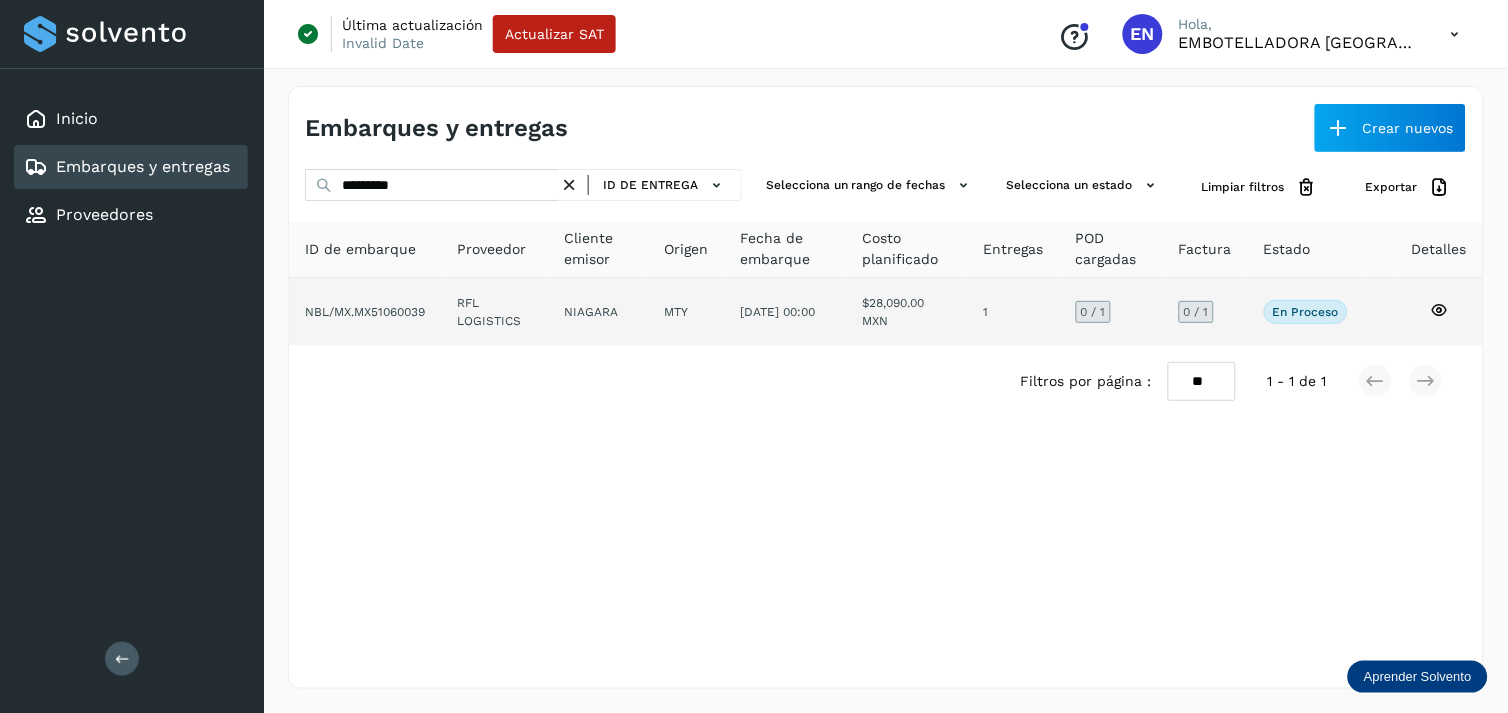 click on "[DATE] 00:00" 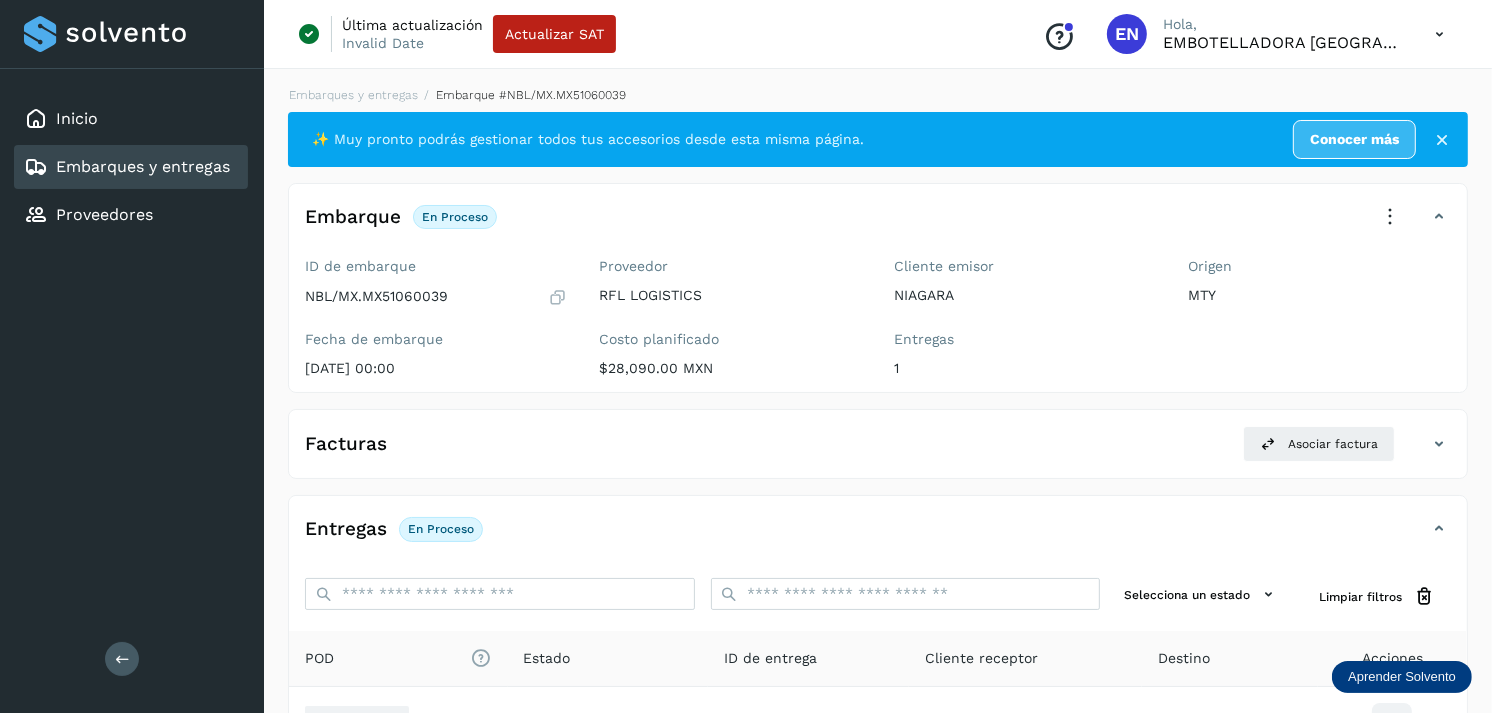 scroll, scrollTop: 243, scrollLeft: 0, axis: vertical 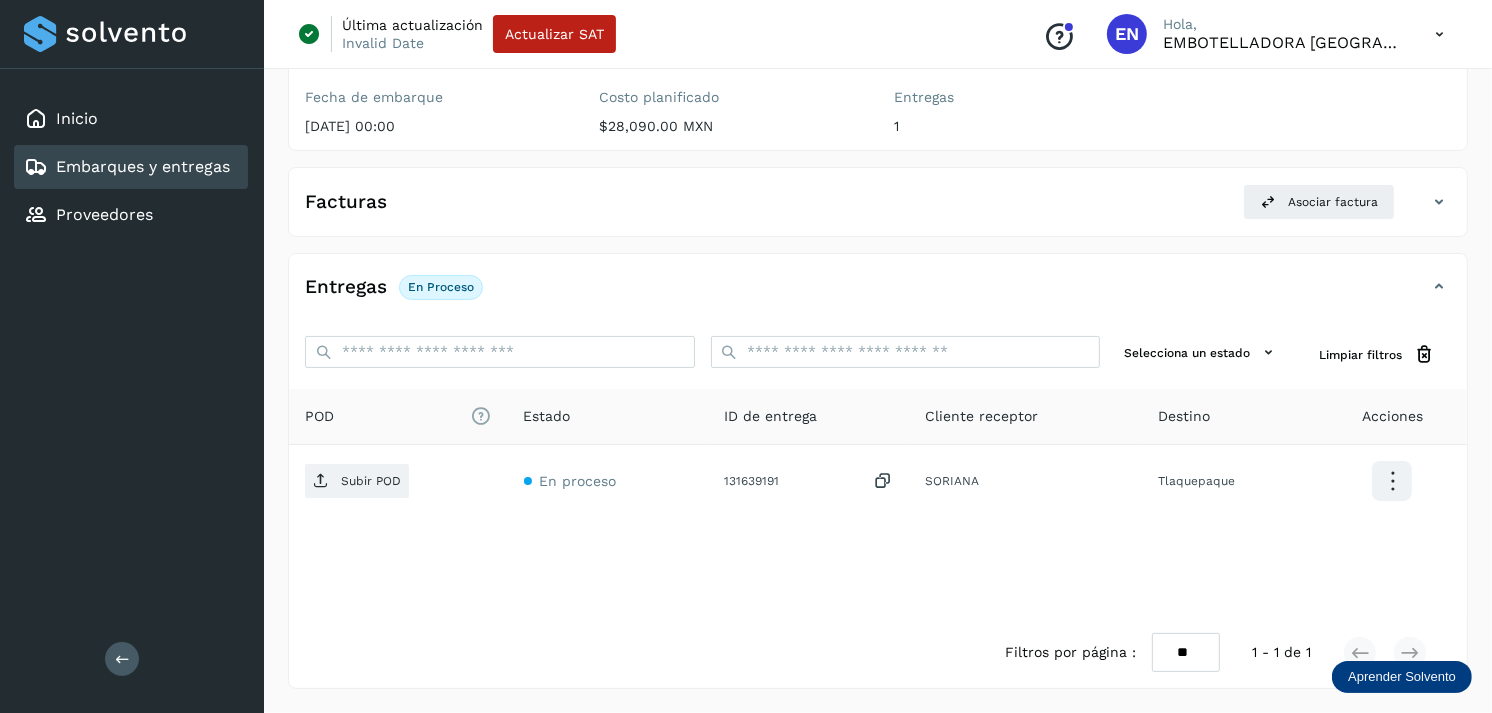 drag, startPoint x: 145, startPoint y: 140, endPoint x: 128, endPoint y: 147, distance: 18.384777 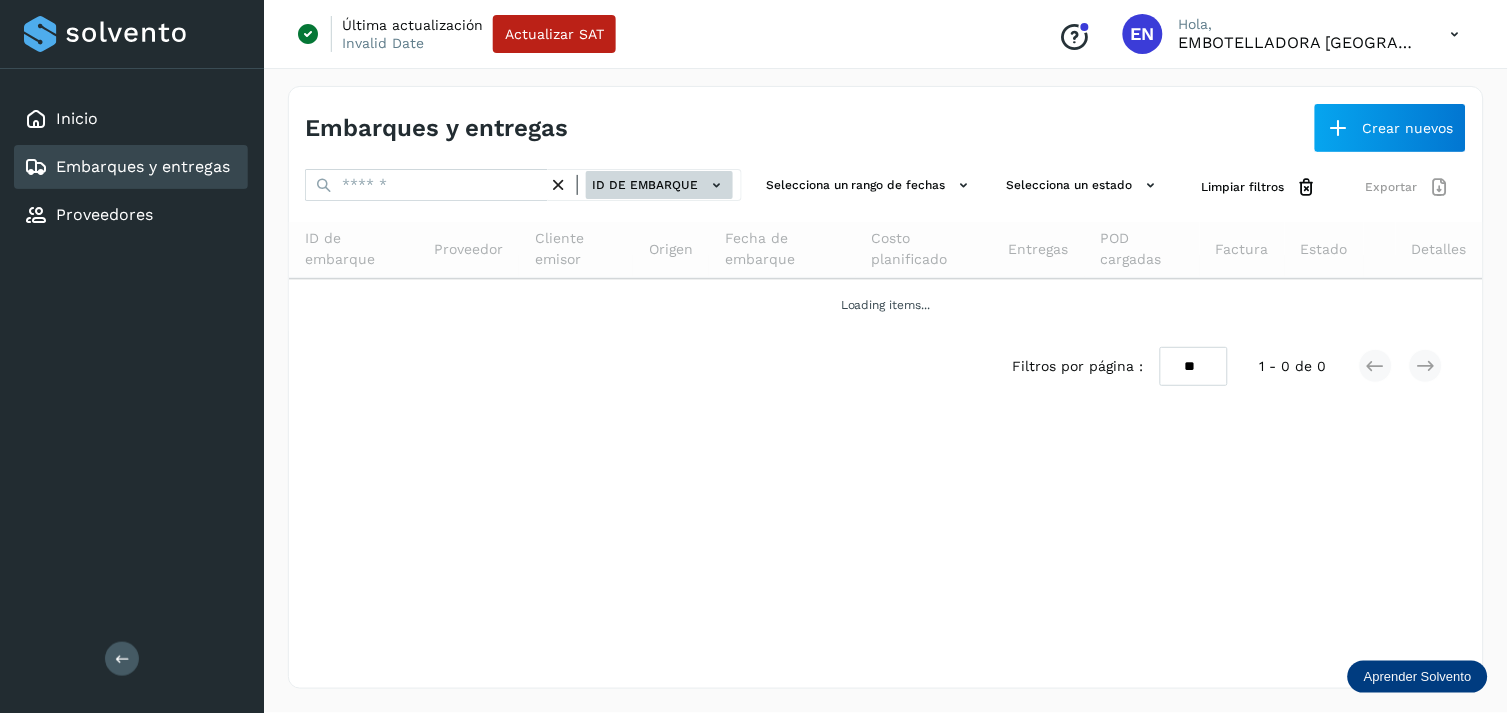 click on "ID de embarque" 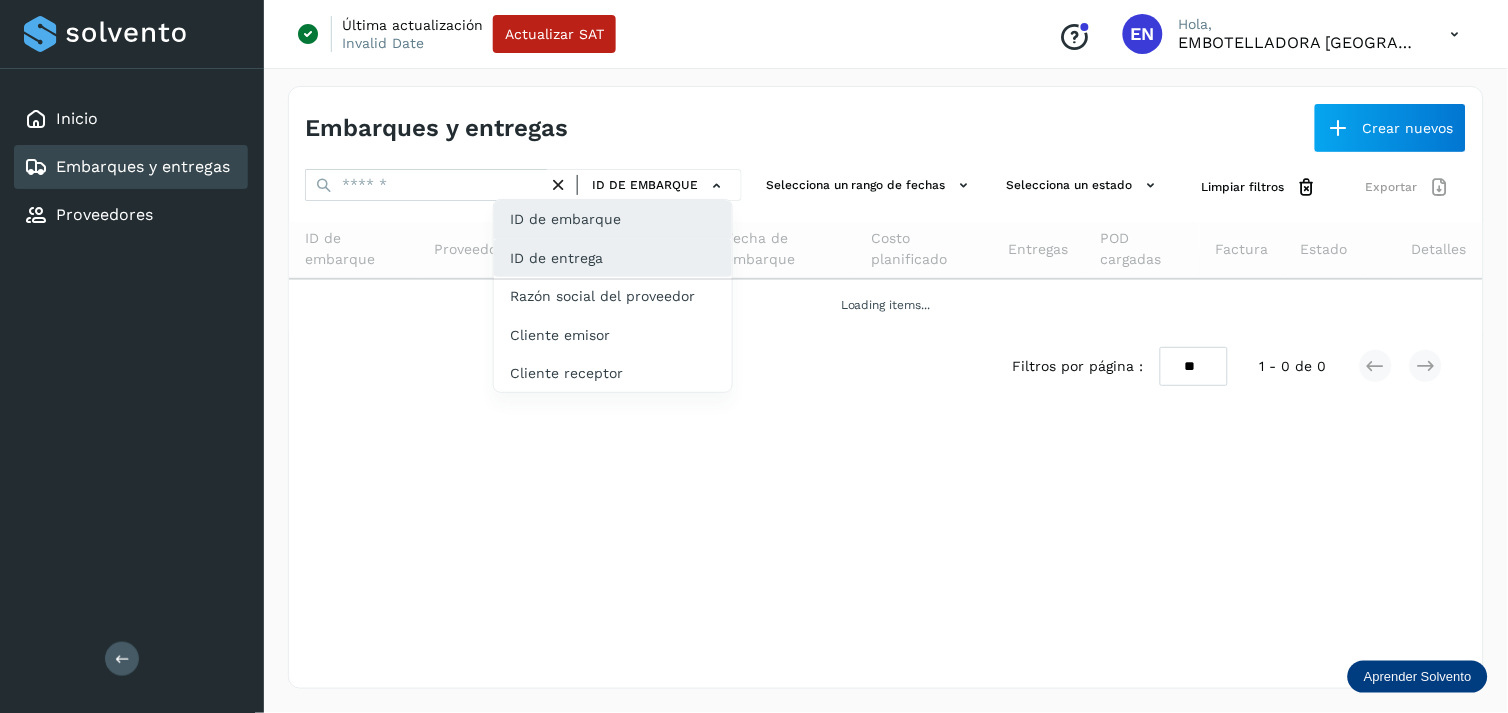 drag, startPoint x: 530, startPoint y: 281, endPoint x: 554, endPoint y: 274, distance: 25 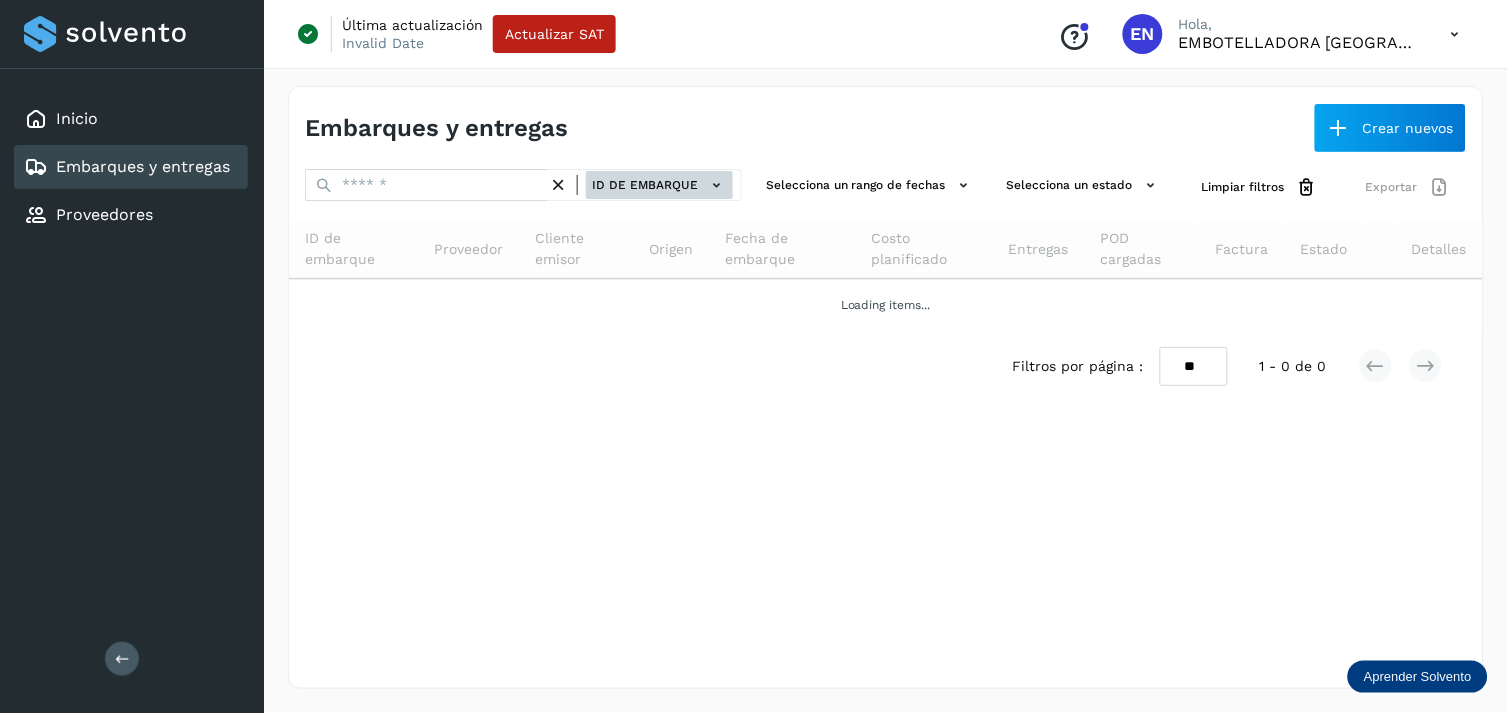 drag, startPoint x: 678, startPoint y: 168, endPoint x: 661, endPoint y: 186, distance: 24.758837 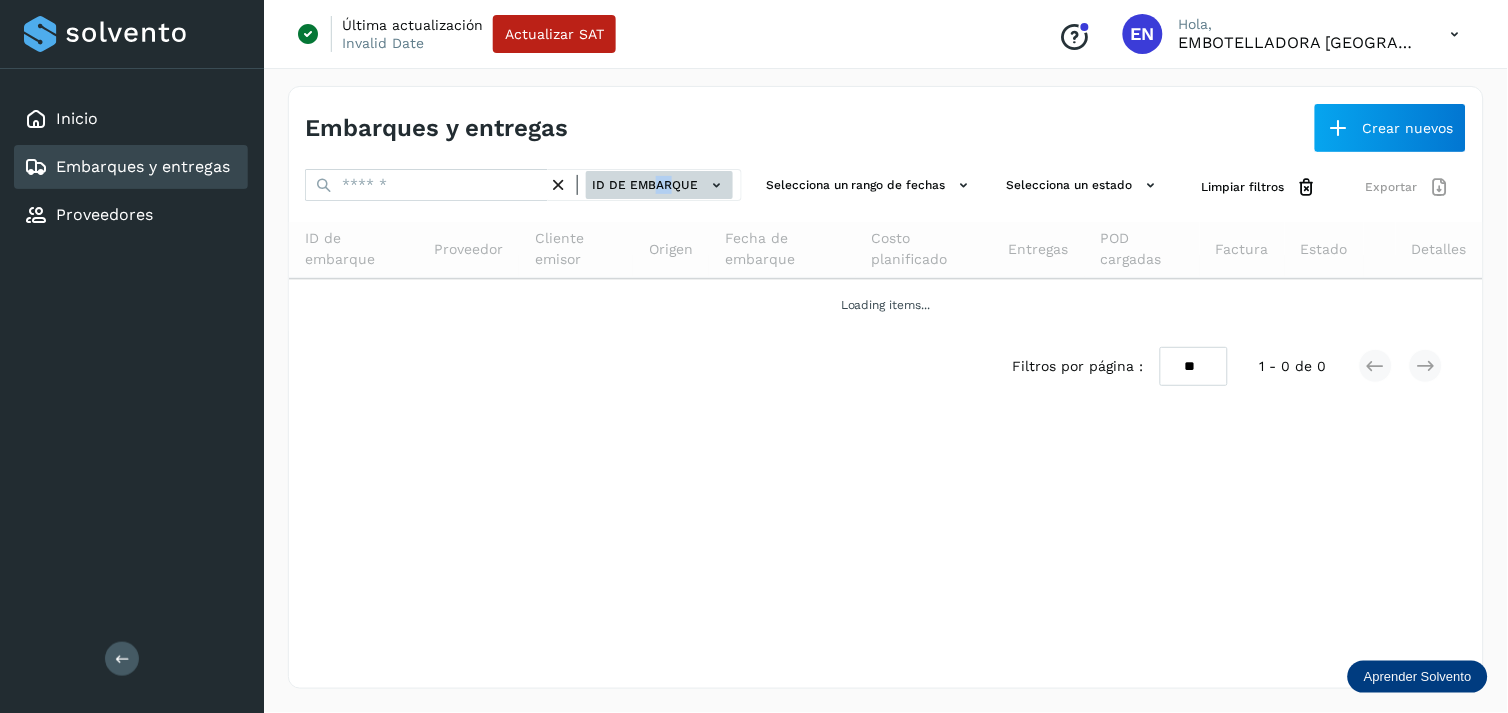 click on "ID de embarque" 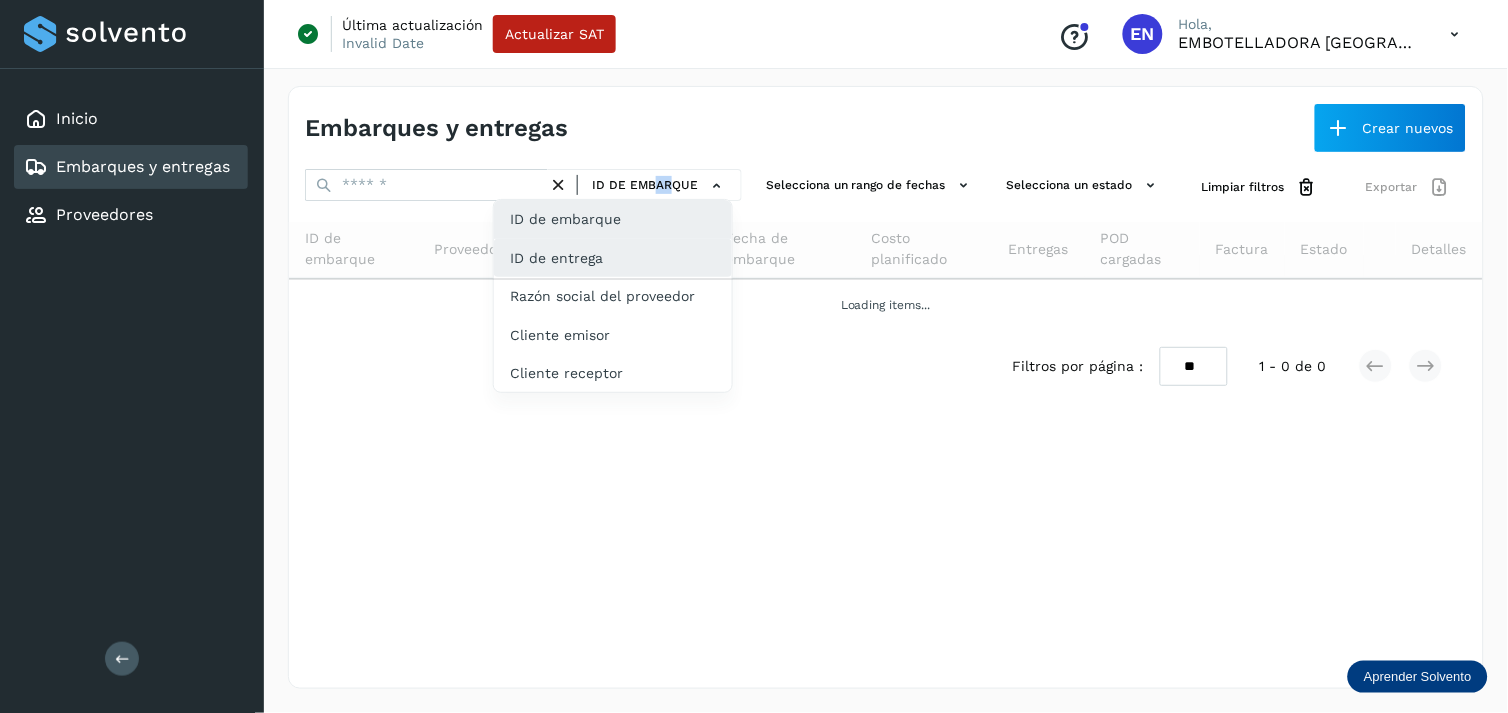 click on "ID de entrega" 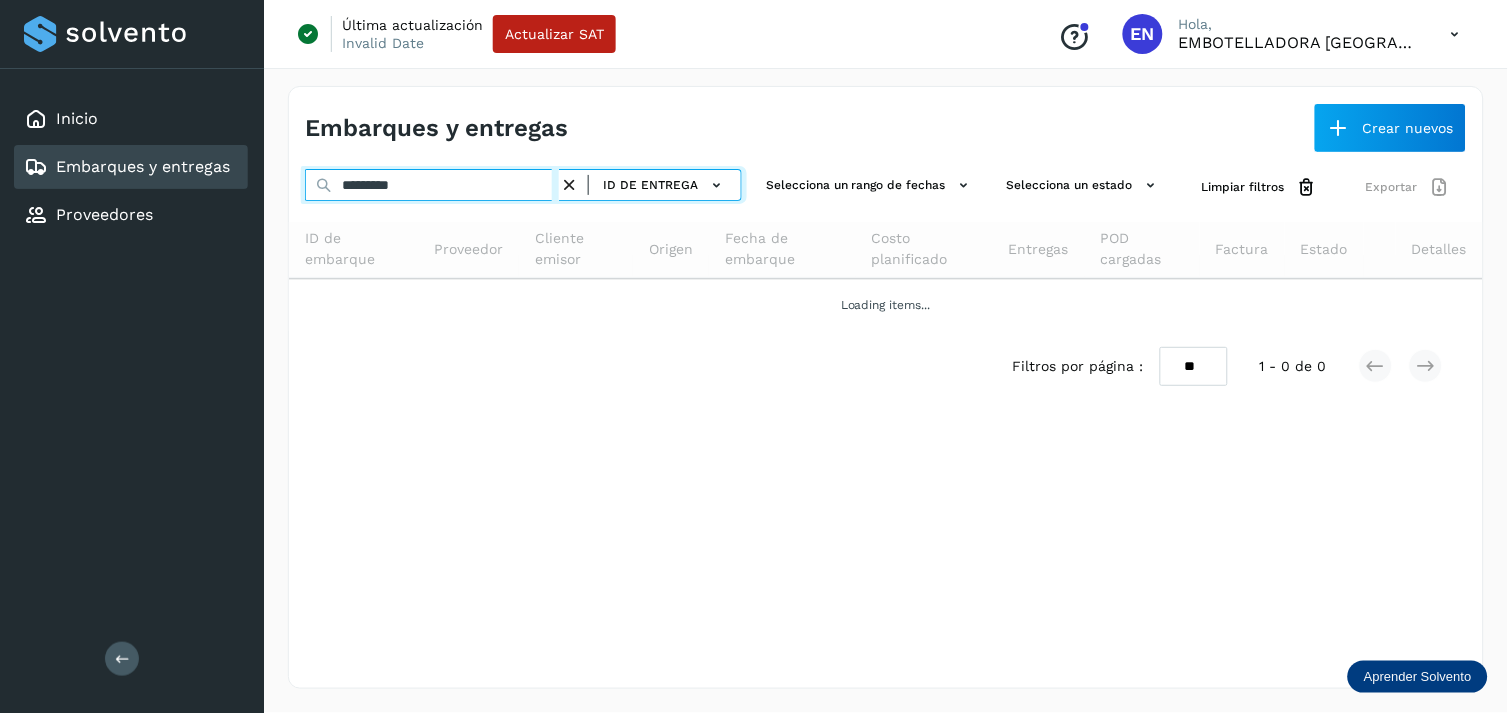 click on "*********" at bounding box center (432, 185) 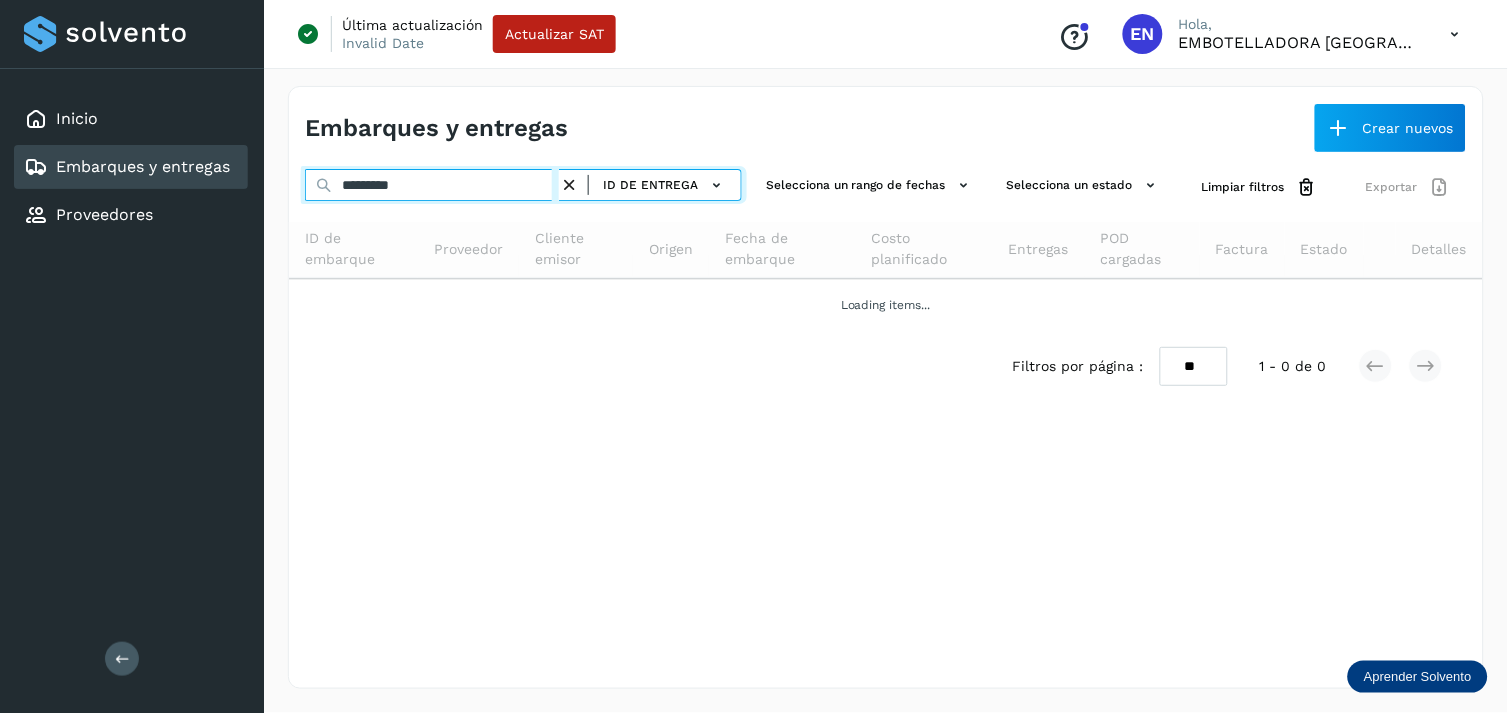 click on "*********" at bounding box center (432, 185) 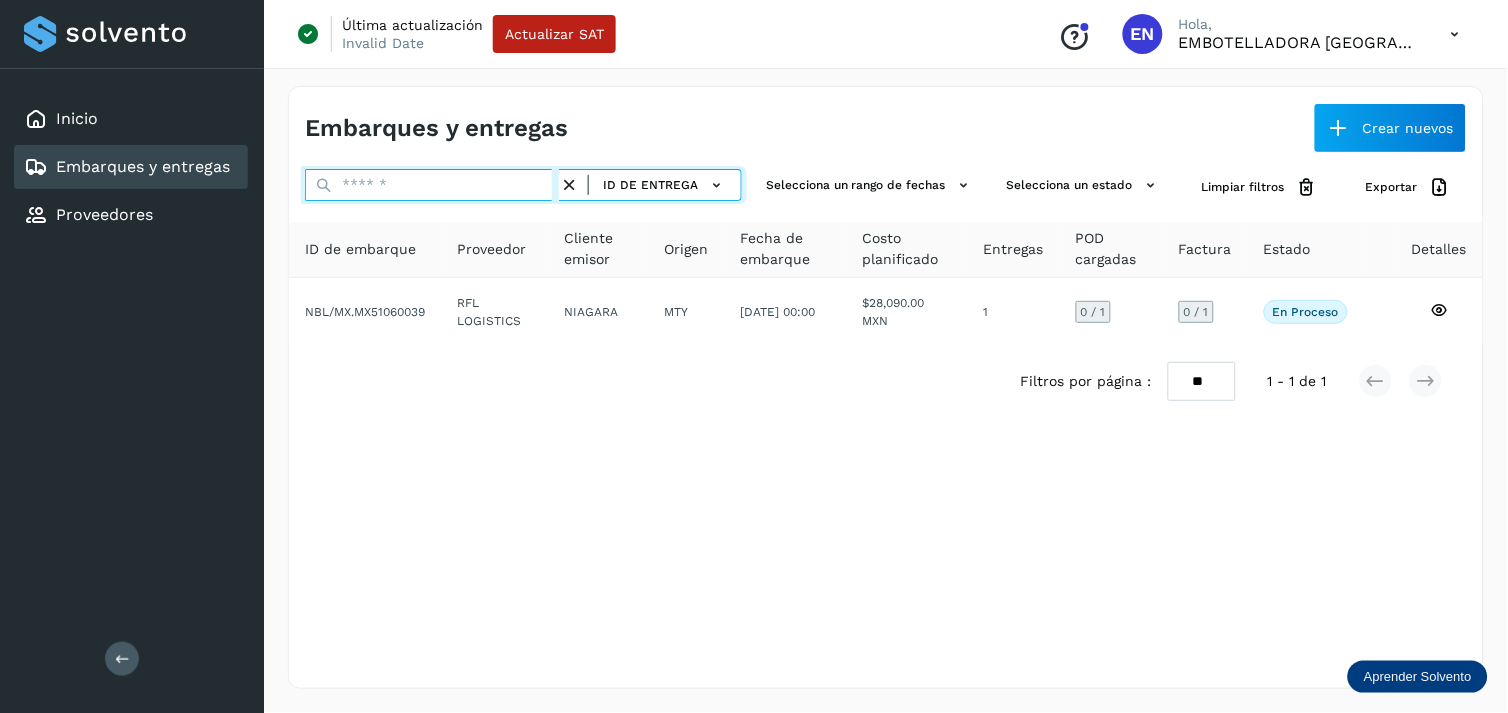 paste on "**********" 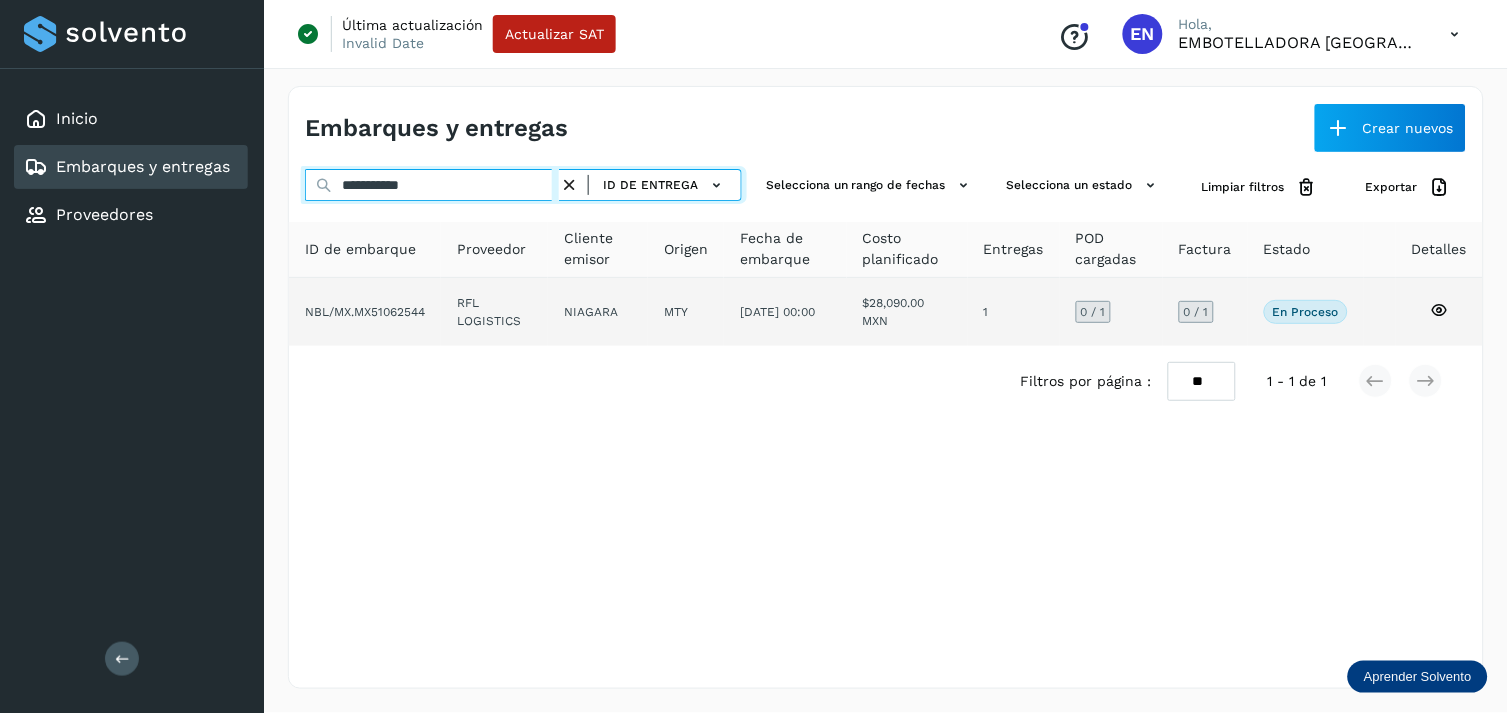 type on "**********" 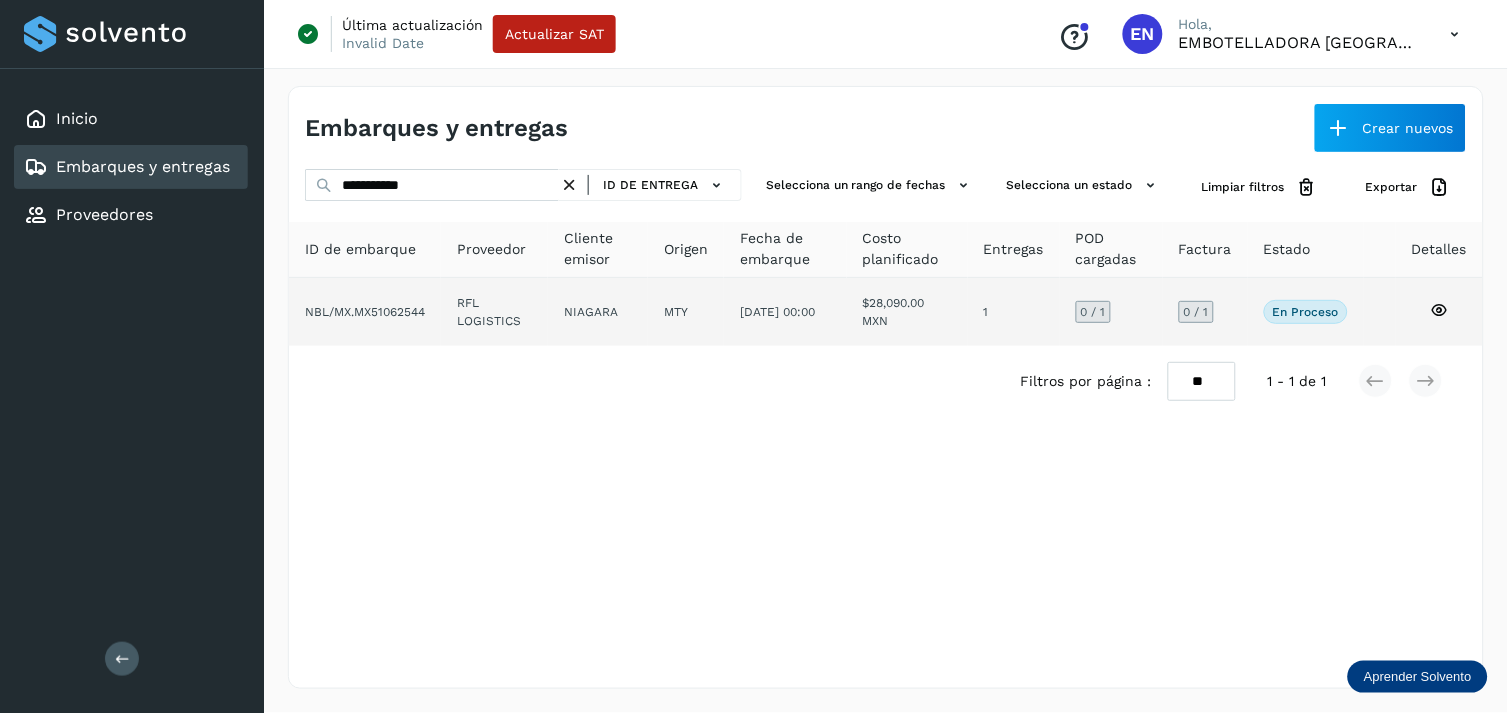 click on "[DATE] 00:00" 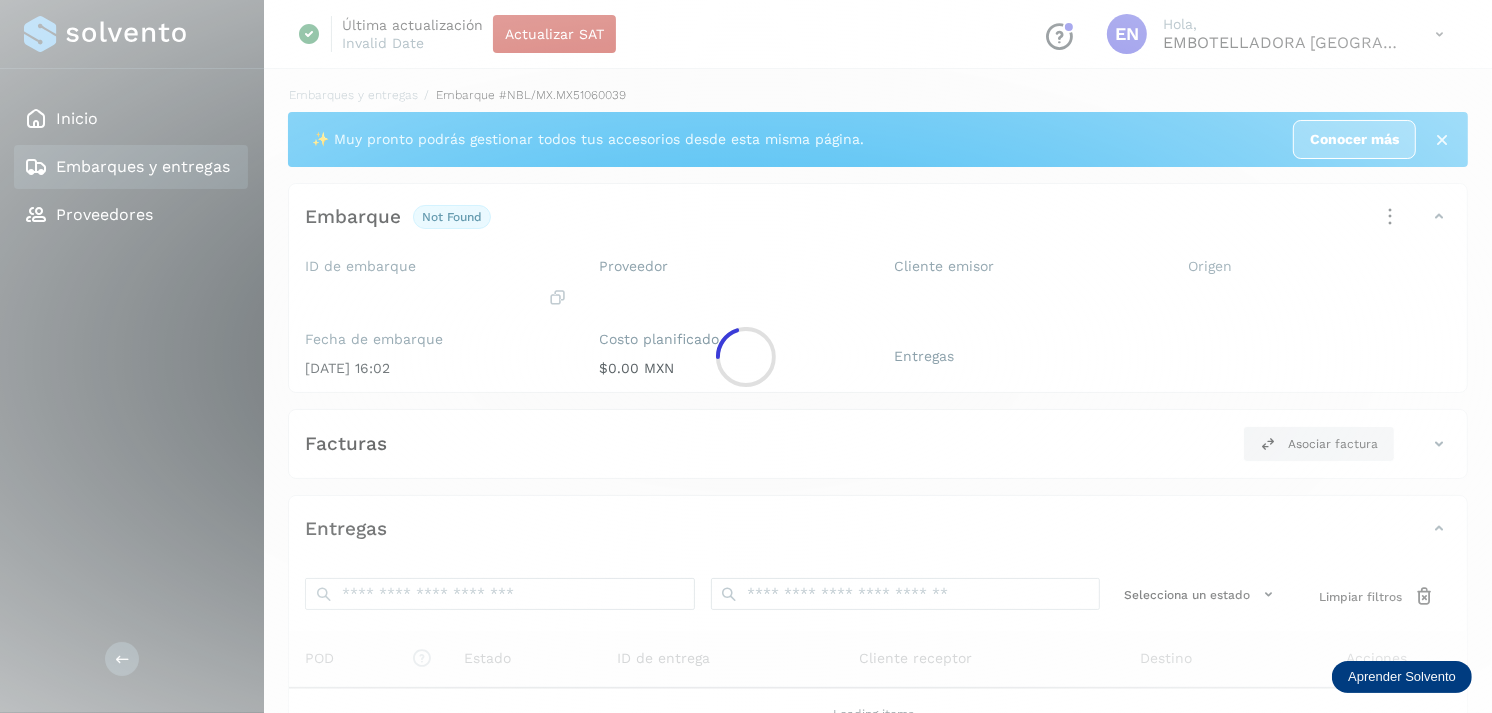 click 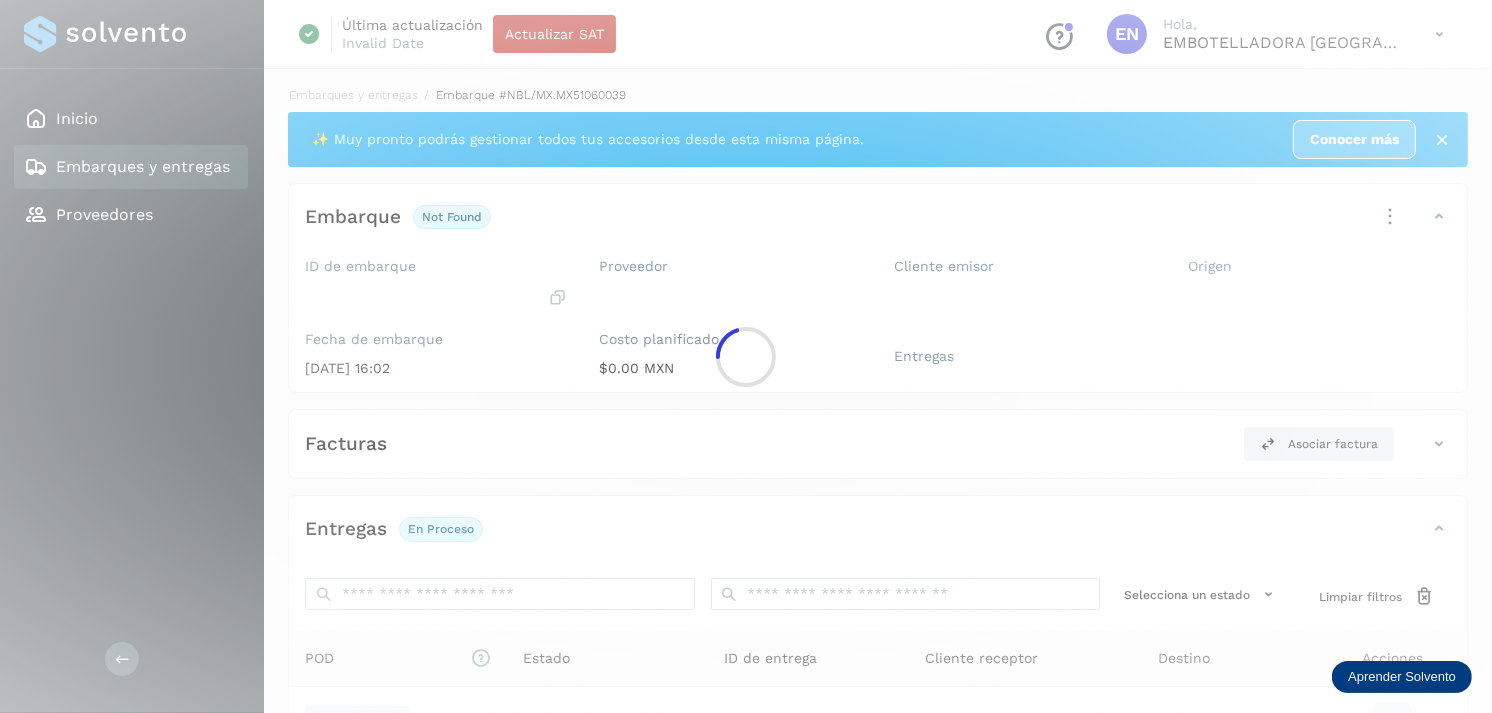 scroll, scrollTop: 243, scrollLeft: 0, axis: vertical 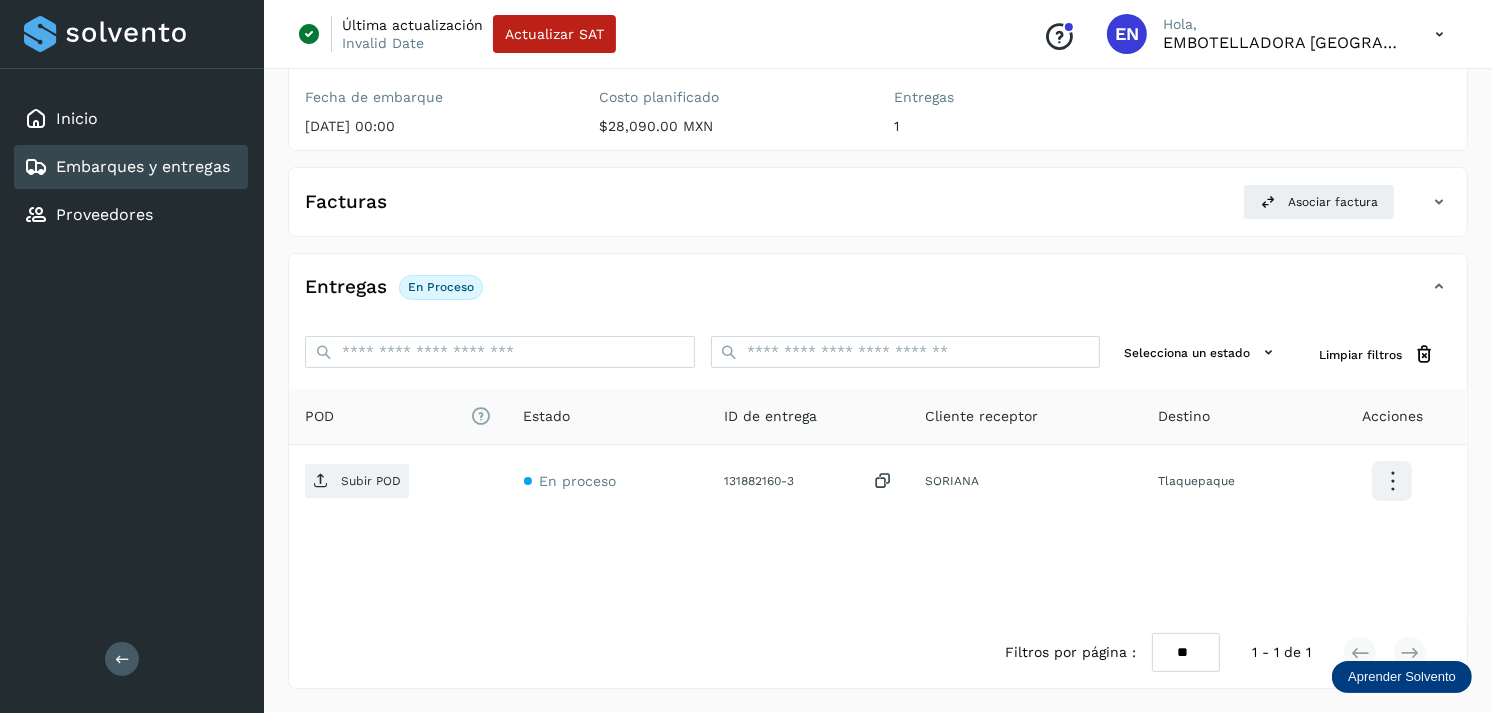 click on "Embarques y entregas" 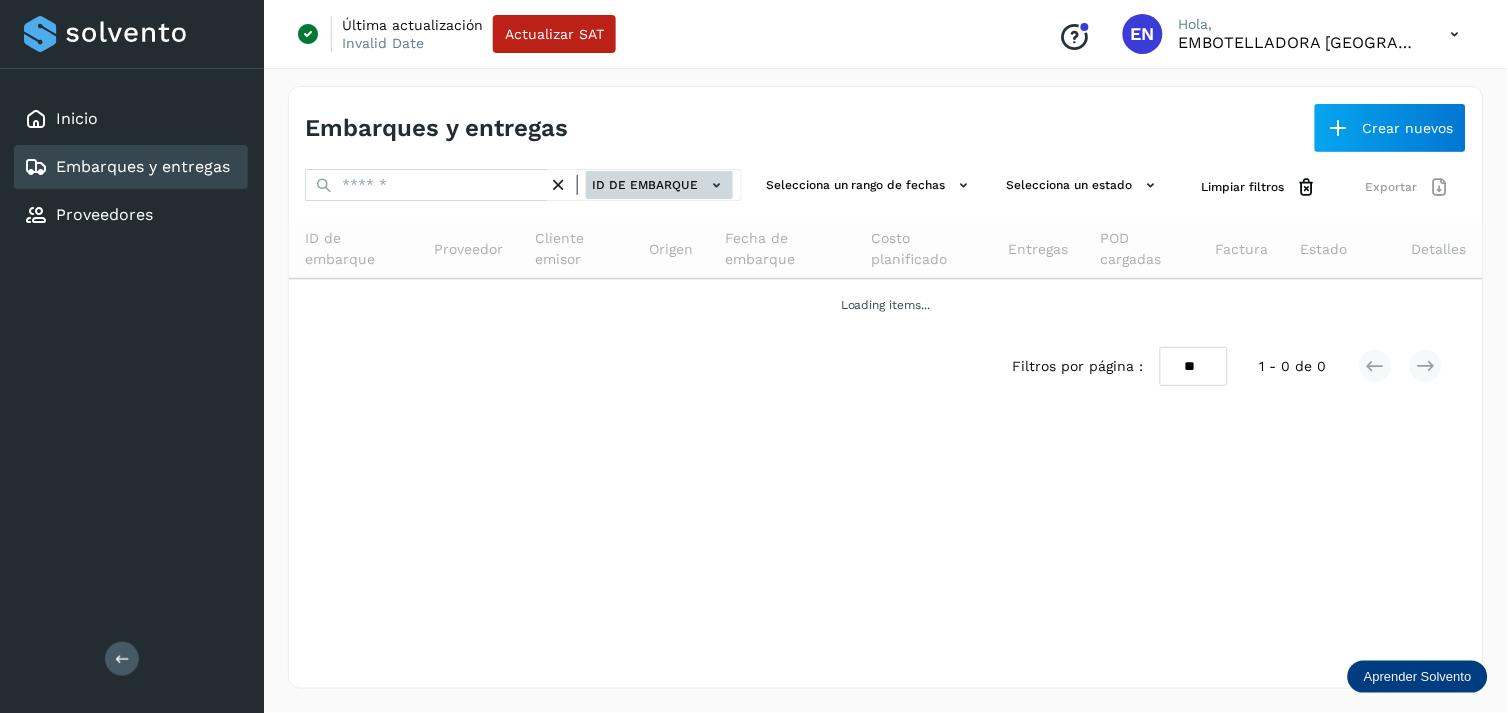 click 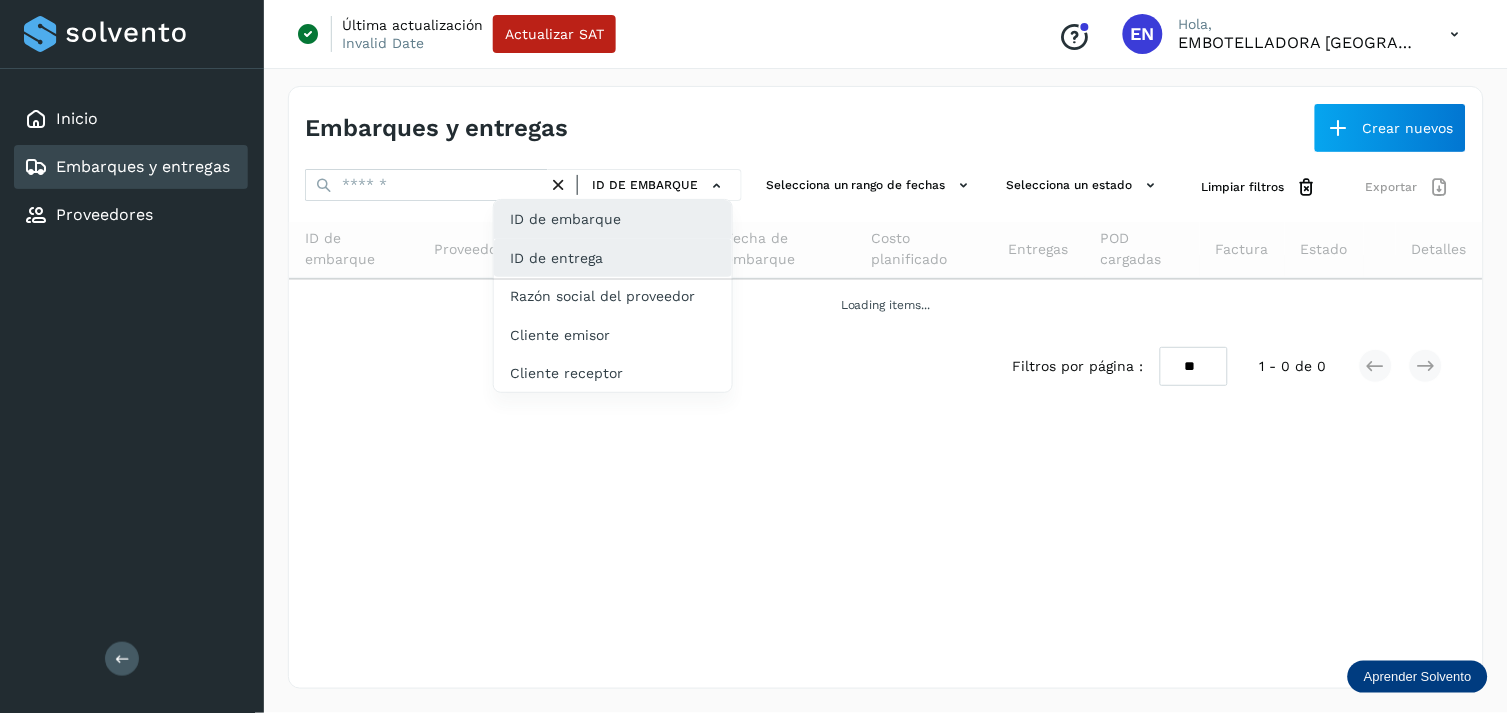 click on "ID de entrega" 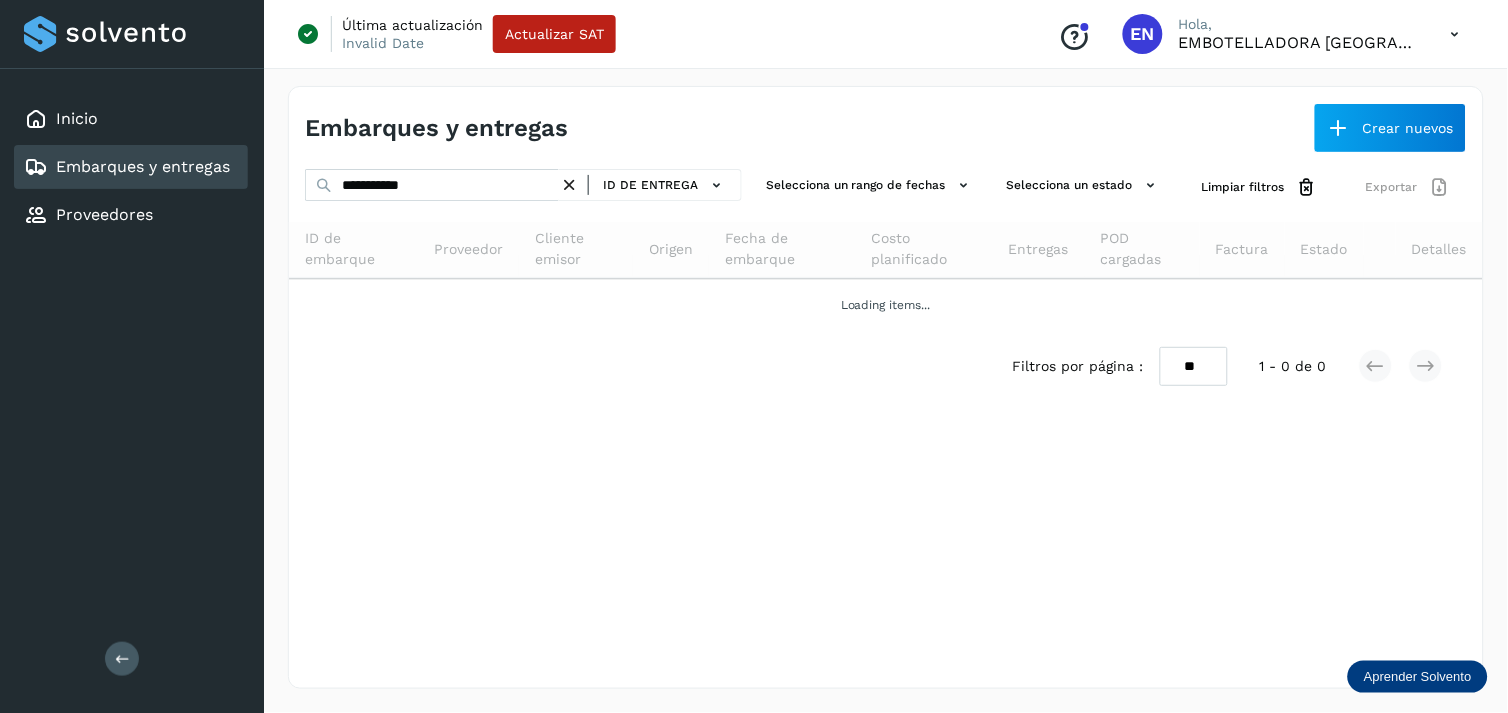click at bounding box center [569, 185] 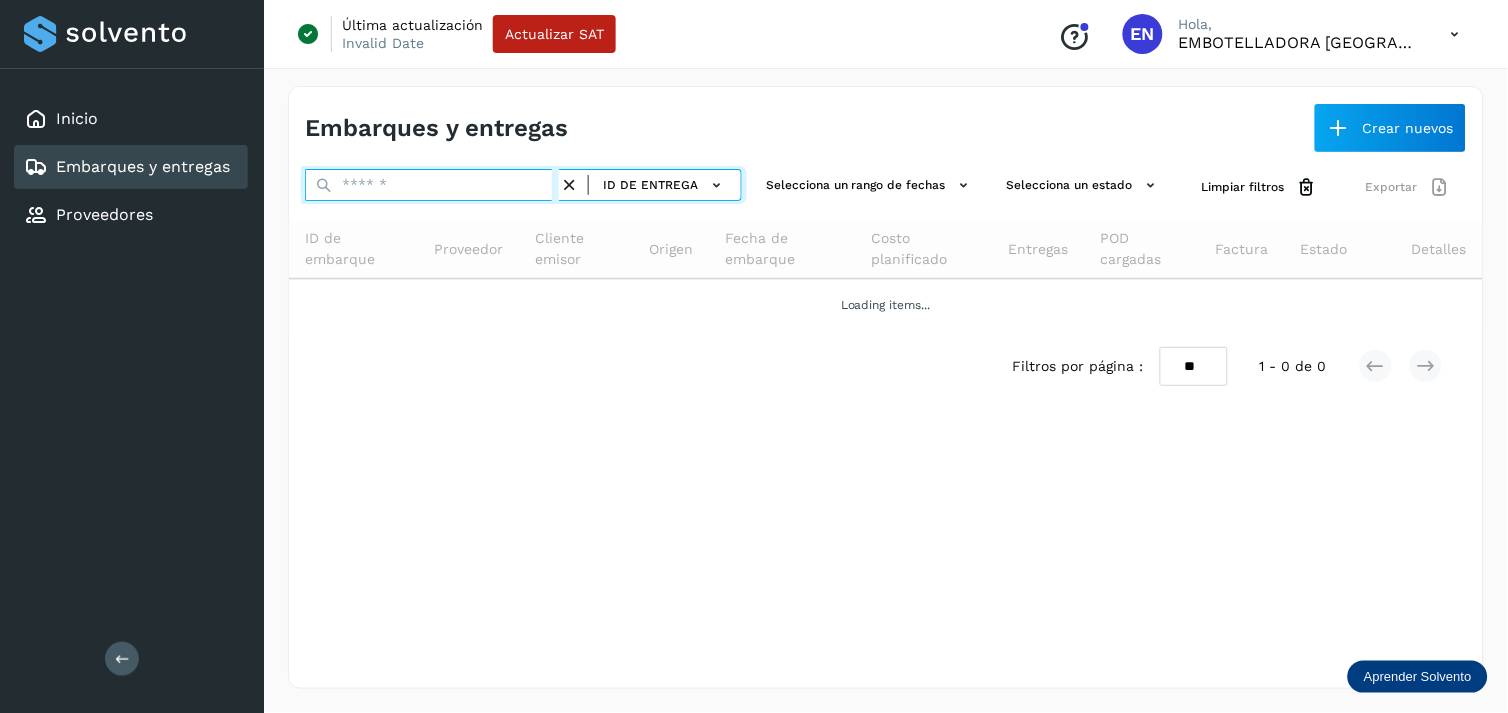 paste on "**********" 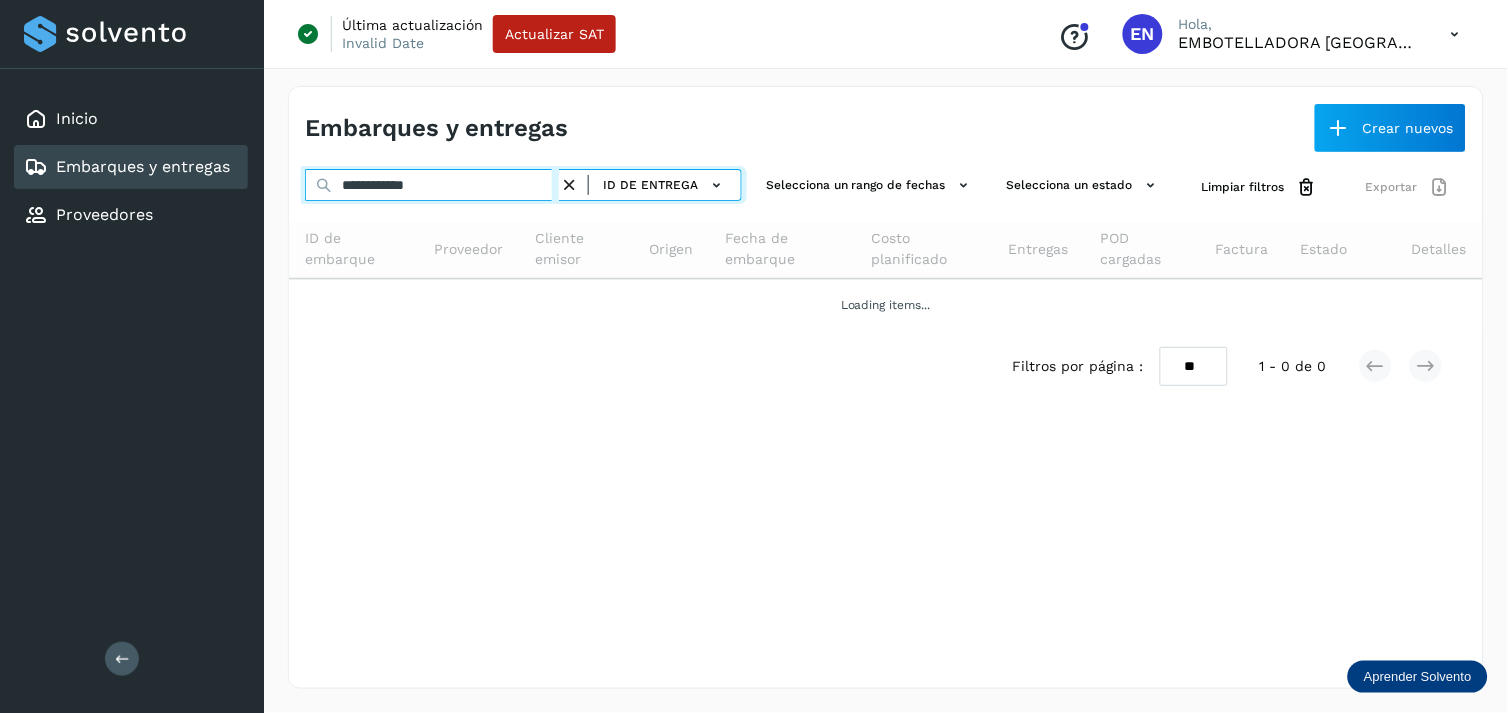 click on "**********" at bounding box center (432, 185) 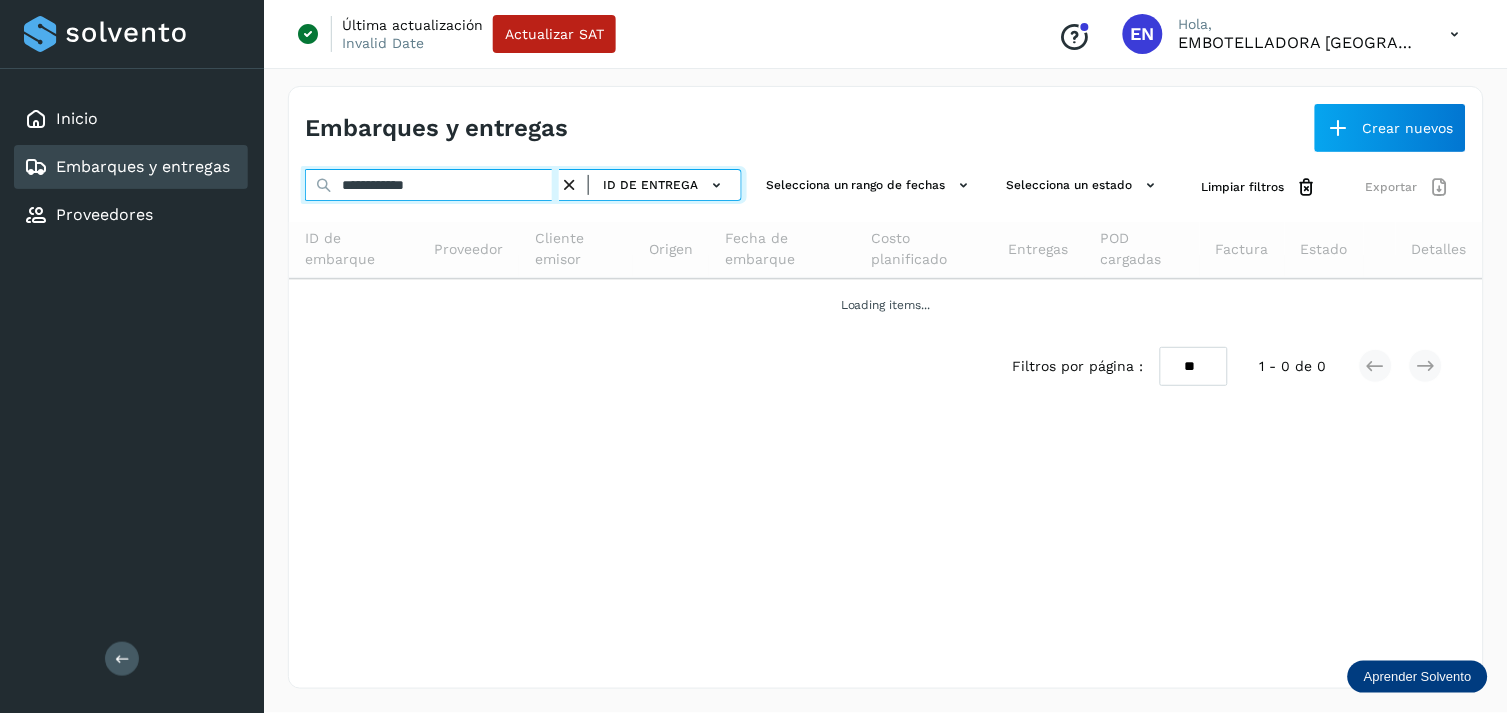 type on "**********" 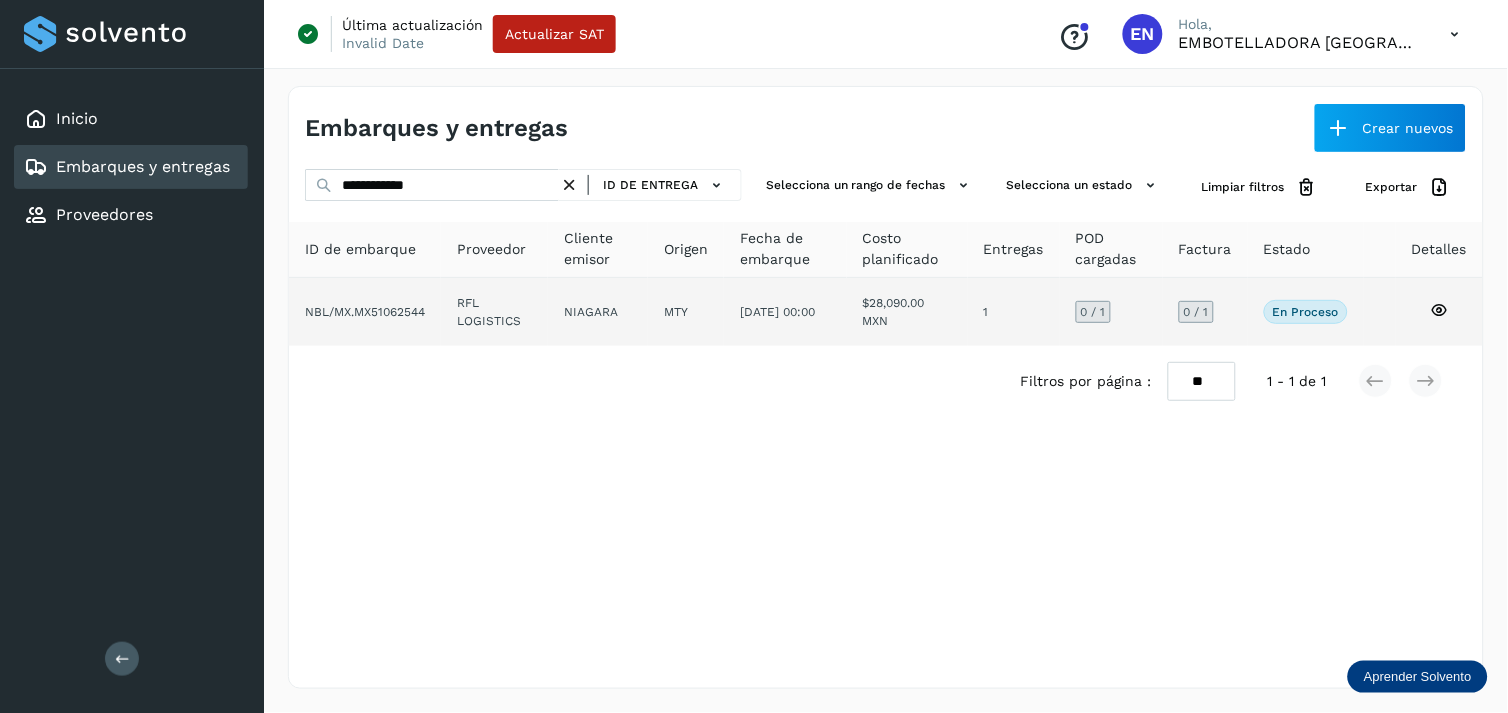 click on "MTY" 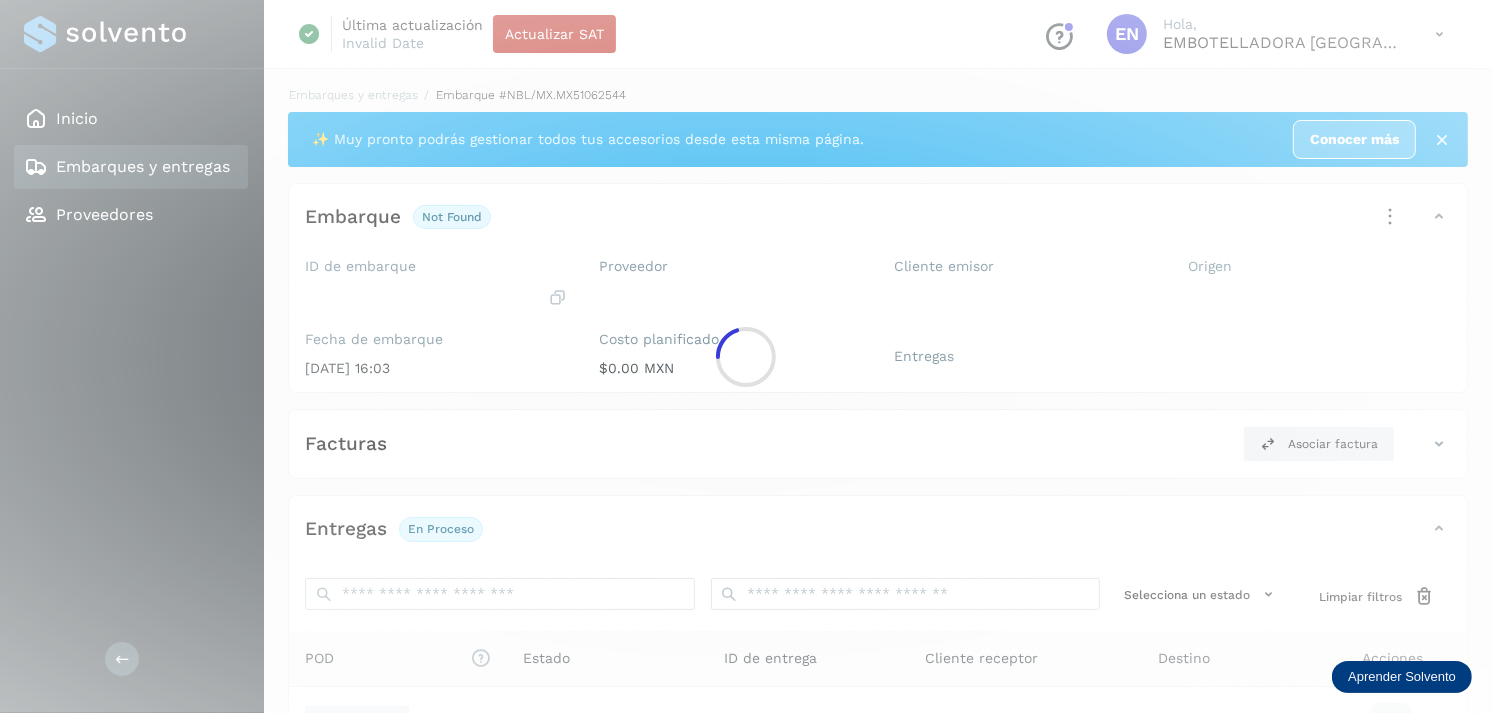 click 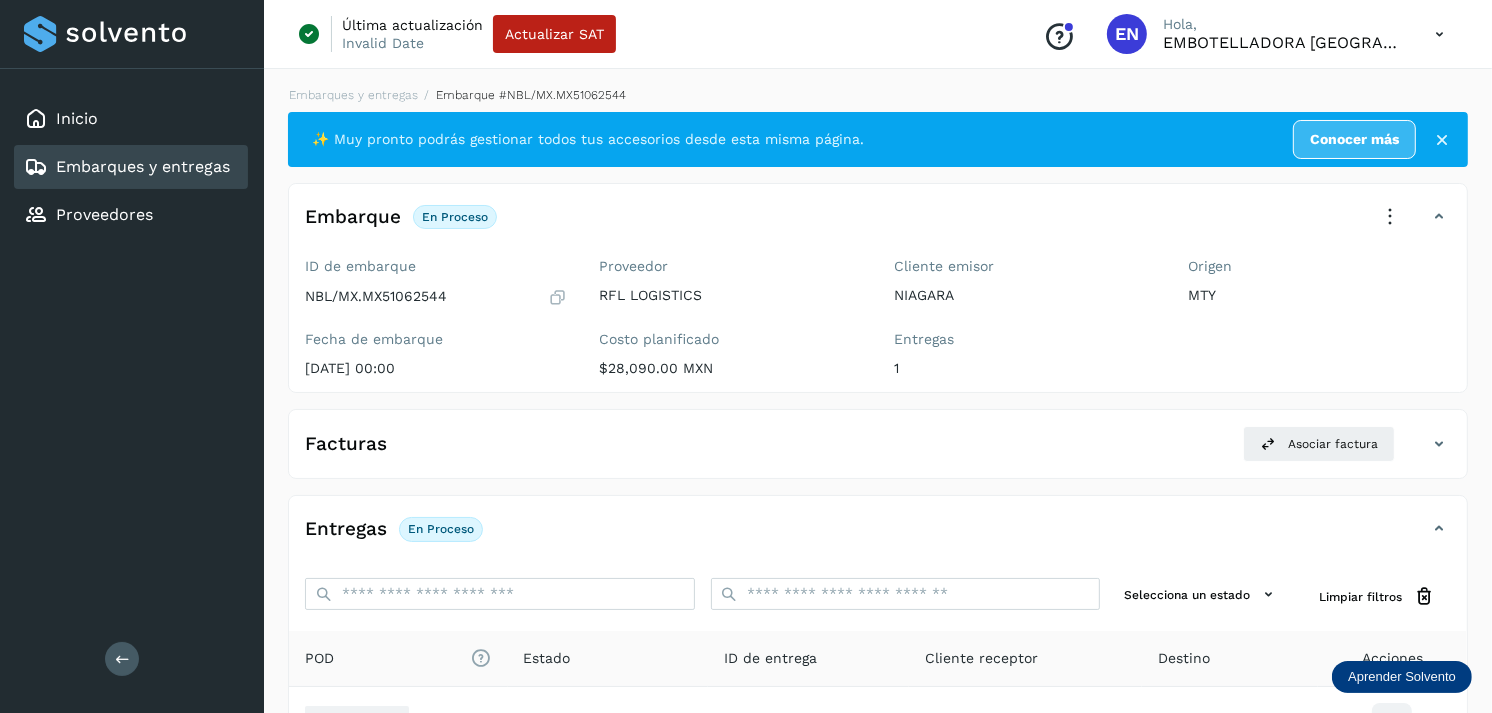 click on "Embarques y entregas" 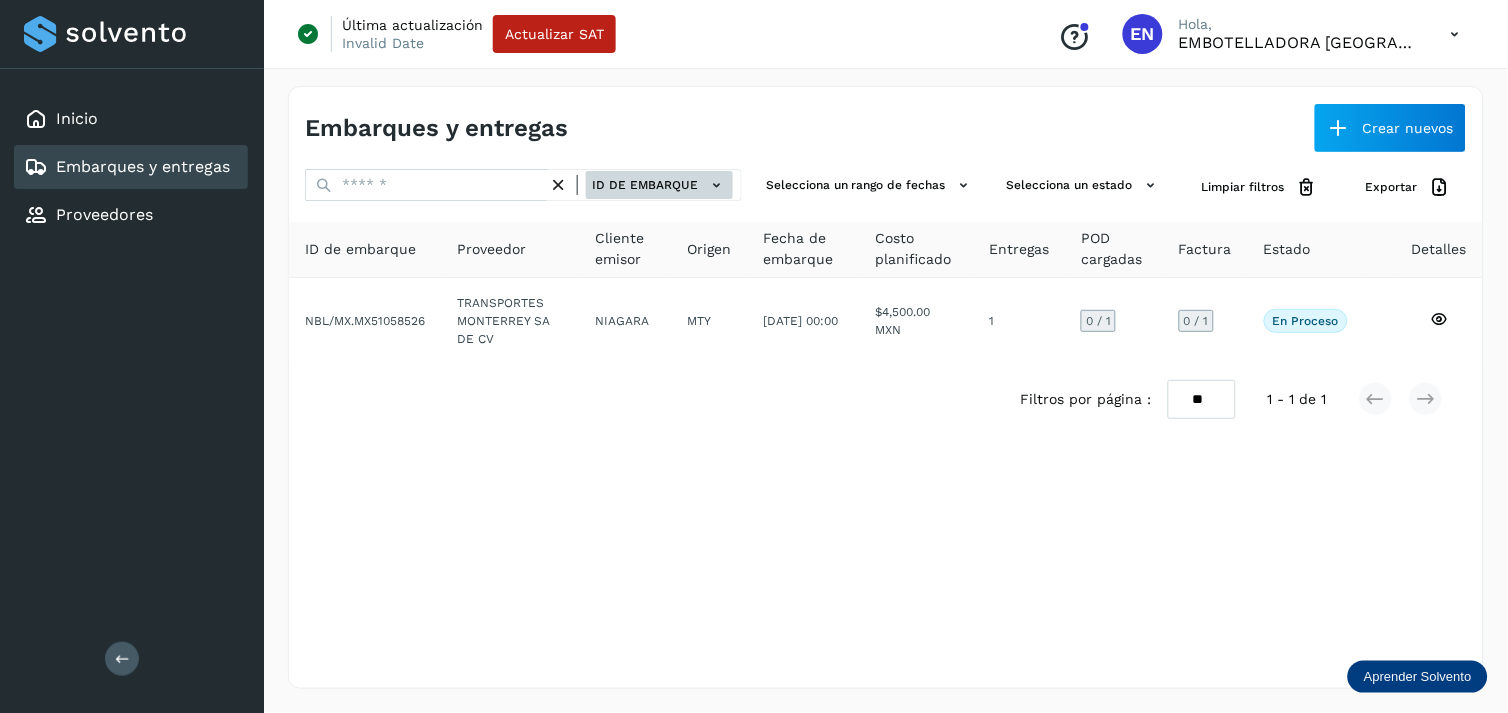 click on "ID de embarque" 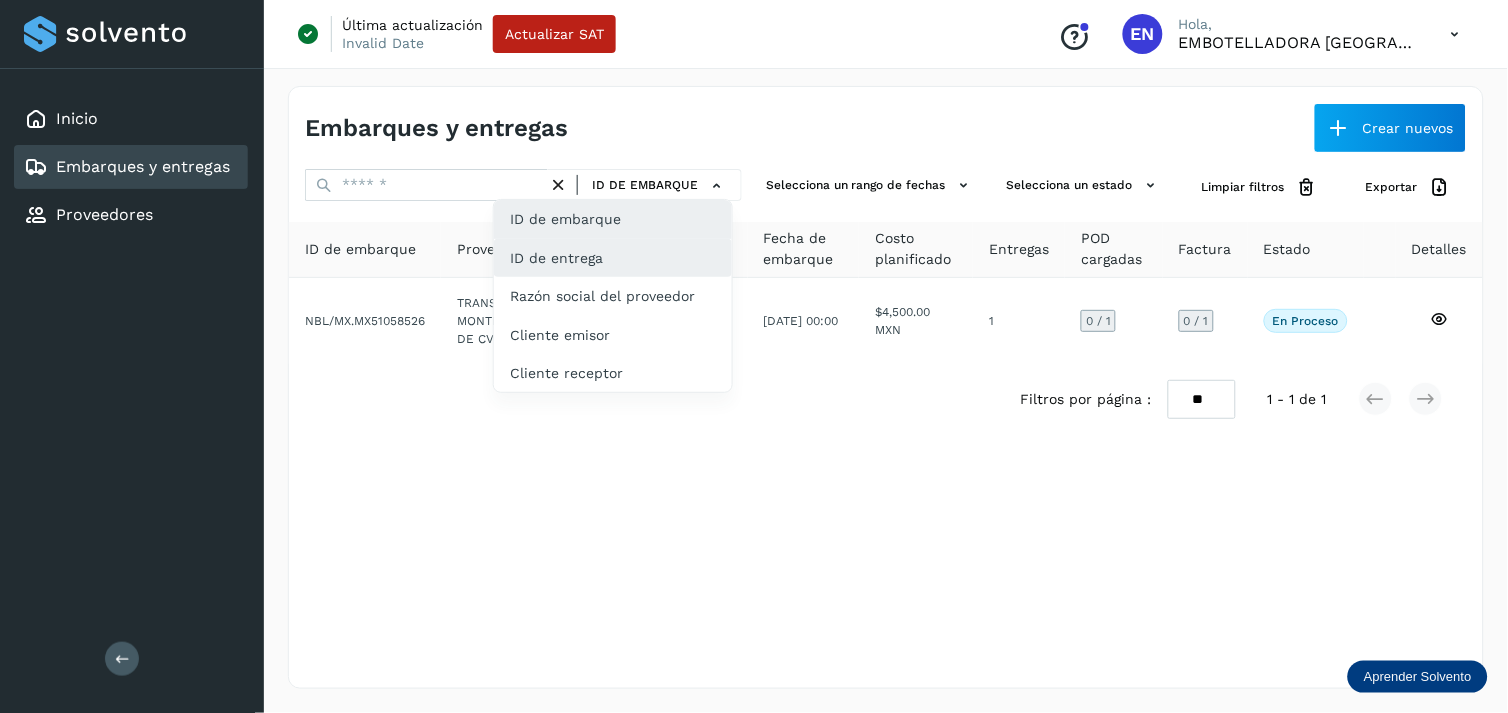 click on "ID de entrega" 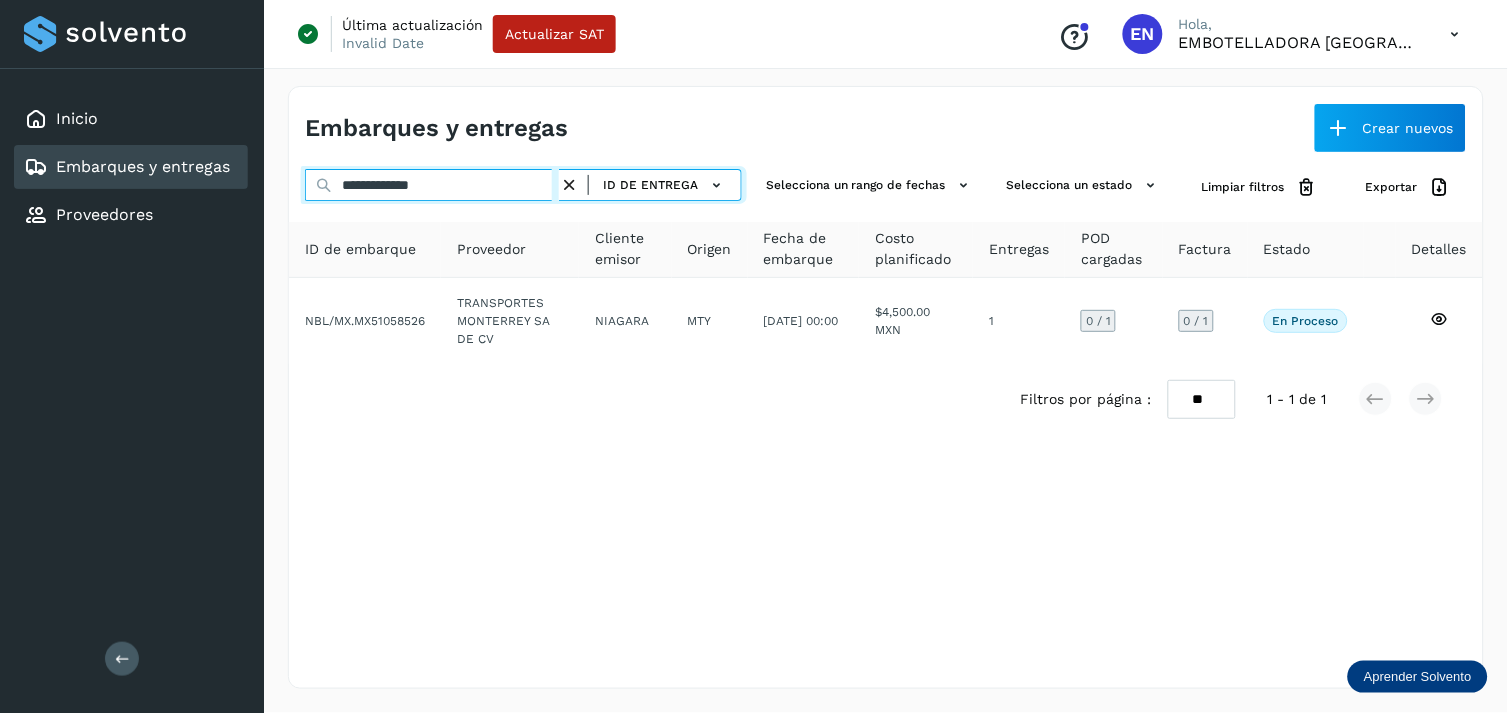 click on "**********" at bounding box center [432, 185] 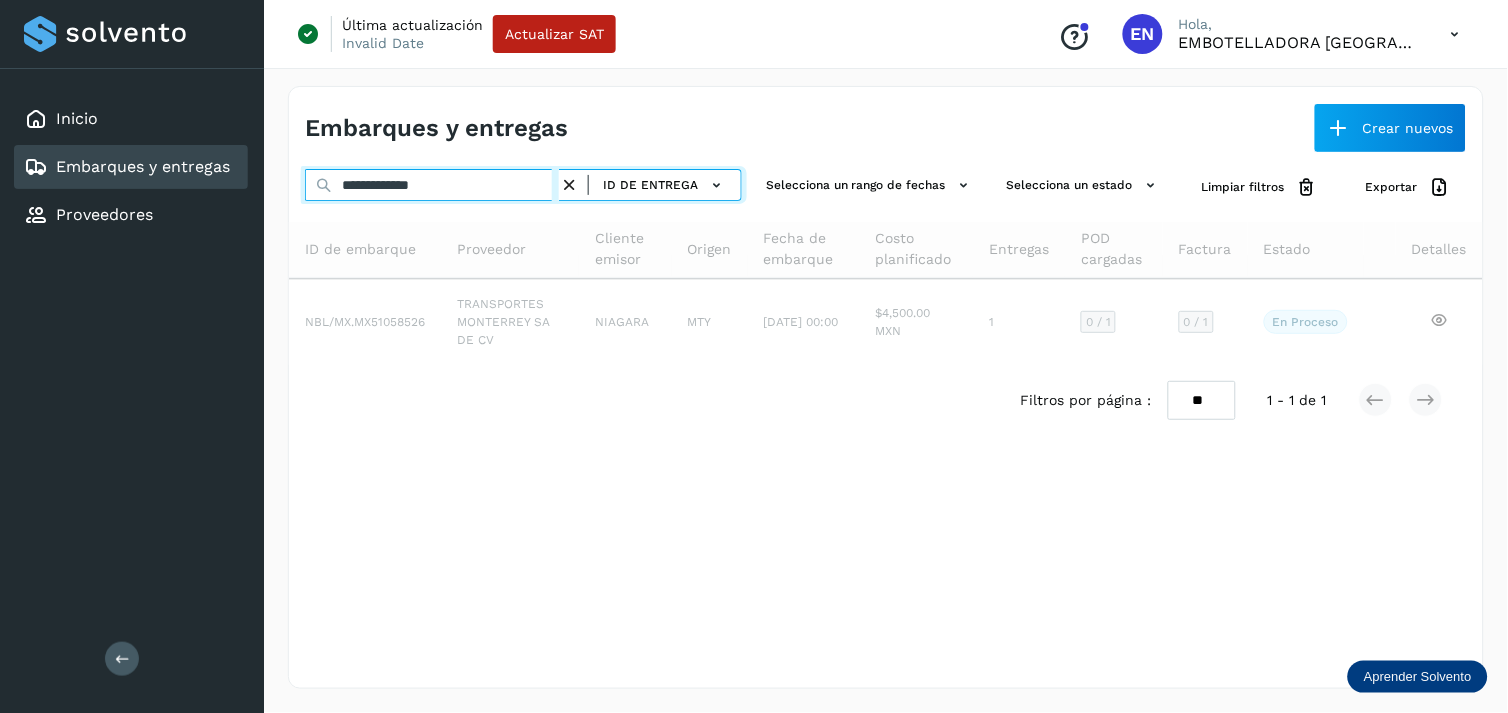 type on "**********" 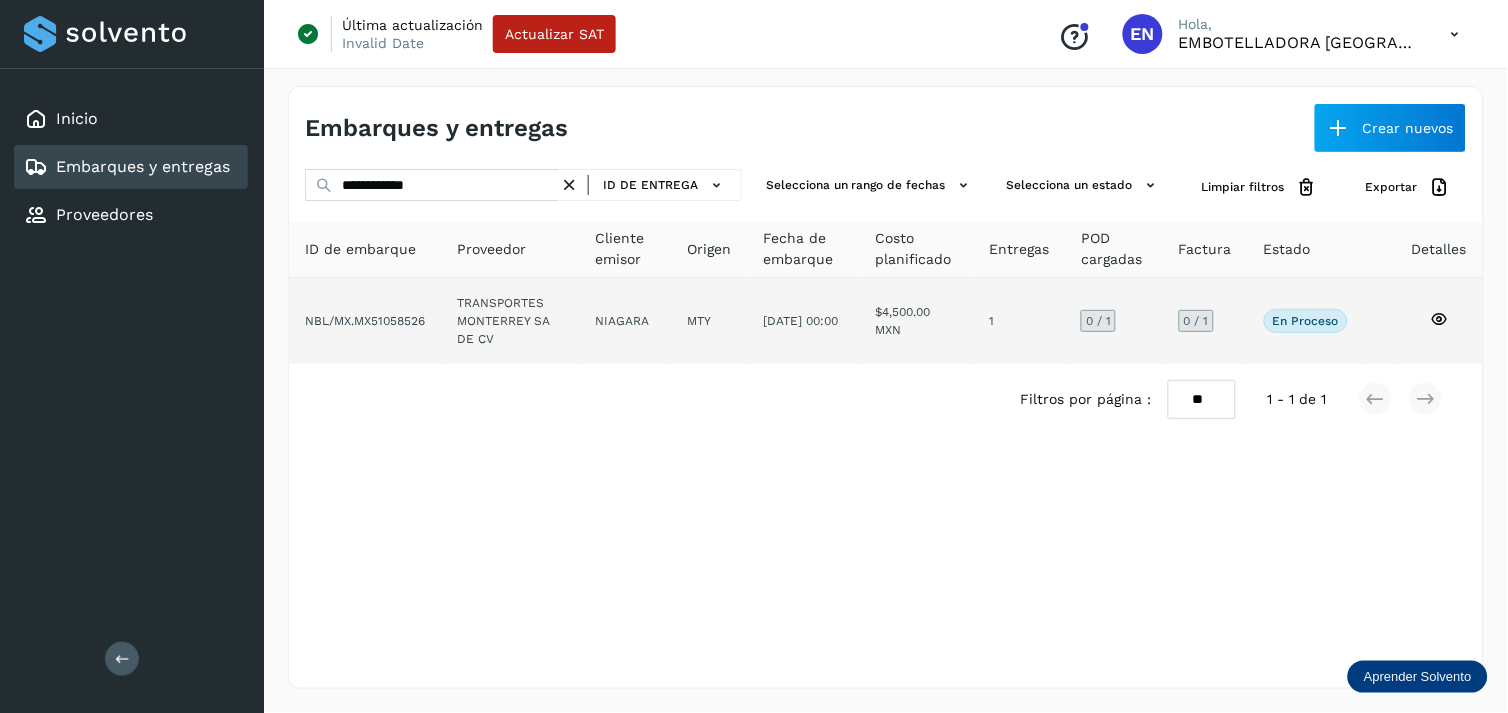 click on "TRANSPORTES MONTERREY SA DE CV" 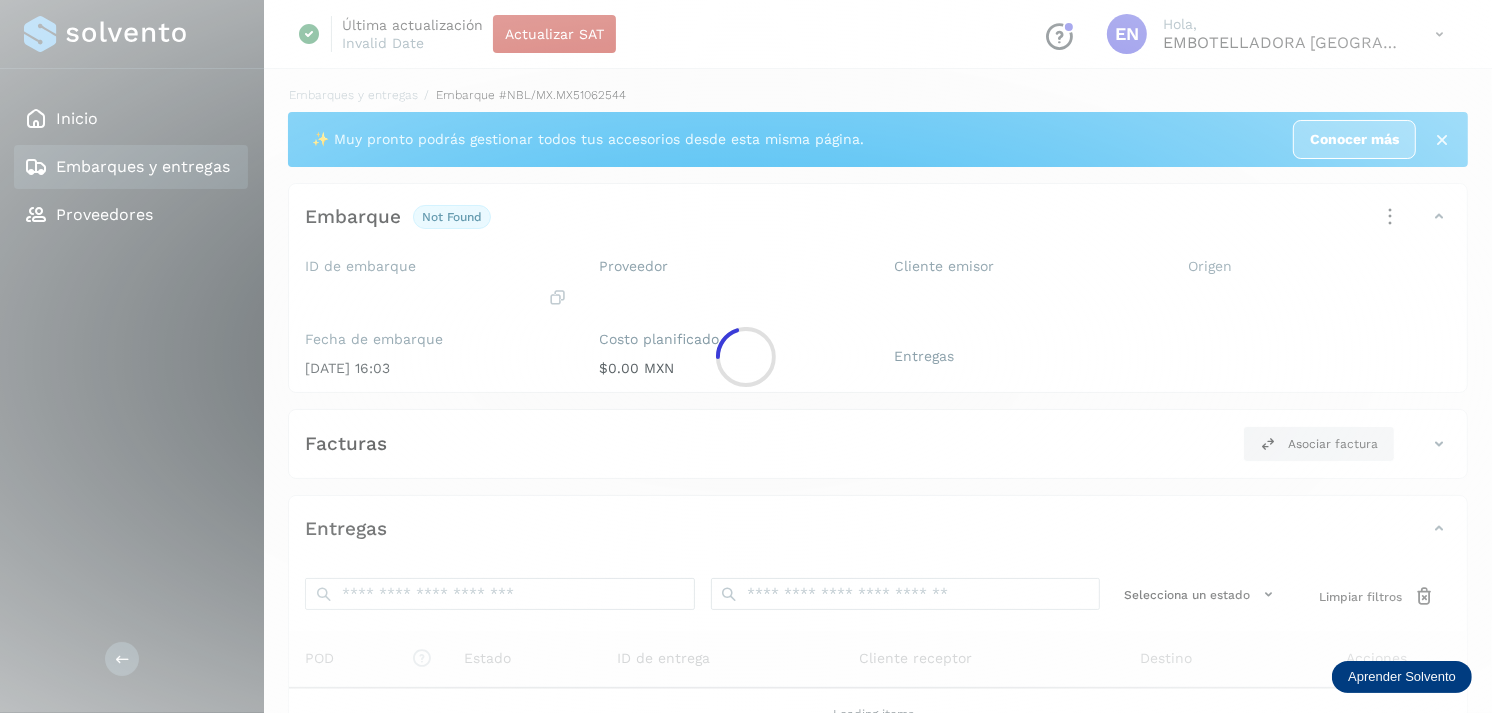 click 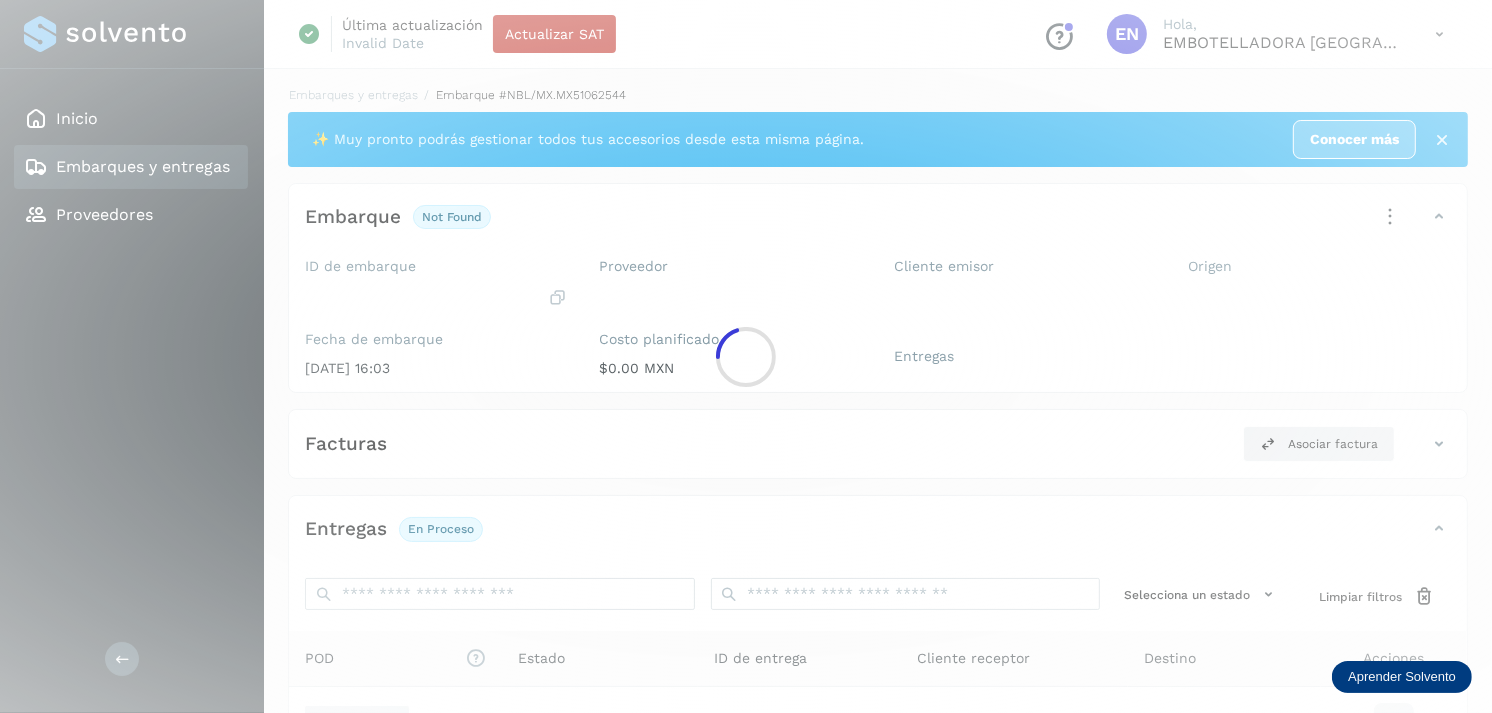 scroll, scrollTop: 243, scrollLeft: 0, axis: vertical 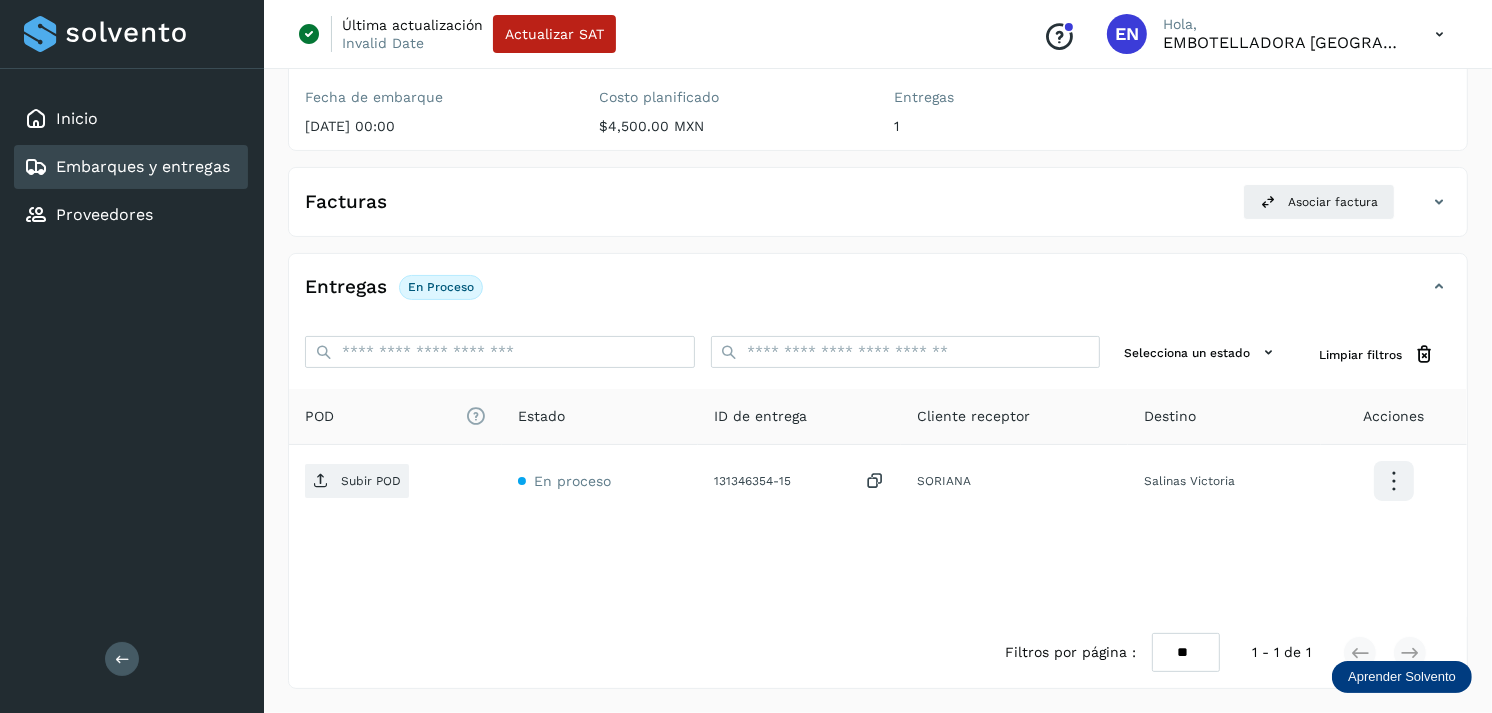 click on "Embarques y entregas" at bounding box center (127, 167) 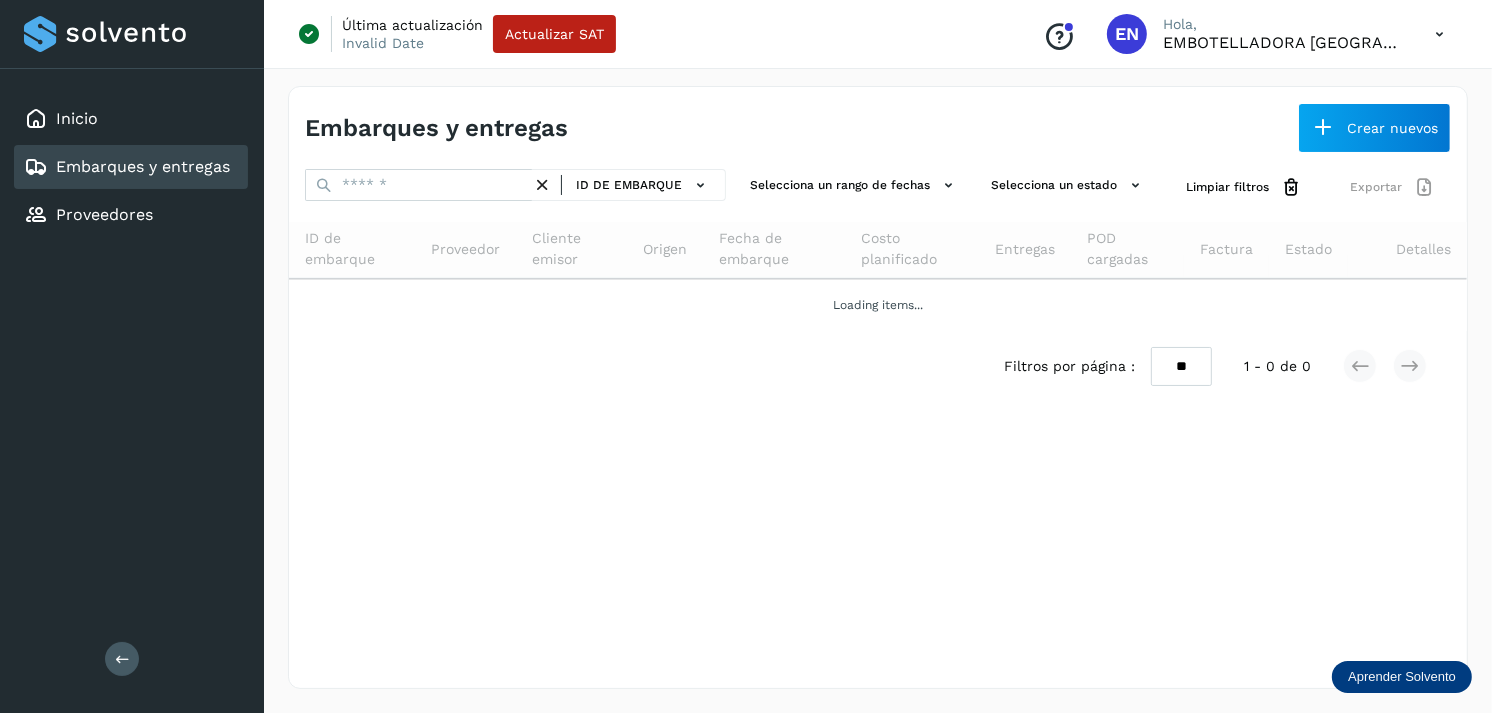 scroll, scrollTop: 0, scrollLeft: 0, axis: both 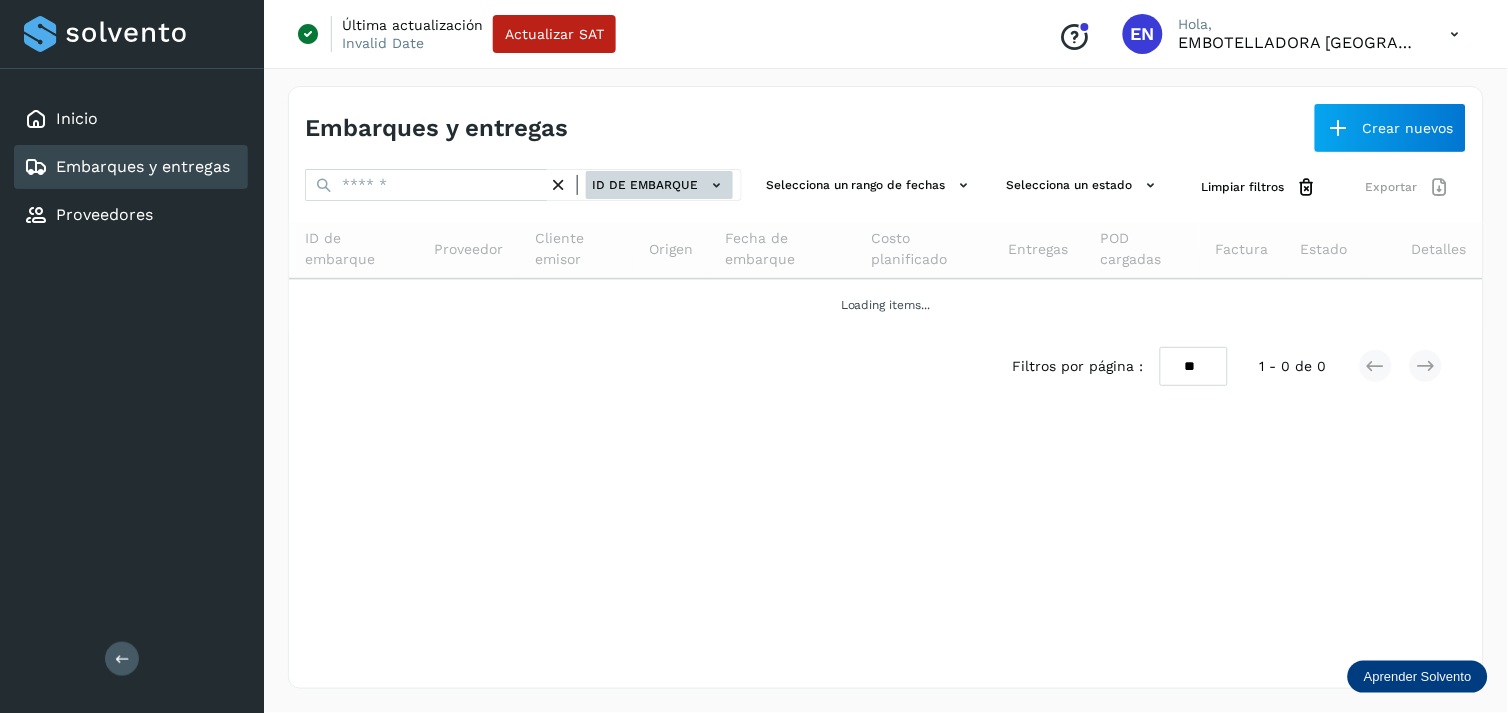 click on "ID de embarque" at bounding box center [659, 185] 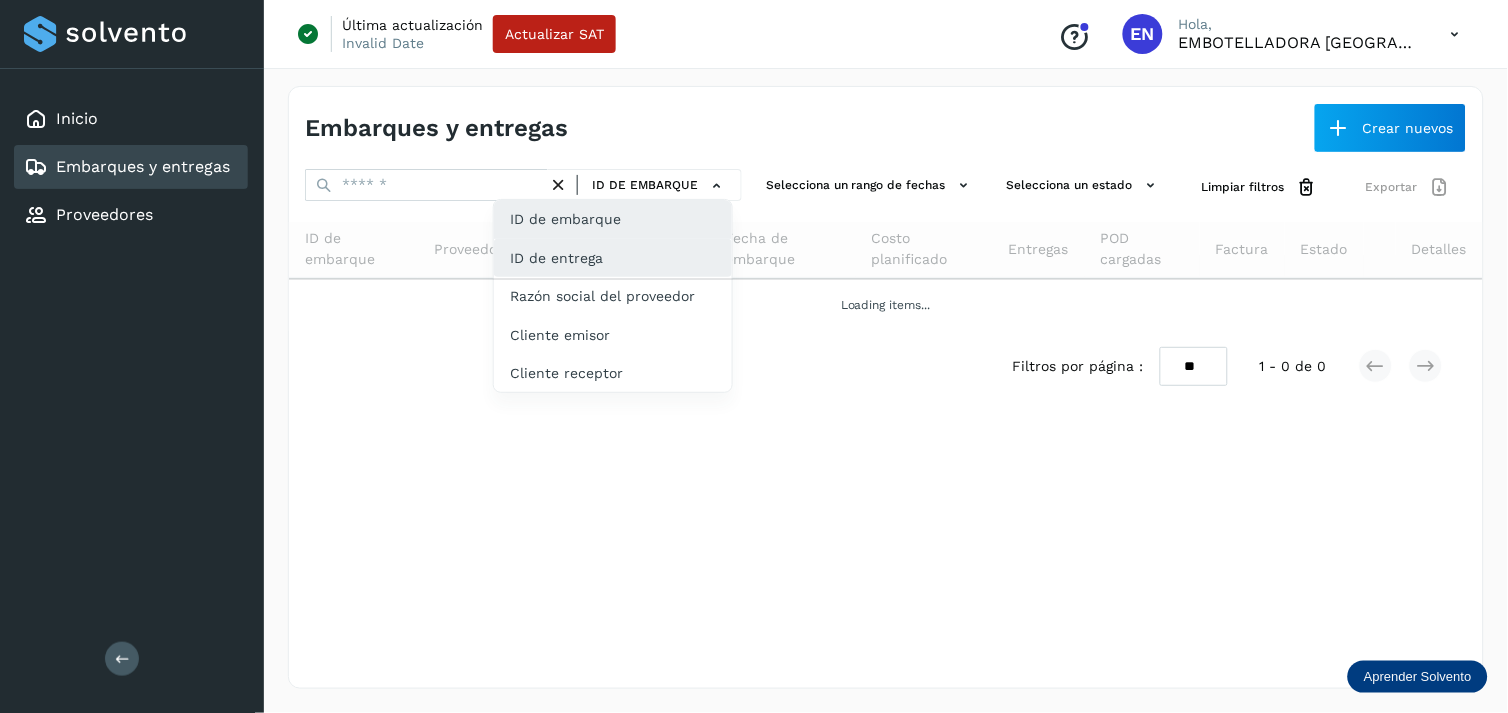 click on "ID de entrega" 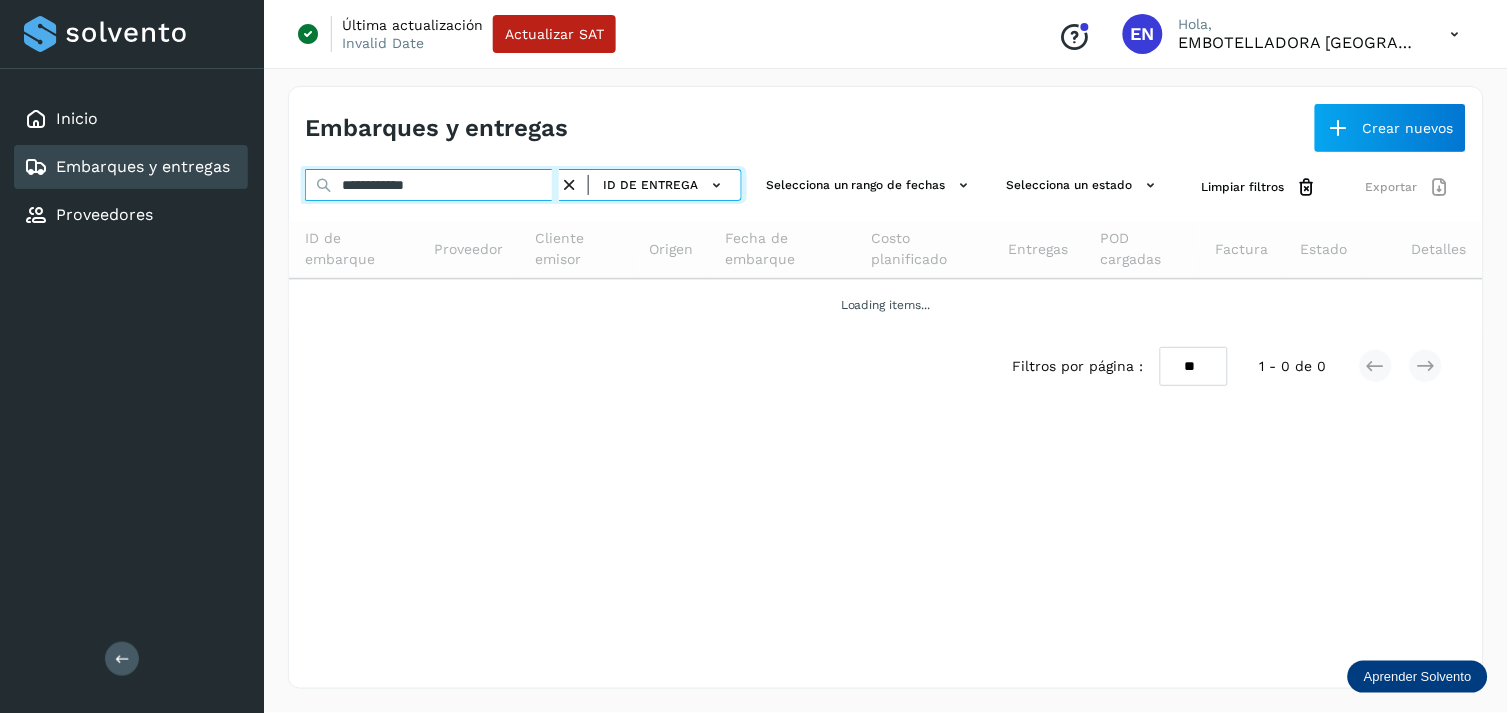 drag, startPoint x: 490, startPoint y: 178, endPoint x: 595, endPoint y: 180, distance: 105.01904 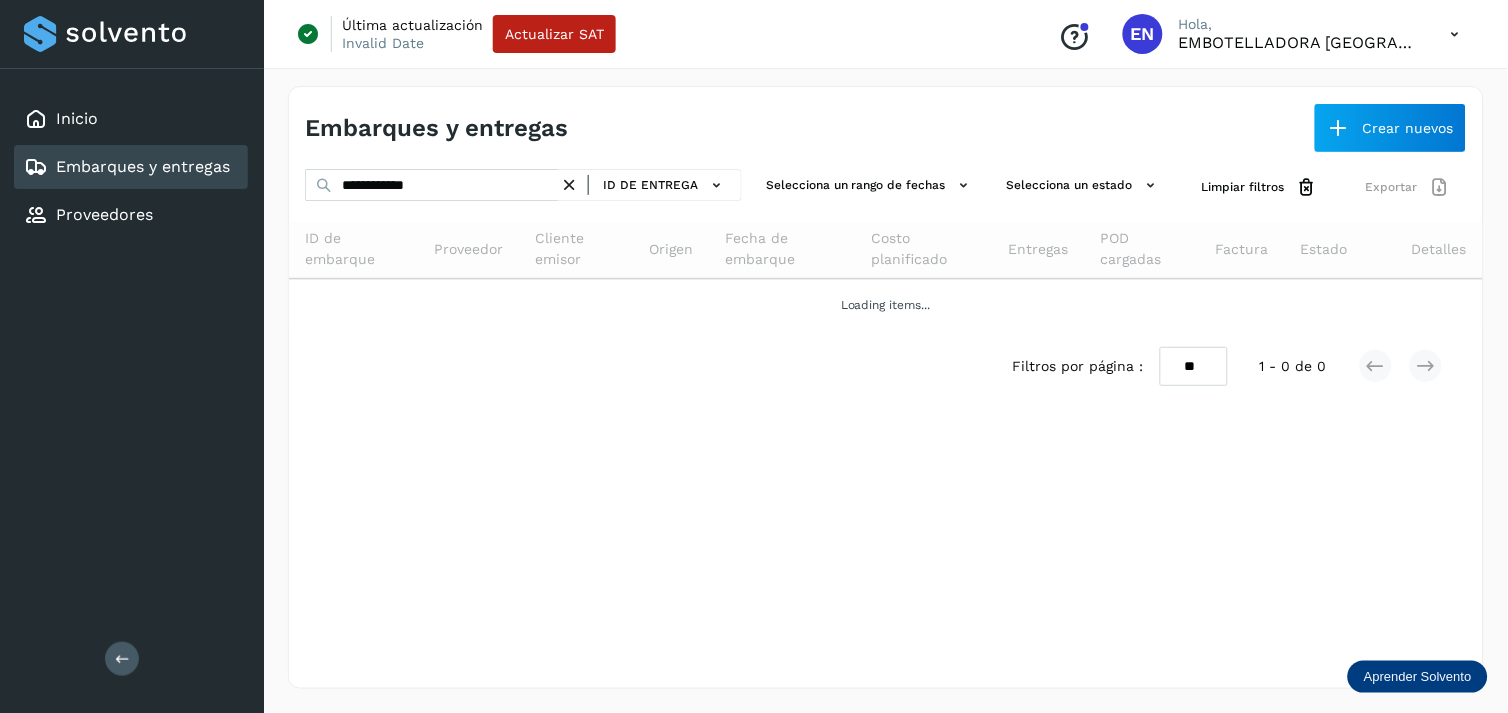 drag, startPoint x: 586, startPoint y: 182, endPoint x: 568, endPoint y: 183, distance: 18.027756 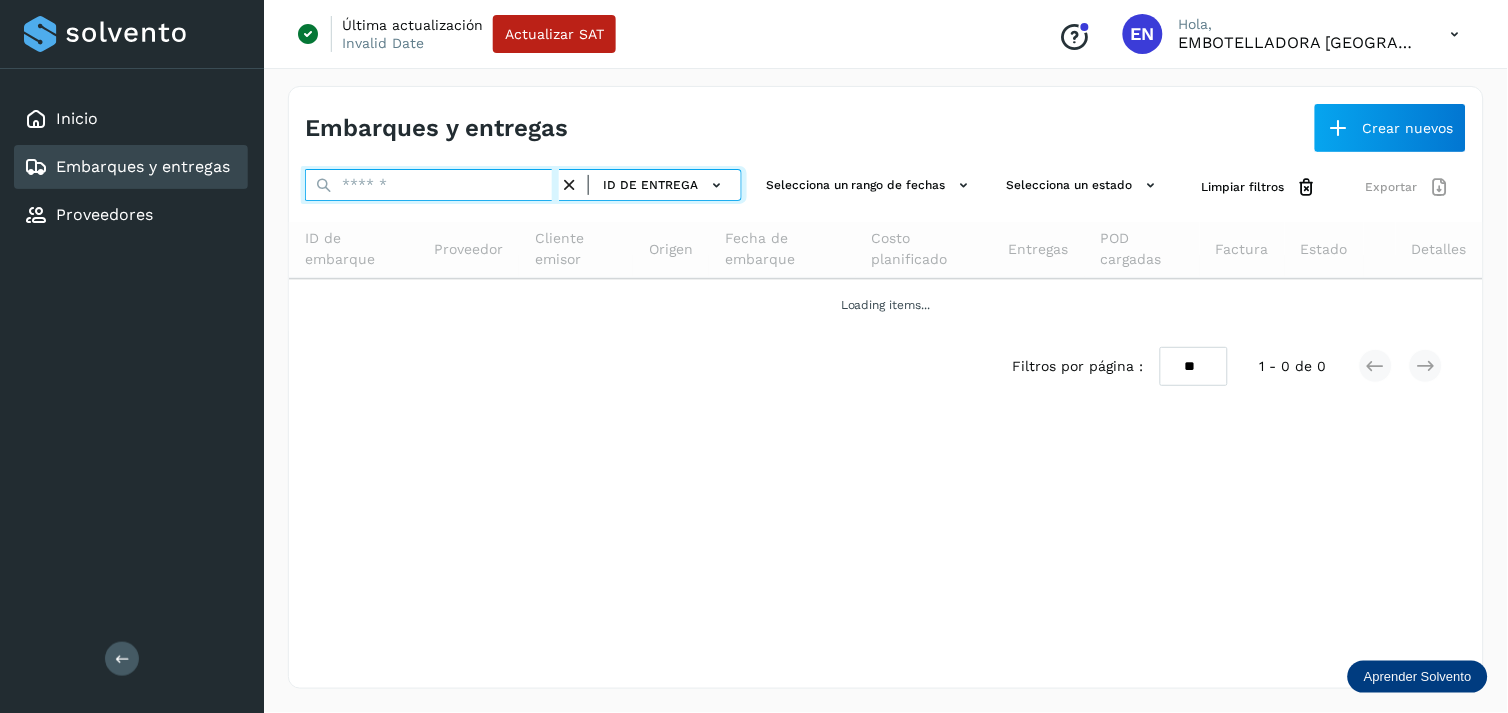 click at bounding box center (432, 185) 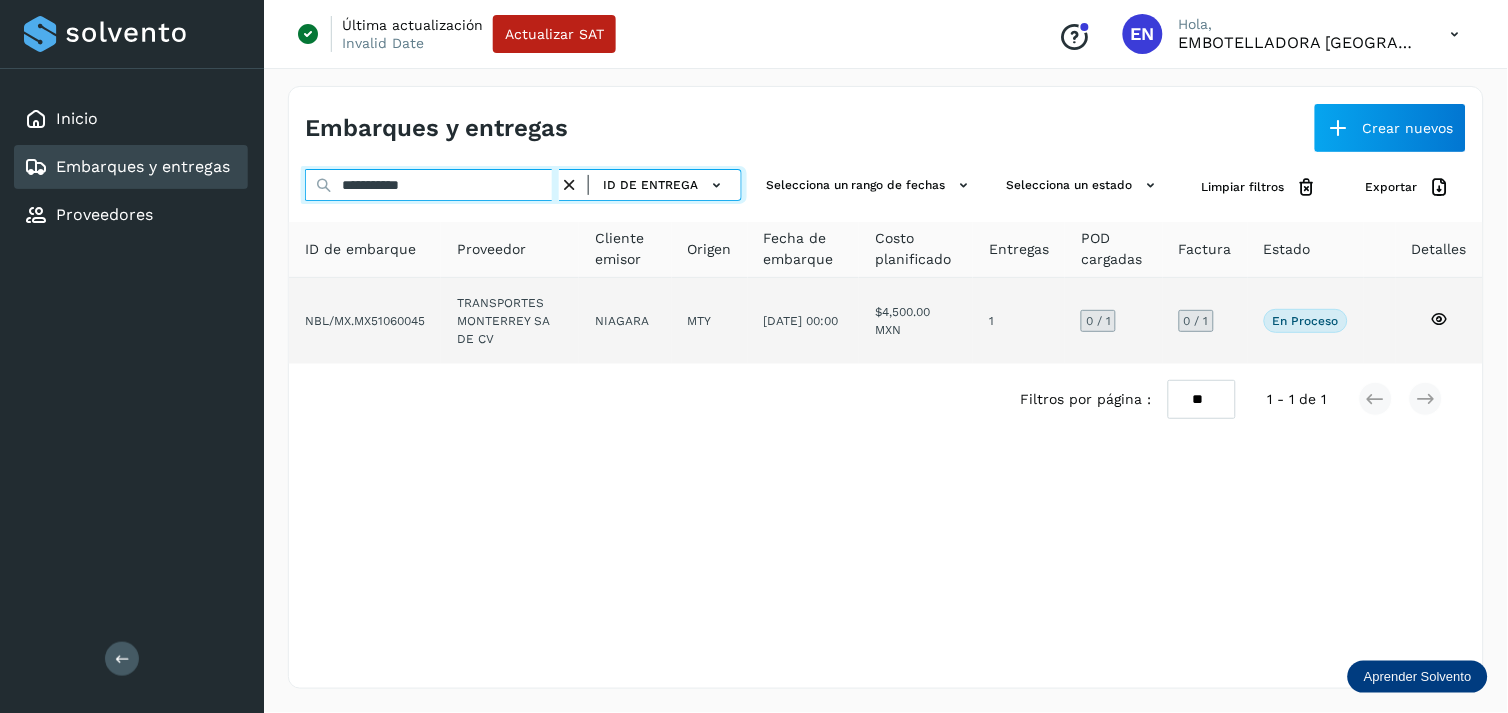 type on "**********" 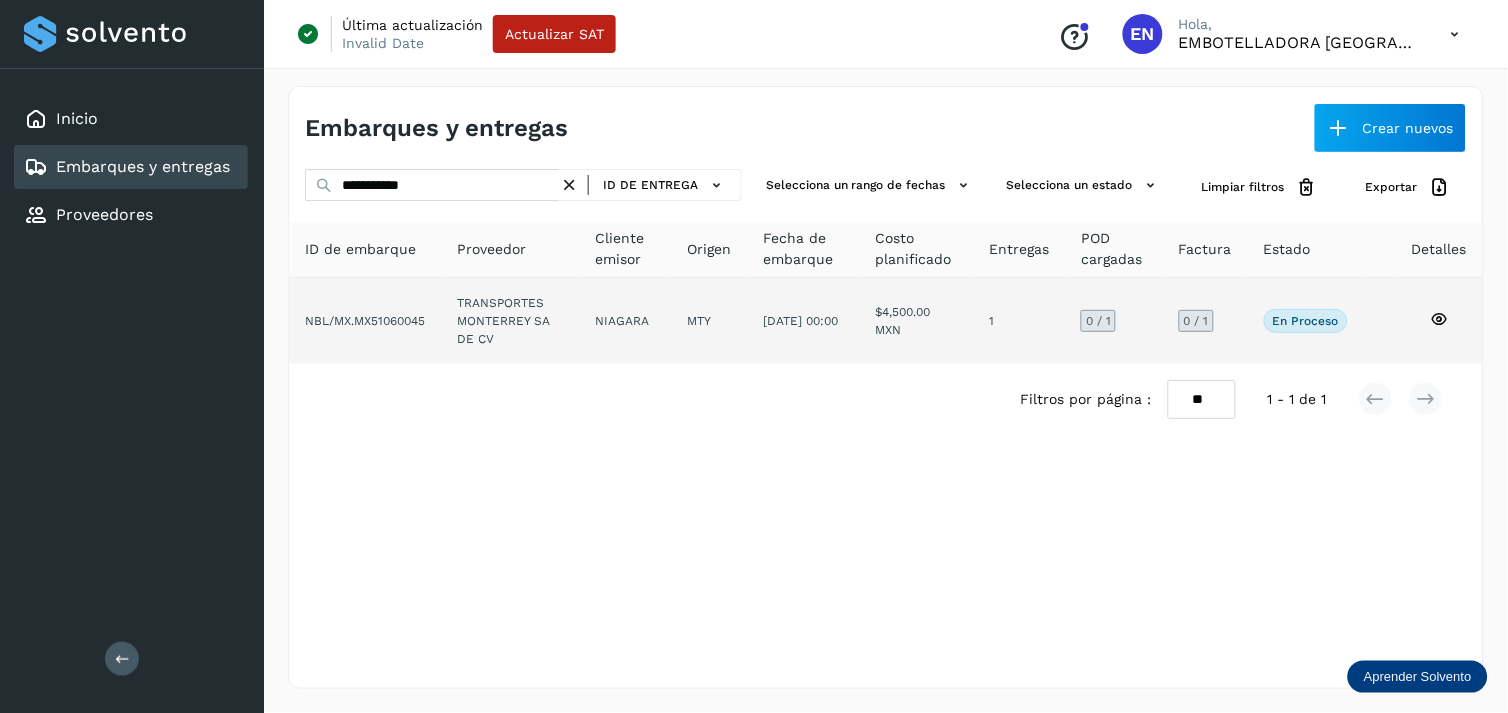 click on "TRANSPORTES MONTERREY SA DE CV" 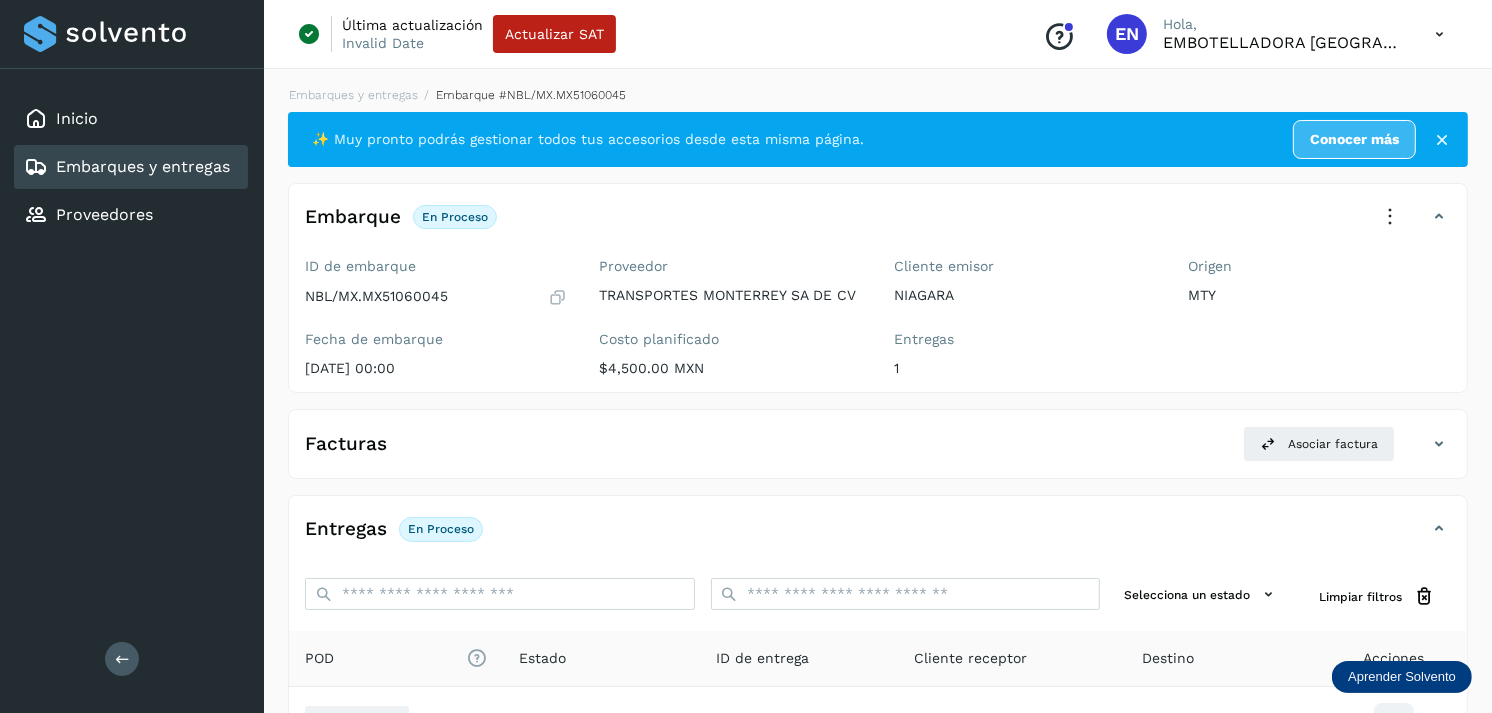 scroll, scrollTop: 243, scrollLeft: 0, axis: vertical 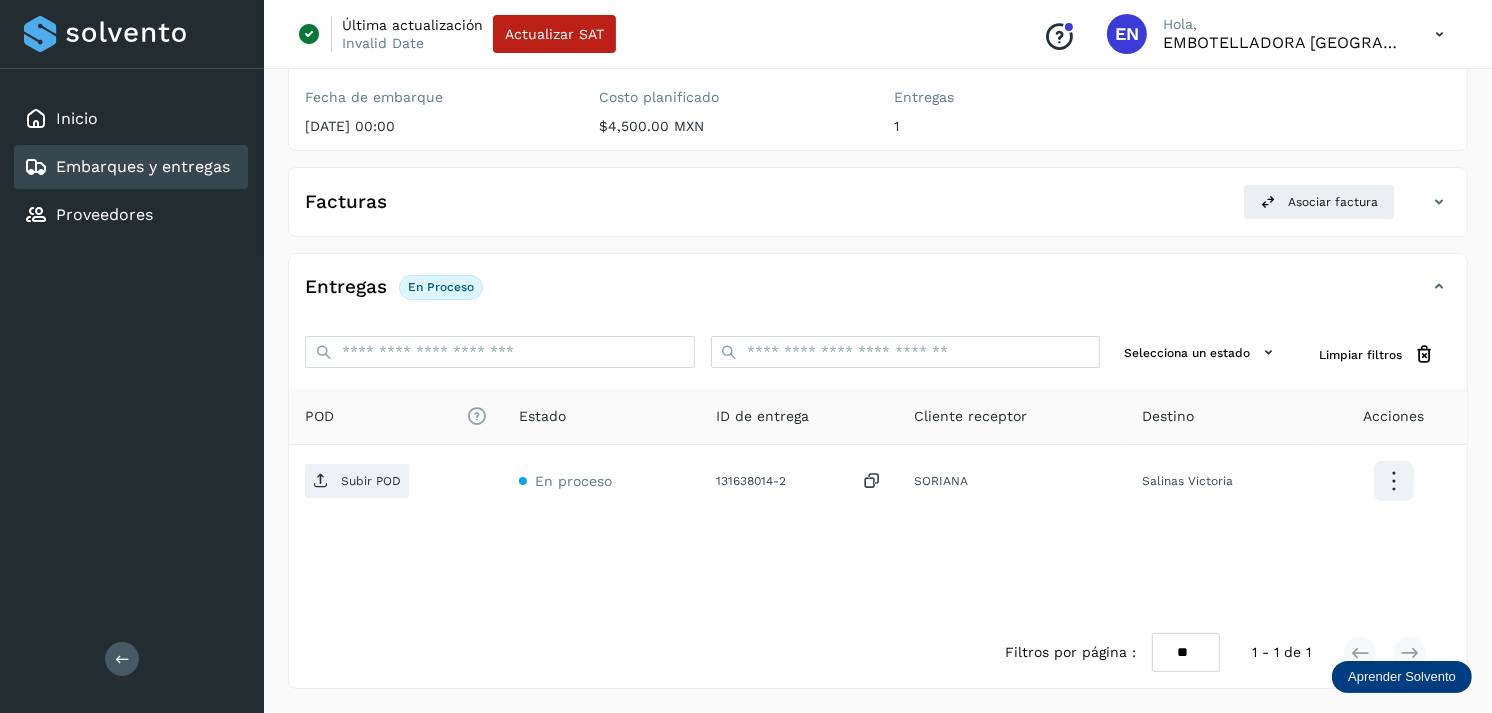 click on "Embarques y entregas" at bounding box center (143, 166) 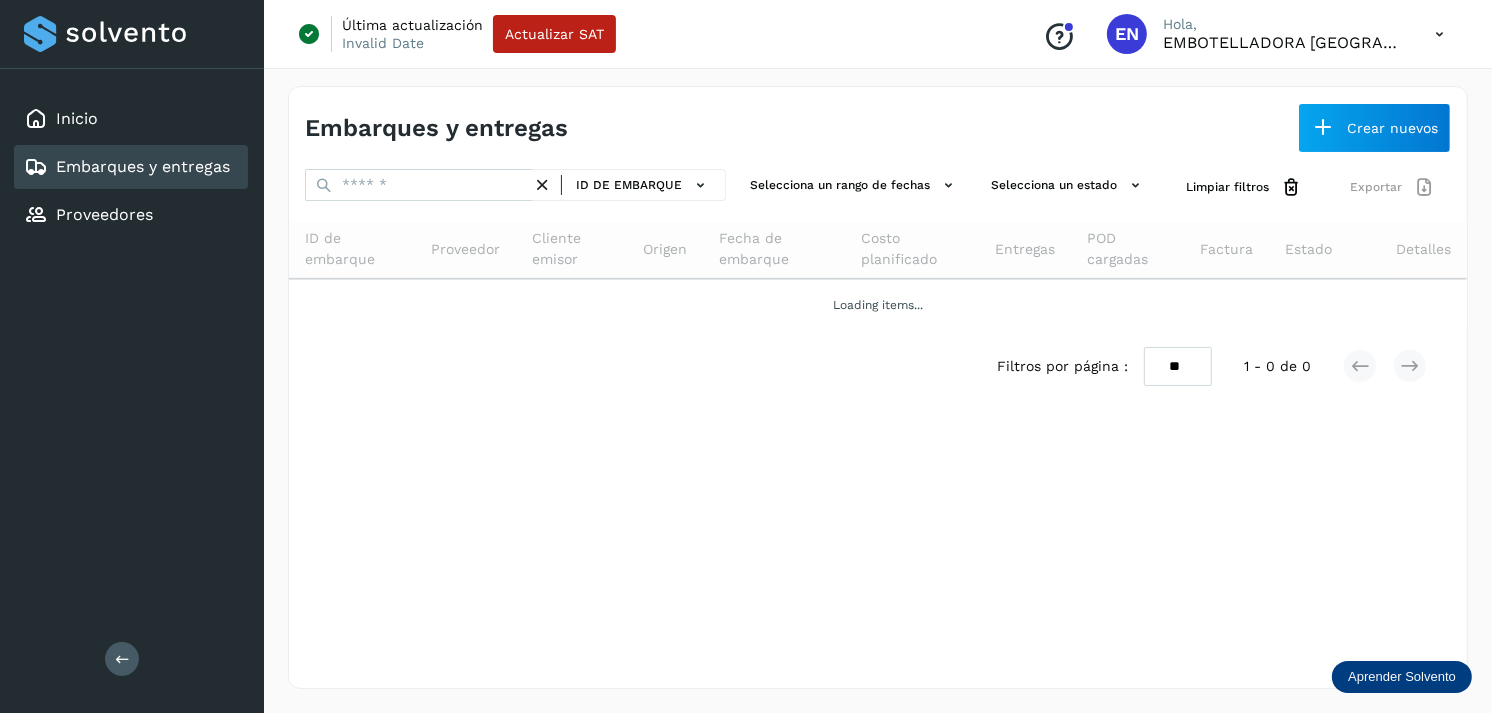 scroll, scrollTop: 0, scrollLeft: 0, axis: both 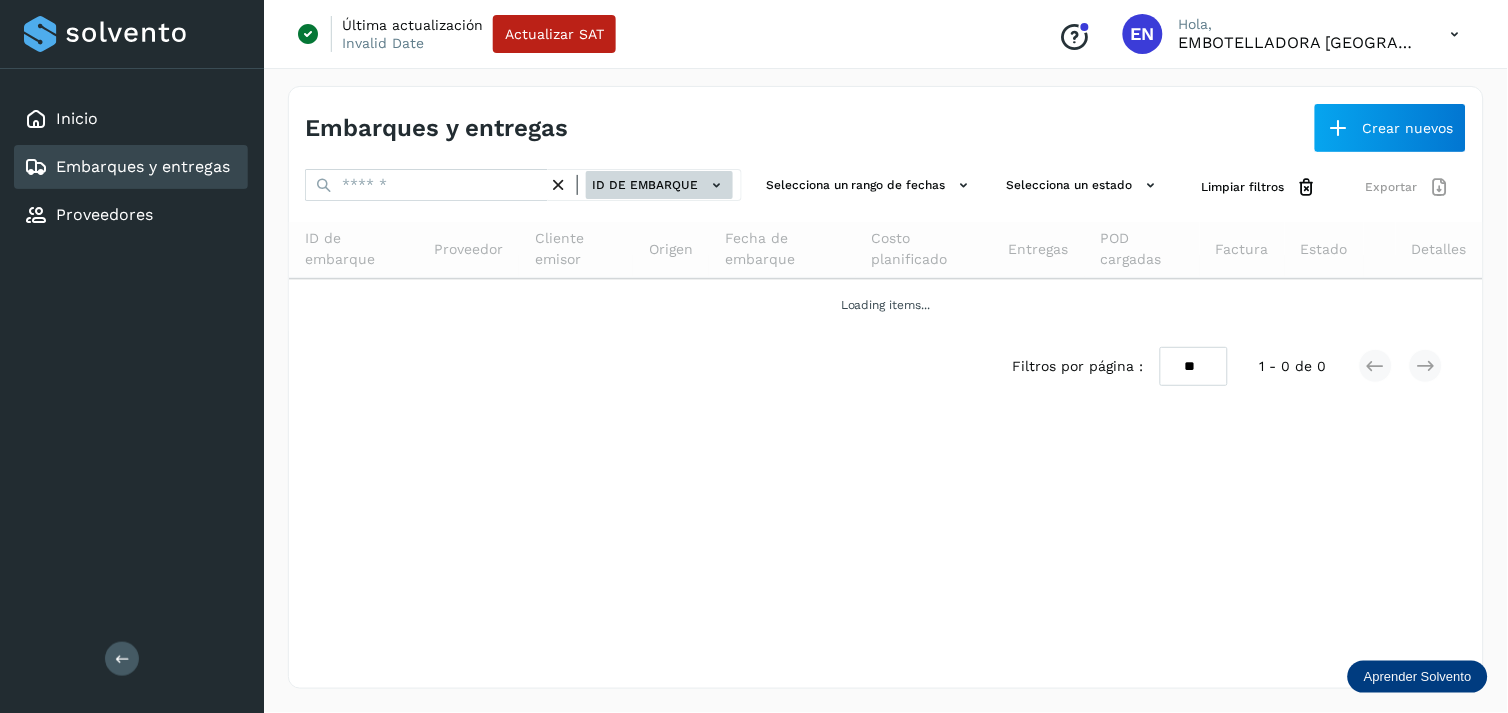 click on "ID de embarque" 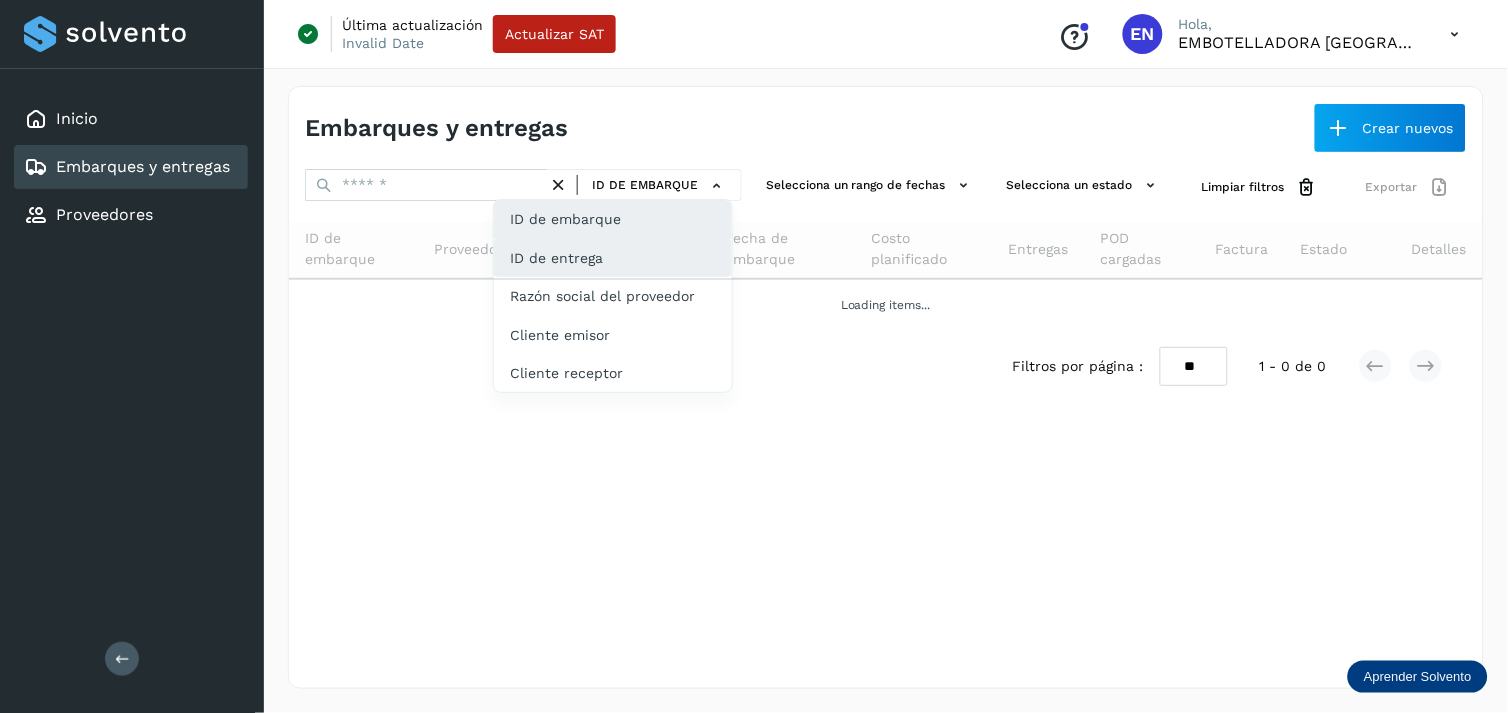 click on "ID de entrega" 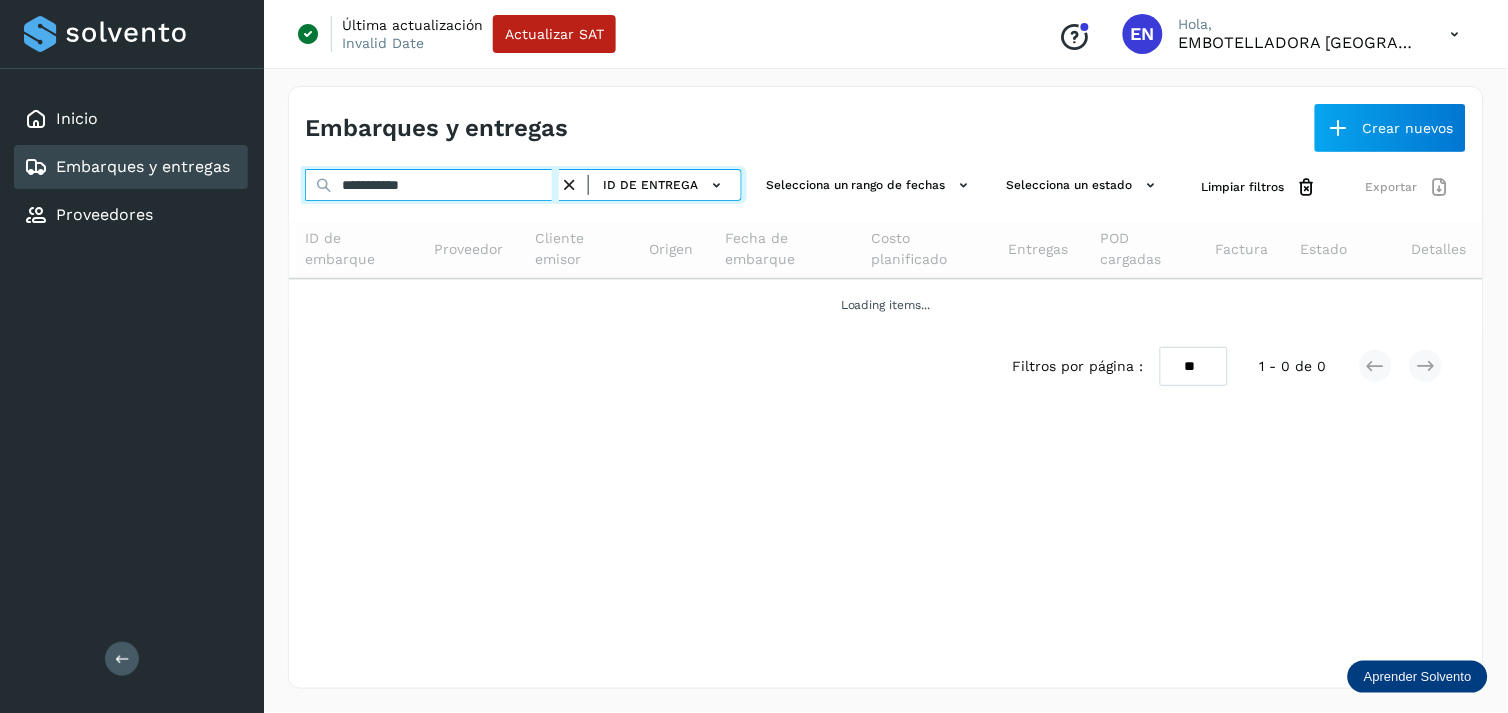 click on "**********" at bounding box center [432, 185] 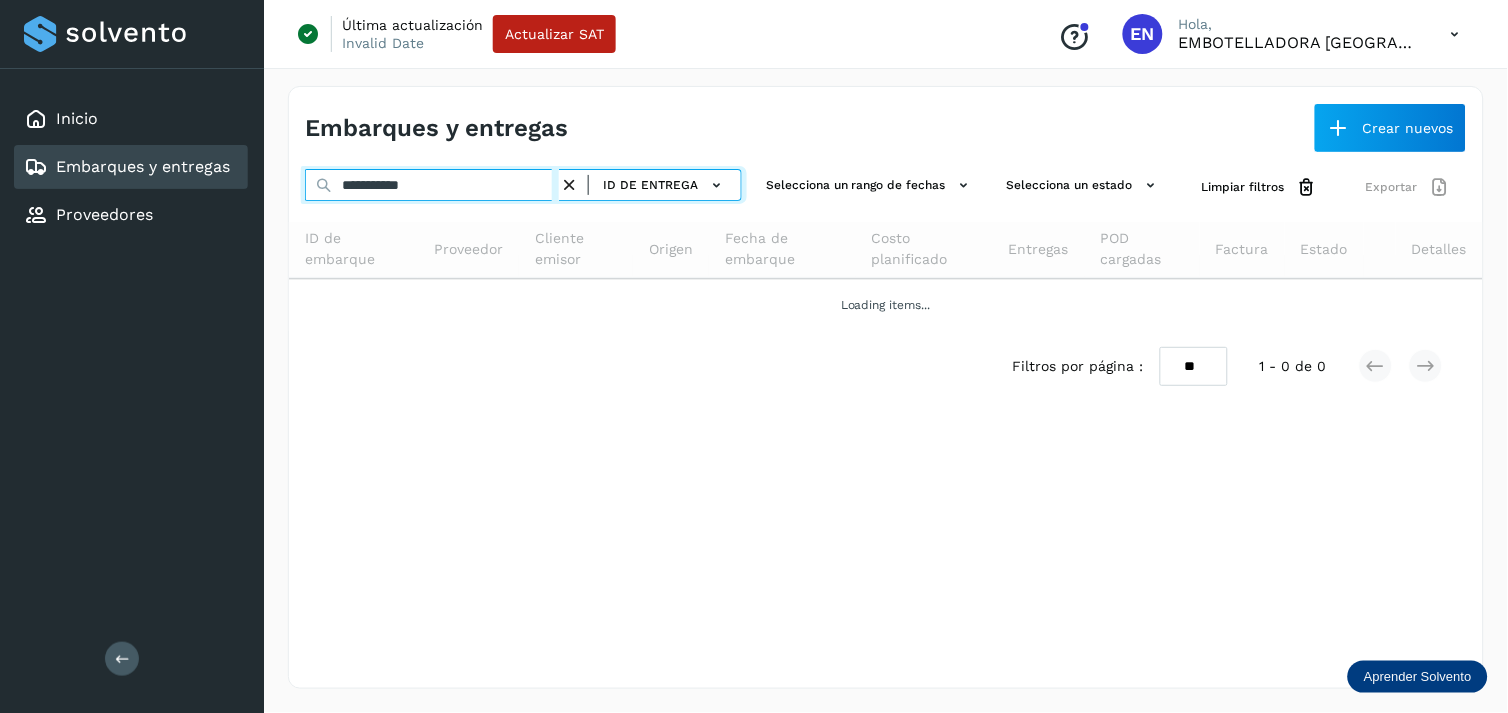 click on "**********" at bounding box center (432, 185) 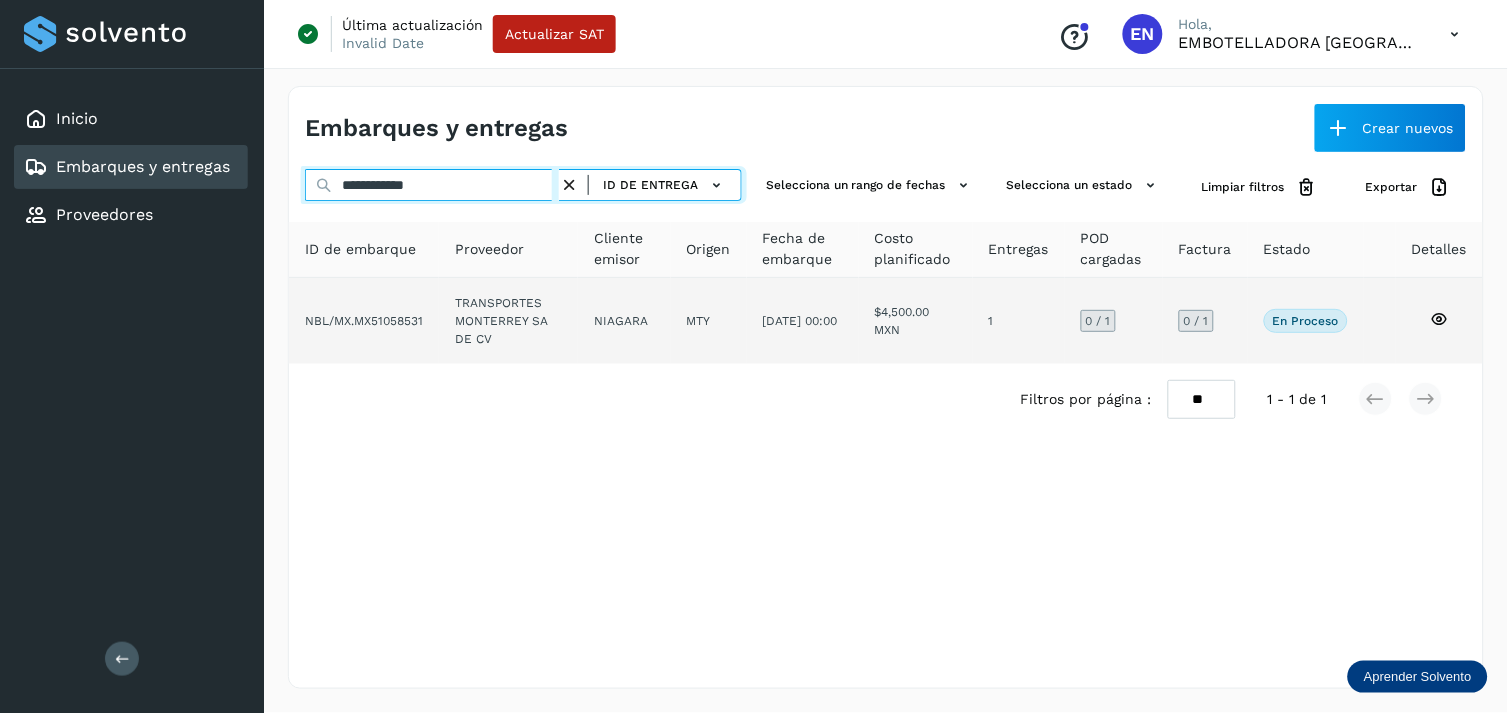 type on "**********" 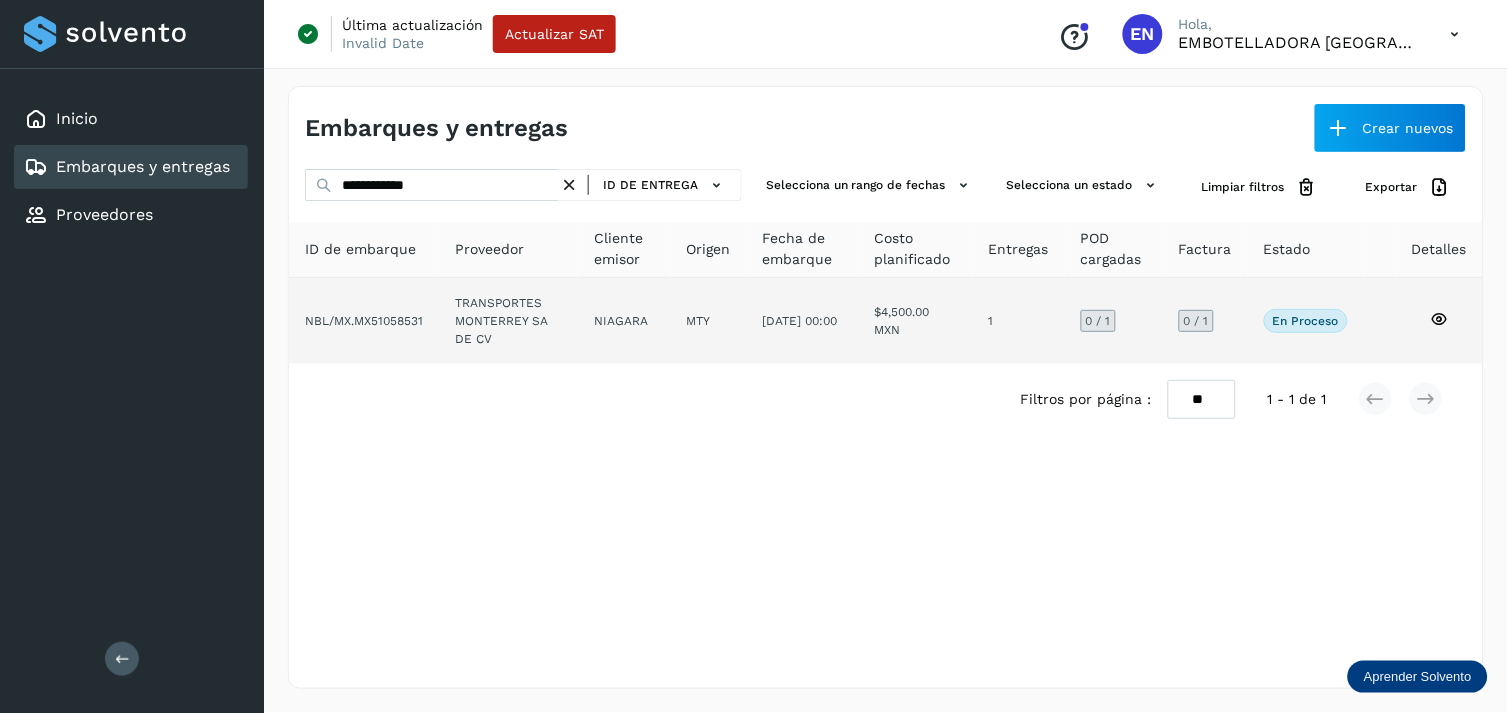 click on "TRANSPORTES MONTERREY SA DE CV" 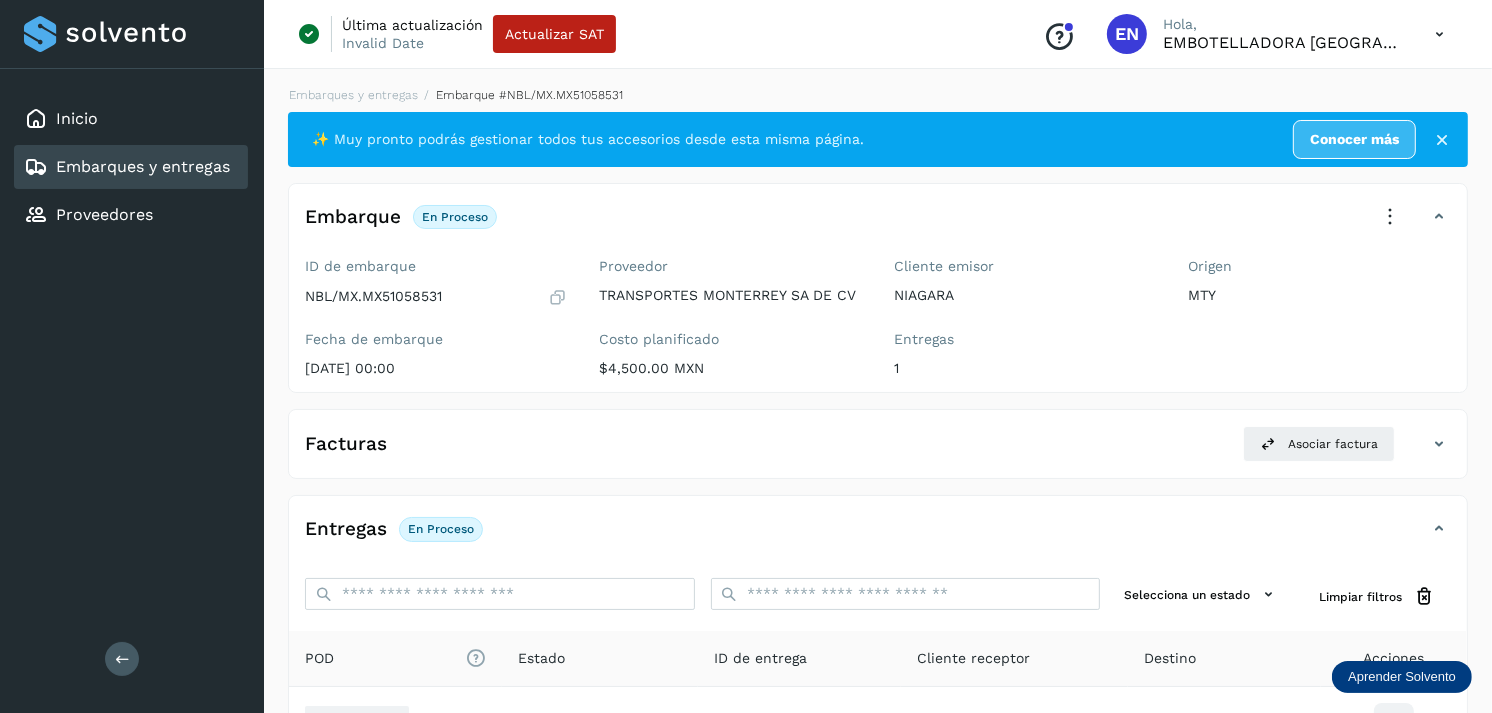 scroll, scrollTop: 243, scrollLeft: 0, axis: vertical 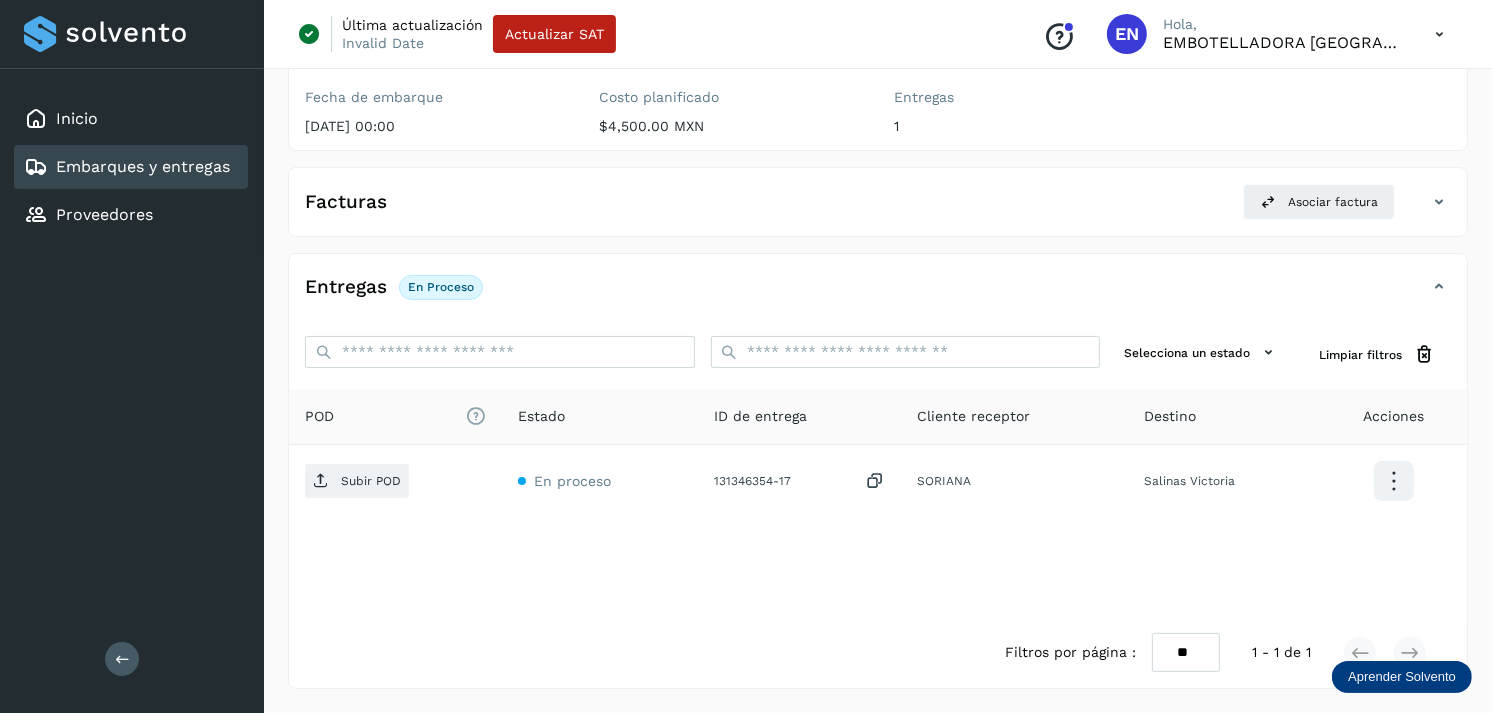 click on "Embarques y entregas" at bounding box center (143, 166) 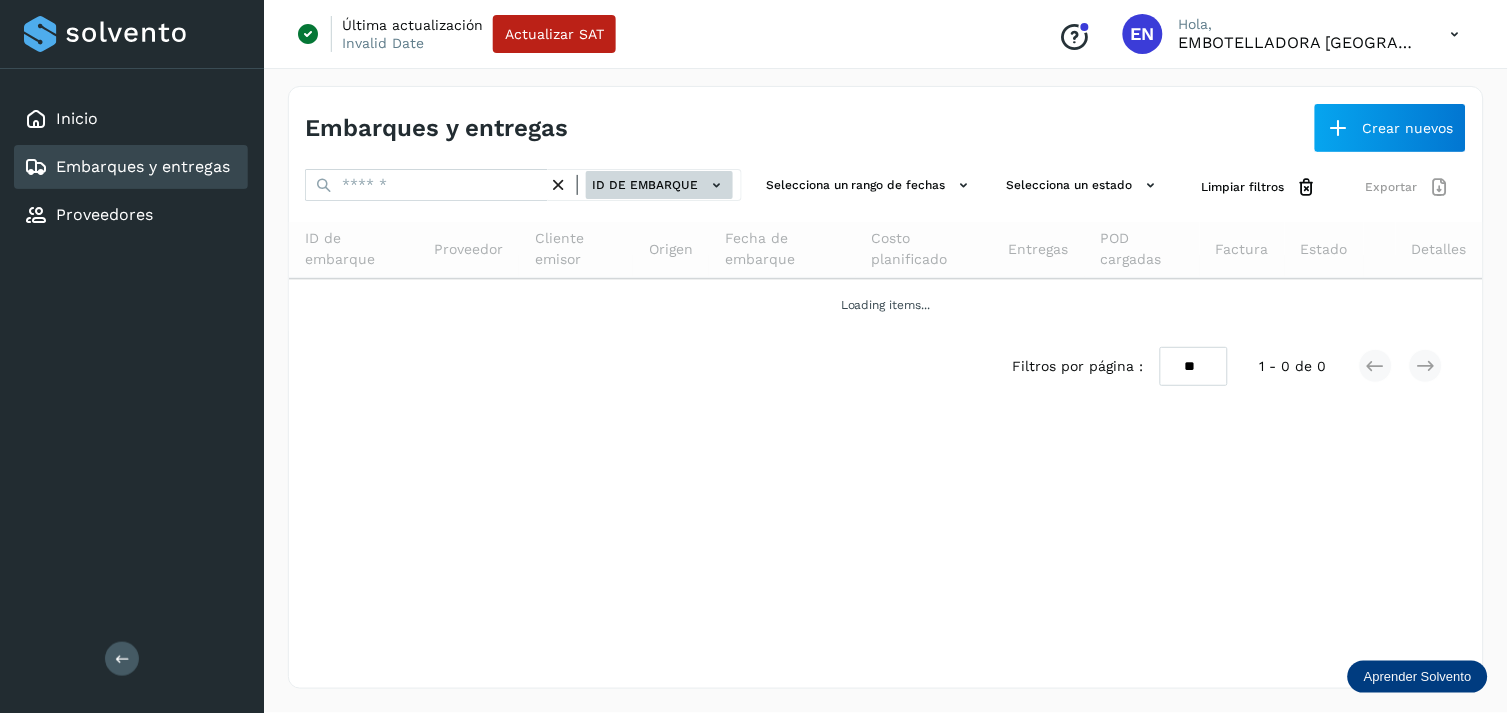 click on "ID de embarque" 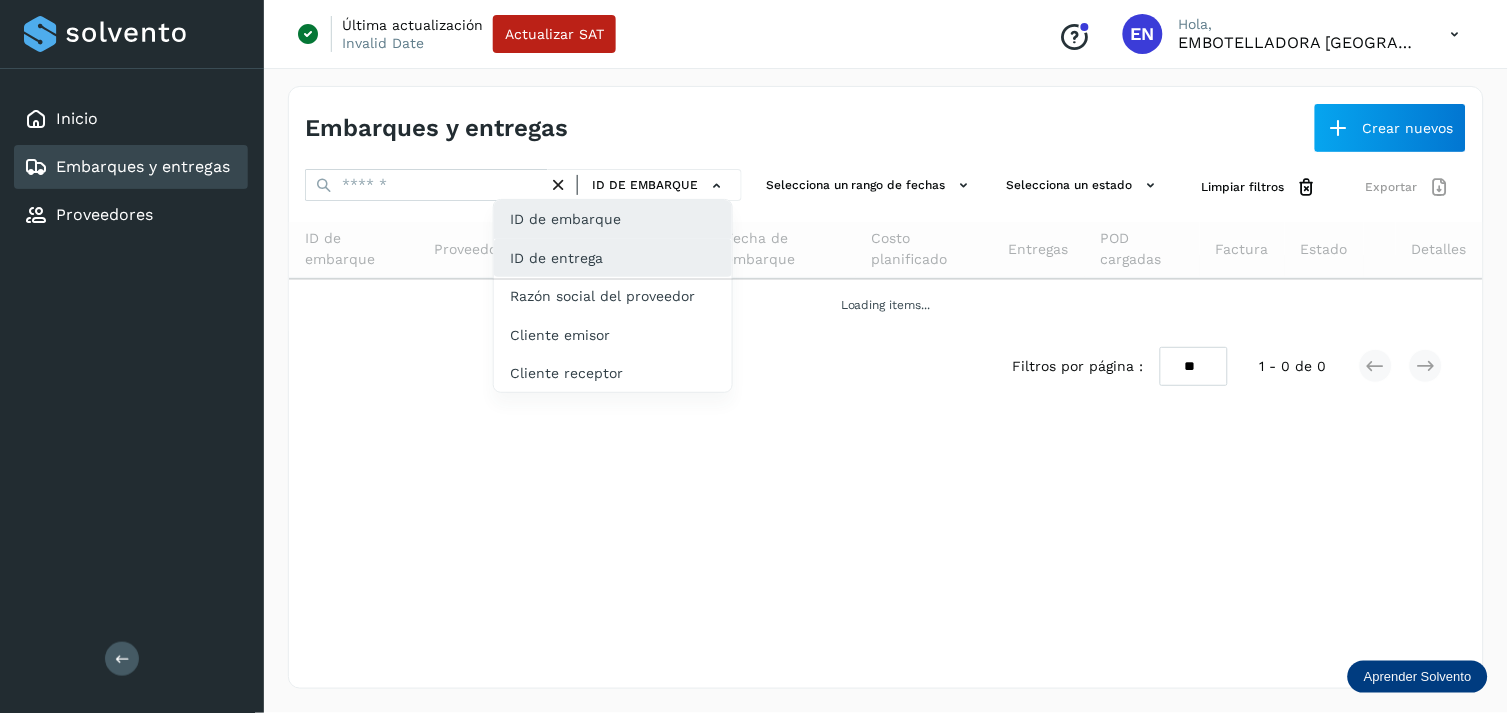 click on "ID de entrega" 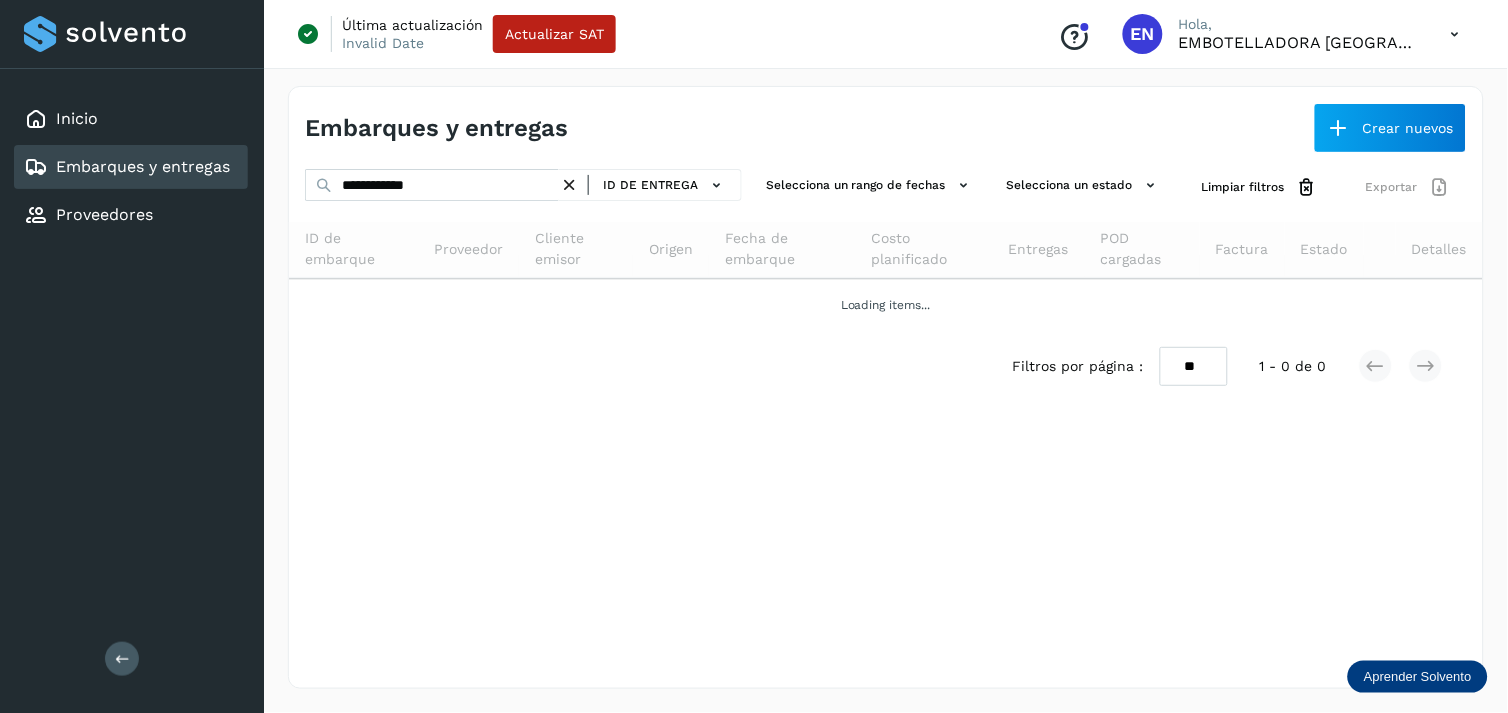 click at bounding box center (569, 185) 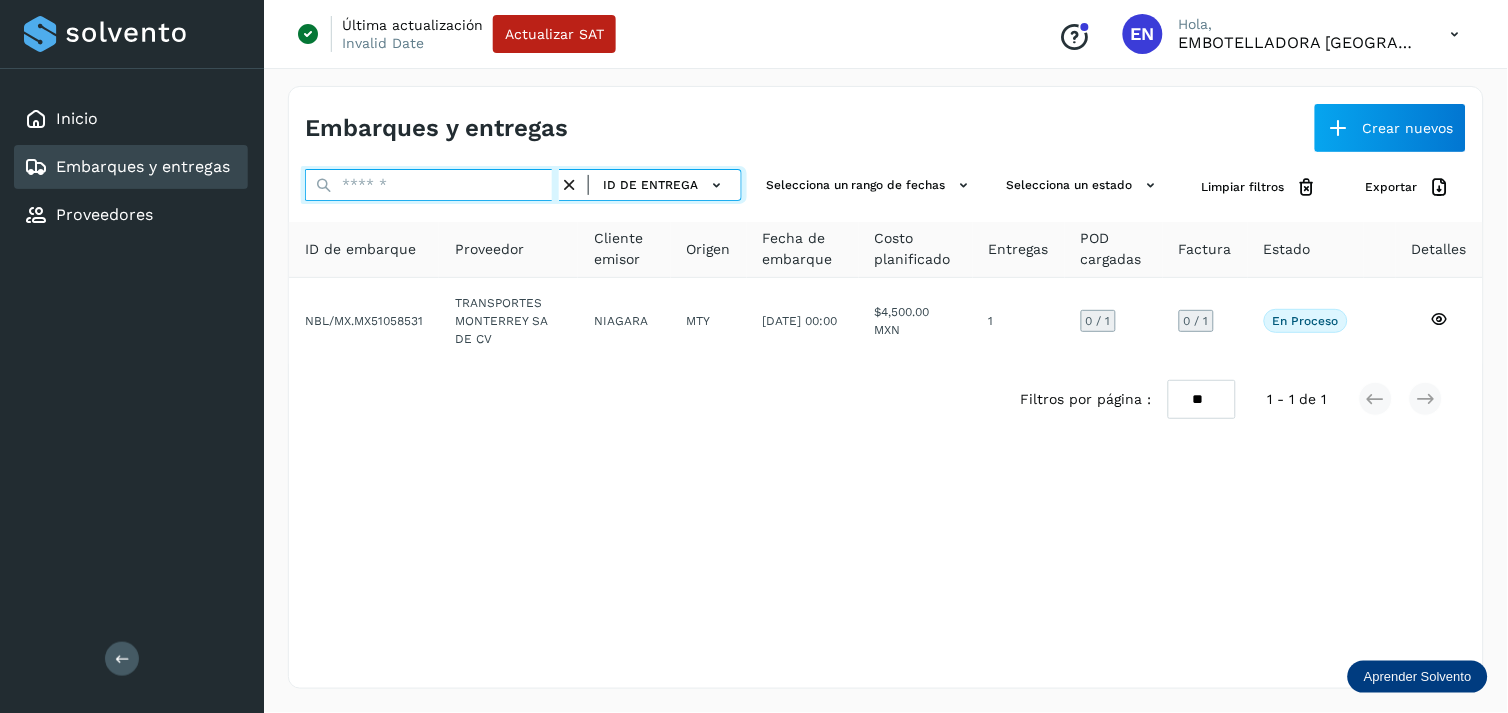paste on "**********" 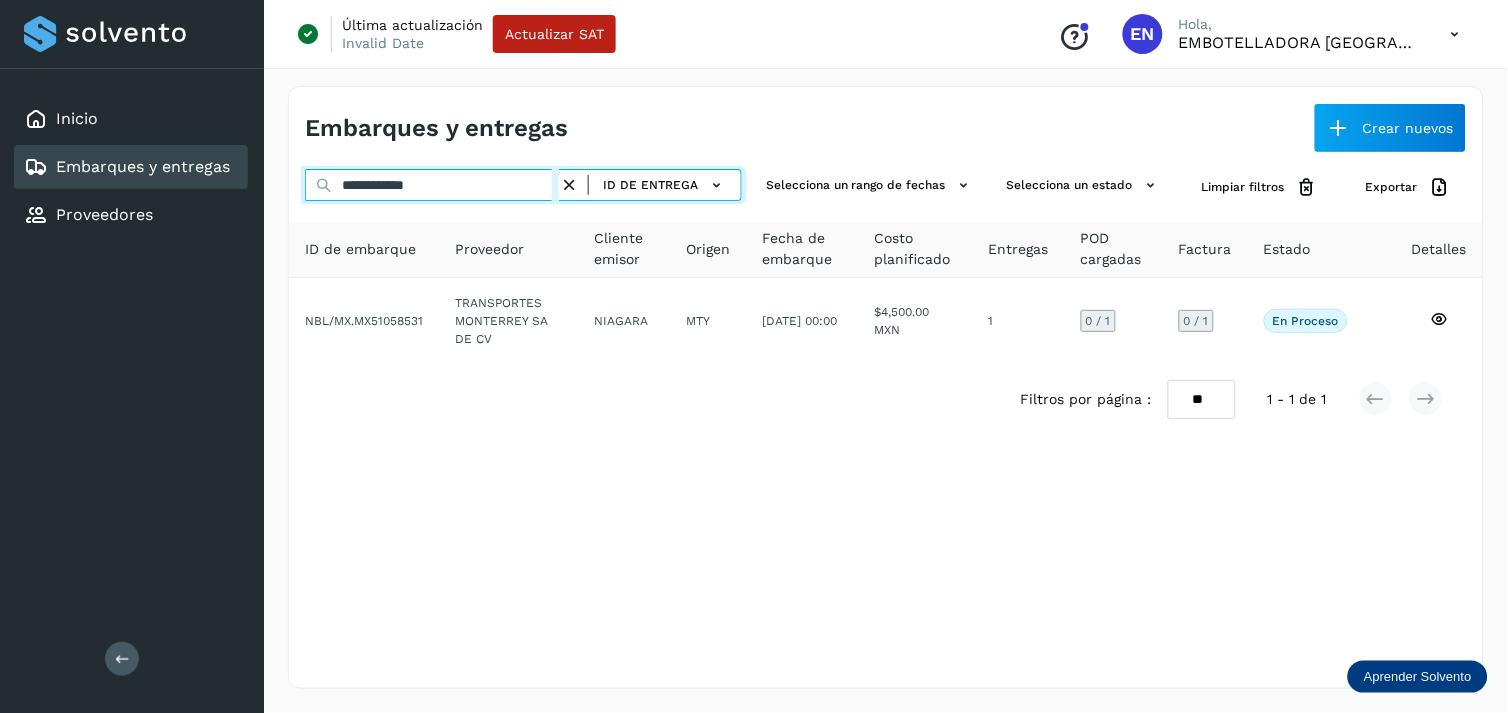 click on "**********" at bounding box center [432, 185] 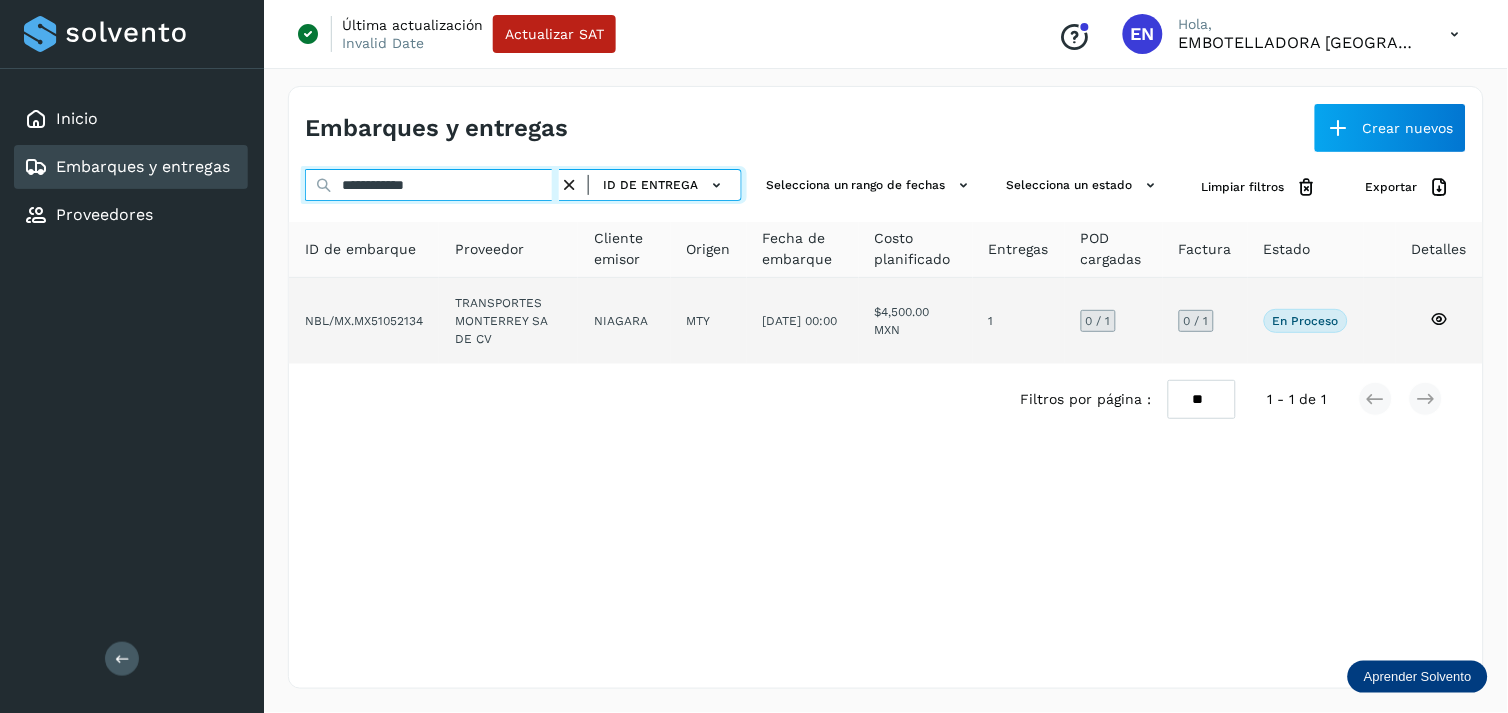 type on "**********" 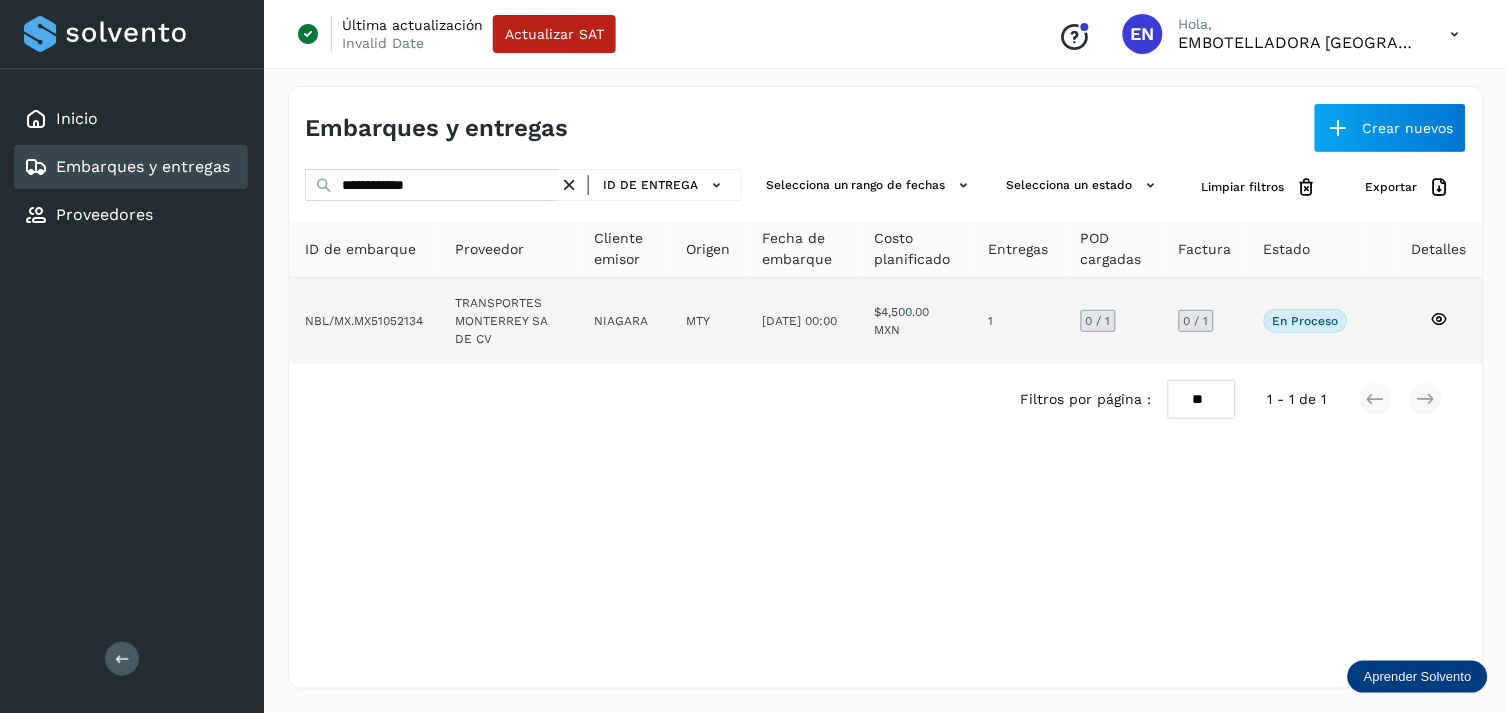 click on "TRANSPORTES MONTERREY SA DE CV" 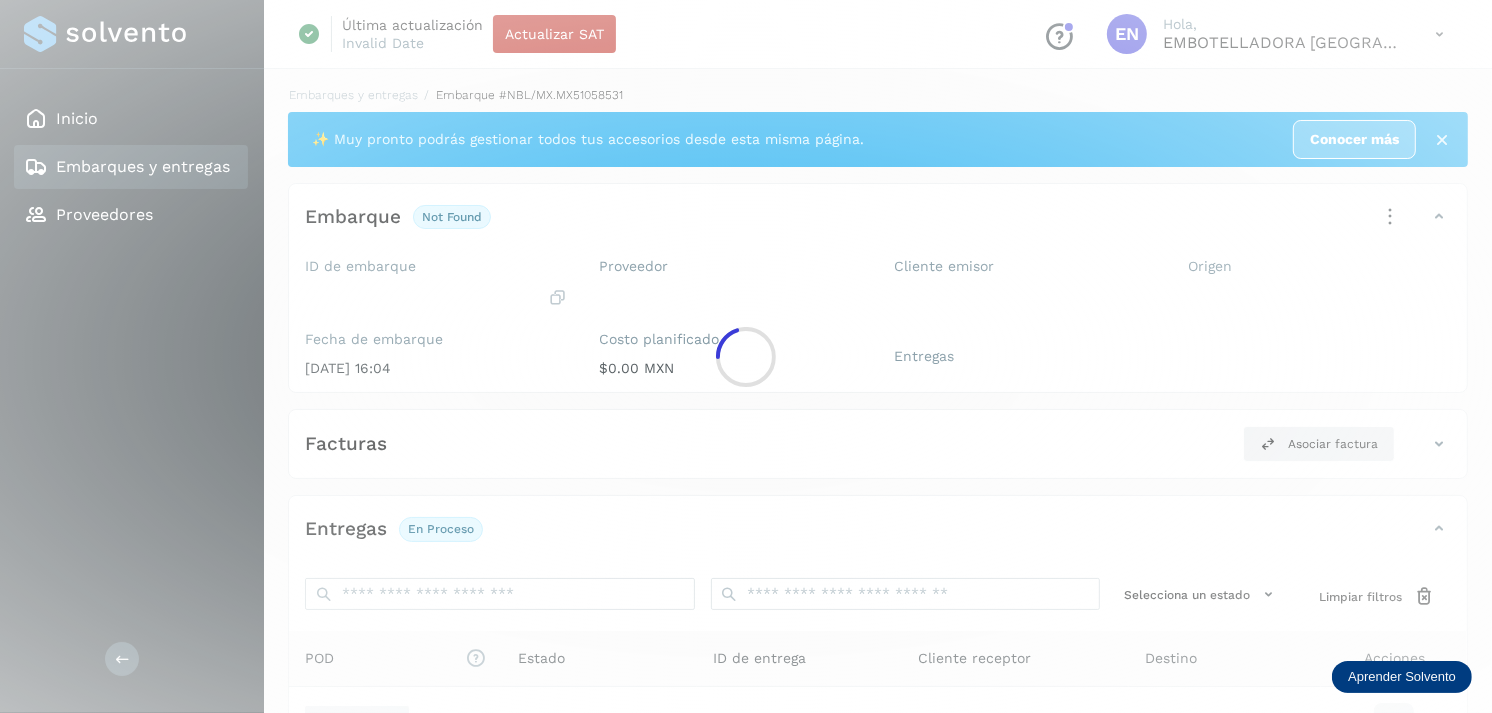 scroll, scrollTop: 243, scrollLeft: 0, axis: vertical 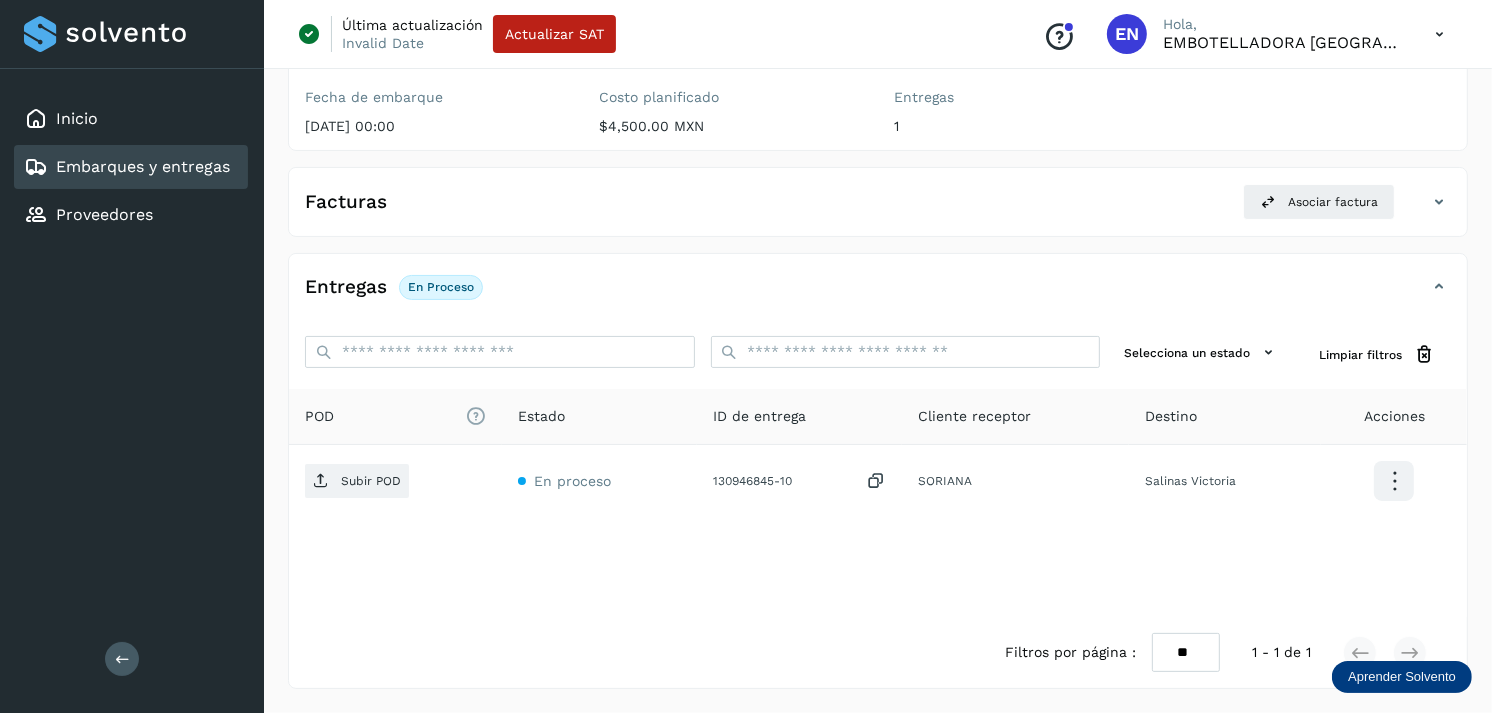 click on "Embarques y entregas" 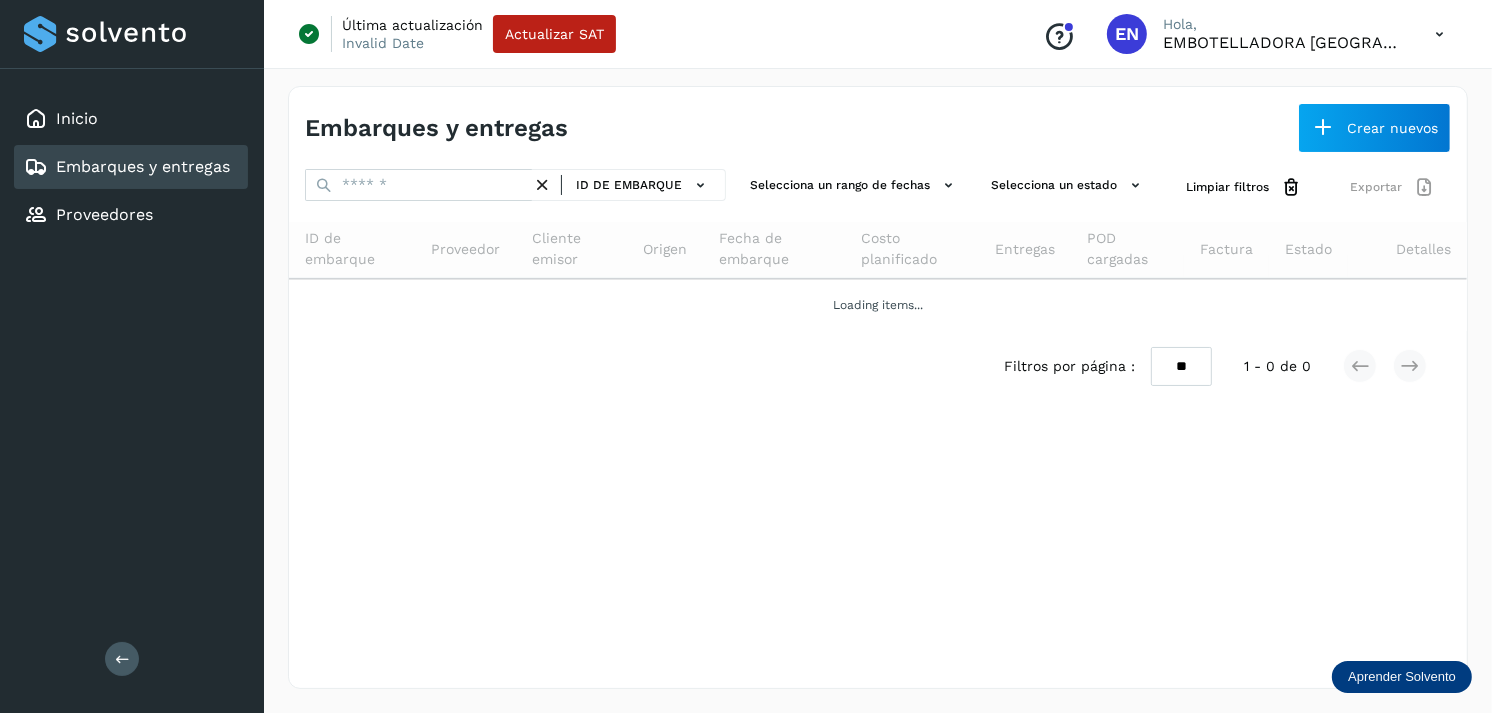 scroll, scrollTop: 0, scrollLeft: 0, axis: both 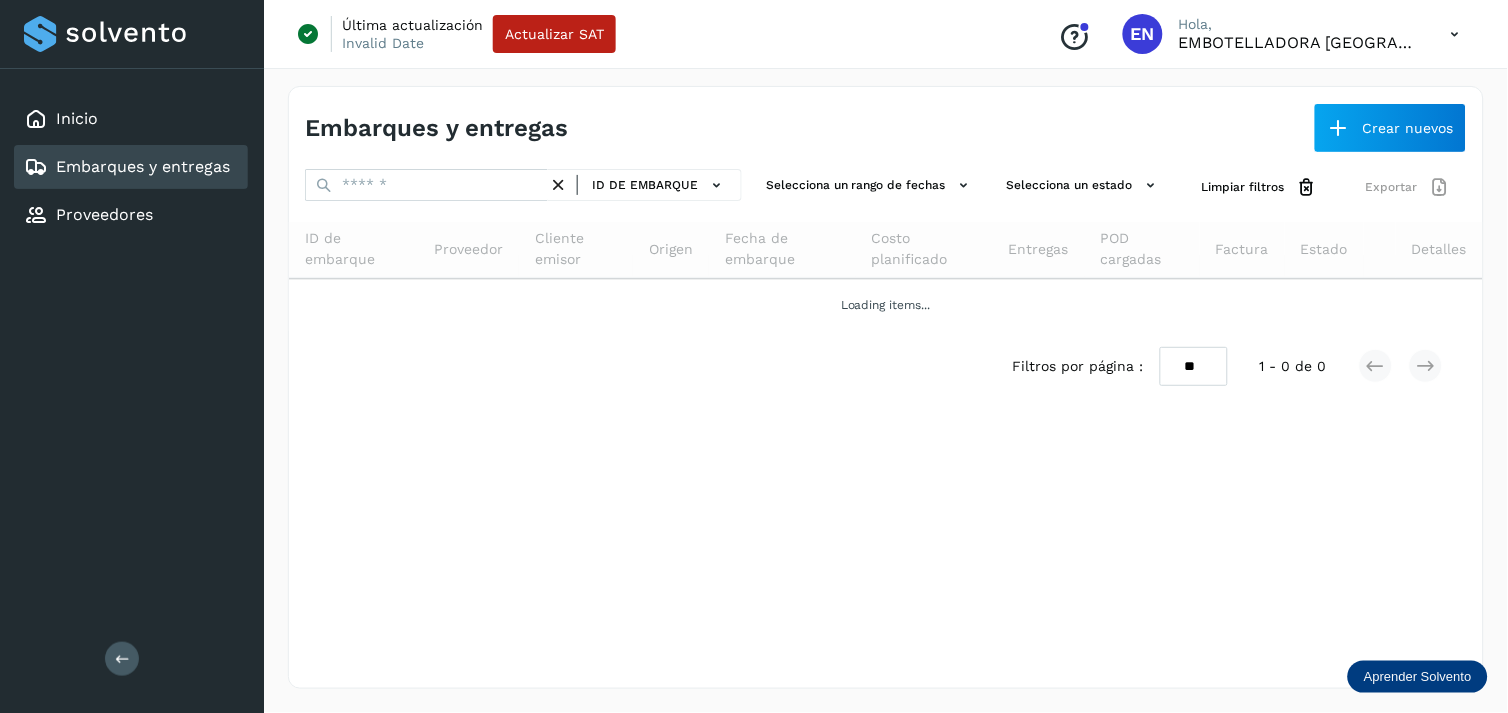 click on "ID de embarque" 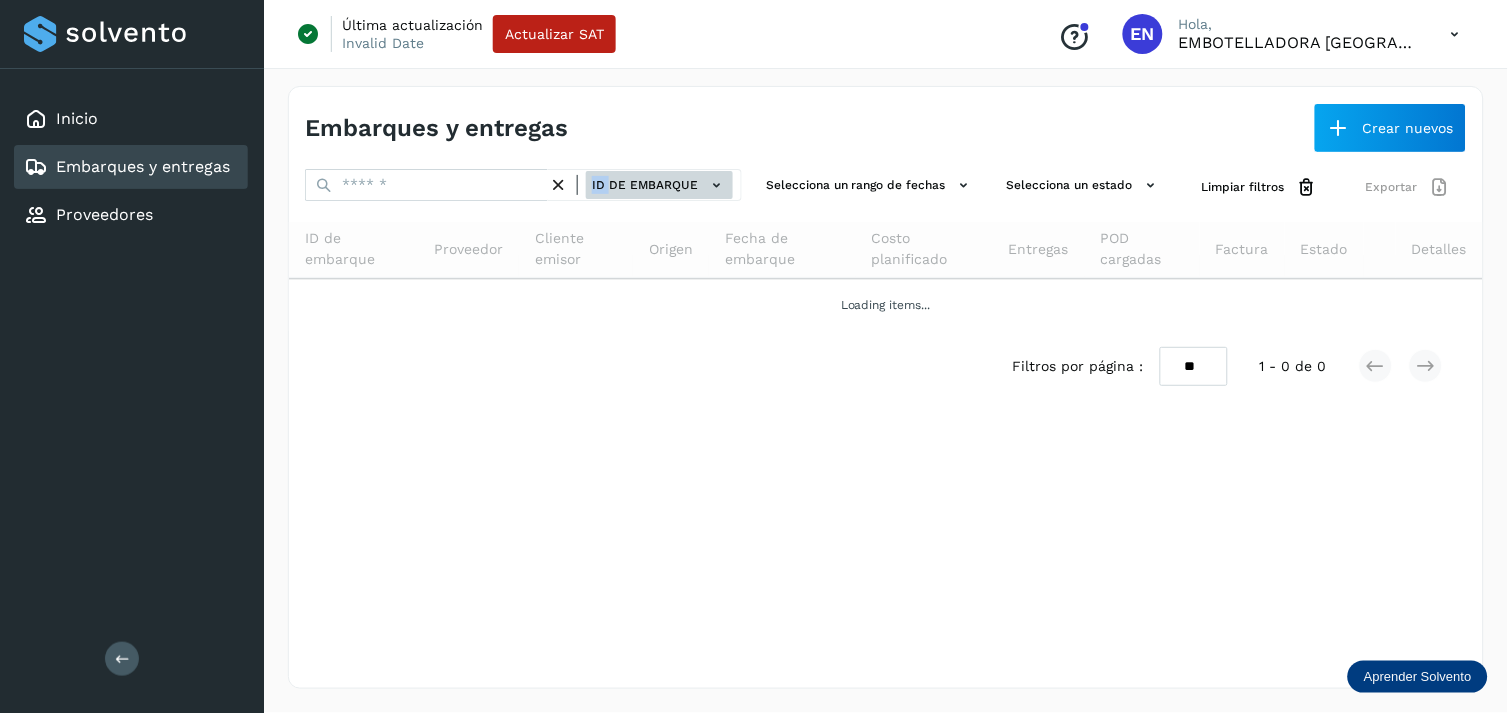 drag, startPoint x: 588, startPoint y: 192, endPoint x: 635, endPoint y: 180, distance: 48.507732 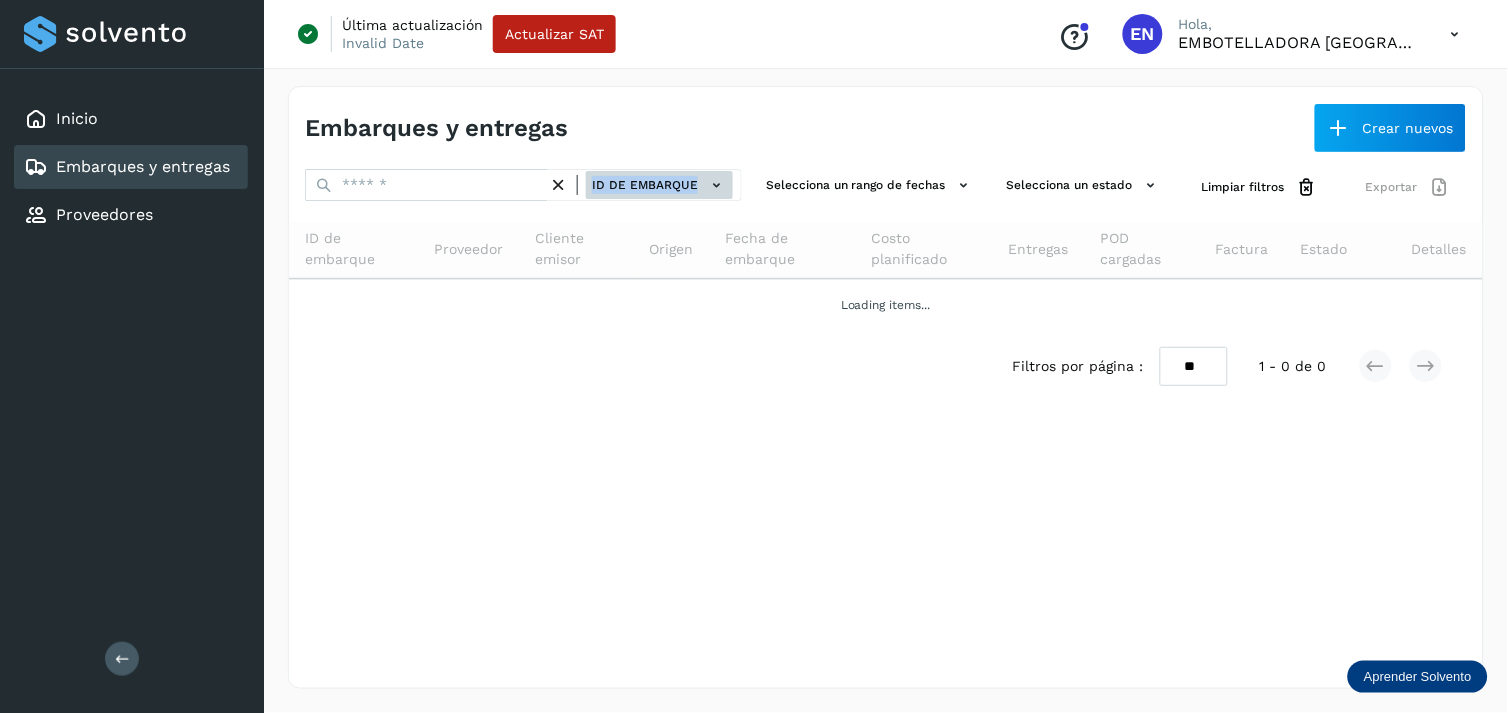 click on "ID de embarque" 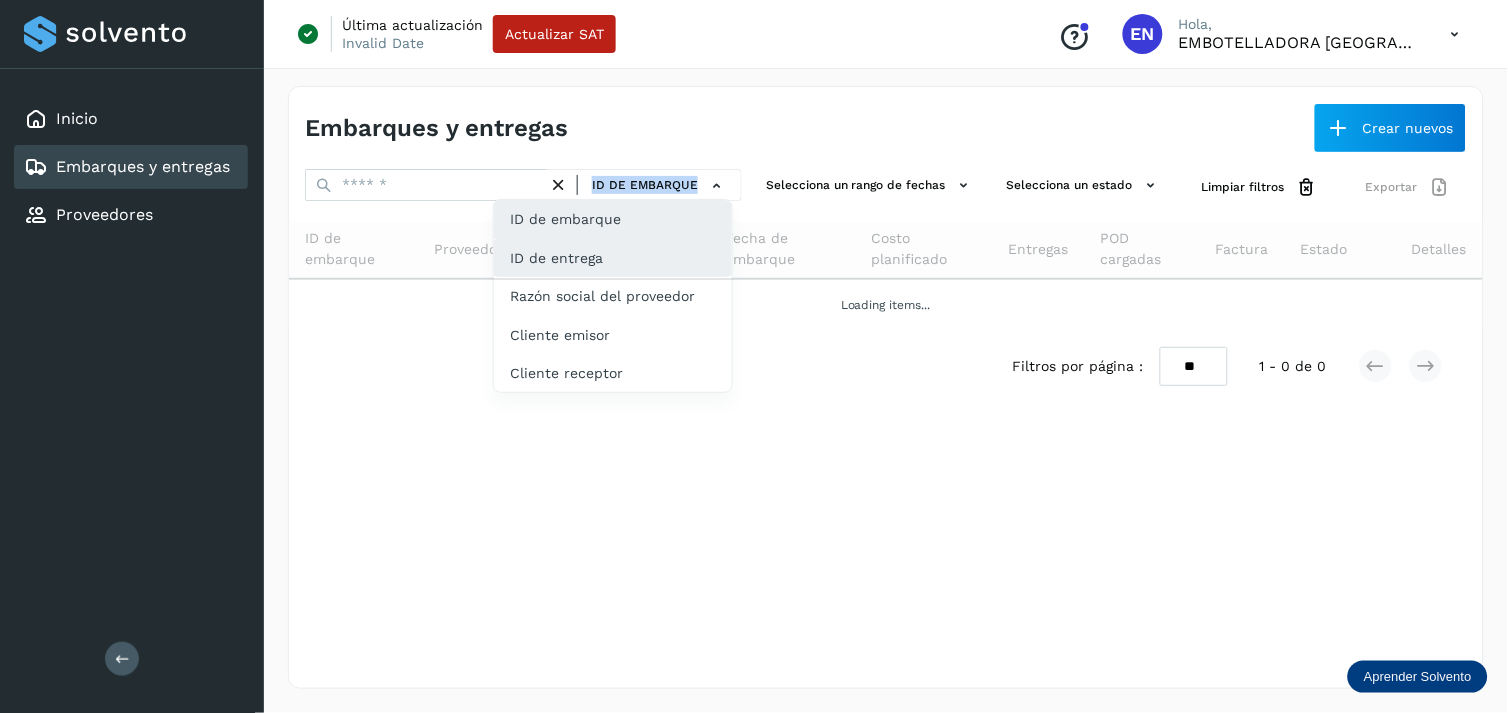 click on "ID de entrega" 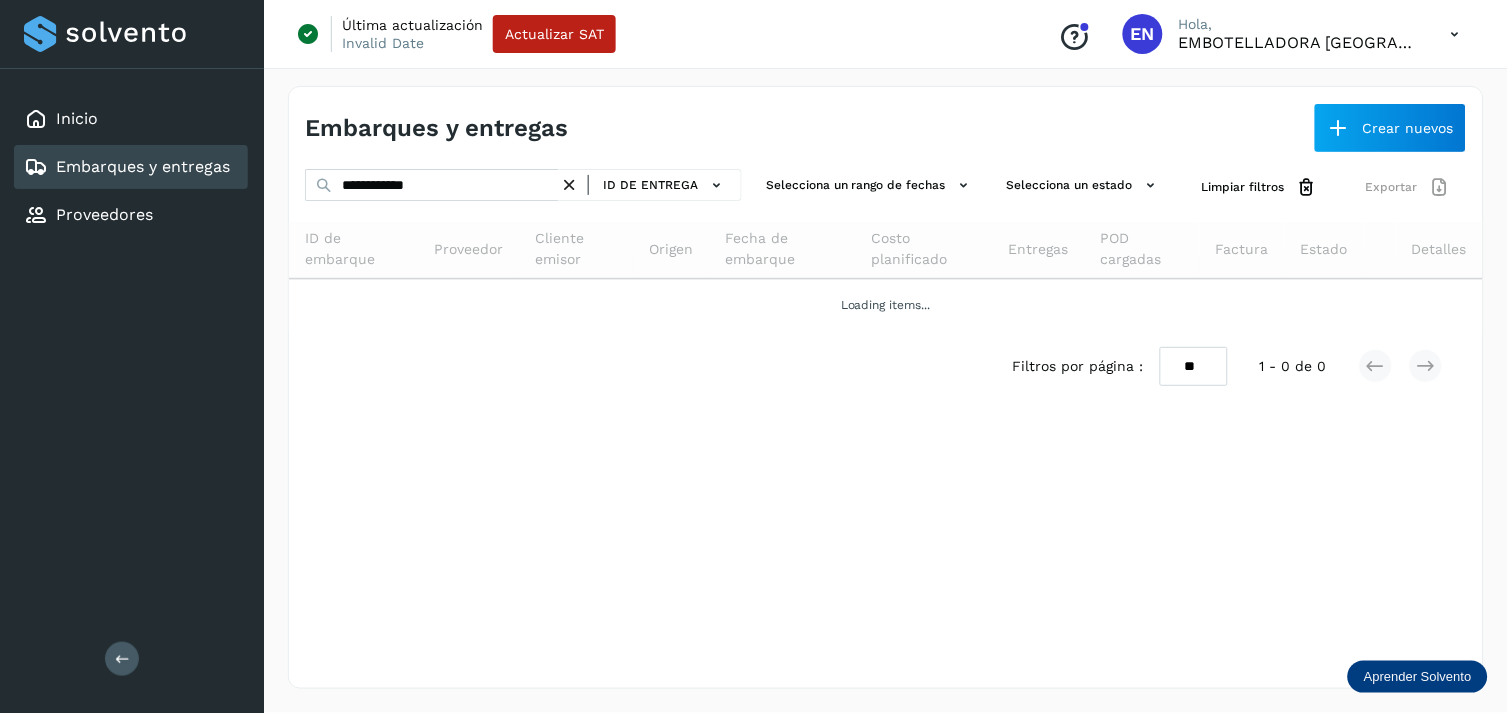 click at bounding box center [569, 185] 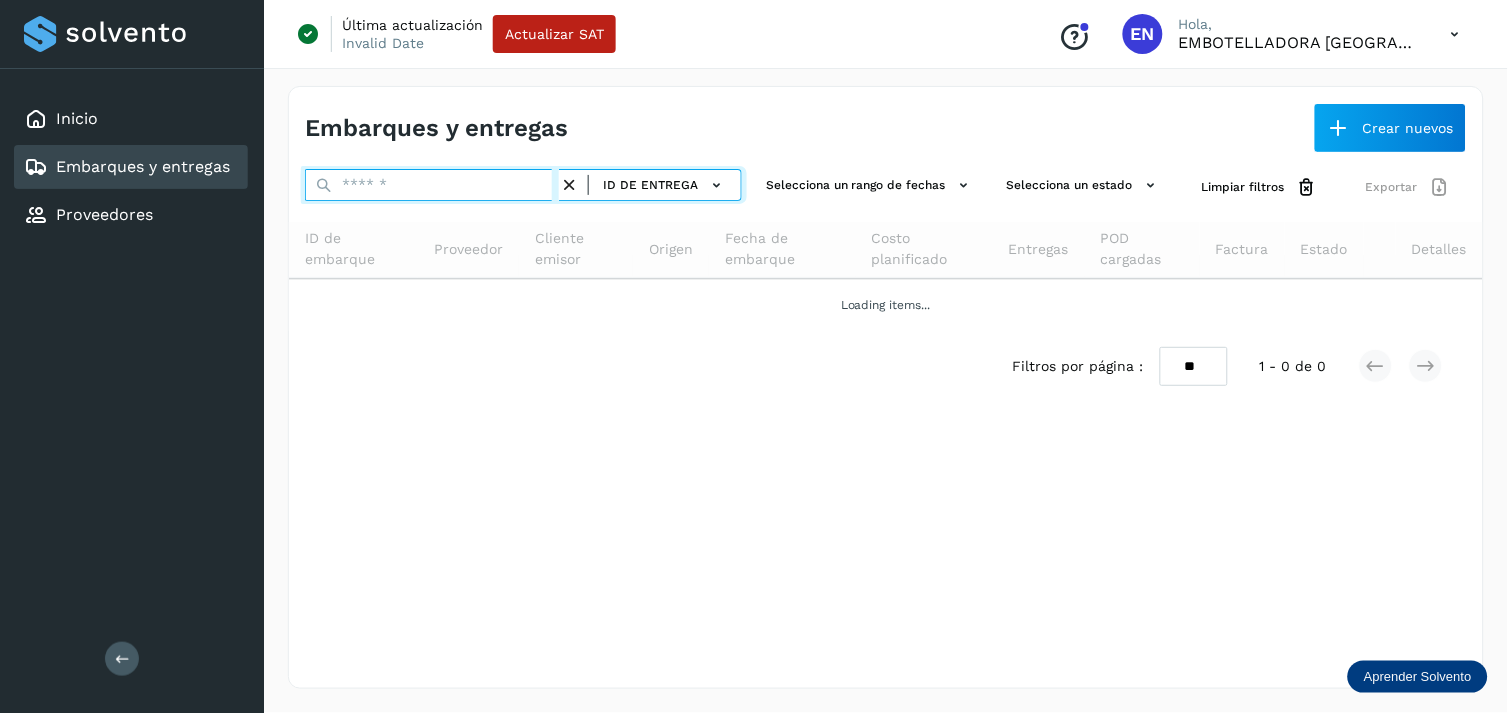 paste on "**********" 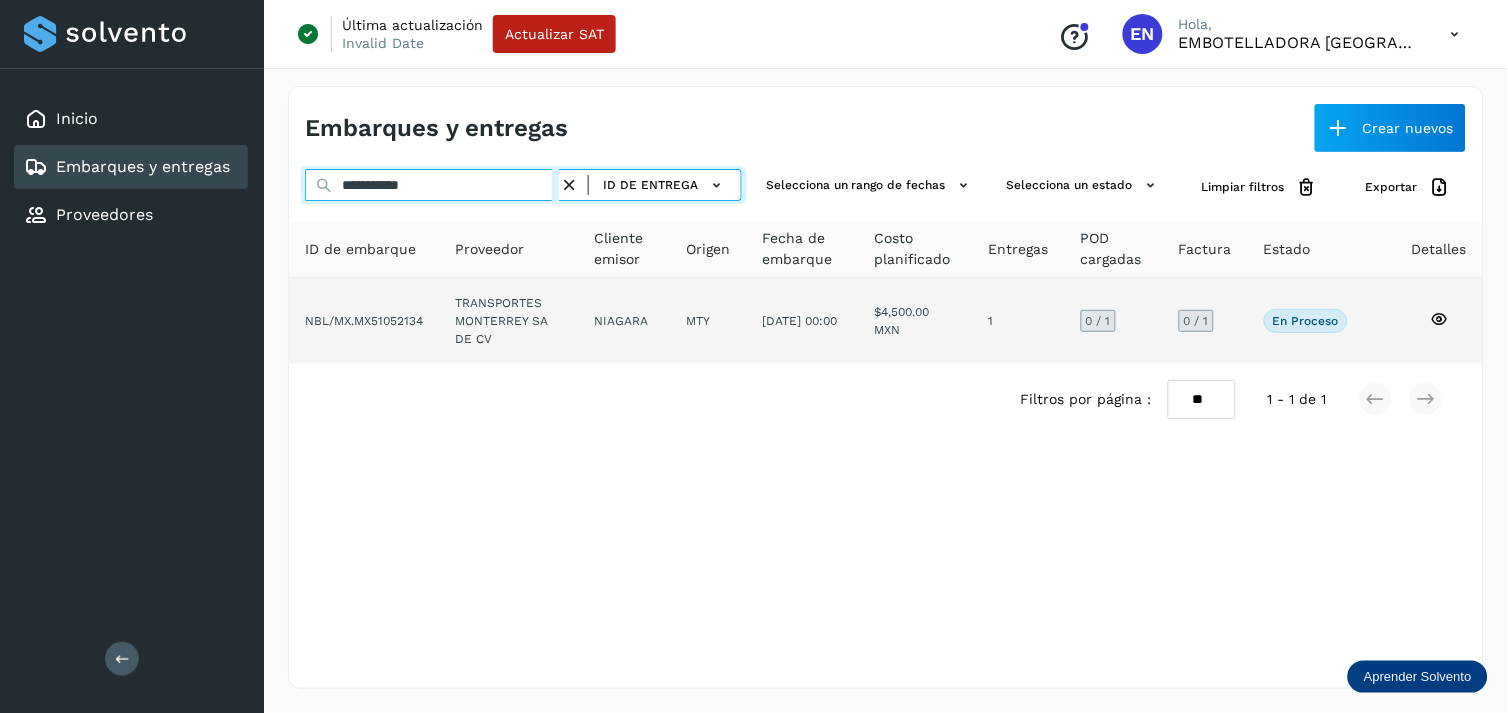 type on "**********" 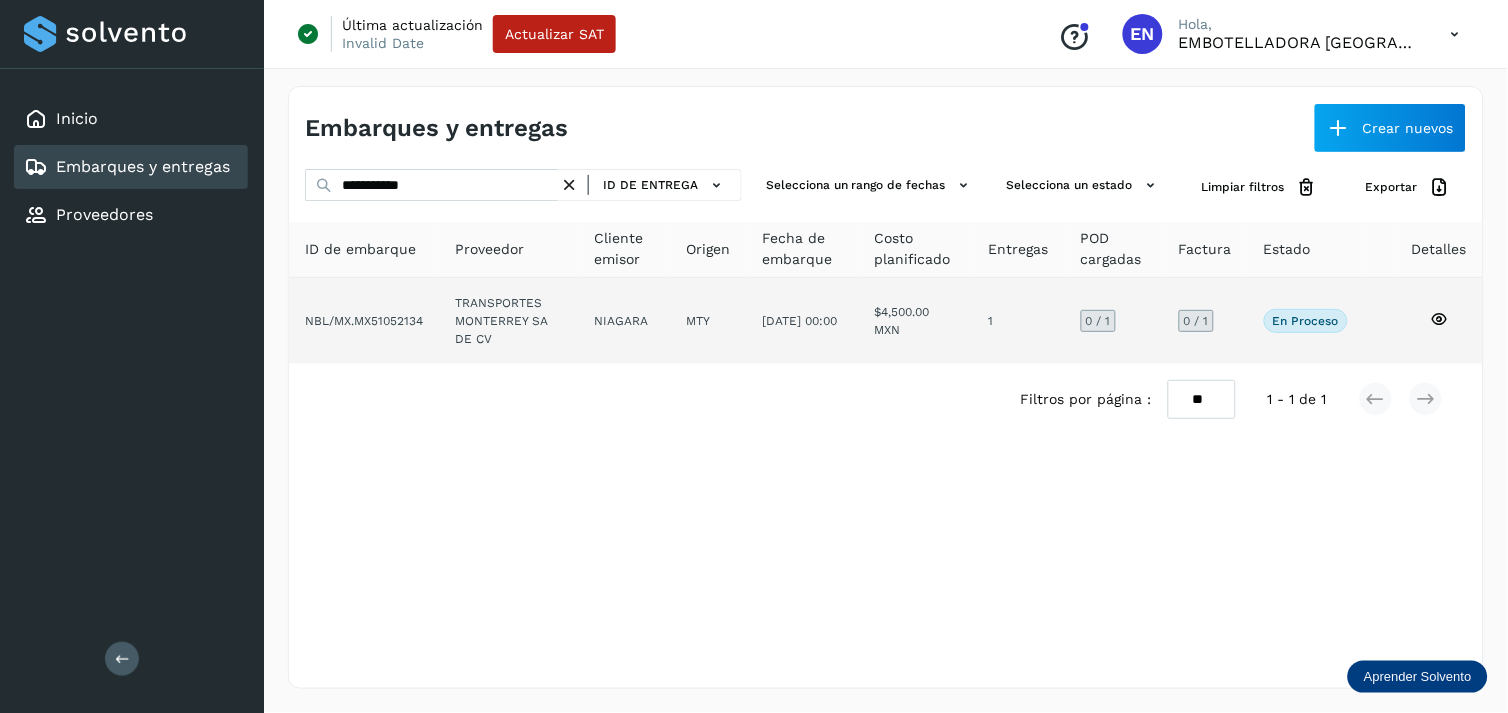 click on "TRANSPORTES MONTERREY SA DE CV" 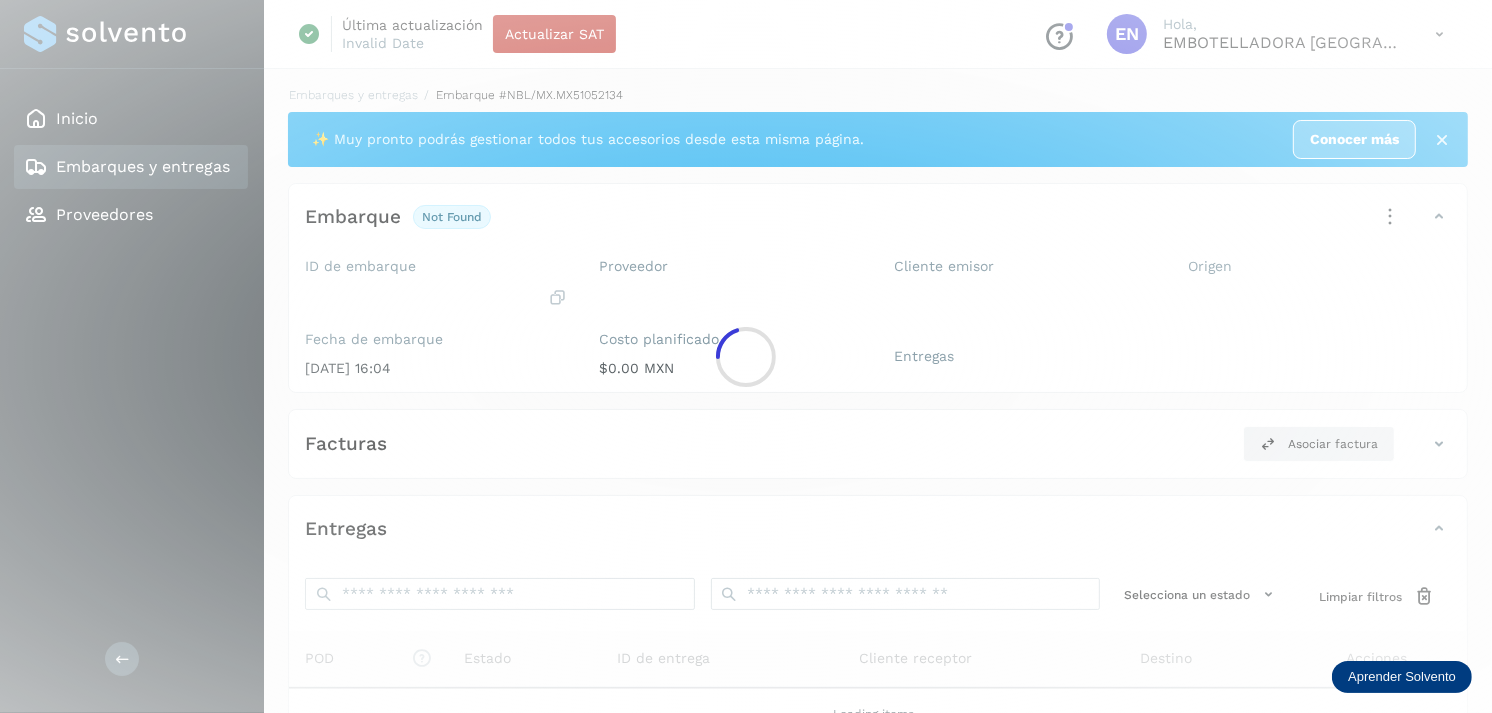 click 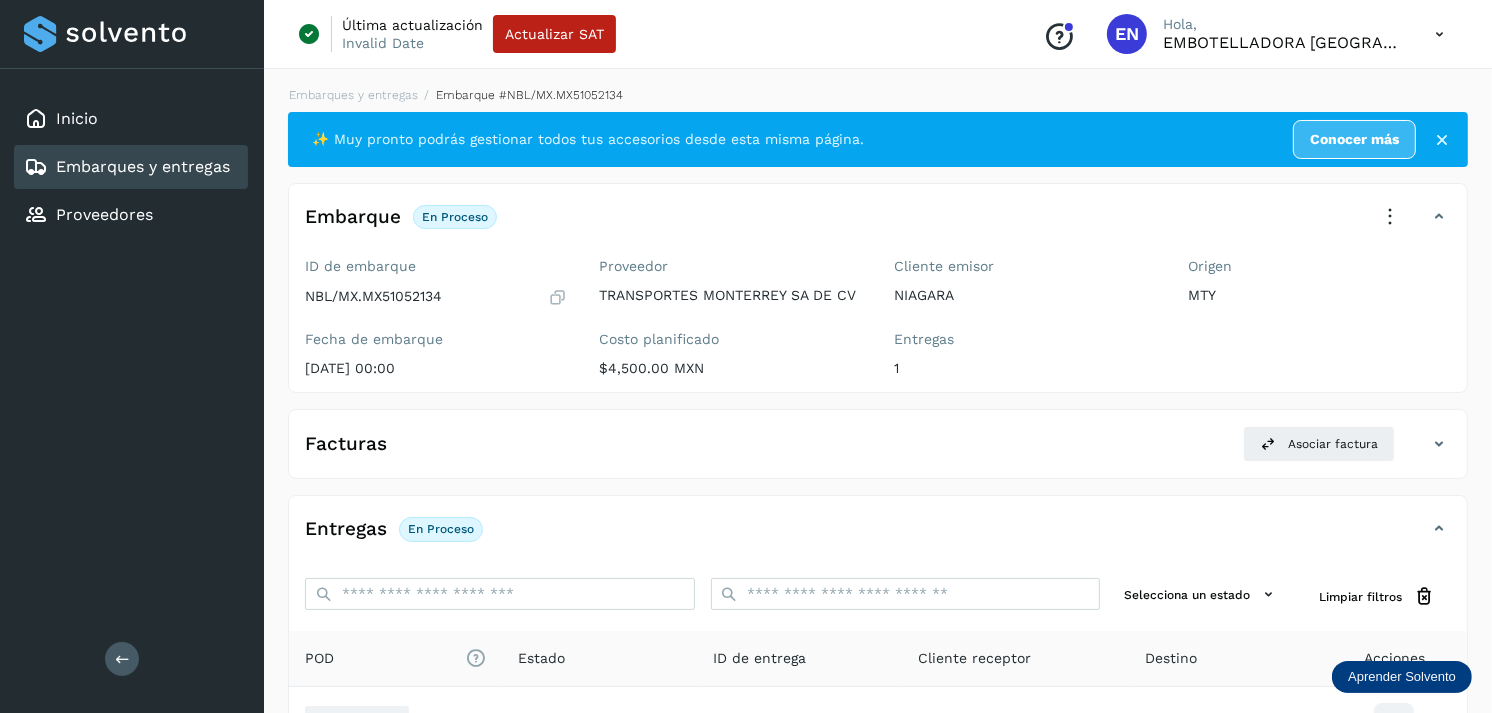 click on "Embarques y entregas" 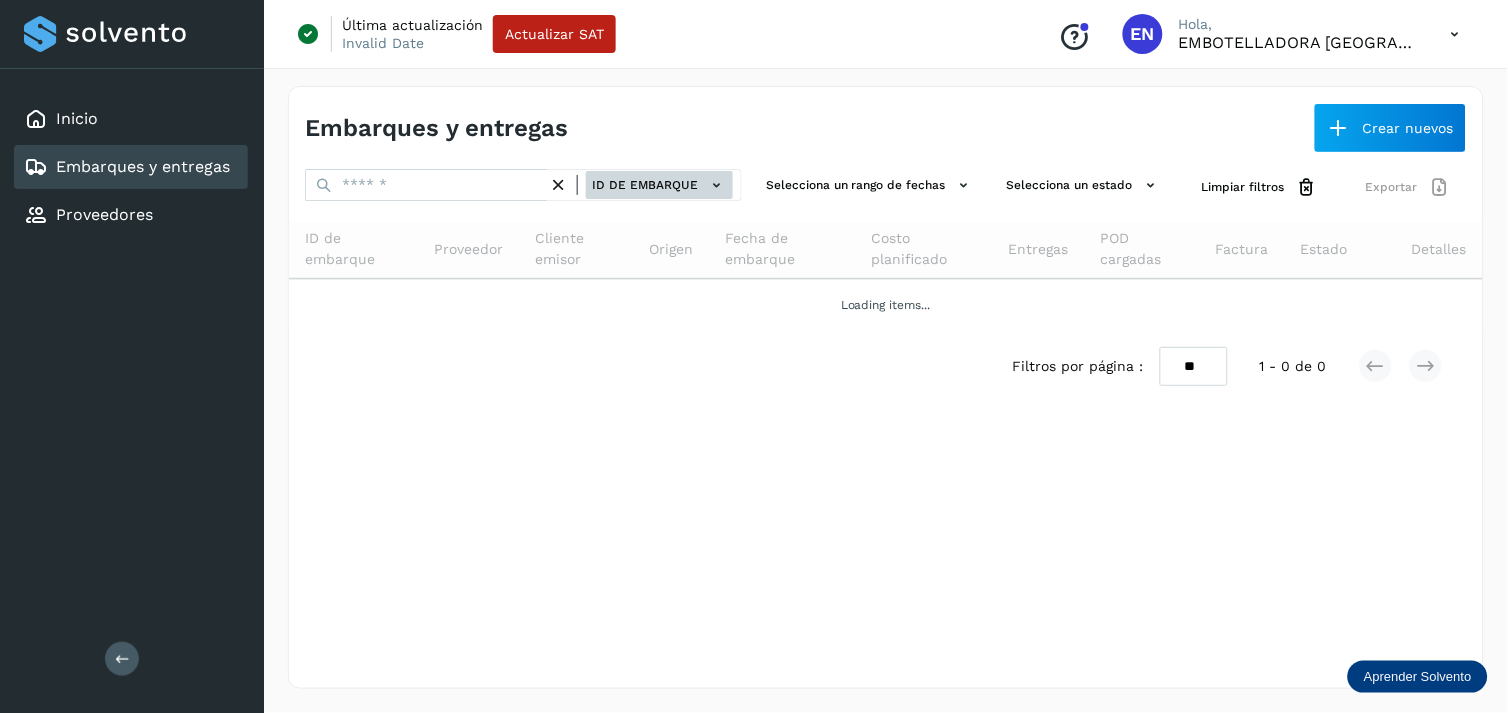 click on "ID de embarque" 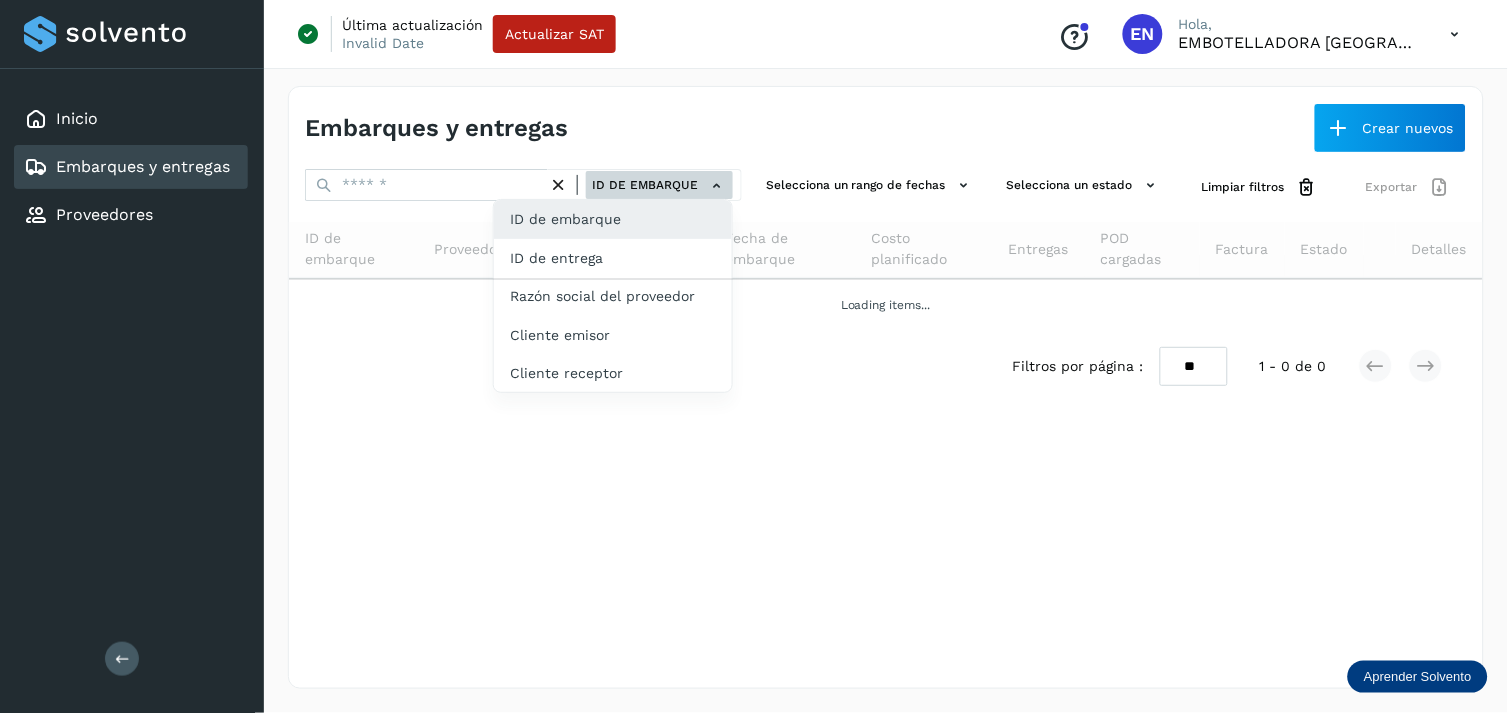 click on "ID de entrega" 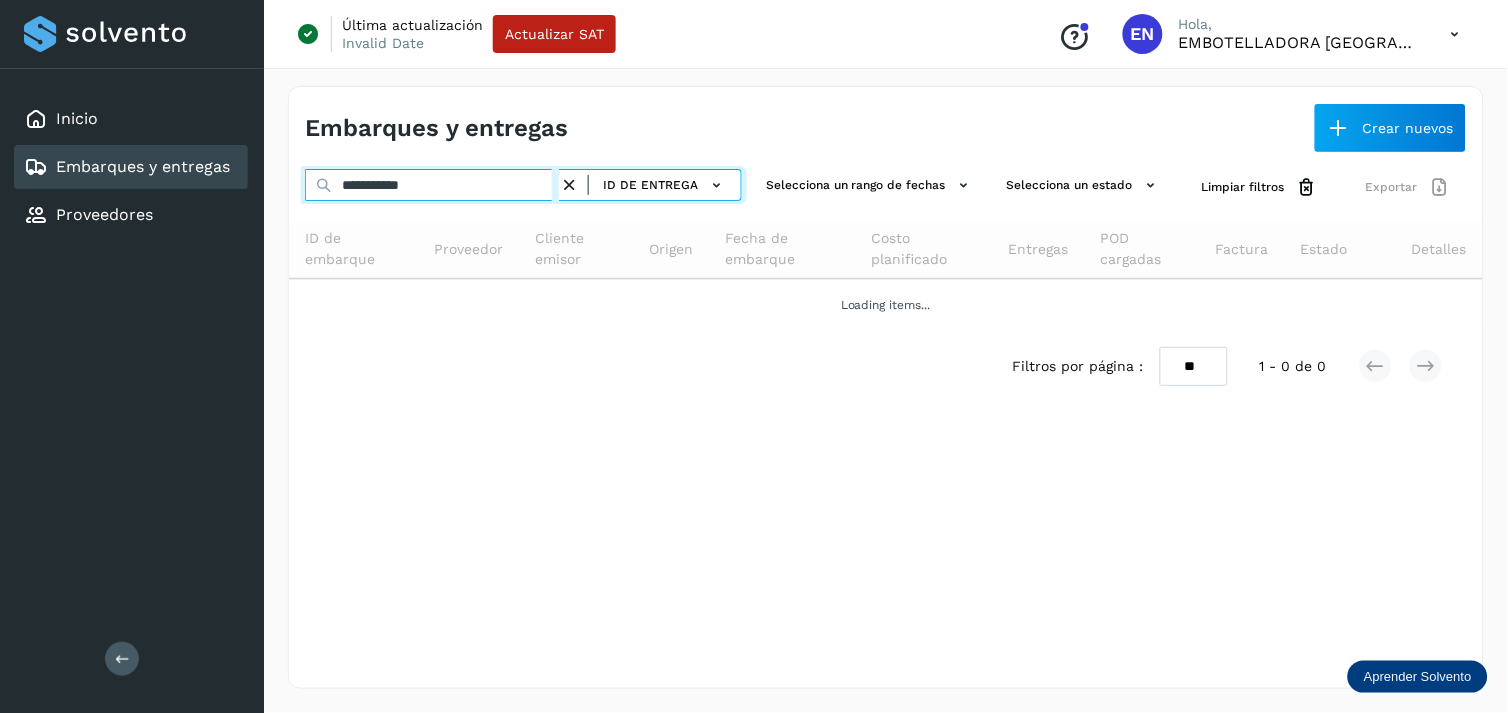 click on "**********" at bounding box center (432, 185) 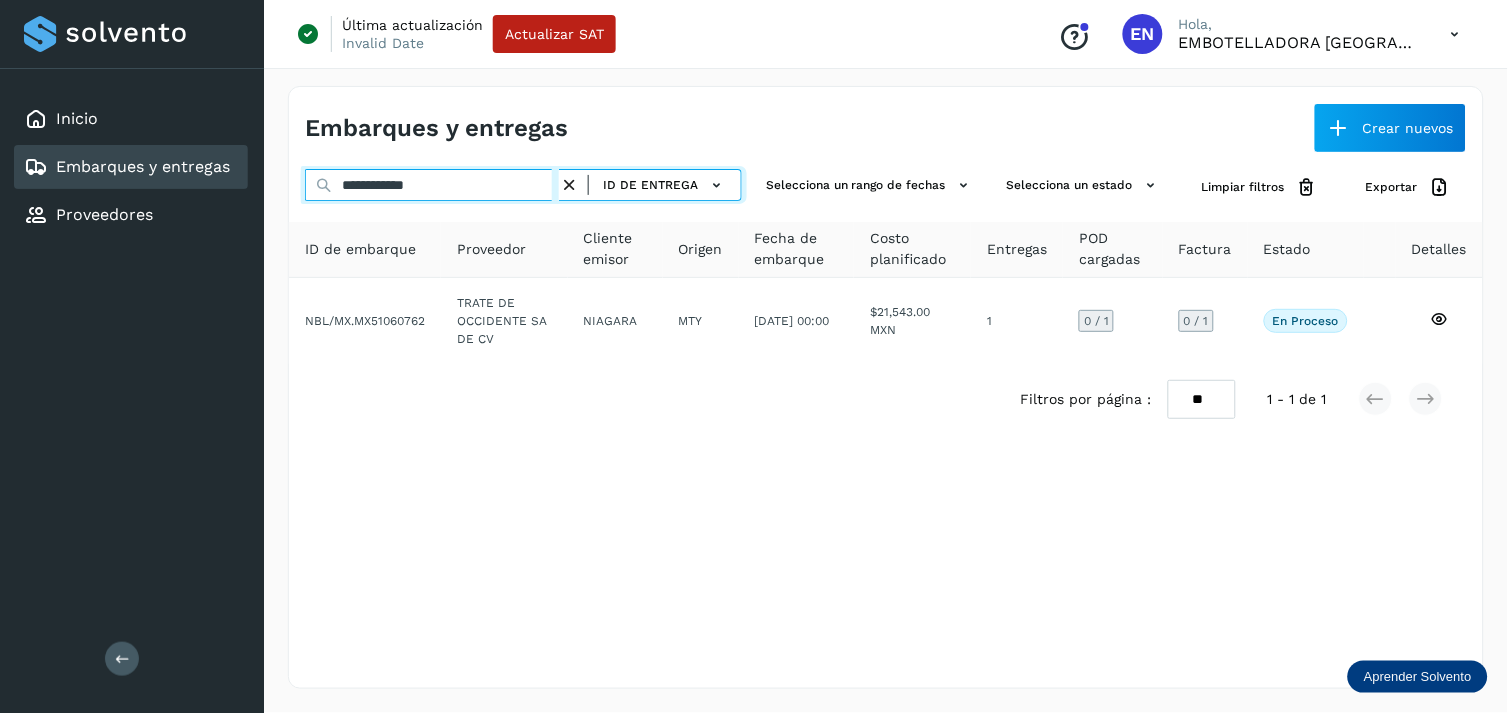 type on "**********" 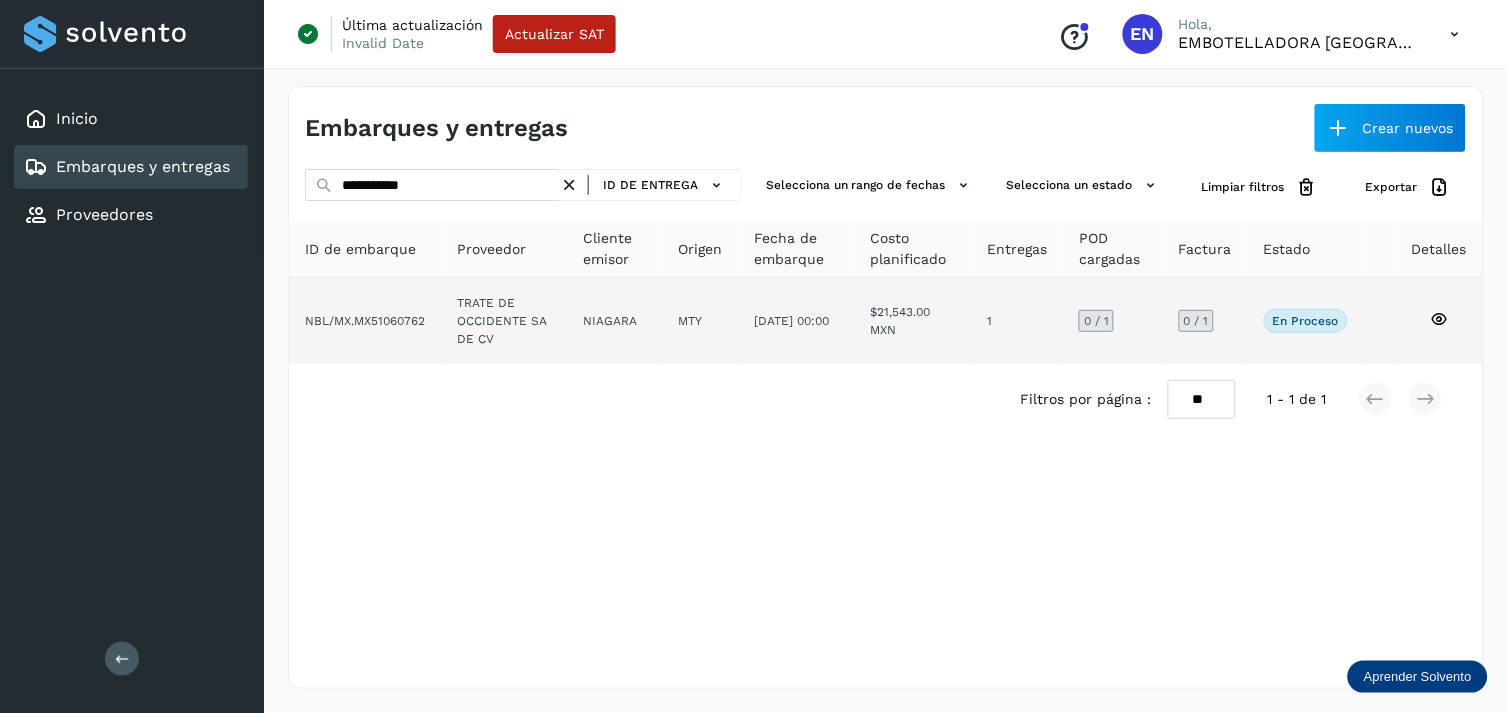 click on "TRATE DE OCCIDENTE SA DE CV" 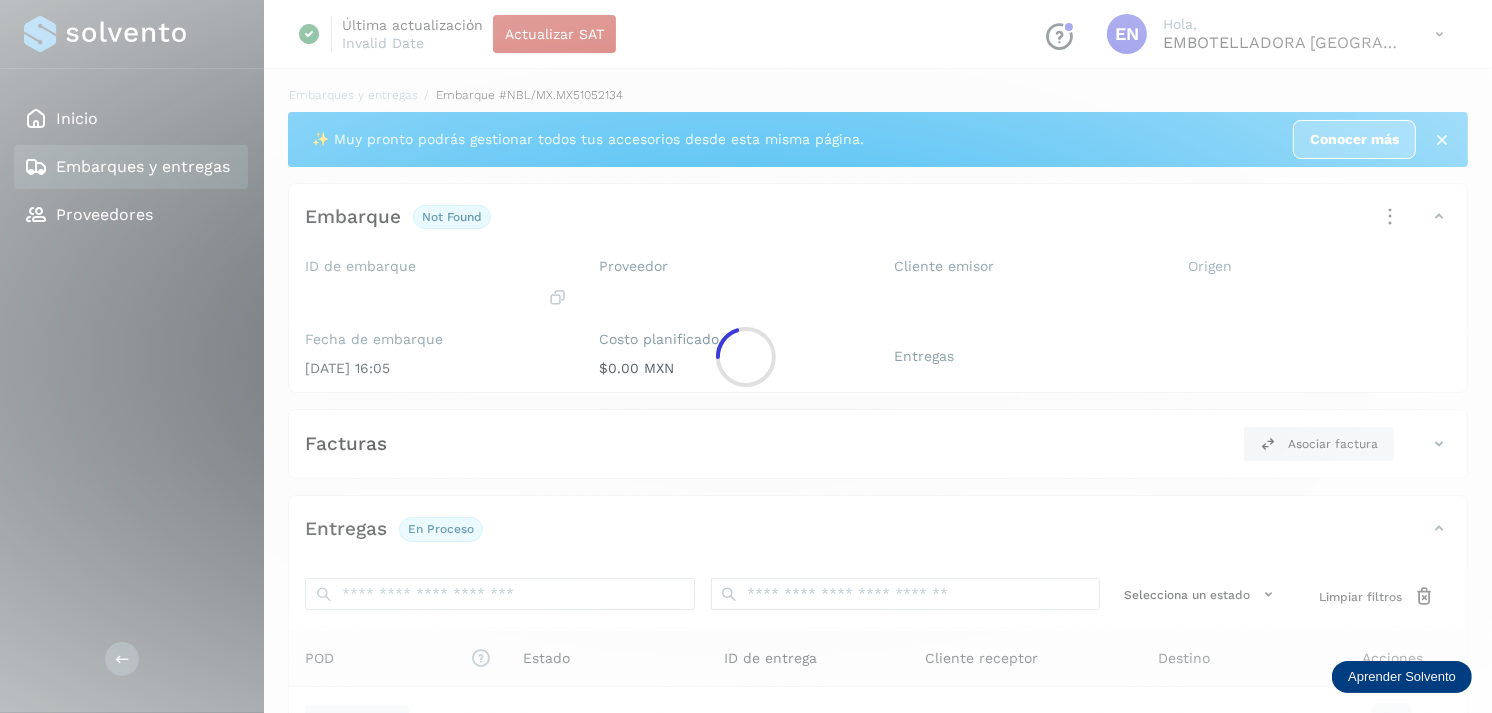 click 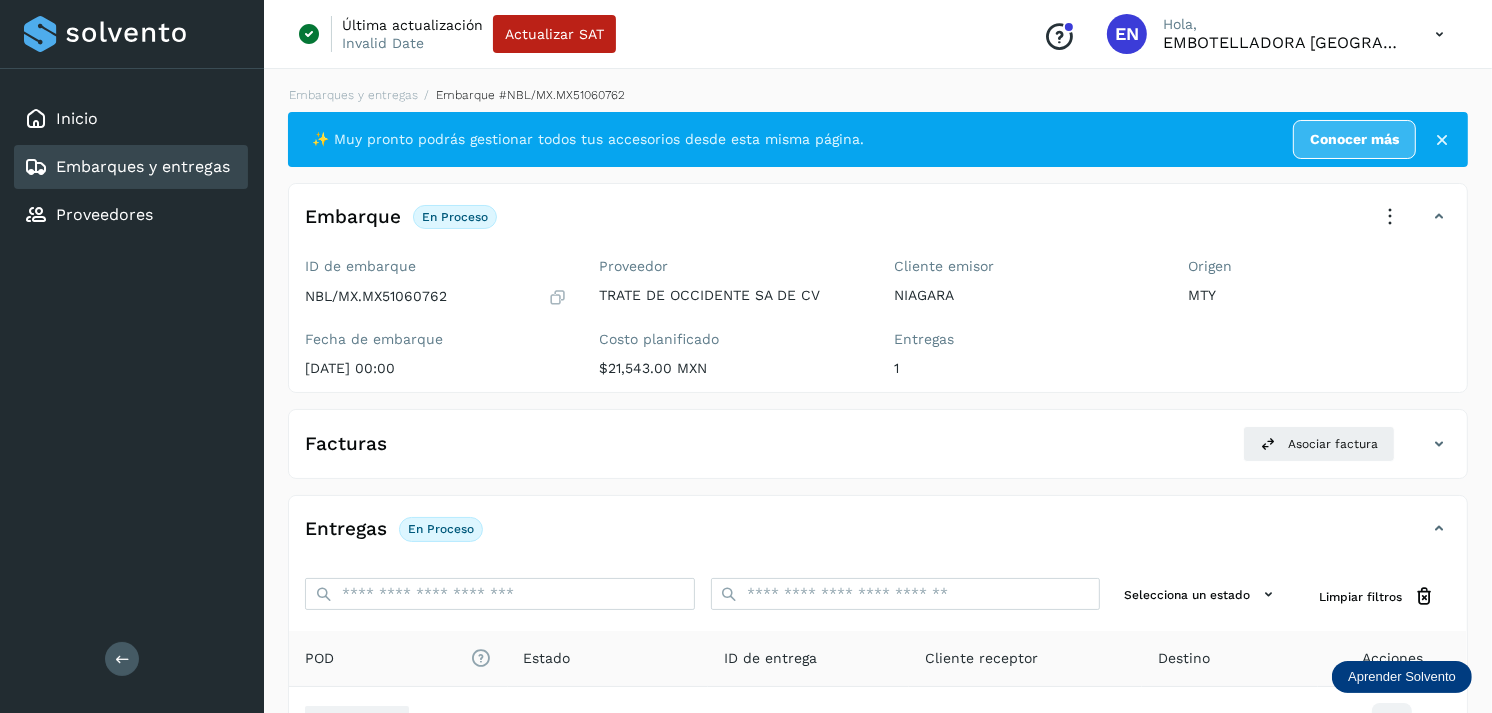 scroll, scrollTop: 243, scrollLeft: 0, axis: vertical 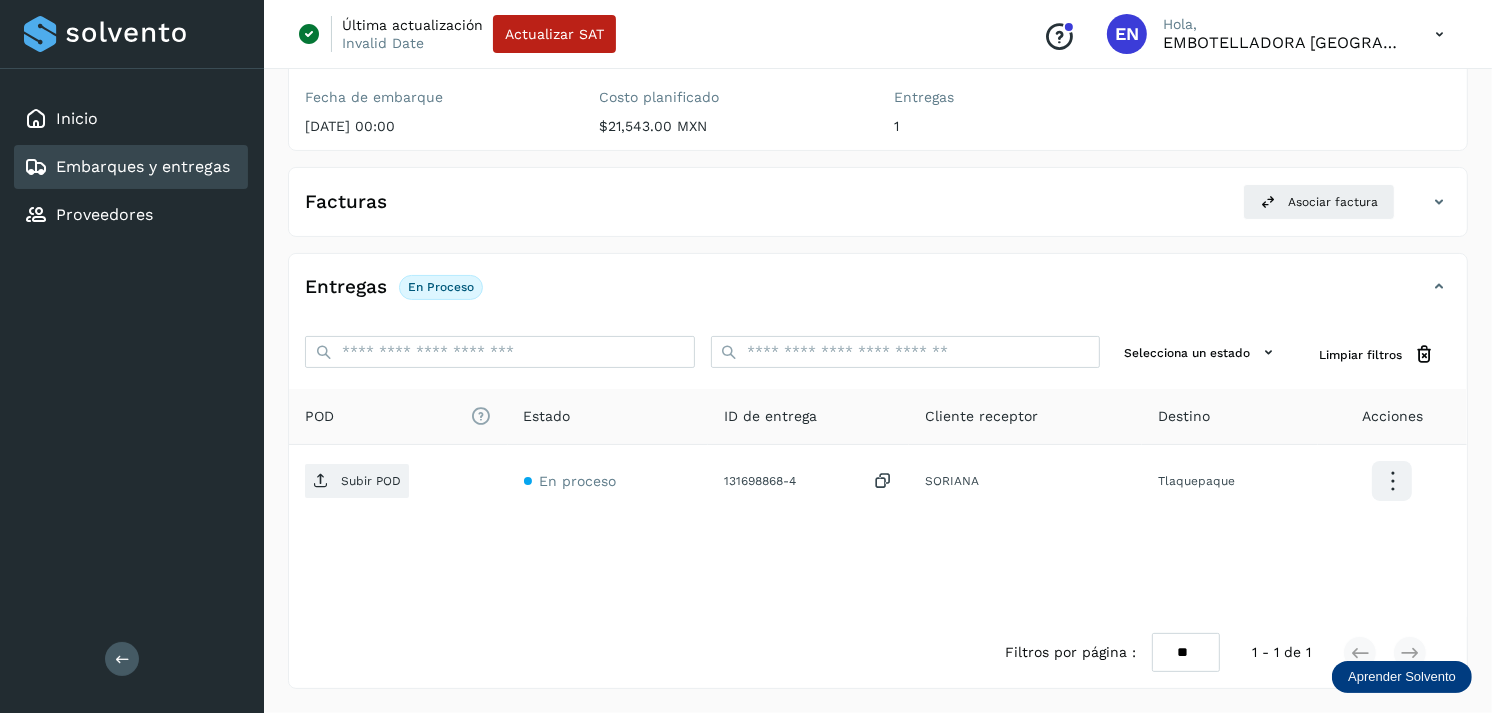 click on "Embarques y entregas" at bounding box center (143, 166) 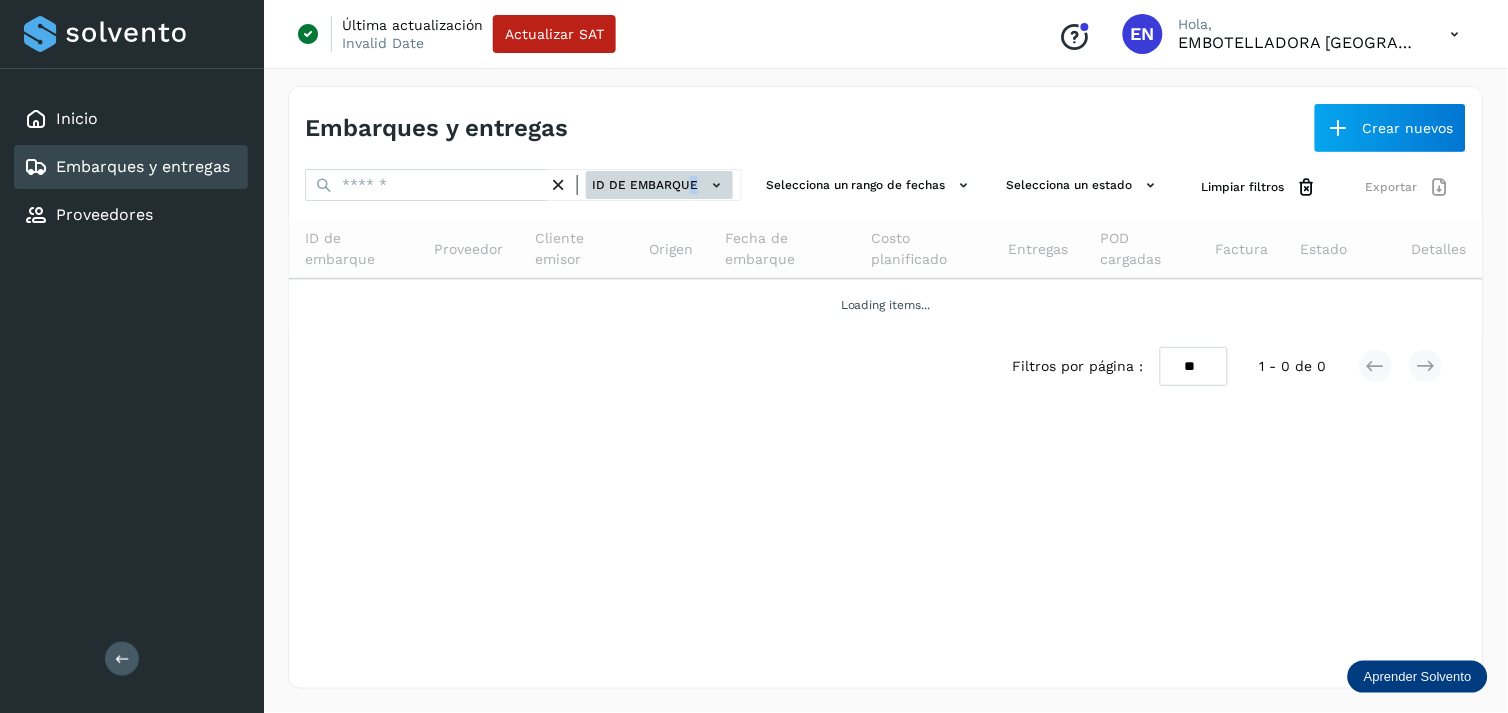 drag, startPoint x: 703, startPoint y: 162, endPoint x: 671, endPoint y: 188, distance: 41.231056 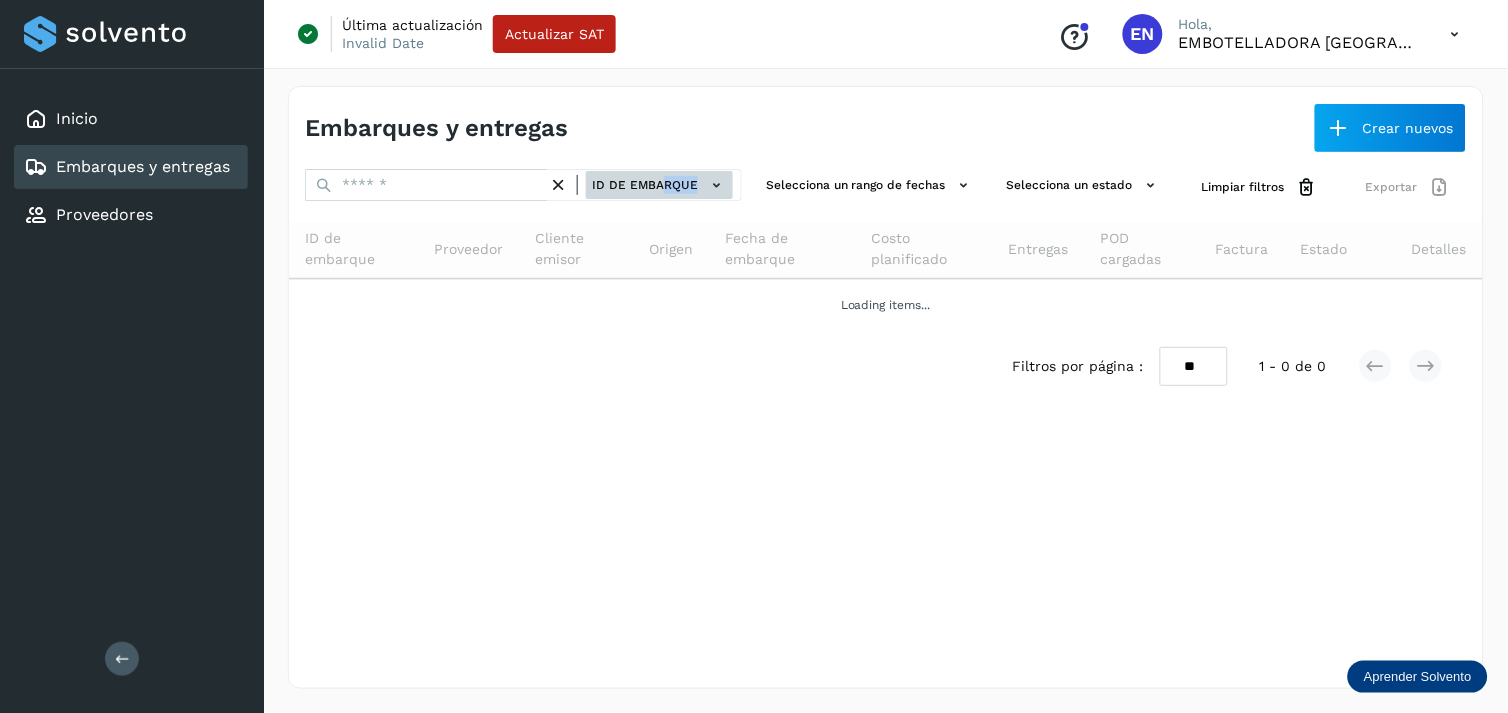 drag, startPoint x: 671, startPoint y: 188, endPoint x: 647, endPoint y: 181, distance: 25 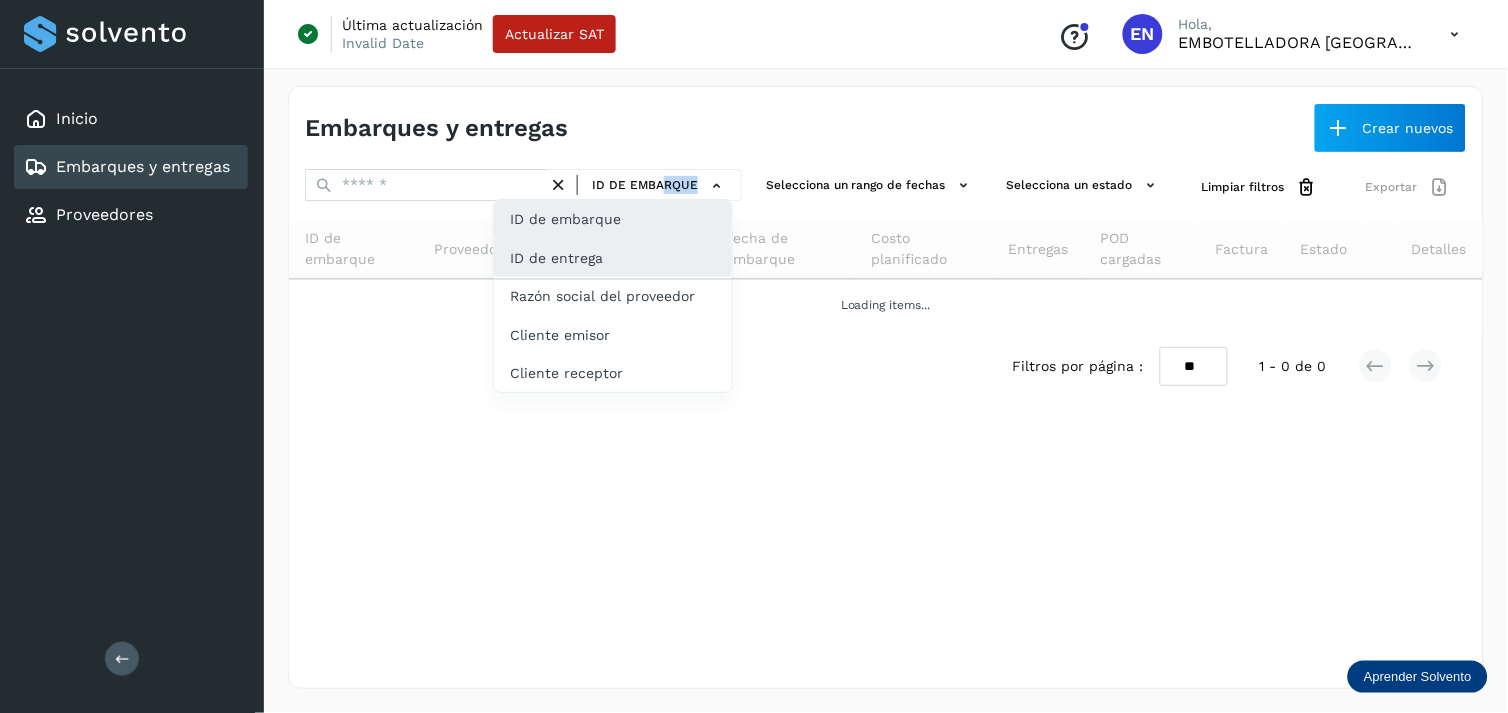 click on "ID de entrega" 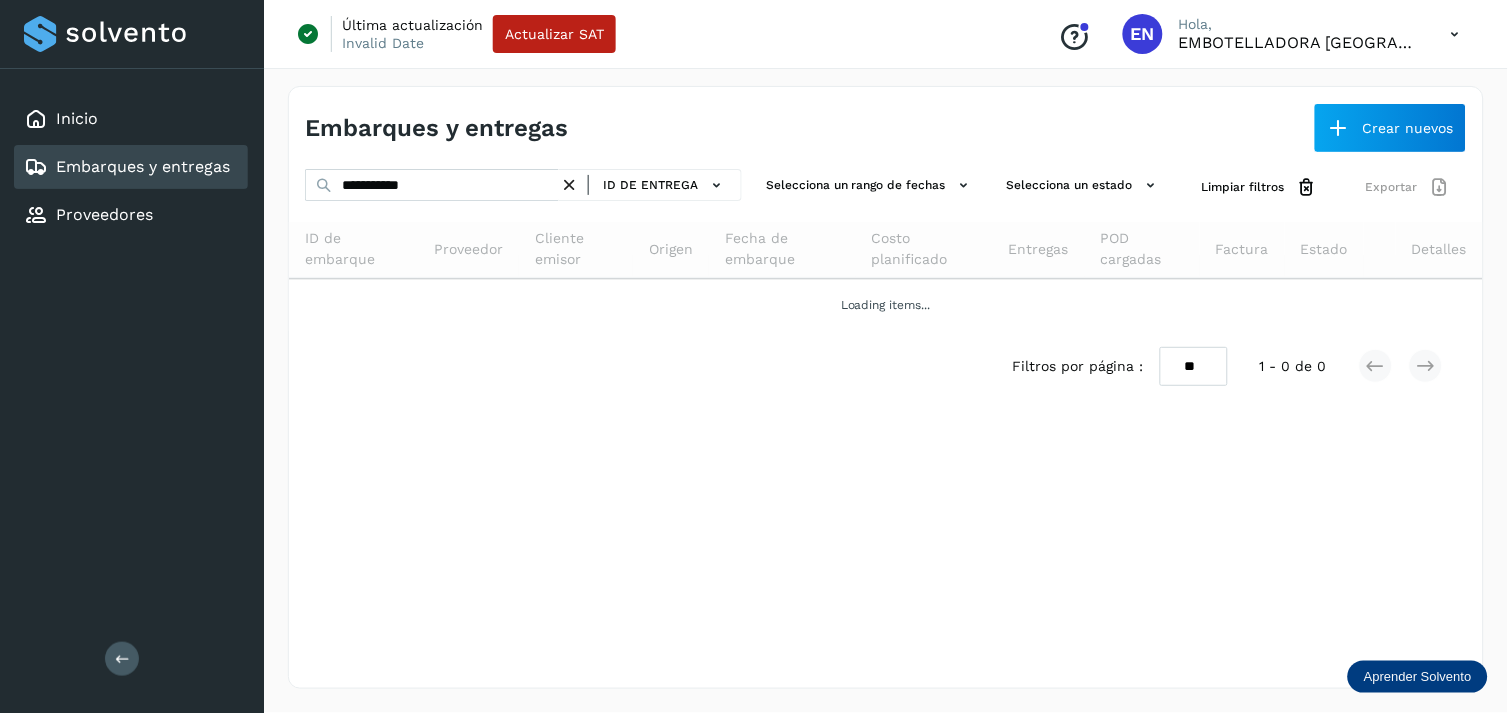 click at bounding box center (569, 185) 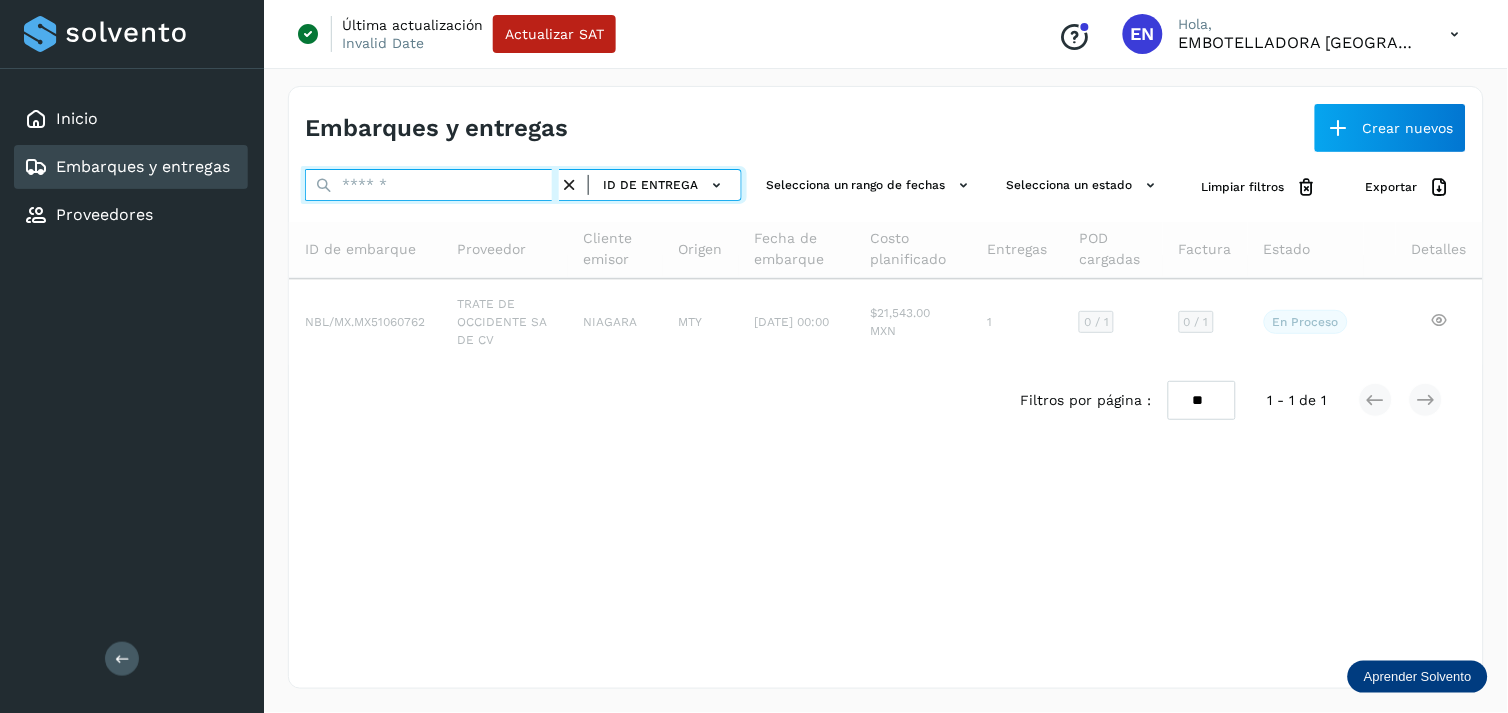 click at bounding box center [432, 185] 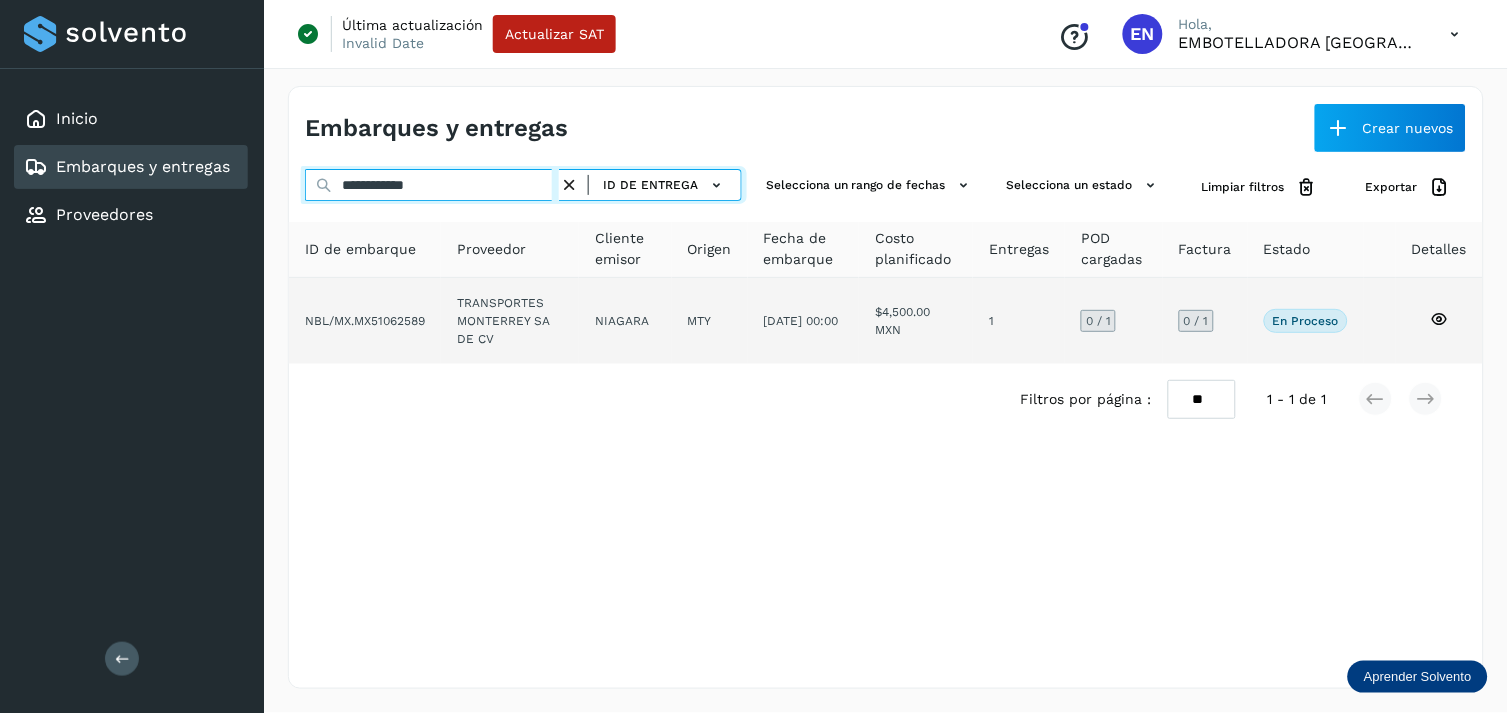 type on "**********" 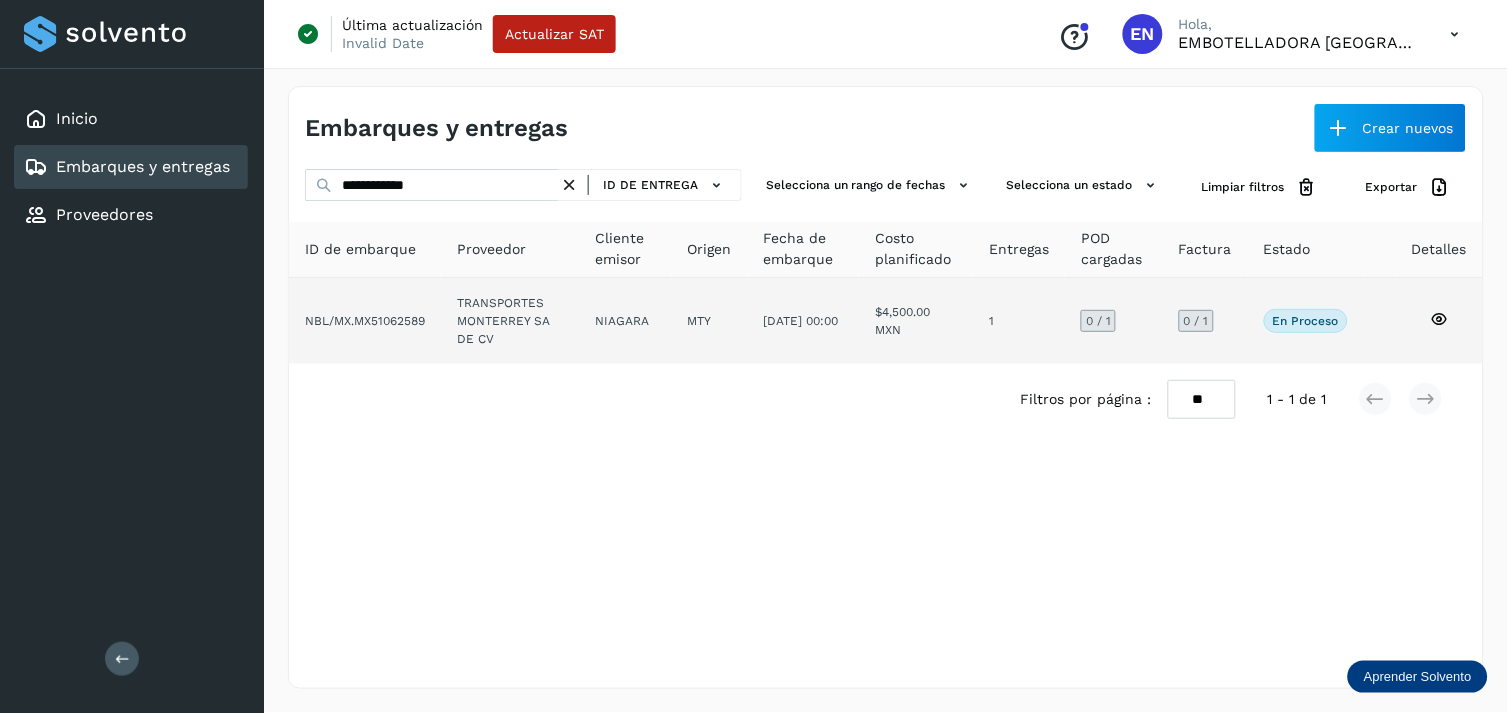 click on "NIAGARA" 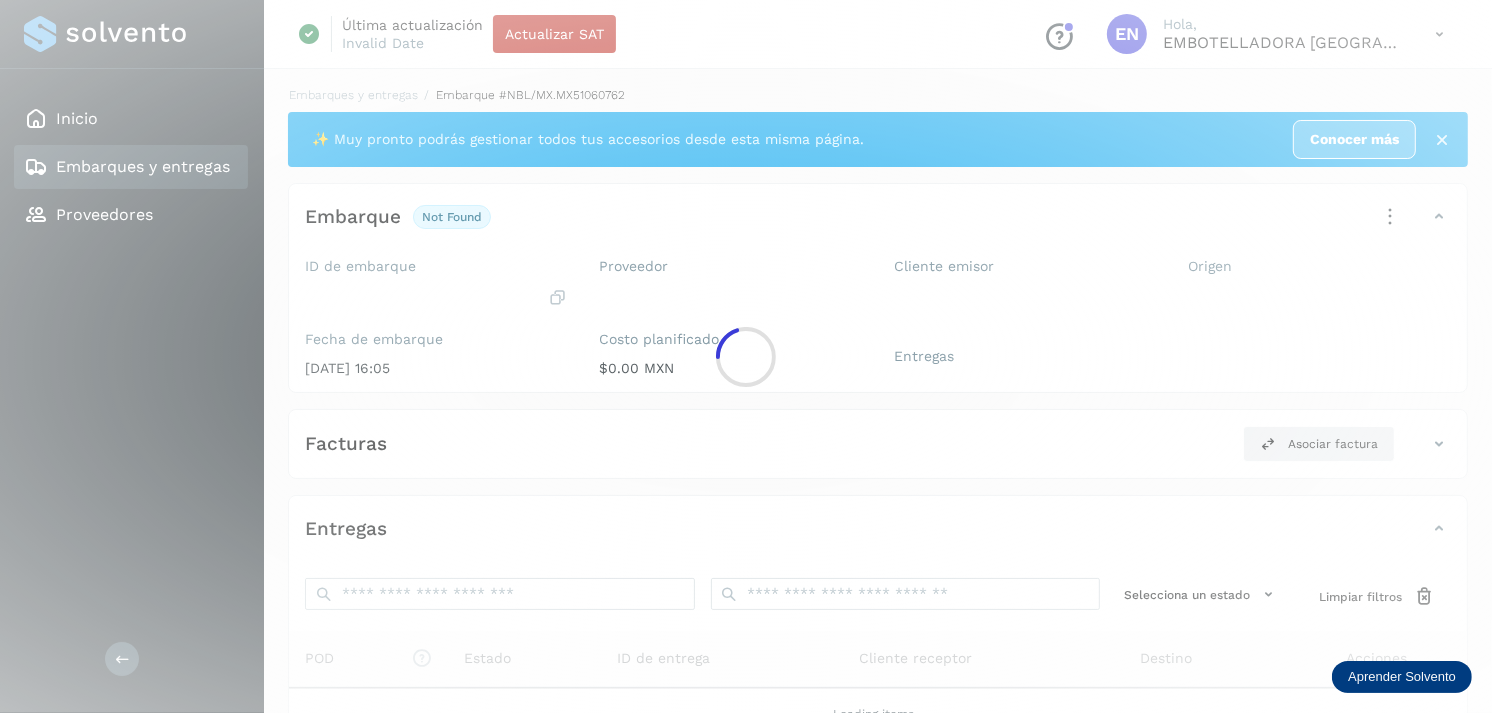 click 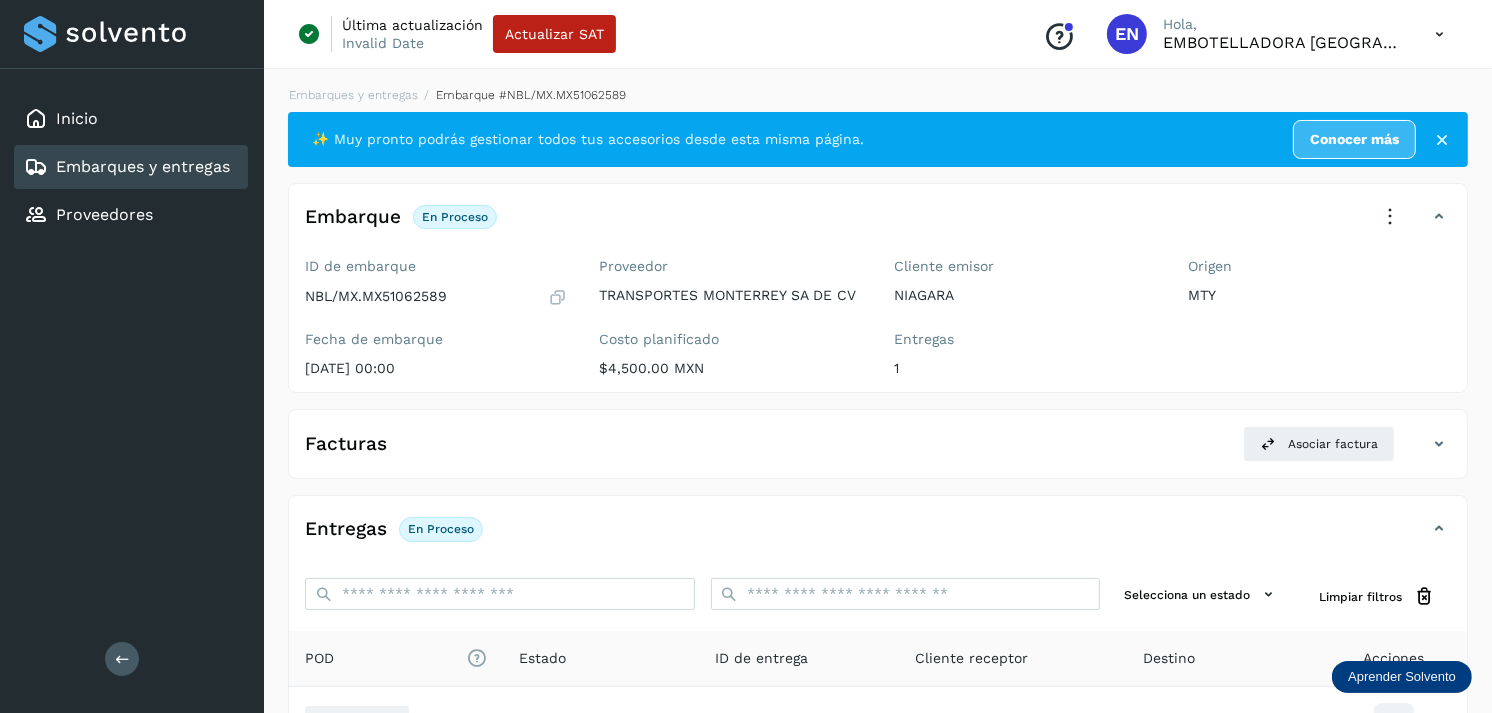 scroll, scrollTop: 243, scrollLeft: 0, axis: vertical 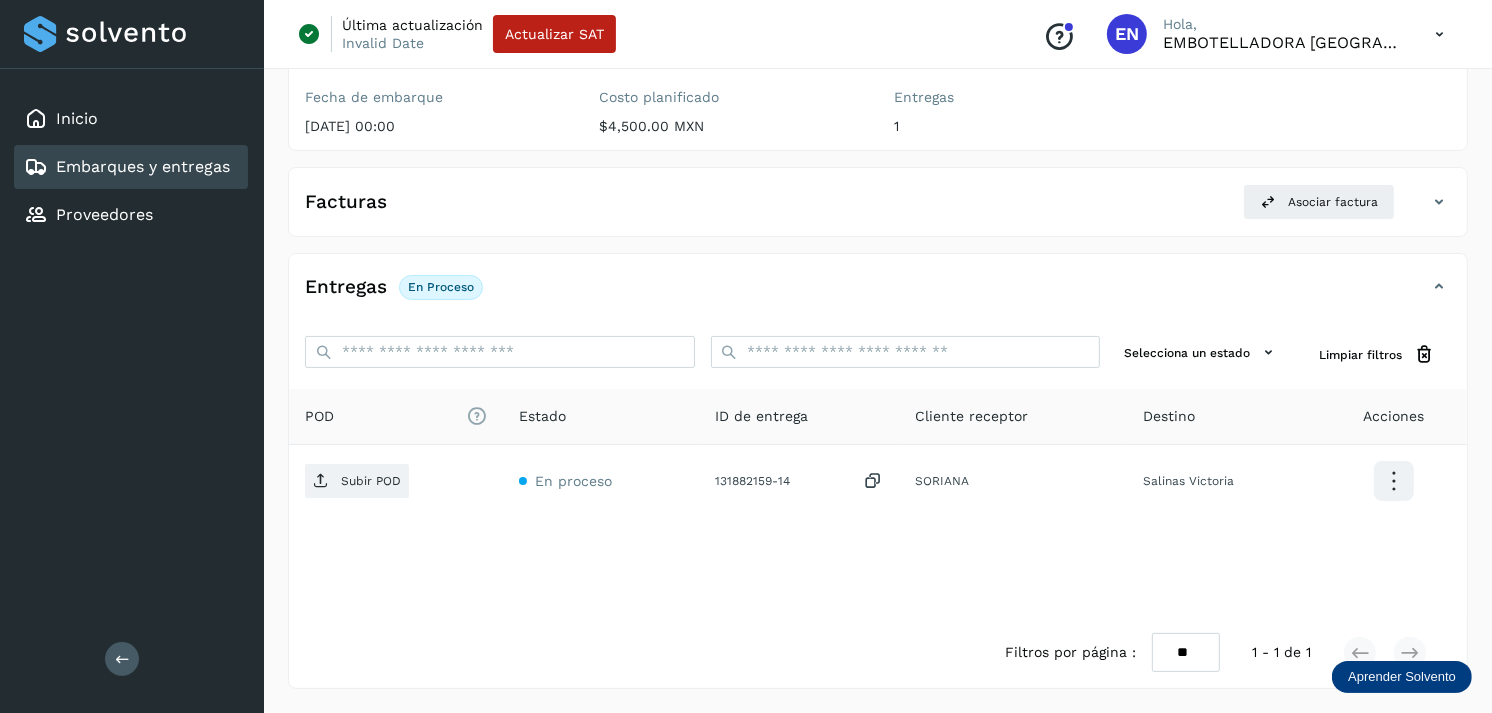 click on "Embarques y entregas" at bounding box center [143, 166] 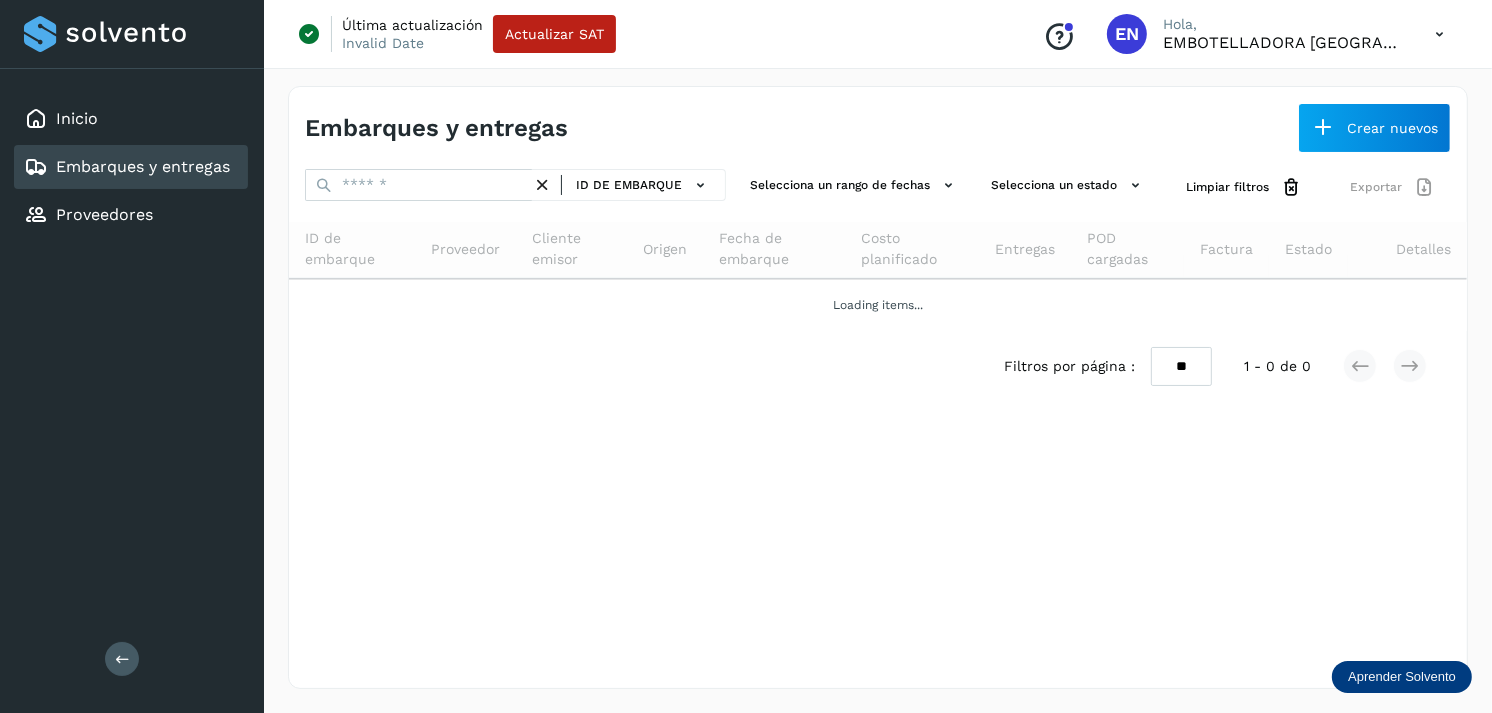 scroll, scrollTop: 0, scrollLeft: 0, axis: both 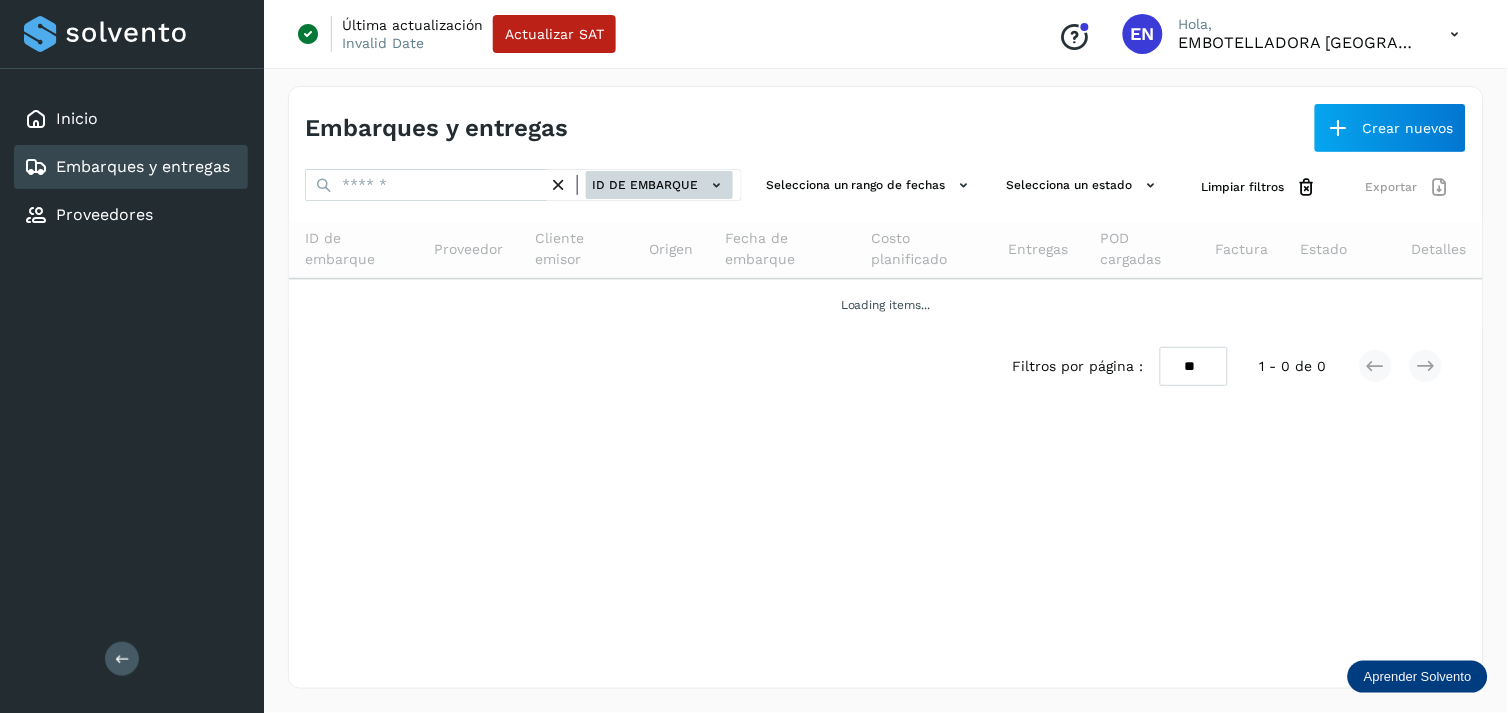 click on "ID de embarque" 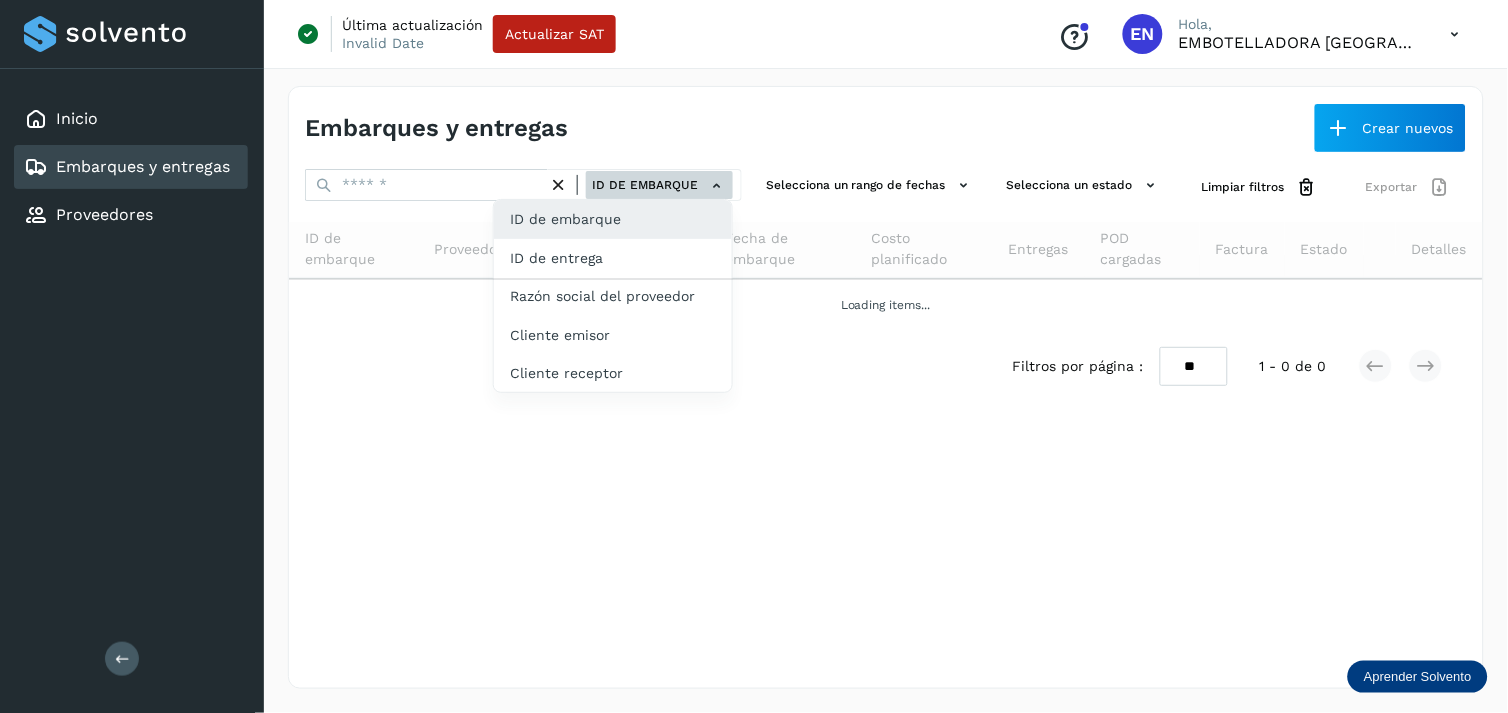 click on "ID de entrega" 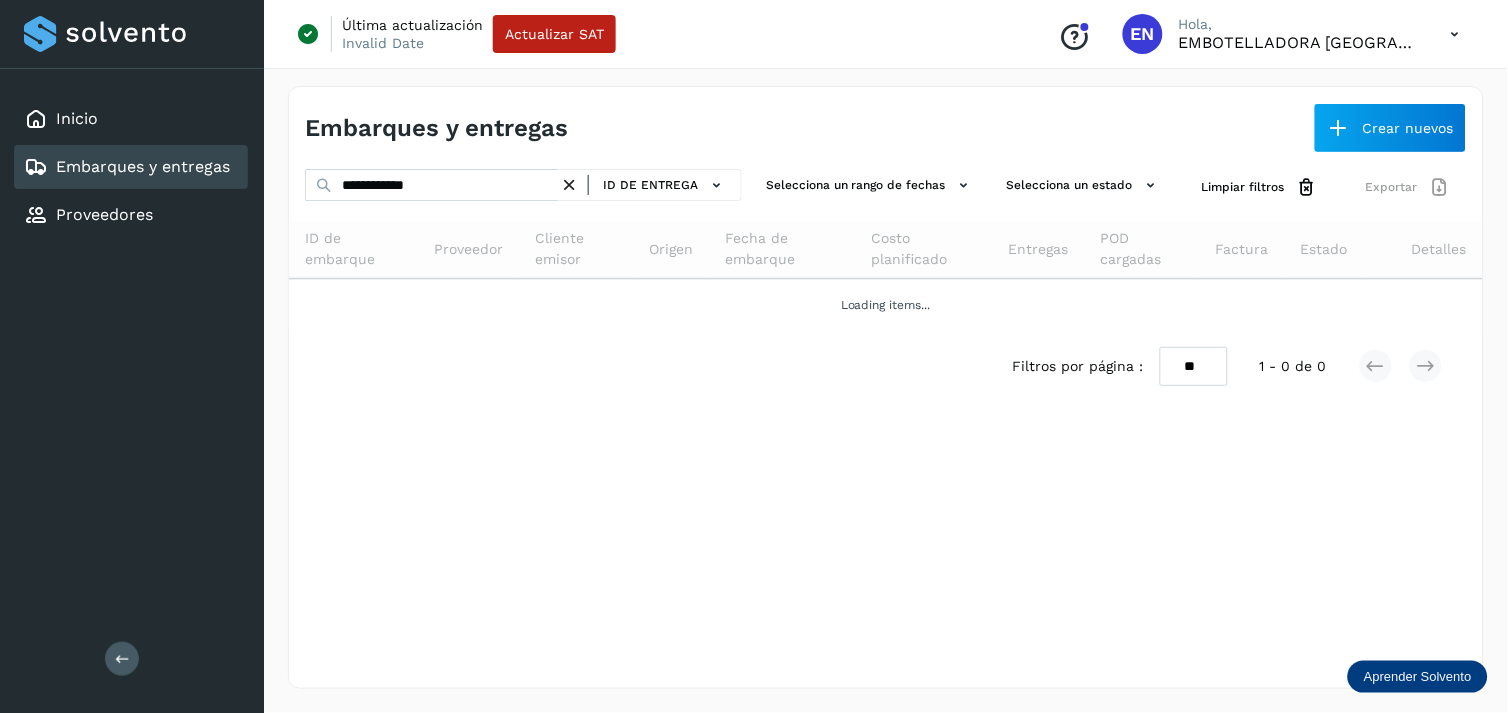 click at bounding box center (569, 185) 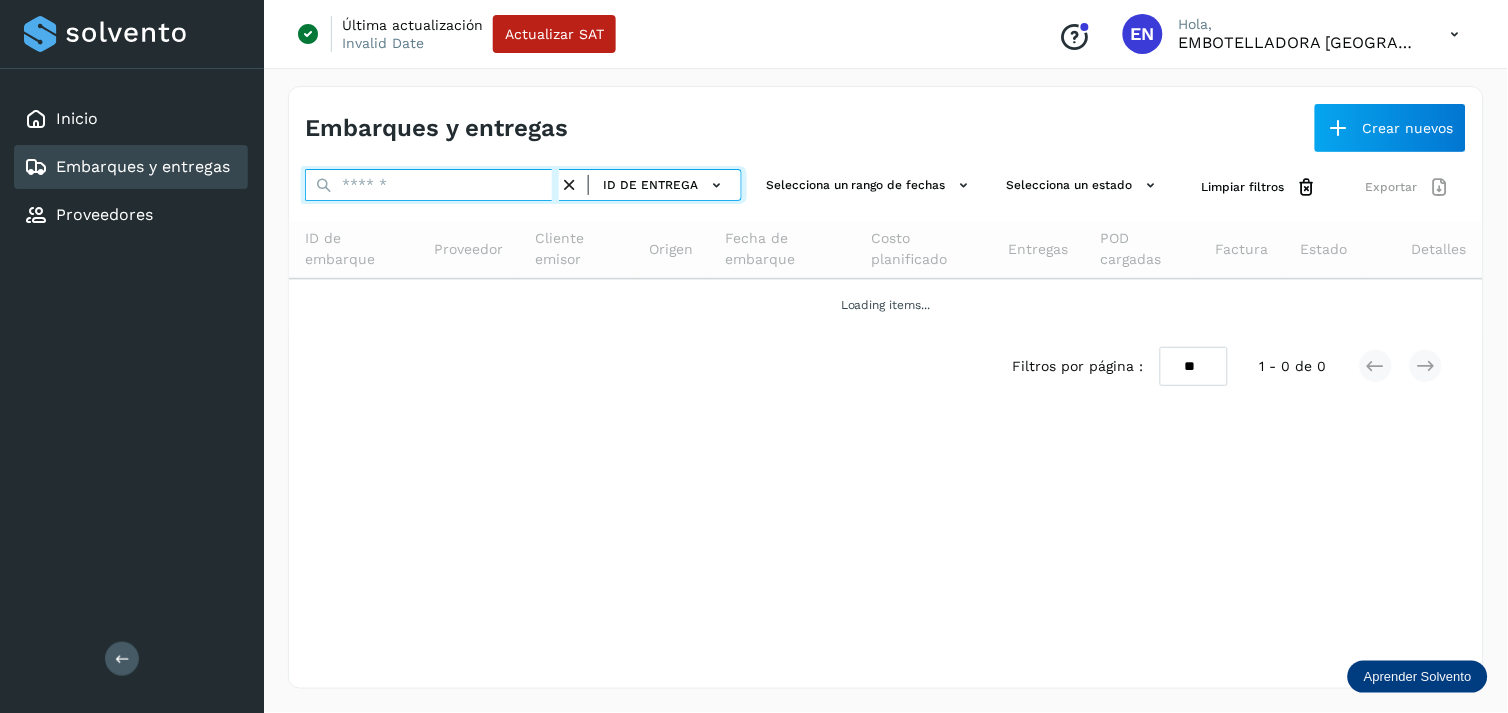 click at bounding box center [432, 185] 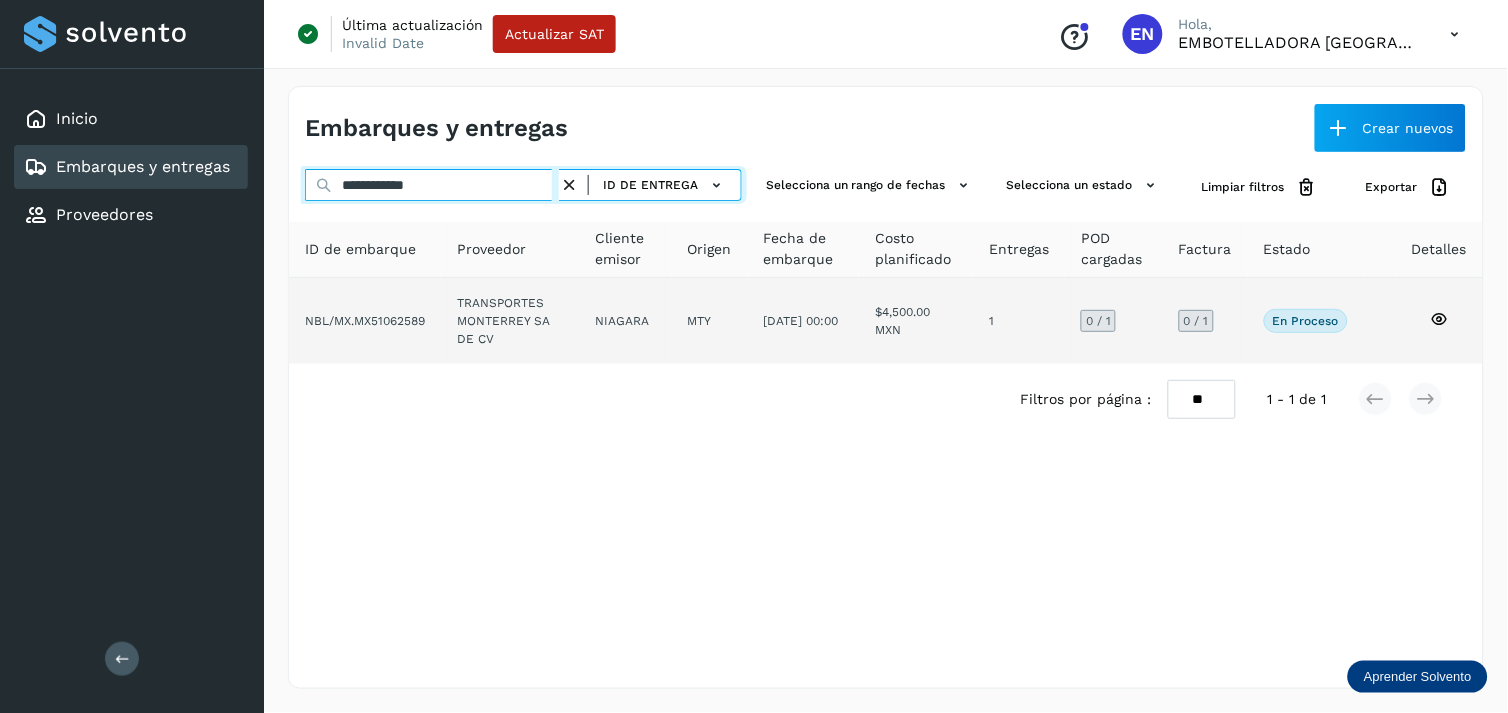 type on "**********" 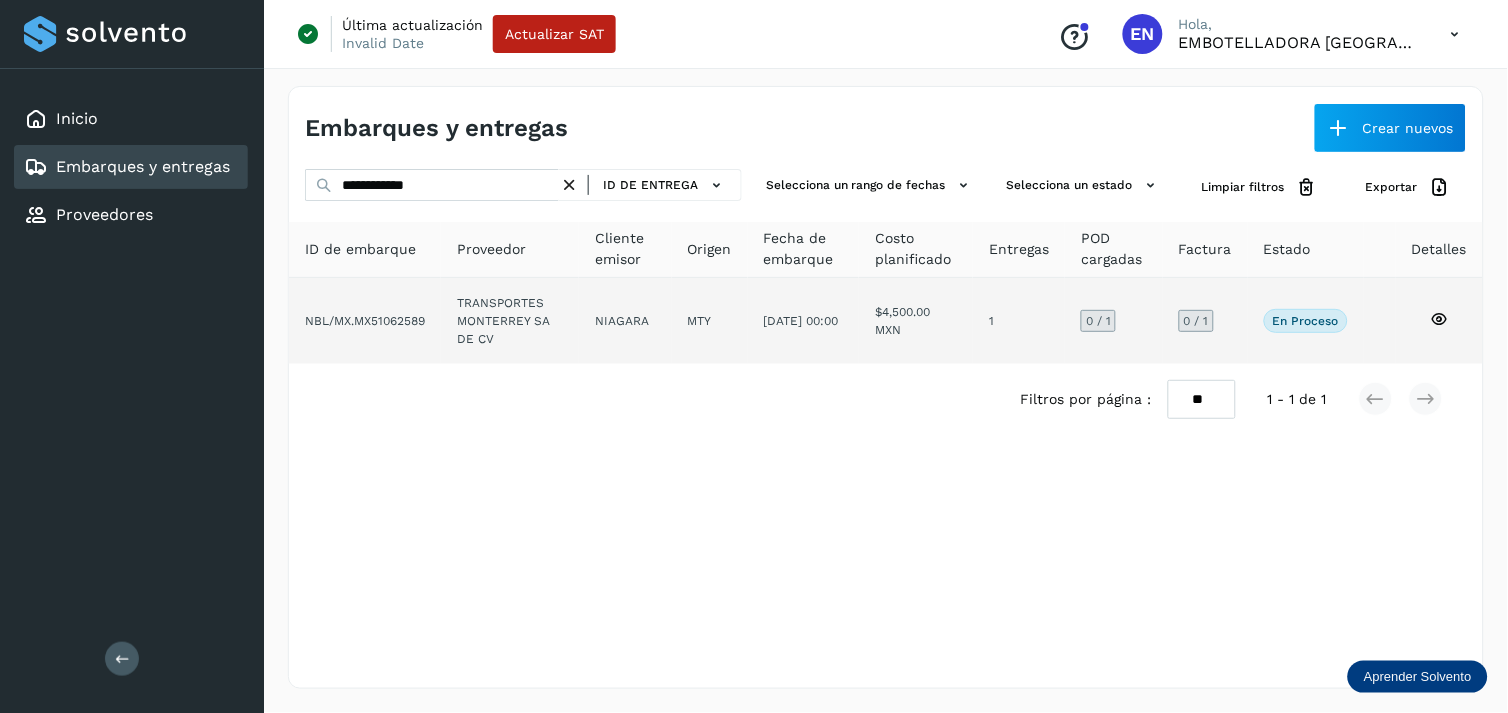 click on "MTY" 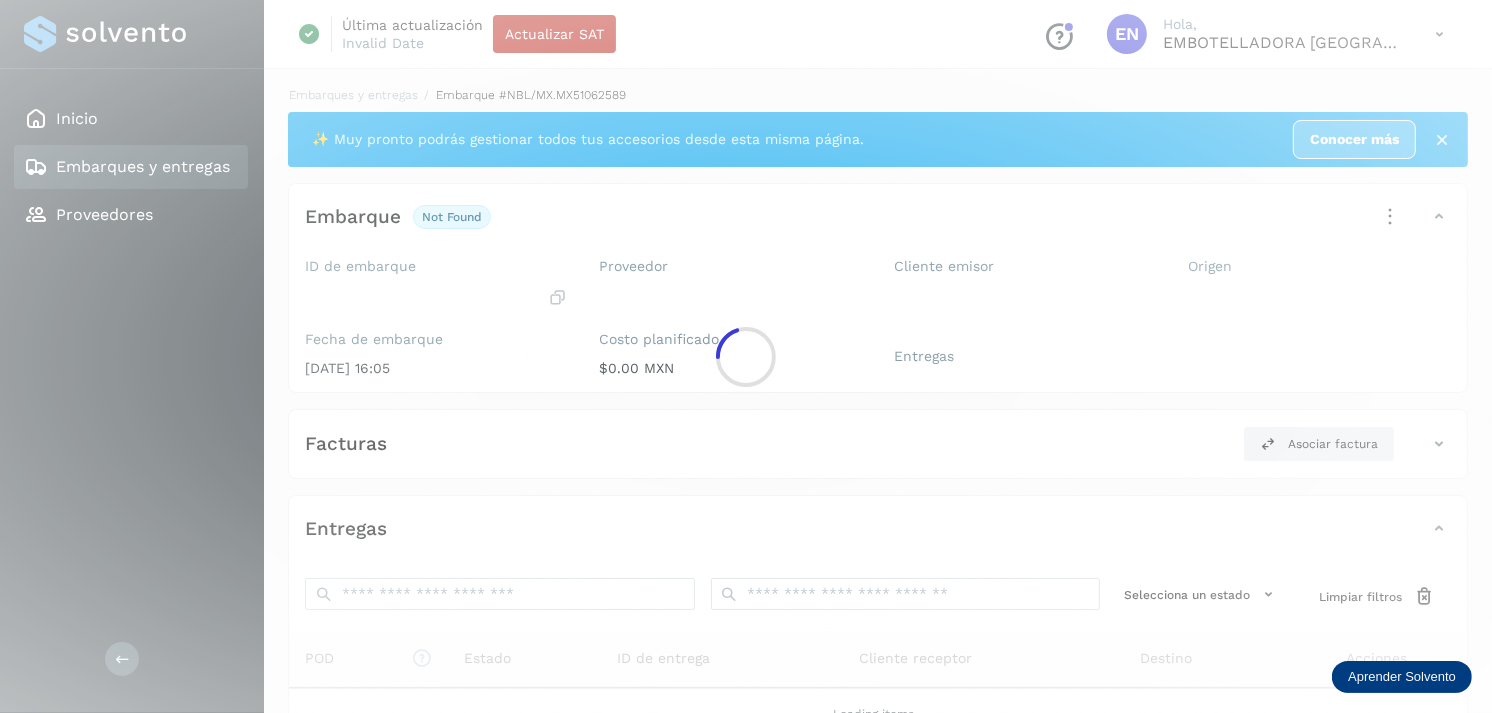 click 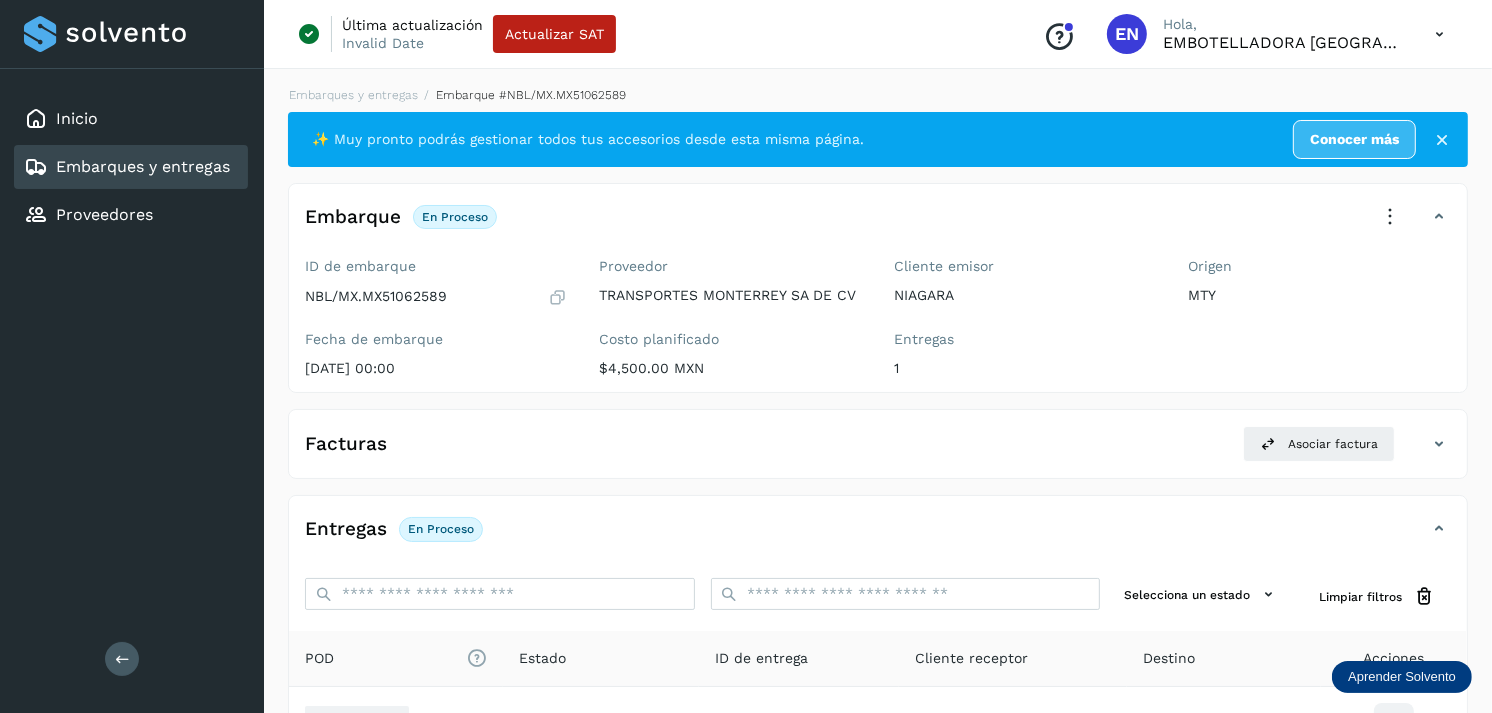 click on "Embarques y entregas" at bounding box center (143, 166) 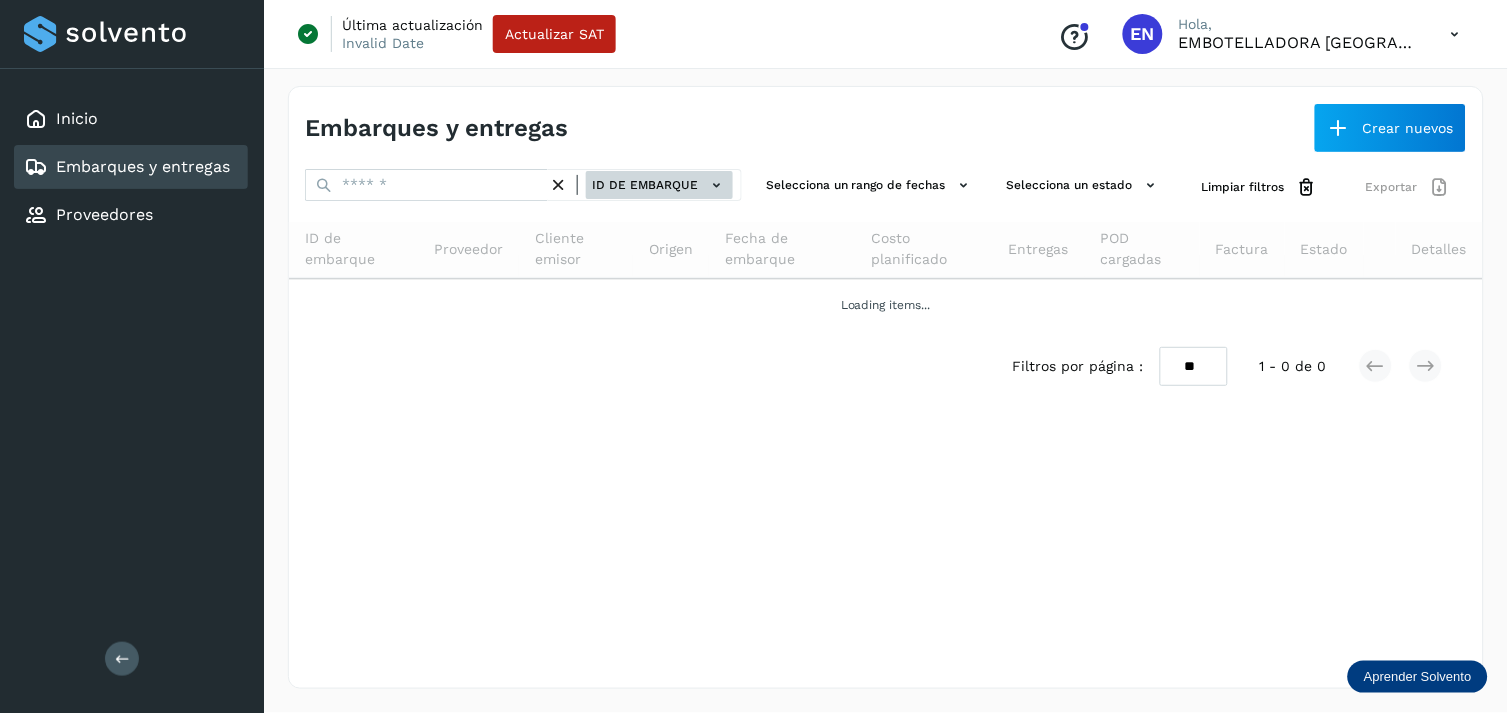 click on "ID de embarque" 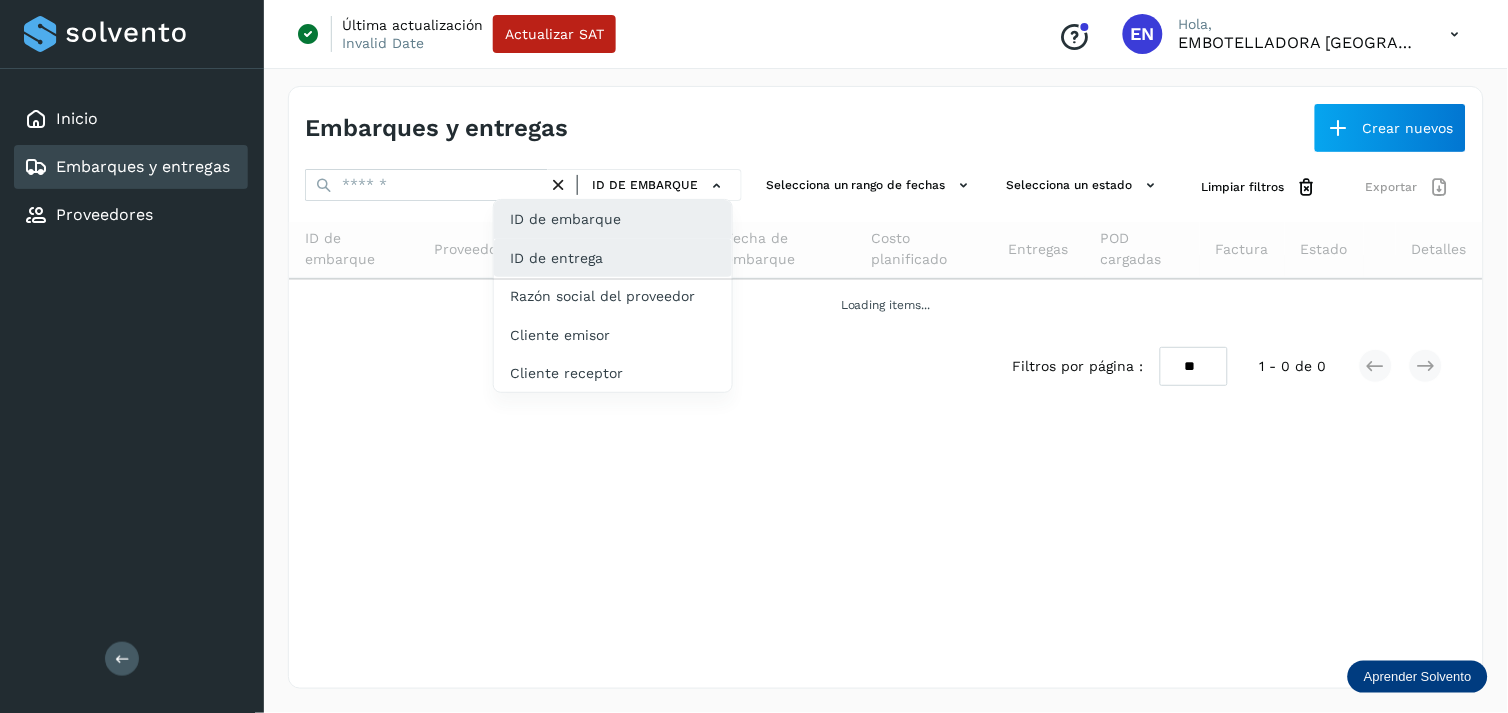 click on "ID de entrega" 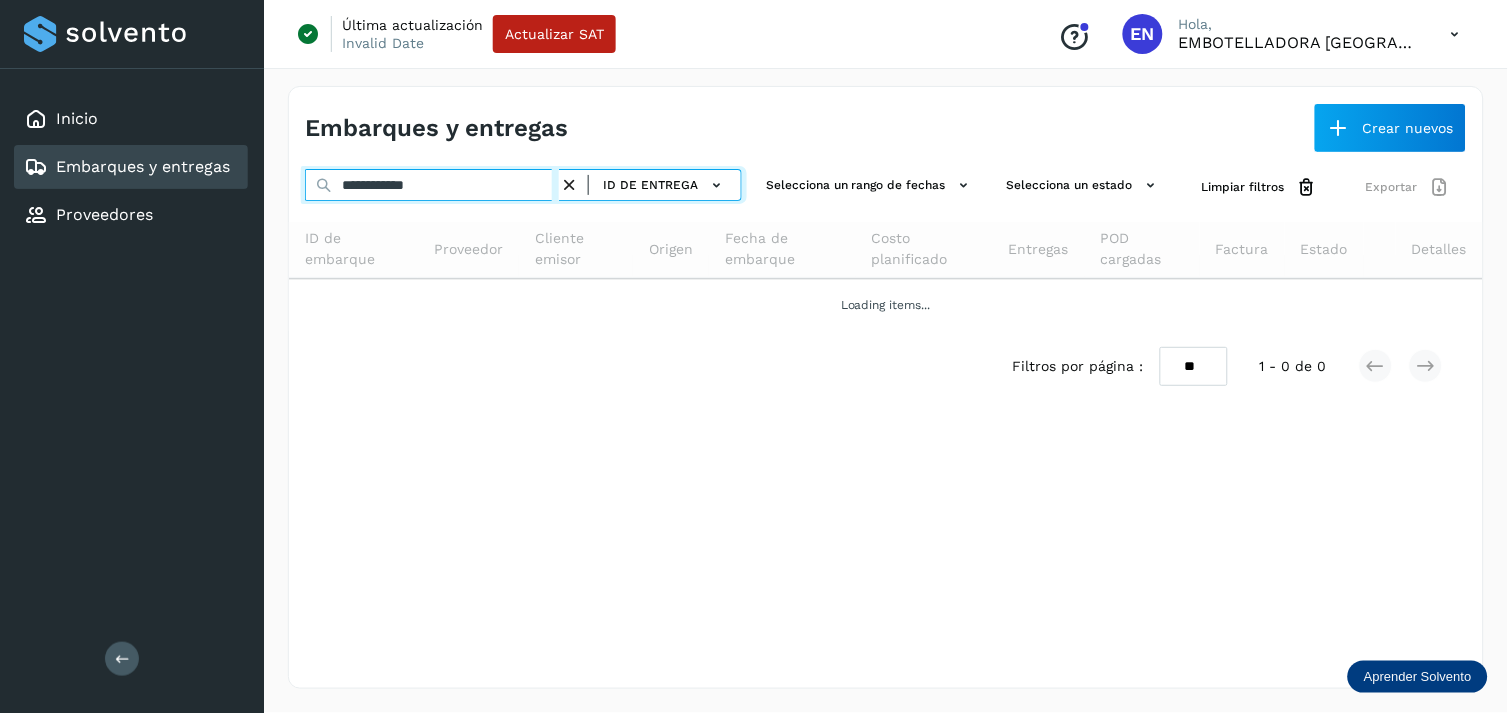 click on "**********" at bounding box center [432, 185] 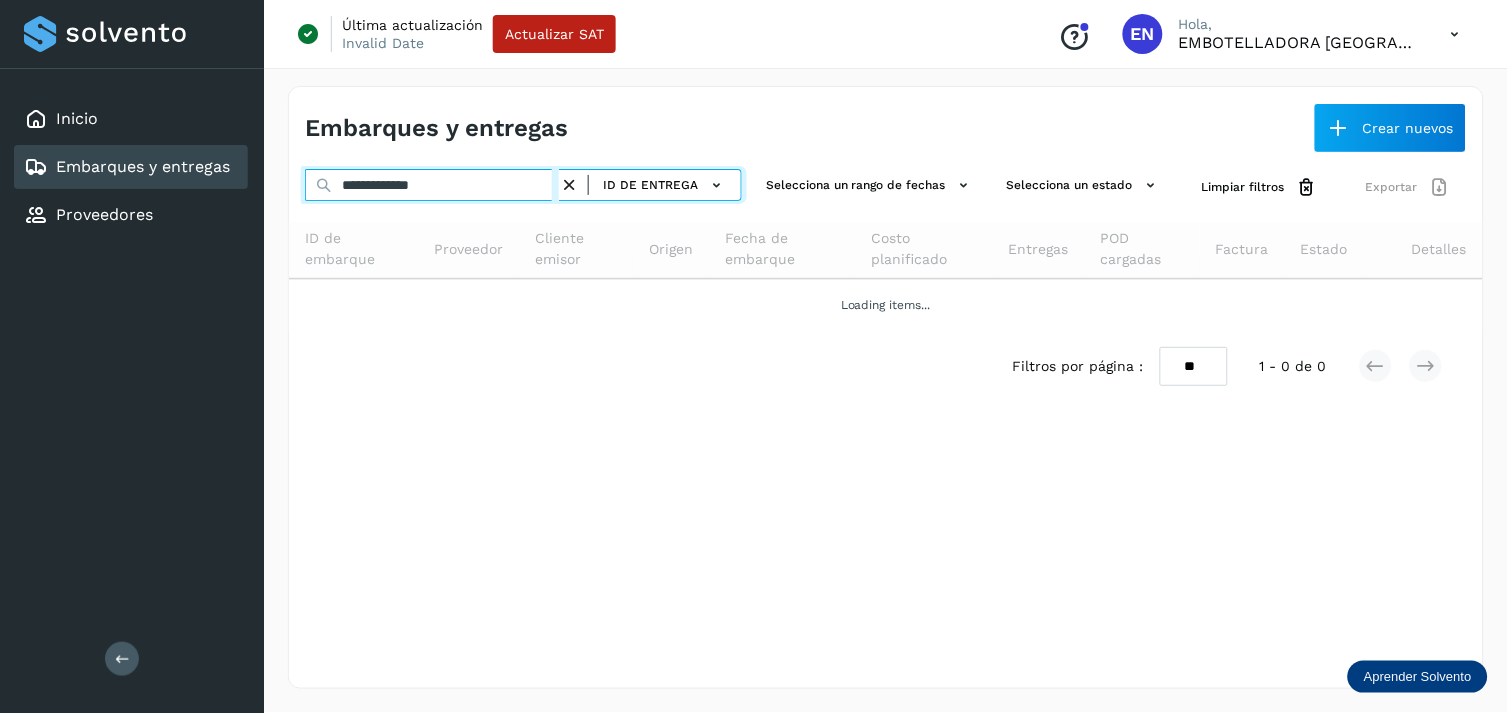 type on "**********" 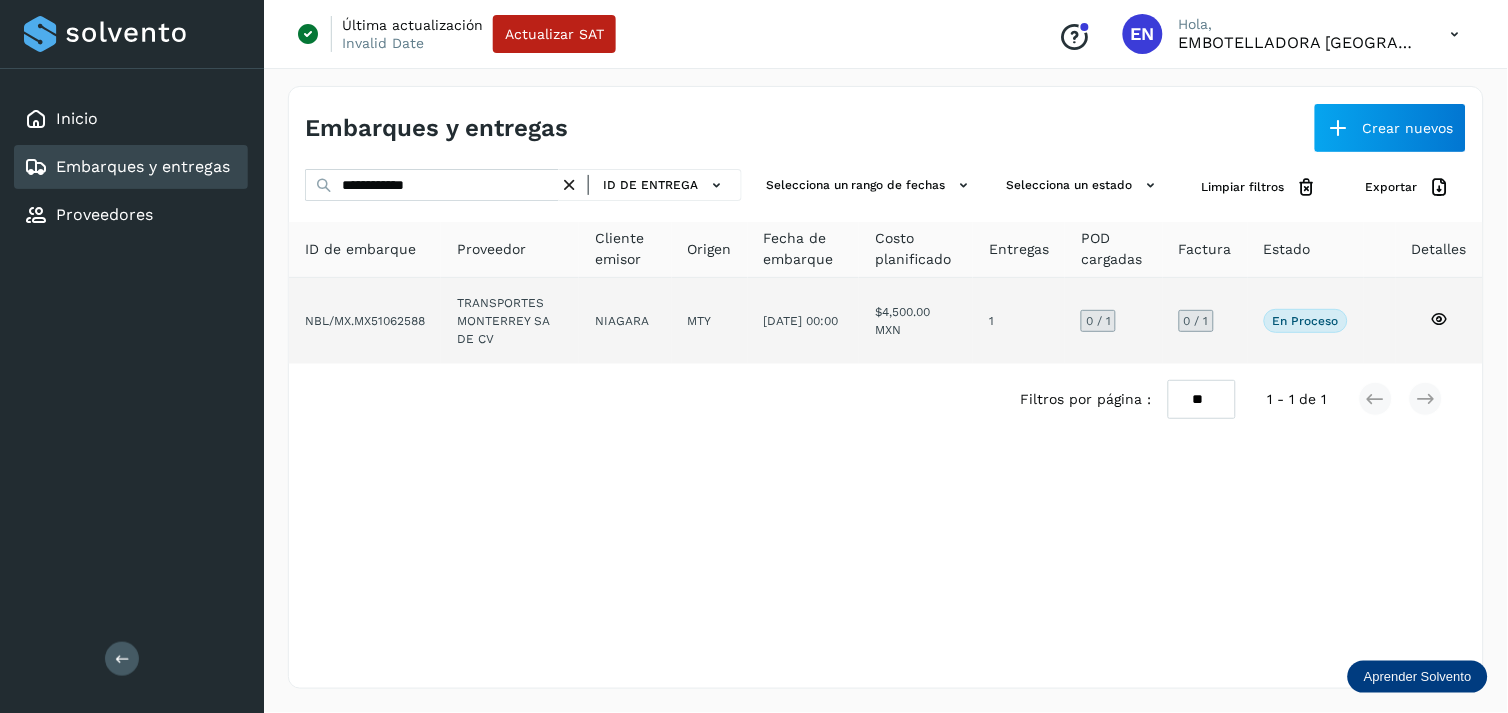 drag, startPoint x: 580, startPoint y: 264, endPoint x: 575, endPoint y: 292, distance: 28.442924 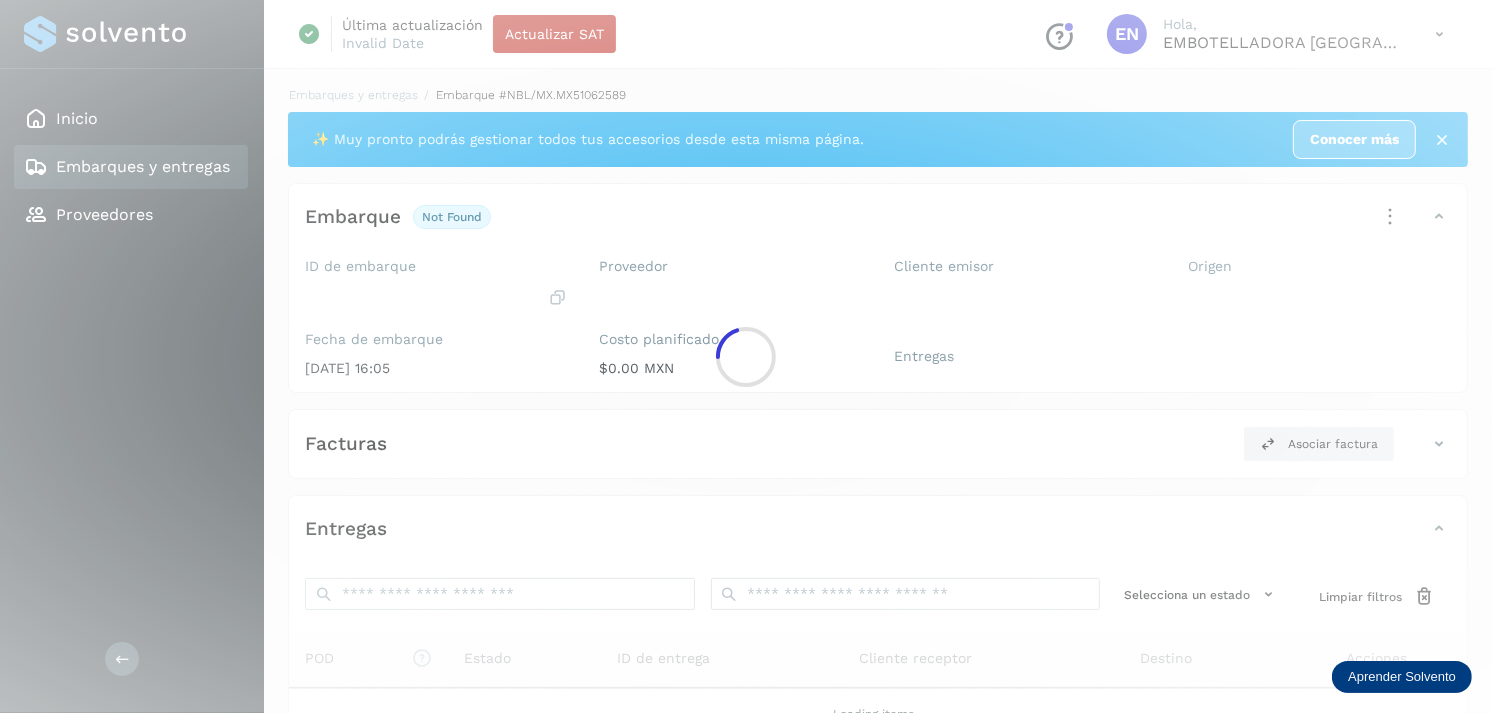 click 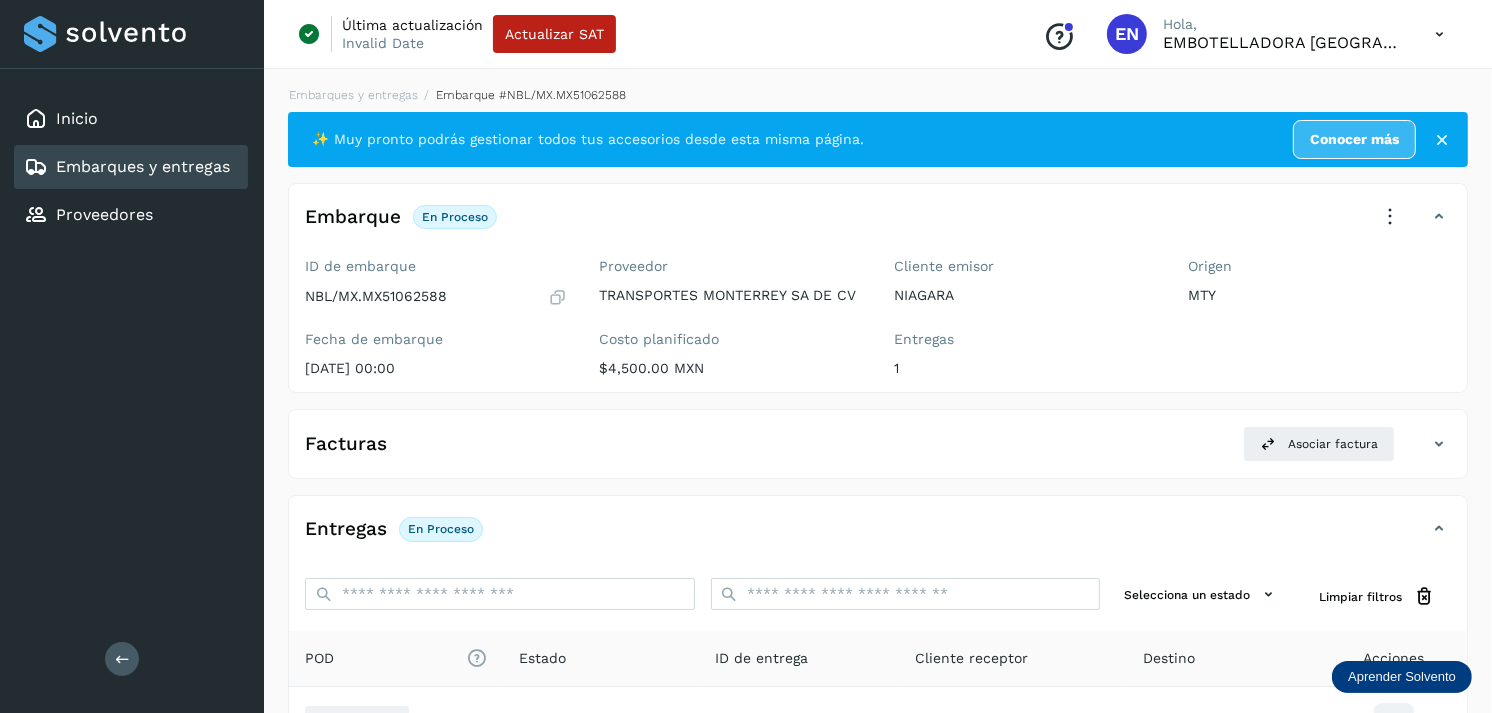 scroll, scrollTop: 243, scrollLeft: 0, axis: vertical 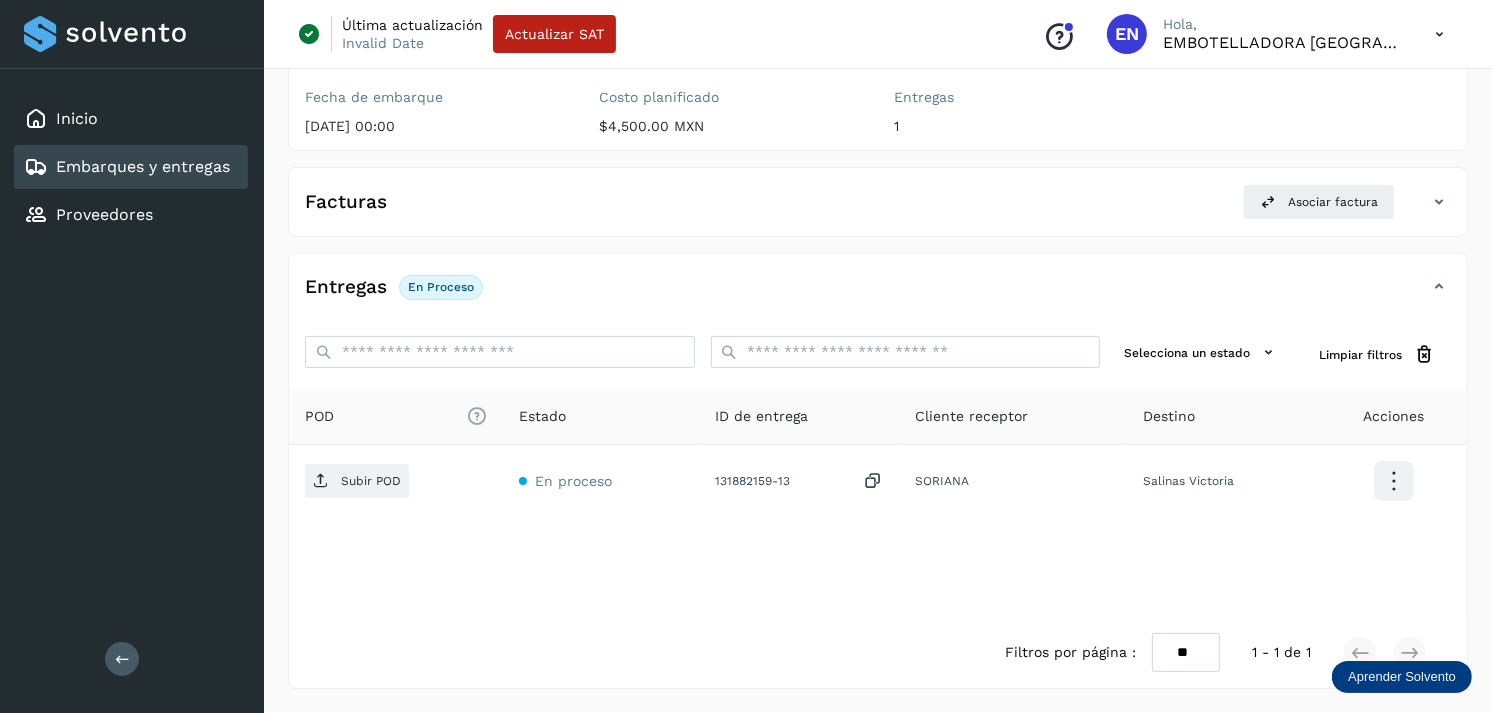 click on "Embarques y entregas" at bounding box center [143, 166] 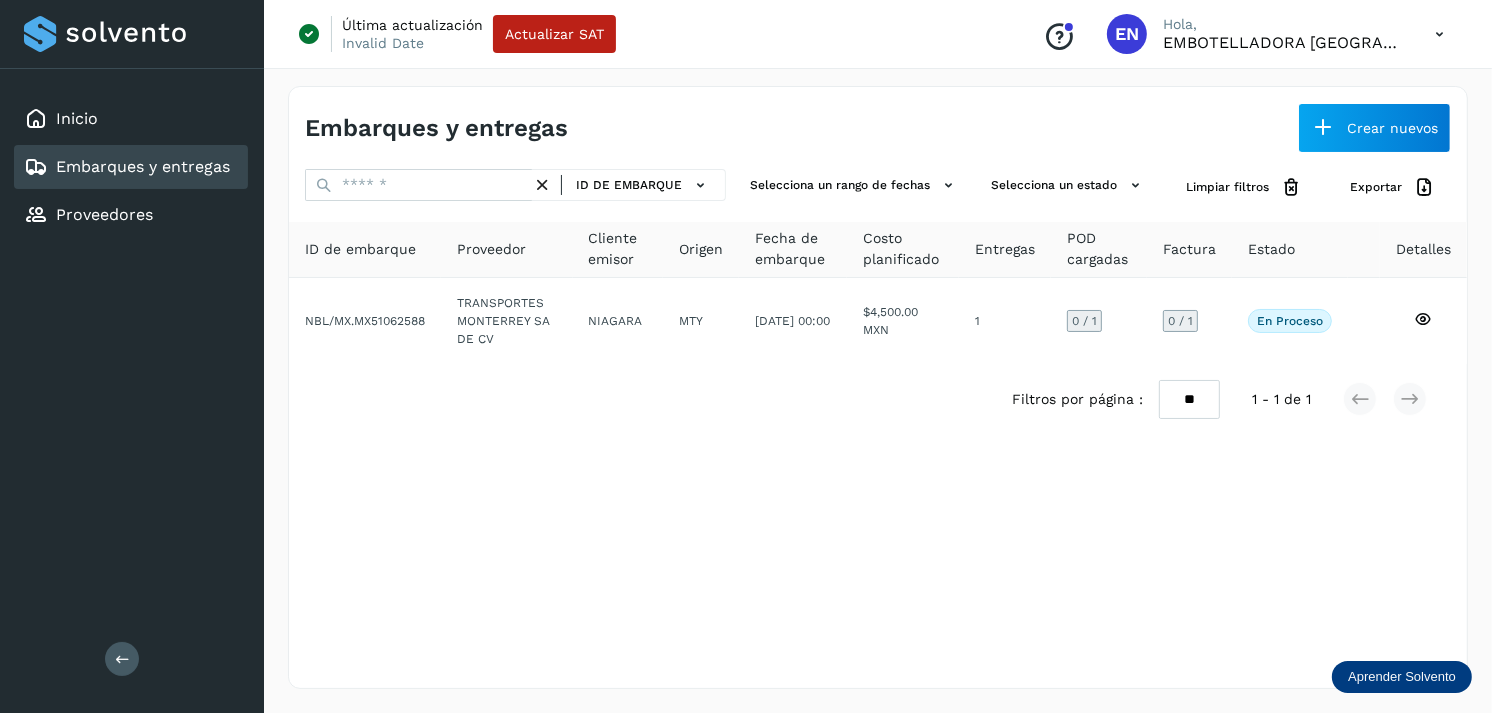 scroll, scrollTop: 0, scrollLeft: 0, axis: both 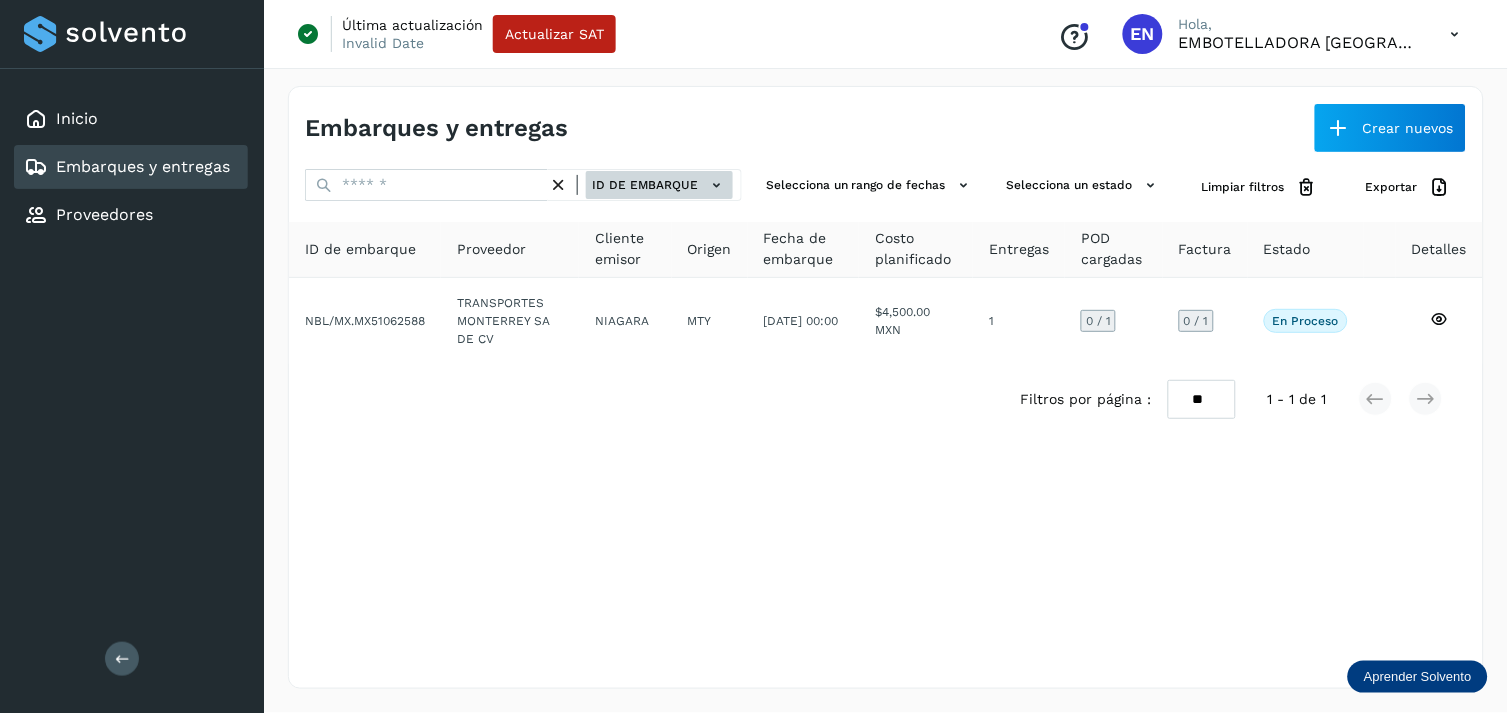 click on "ID de embarque" at bounding box center (659, 185) 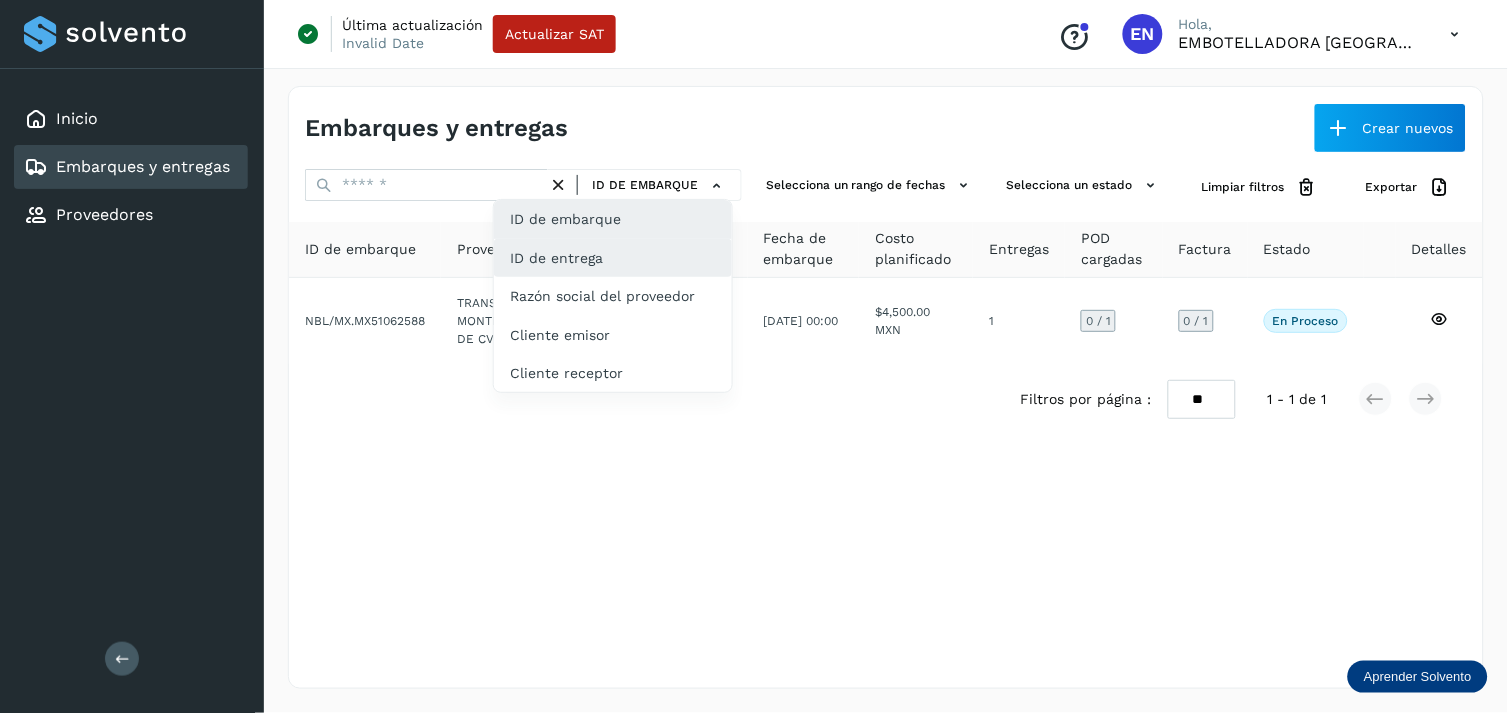 click on "ID de entrega" 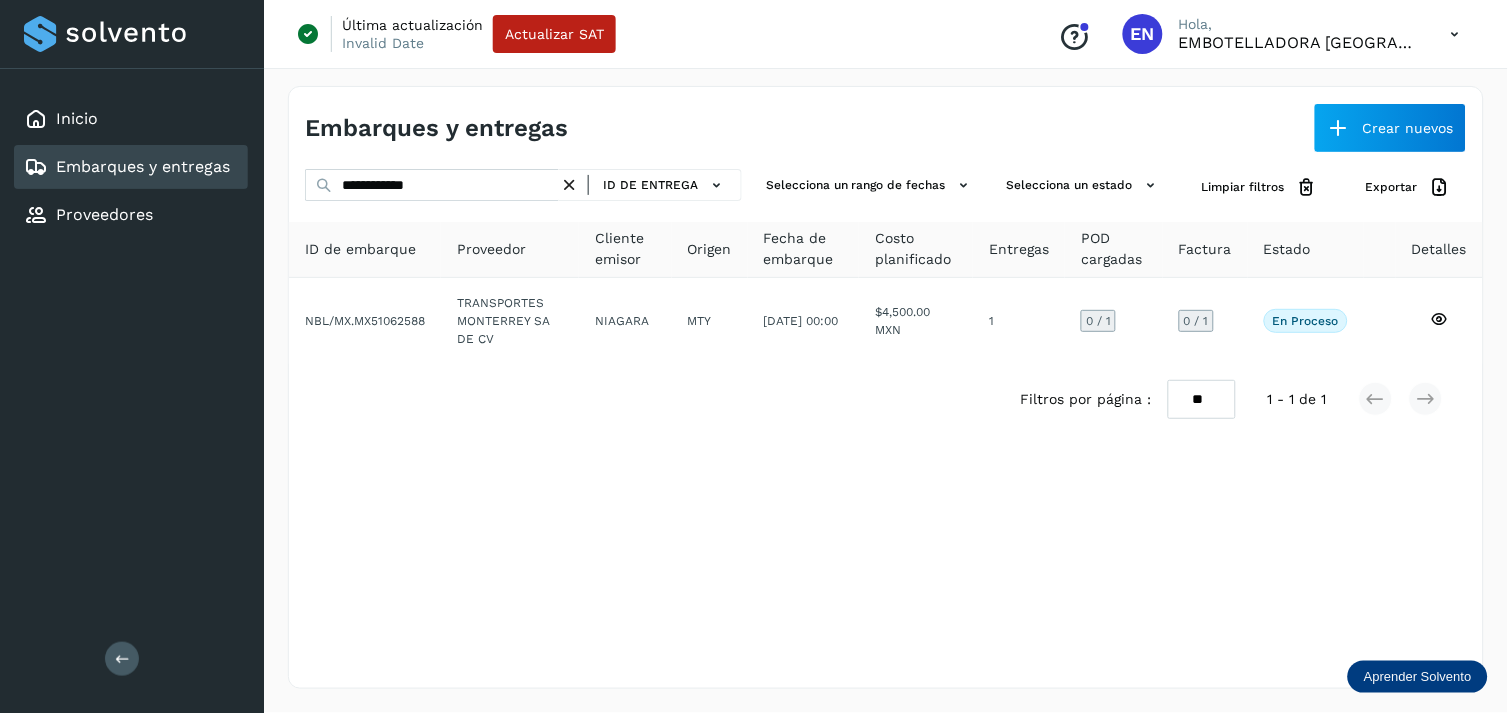 click at bounding box center [569, 185] 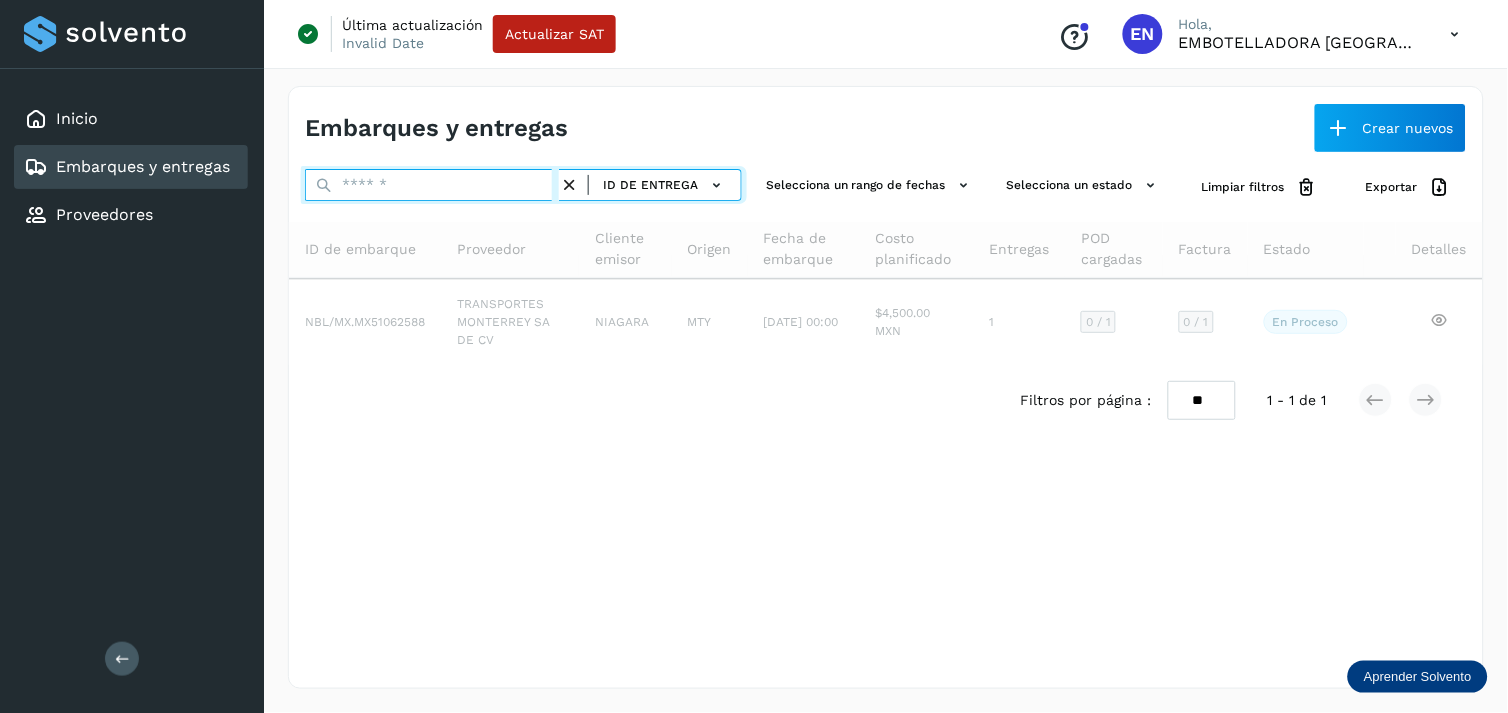 paste on "**********" 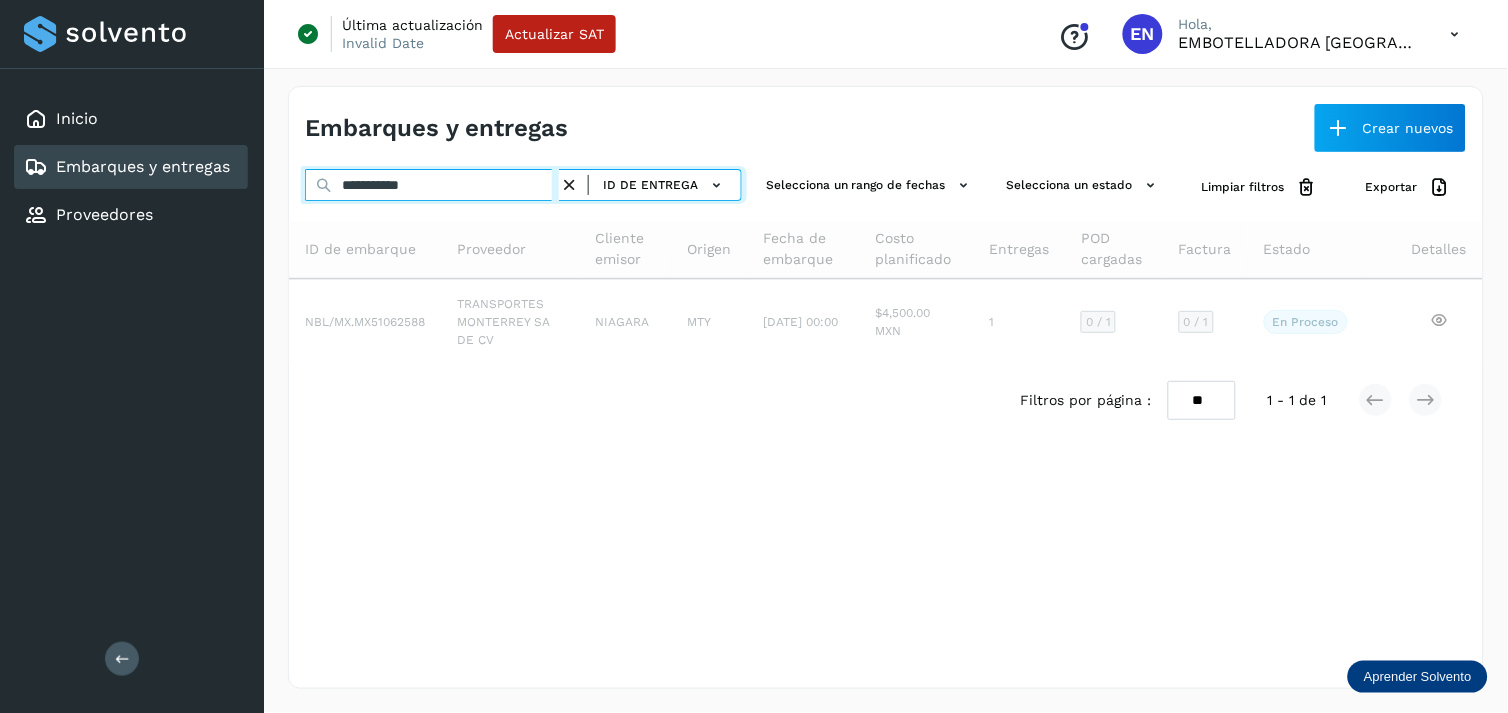 click on "**********" at bounding box center (432, 185) 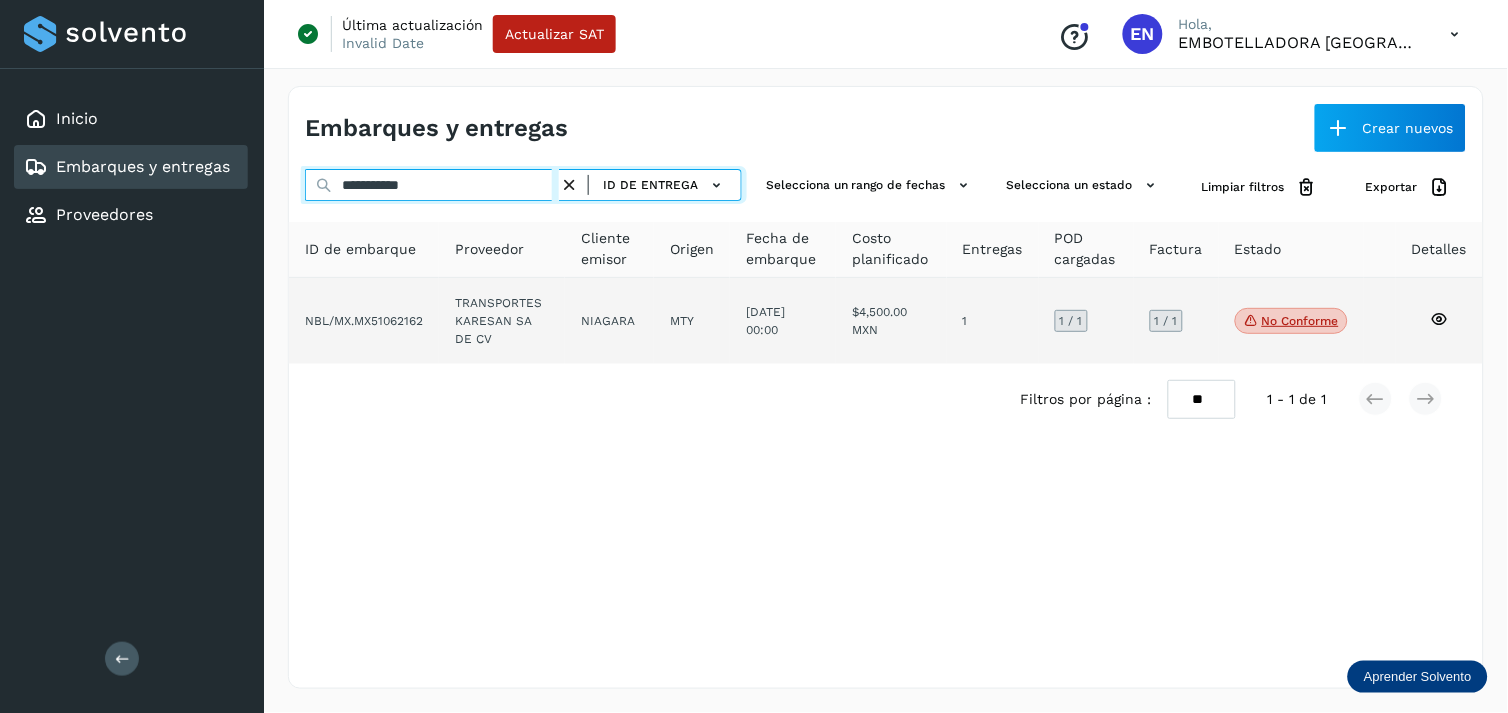 type on "**********" 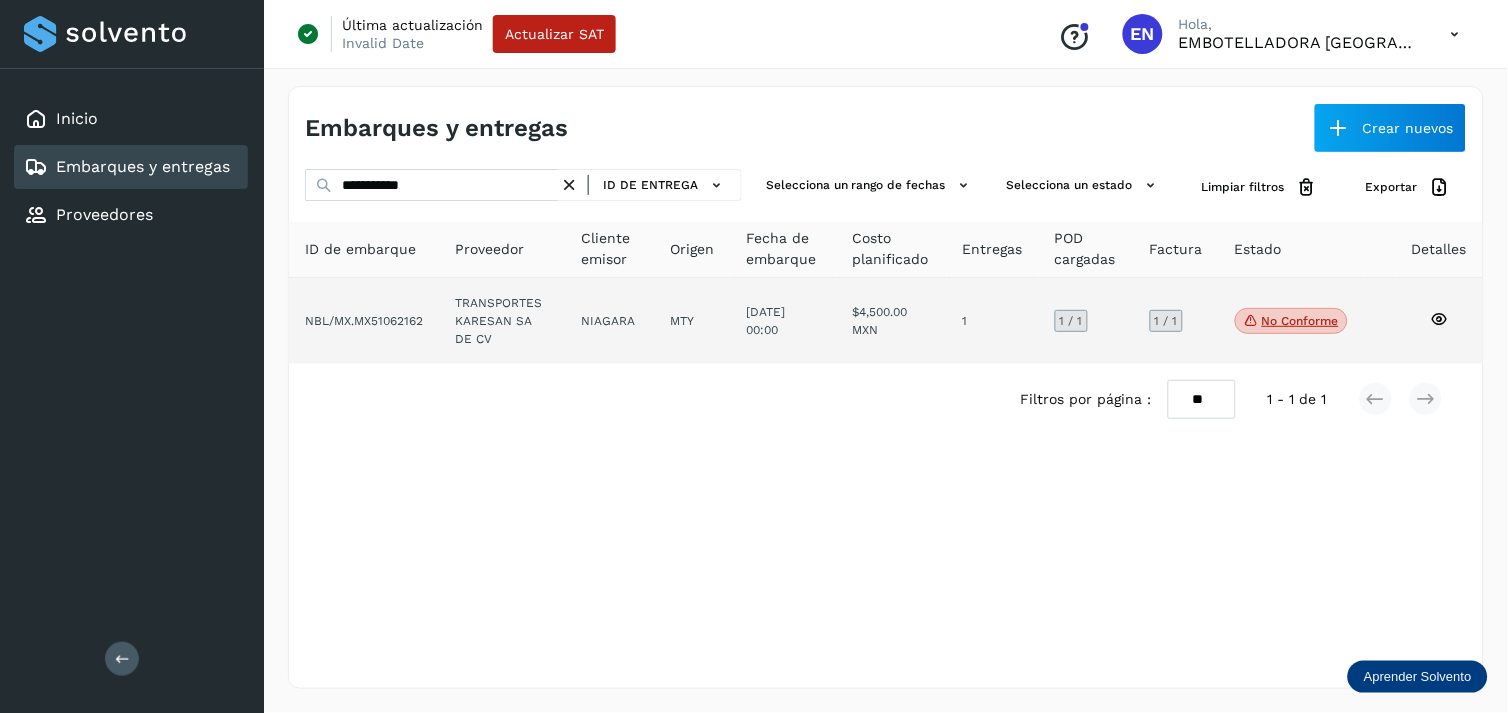 click on "NIAGARA" 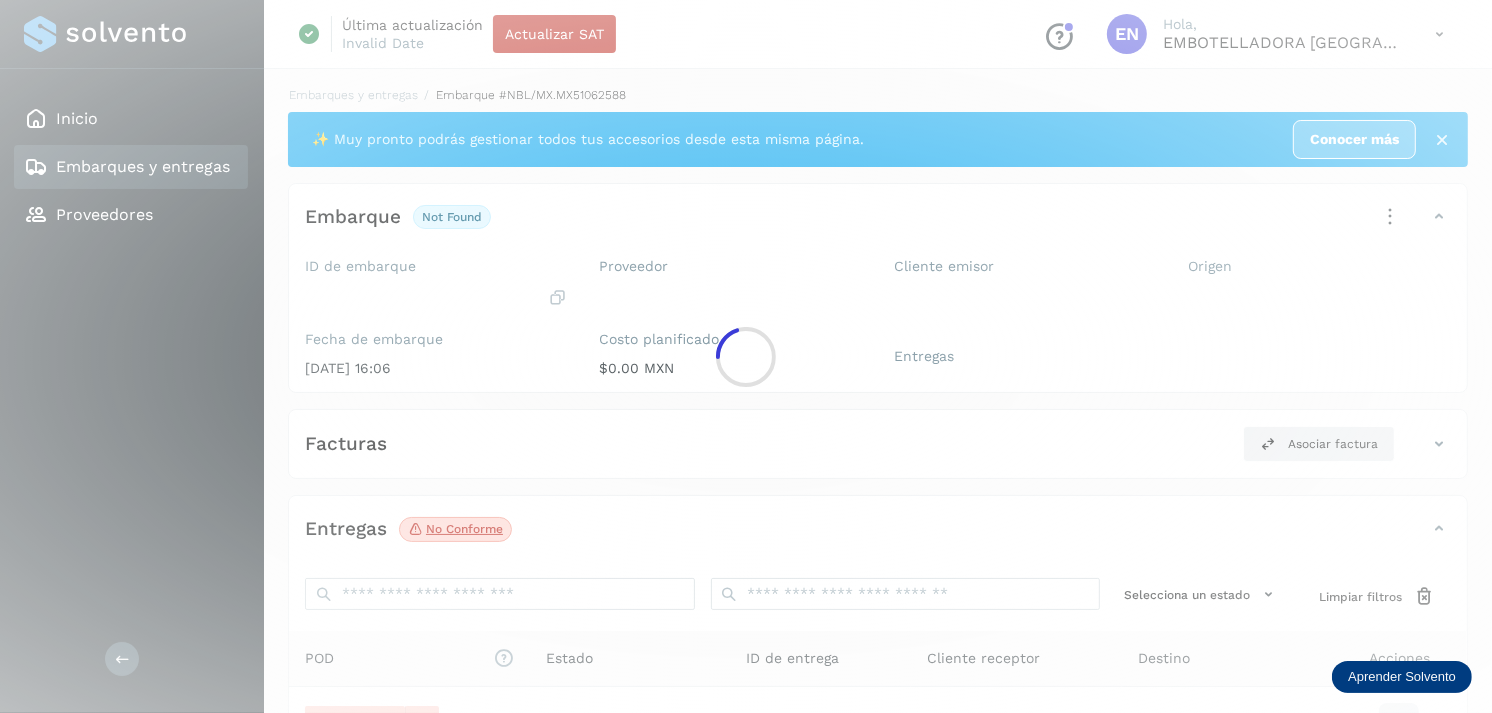 click 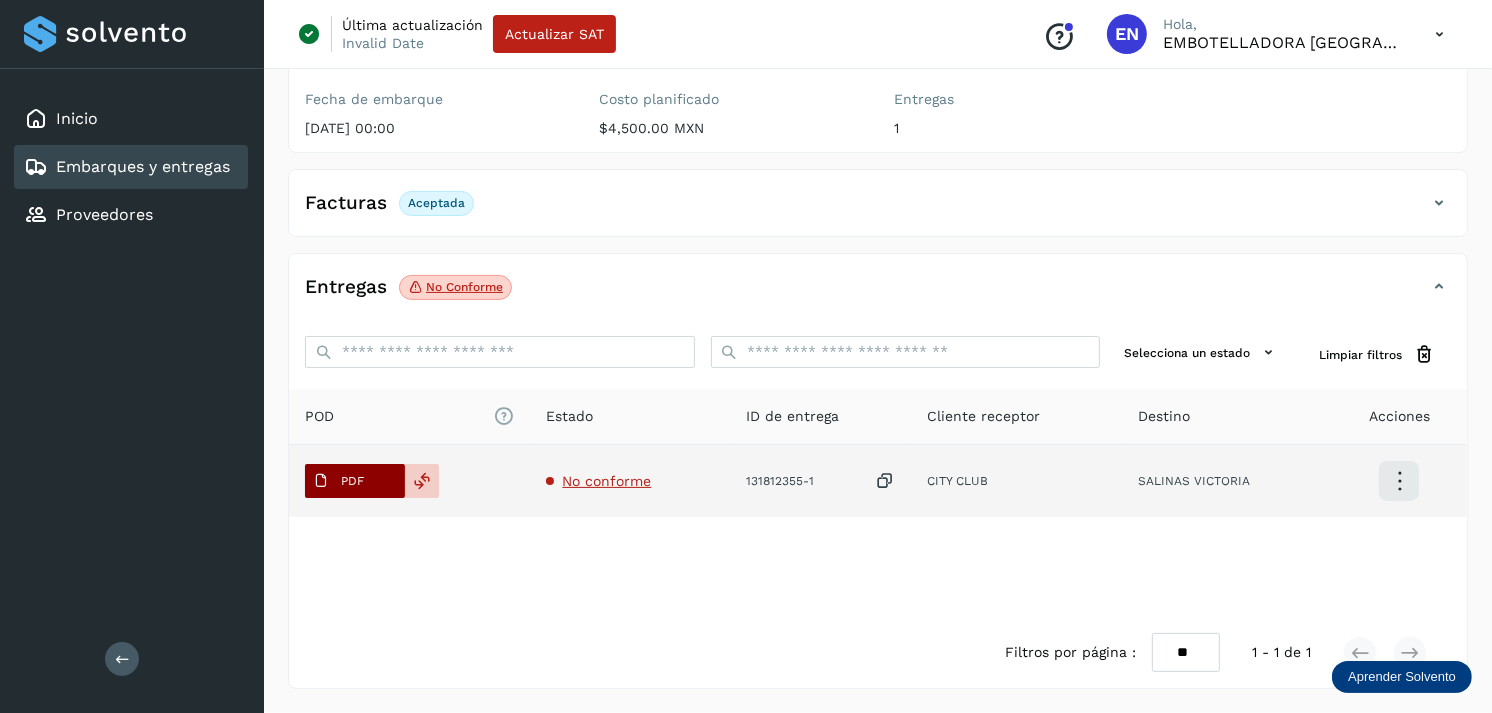 click on "PDF" at bounding box center [355, 481] 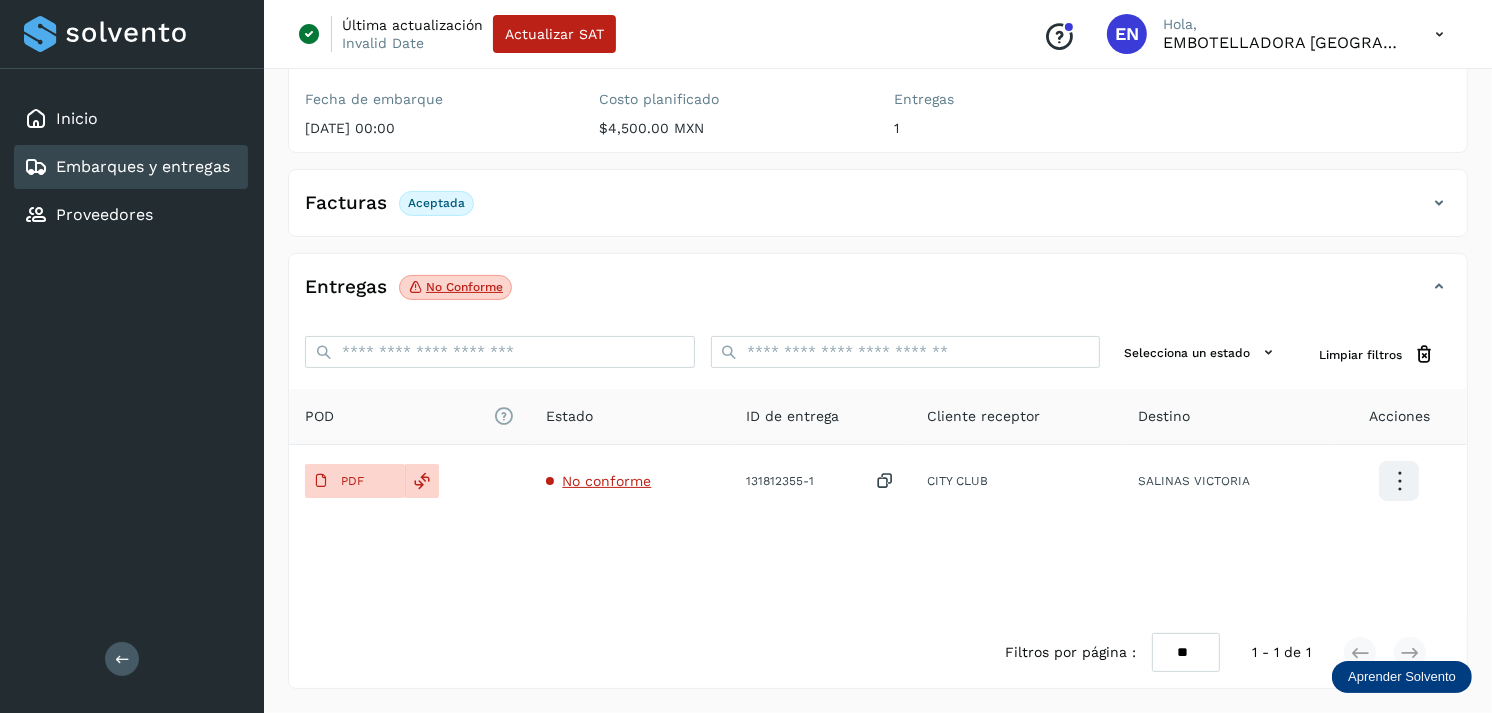 type 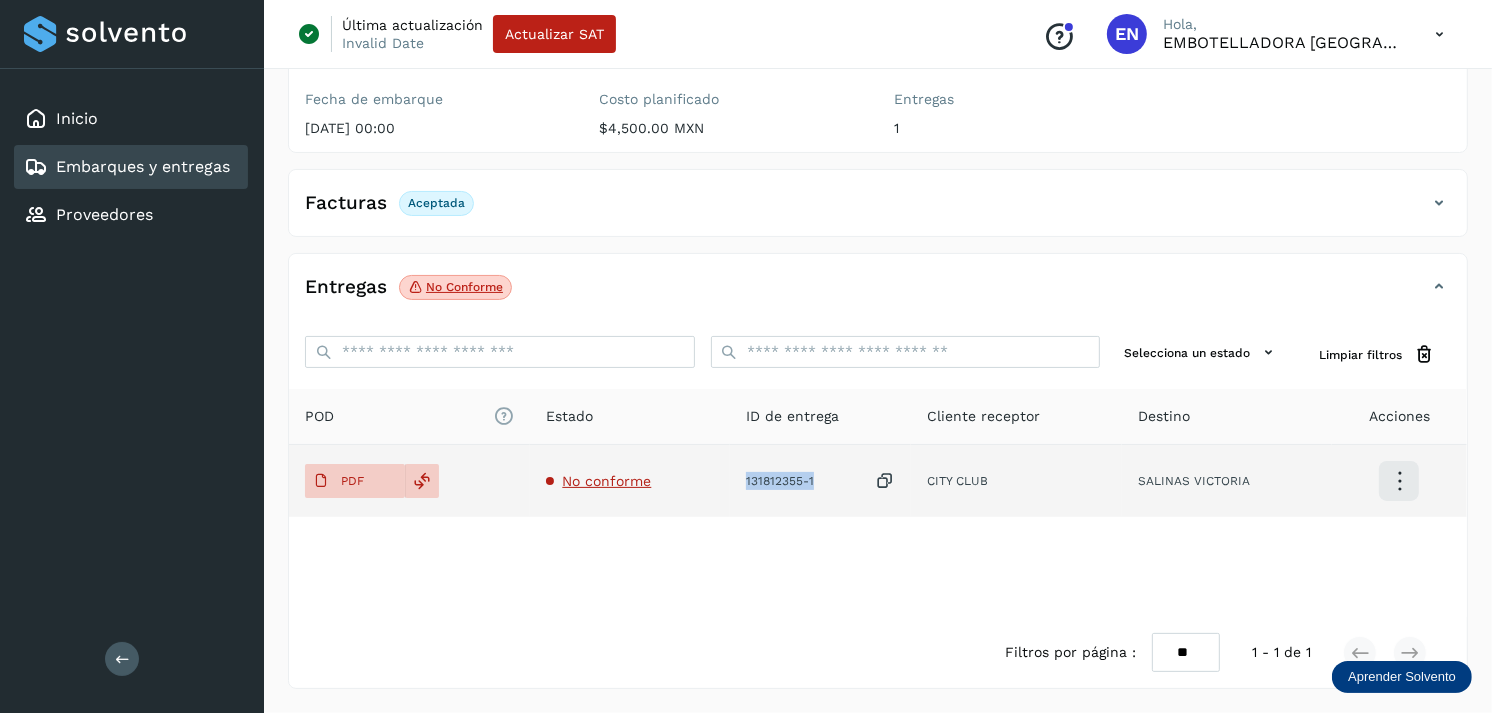 drag, startPoint x: 820, startPoint y: 470, endPoint x: 747, endPoint y: 481, distance: 73.82411 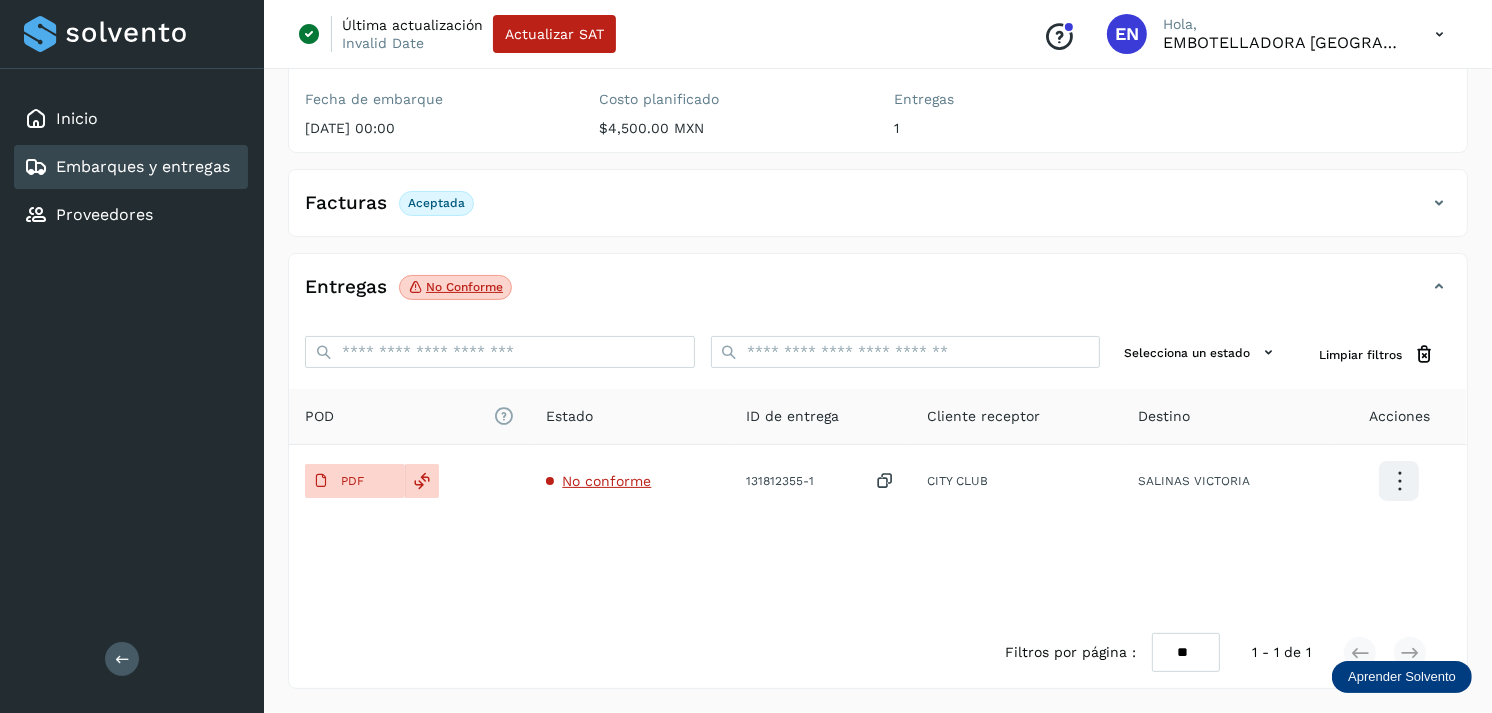 click on "Embarques y entregas" 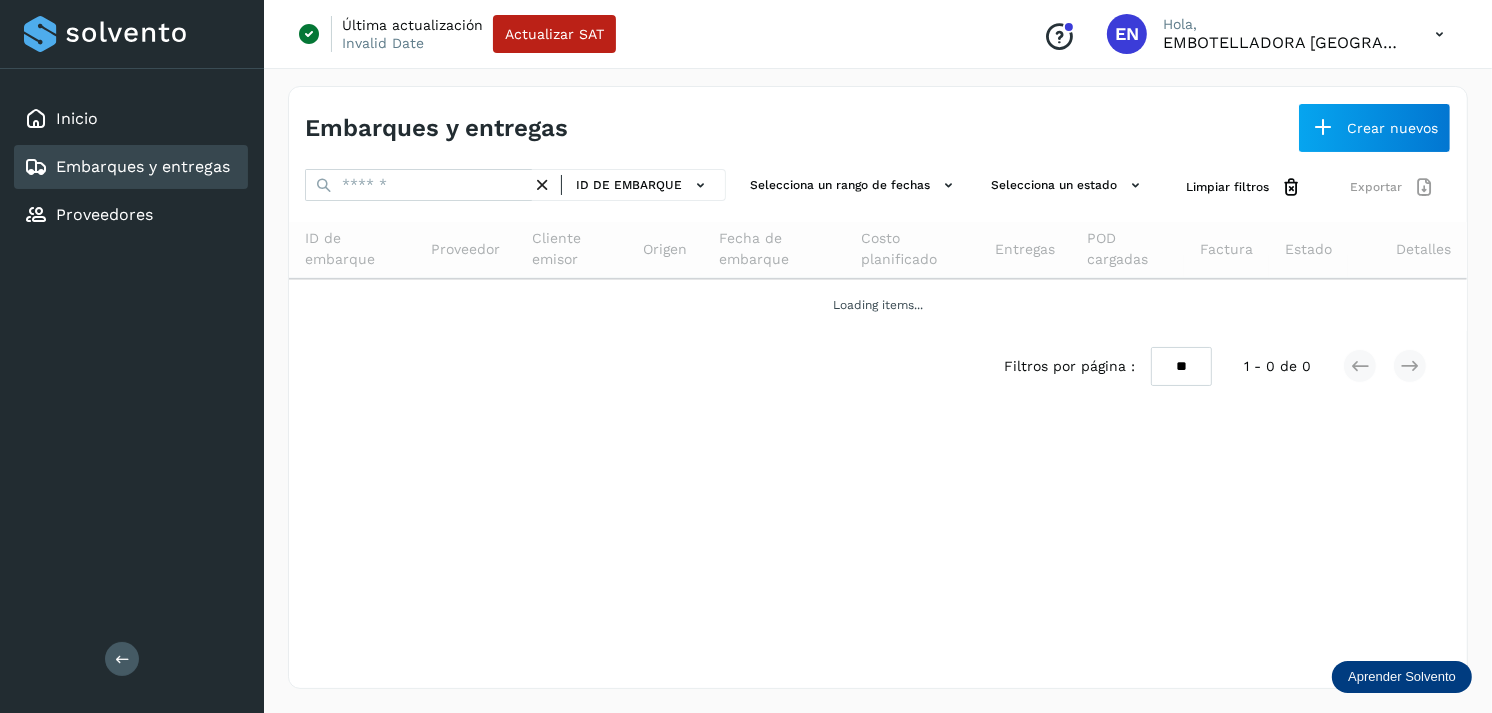 scroll, scrollTop: 0, scrollLeft: 0, axis: both 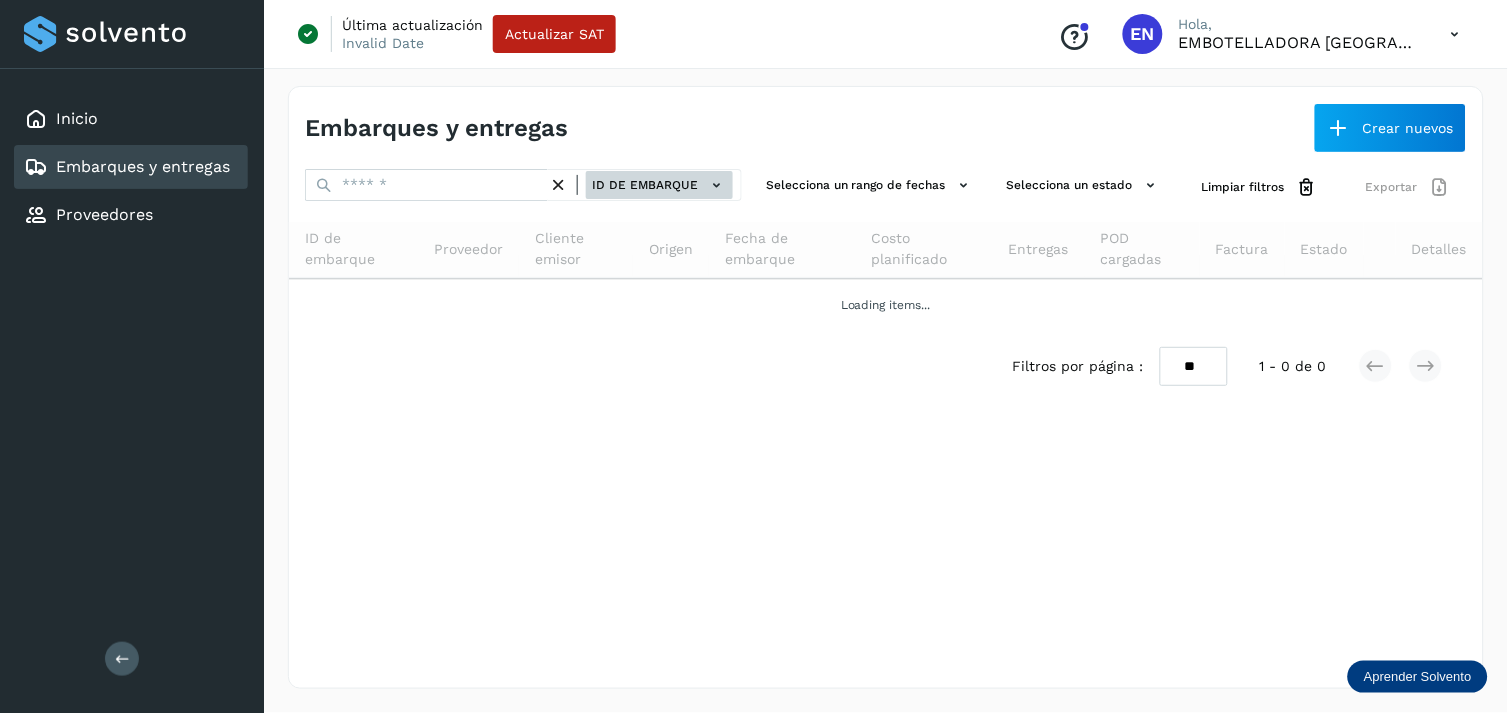 click on "ID de embarque" 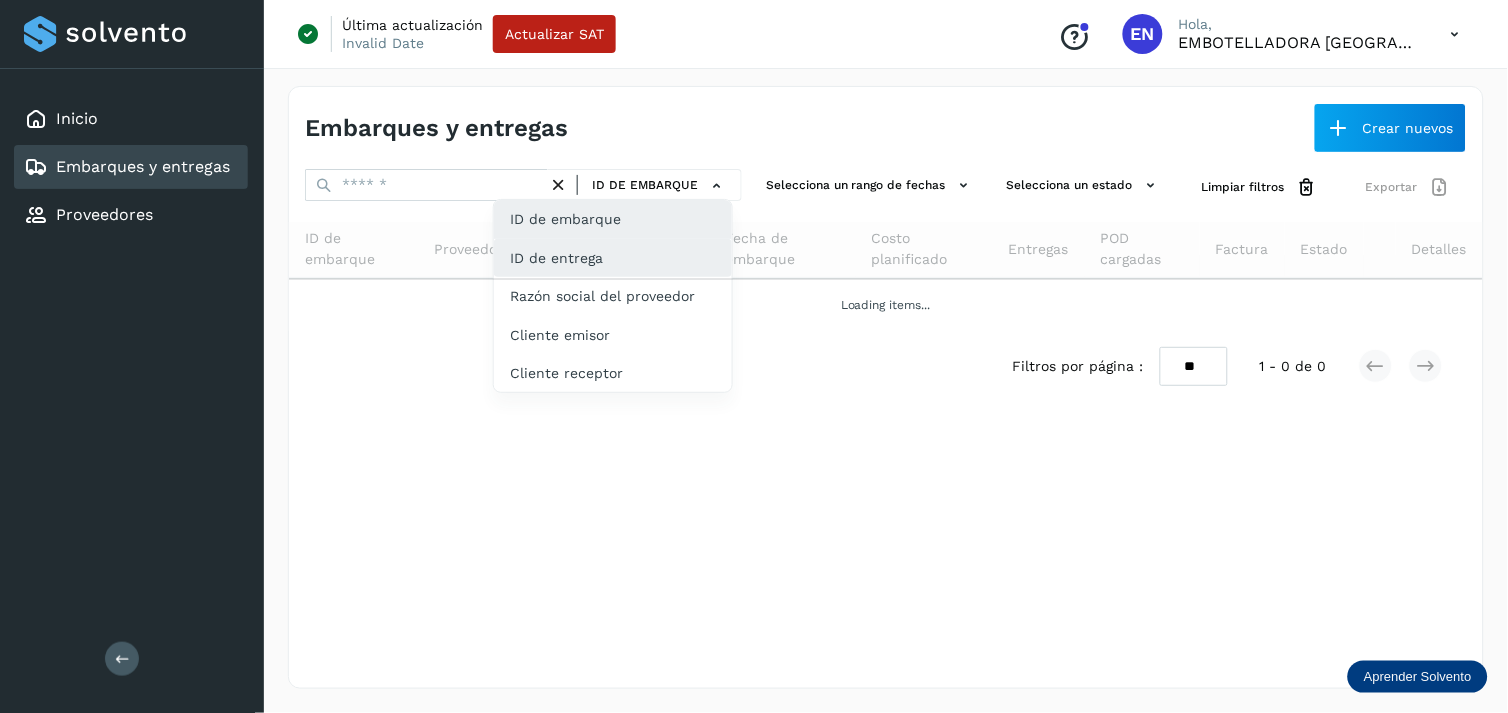 click on "ID de entrega" 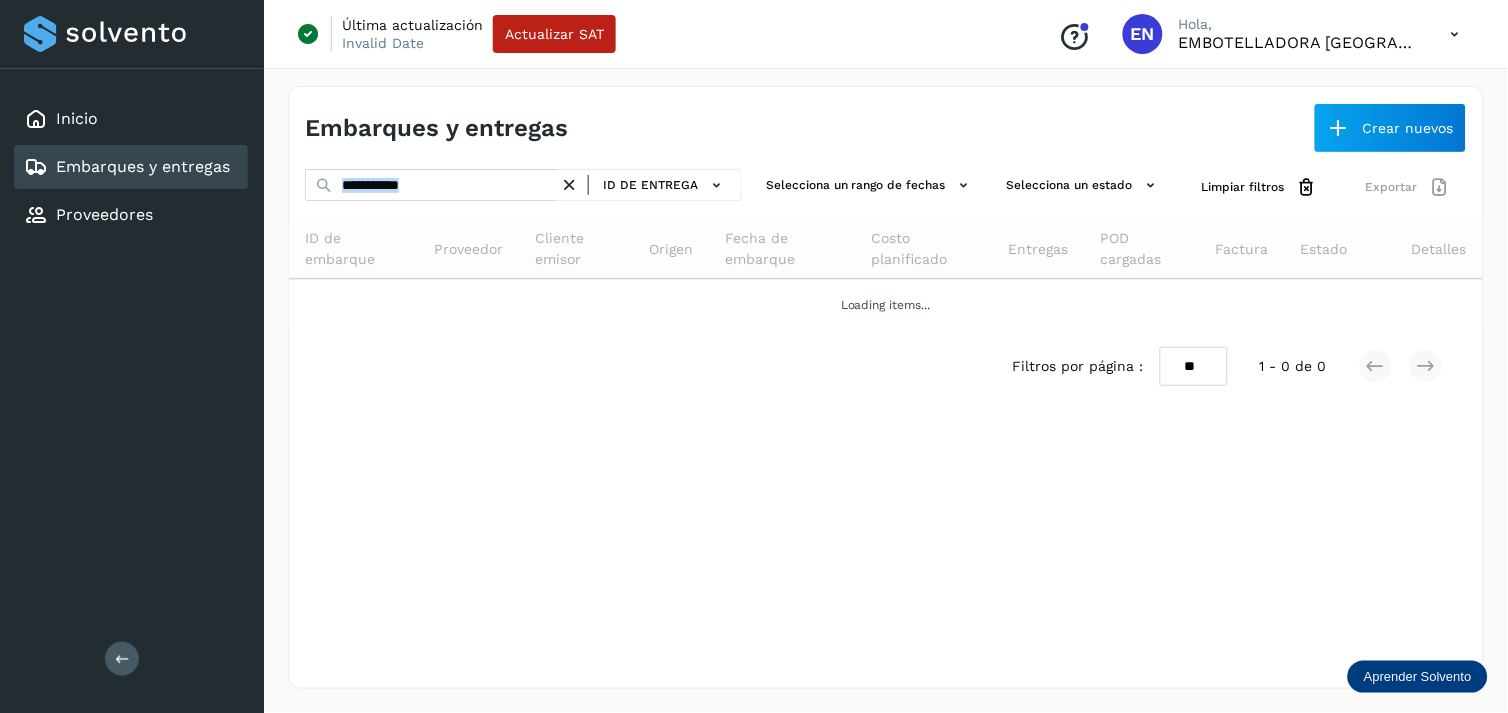 drag, startPoint x: 587, startPoint y: 193, endPoint x: 534, endPoint y: 164, distance: 60.41523 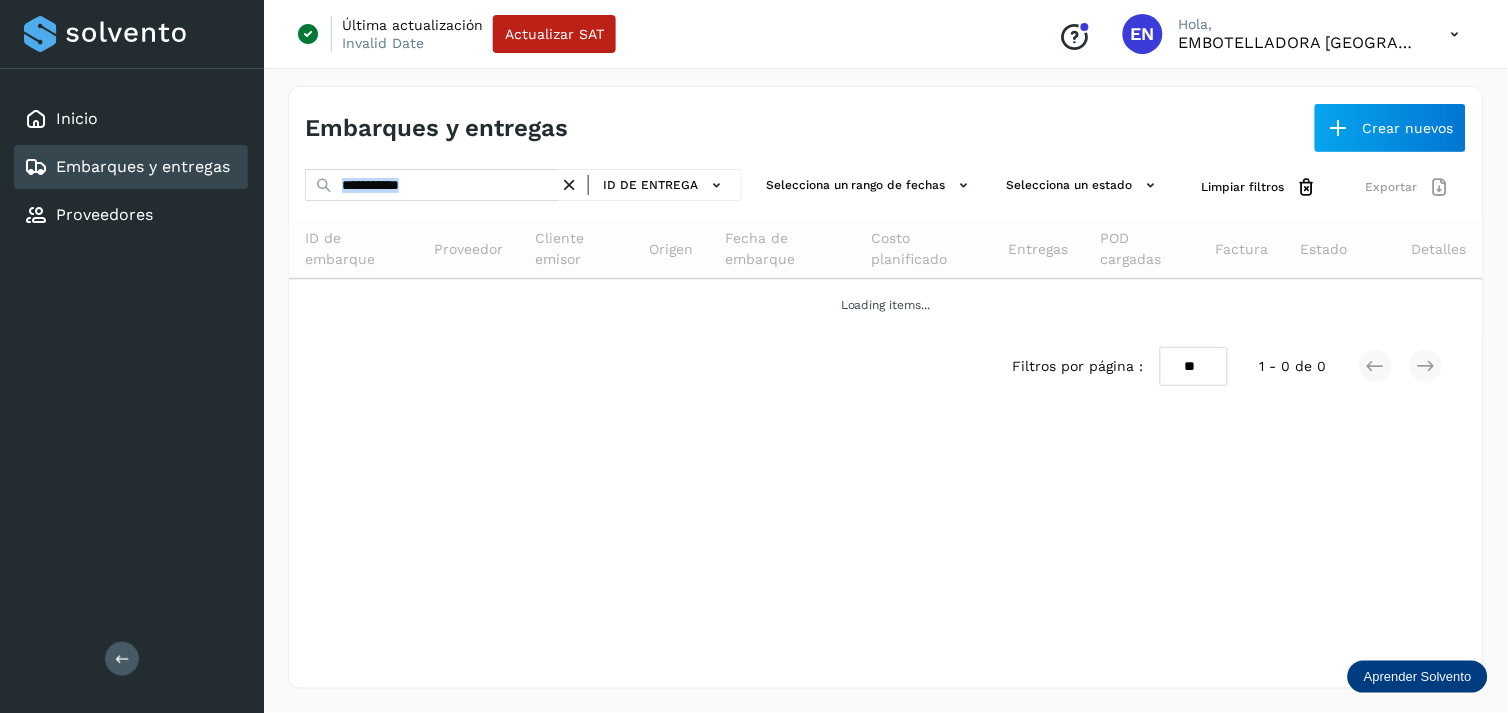 click on "**********" at bounding box center [886, 387] 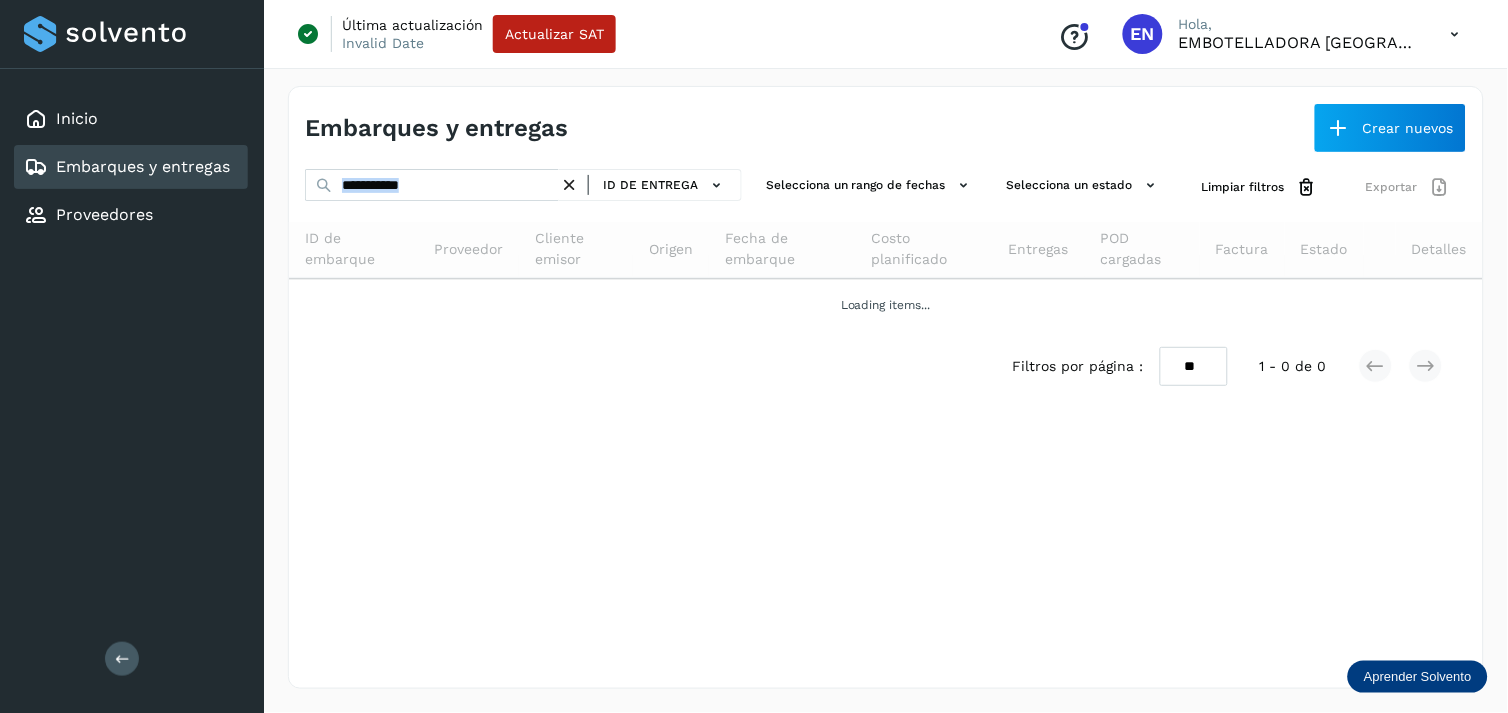 click at bounding box center (569, 185) 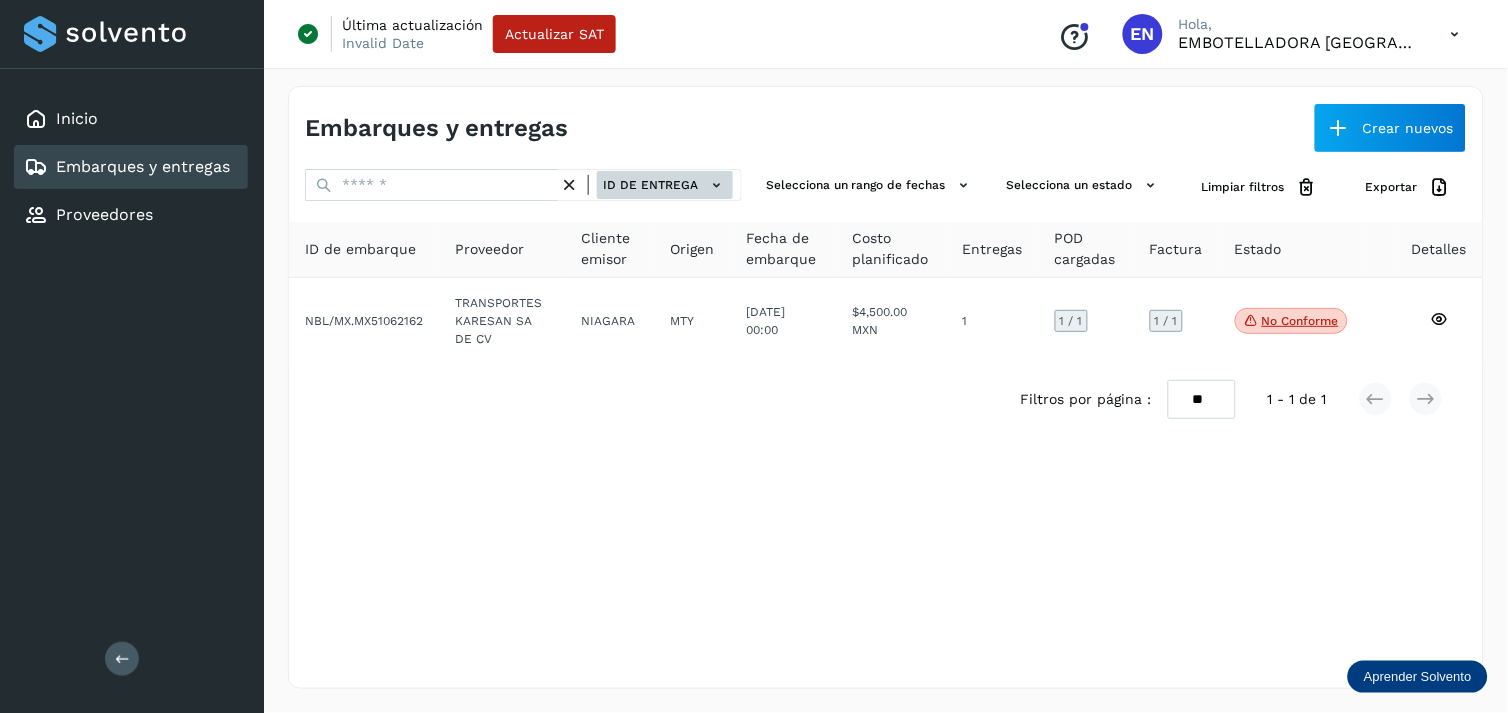 click on "ID de entrega" 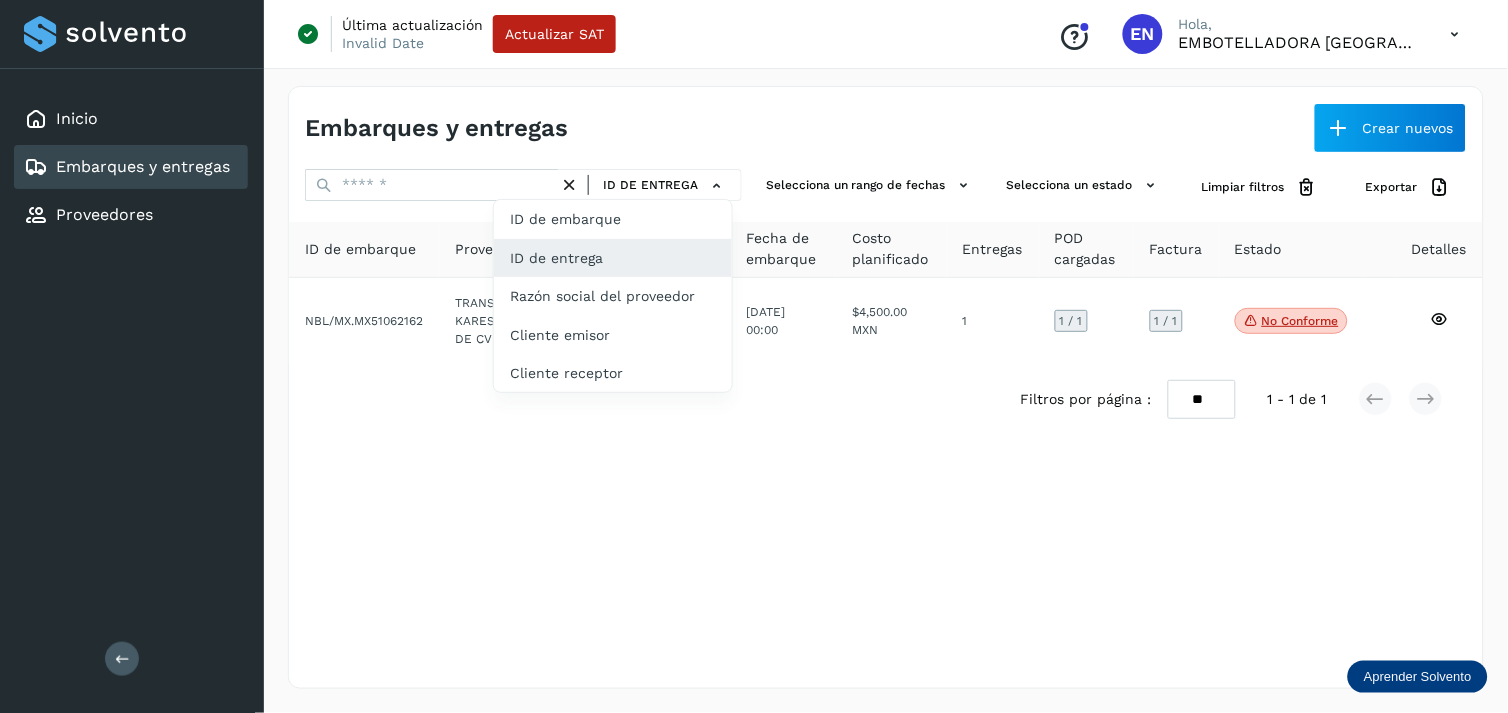 click at bounding box center [754, 356] 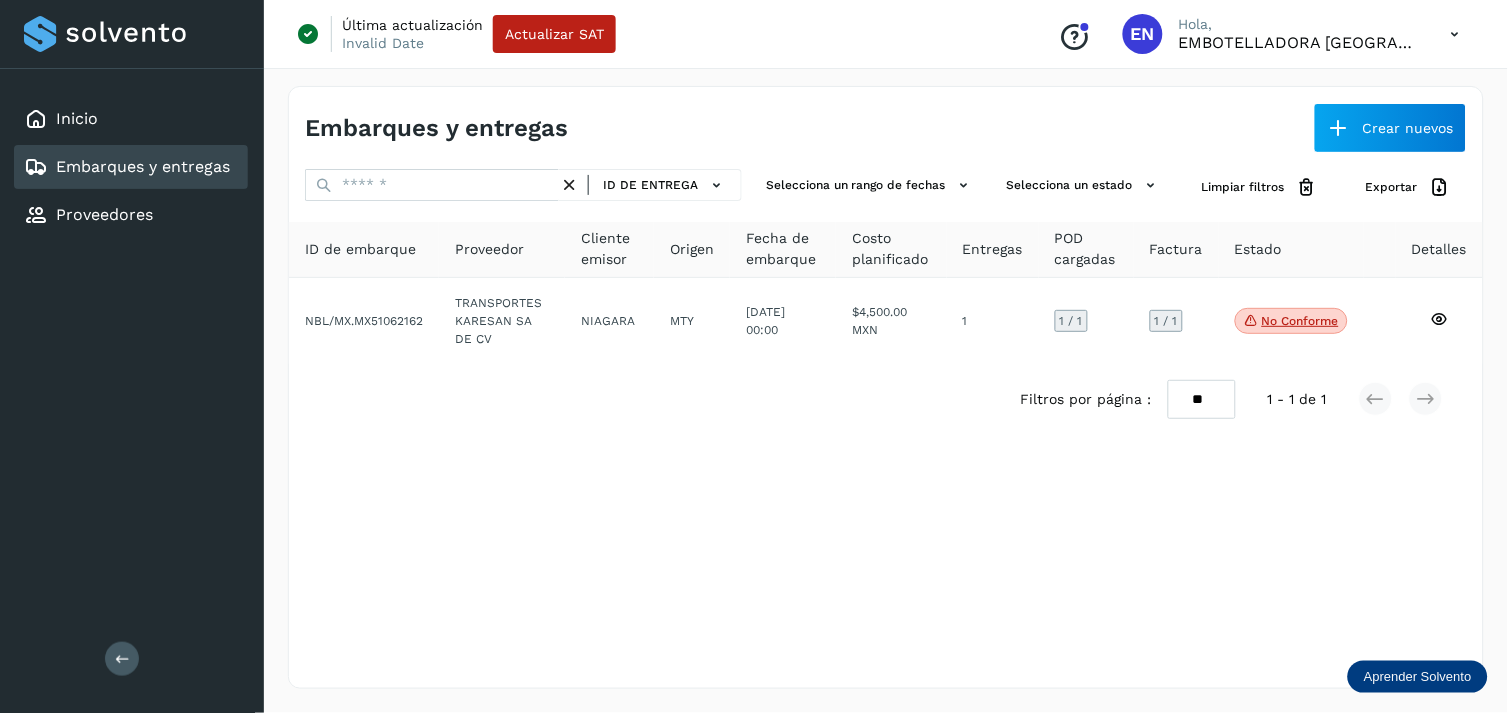 click at bounding box center (754, 356) 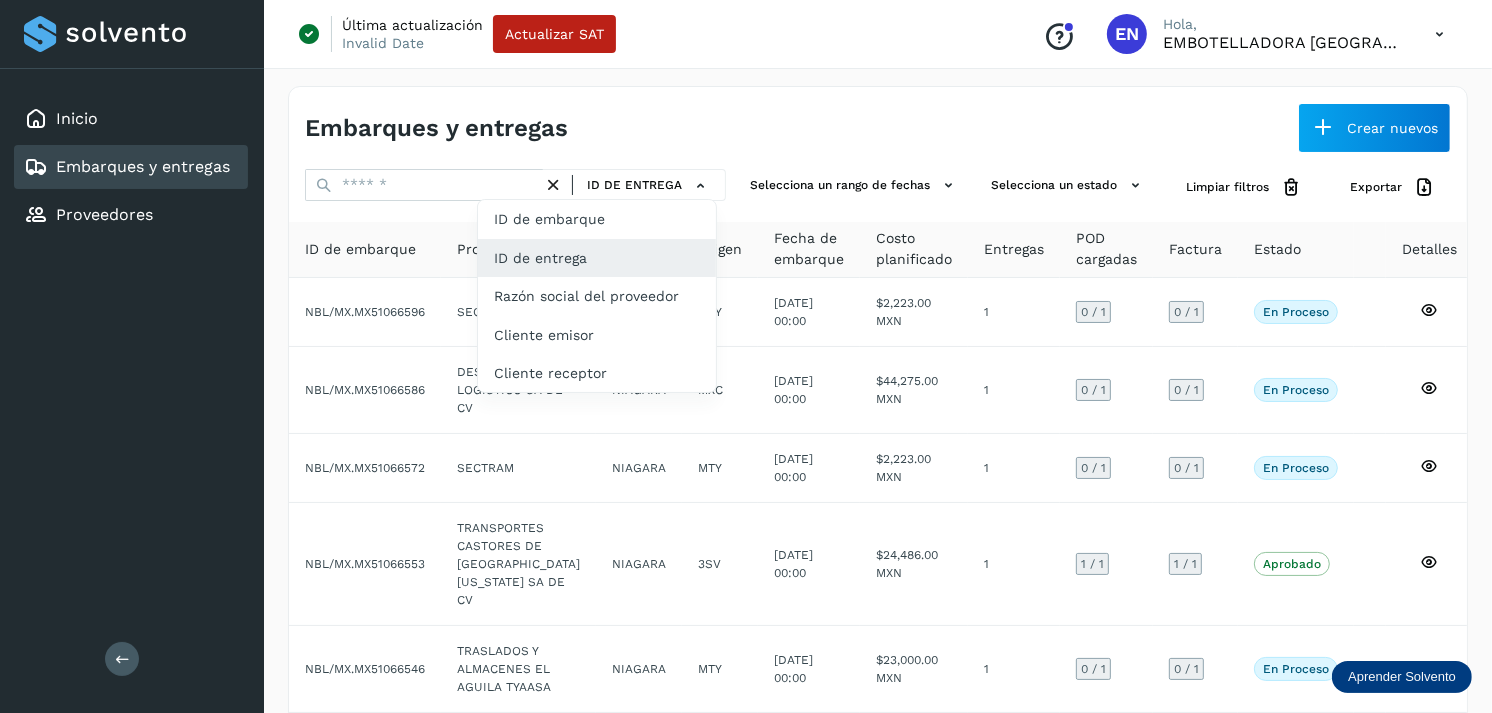 click at bounding box center (746, 356) 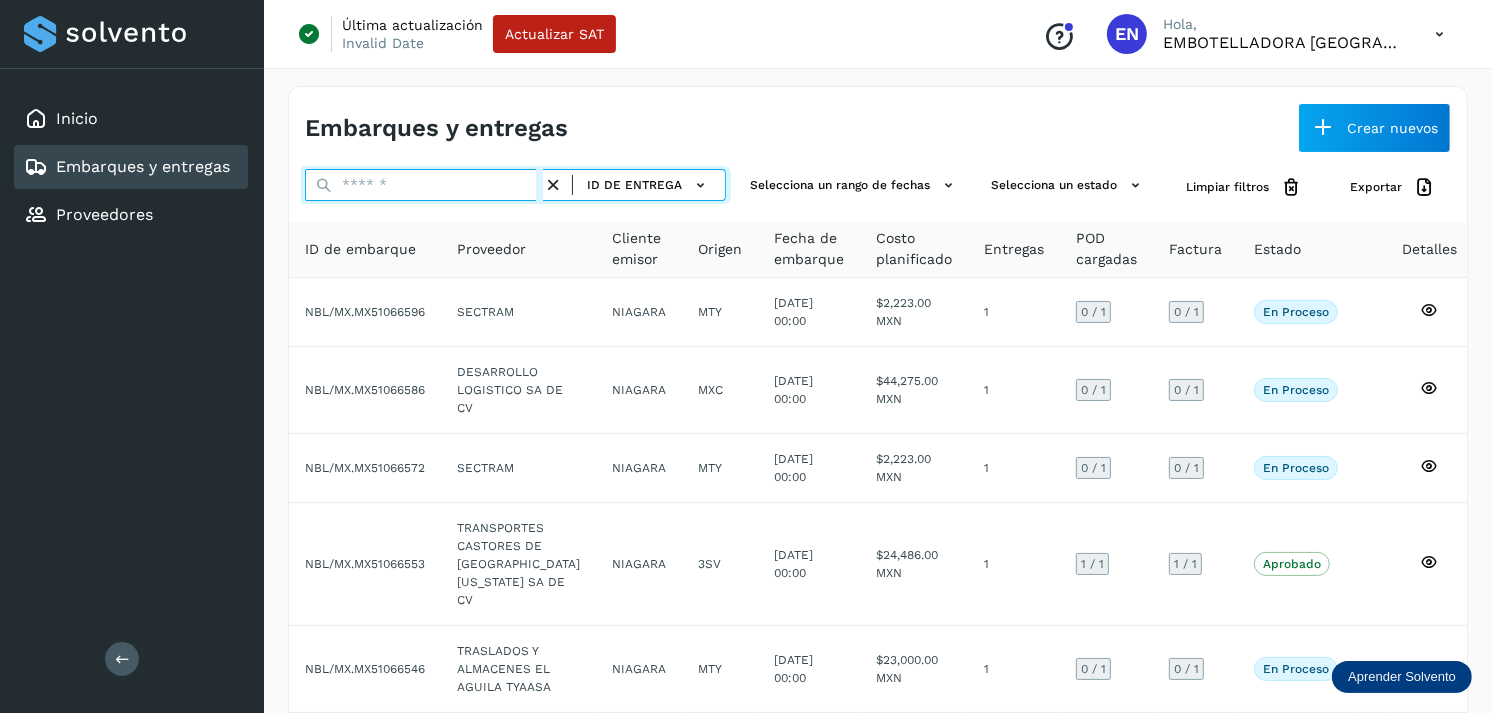 click at bounding box center (424, 185) 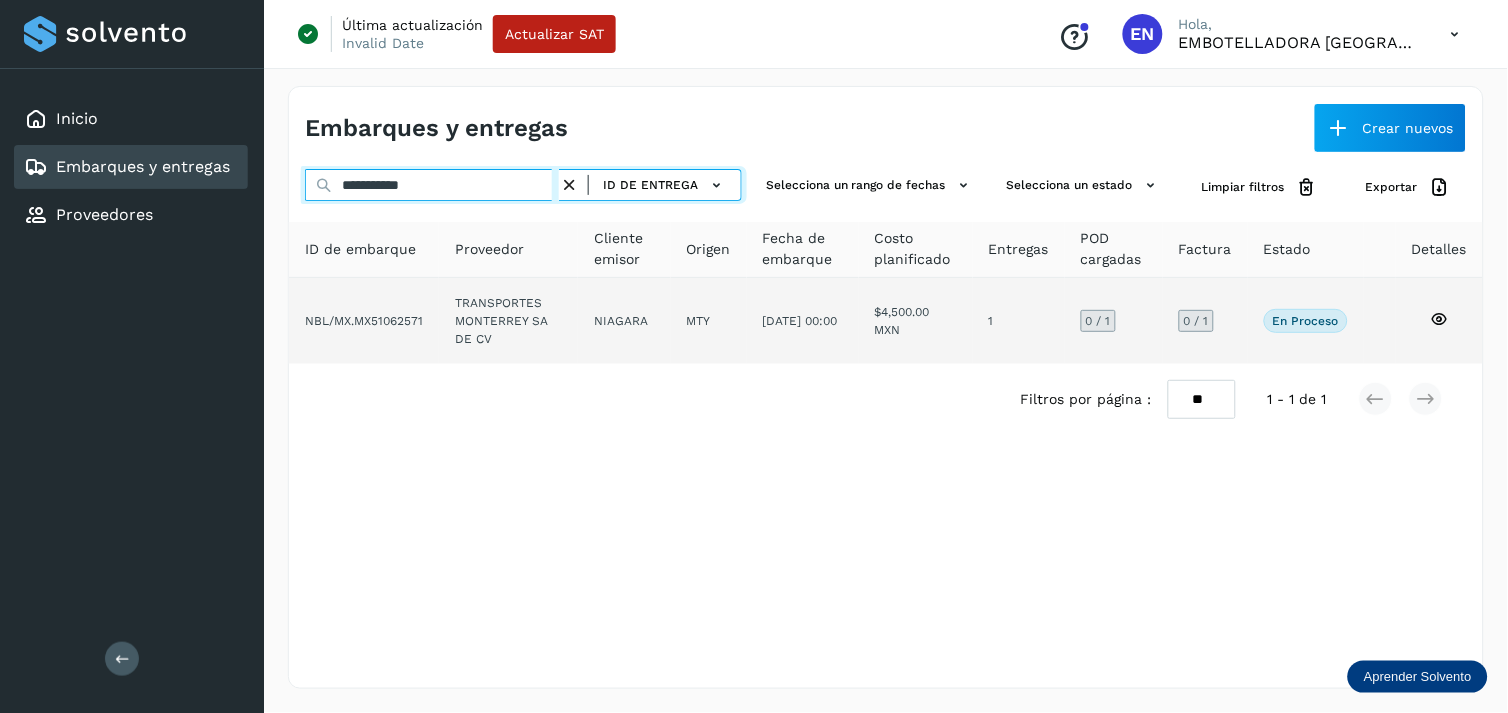 type on "**********" 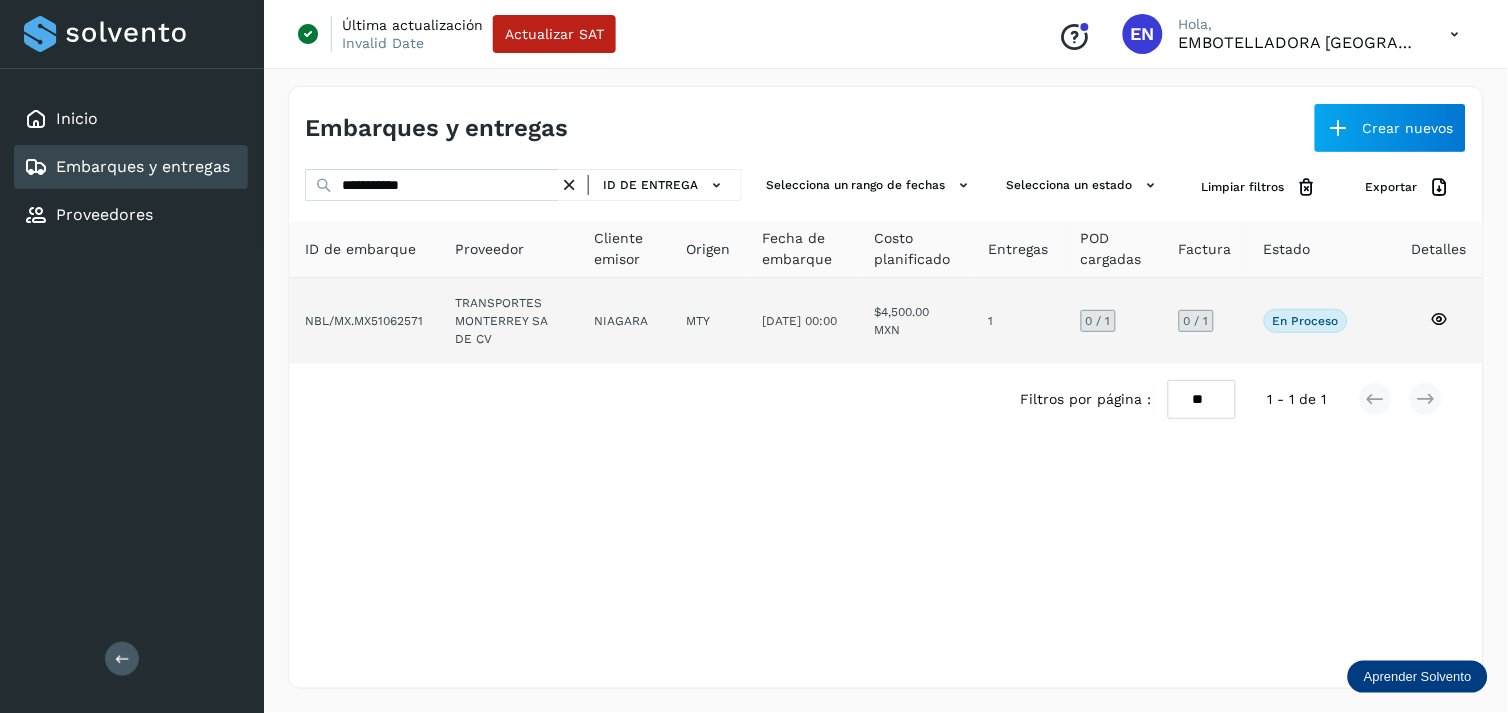 click on "TRANSPORTES MONTERREY SA DE CV" 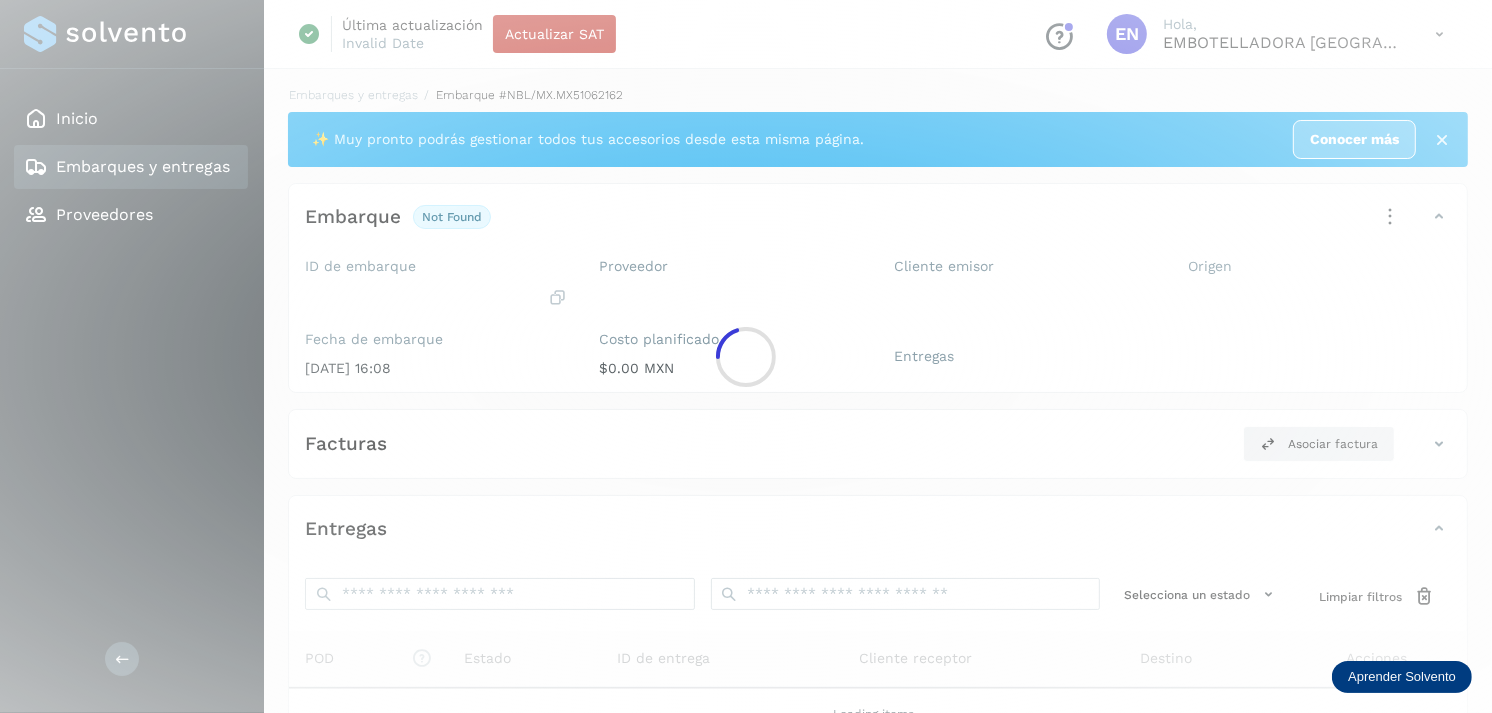 click 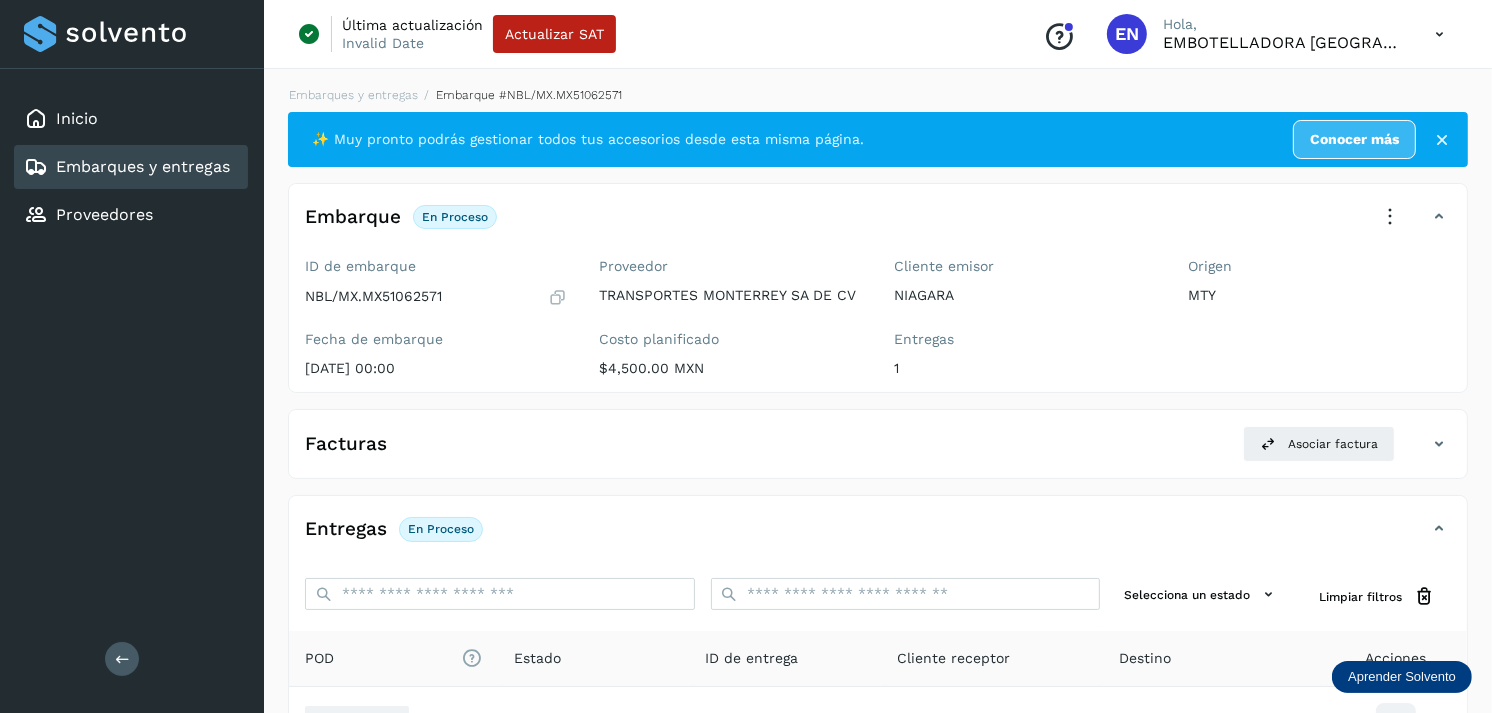 scroll, scrollTop: 243, scrollLeft: 0, axis: vertical 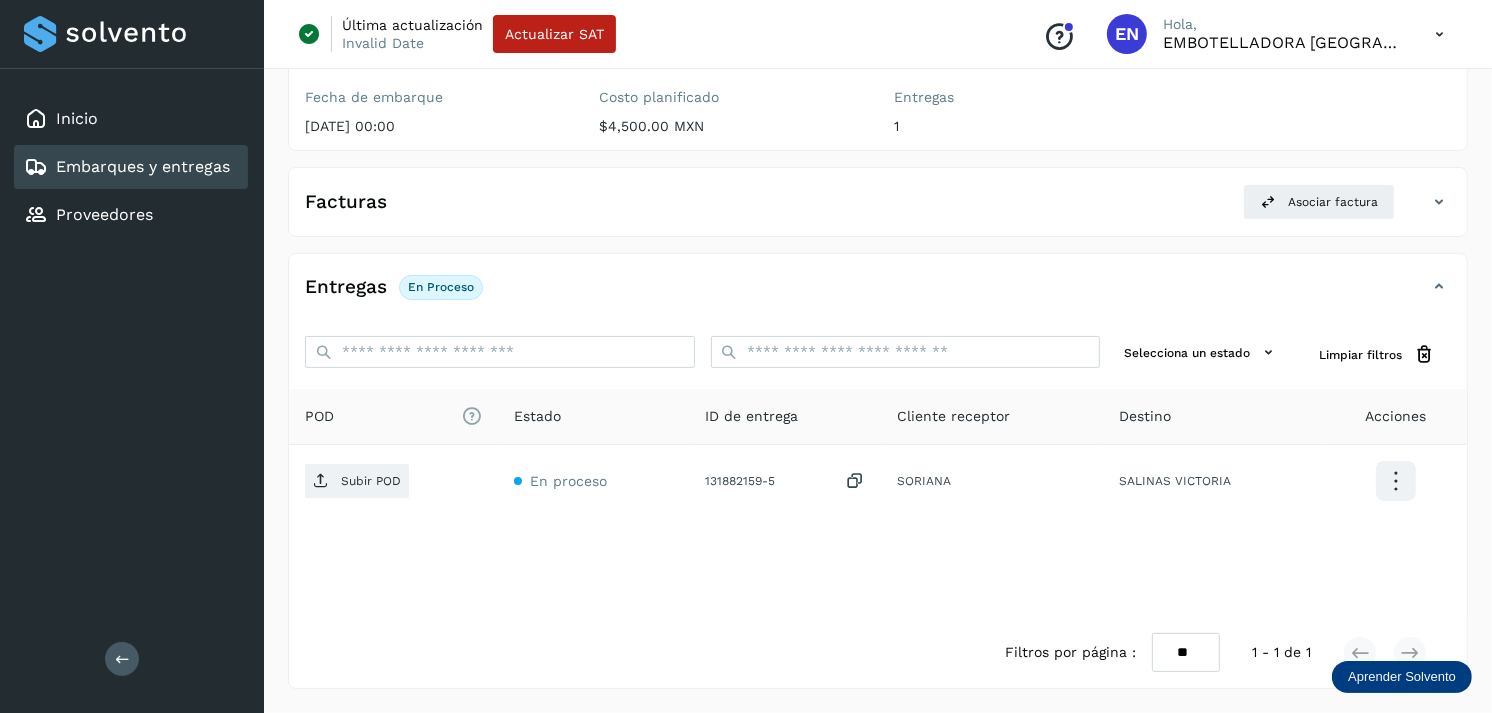 click on "Embarques y entregas" 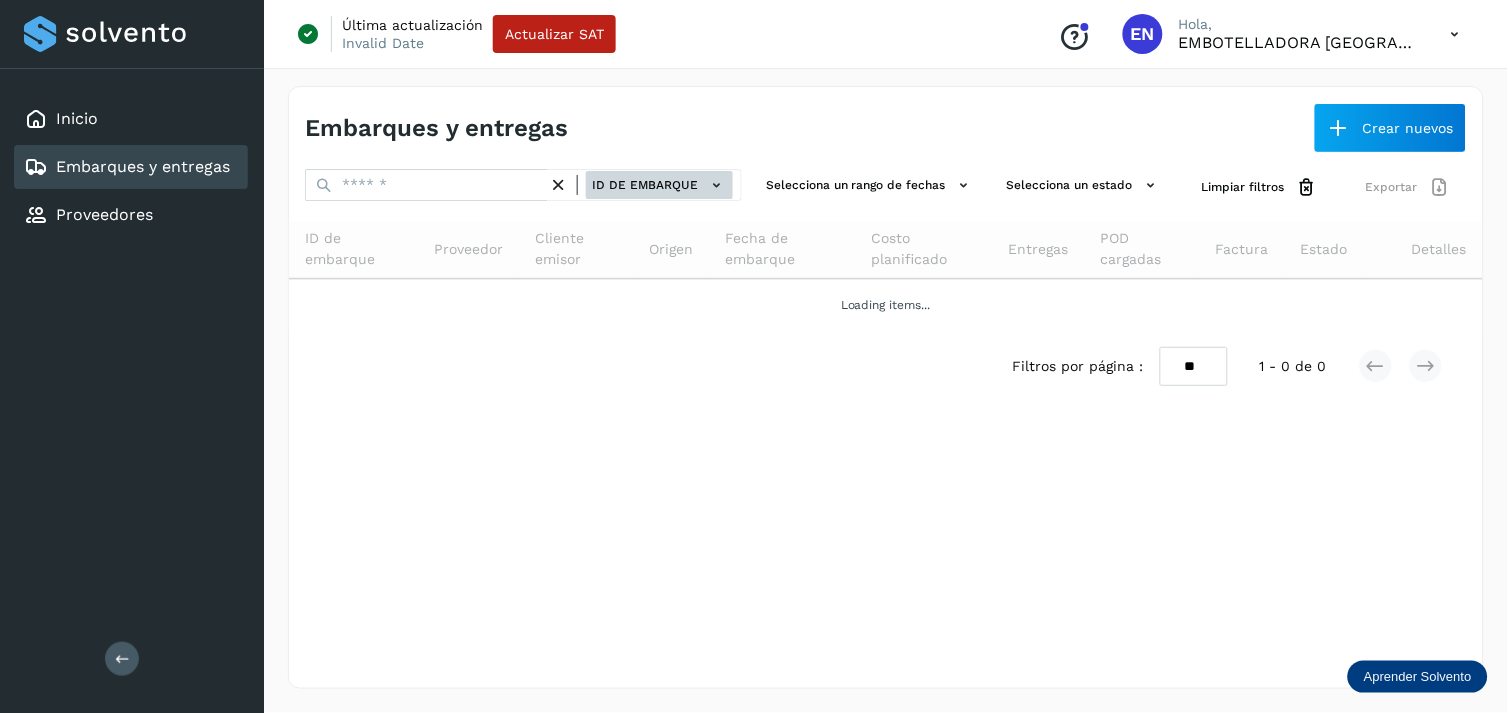 click on "ID de embarque" at bounding box center (659, 185) 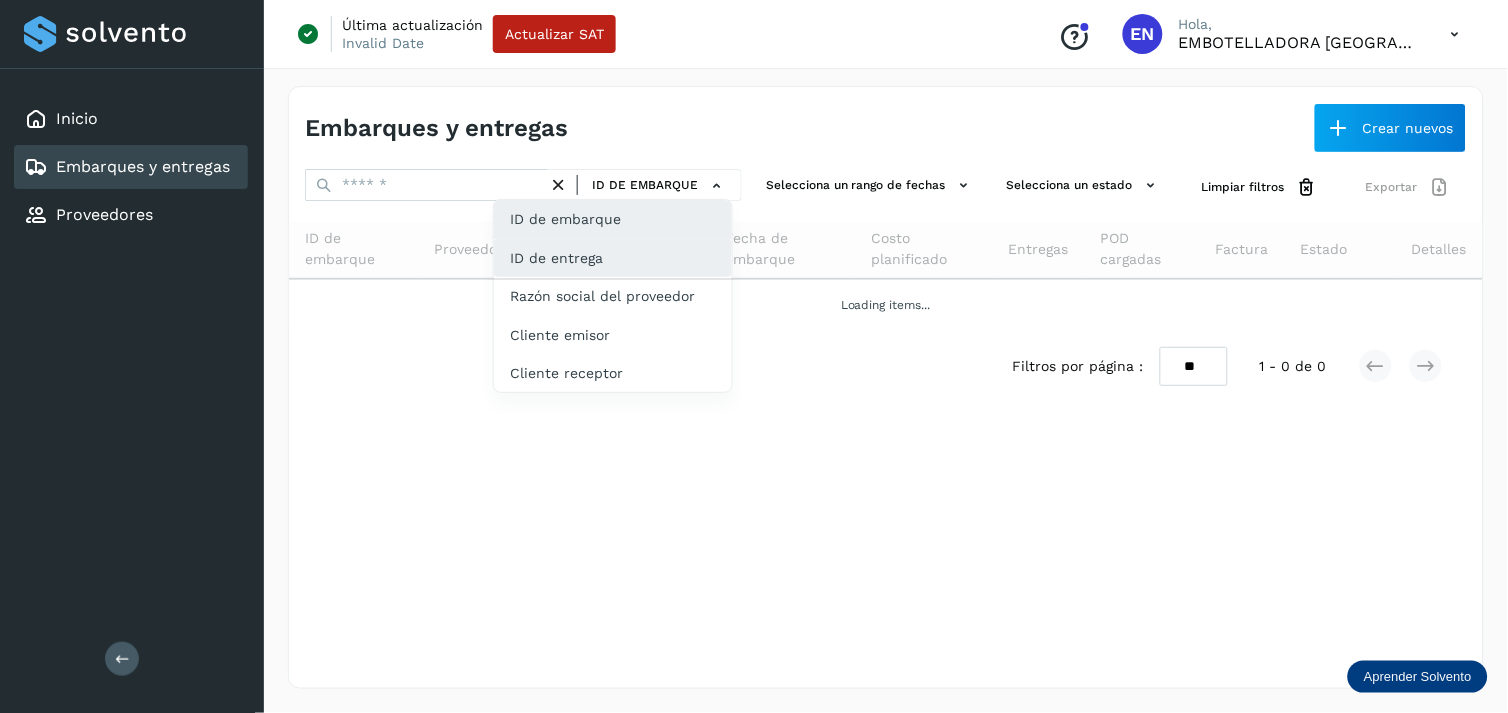 click on "ID de entrega" 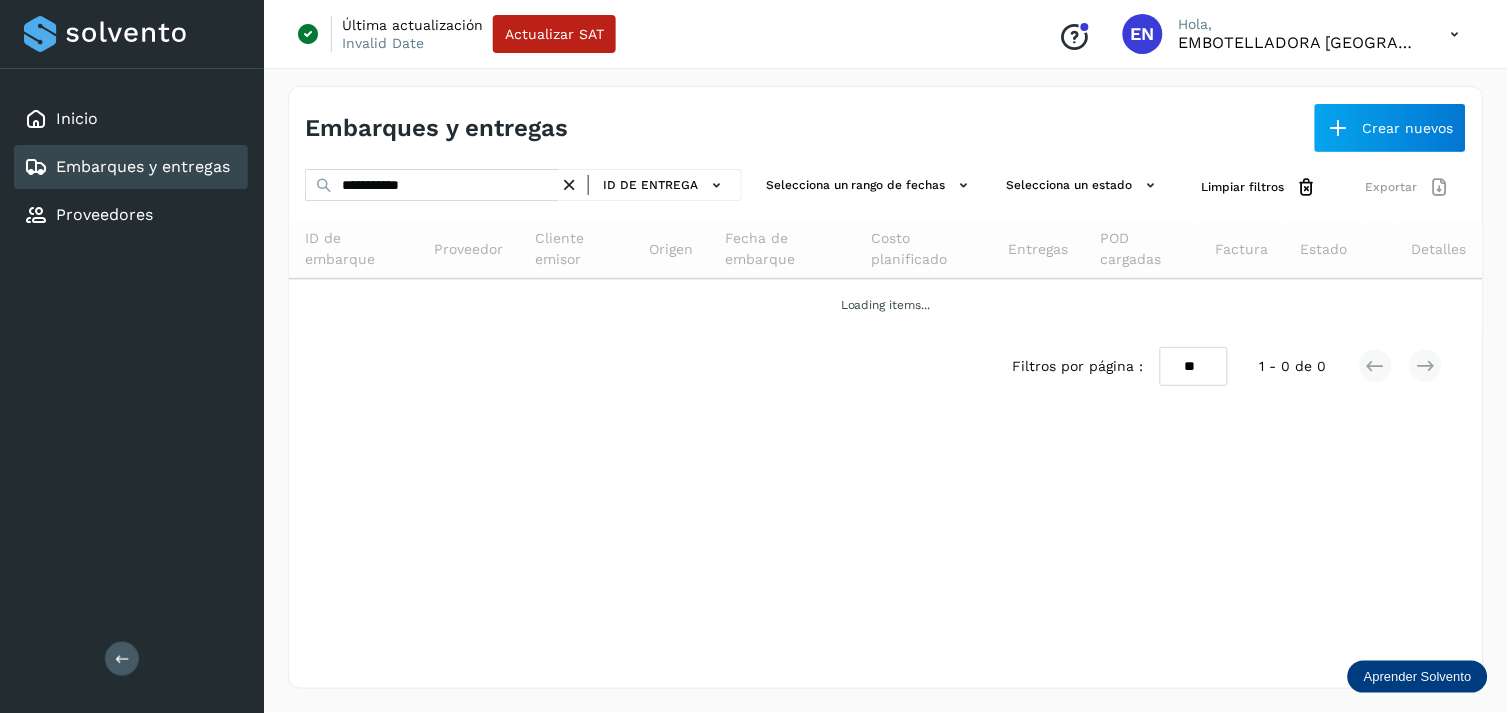 click at bounding box center (569, 185) 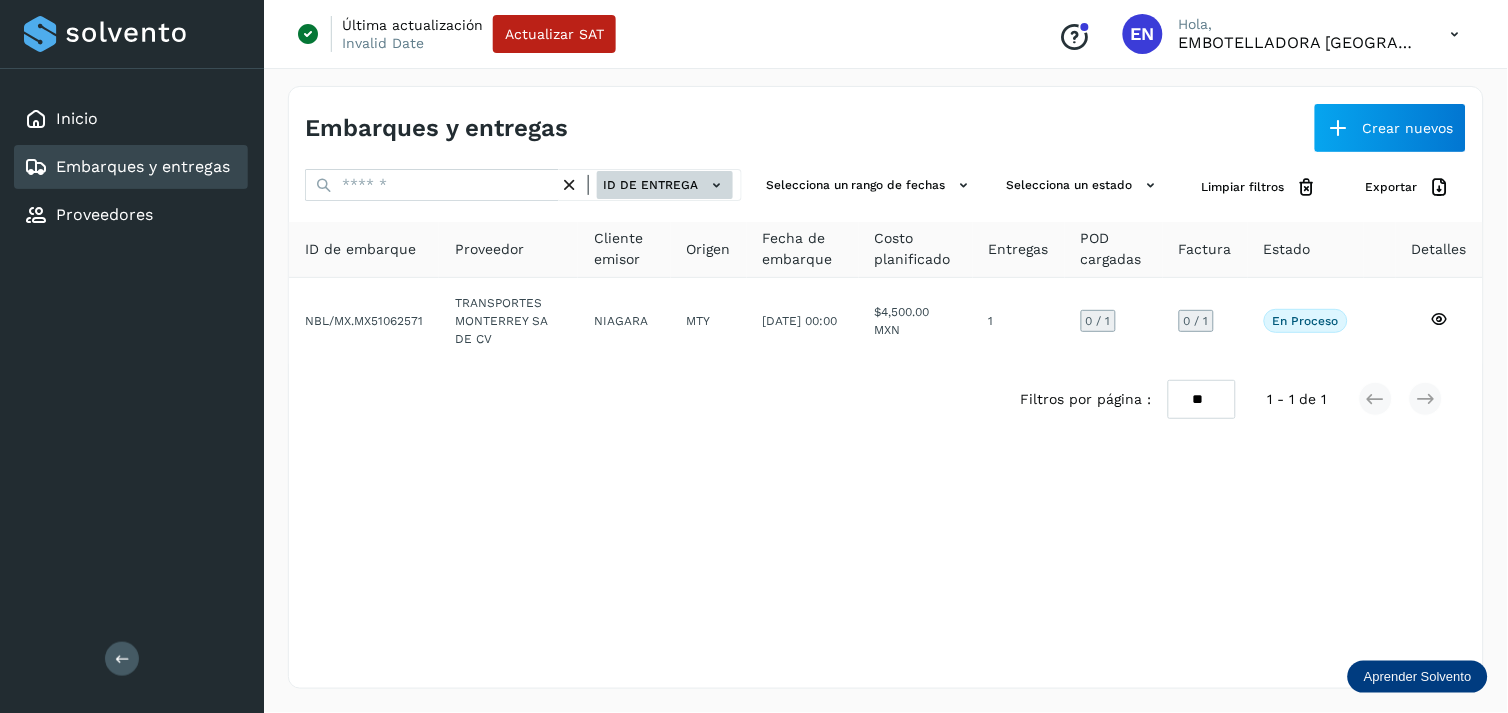 click on "ID de entrega" 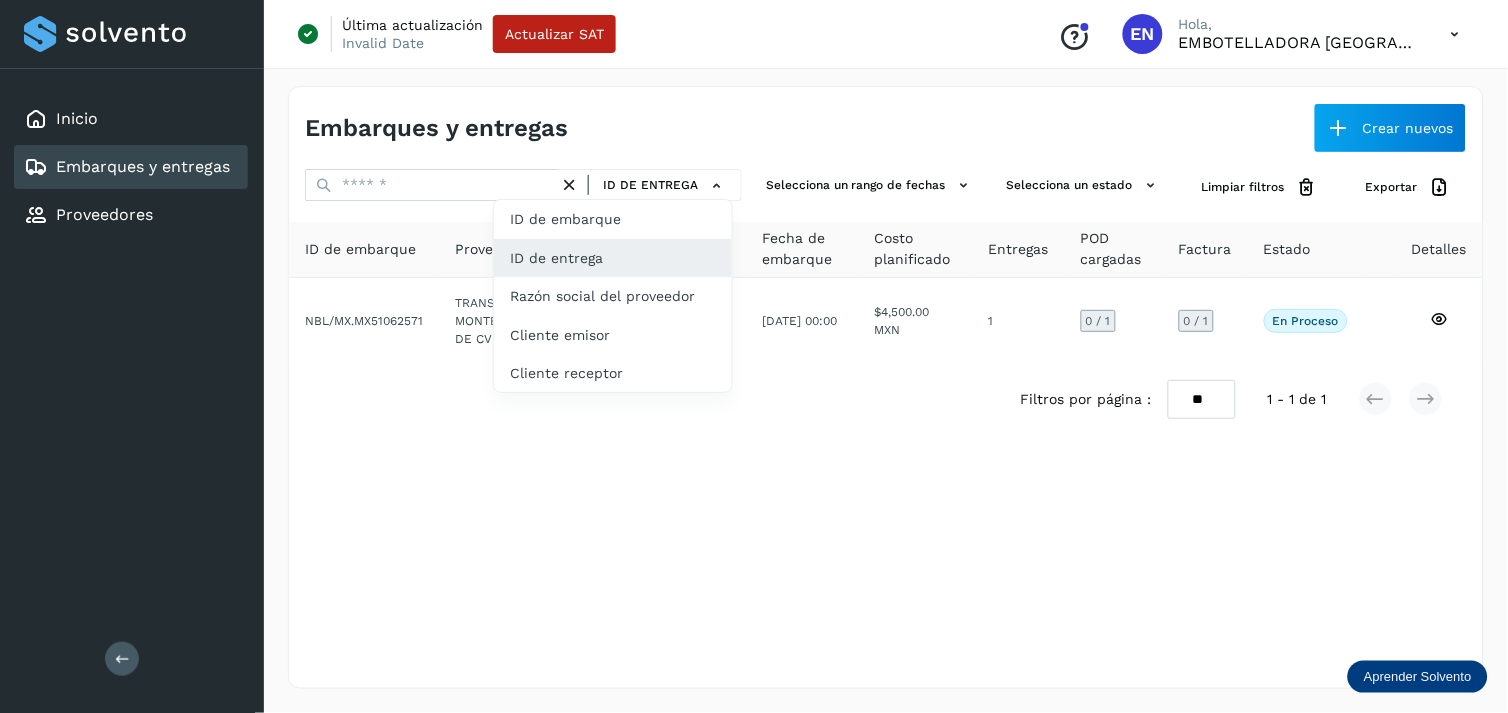 drag, startPoint x: 656, startPoint y: 137, endPoint x: 370, endPoint y: 230, distance: 300.74075 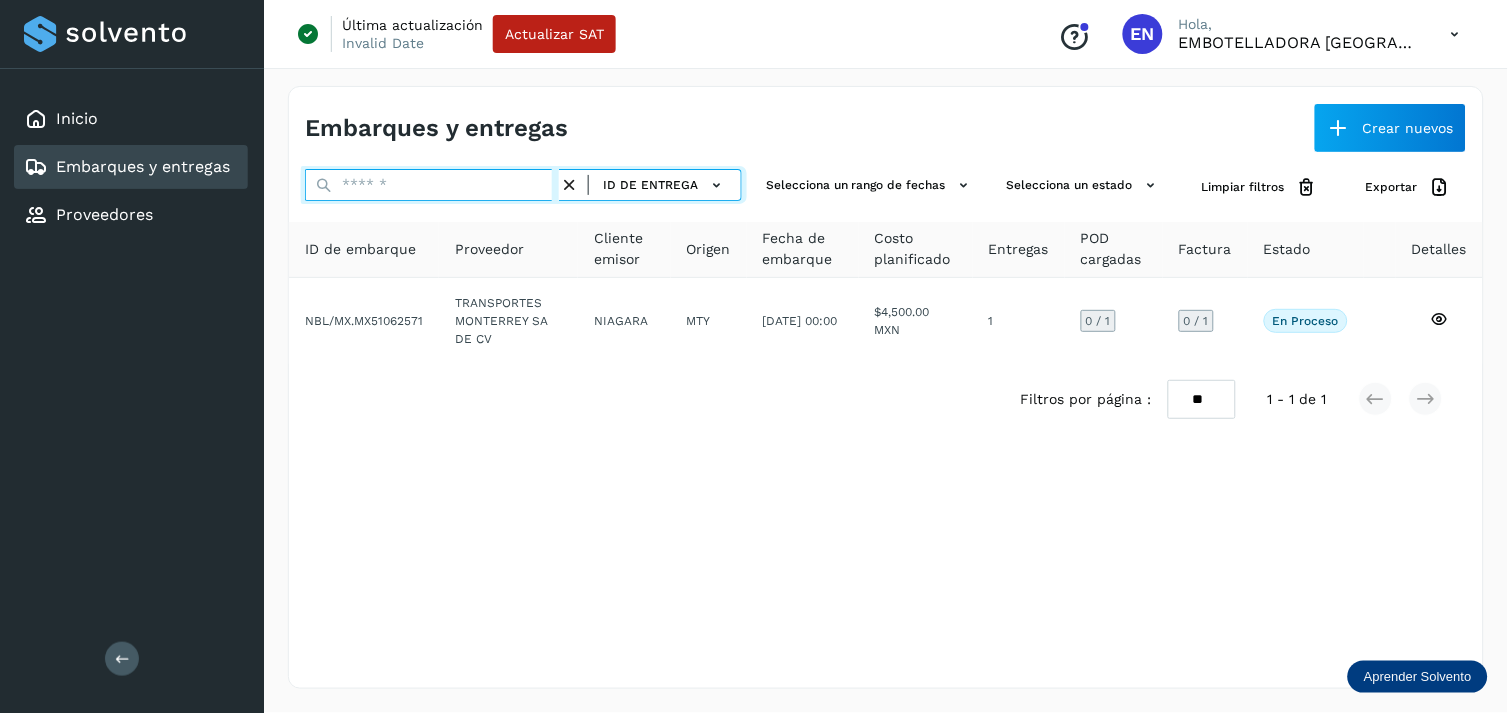 click at bounding box center [432, 185] 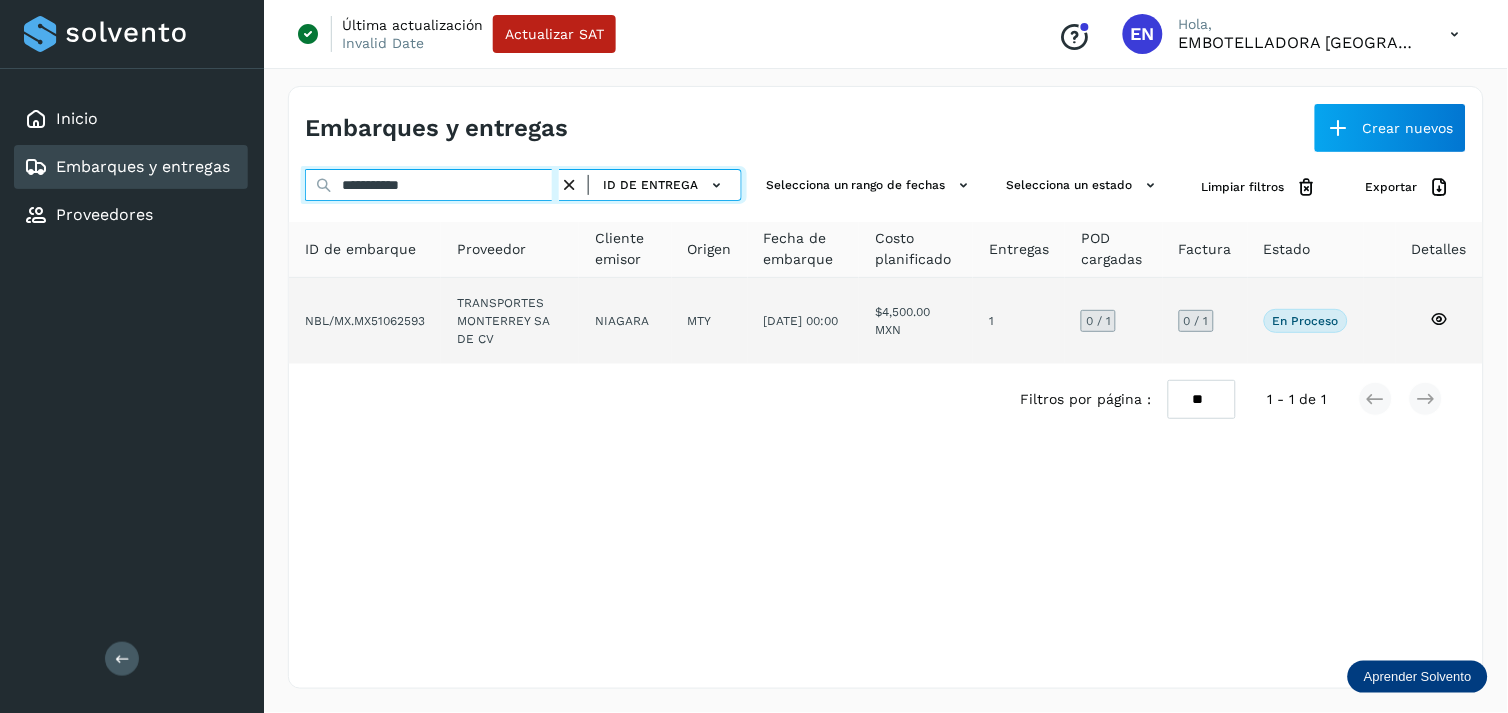 type on "**********" 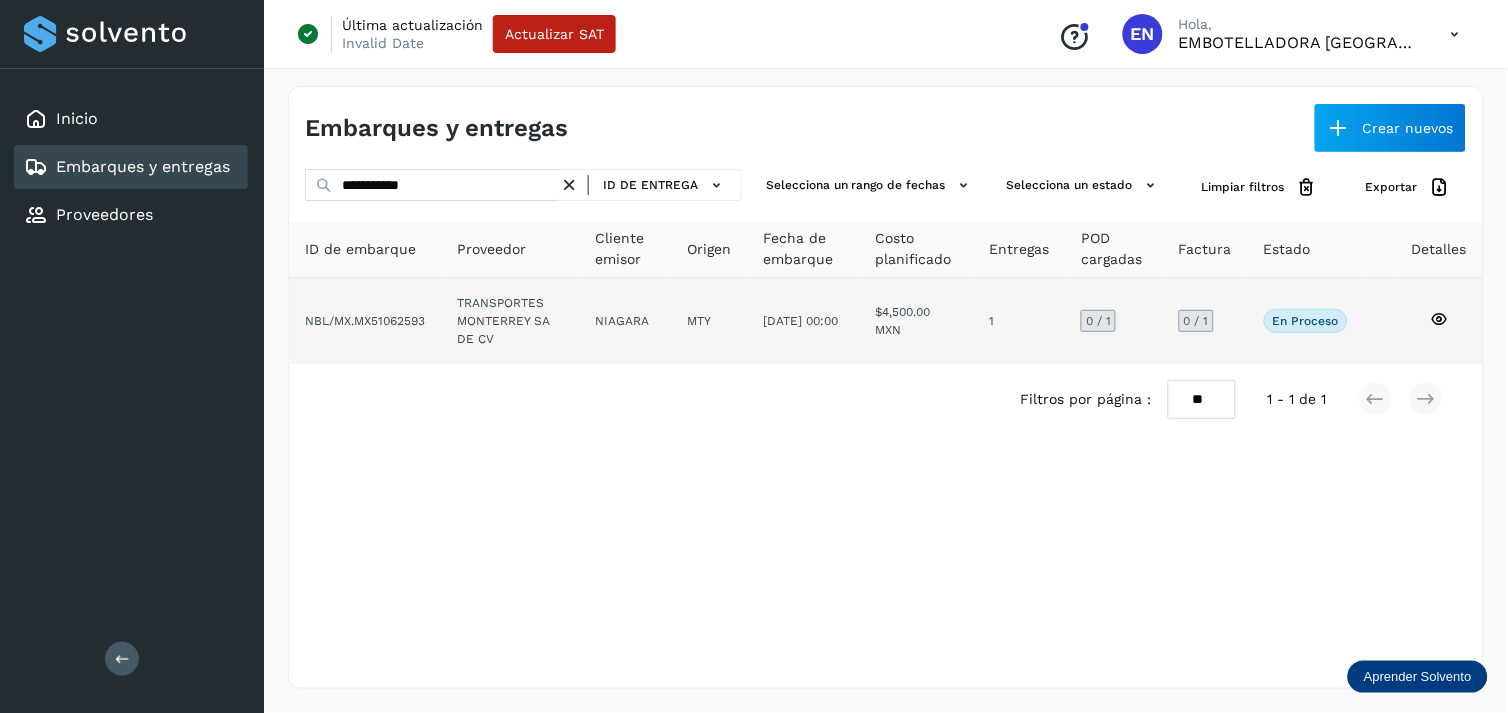 click on "TRANSPORTES MONTERREY SA DE CV" 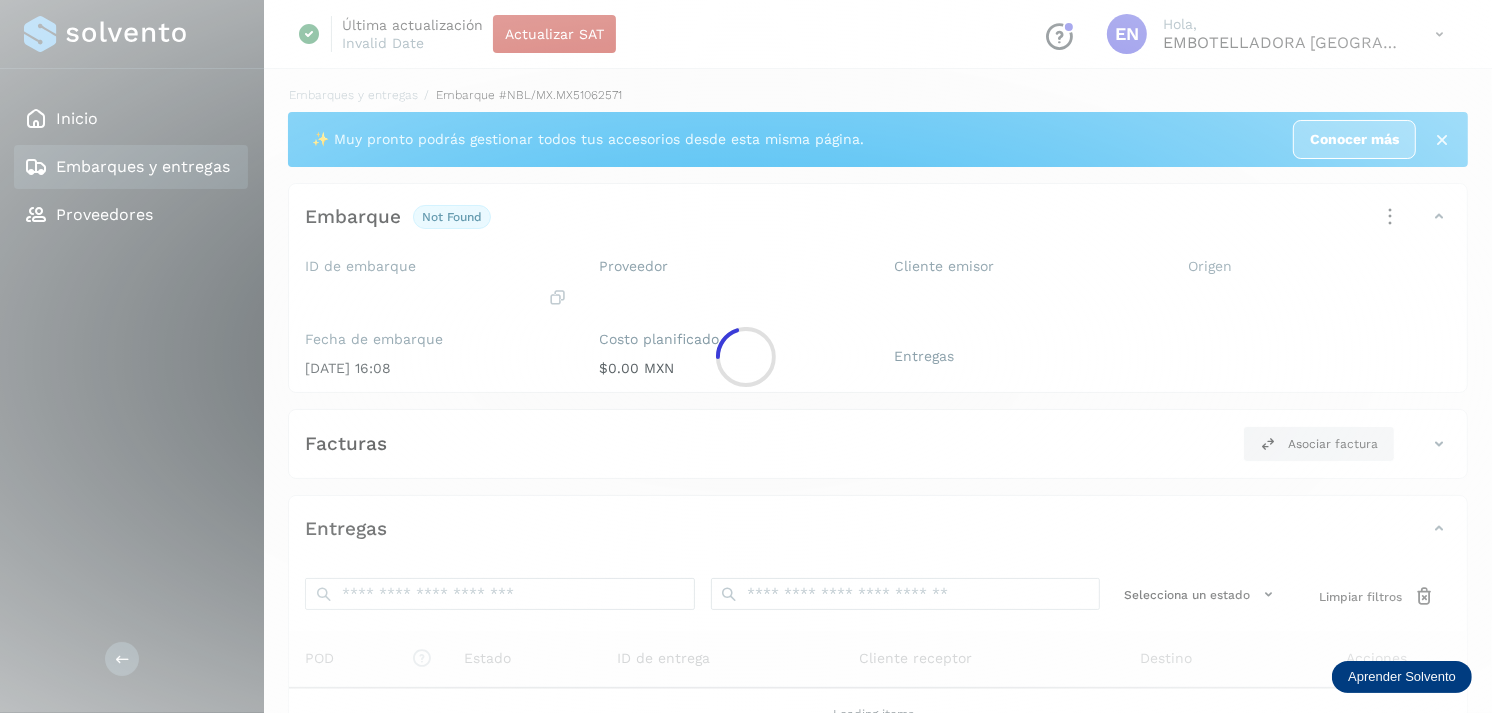 click 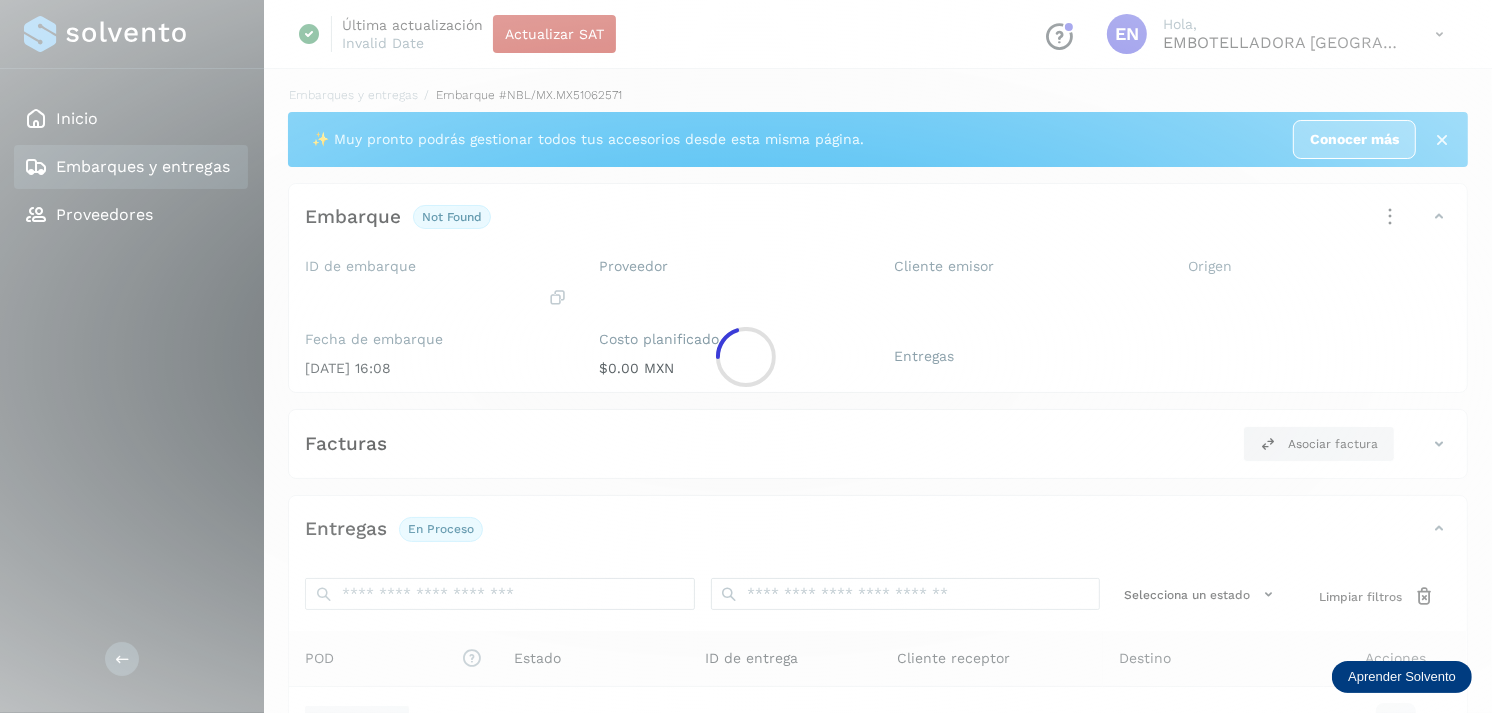 scroll, scrollTop: 243, scrollLeft: 0, axis: vertical 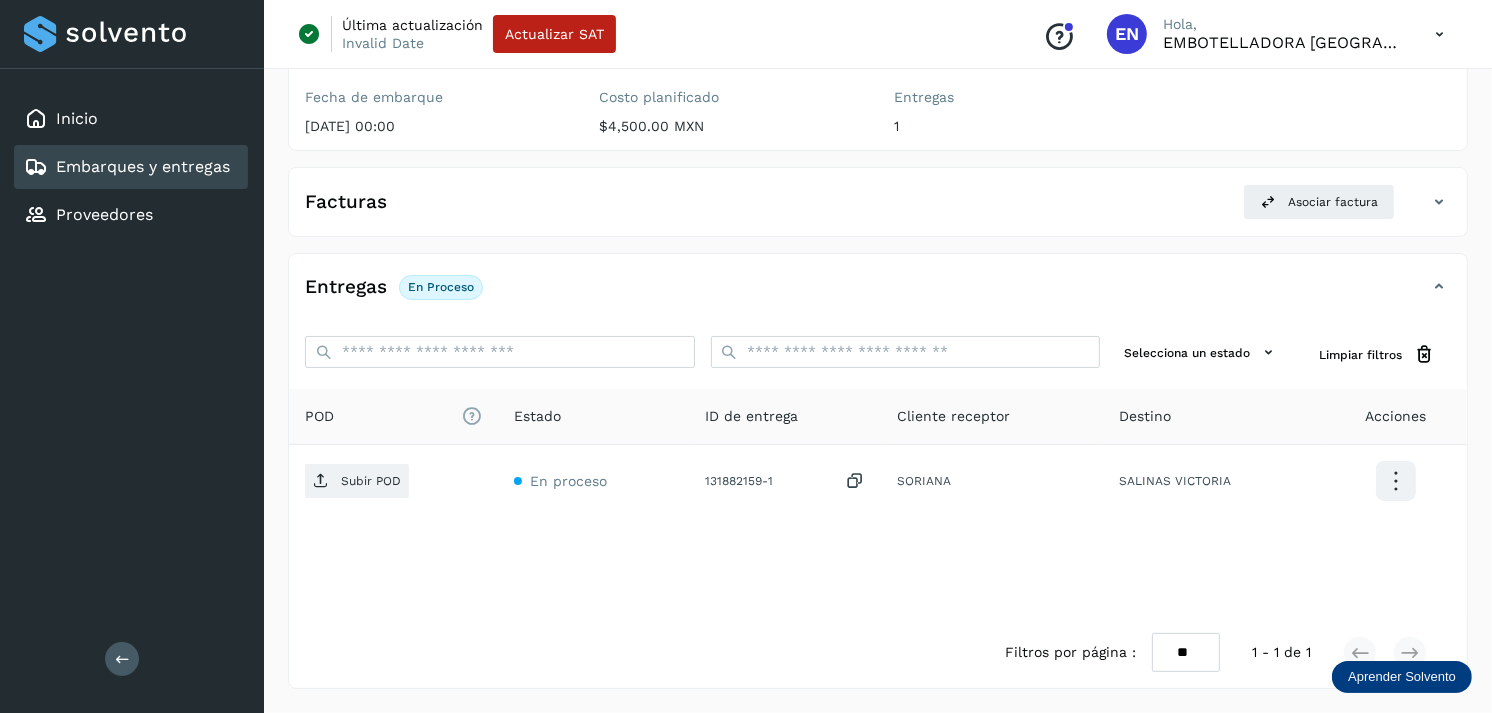 click on "Embarques y entregas" 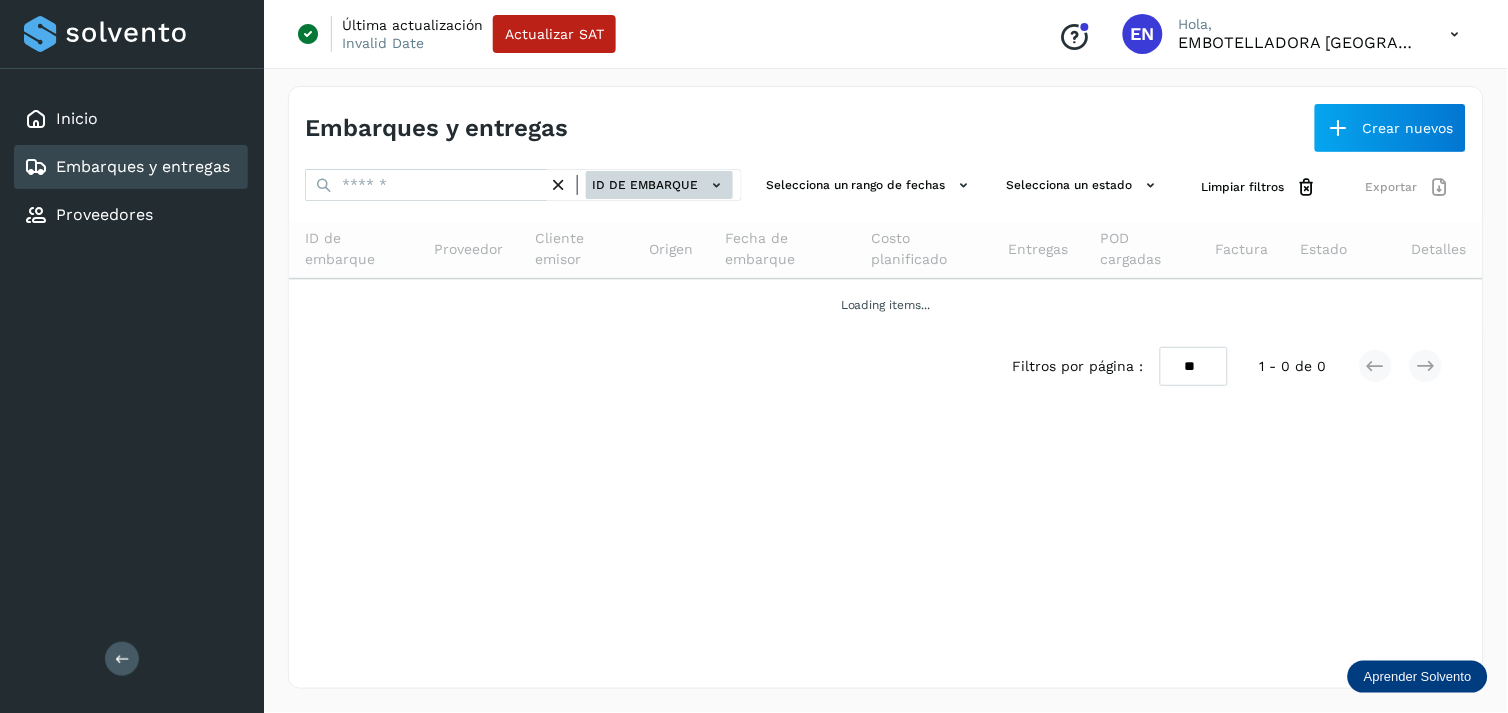 click on "ID de embarque" at bounding box center [659, 185] 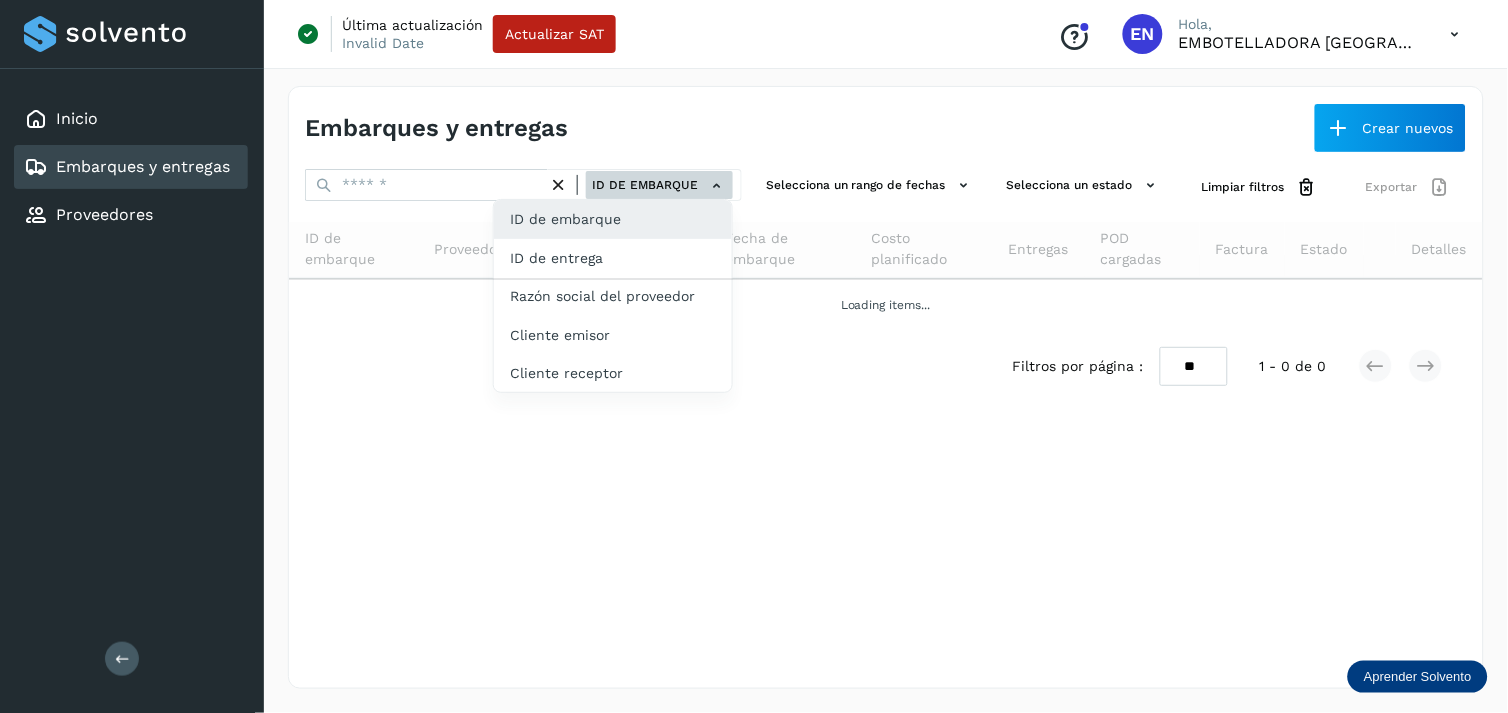 click on "ID de entrega" 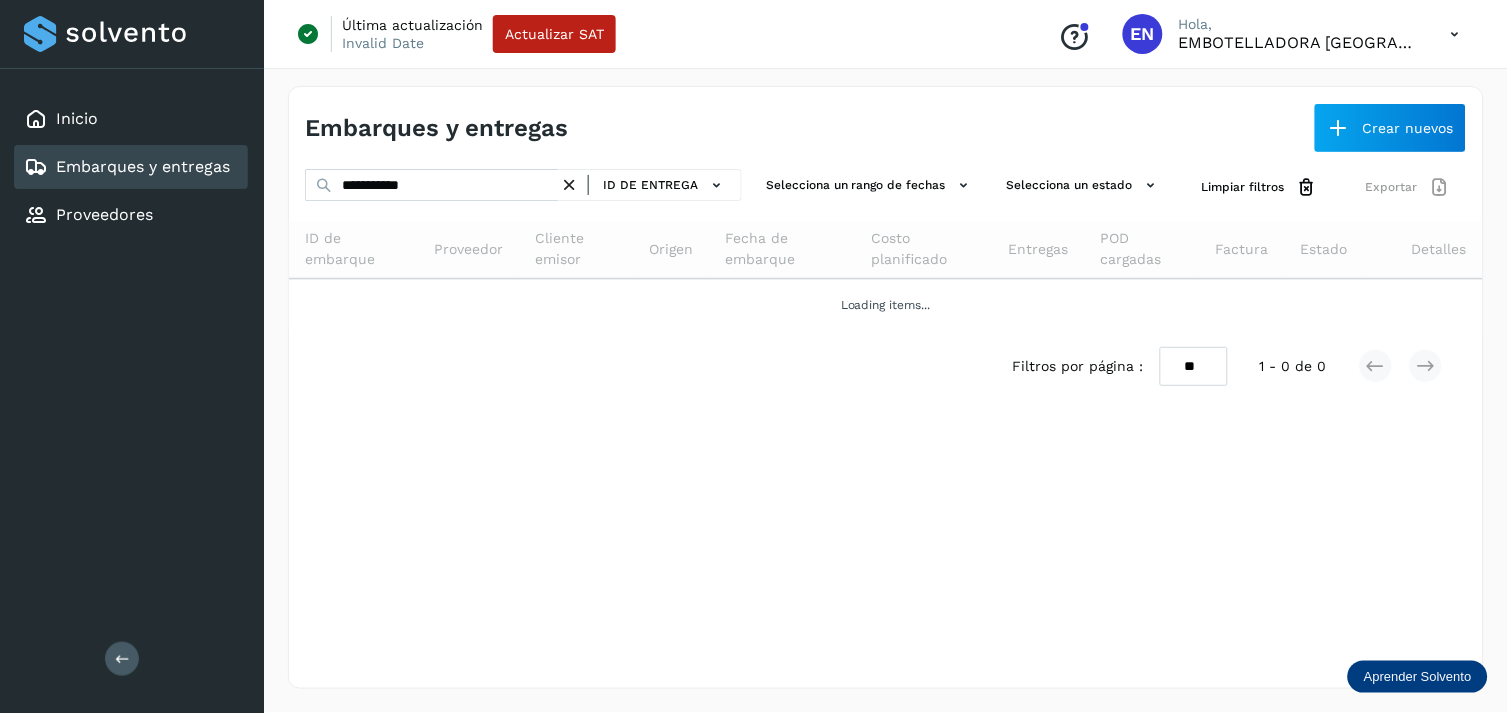click on "ID de entrega" at bounding box center [650, 185] 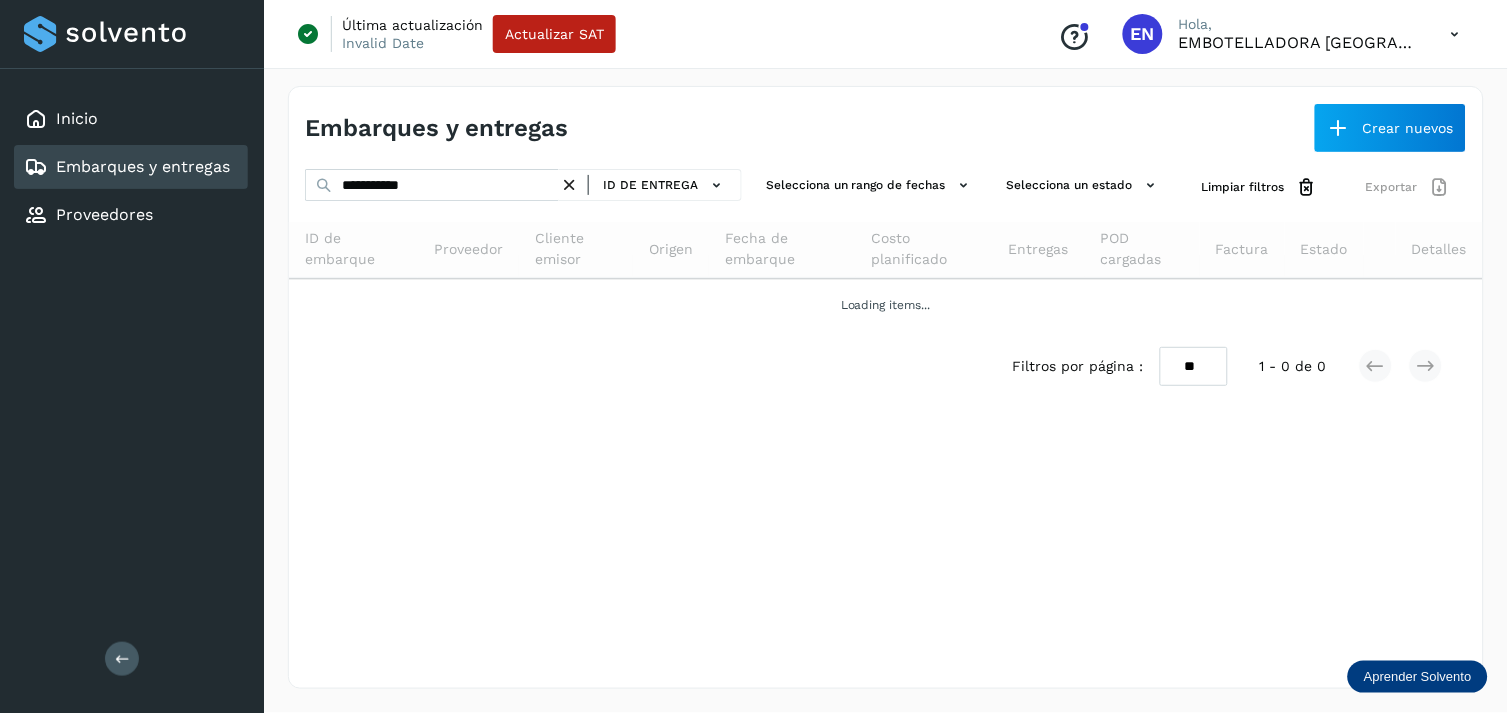 click at bounding box center [569, 185] 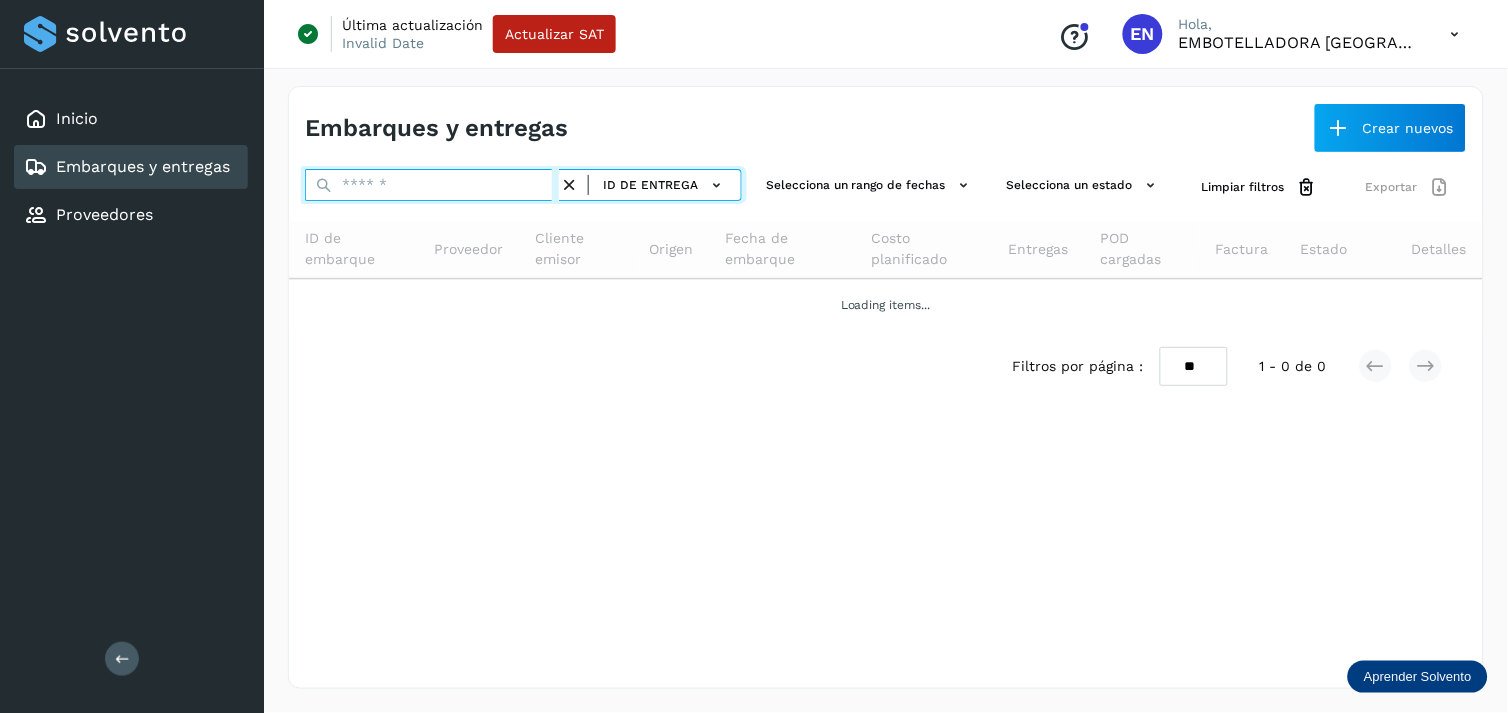 click at bounding box center (432, 185) 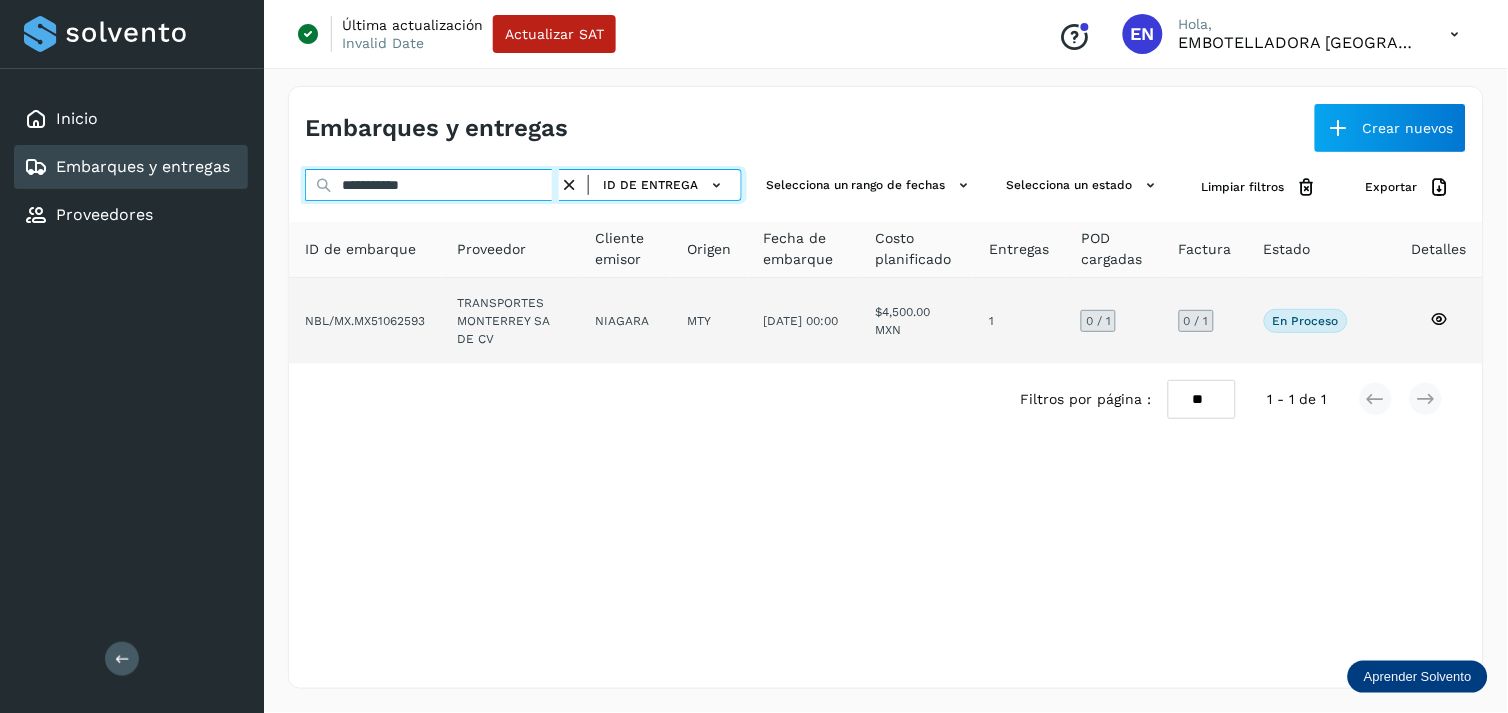 type on "**********" 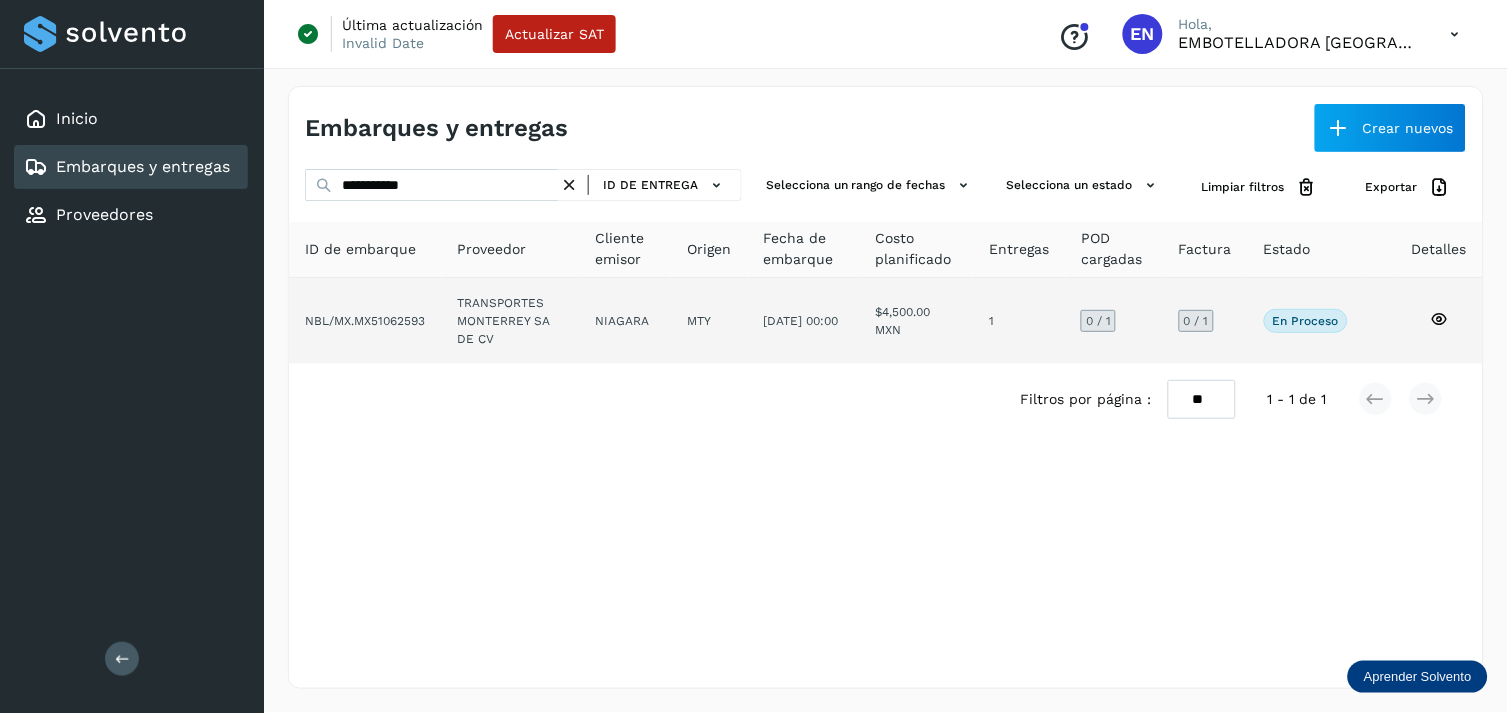 click on "TRANSPORTES MONTERREY SA DE CV" 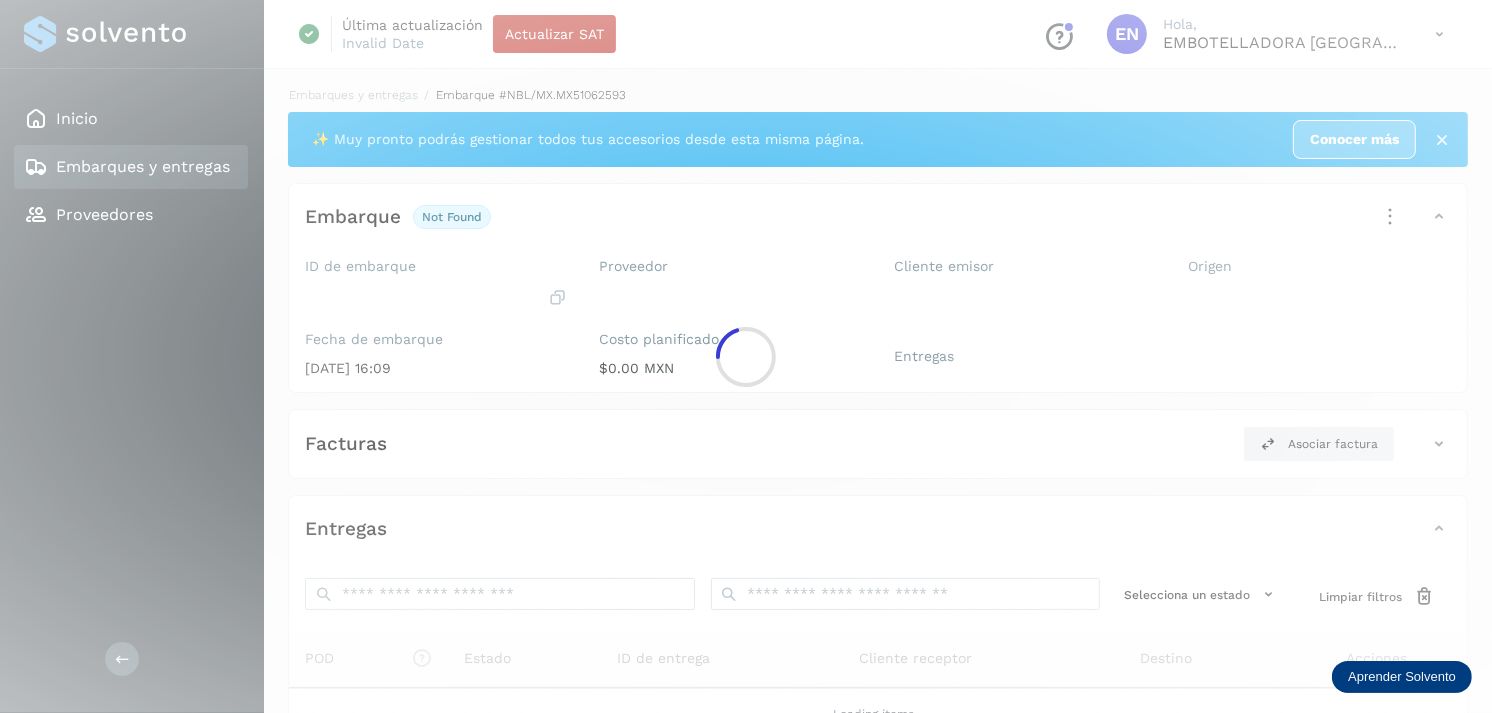 click 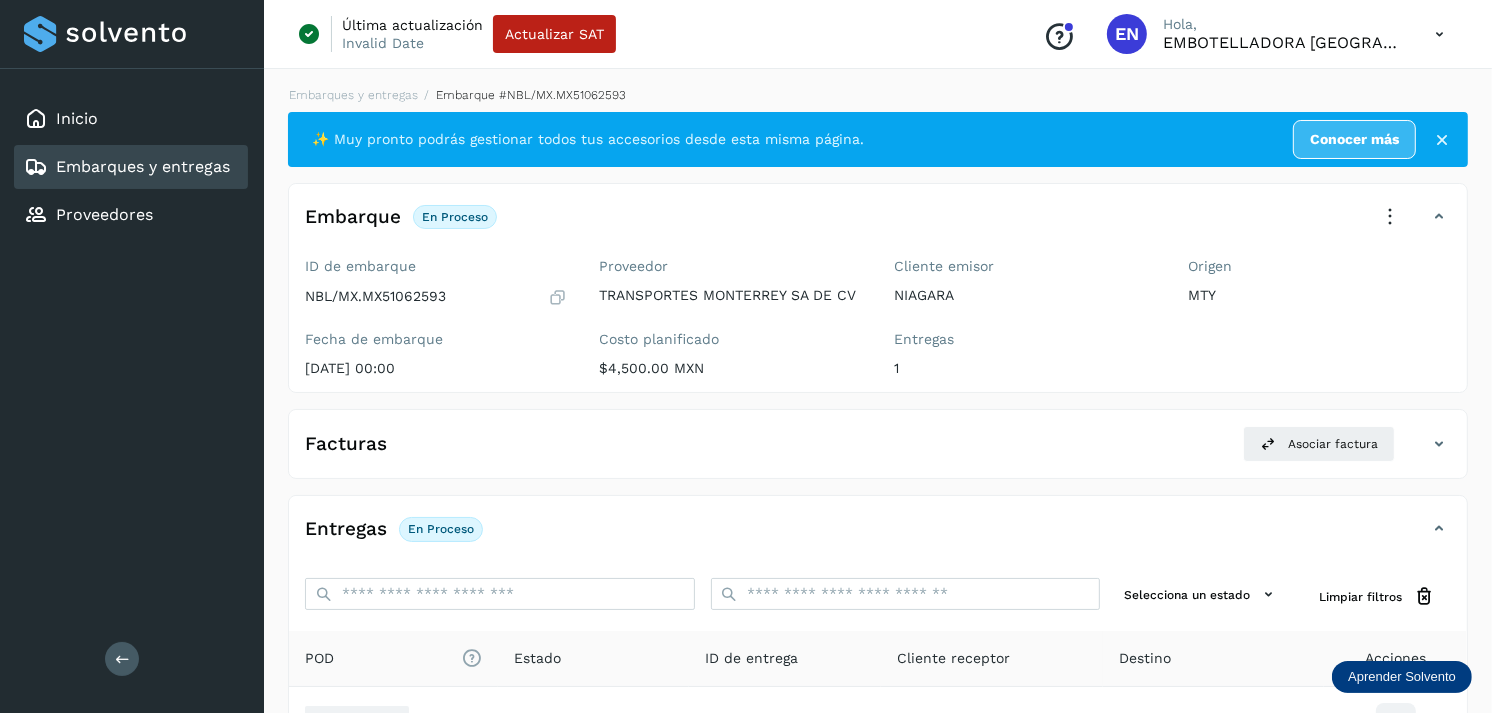 click on "Embarques y entregas" at bounding box center [143, 166] 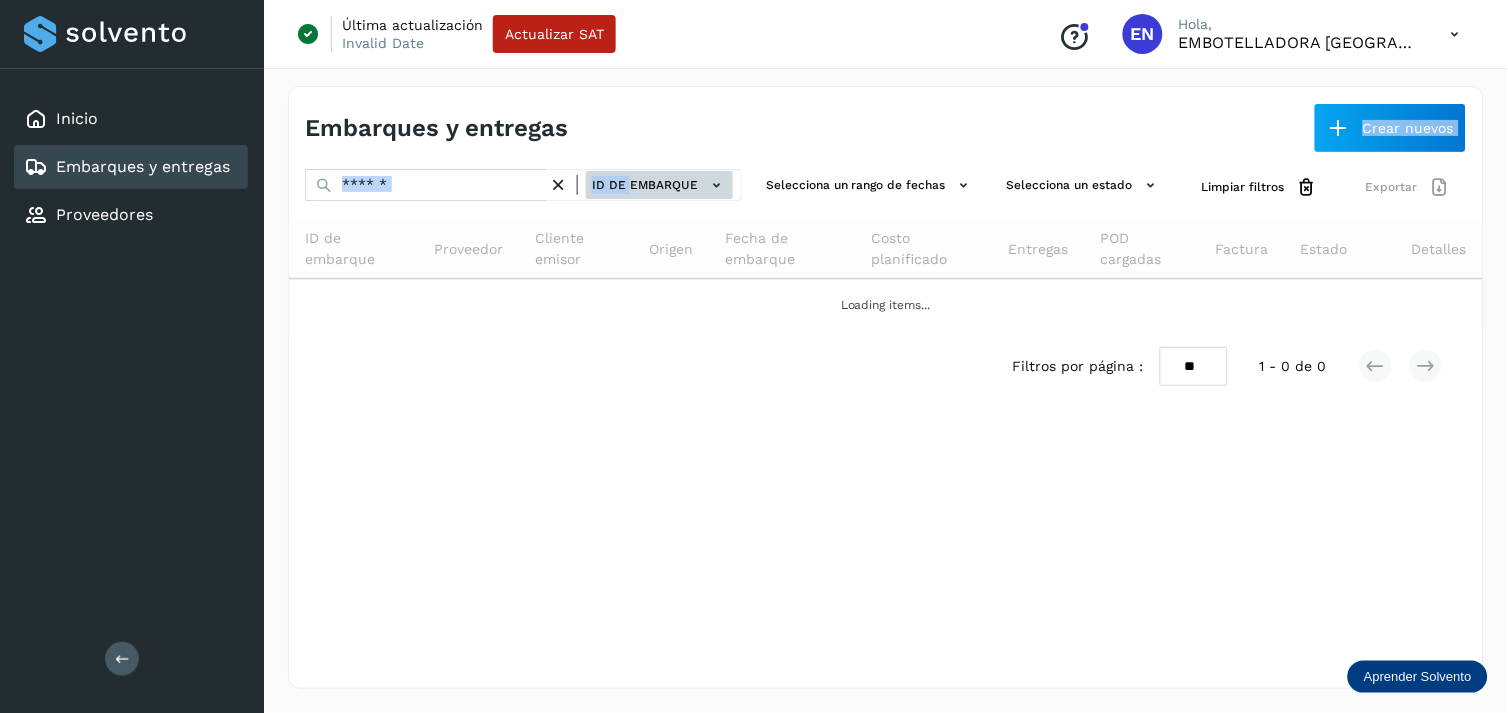 drag, startPoint x: 658, startPoint y: 154, endPoint x: 616, endPoint y: 184, distance: 51.613953 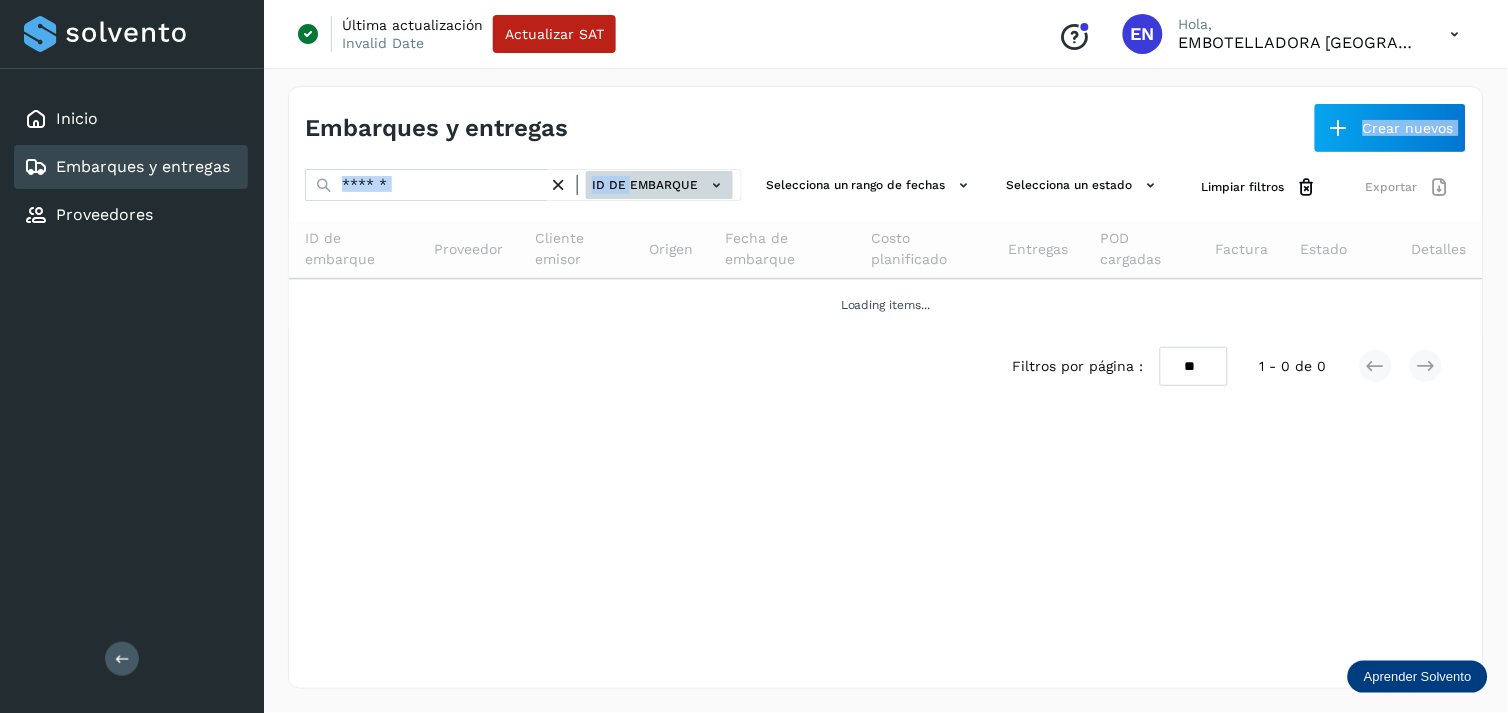 click on "Embarques y entregas Crear nuevos ID de embarque Selecciona un rango de fechas  Selecciona un estado Limpiar filtros Exportar ID de embarque Proveedor Cliente emisor Origen Fecha de embarque Costo planificado Entregas POD cargadas Factura Estado Detalles Loading items... Filtros por página : ** ** ** 1 - 0 de 0" at bounding box center (886, 387) 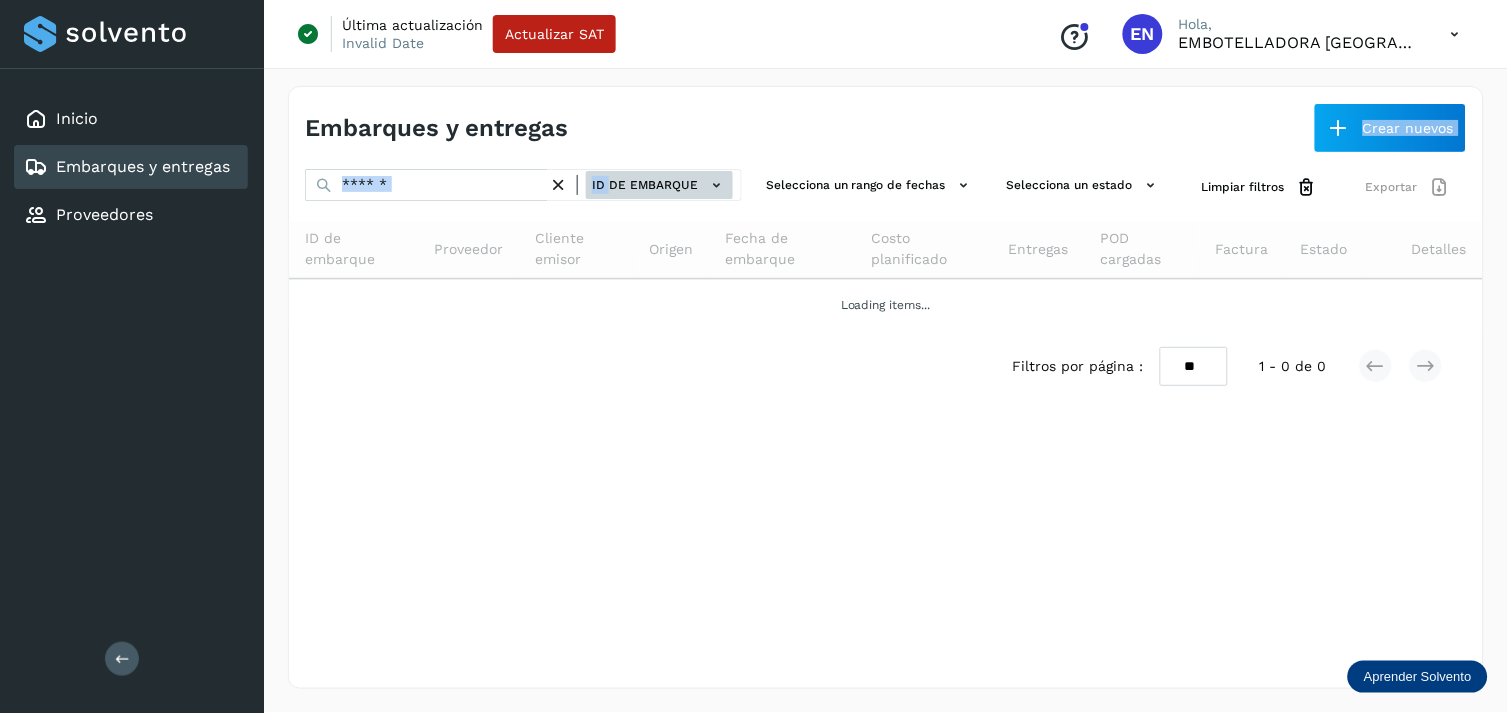 click on "ID de embarque" 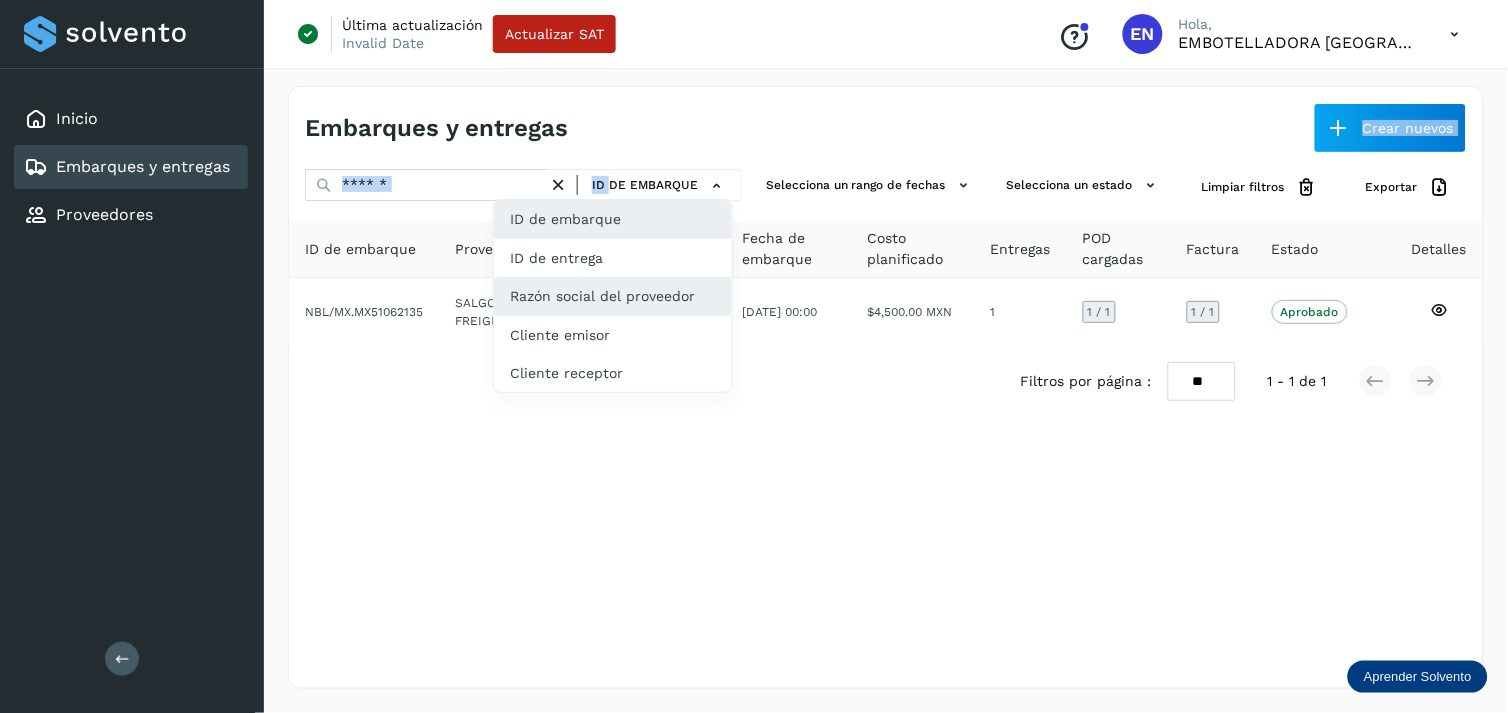 click on "ID de entrega" 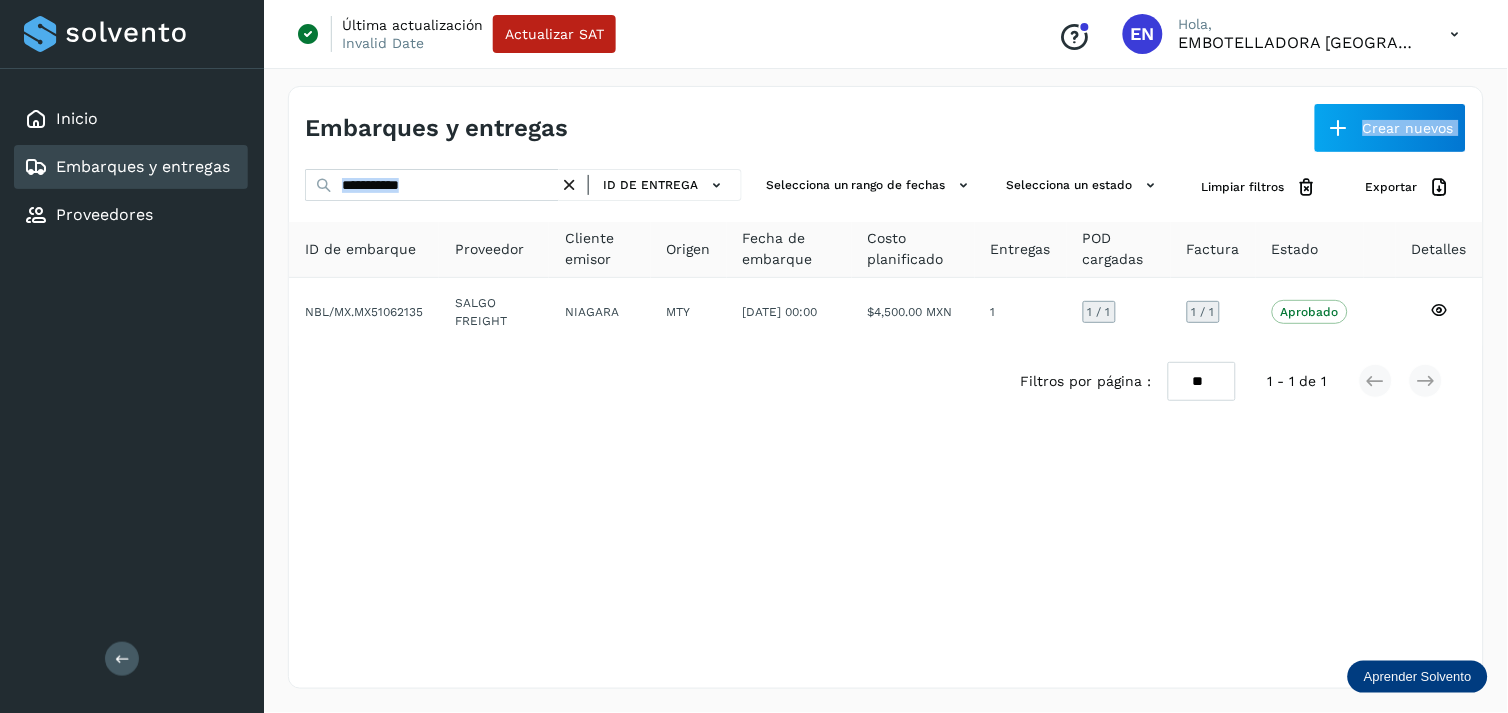 click at bounding box center (569, 185) 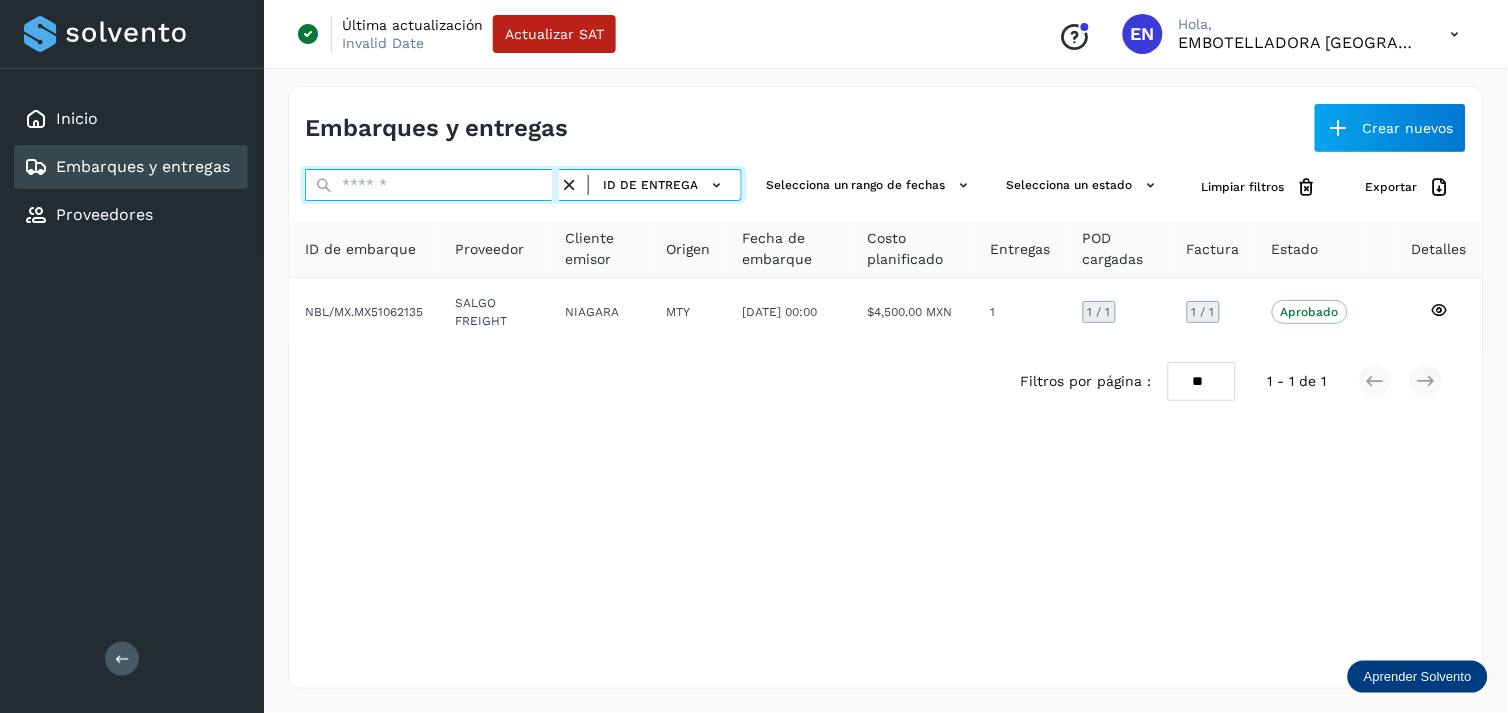 paste on "**********" 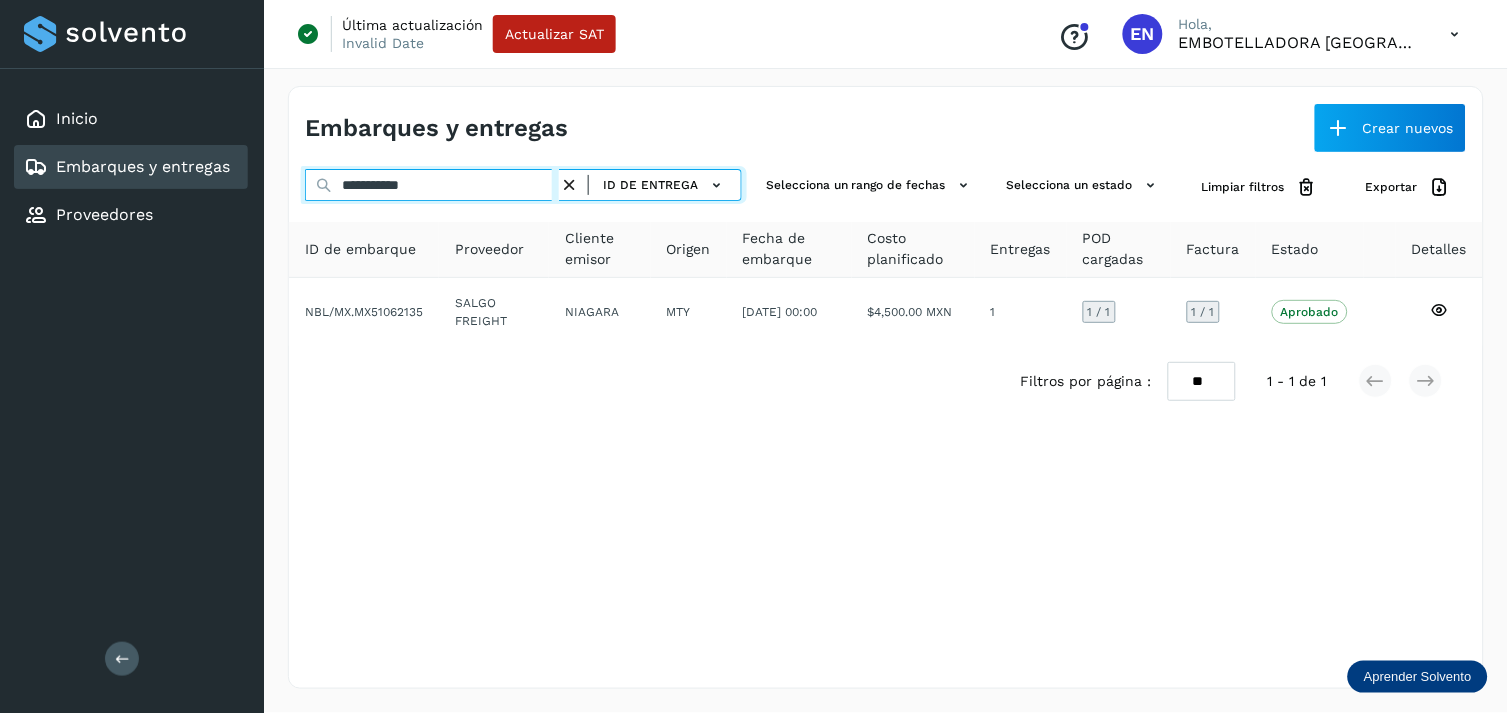 click on "**********" at bounding box center (432, 185) 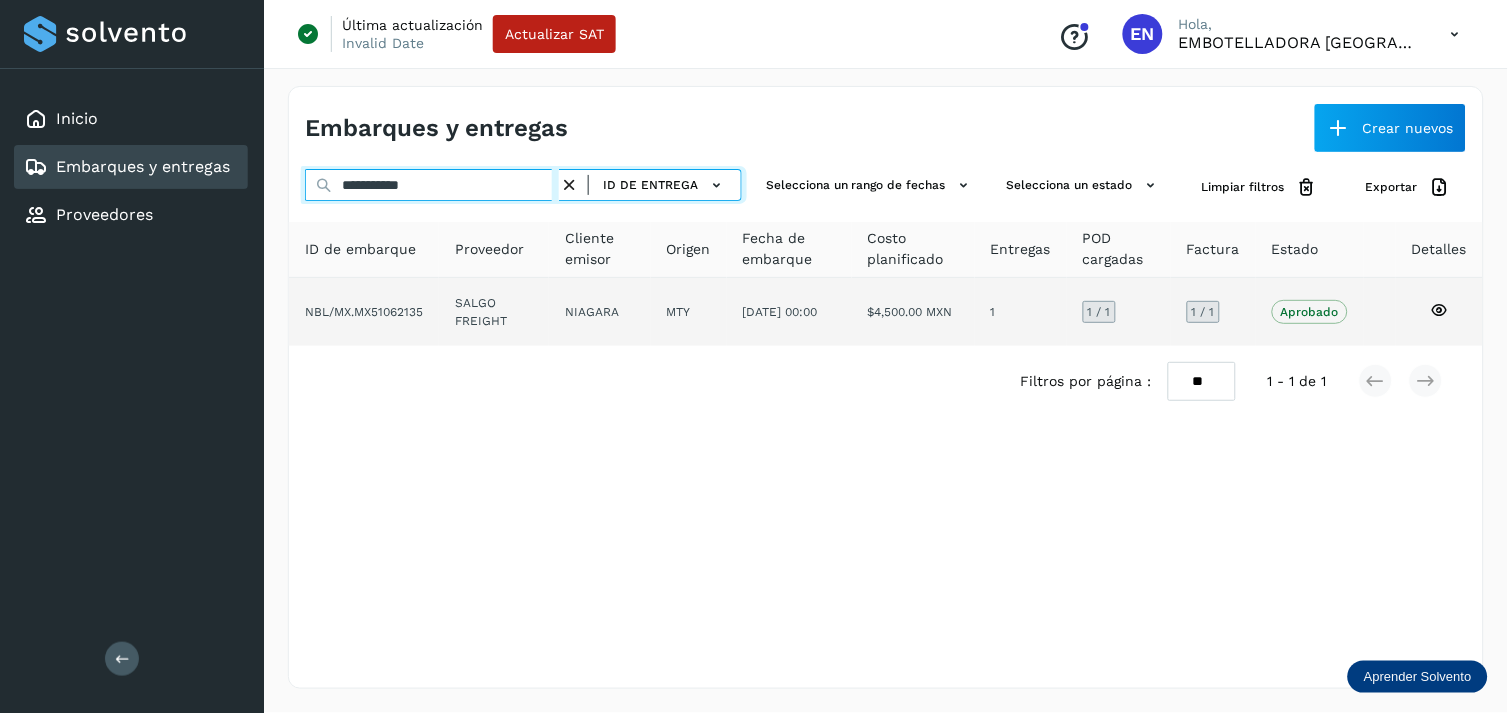 type on "**********" 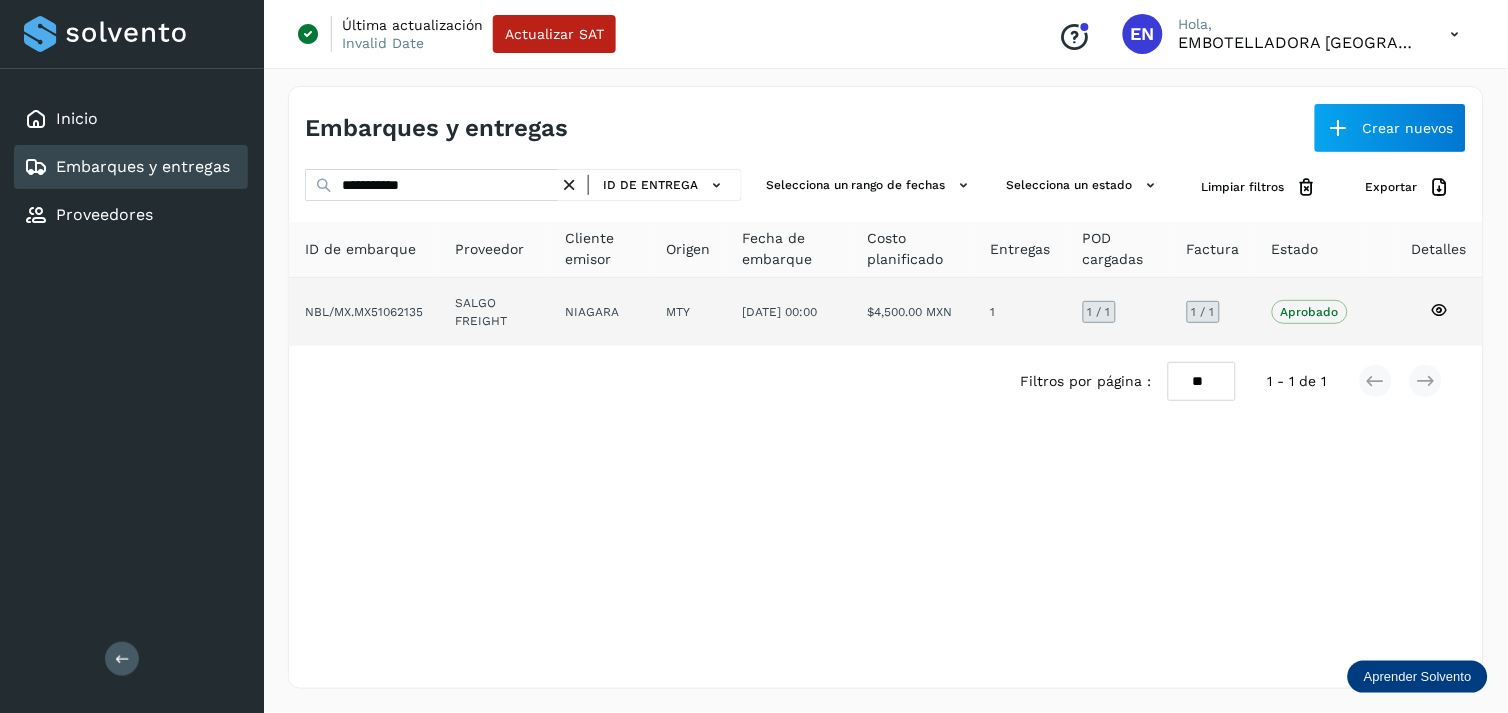 click on "NIAGARA" 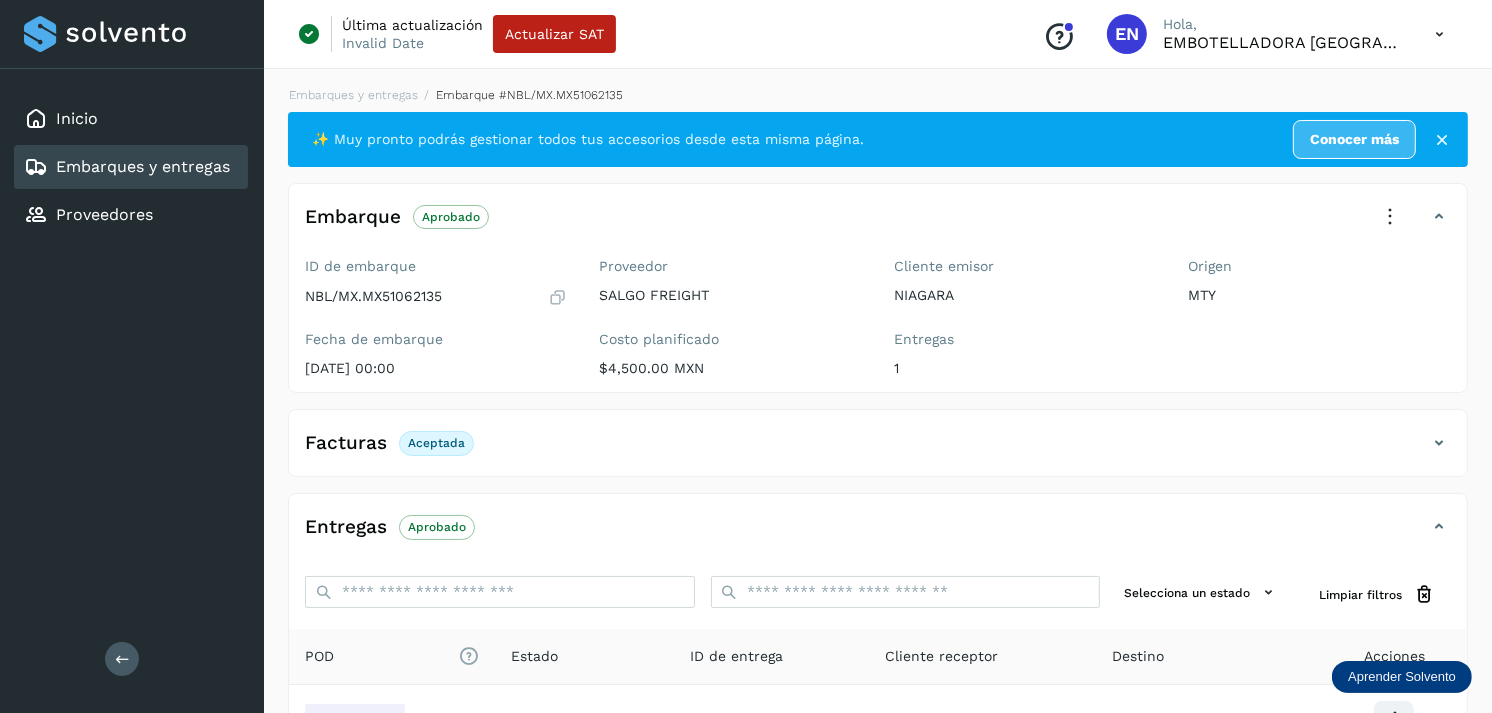 scroll, scrollTop: 241, scrollLeft: 0, axis: vertical 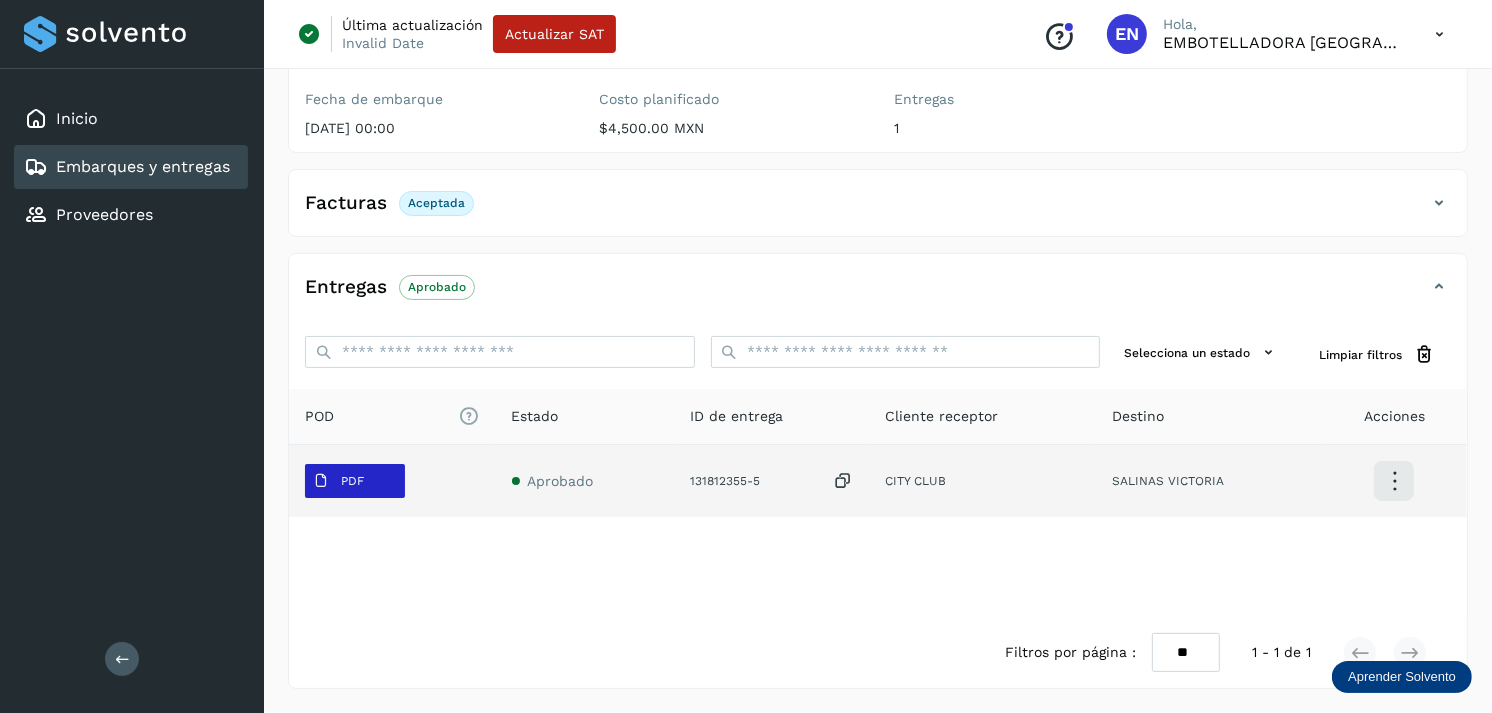 click on "PDF" at bounding box center (352, 481) 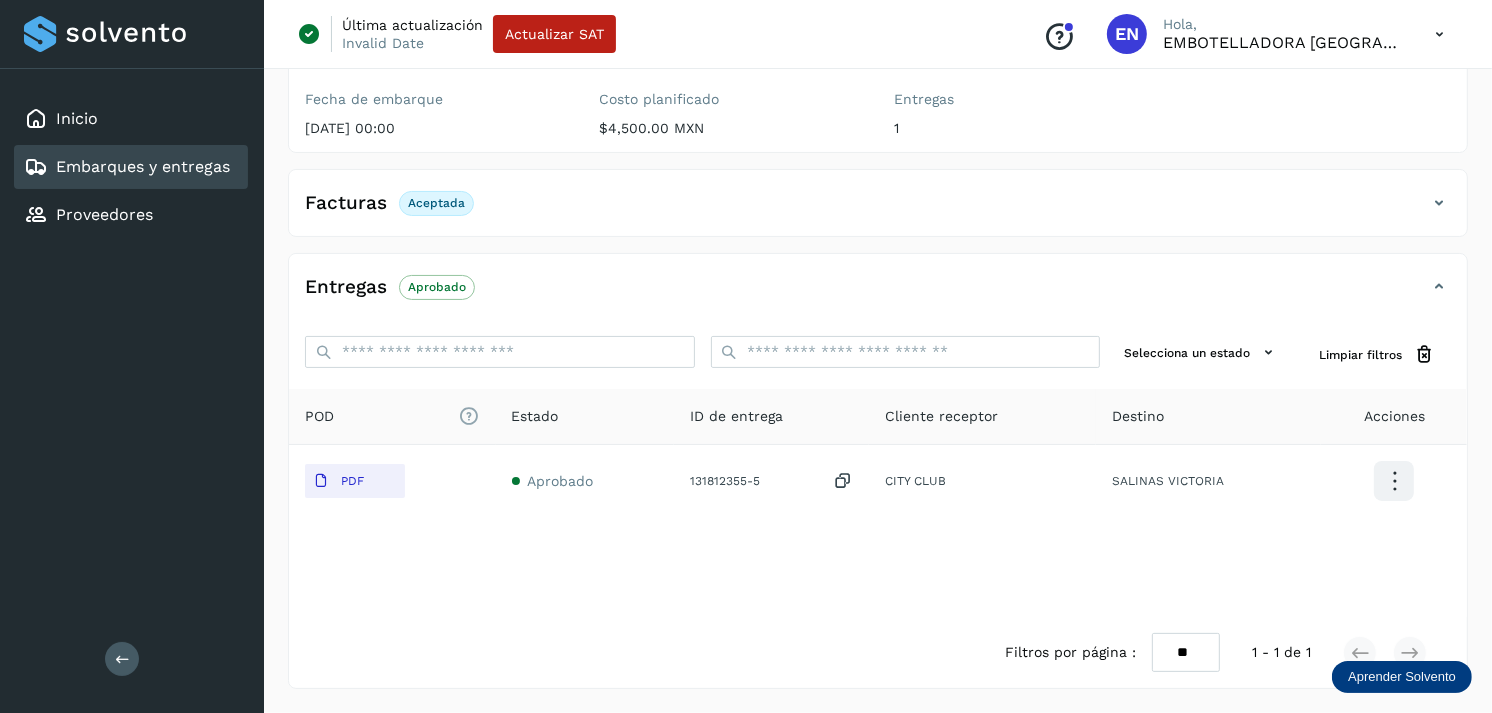 drag, startPoint x: 217, startPoint y: 144, endPoint x: 128, endPoint y: 173, distance: 93.60555 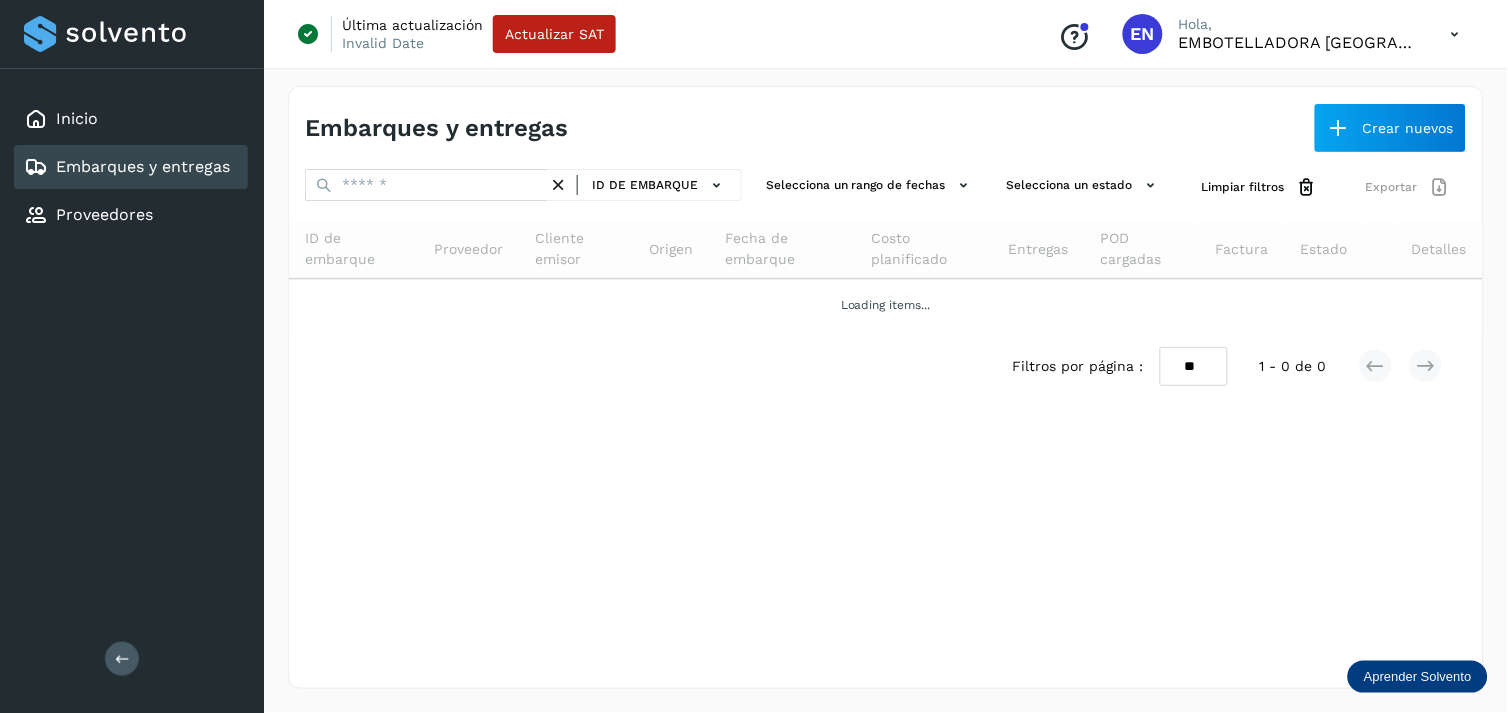 click on "Embarques y entregas" at bounding box center [143, 166] 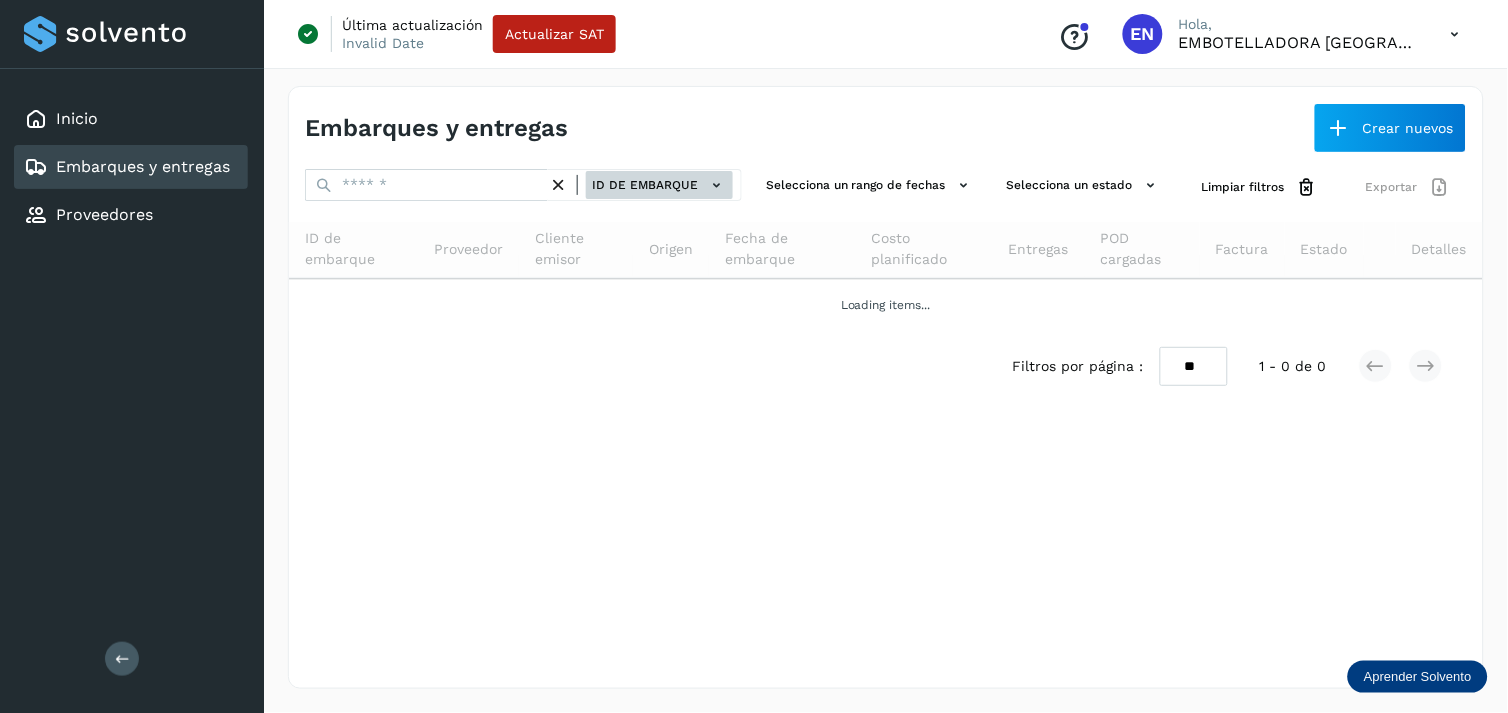 drag, startPoint x: 661, startPoint y: 202, endPoint x: 703, endPoint y: 181, distance: 46.957428 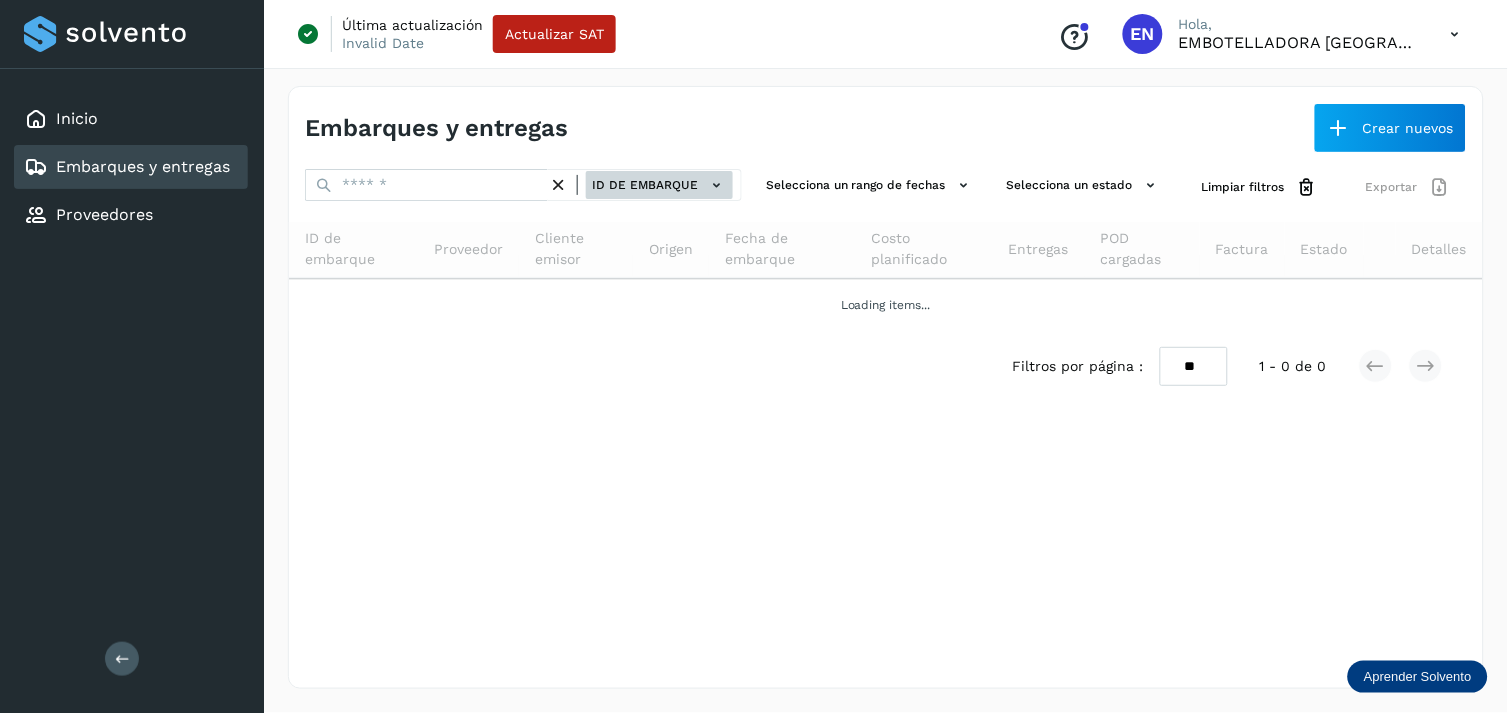 click on "ID de embarque" at bounding box center (523, 187) 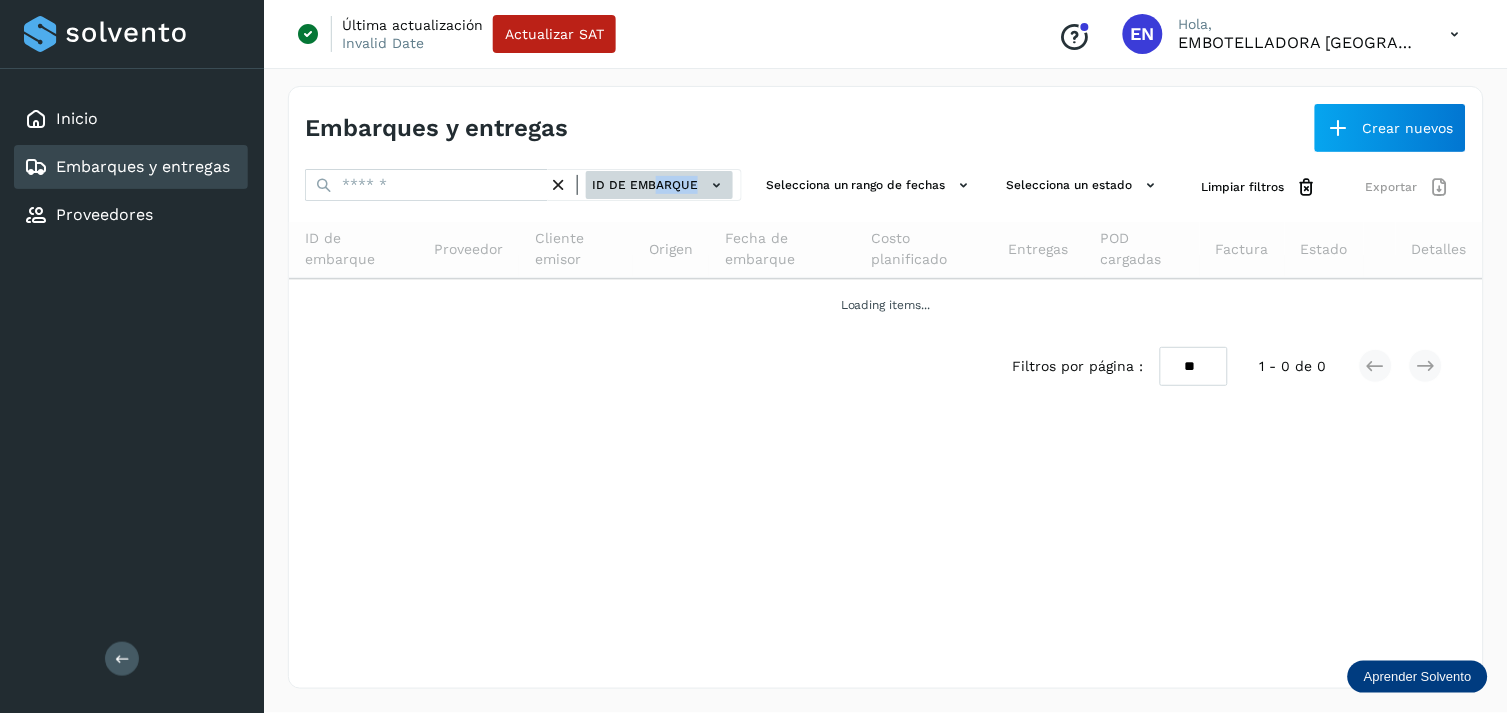 click on "ID de embarque" at bounding box center [659, 185] 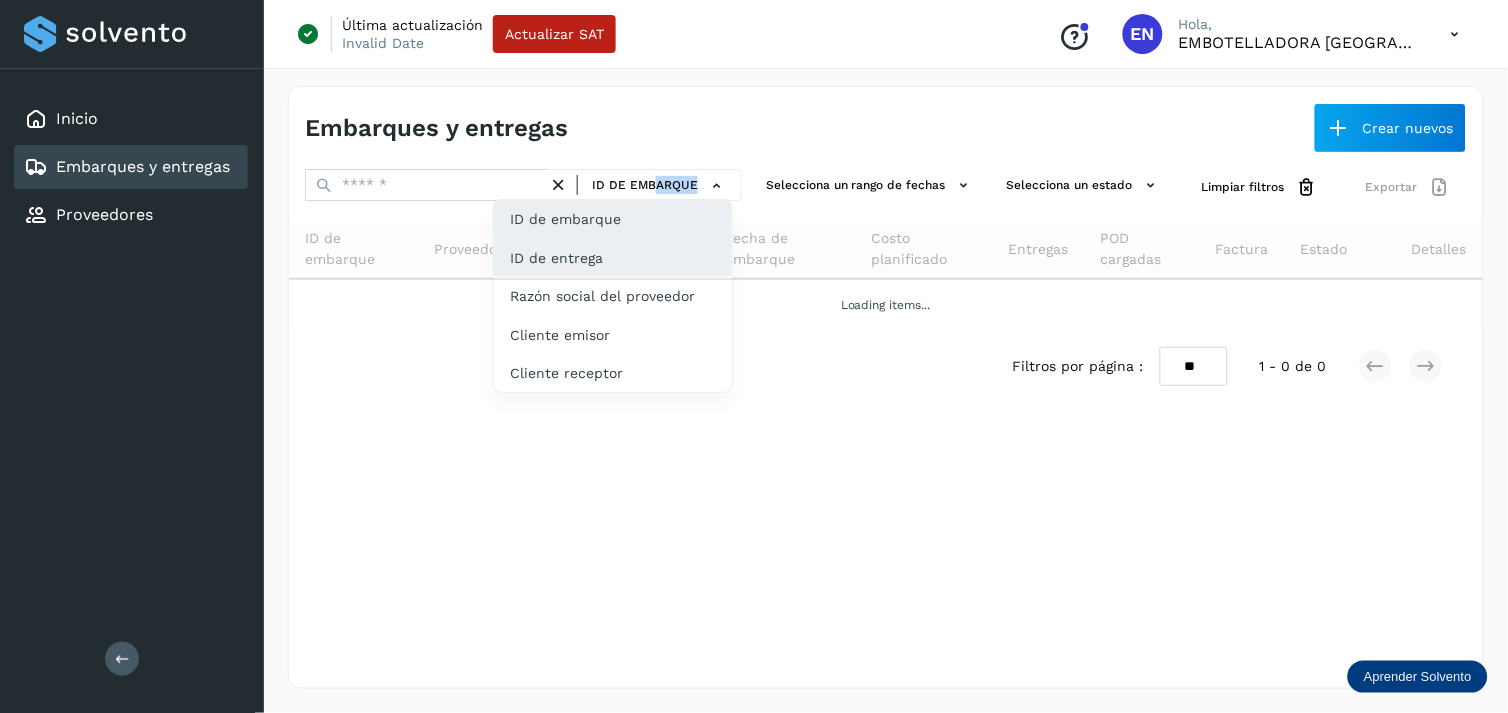 click on "ID de entrega" 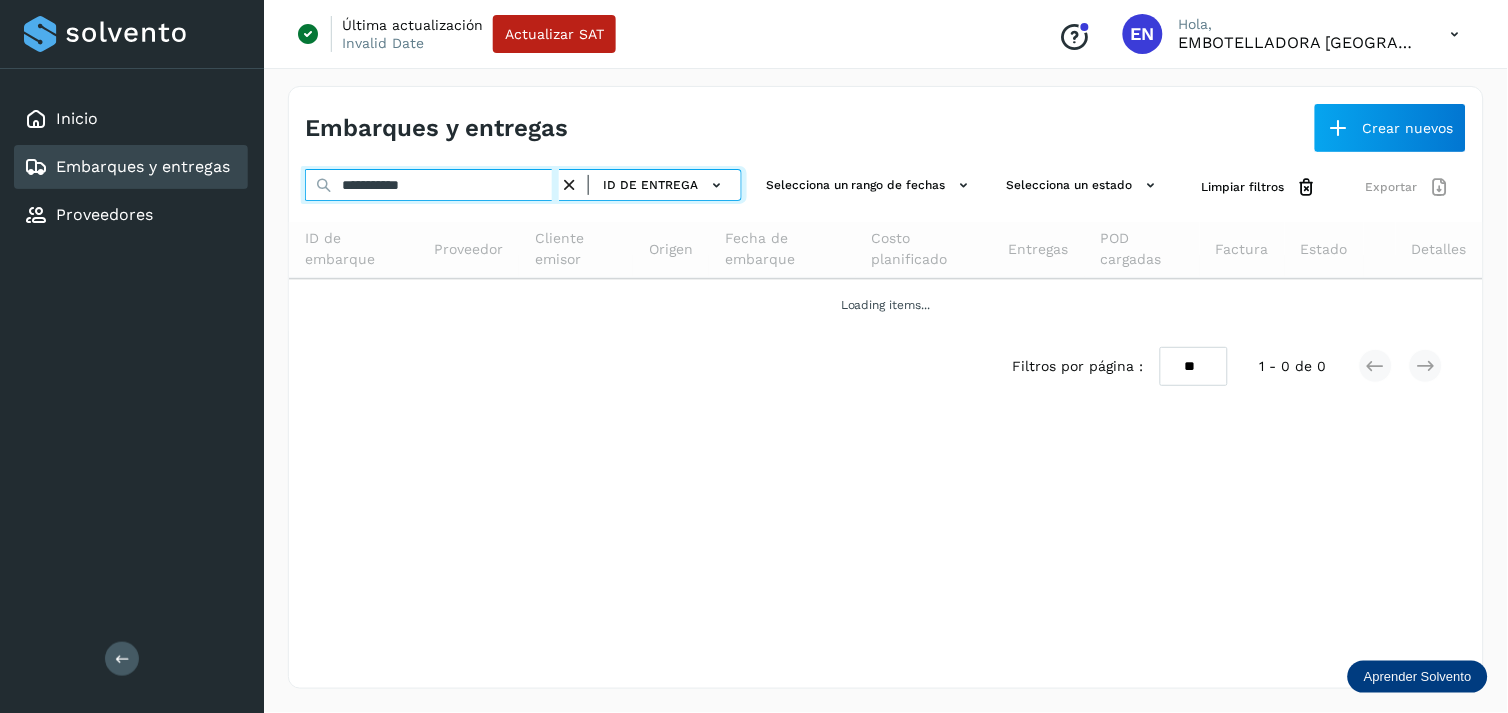 click on "**********" at bounding box center [432, 185] 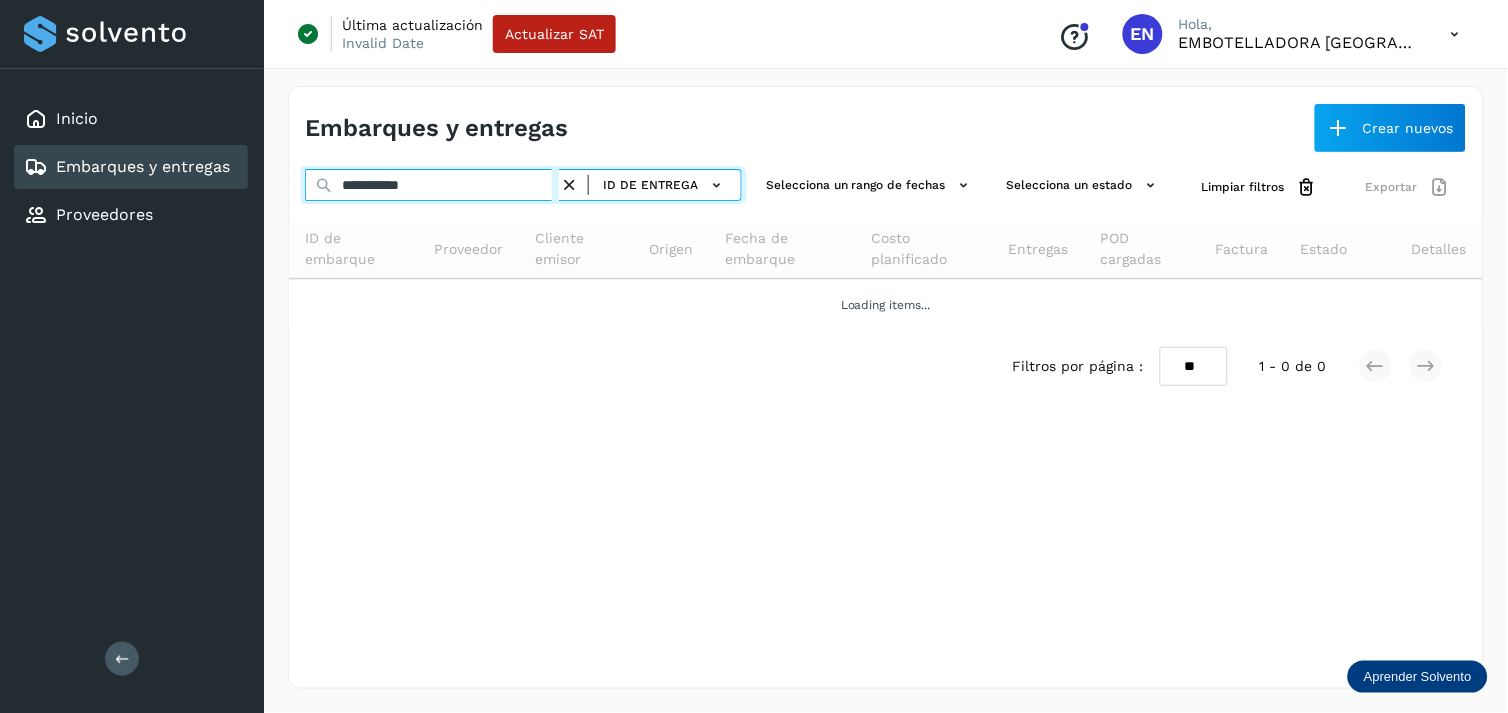 click on "**********" at bounding box center (432, 185) 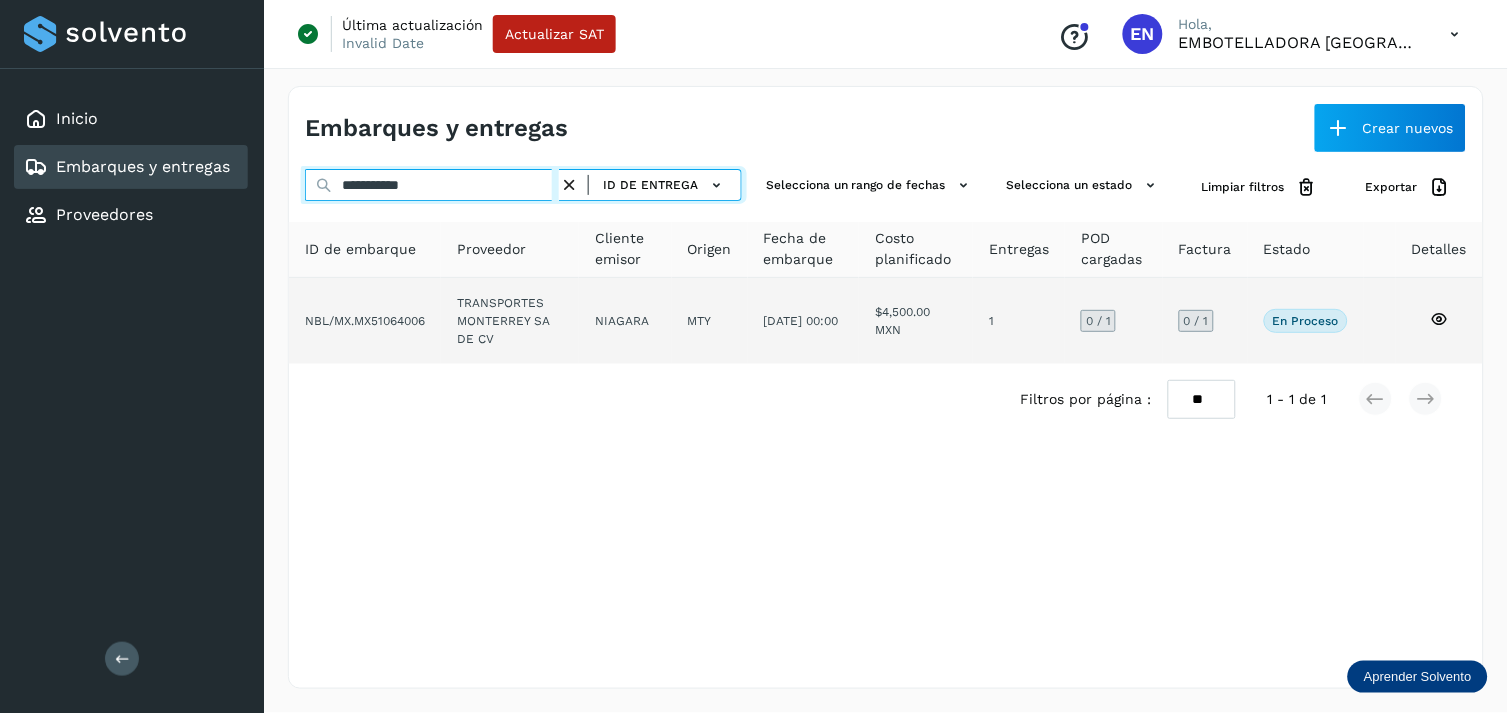 type on "**********" 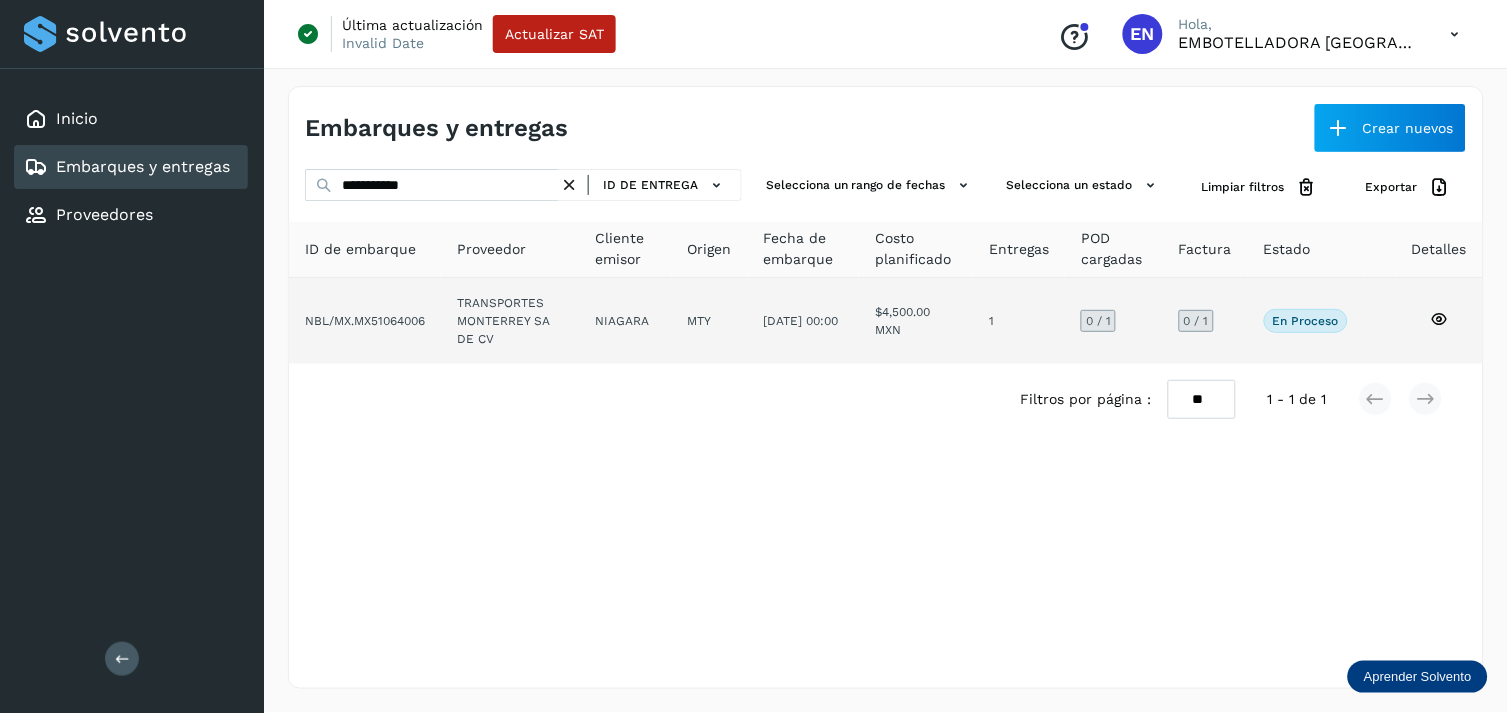 click on "MTY" 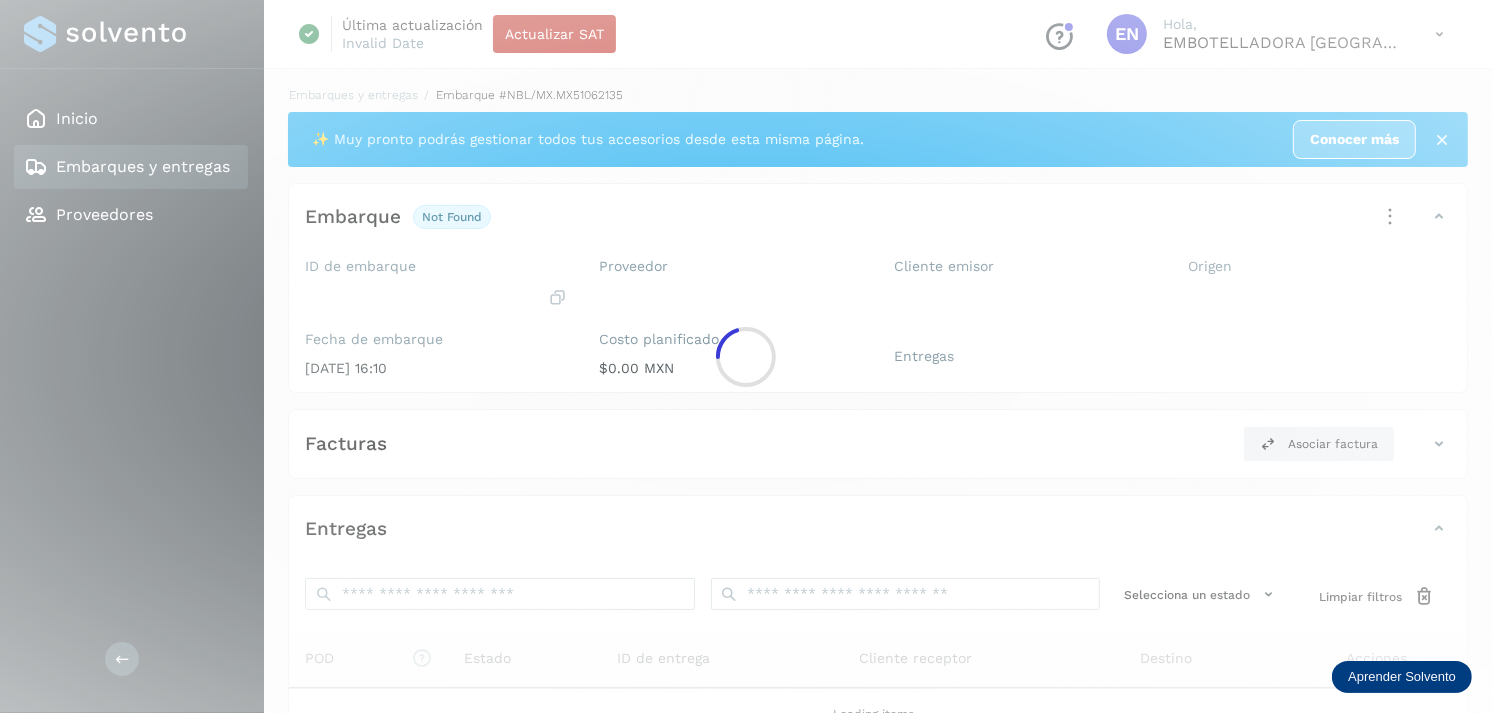 click 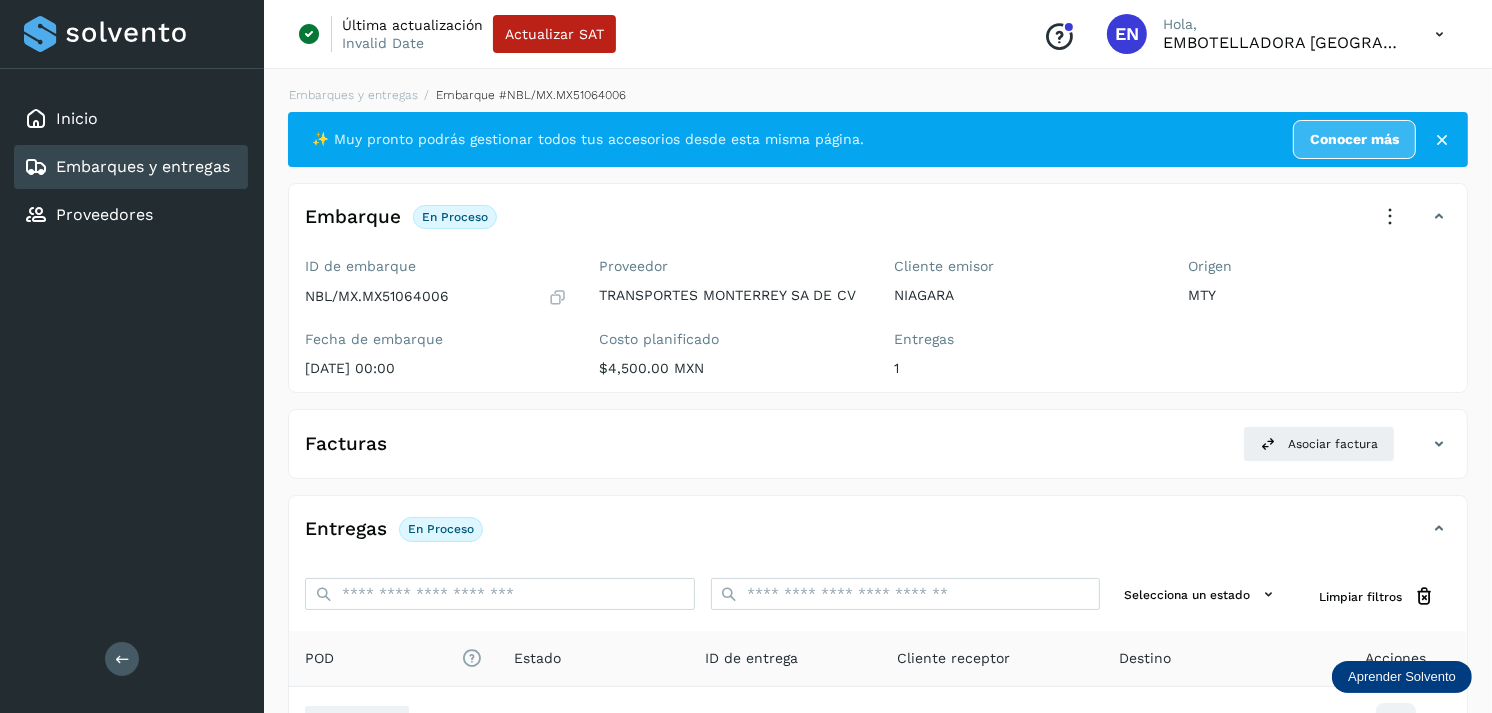 scroll, scrollTop: 243, scrollLeft: 0, axis: vertical 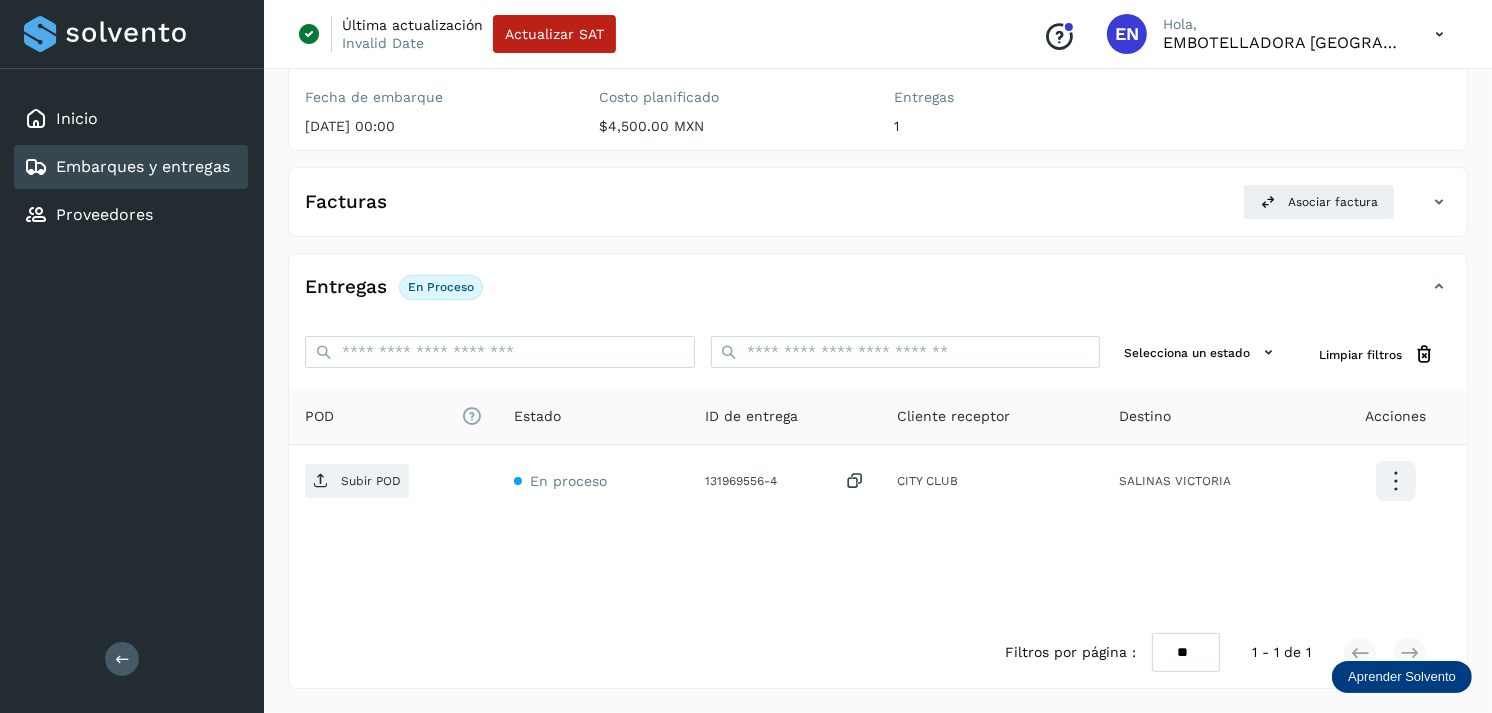 click on "Embarques y entregas" at bounding box center [143, 166] 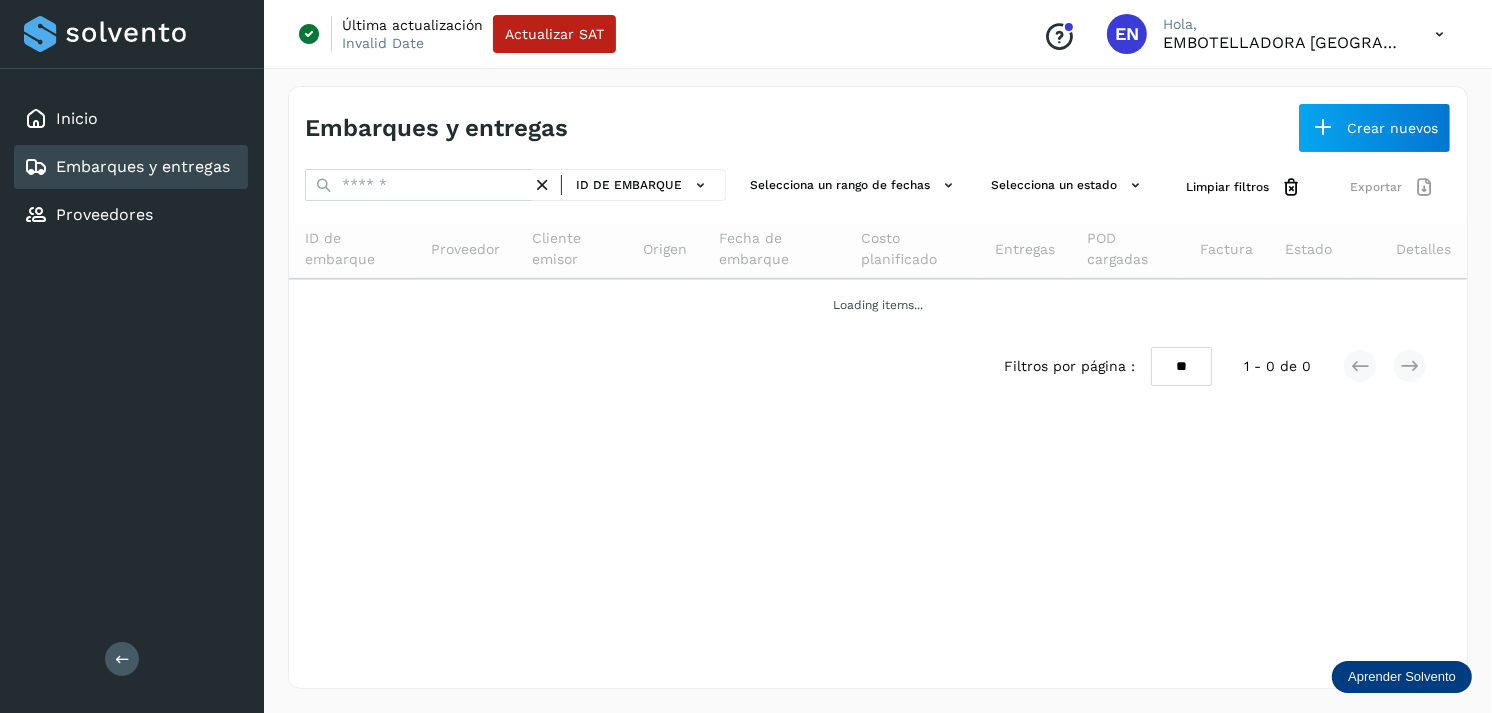 scroll, scrollTop: 0, scrollLeft: 0, axis: both 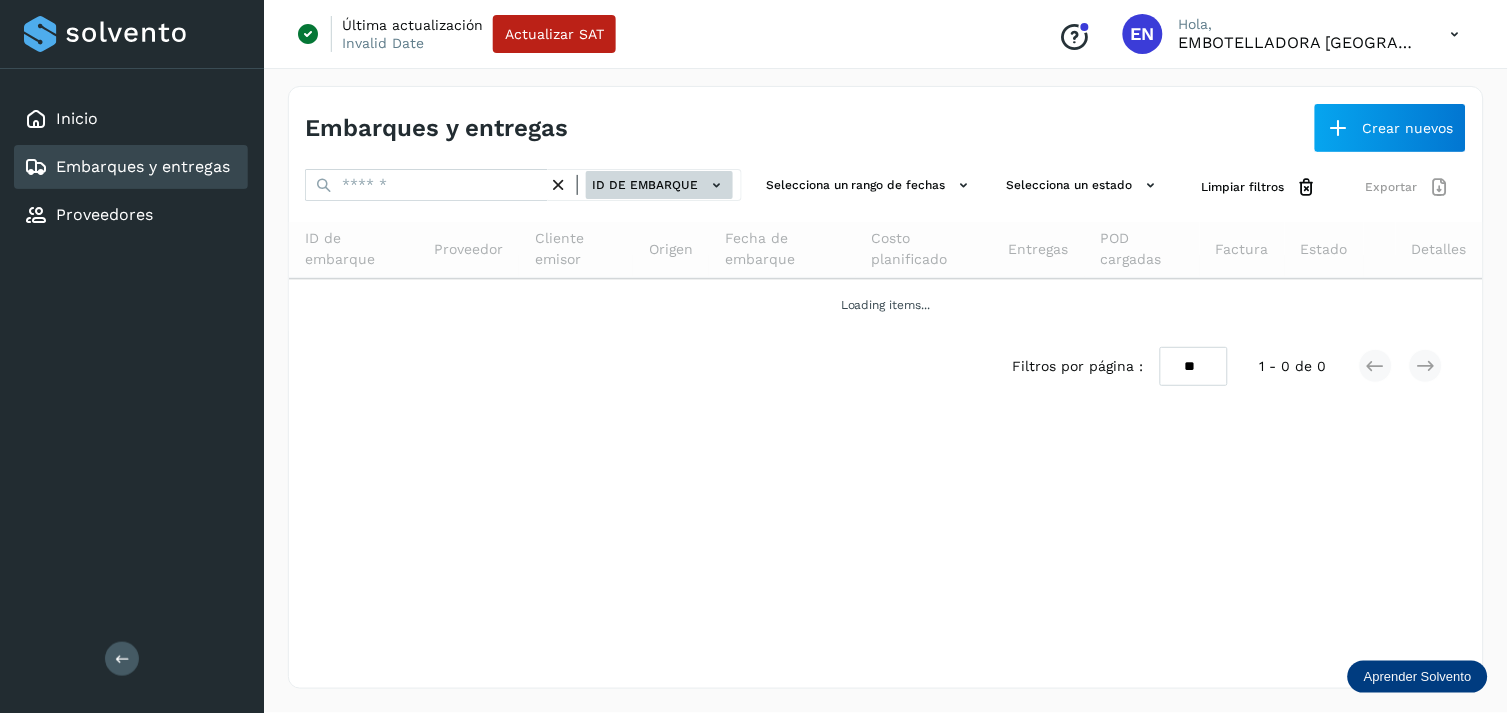 click on "ID de embarque" 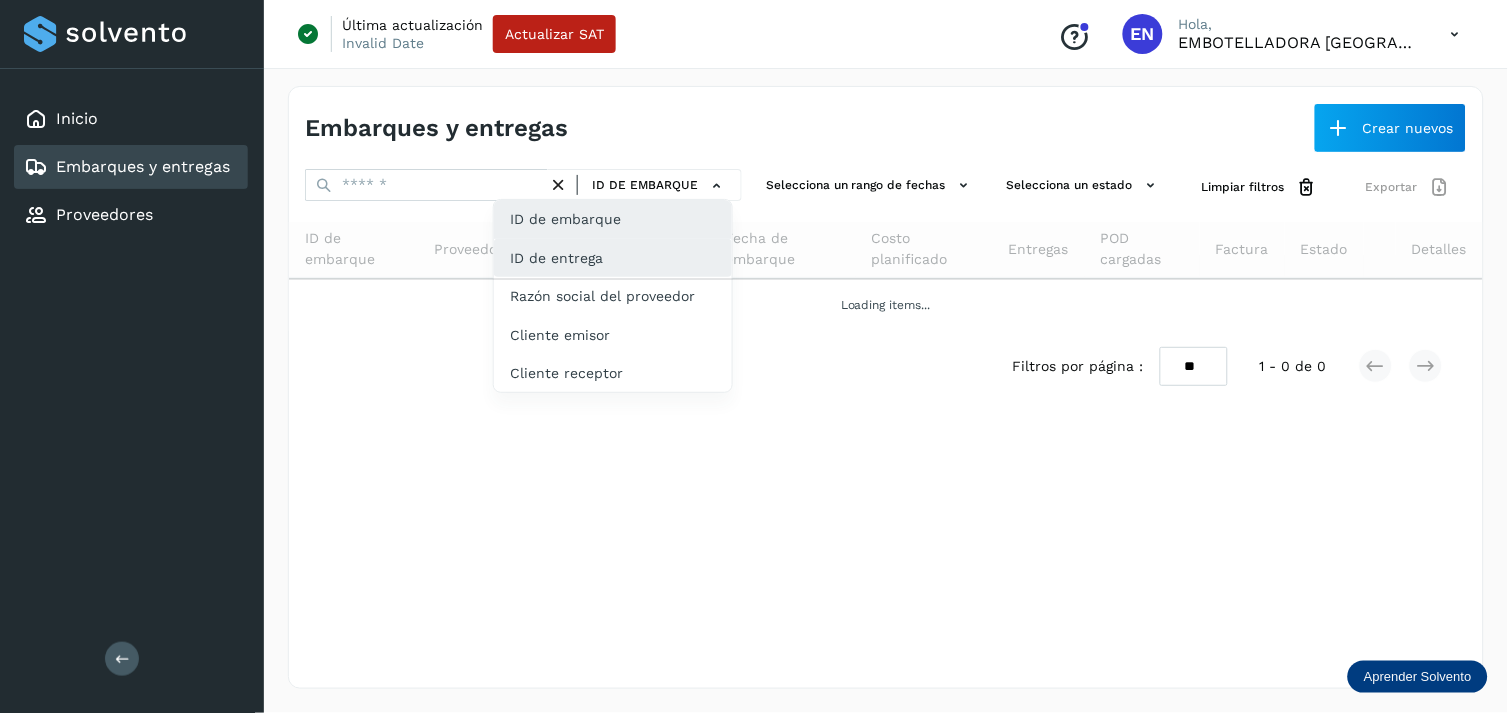 click on "ID de entrega" 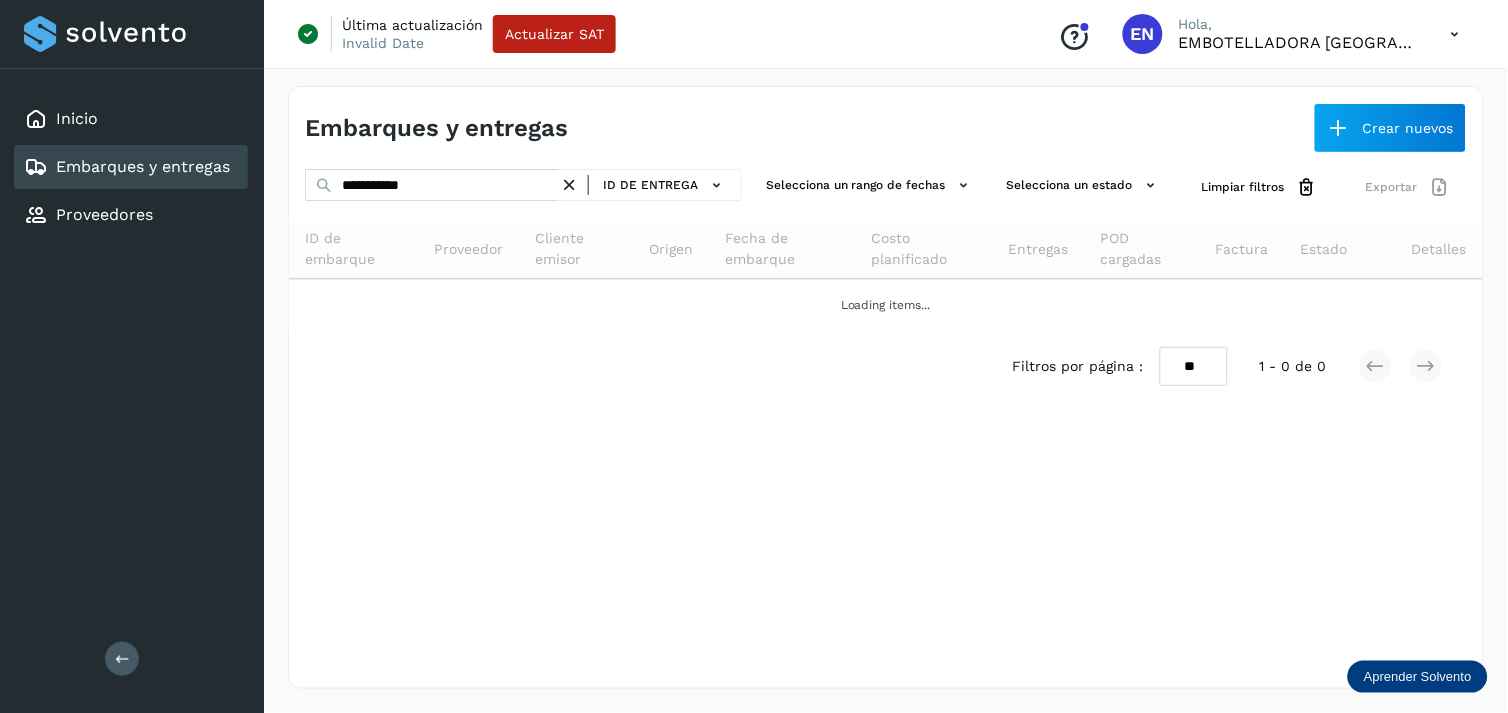 click on "ID de entrega" at bounding box center [650, 185] 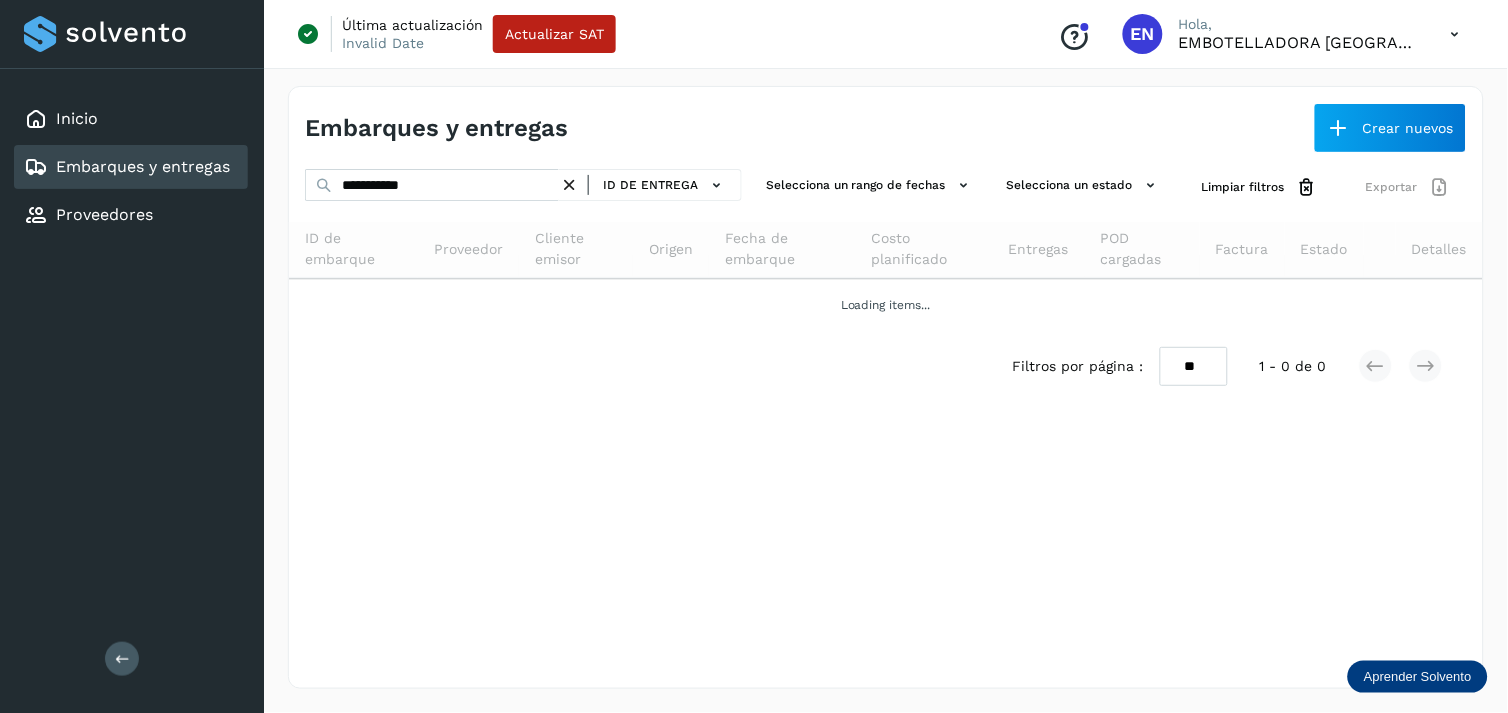 click at bounding box center [569, 185] 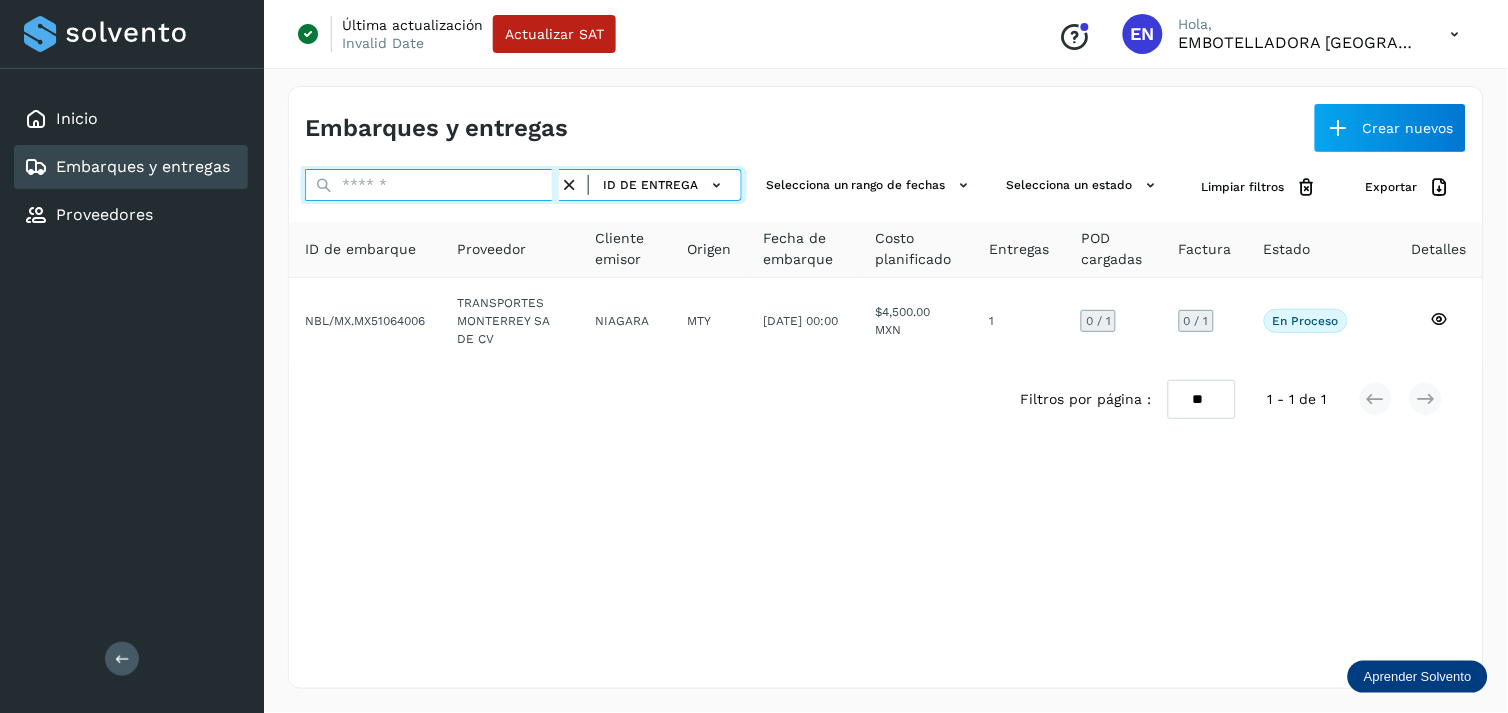 paste on "**********" 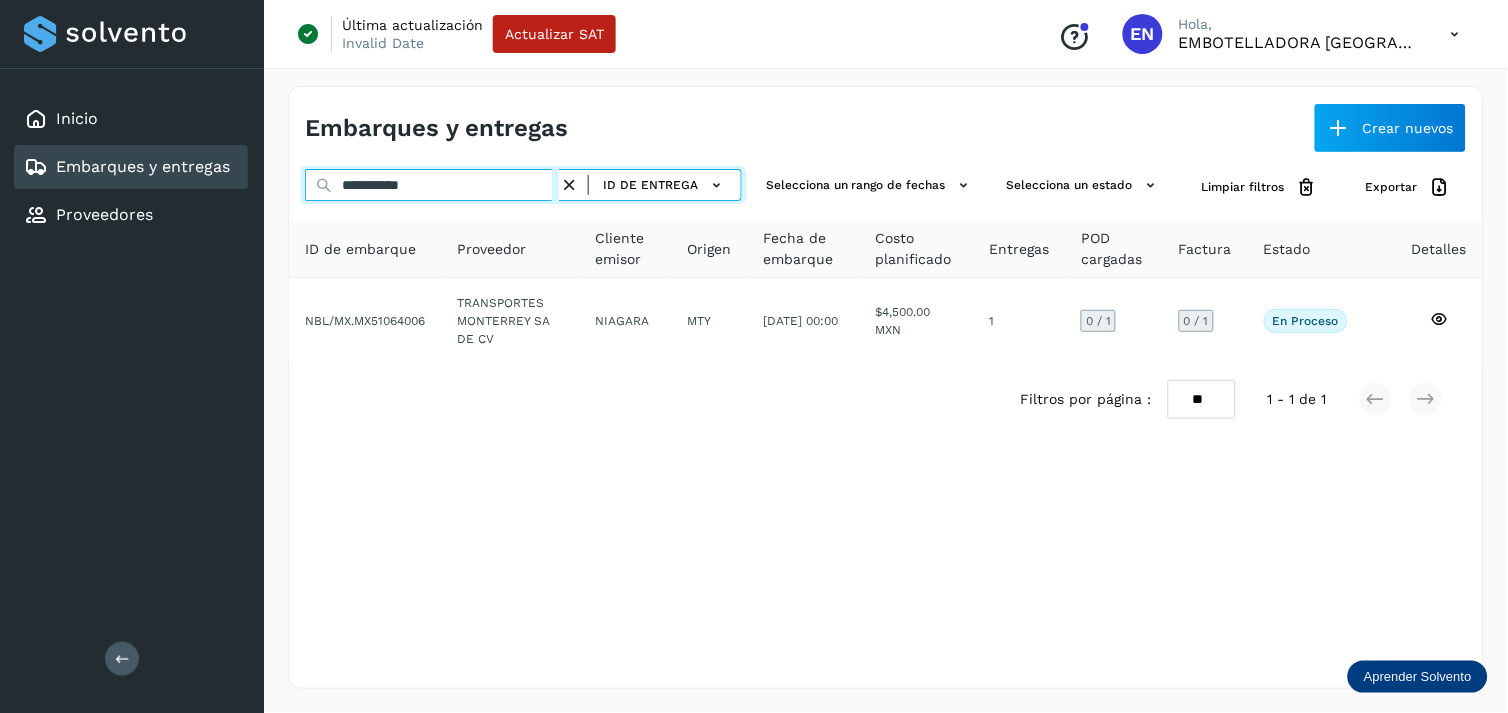 click on "**********" at bounding box center [432, 185] 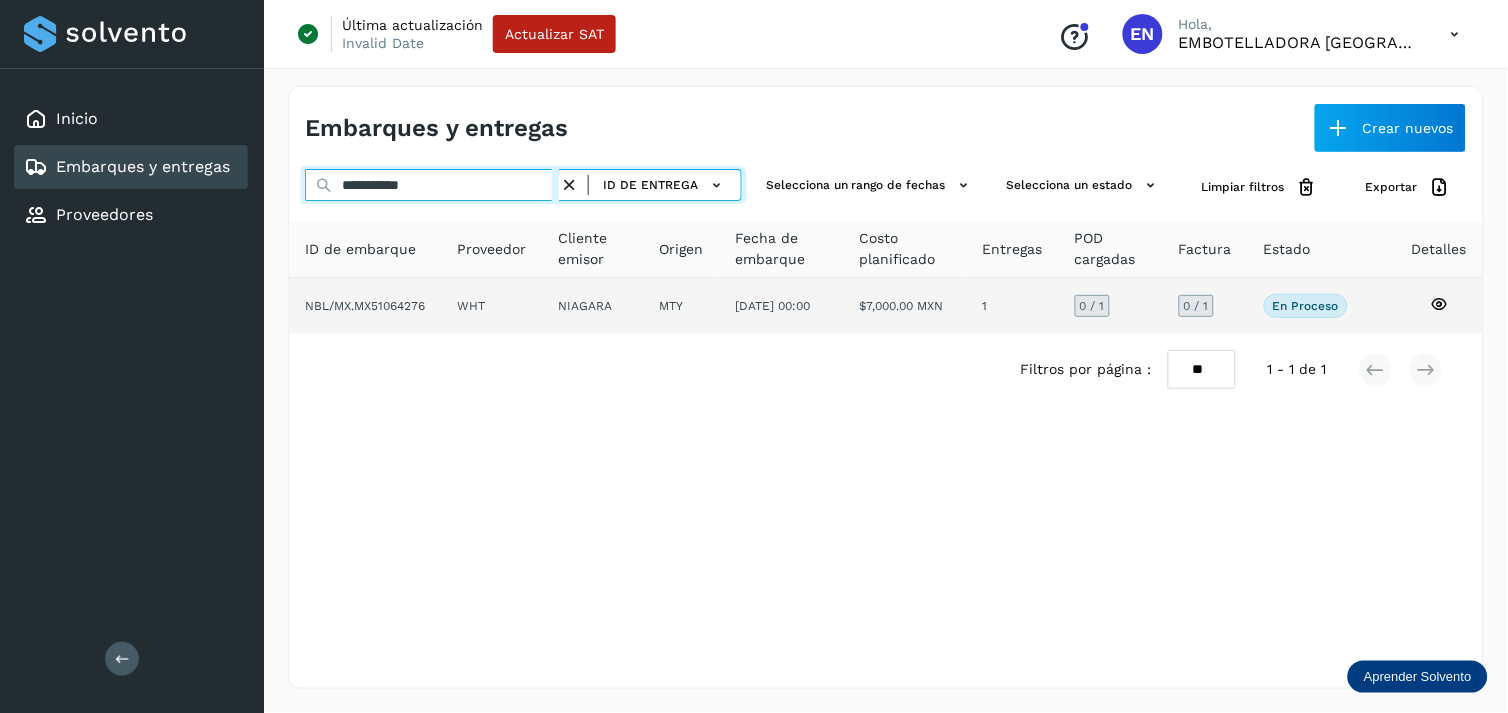type on "**********" 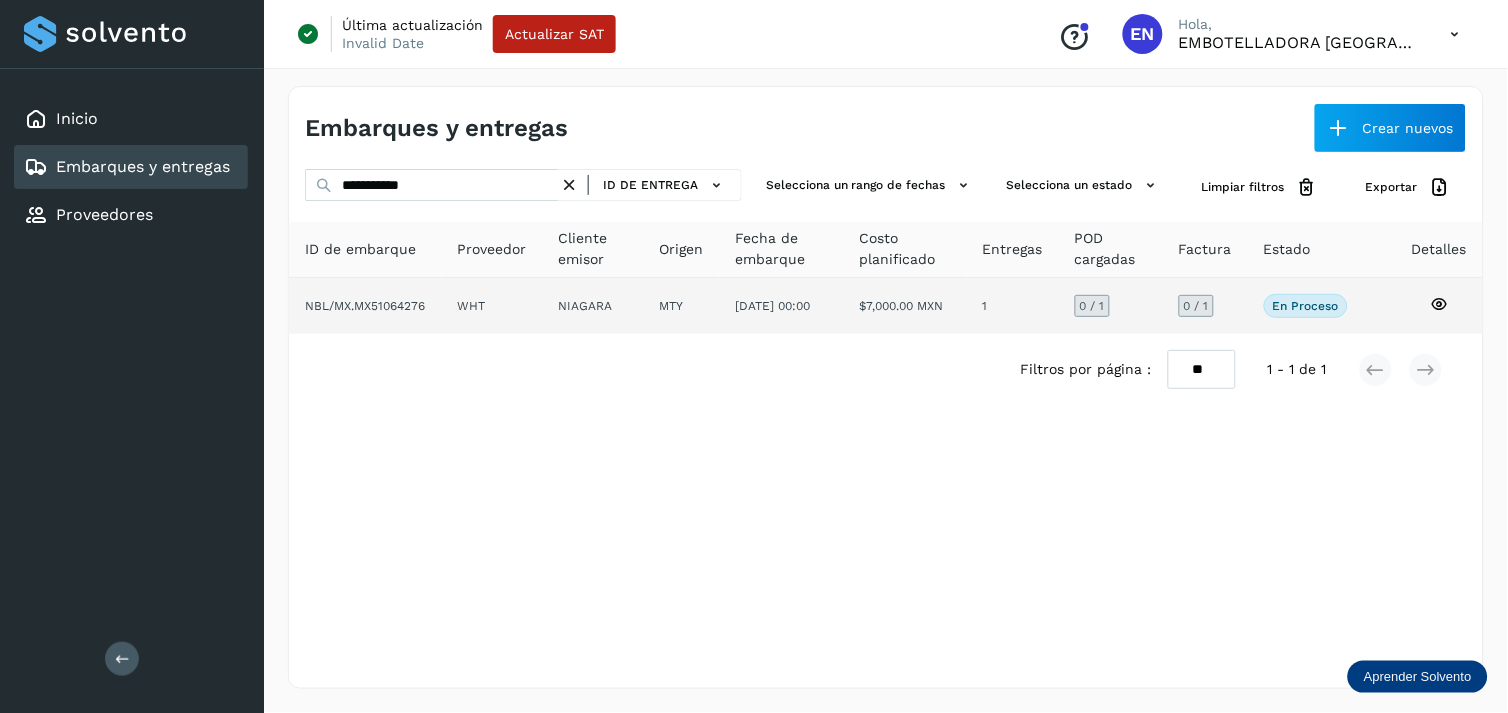 click on "[DATE] 00:00" 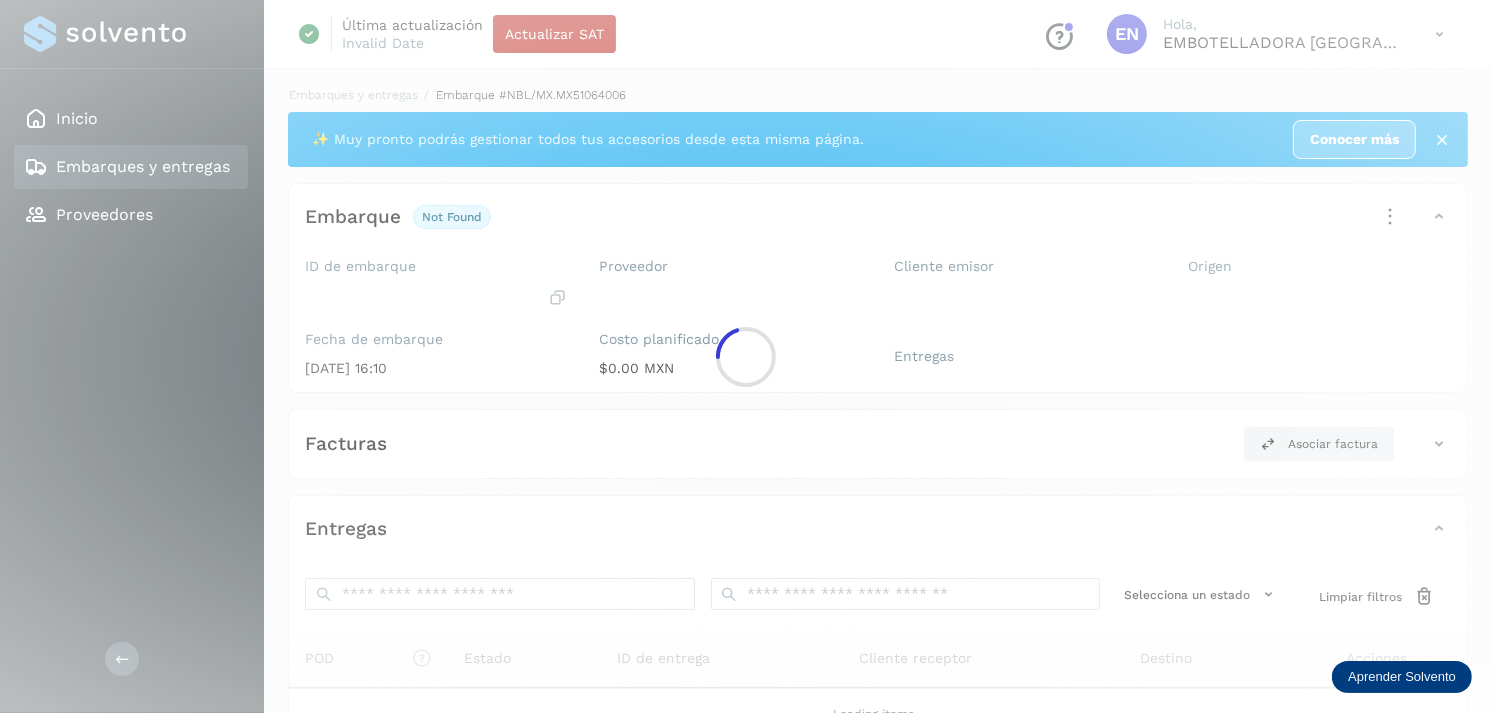 click 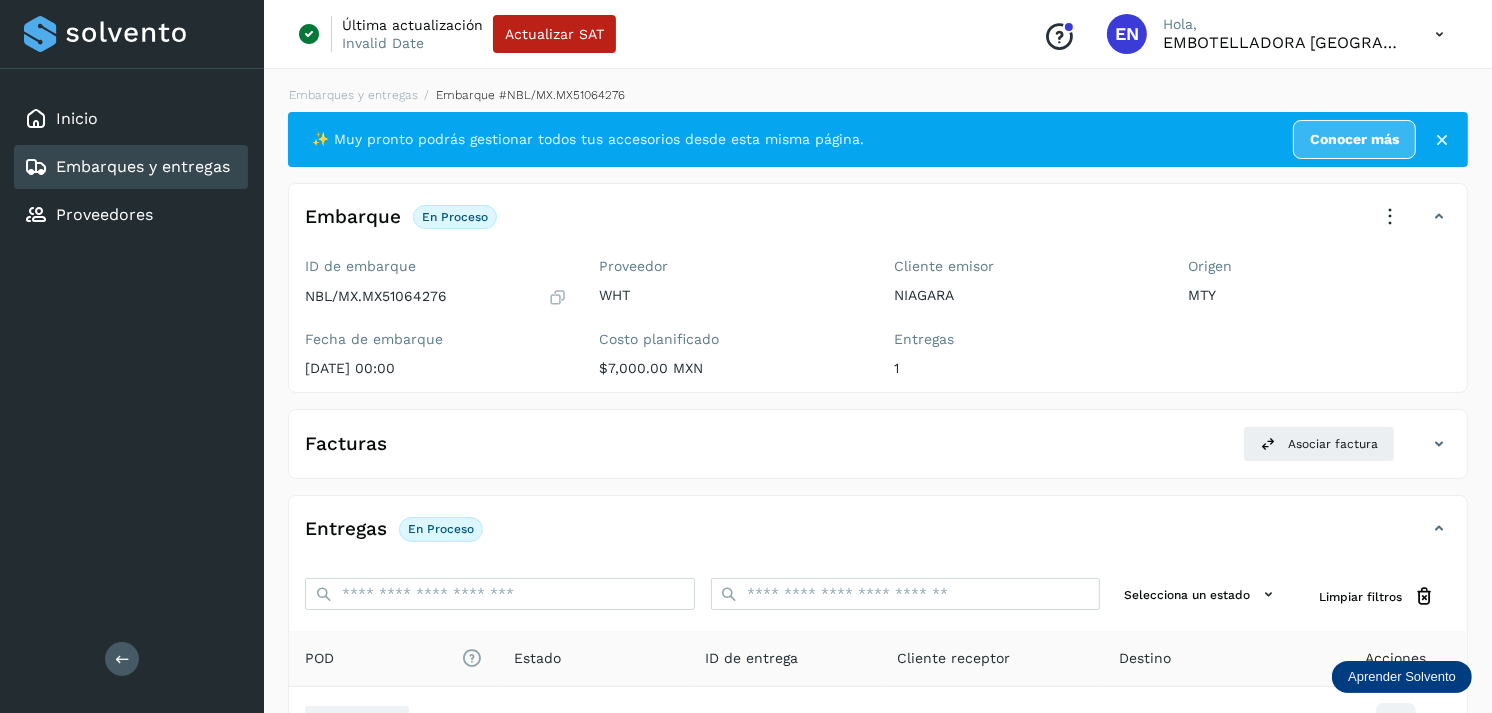 scroll, scrollTop: 243, scrollLeft: 0, axis: vertical 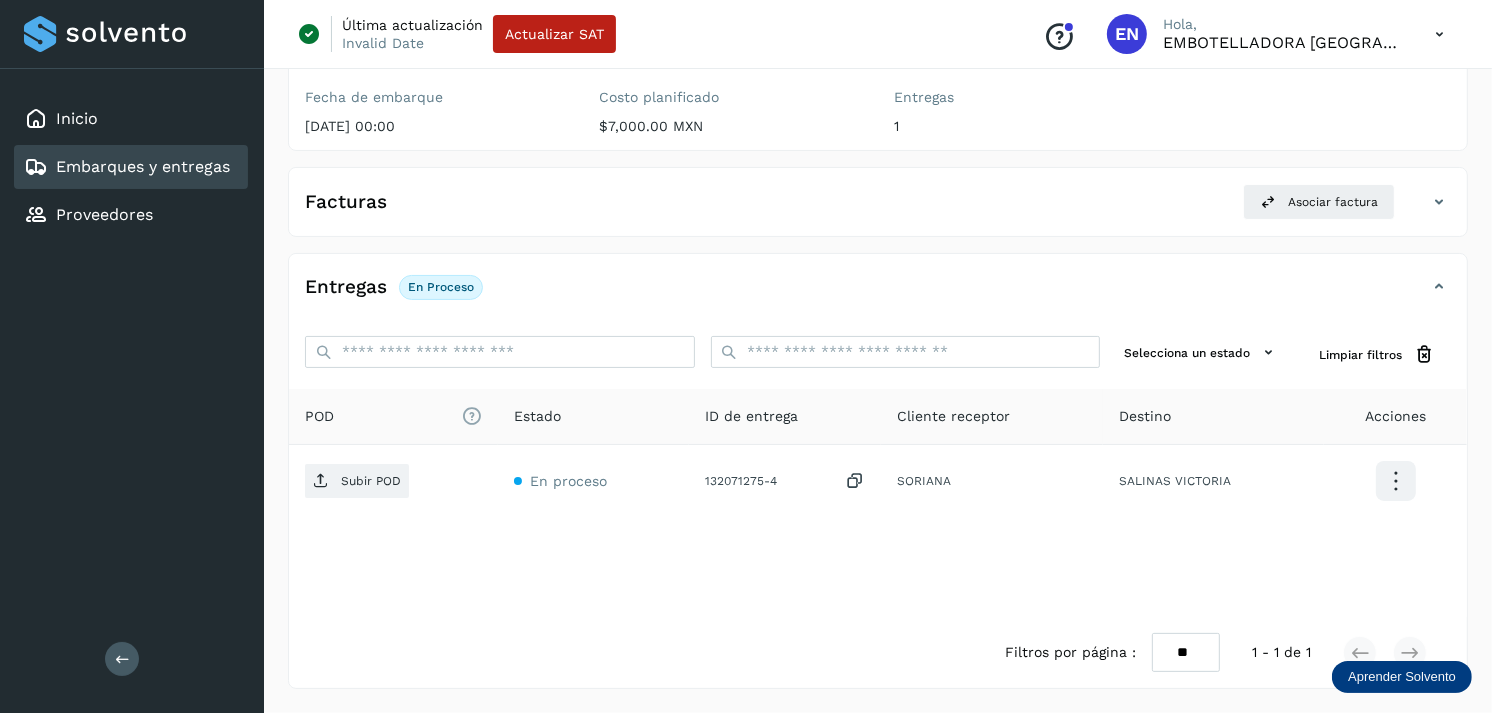 click on "Embarques y entregas" at bounding box center (143, 166) 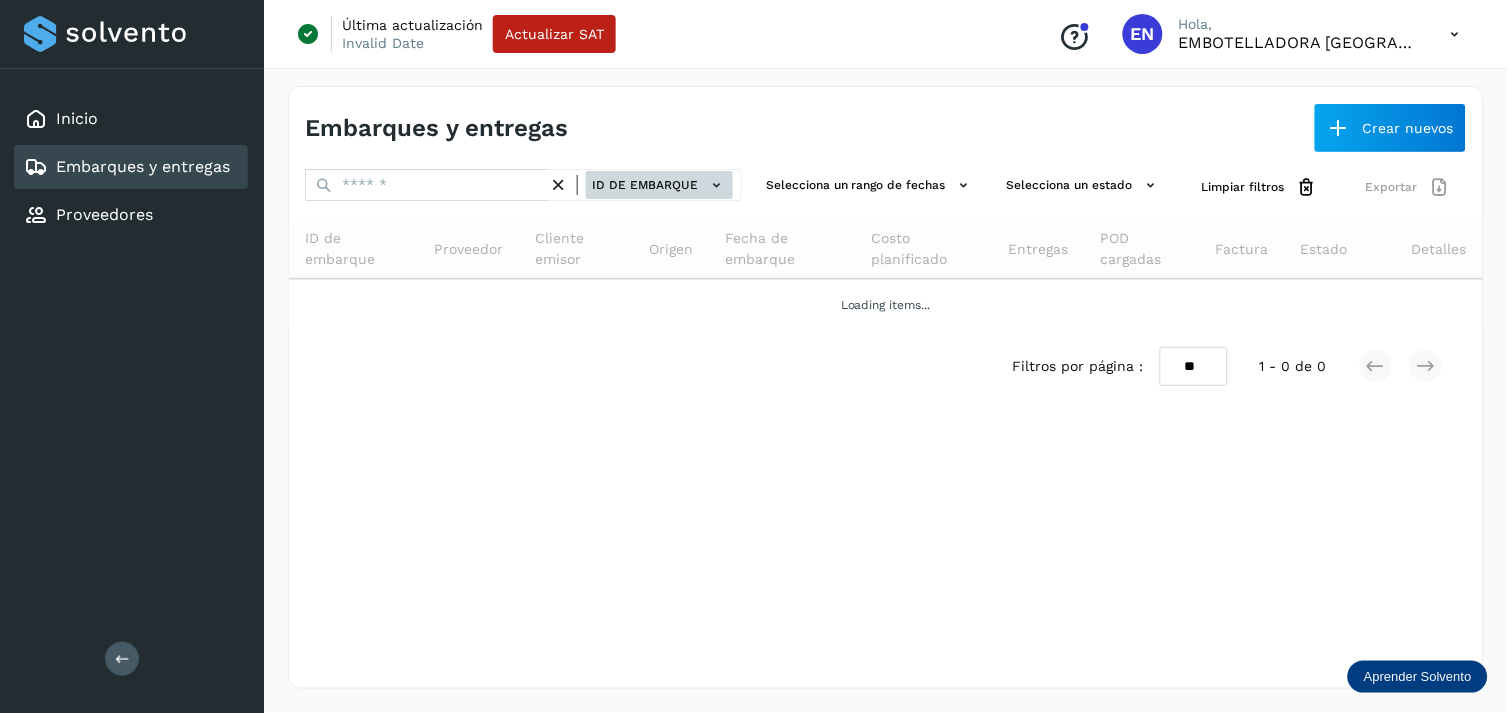 click on "ID de embarque" 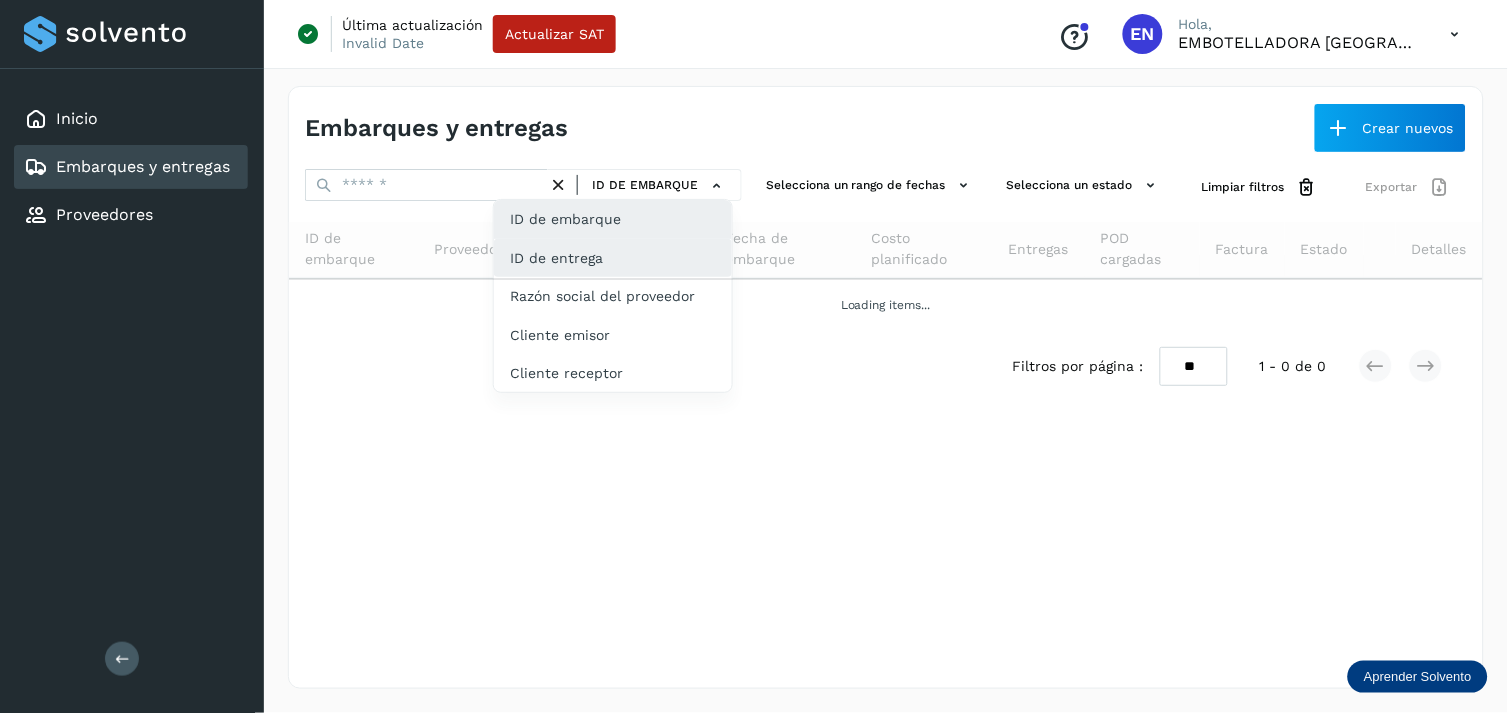drag, startPoint x: 615, startPoint y: 277, endPoint x: 656, endPoint y: 260, distance: 44.38468 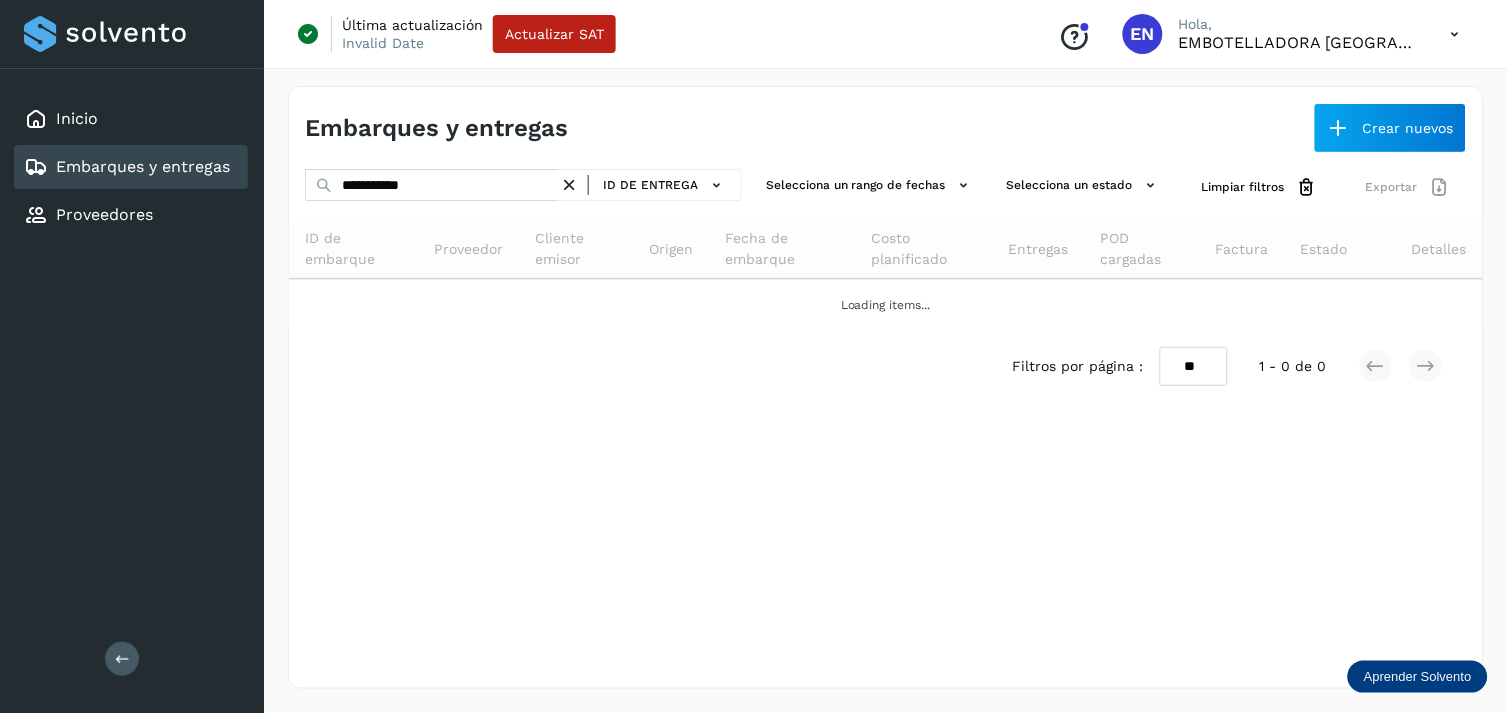 click at bounding box center (569, 185) 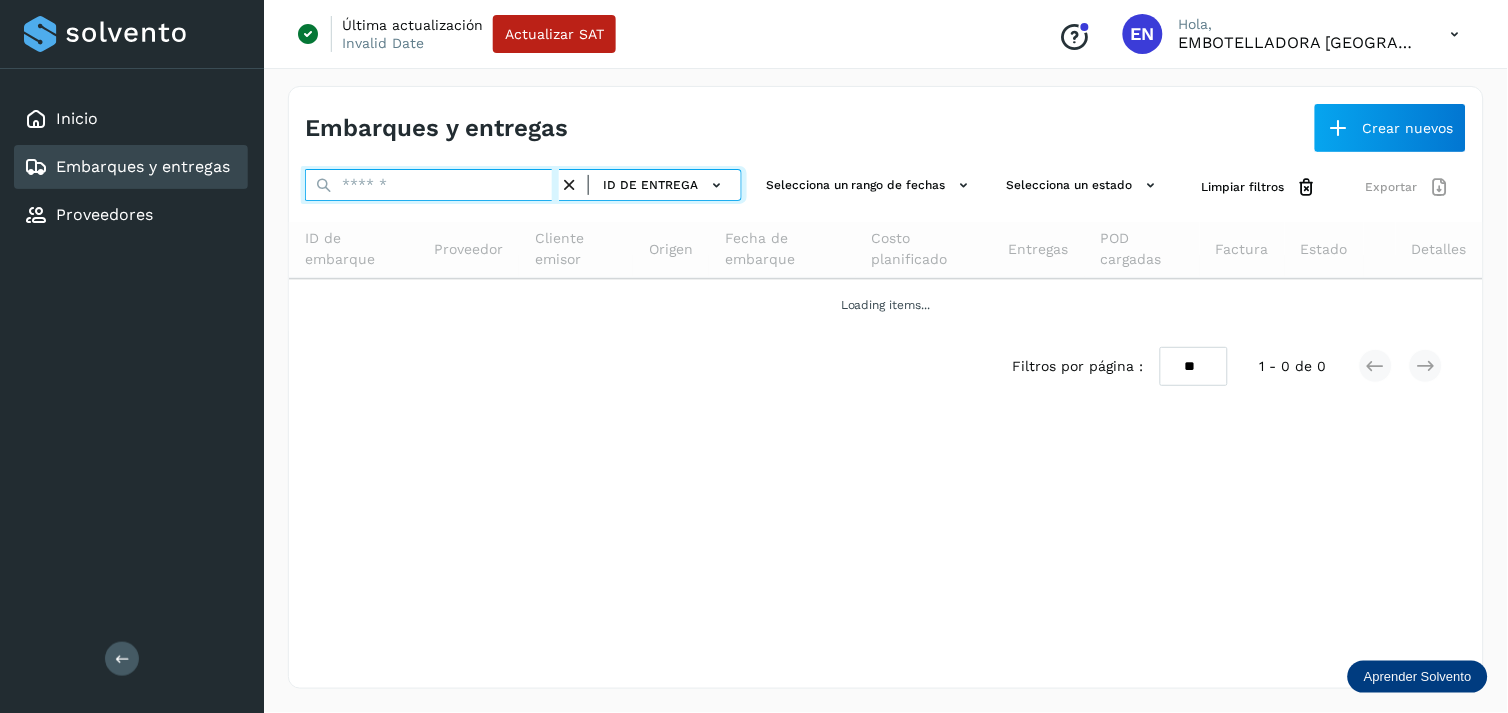 click at bounding box center [432, 185] 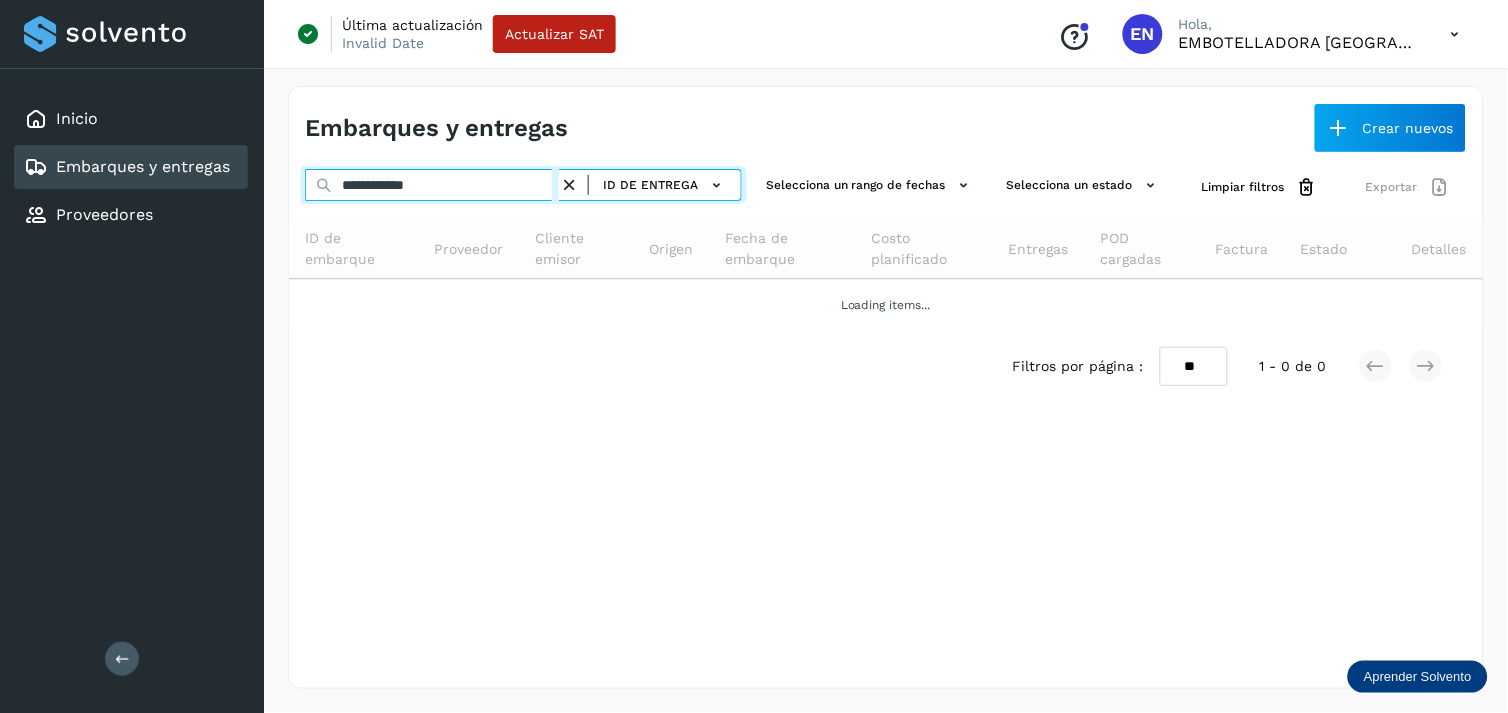 type on "**********" 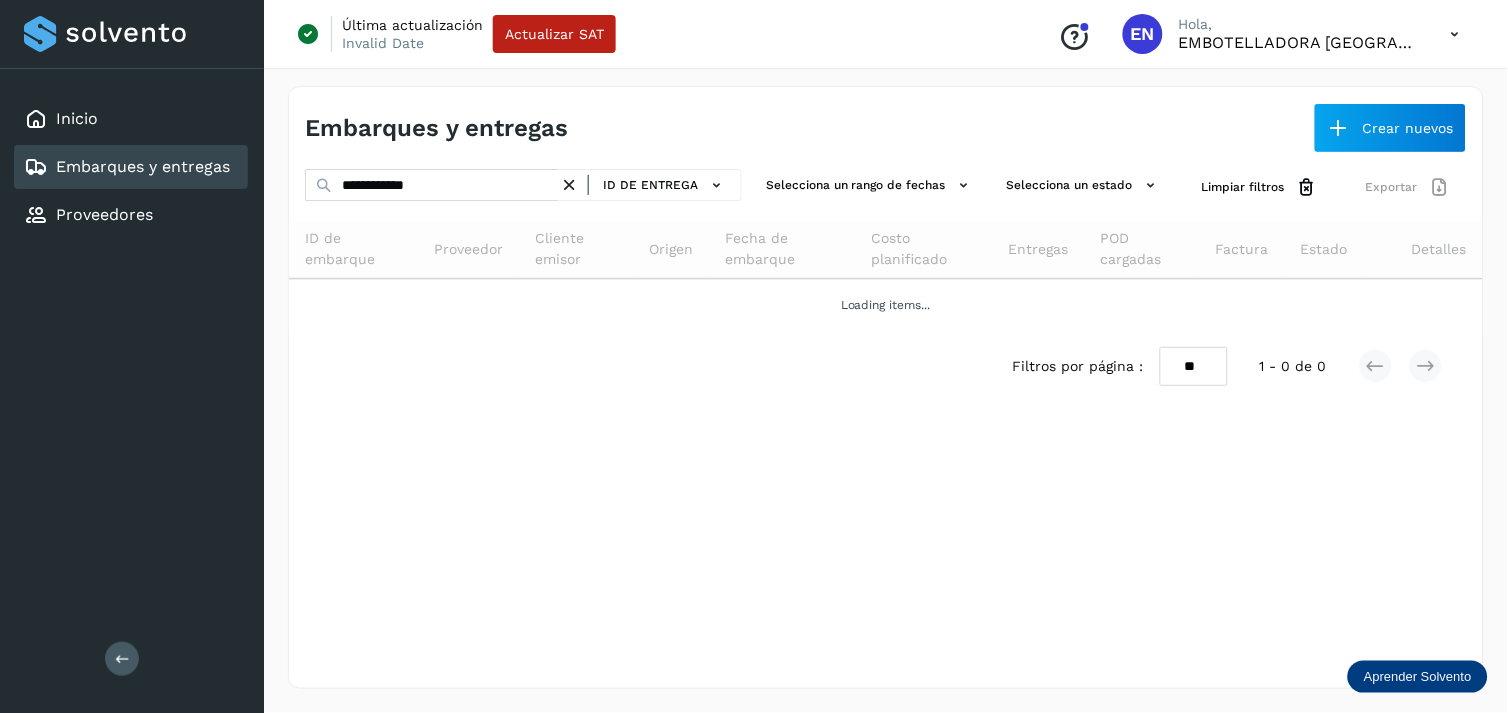 type 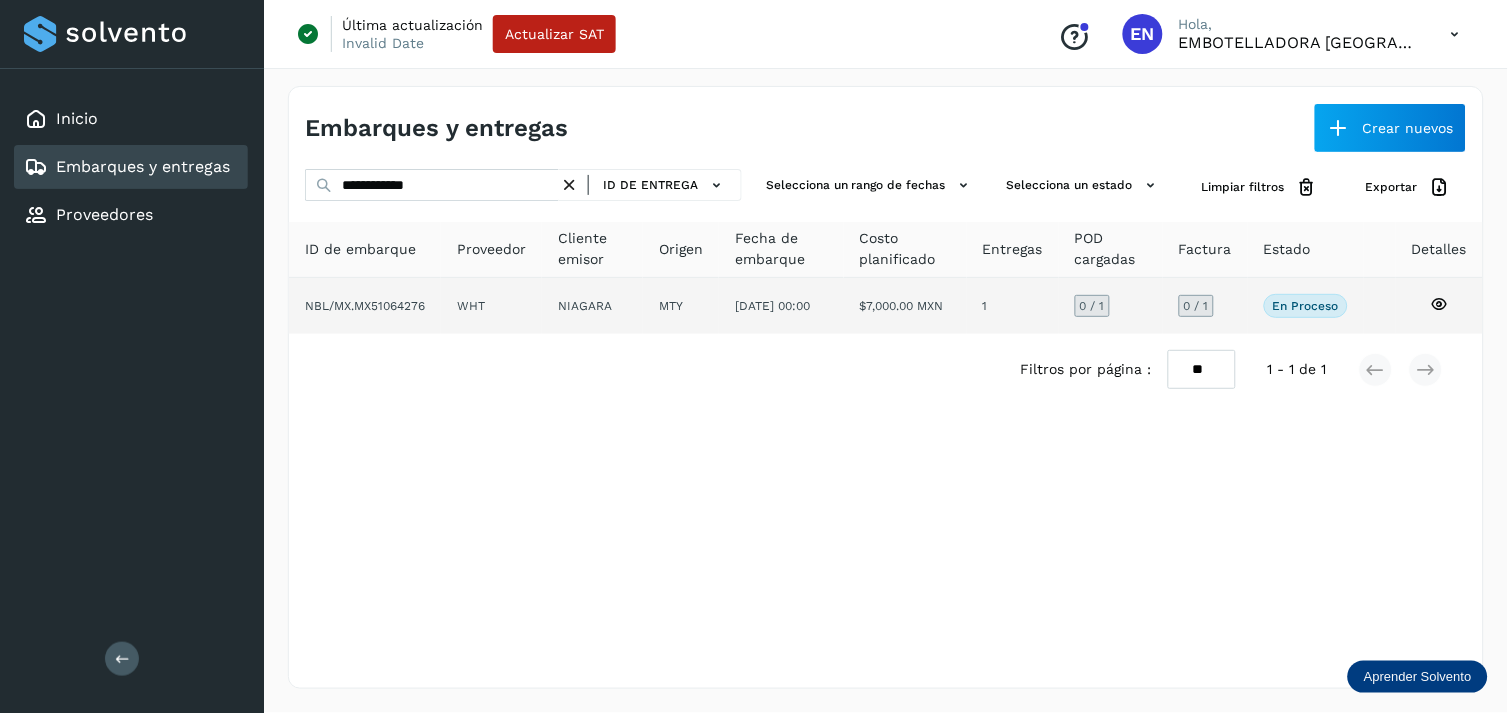 click on "WHT" 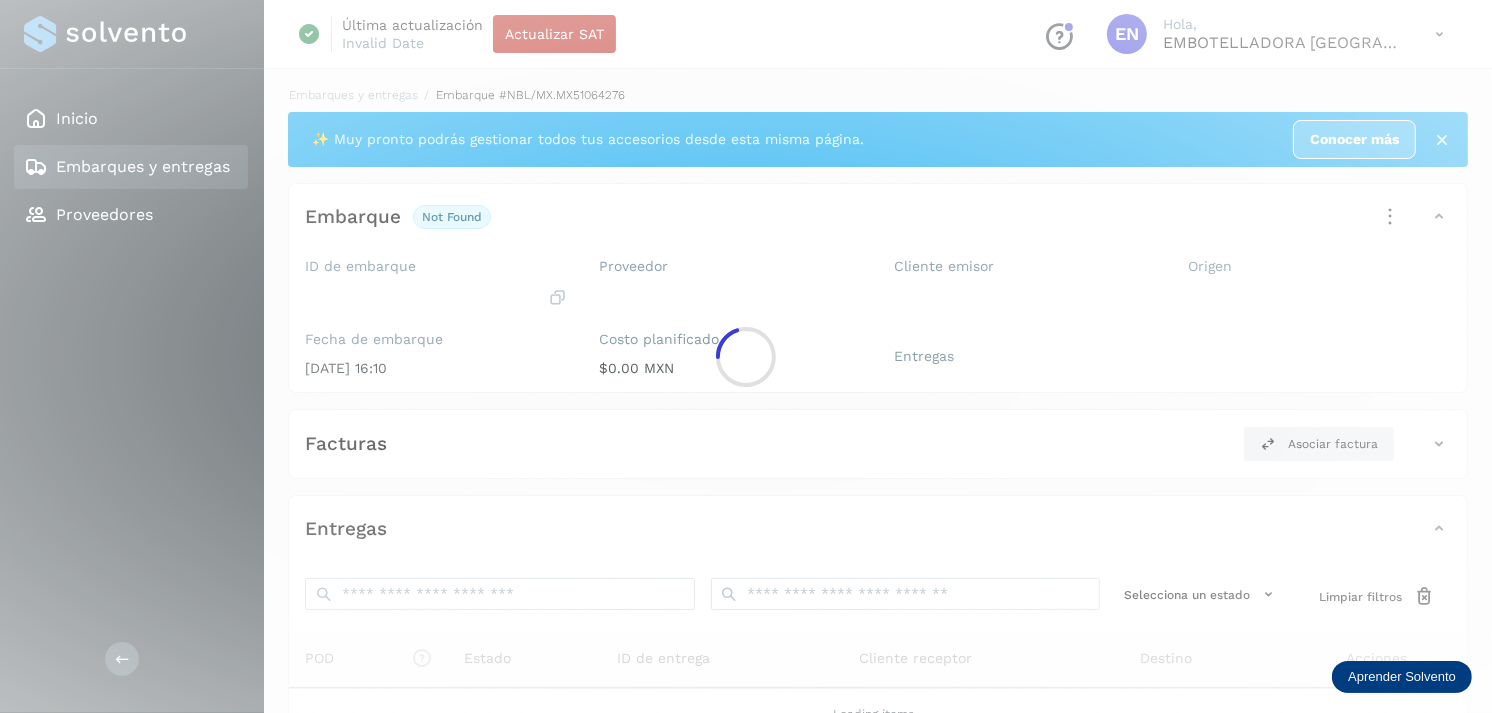 click 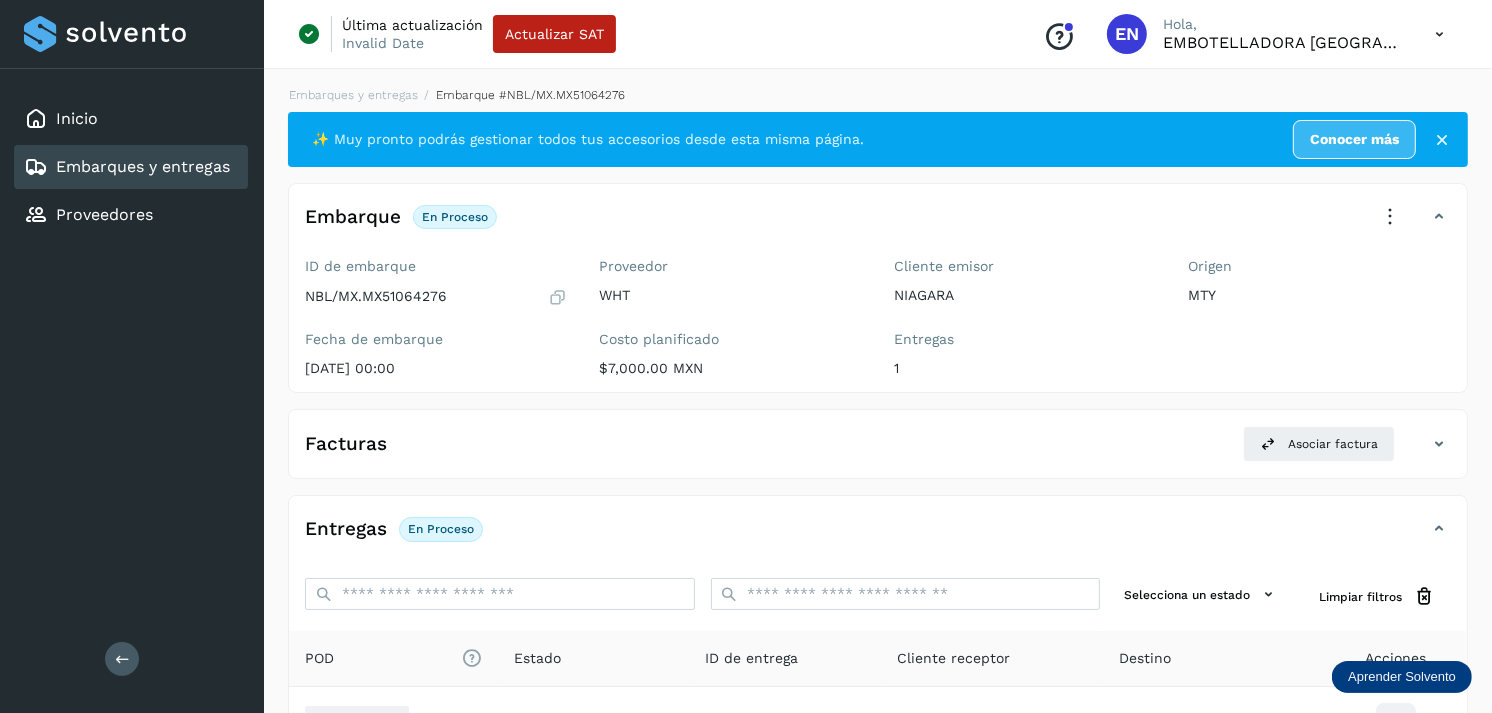 click on "Embarques y entregas" 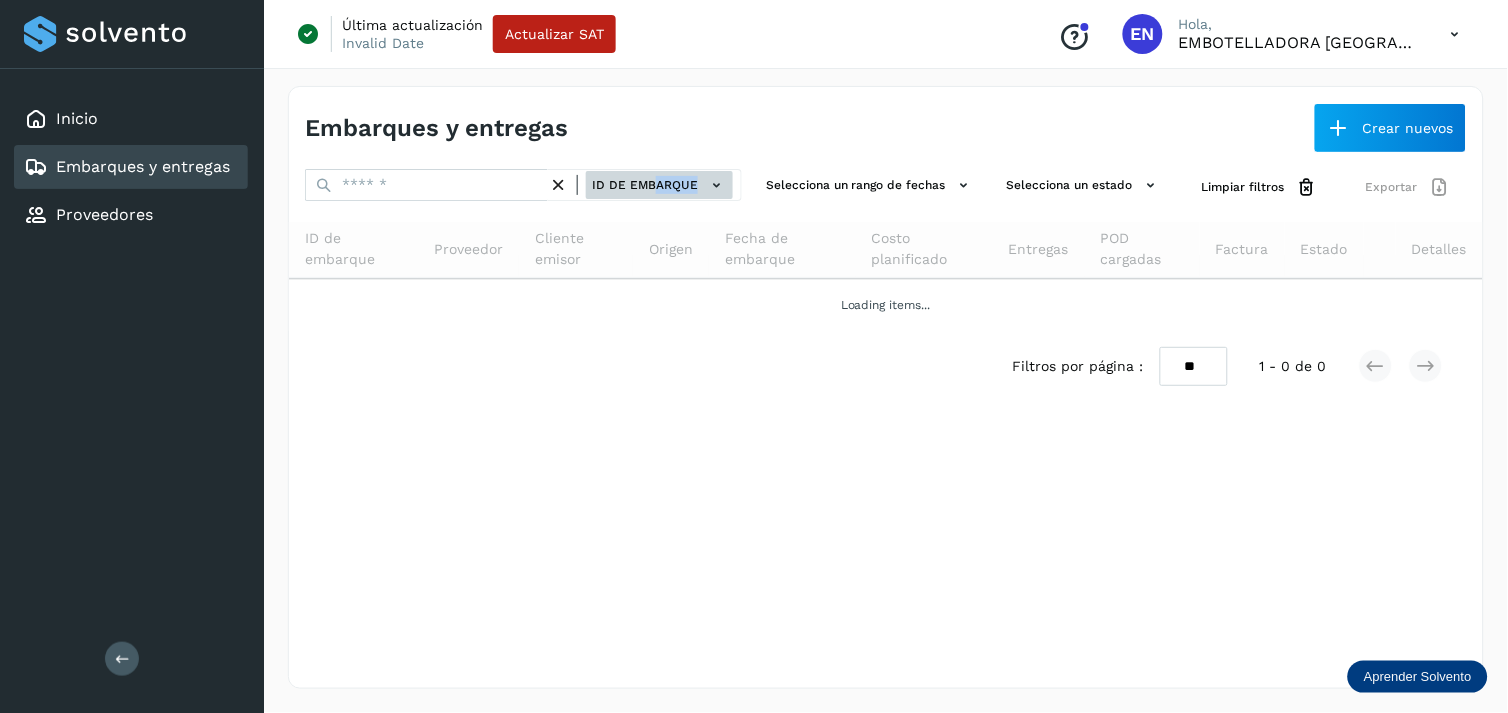 drag, startPoint x: 706, startPoint y: 201, endPoint x: 658, endPoint y: 184, distance: 50.92151 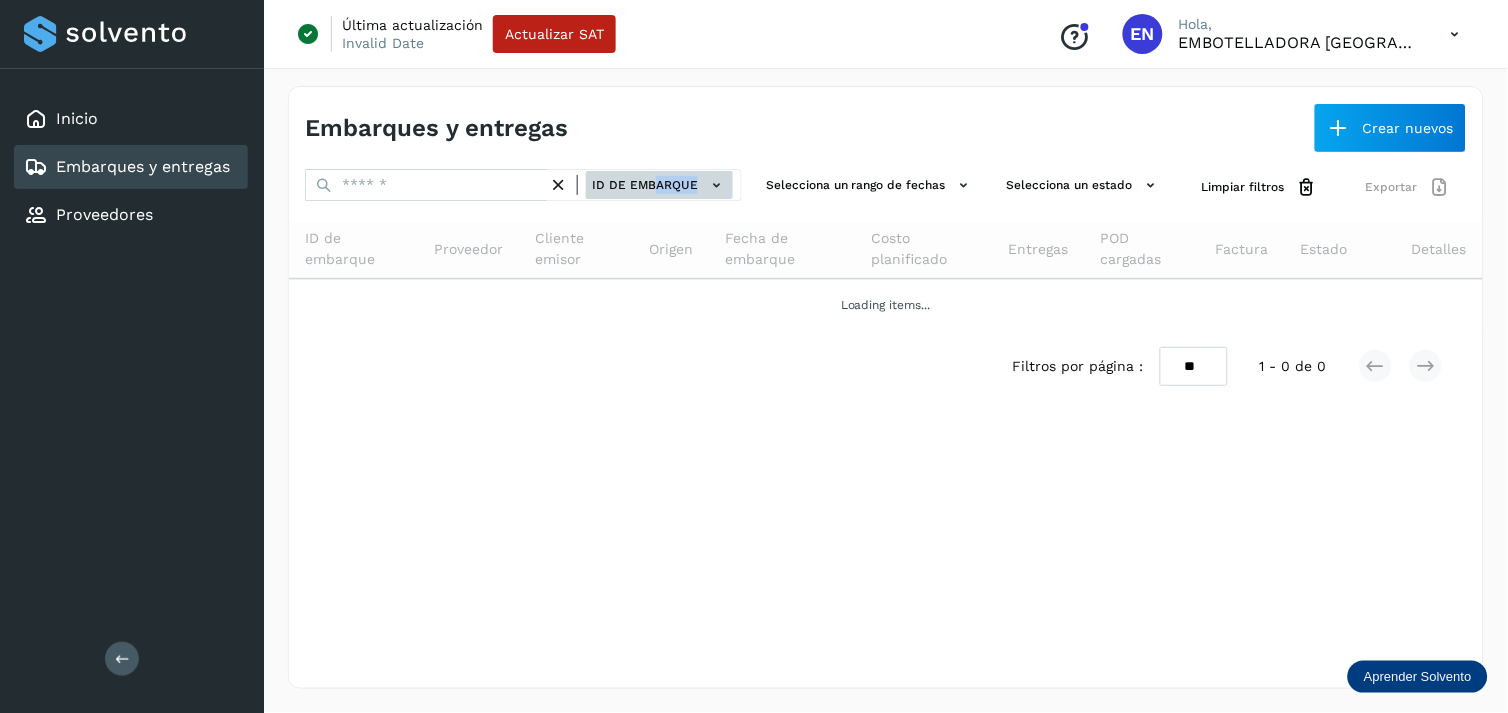click on "ID de embarque" at bounding box center [645, 185] 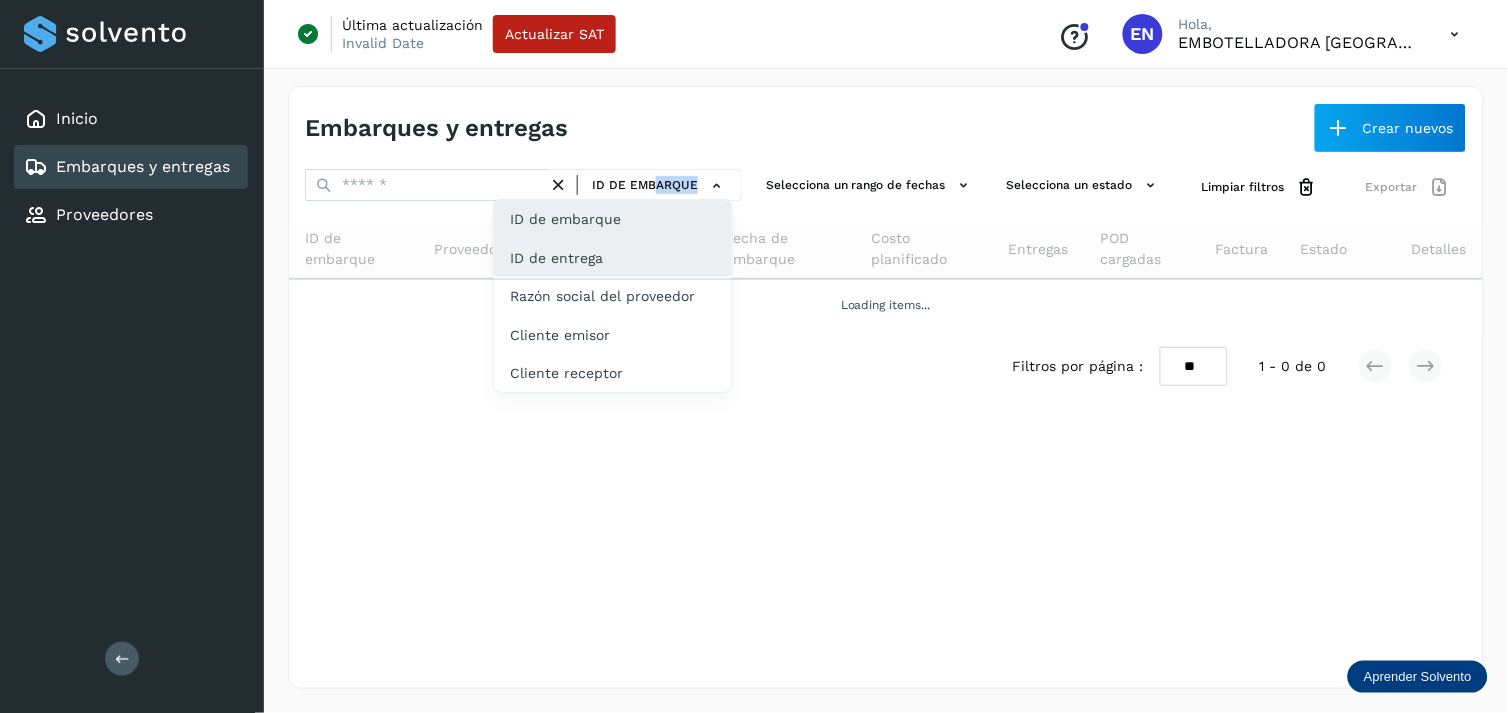 click on "ID de entrega" 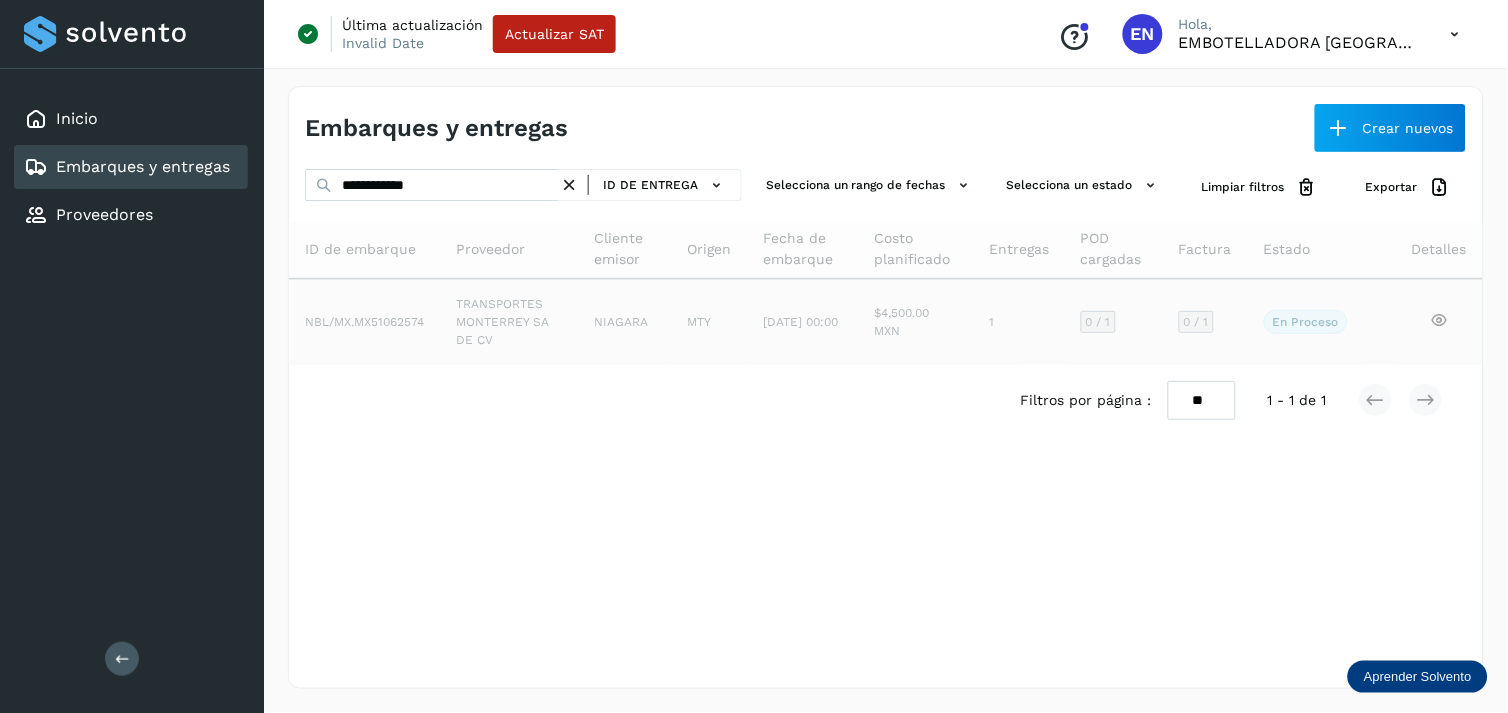 click on "[DATE] 00:00" 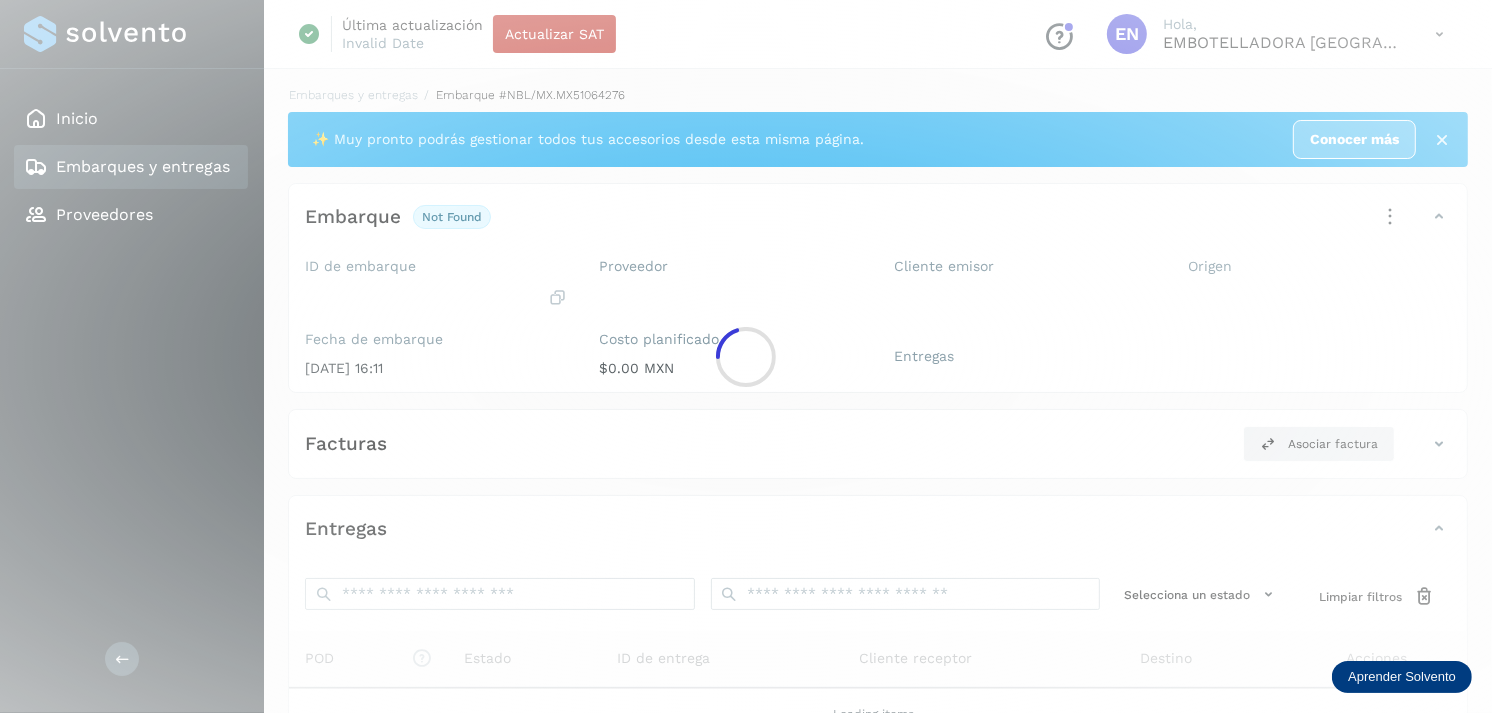 click 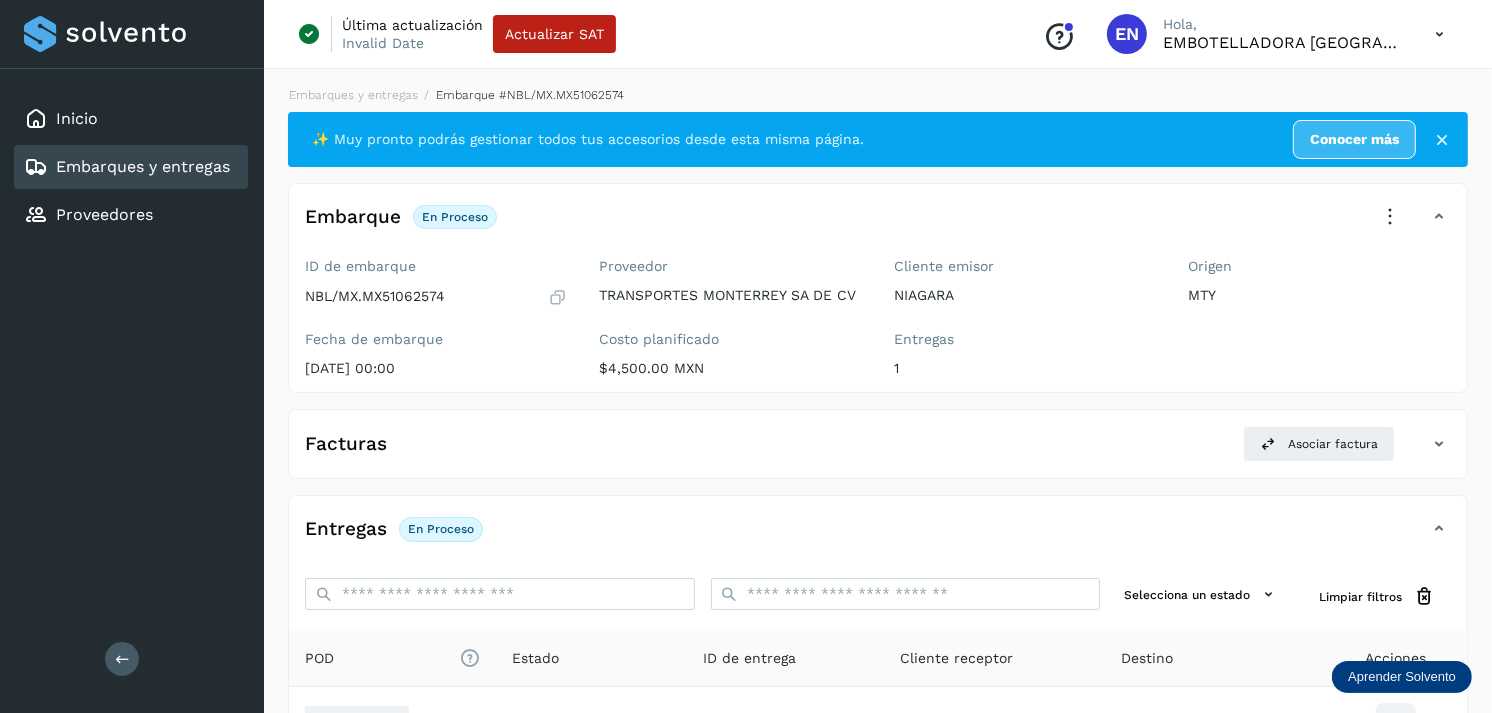 scroll, scrollTop: 243, scrollLeft: 0, axis: vertical 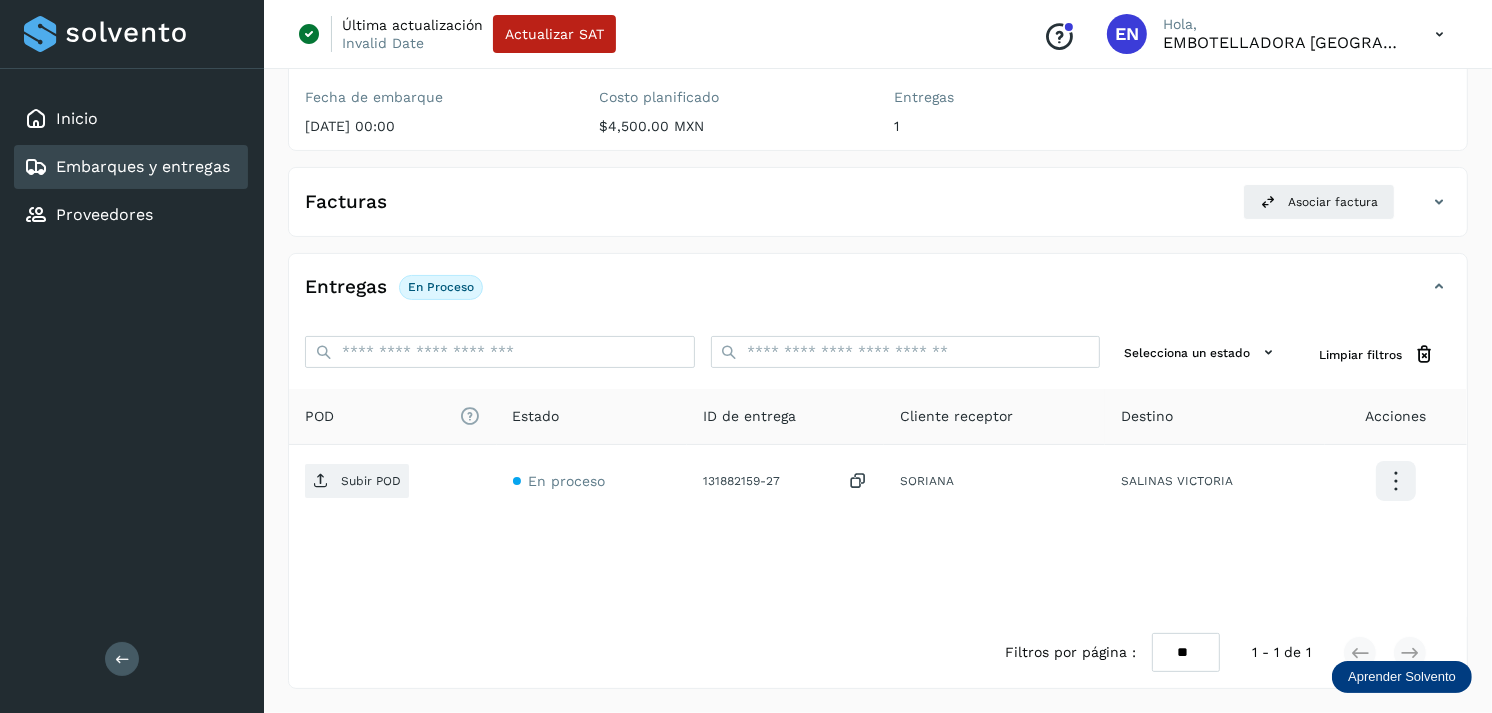 click on "Embarques y entregas" 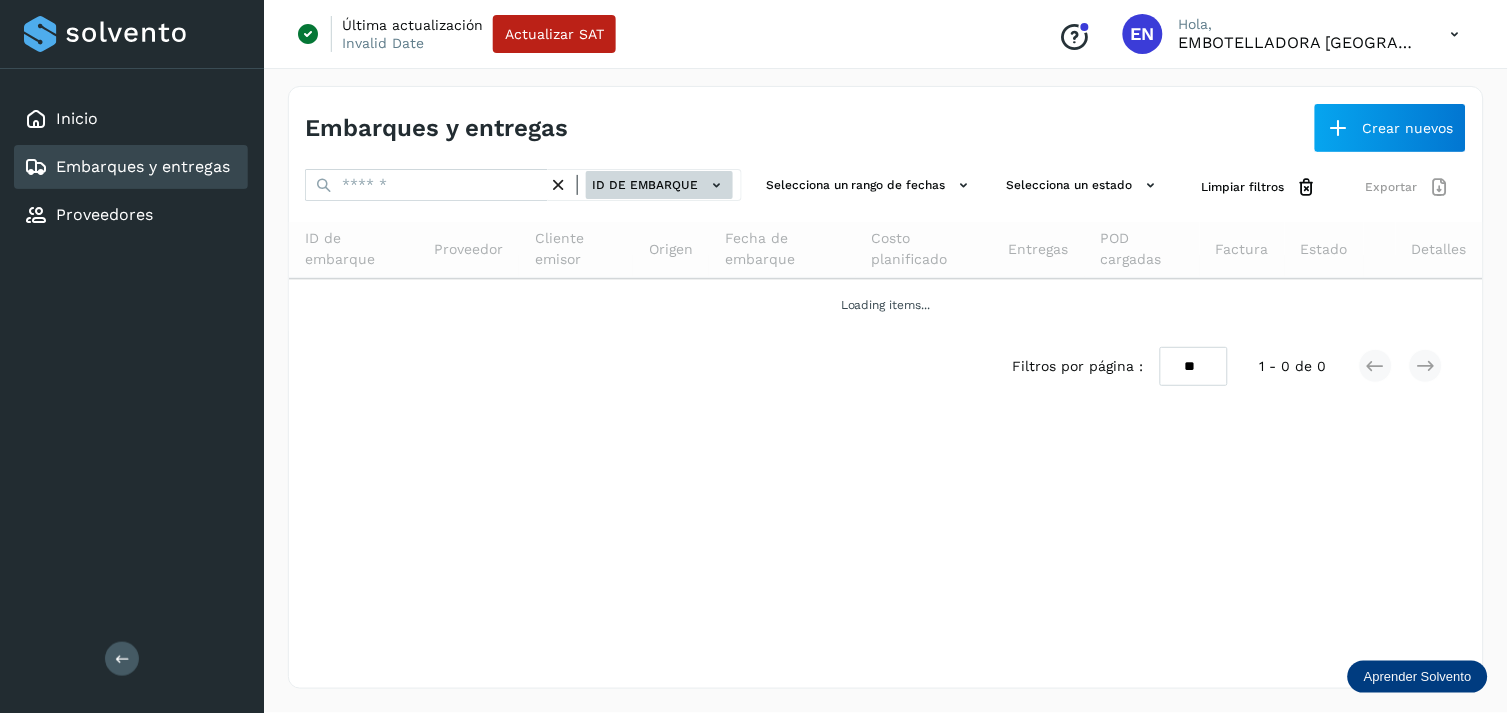click on "ID de embarque" at bounding box center [659, 185] 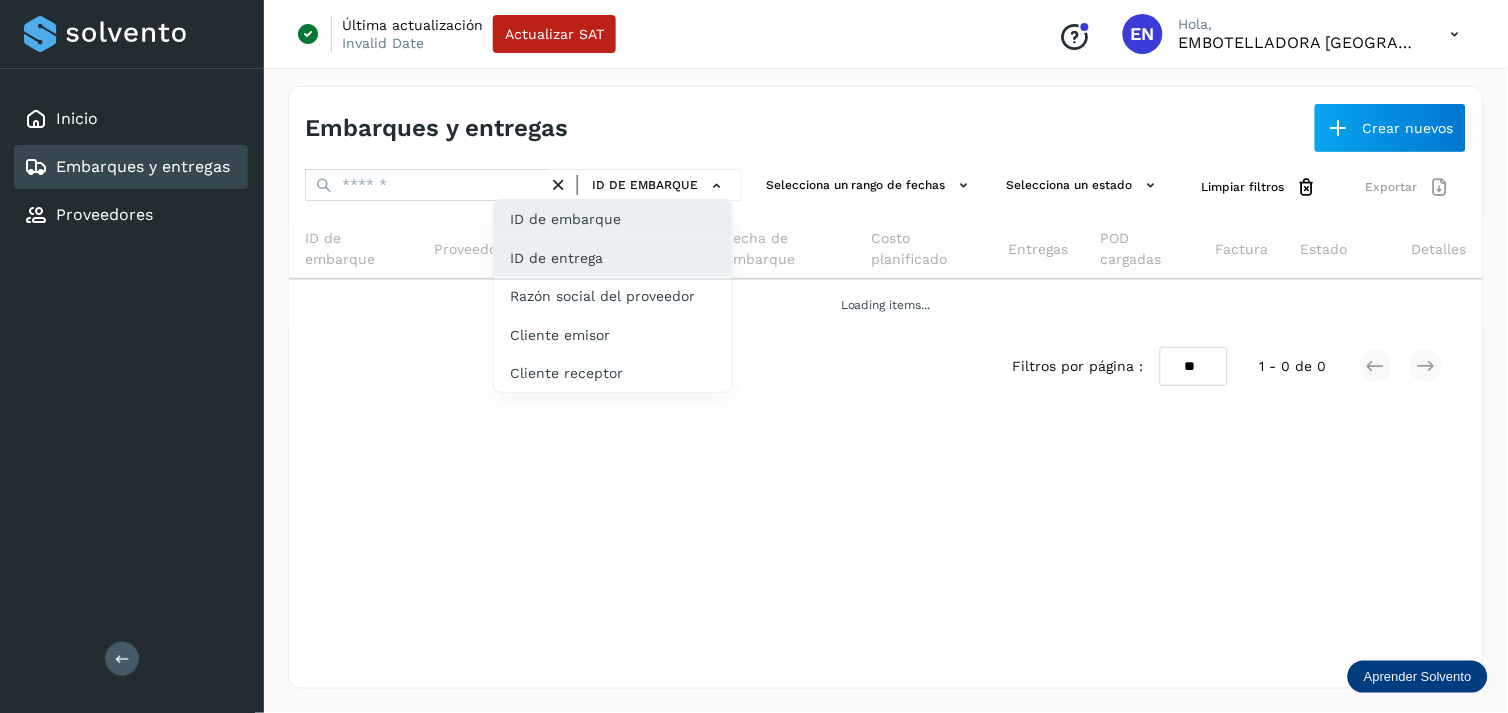 click on "ID de entrega" 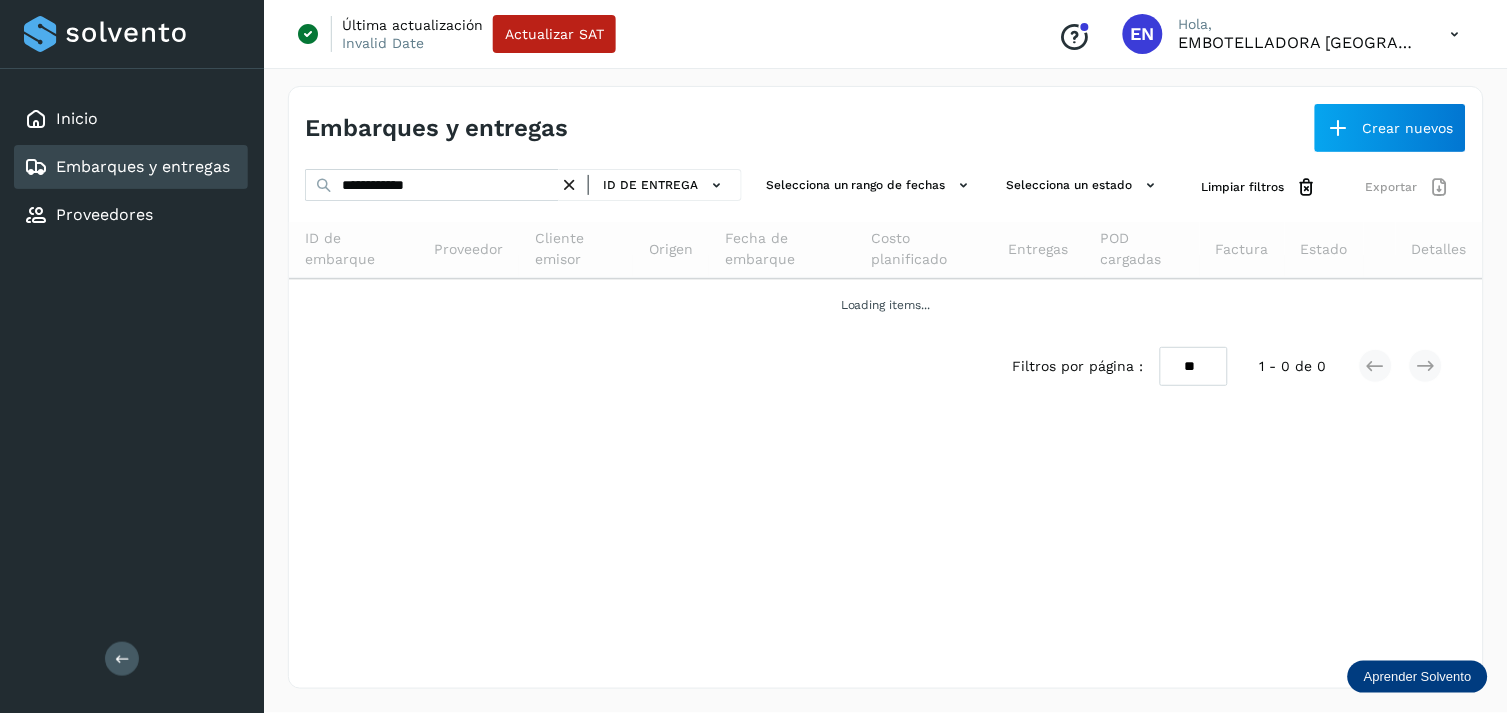 click at bounding box center (569, 185) 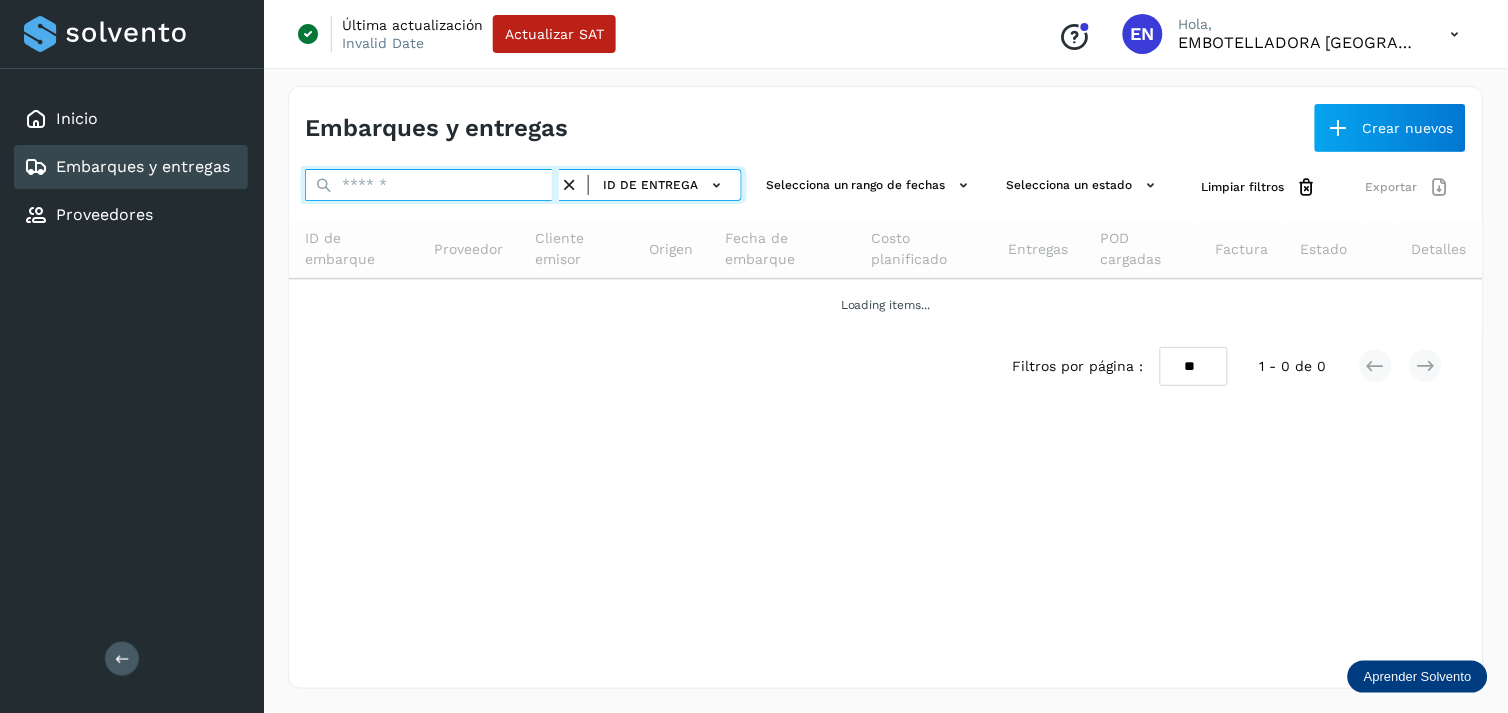 paste on "**********" 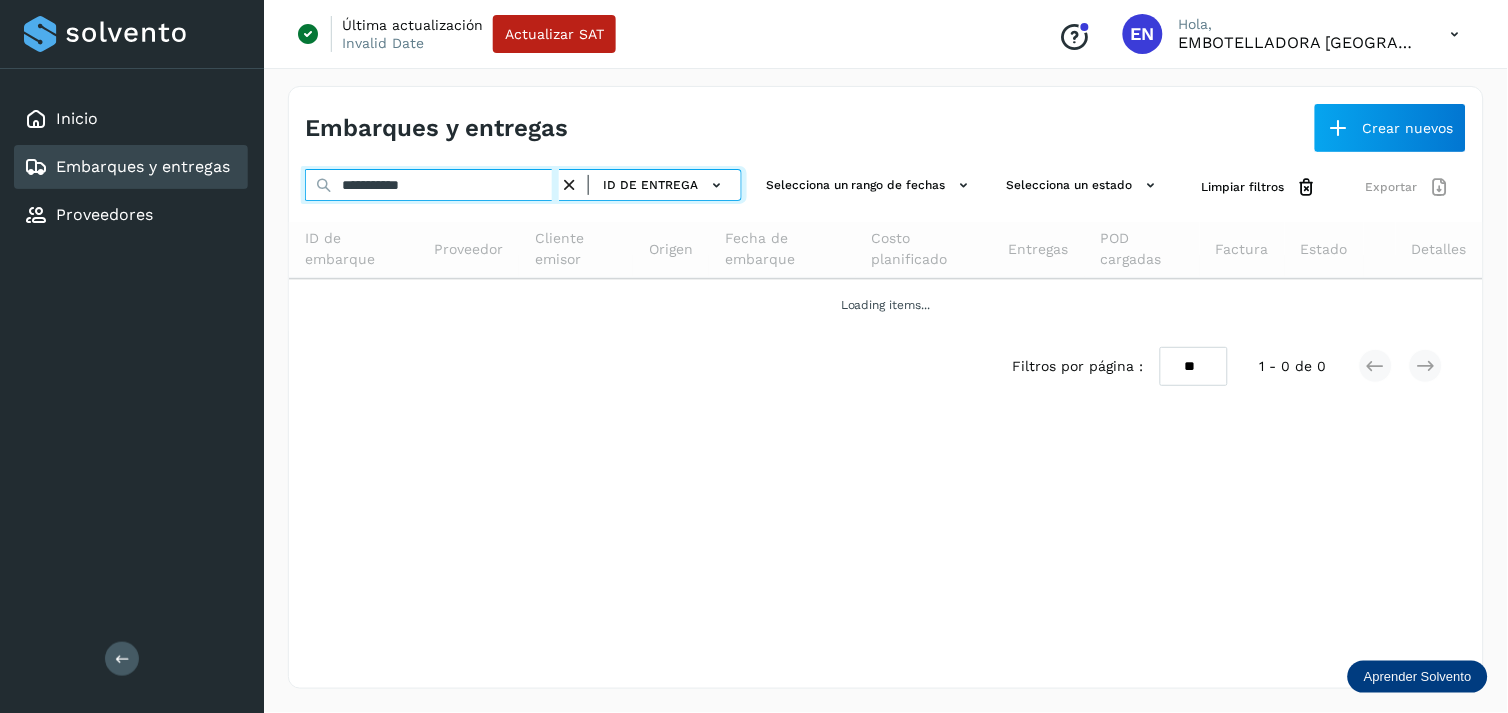 click on "**********" at bounding box center (432, 185) 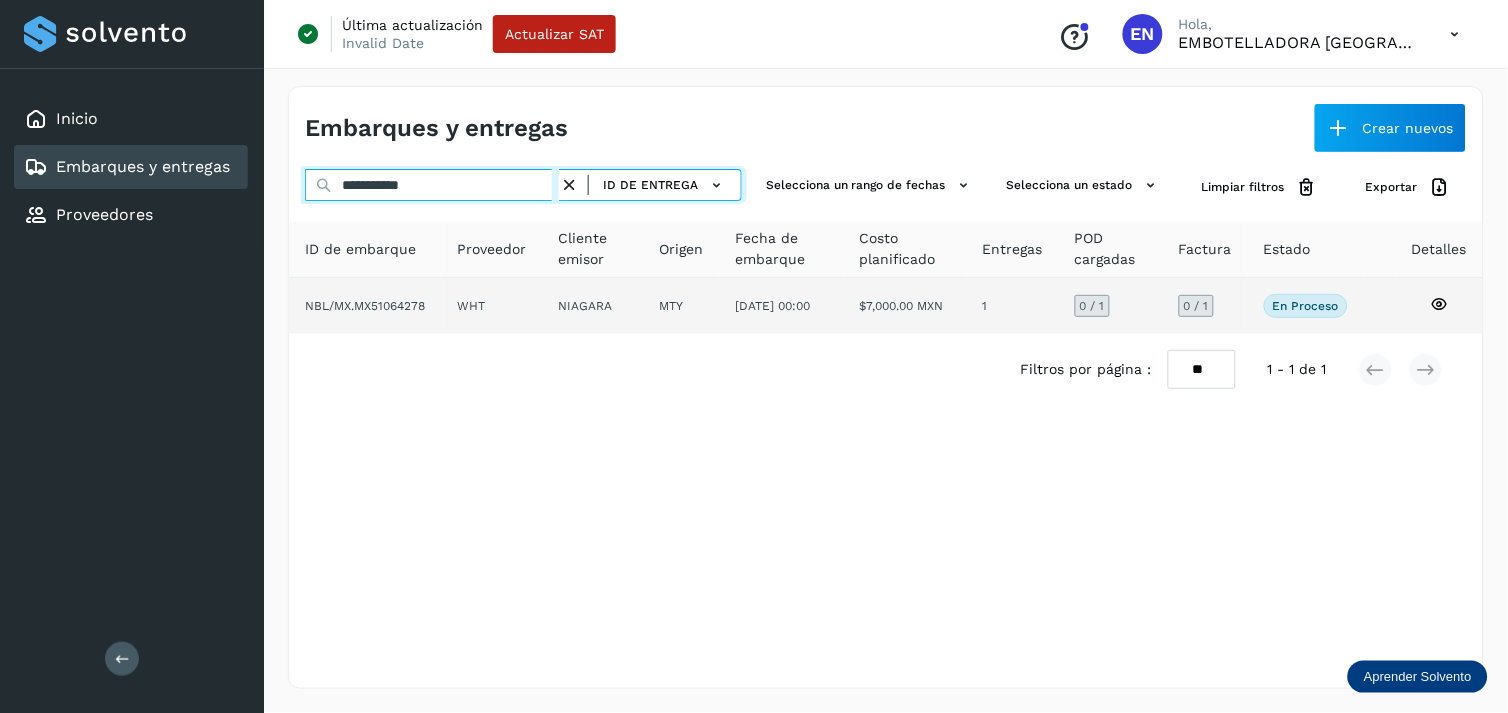 type on "**********" 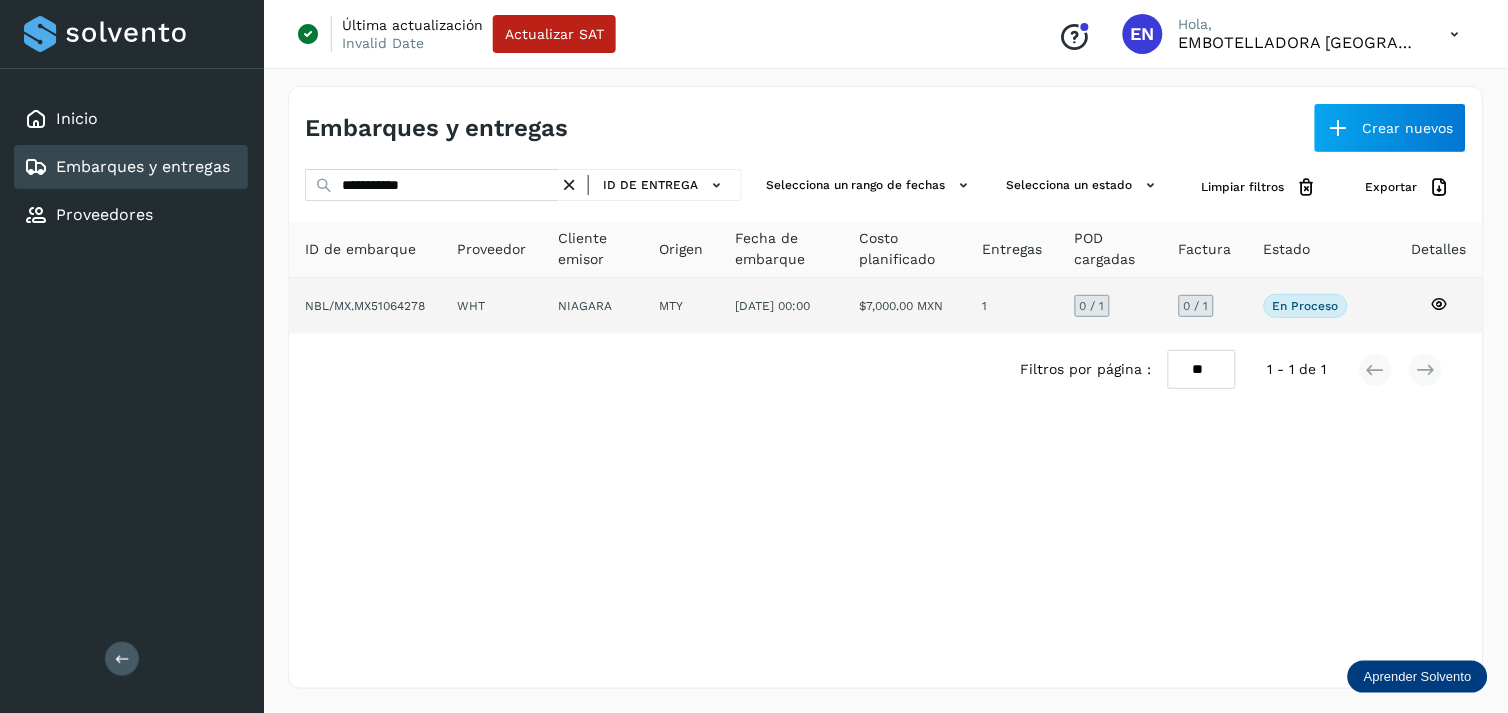 click on "NIAGARA" 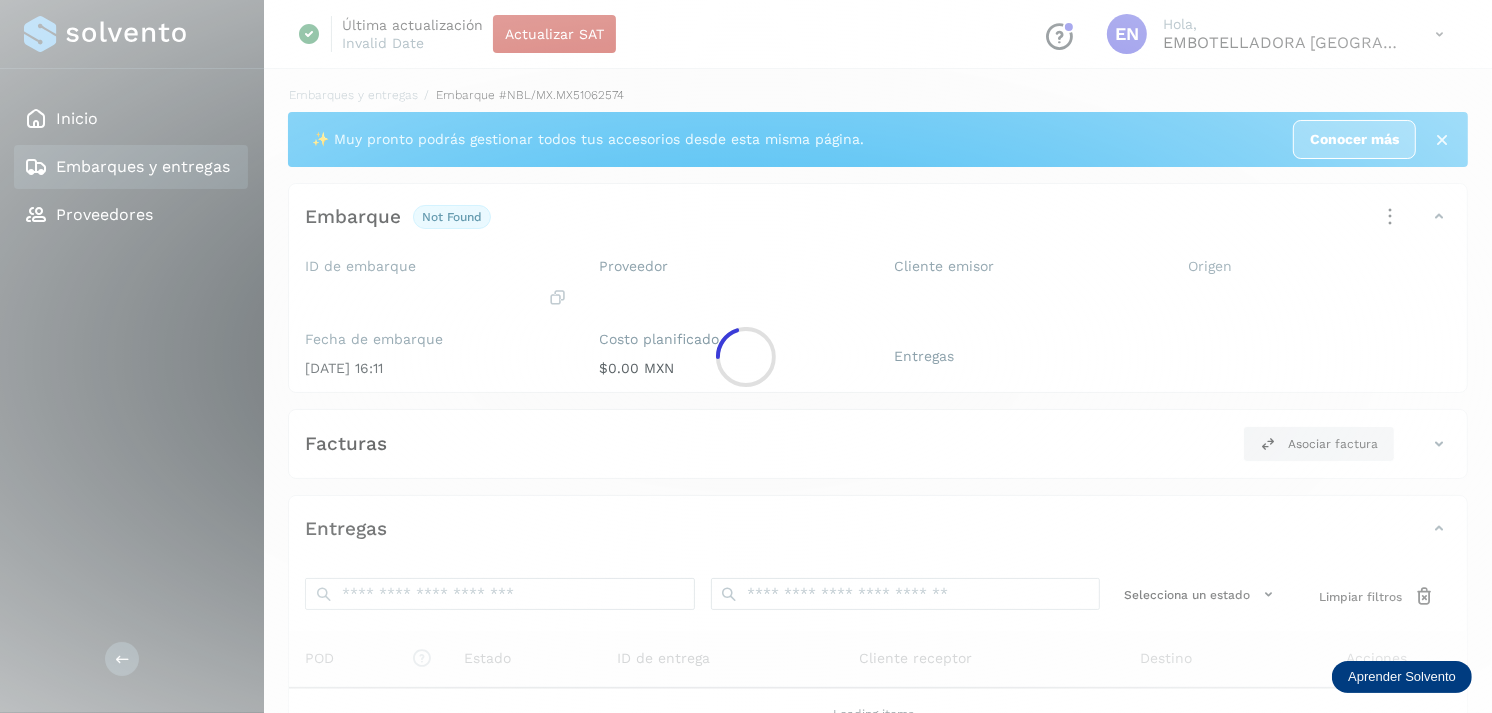 click 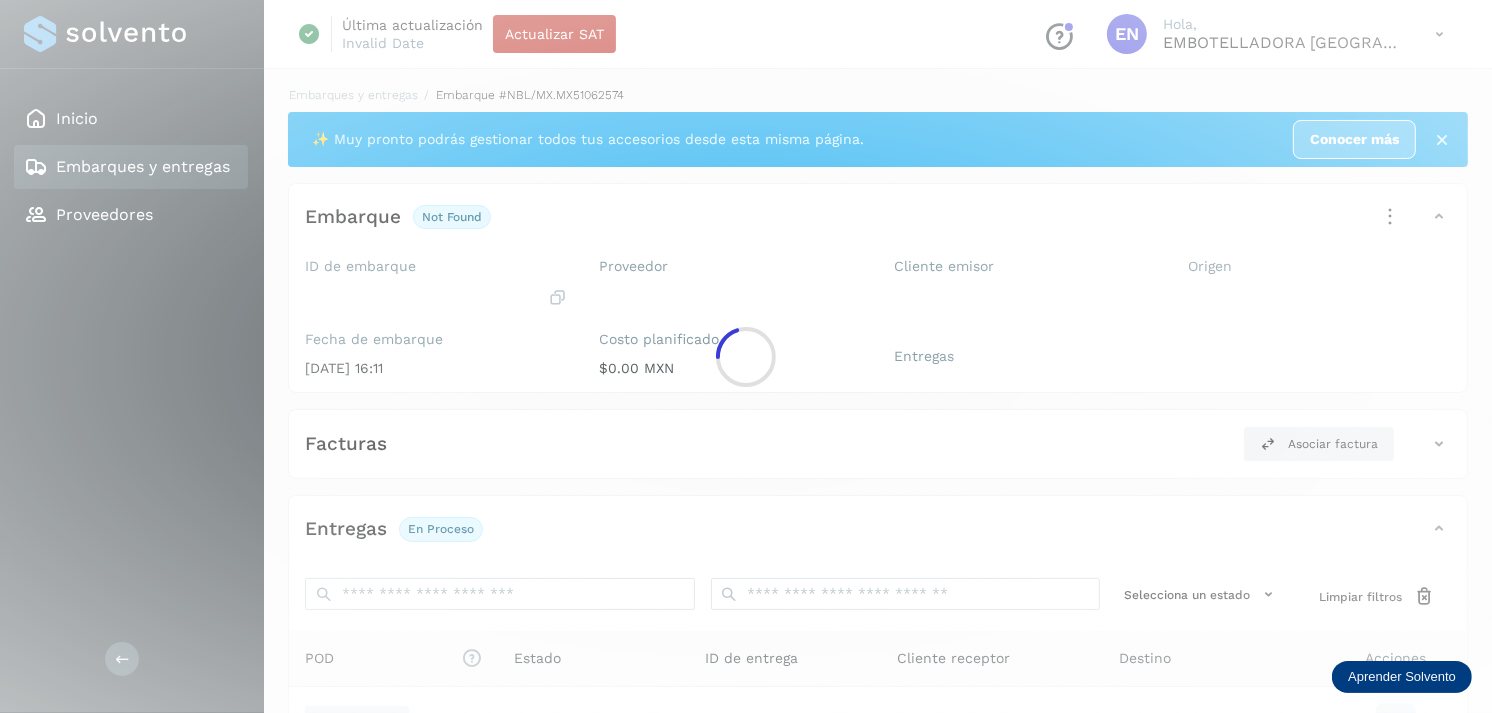 scroll, scrollTop: 243, scrollLeft: 0, axis: vertical 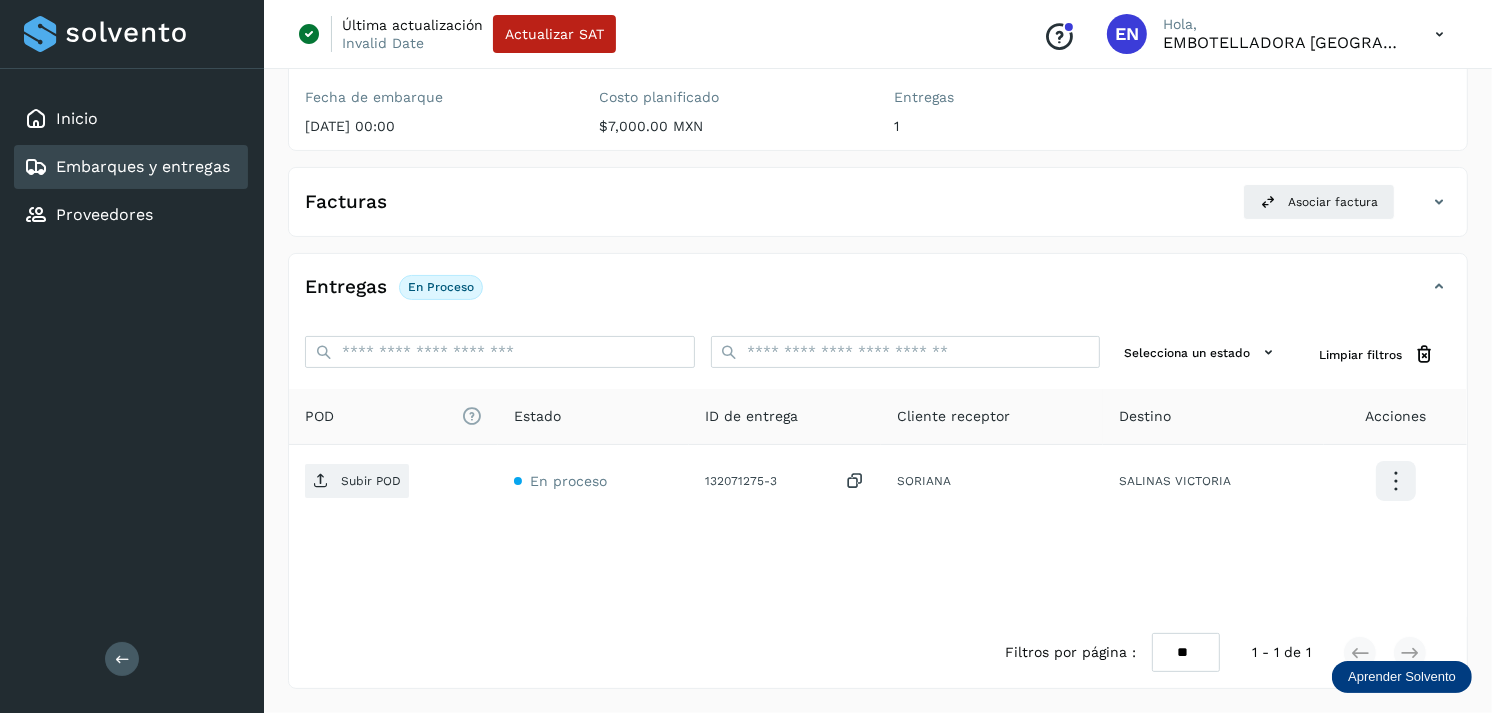 click on "Embarques y entregas" at bounding box center (143, 166) 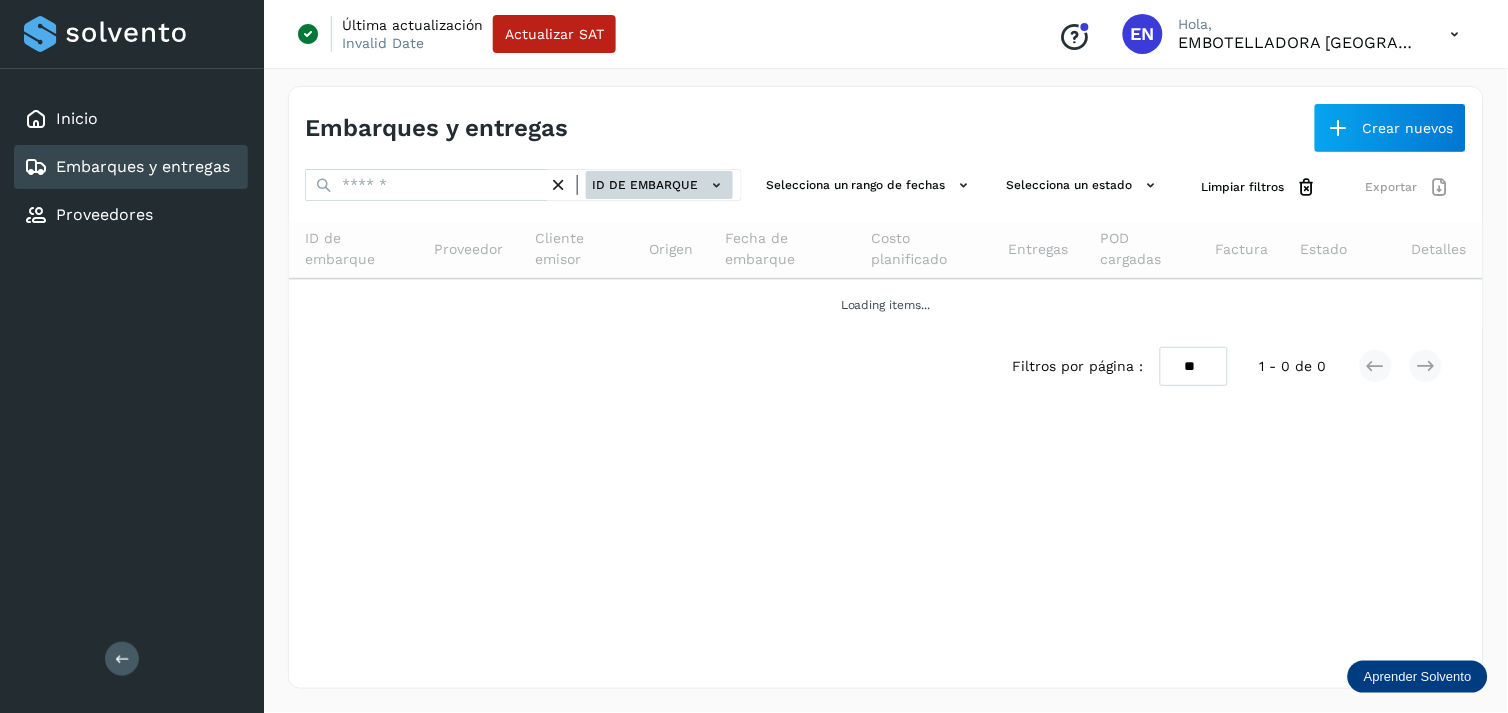 click on "ID de embarque" 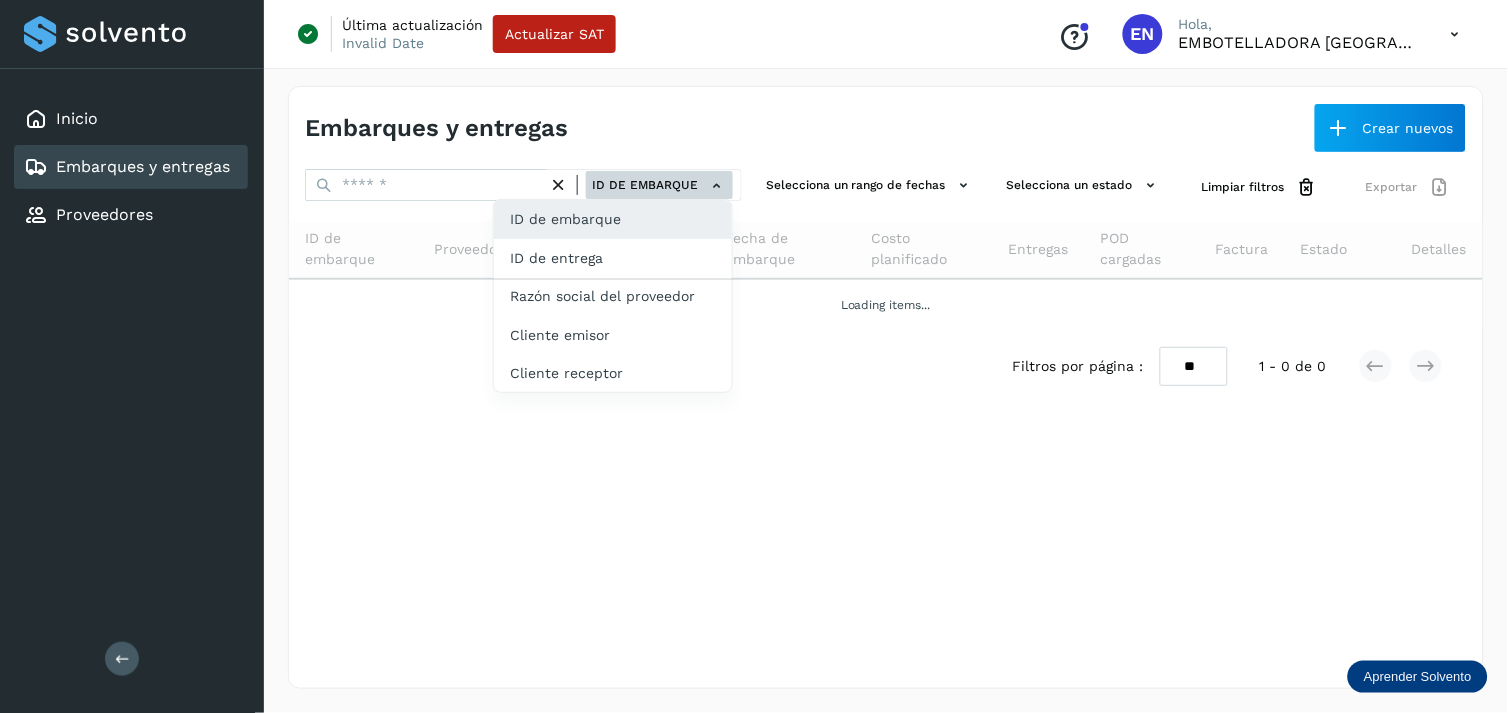 click on "ID de entrega" 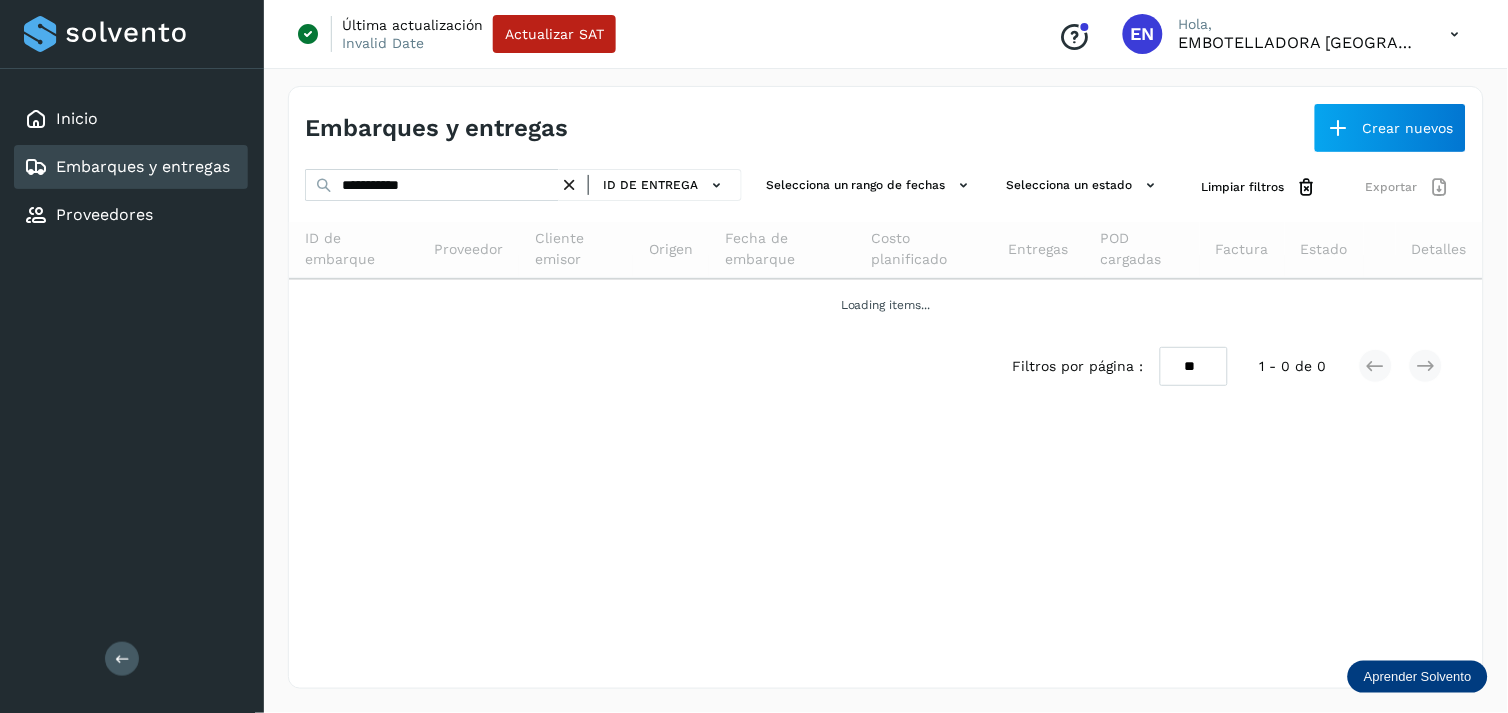 click on "**********" at bounding box center [523, 187] 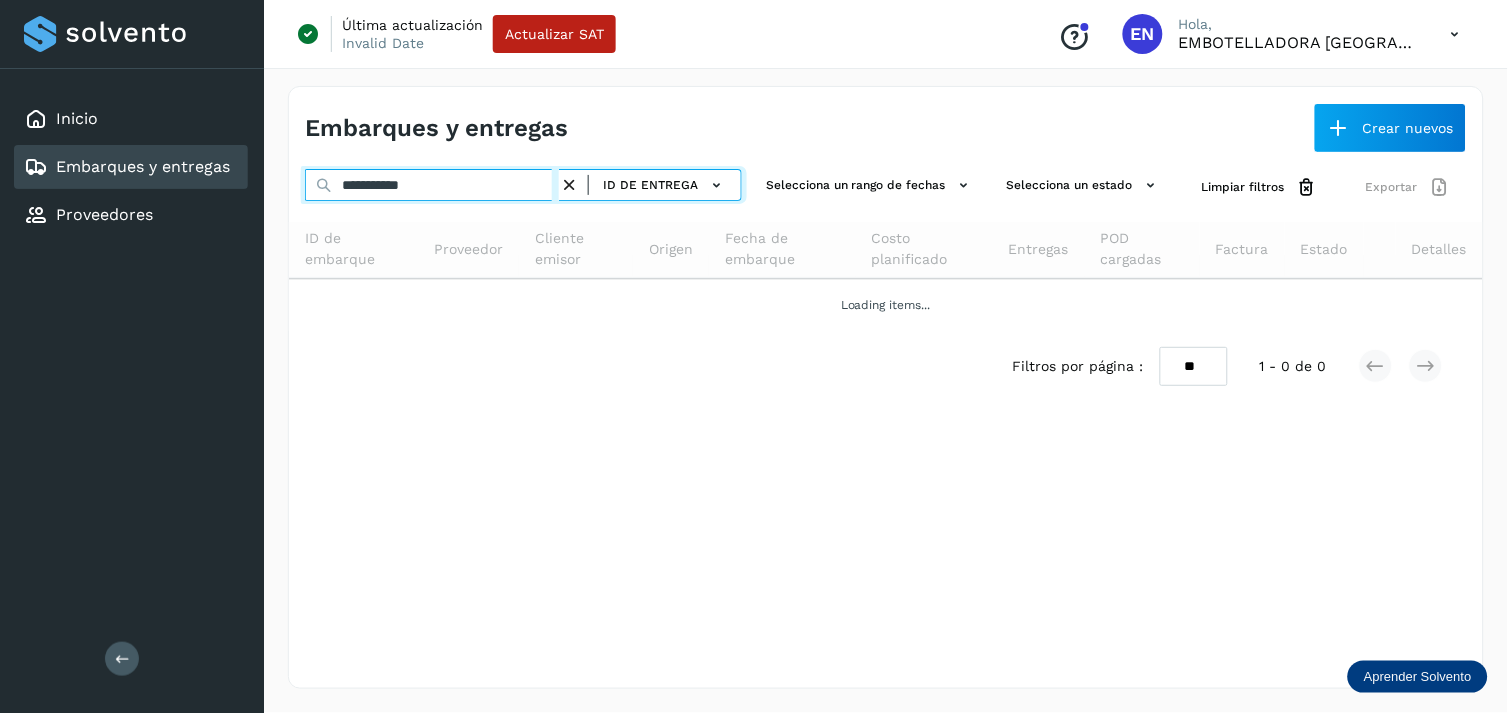 click on "**********" at bounding box center (432, 185) 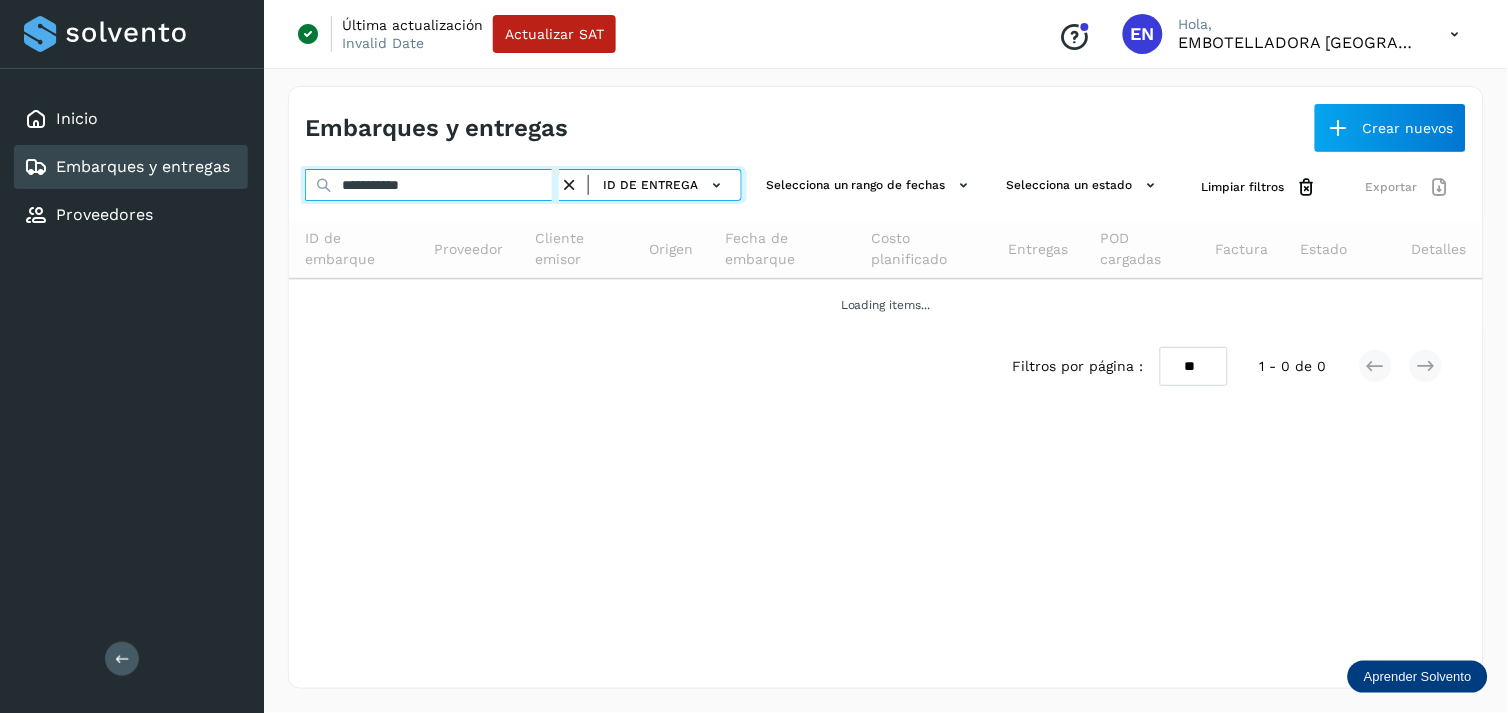 click on "**********" at bounding box center (432, 185) 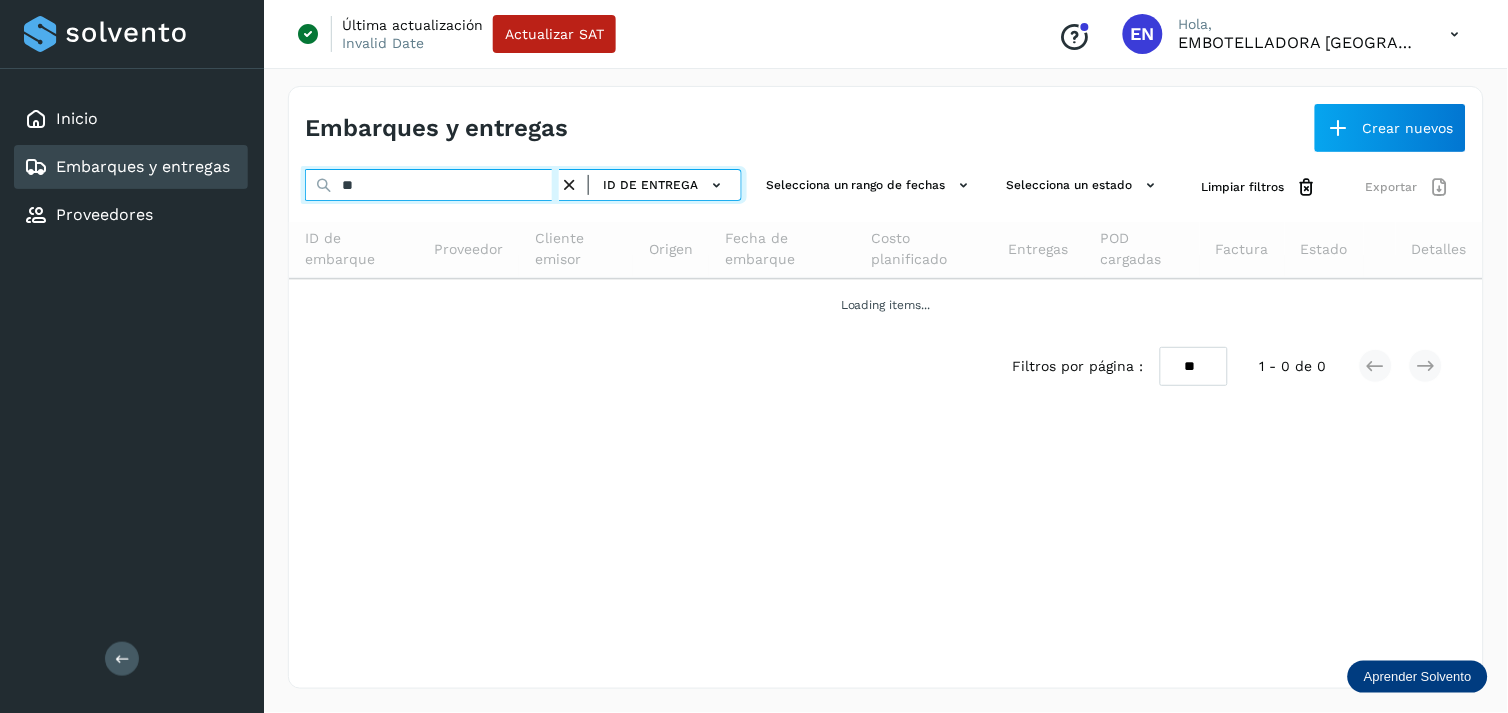 type on "*" 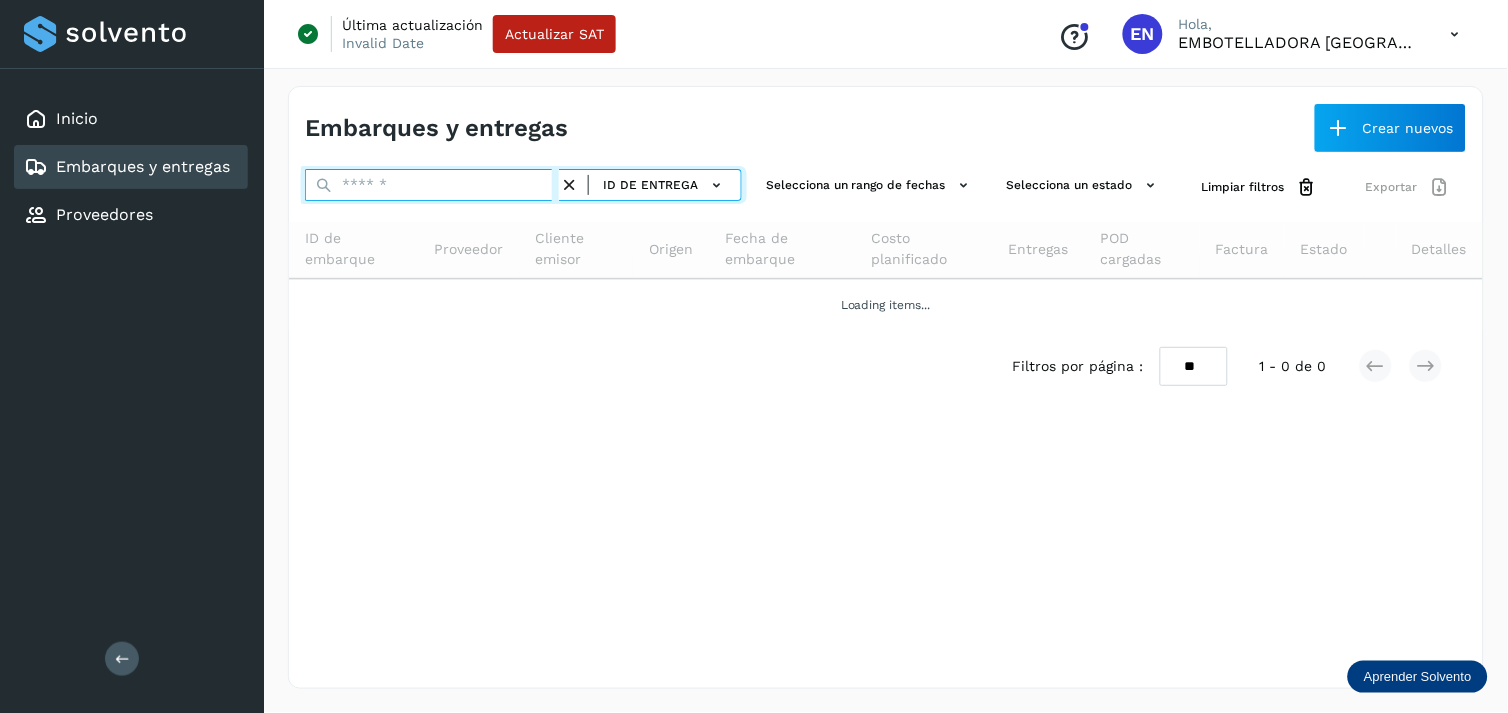 paste on "**********" 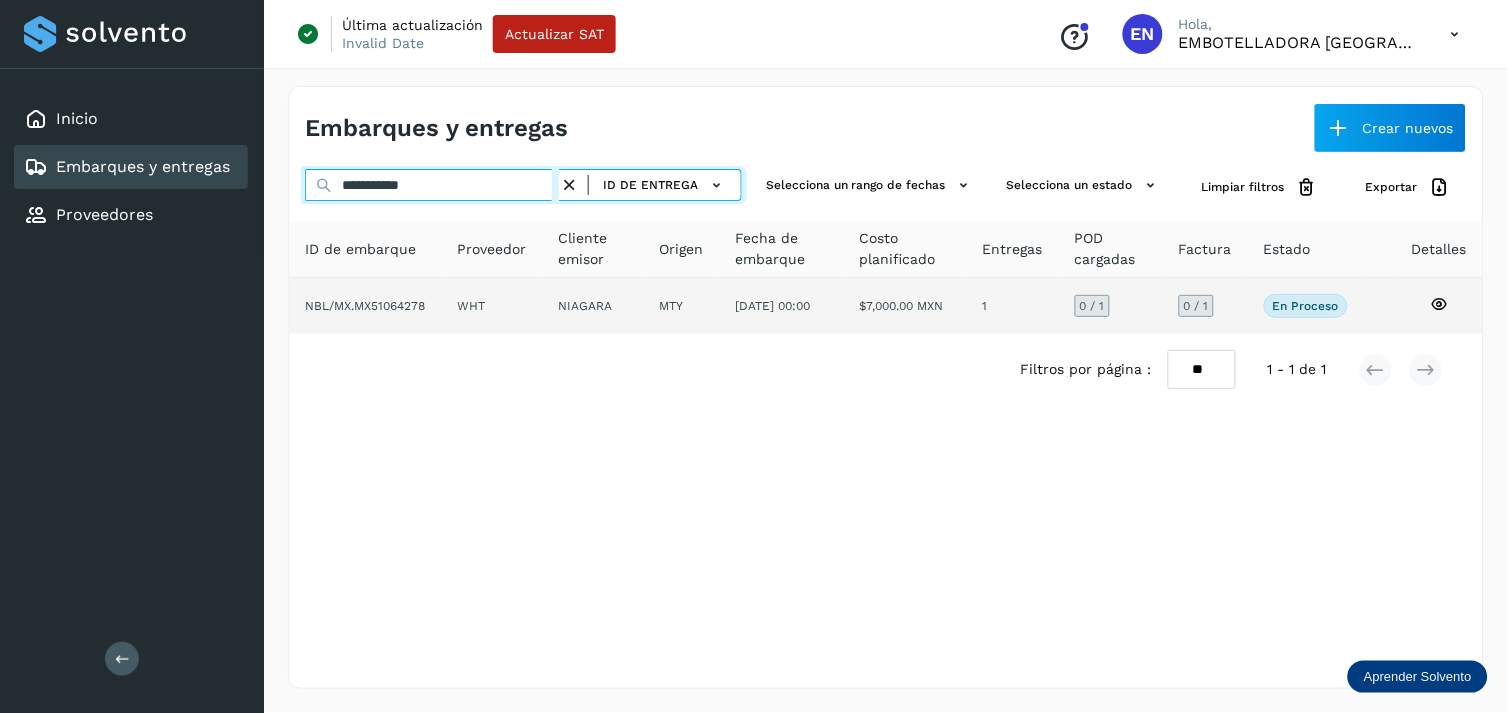 type on "**********" 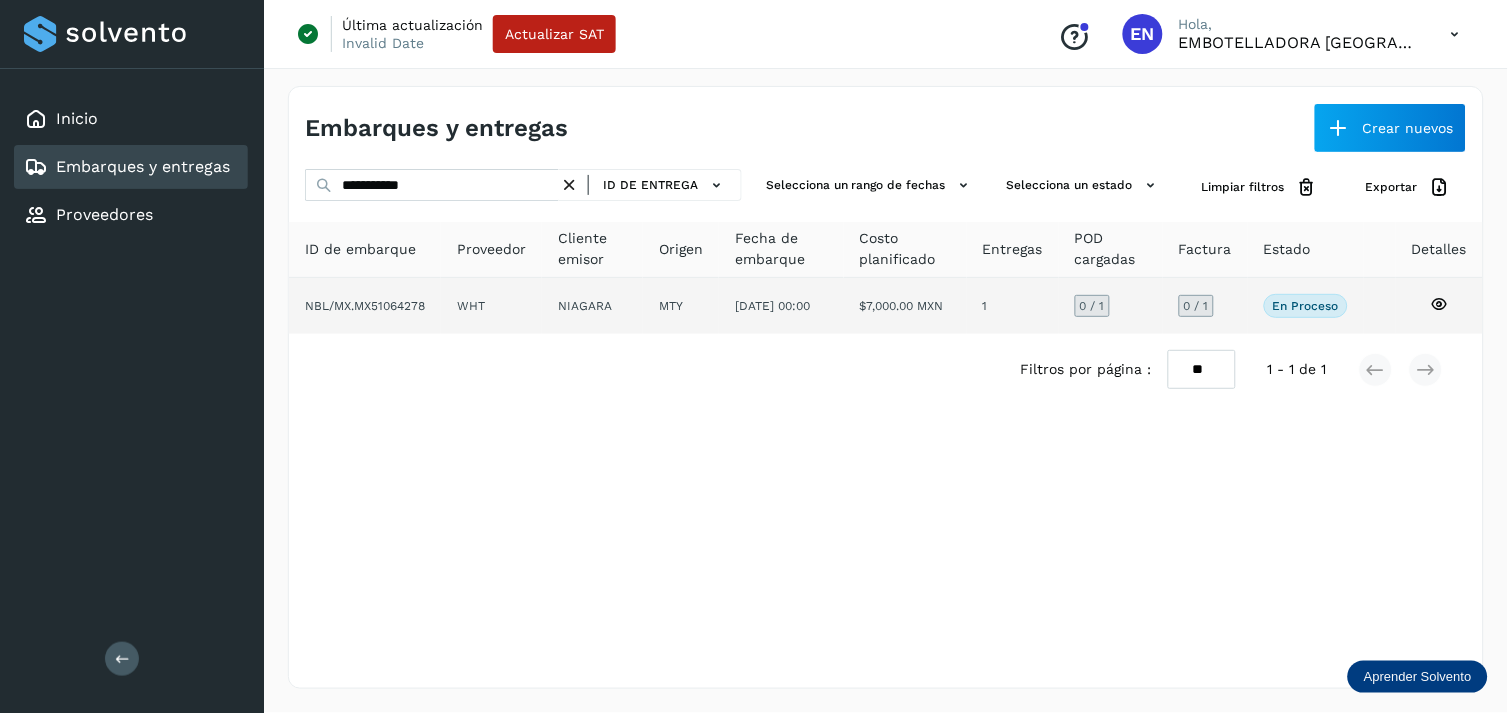 click on "NIAGARA" 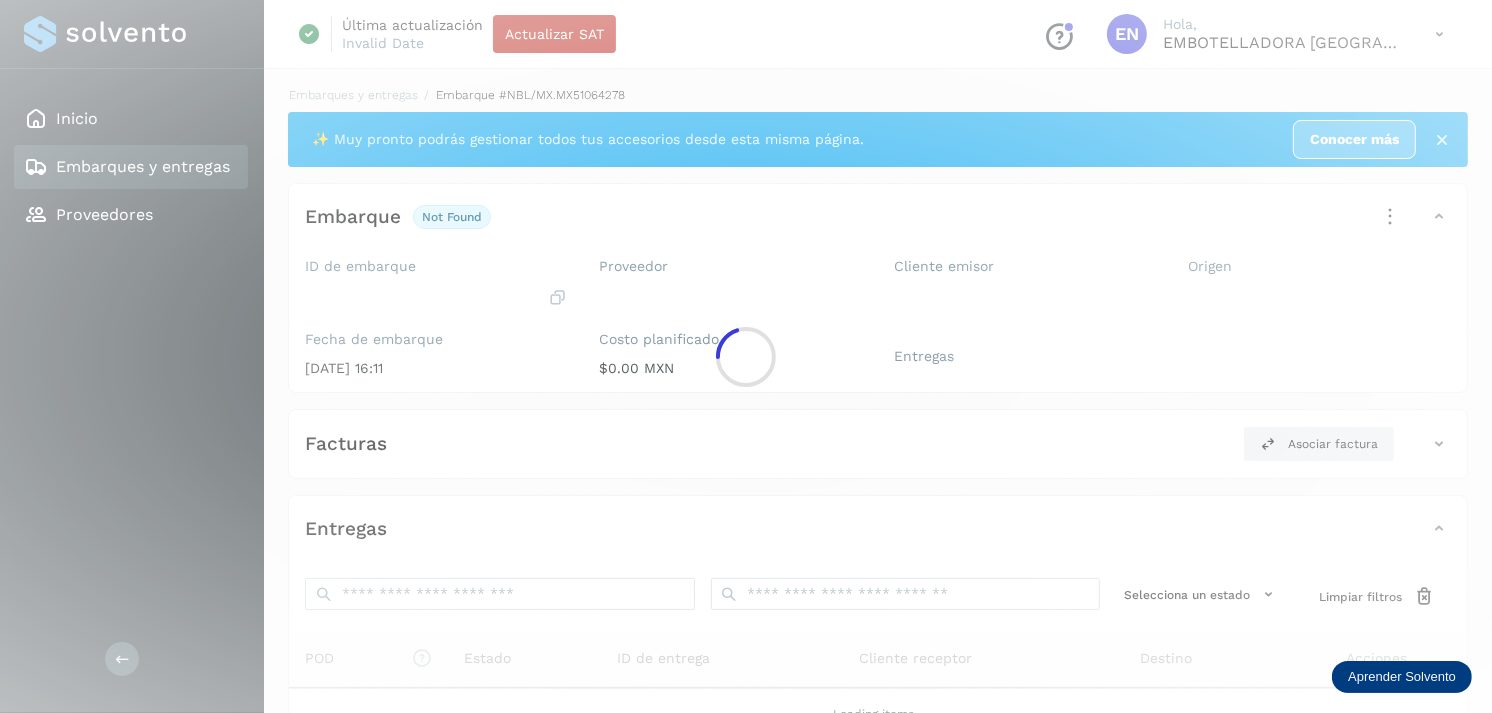 click 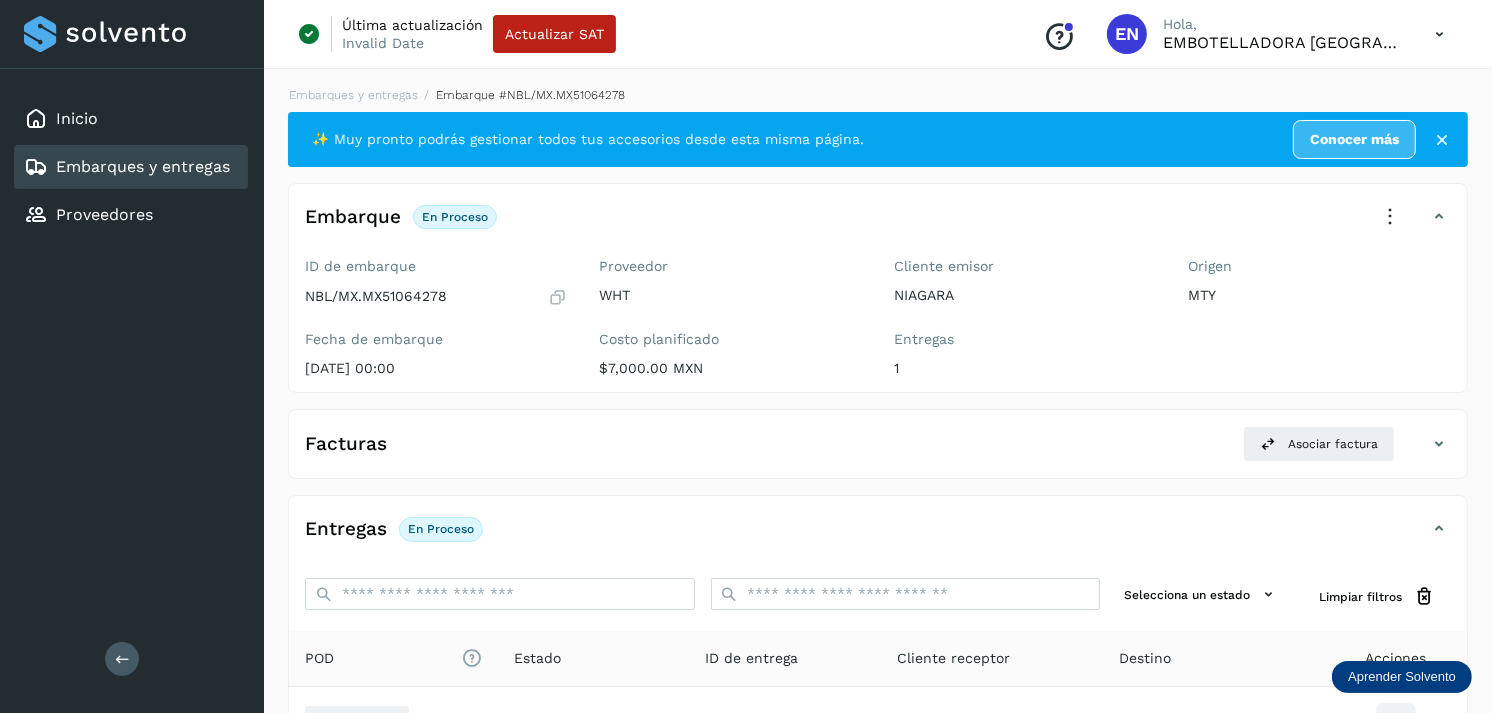 click on "Embarques y entregas Embarque #NBL/MX.MX51064278  ✨ Muy pronto podrás gestionar todos tus accesorios desde esta misma página. Conocer más Embarque En proceso
Verifica el estado de la factura o entregas asociadas a este embarque
ID de embarque NBL/MX.MX51064278 Fecha de embarque [DATE] 00:00 Proveedor WHT Costo planificado  $7,000.00 MXN  Cliente emisor NIAGARA Entregas 1 Origen MTY Facturas Asociar factura Aún no has subido ninguna factura Entregas En proceso Selecciona un estado Limpiar filtros POD
El tamaño máximo de archivo es de 20 Mb.
Estado ID de entrega Cliente receptor Destino Acciones Subir POD En proceso 132071275-3  SORIANA [GEOGRAPHIC_DATA][PERSON_NAME] 132071275-3 POD Destino: SALINAS VICTORIA En proceso Filtros por página : ** ** ** 1 - 1 de 1" at bounding box center (878, 508) 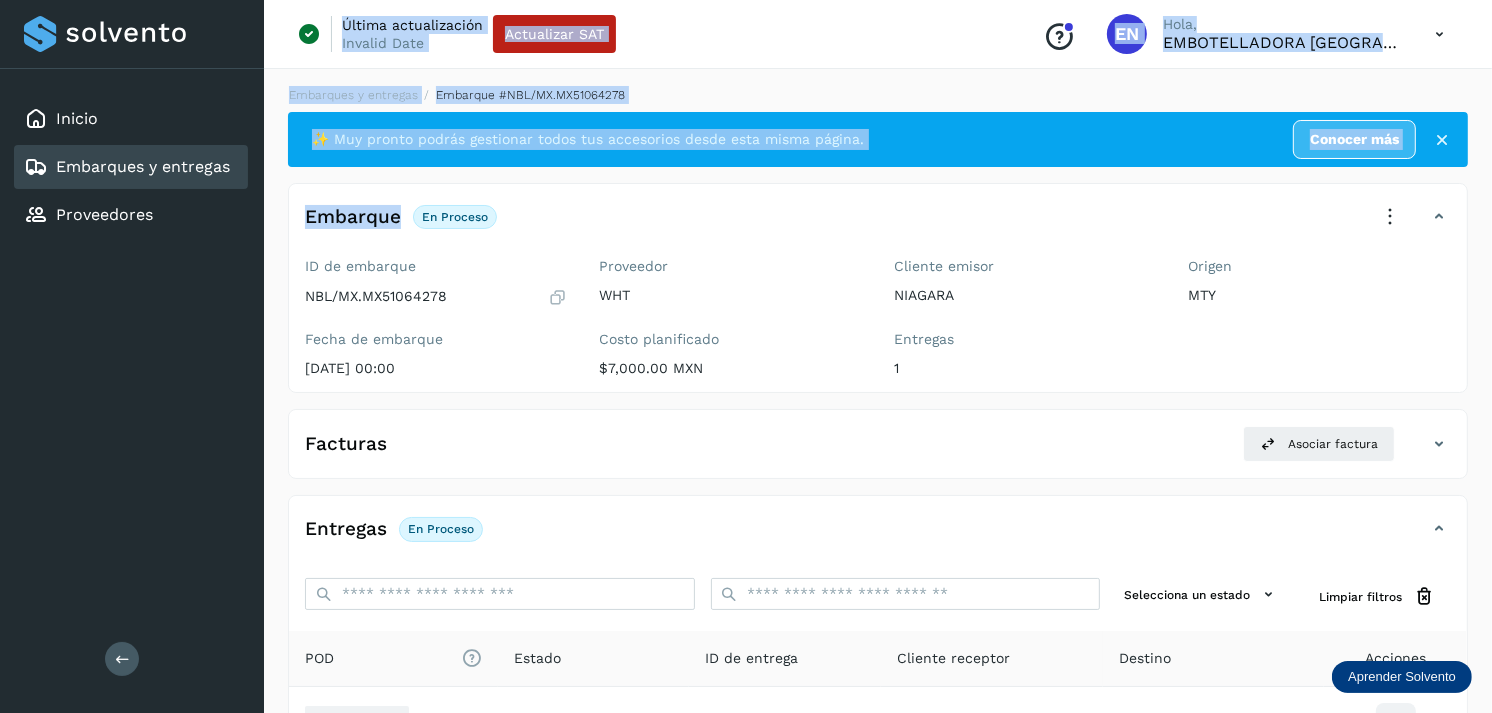 drag, startPoint x: 270, startPoint y: 173, endPoint x: 200, endPoint y: 156, distance: 72.03471 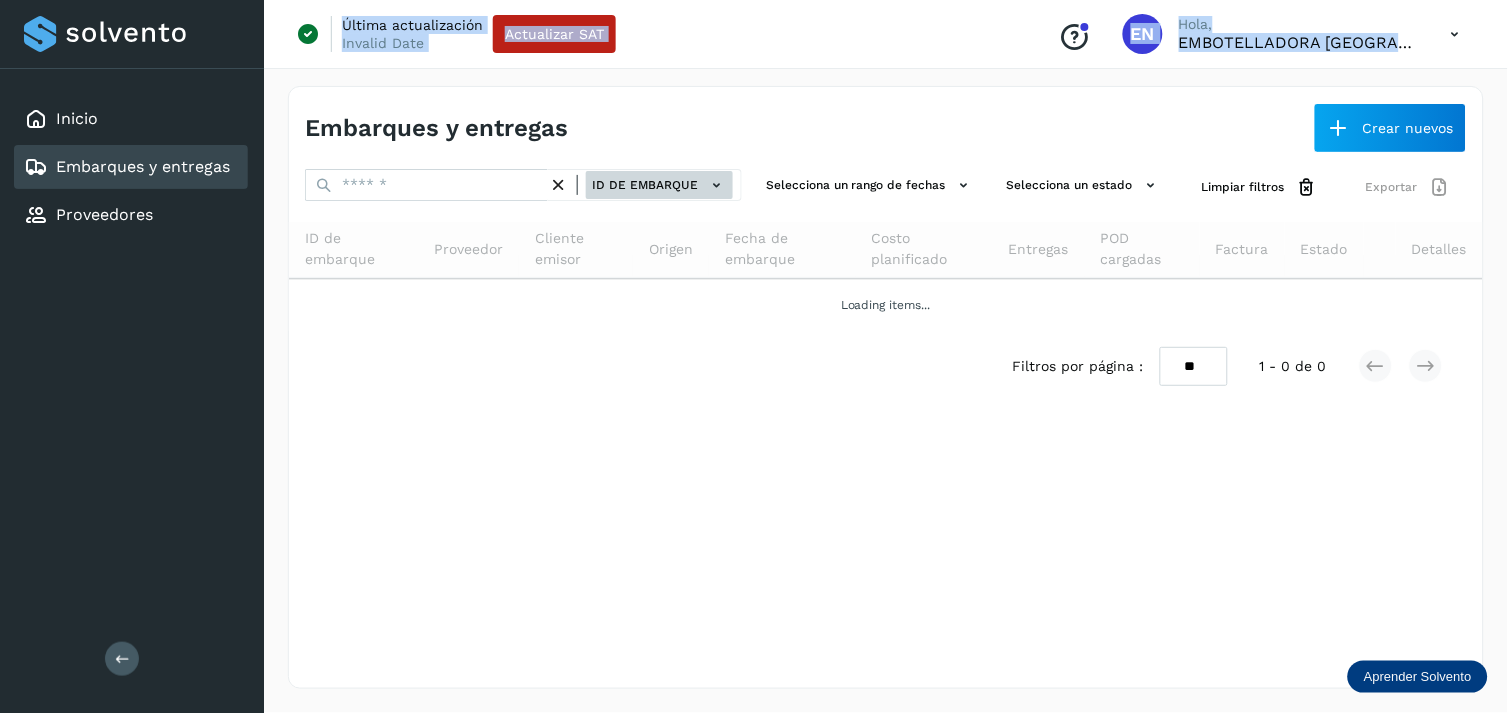 click on "ID de embarque" 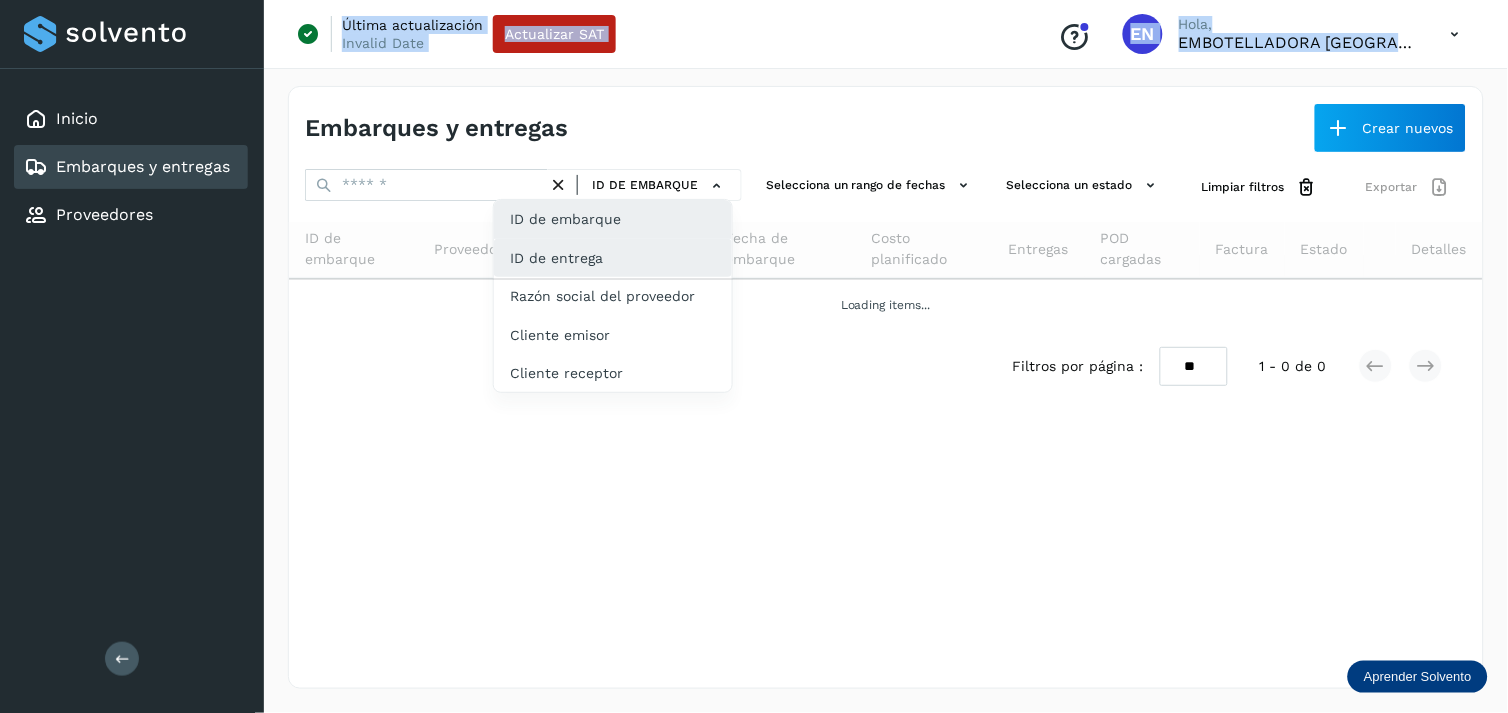 click on "ID de entrega" 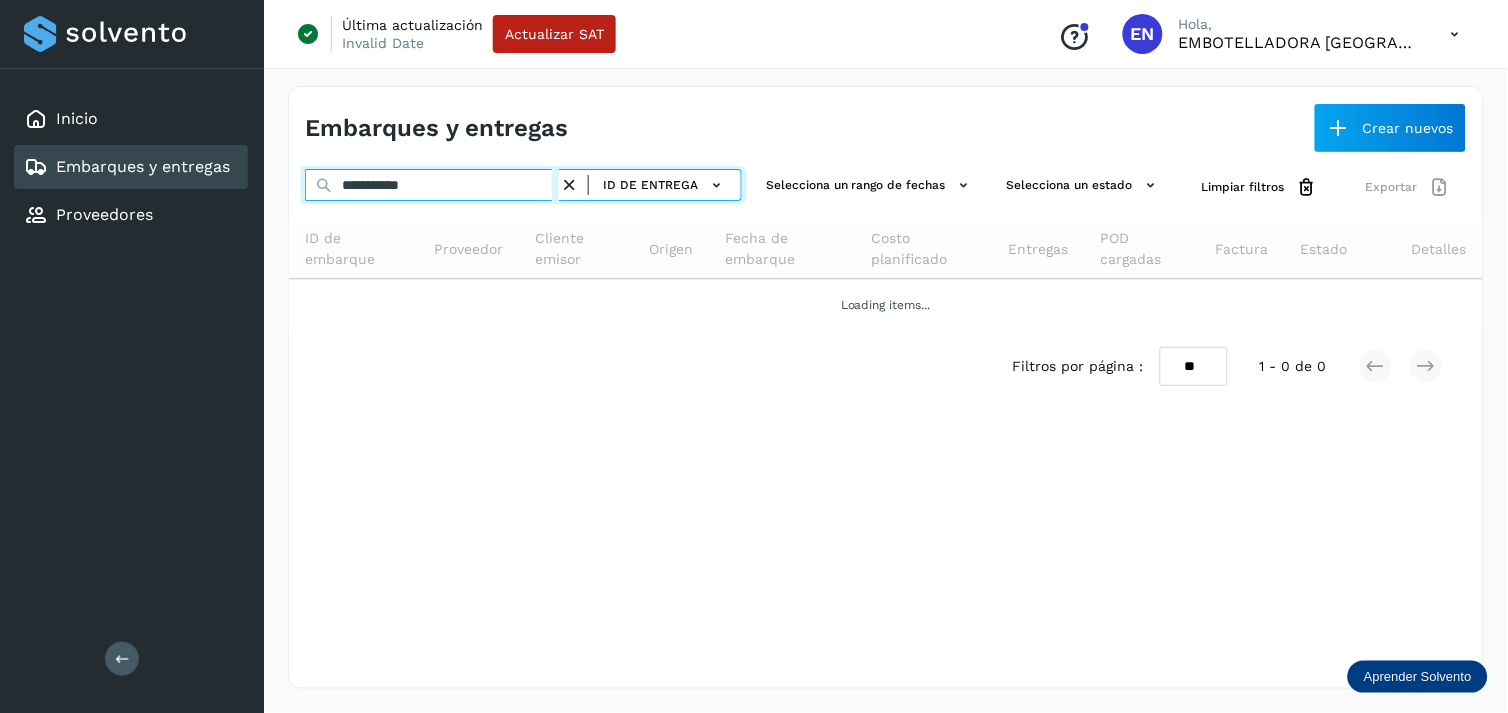 click on "**********" at bounding box center (432, 185) 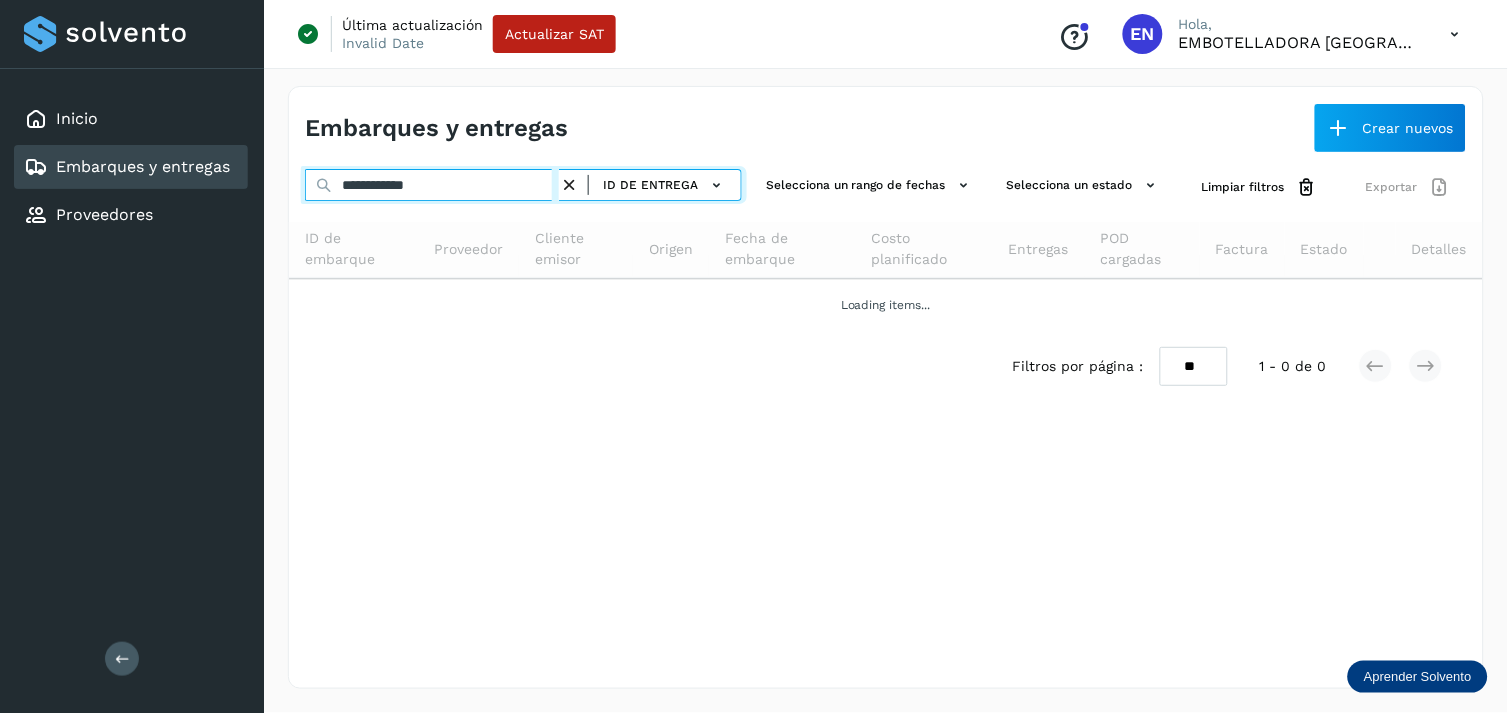 type on "**********" 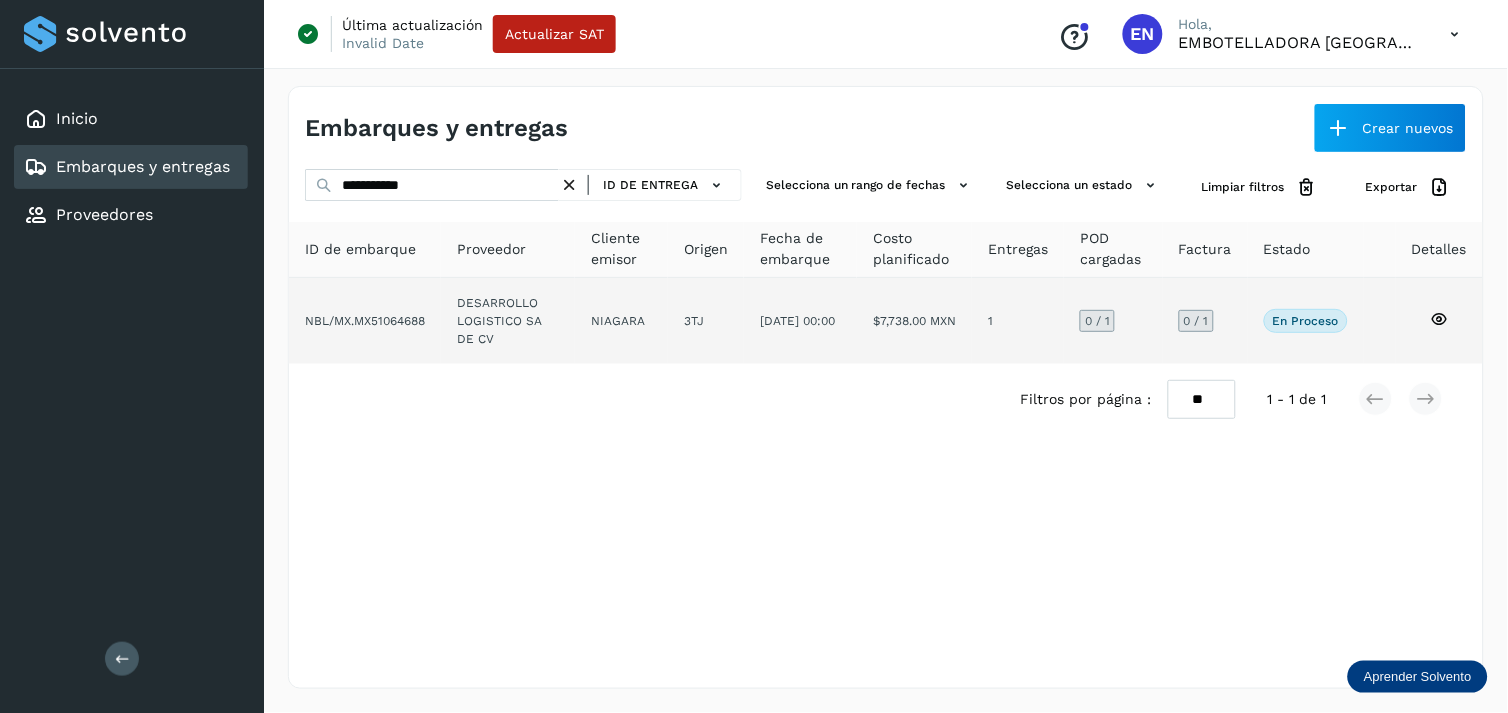 click on "NIAGARA" 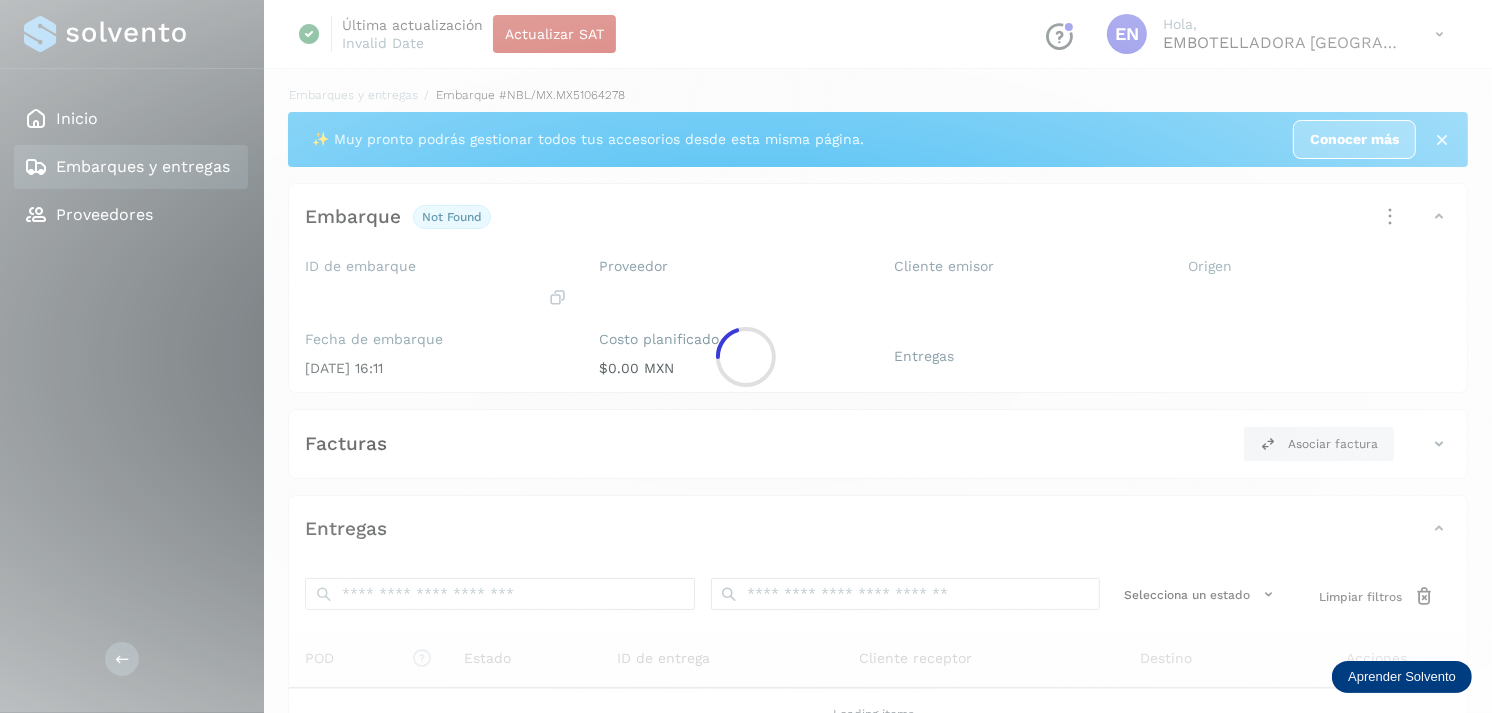 click 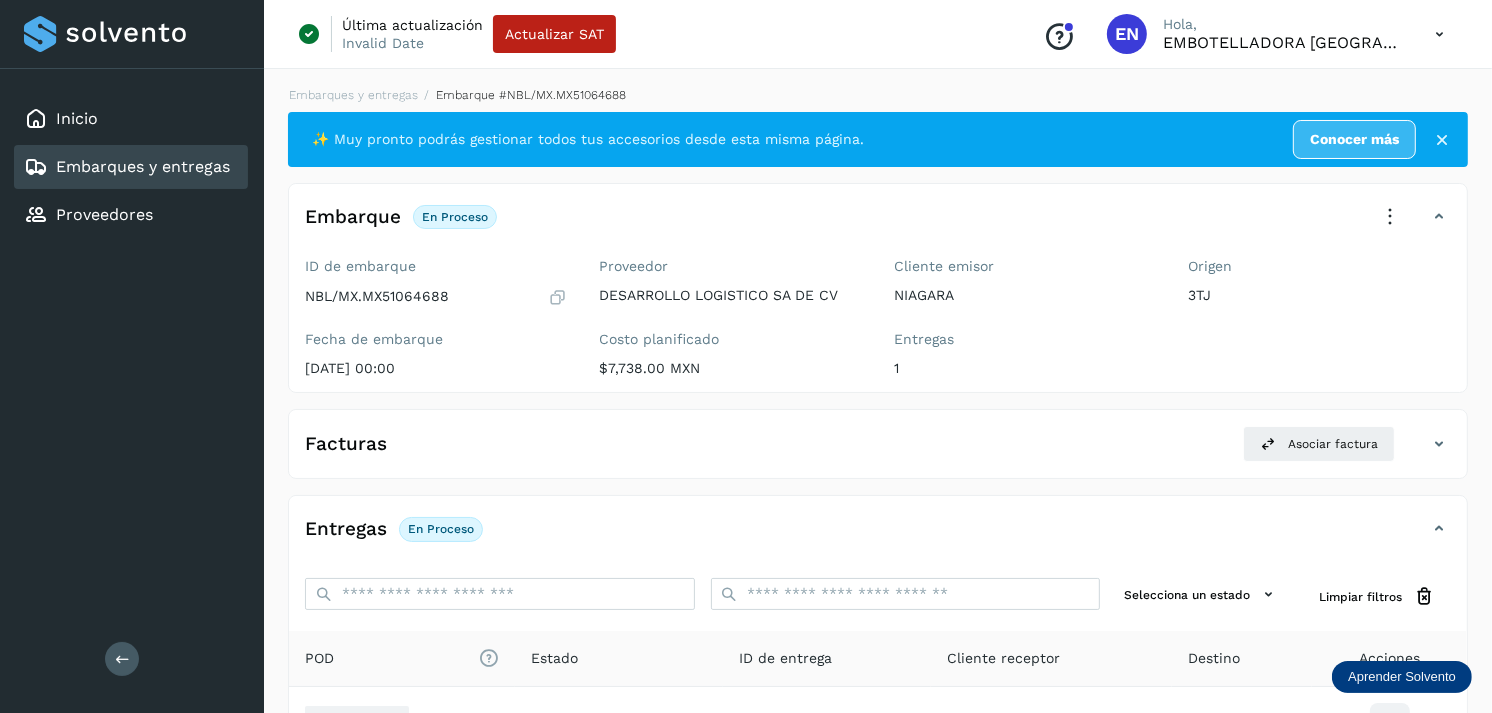 scroll, scrollTop: 243, scrollLeft: 0, axis: vertical 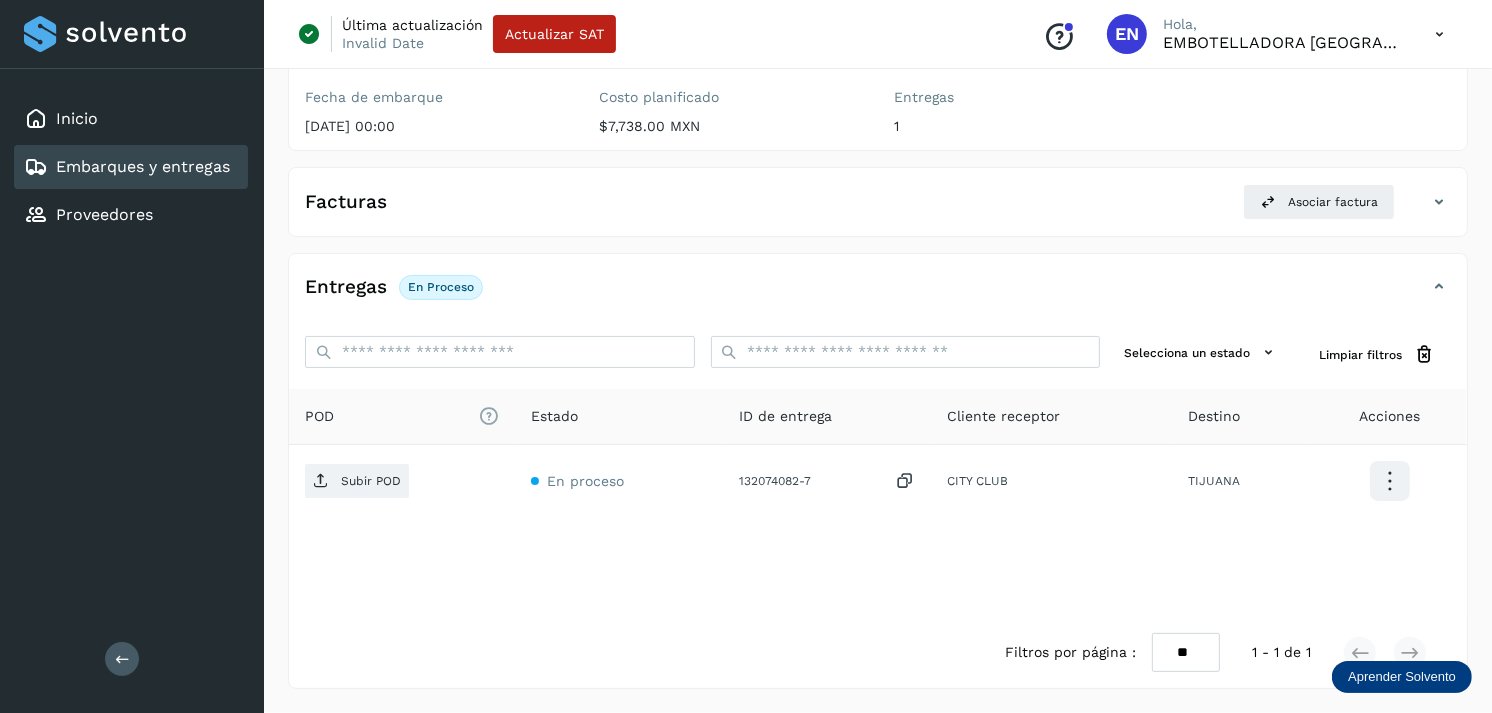 click on "Embarques y entregas" 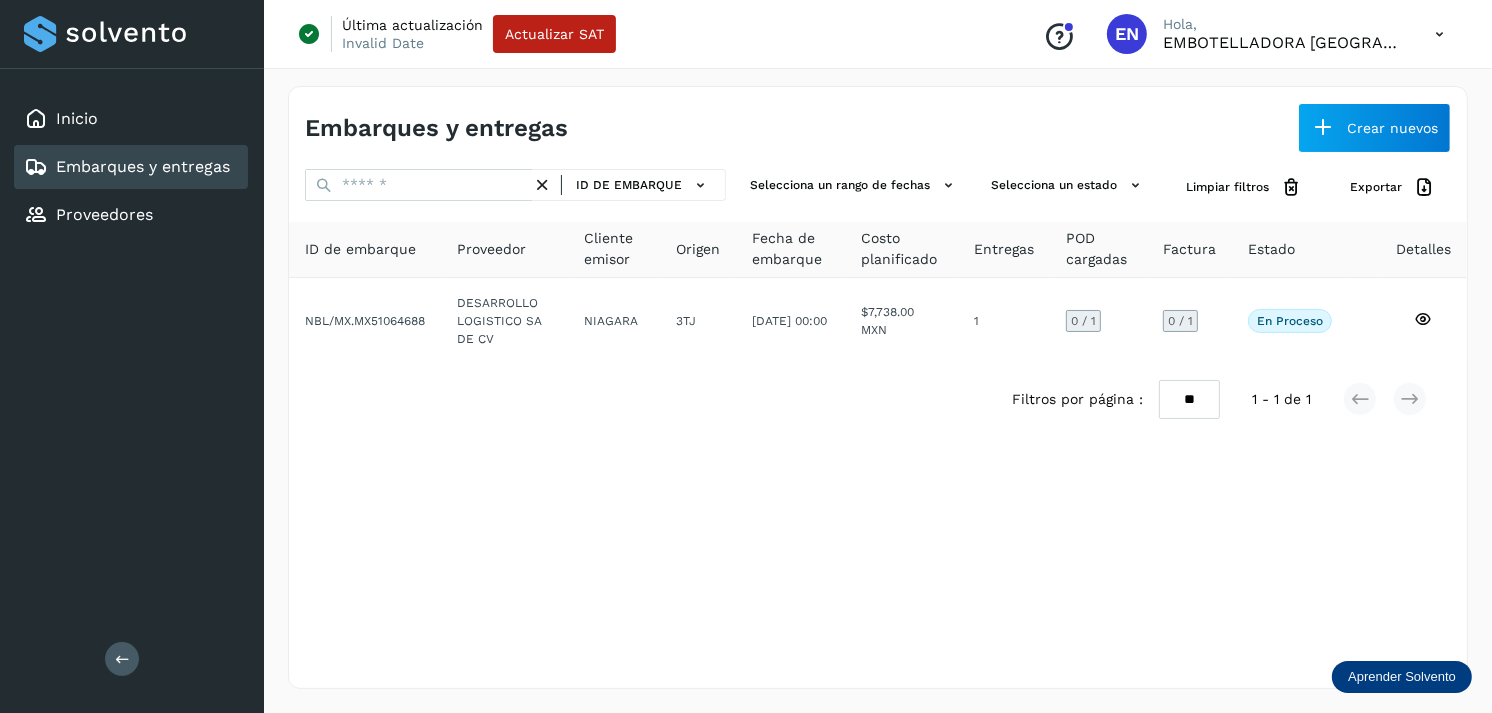scroll, scrollTop: 0, scrollLeft: 0, axis: both 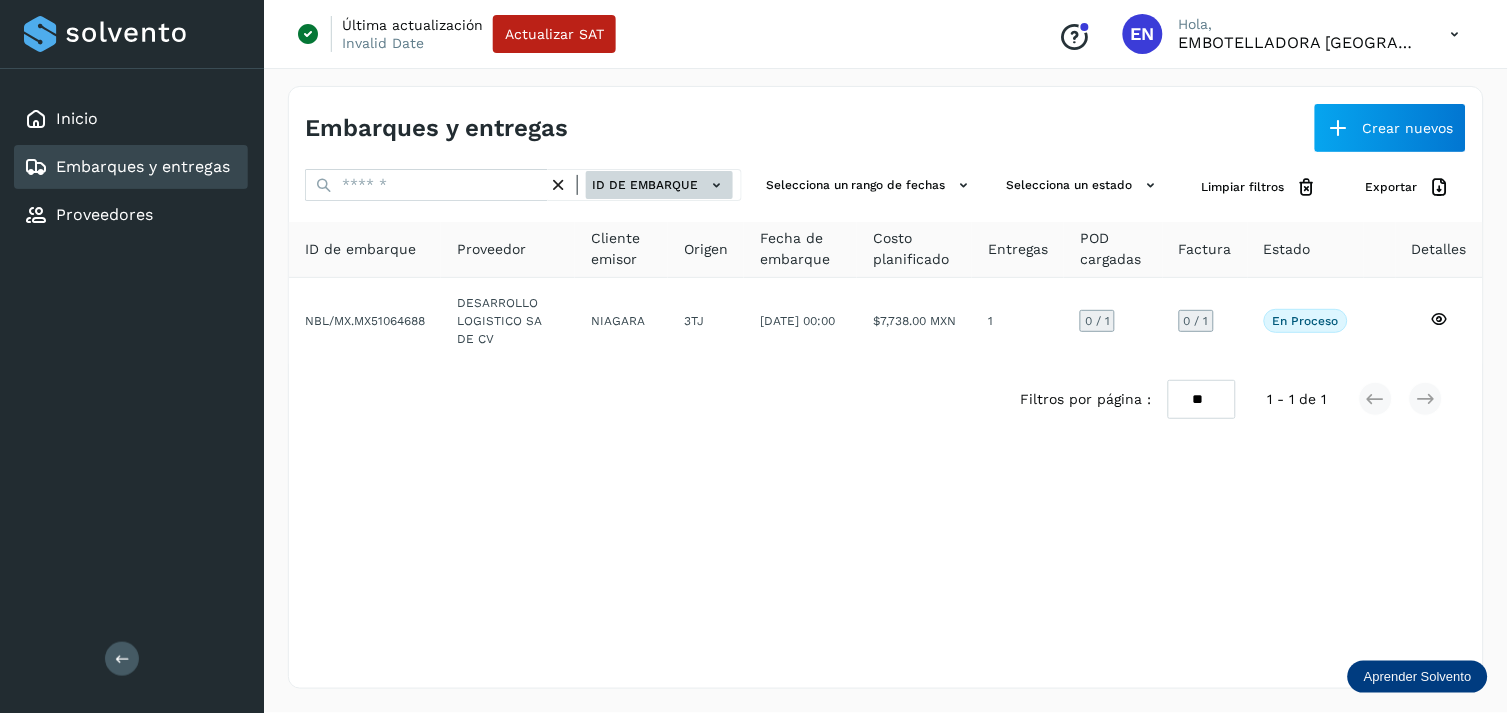click on "ID de embarque" at bounding box center (659, 185) 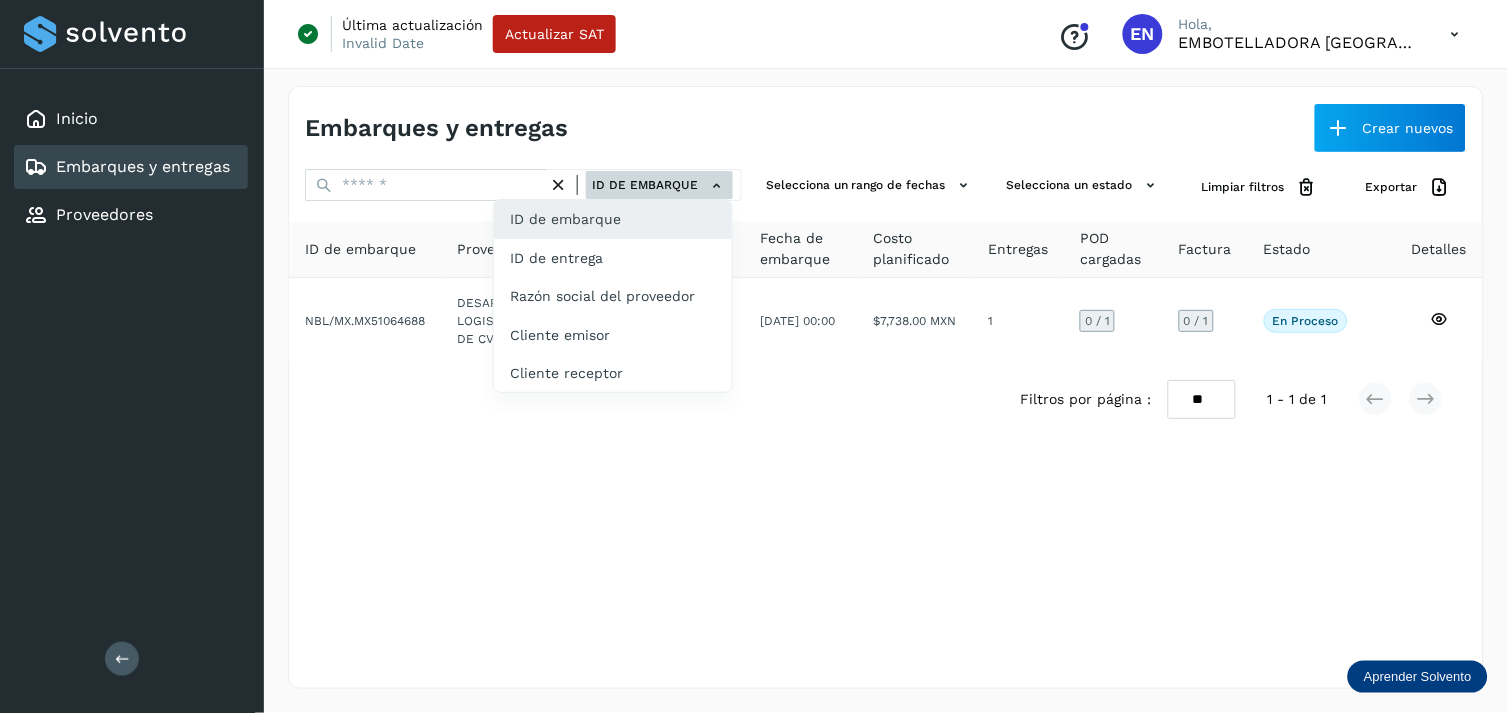 click on "ID de entrega" 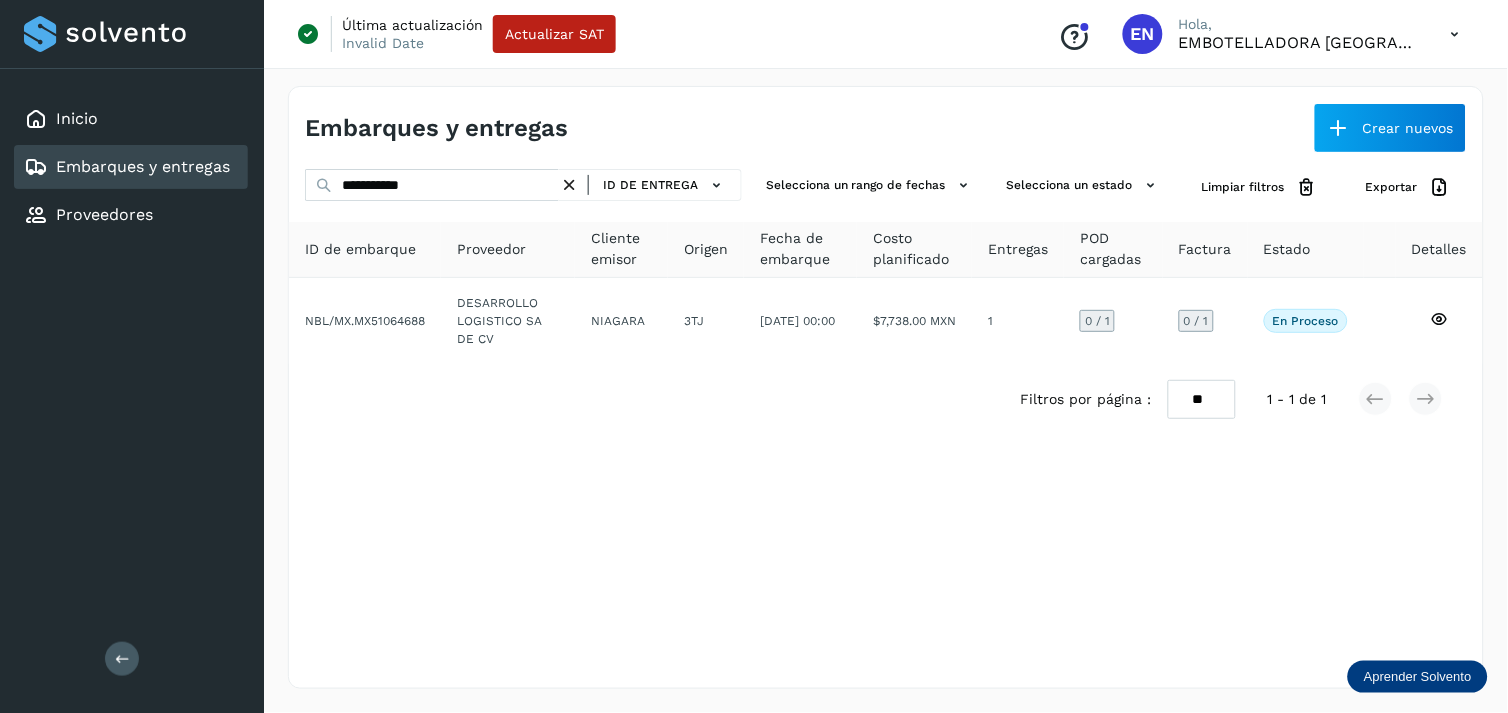 click at bounding box center (569, 185) 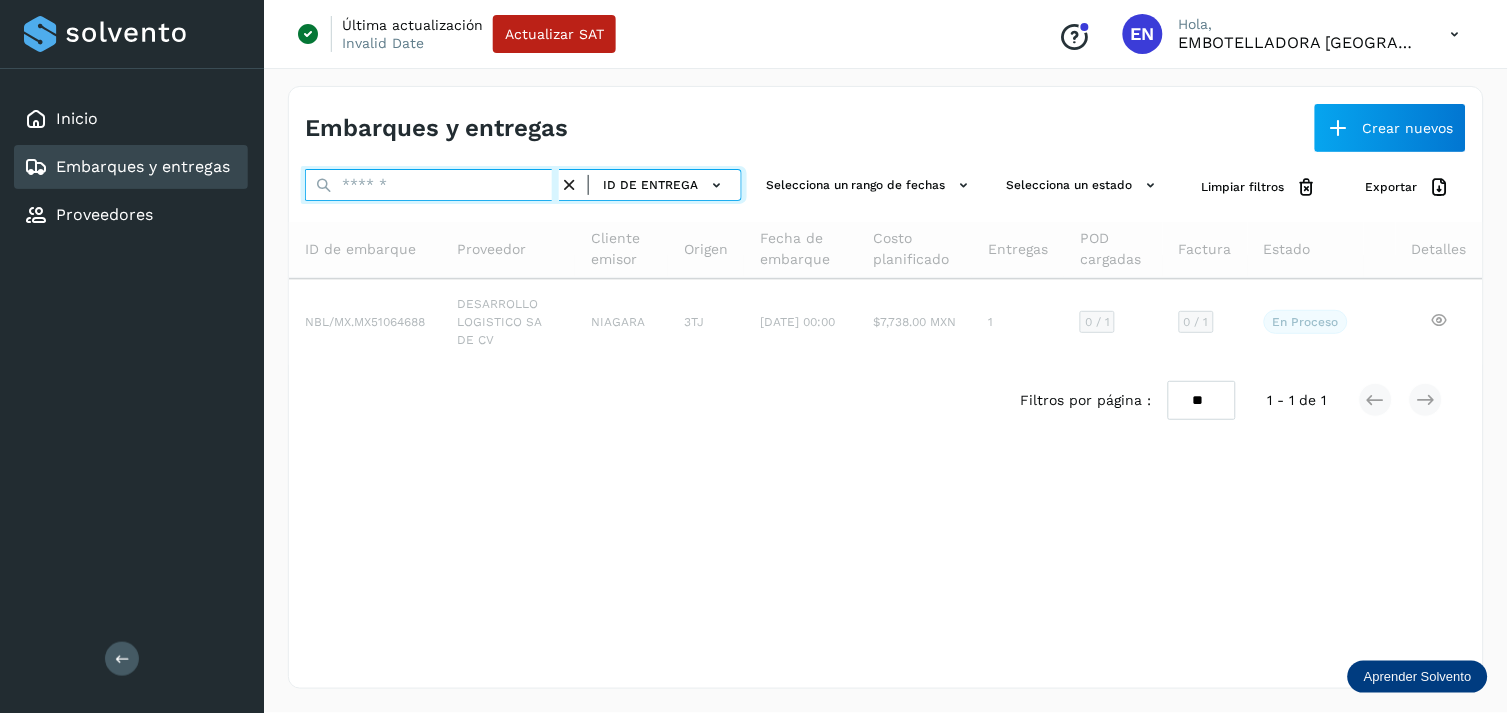 click at bounding box center [432, 185] 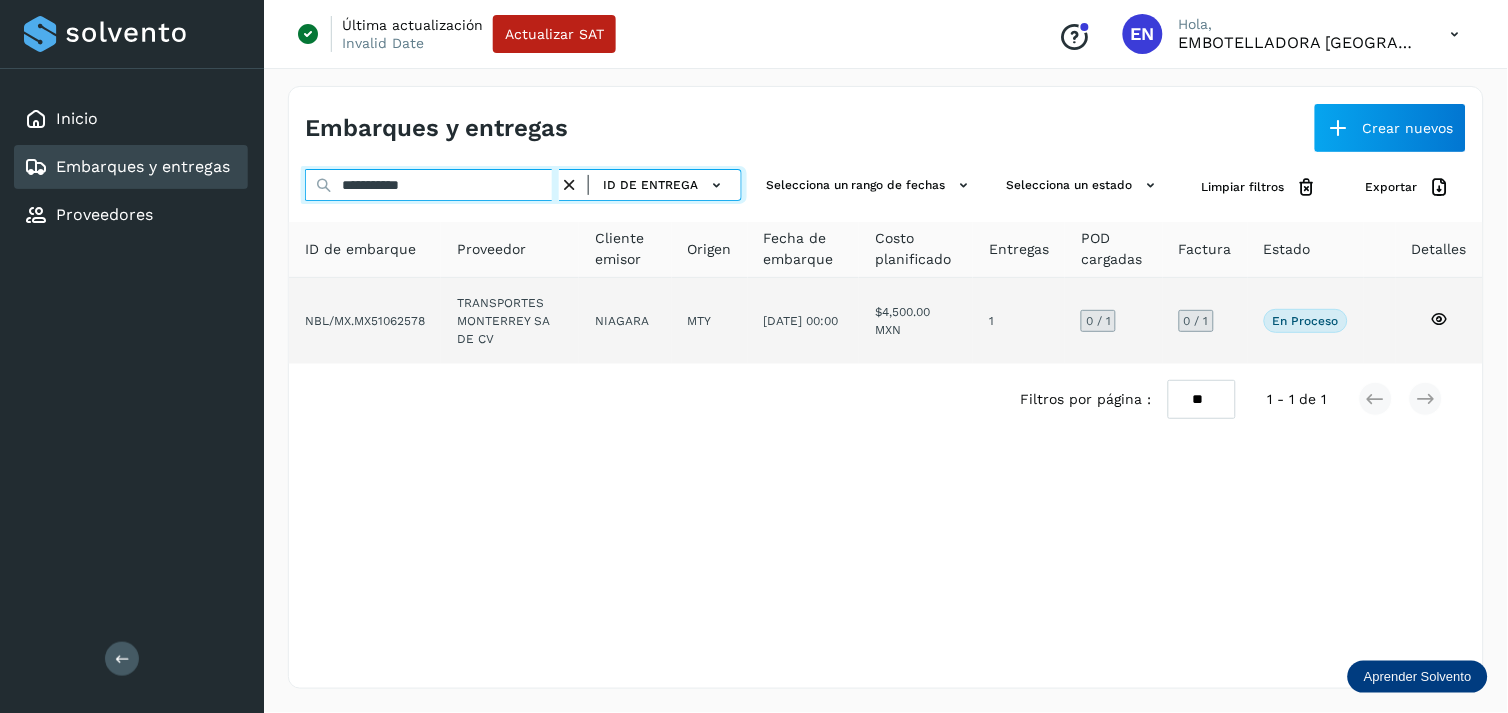 type on "**********" 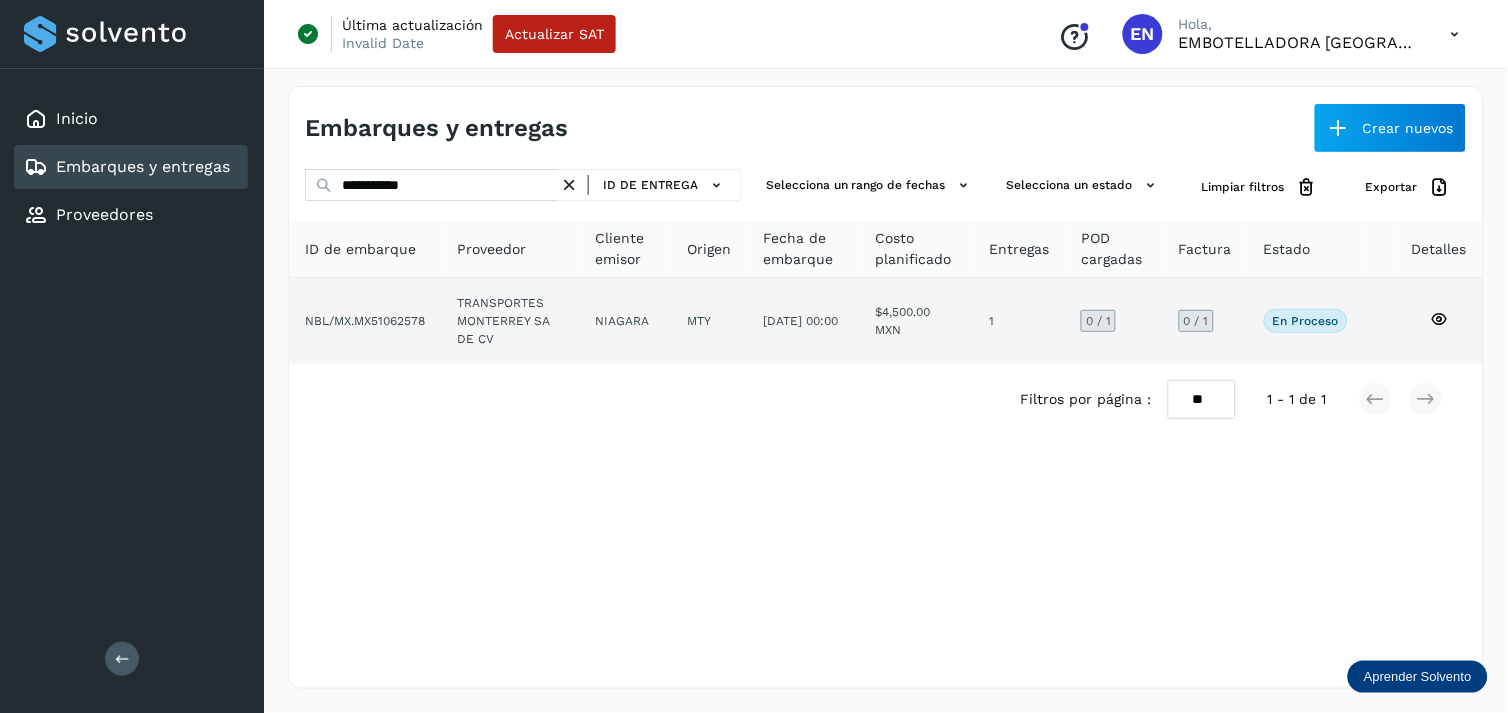 click on "TRANSPORTES MONTERREY SA DE CV" 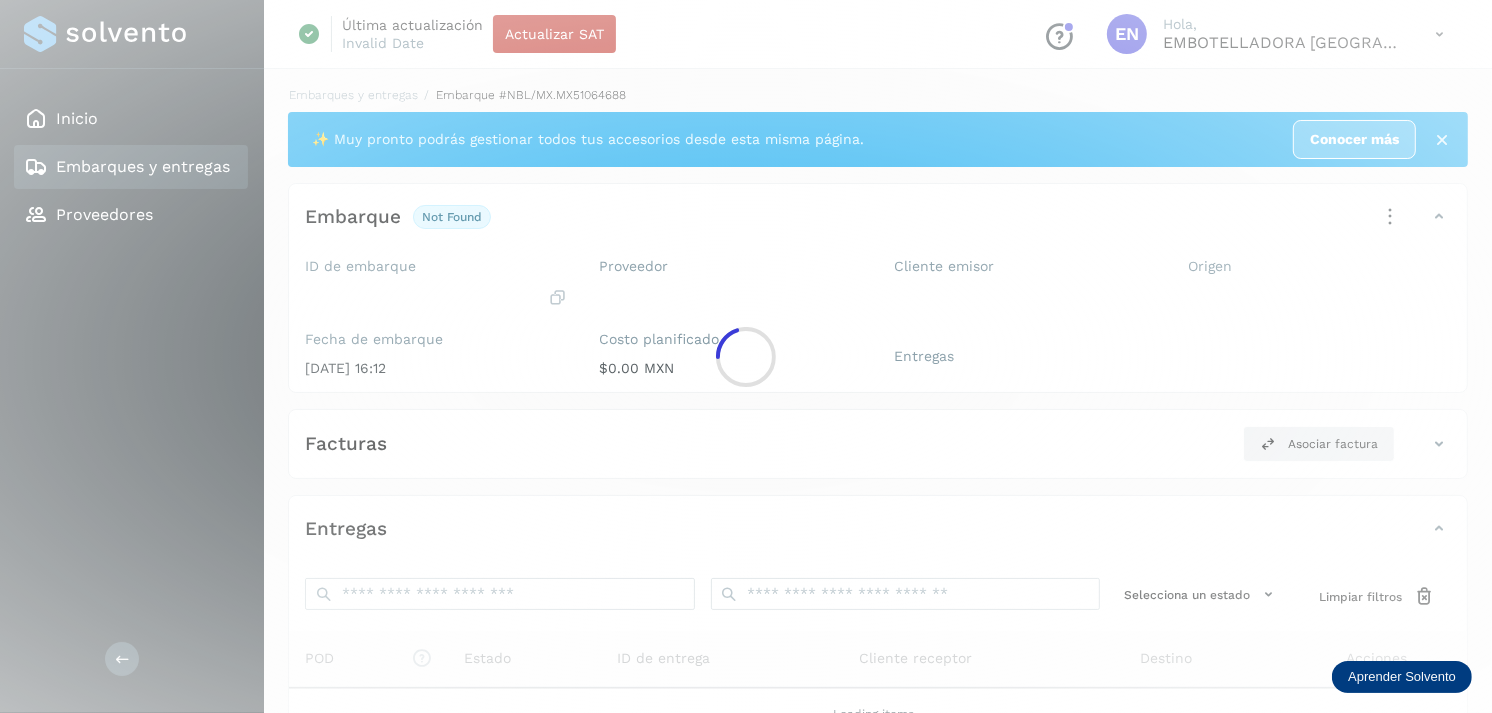 click 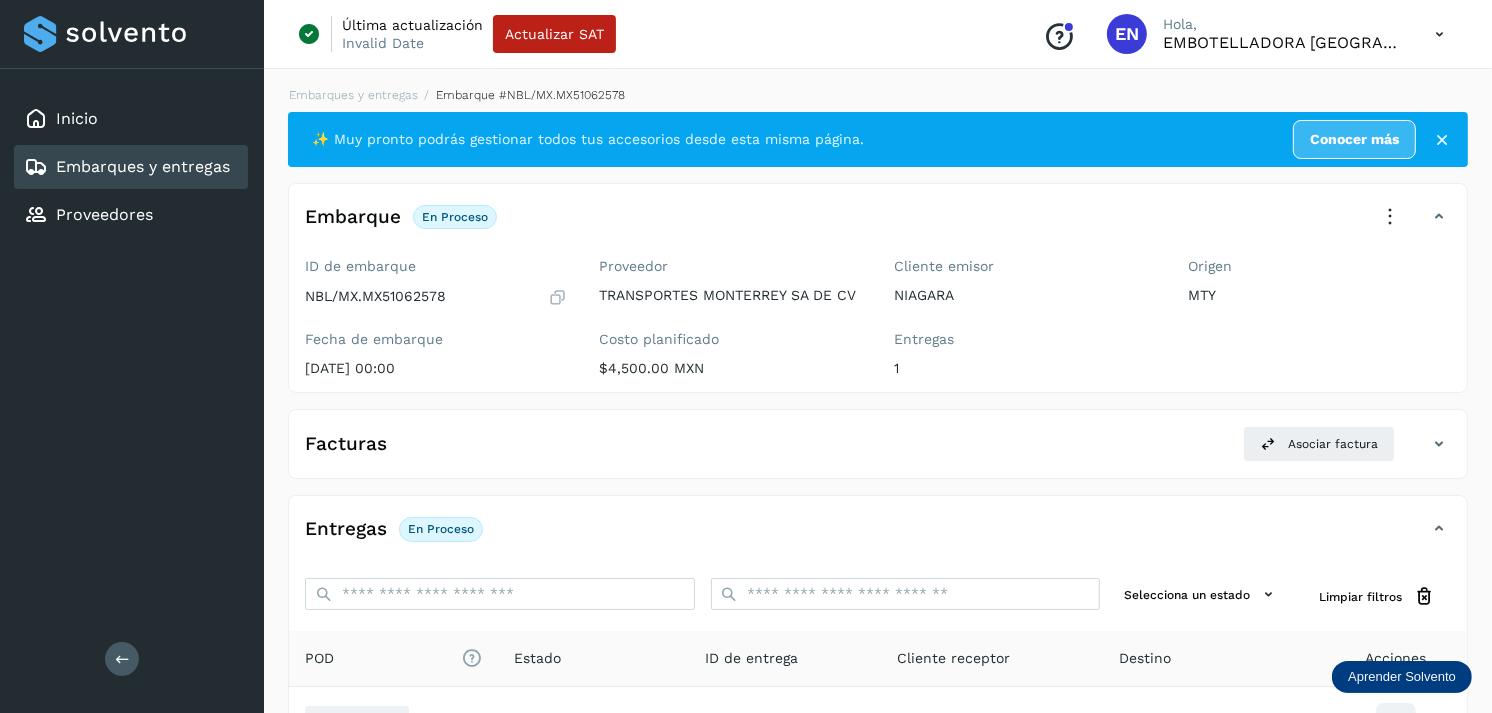 scroll, scrollTop: 243, scrollLeft: 0, axis: vertical 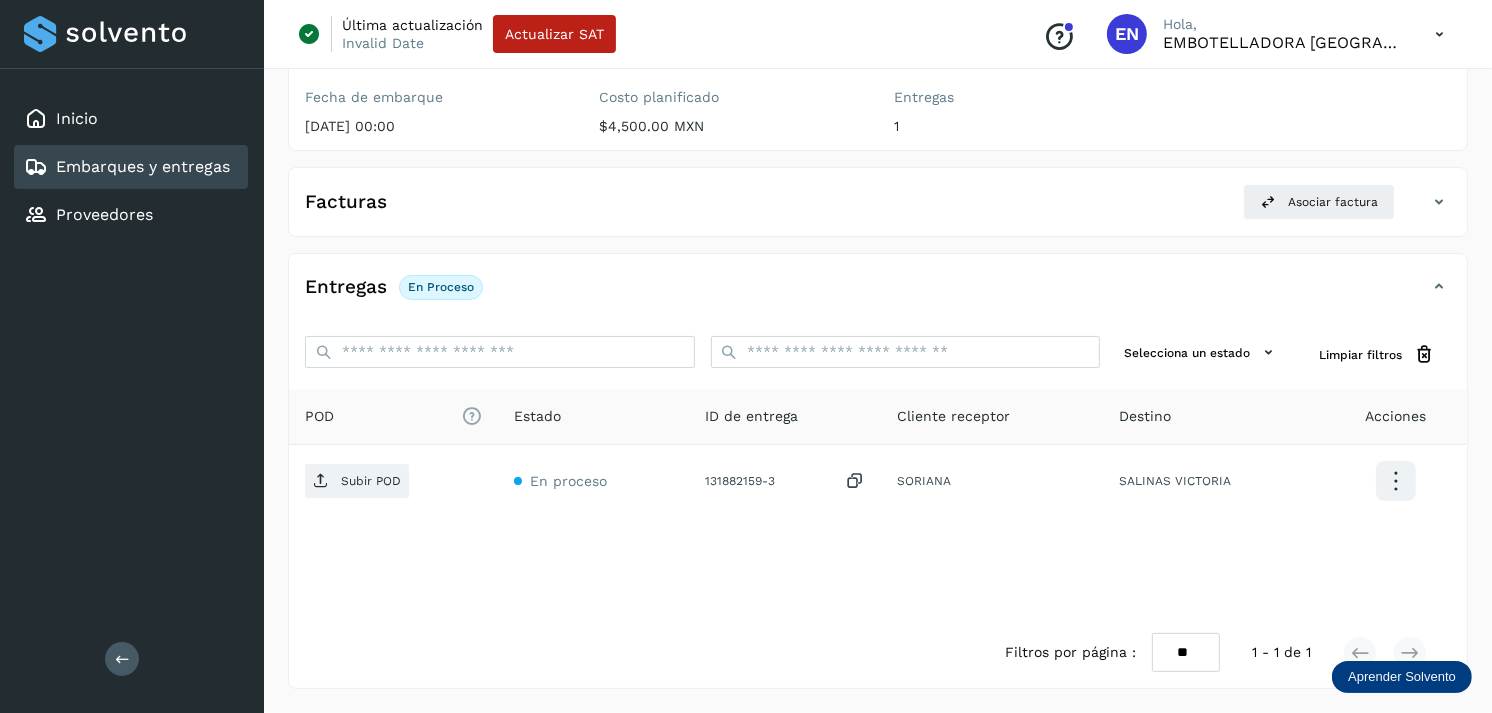 click on "Embarques y entregas" at bounding box center (143, 166) 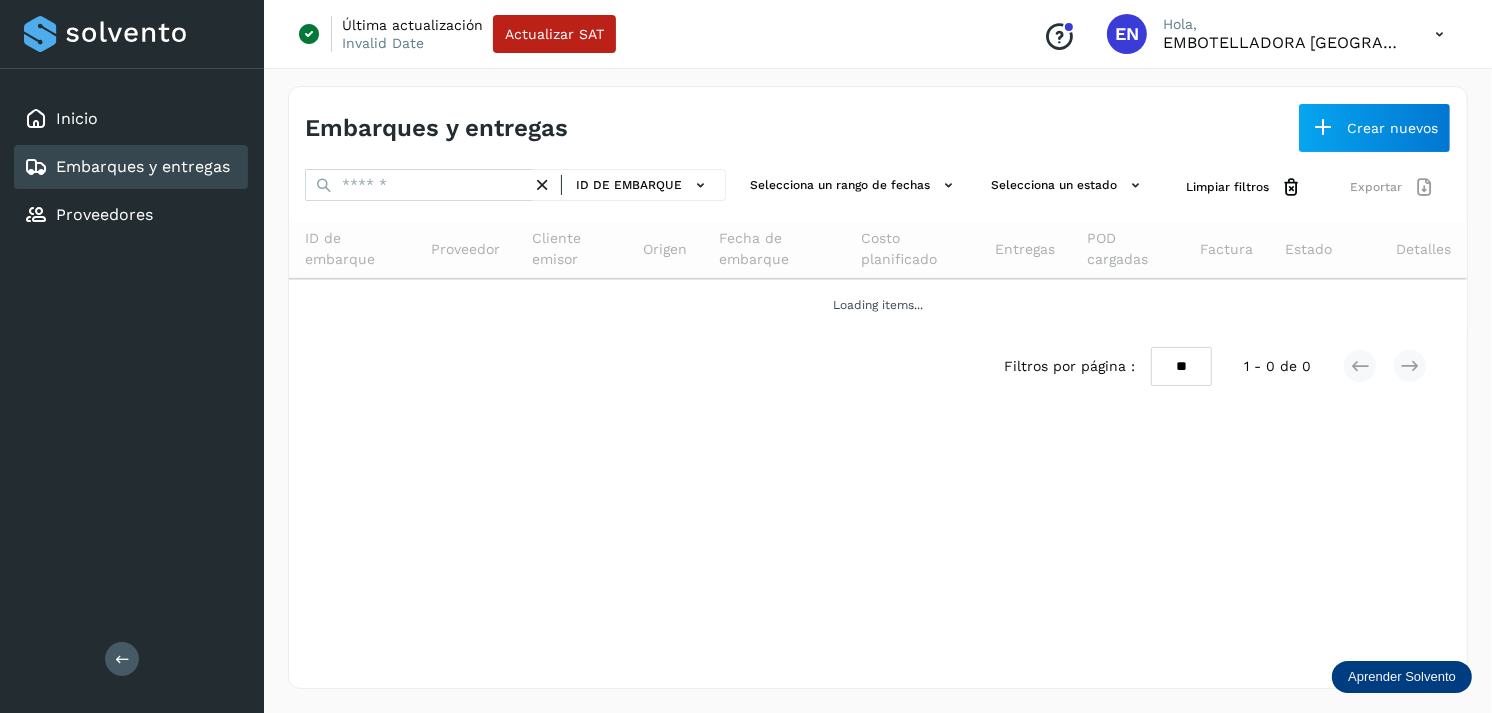 scroll, scrollTop: 0, scrollLeft: 0, axis: both 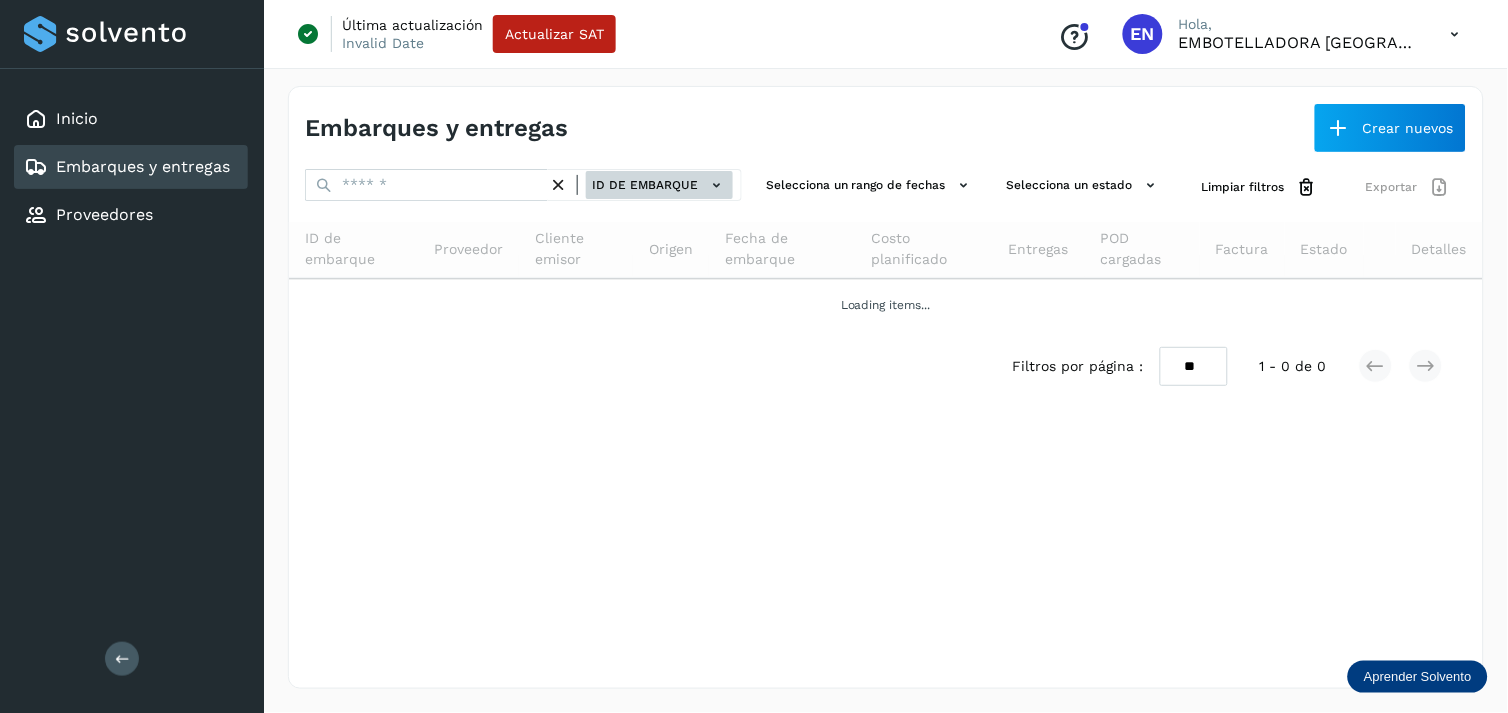click on "ID de embarque" at bounding box center [659, 185] 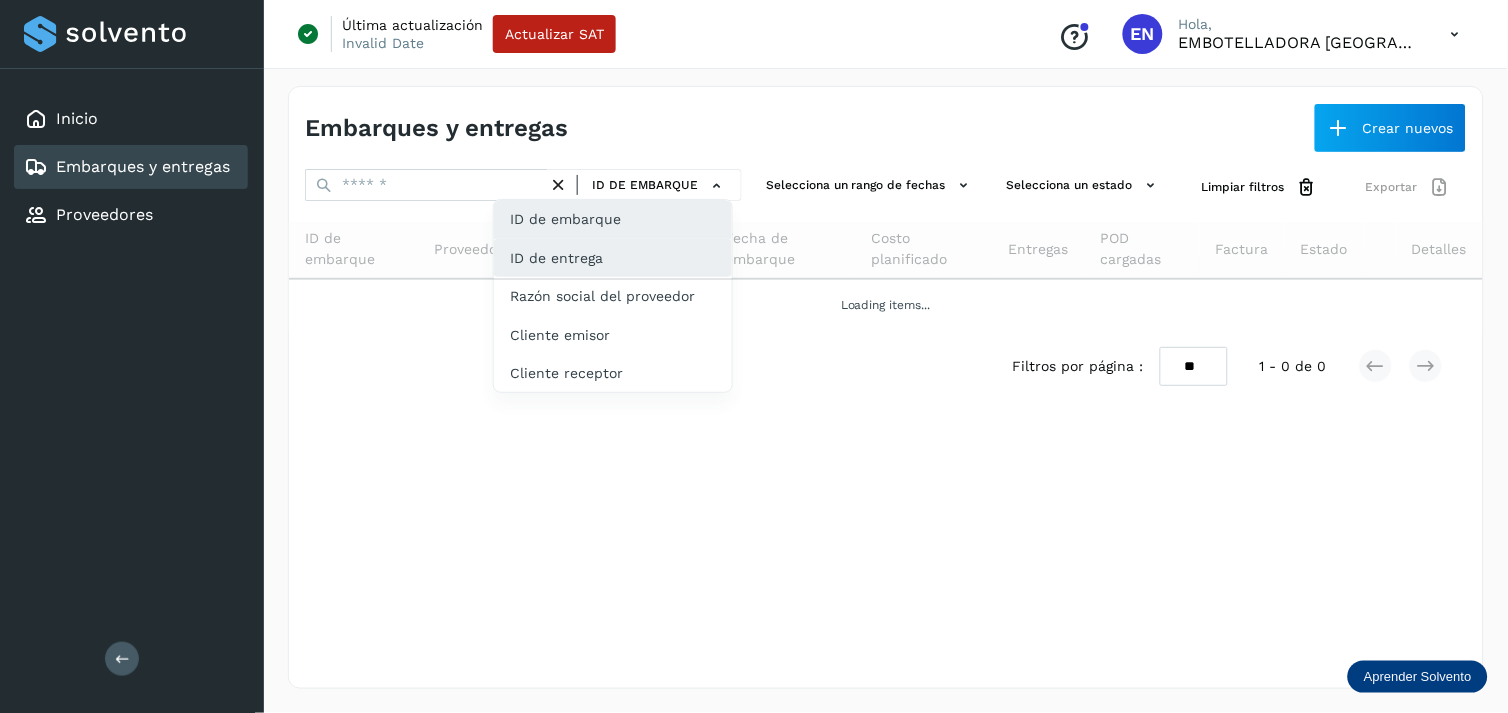 click on "ID de entrega" 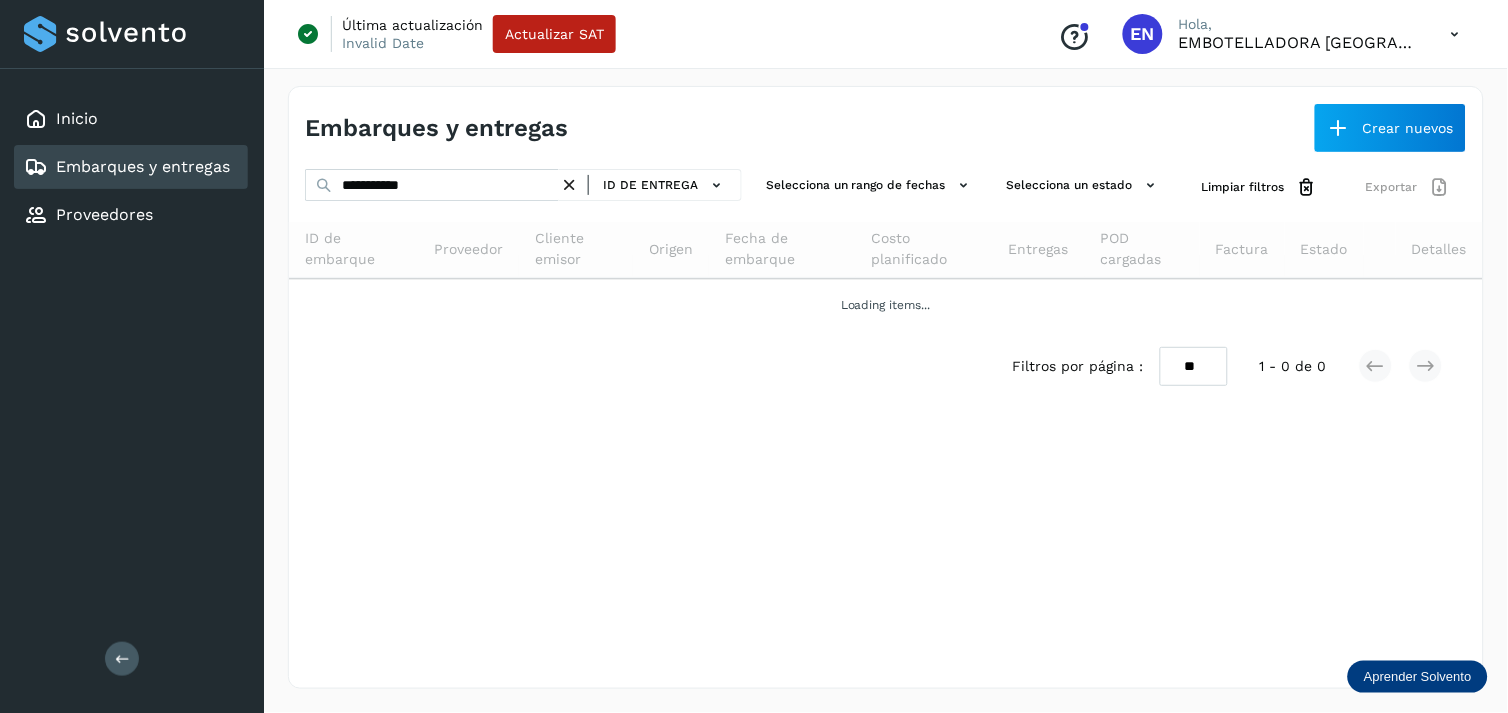 click on "ID de entrega" at bounding box center (650, 185) 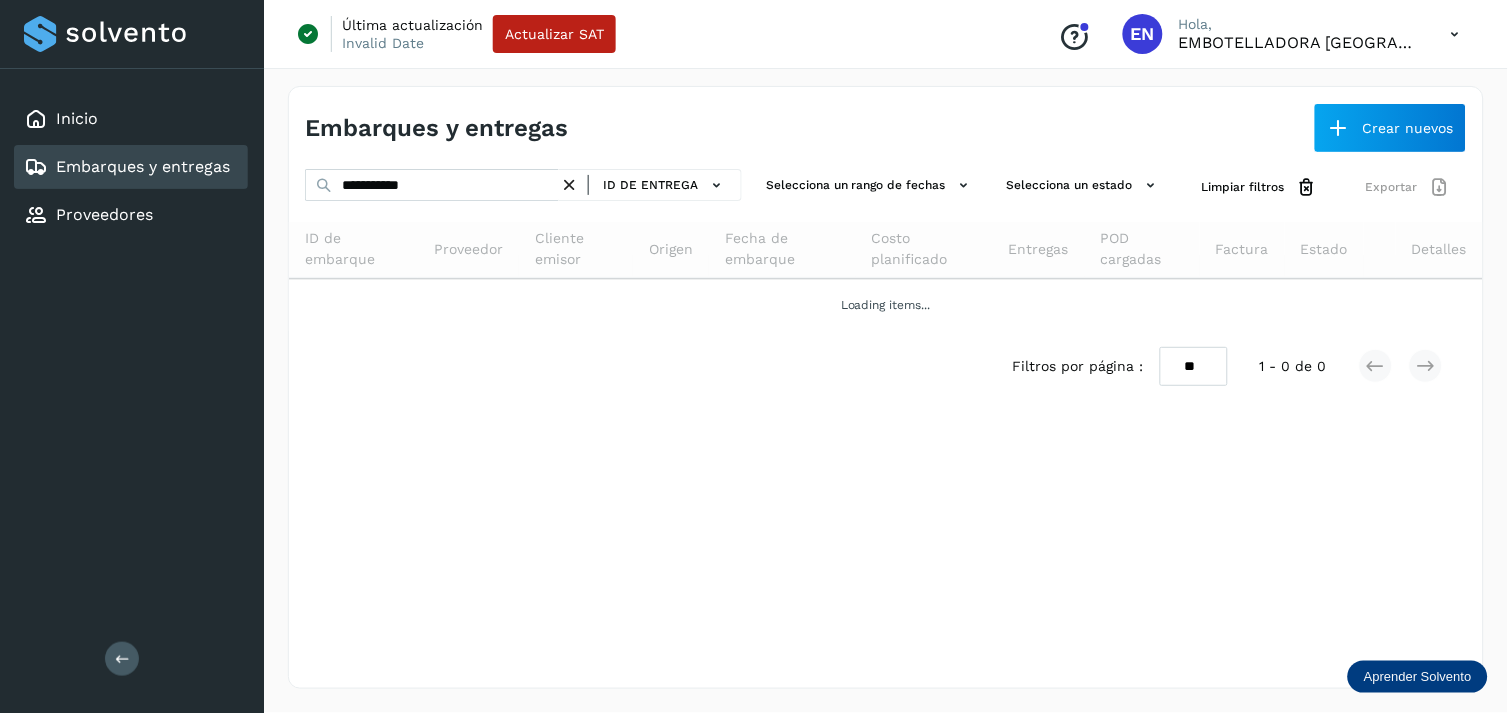 click at bounding box center [569, 185] 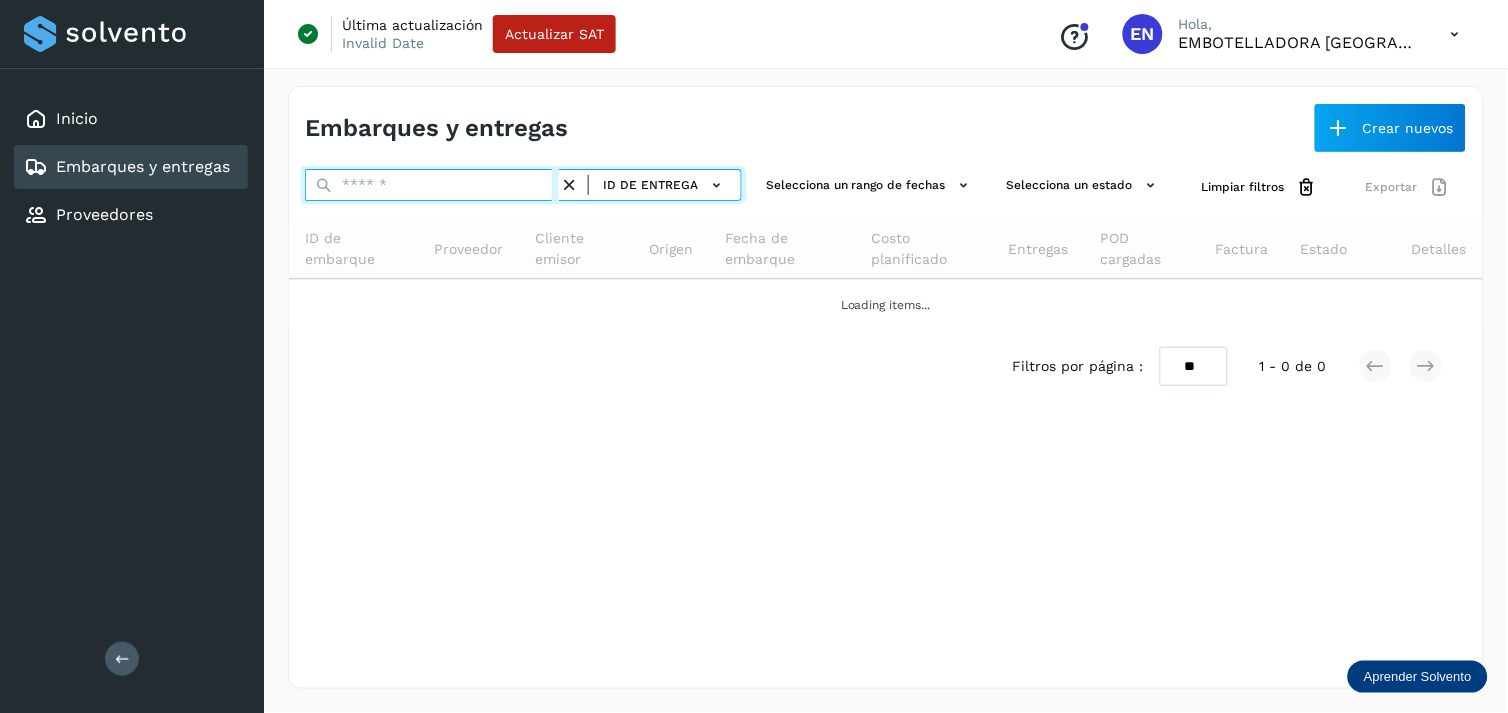 click at bounding box center (432, 185) 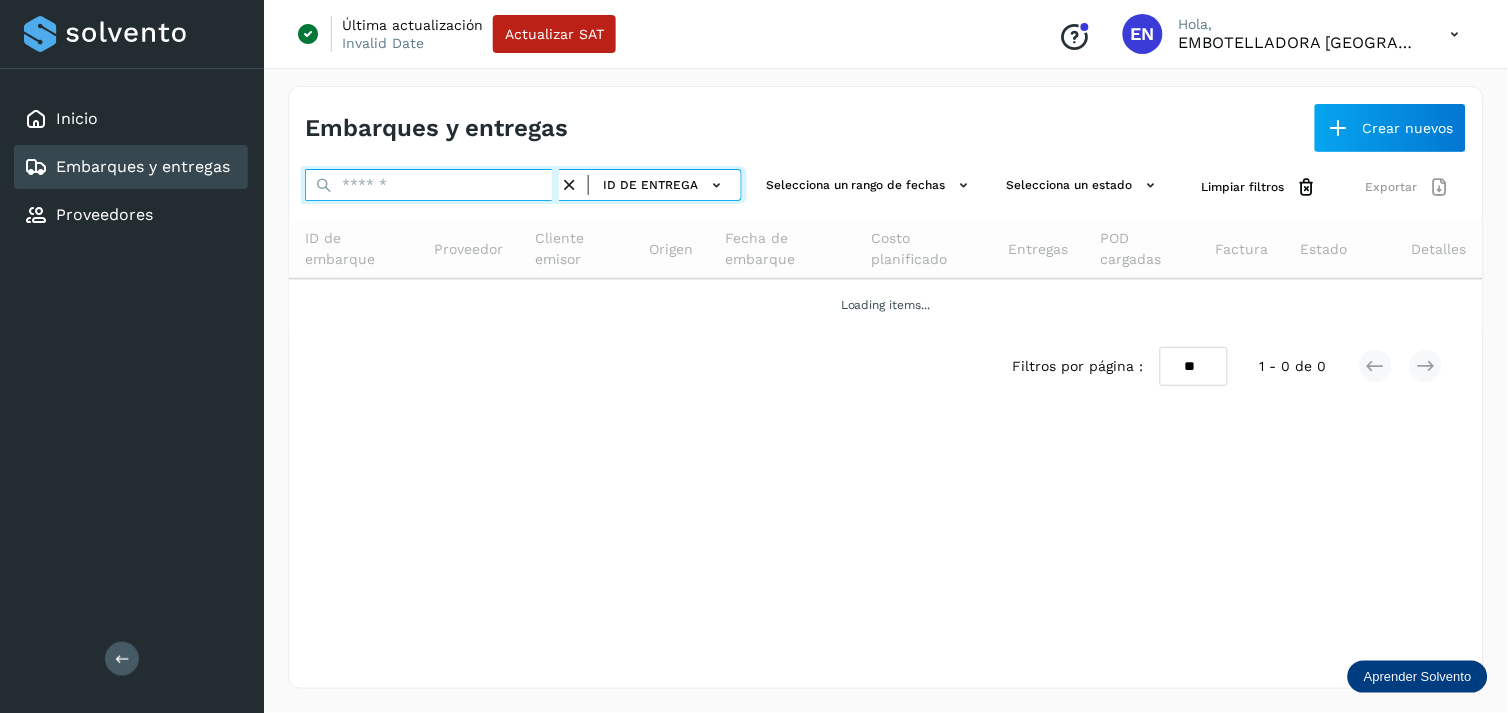 paste on "**********" 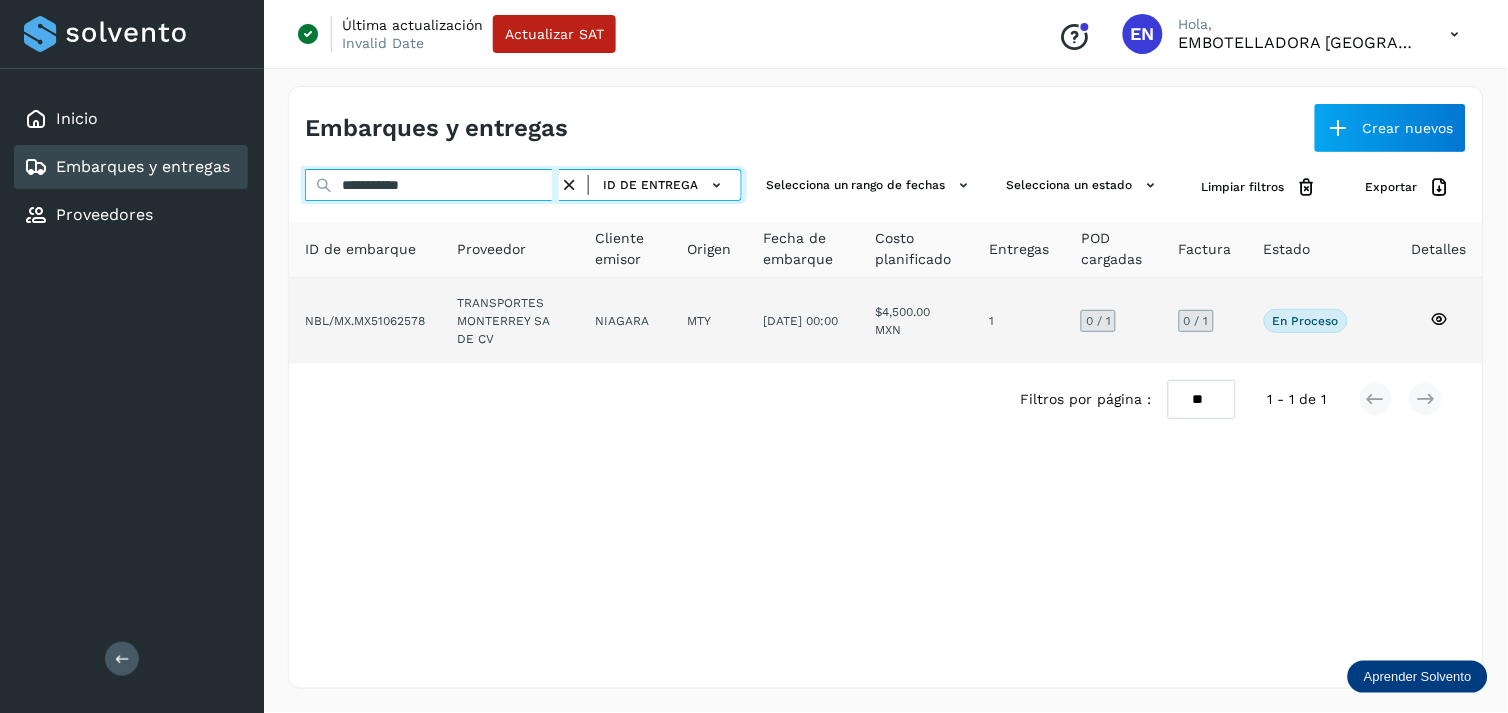 type on "**********" 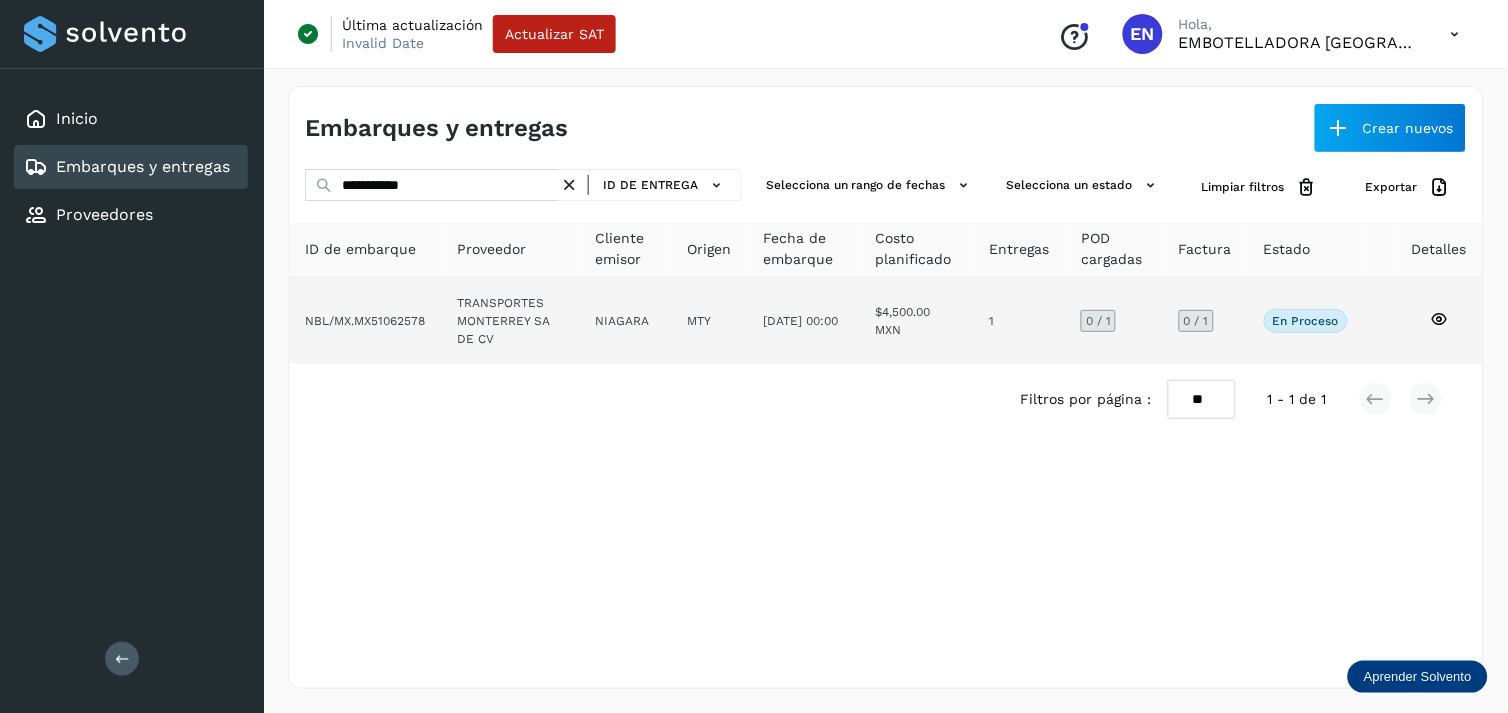 click on "TRANSPORTES MONTERREY SA DE CV" 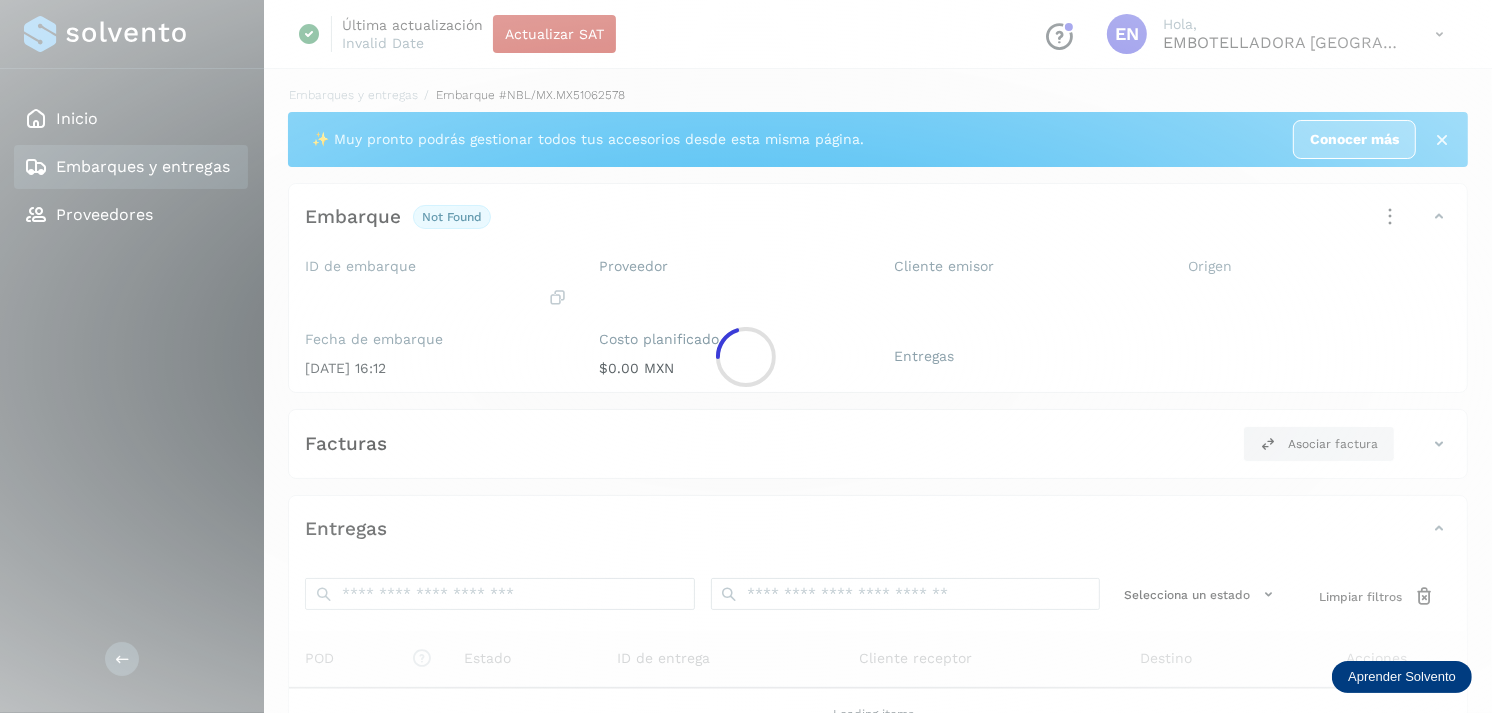 click 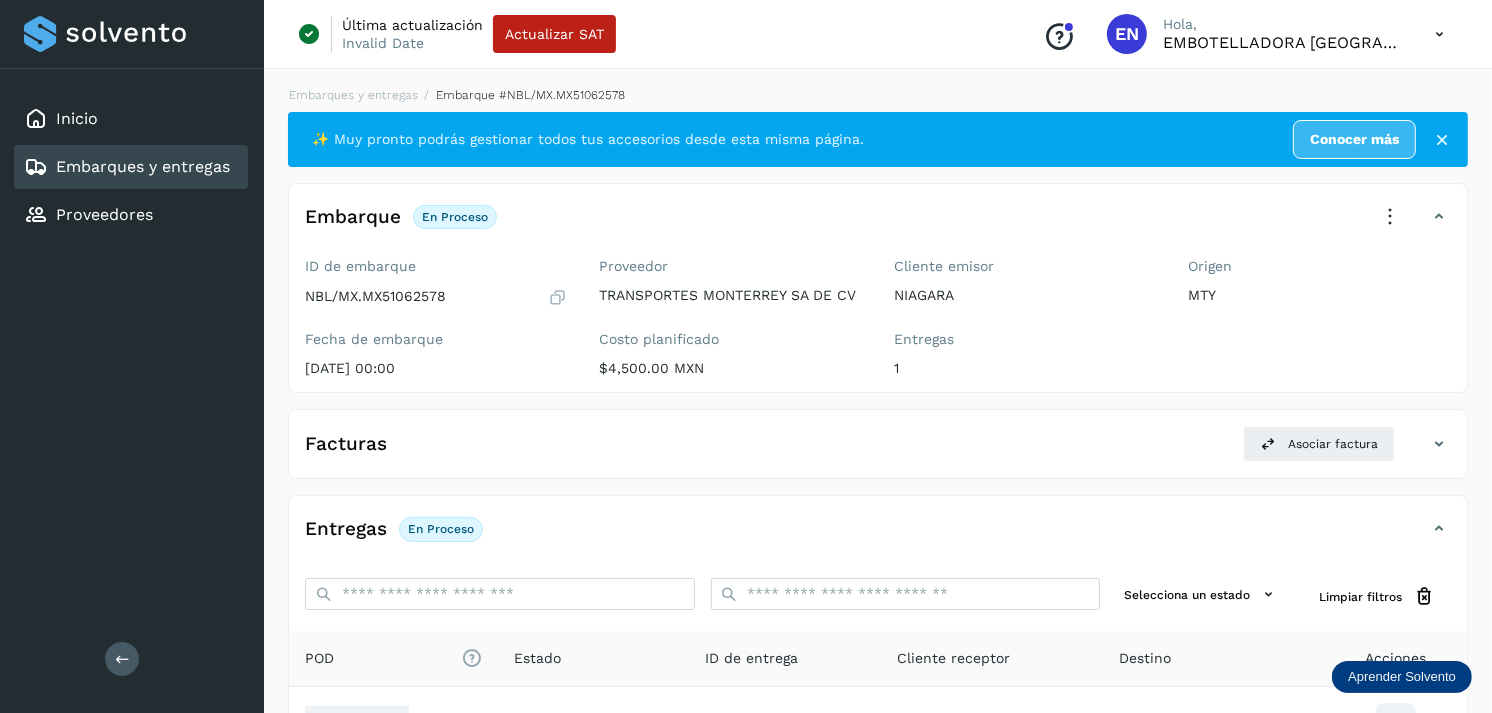 click on "Embarques y entregas" at bounding box center [143, 166] 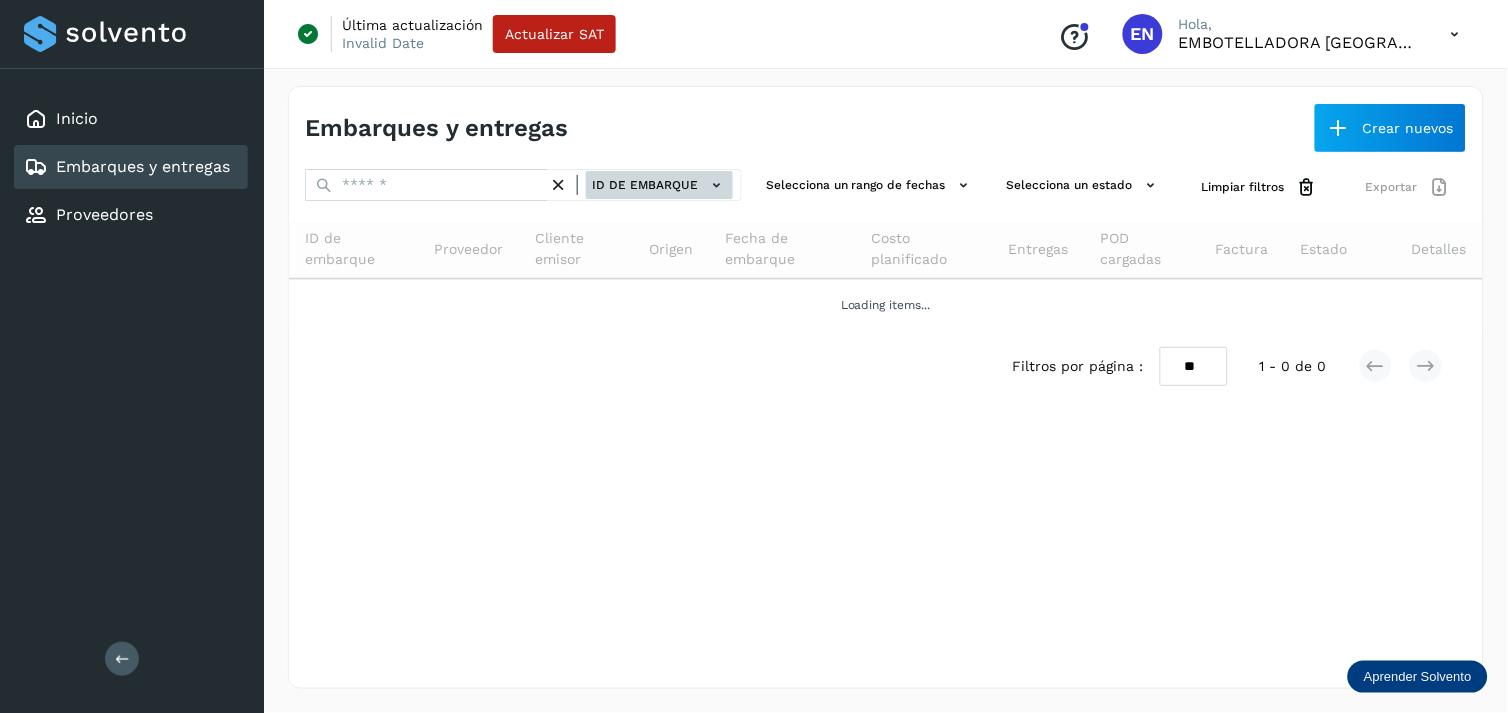 click on "ID de embarque" 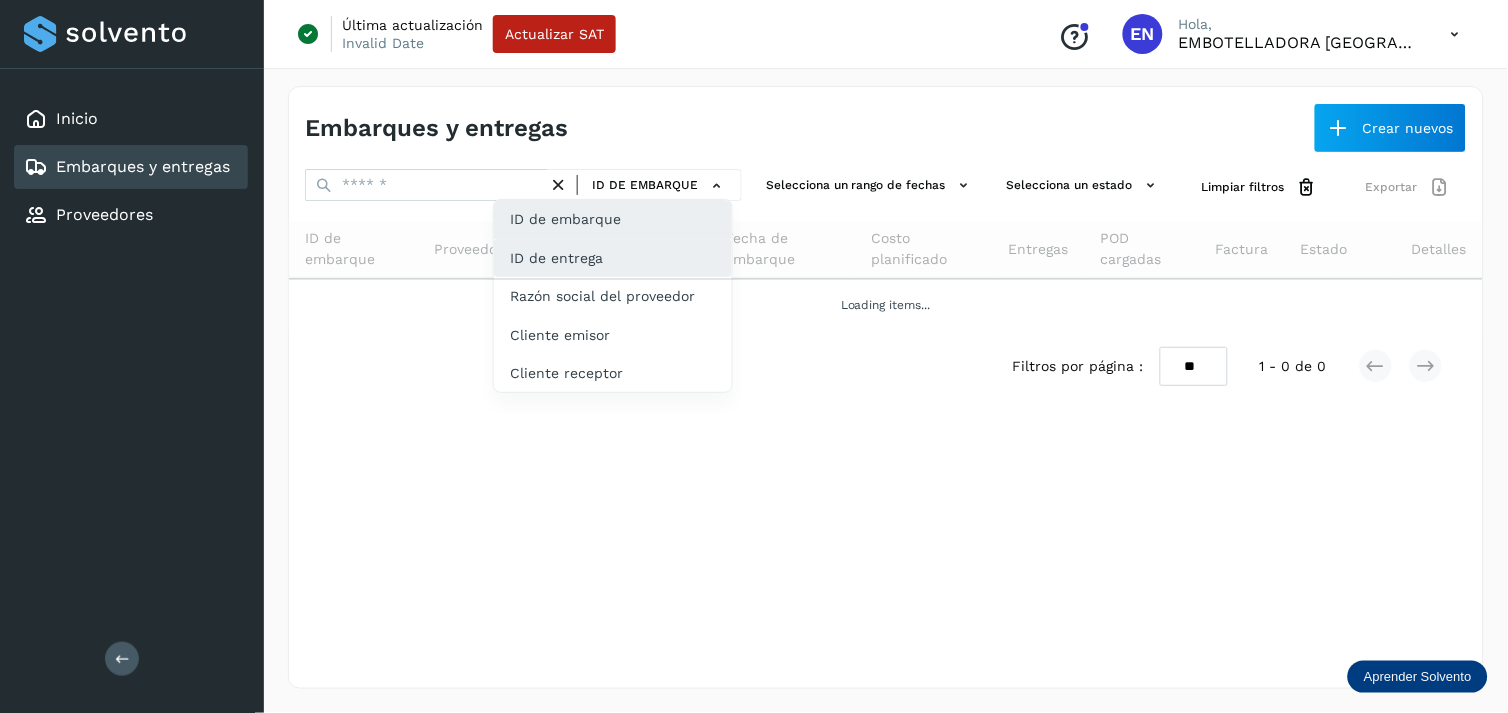 click on "ID de embarque" 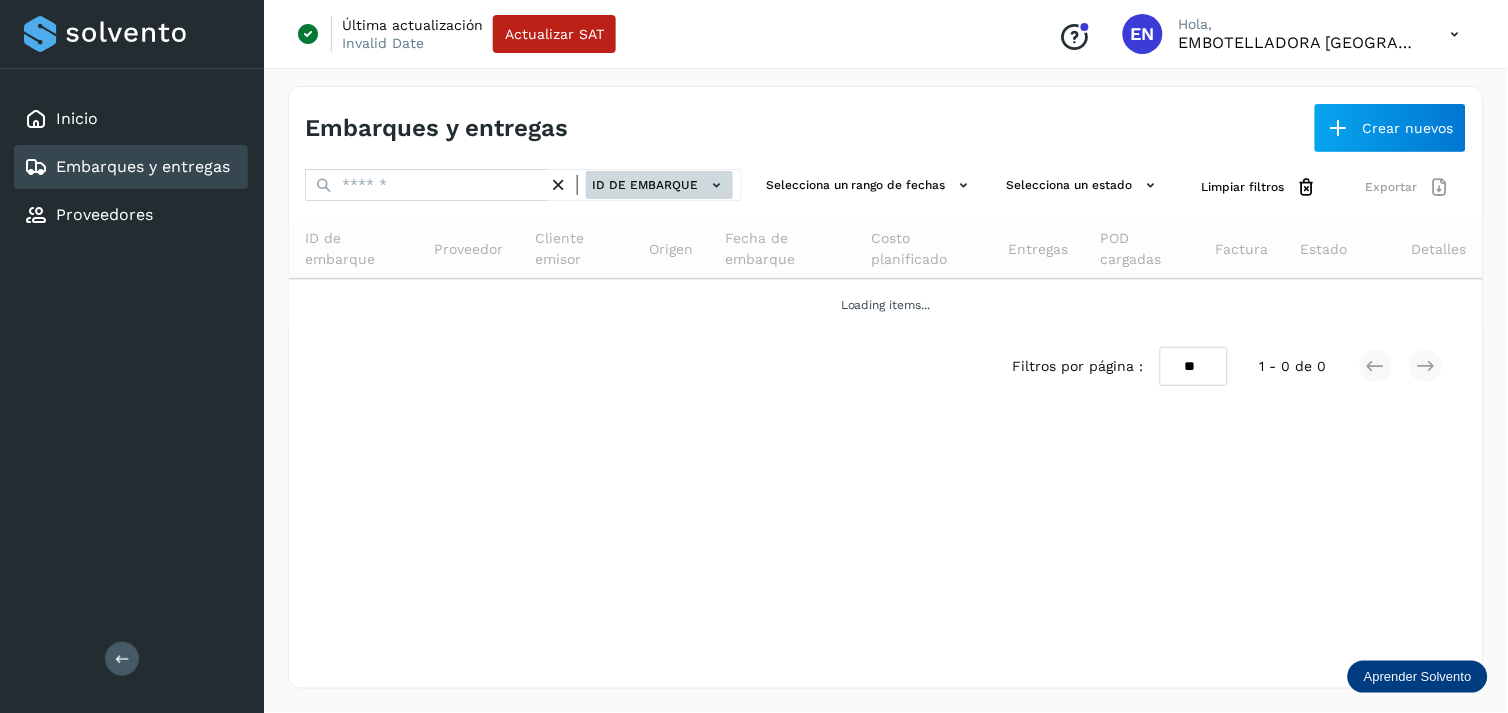 click on "ID de embarque" at bounding box center [659, 185] 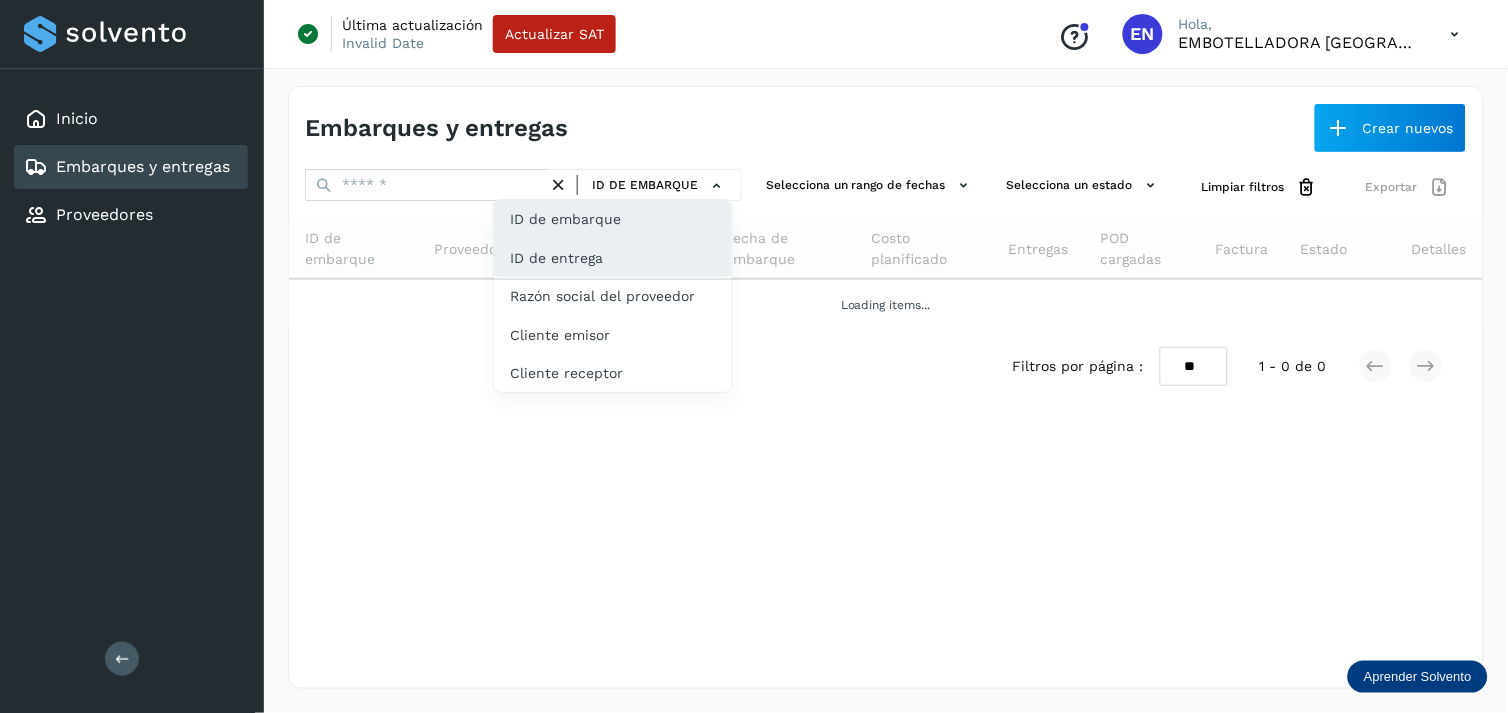 click on "ID de entrega" 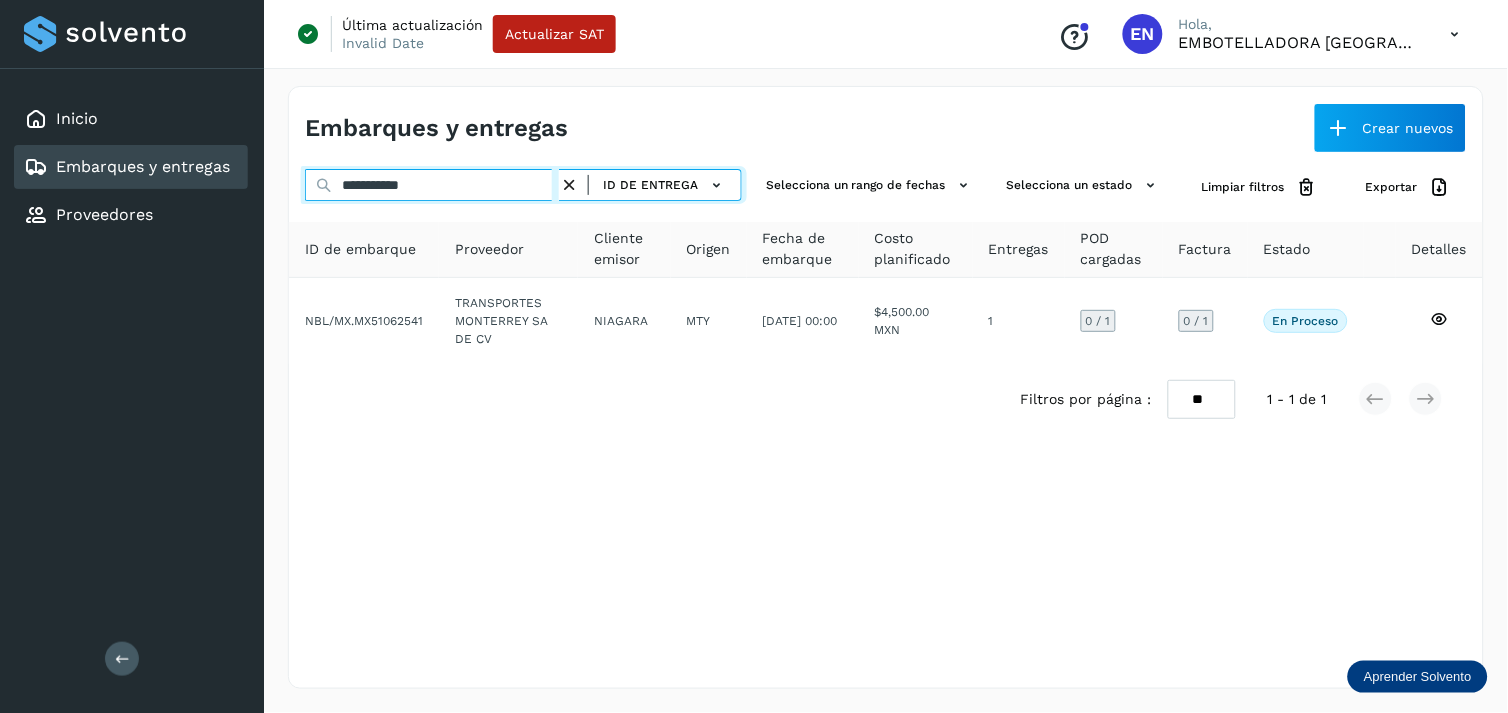 click on "**********" at bounding box center (432, 185) 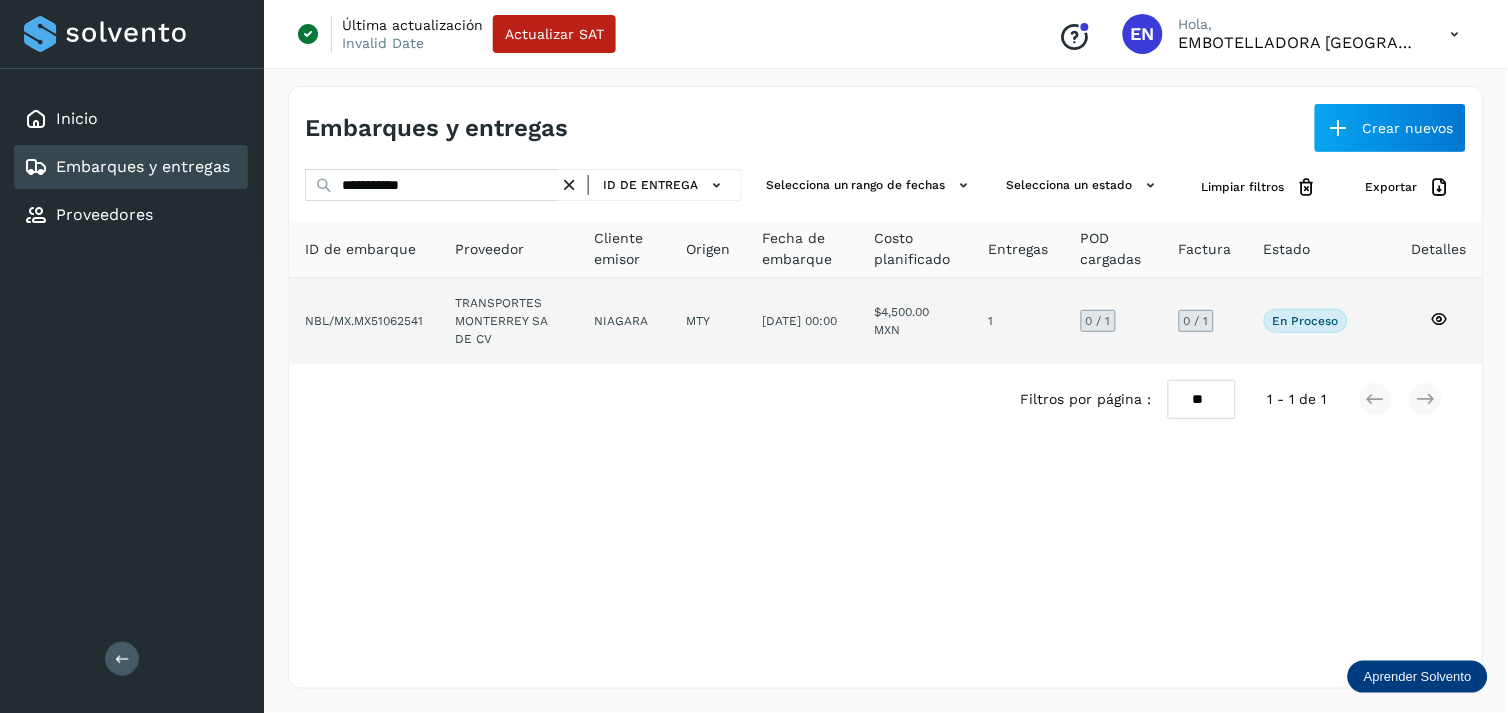 click on "TRANSPORTES MONTERREY SA DE CV" 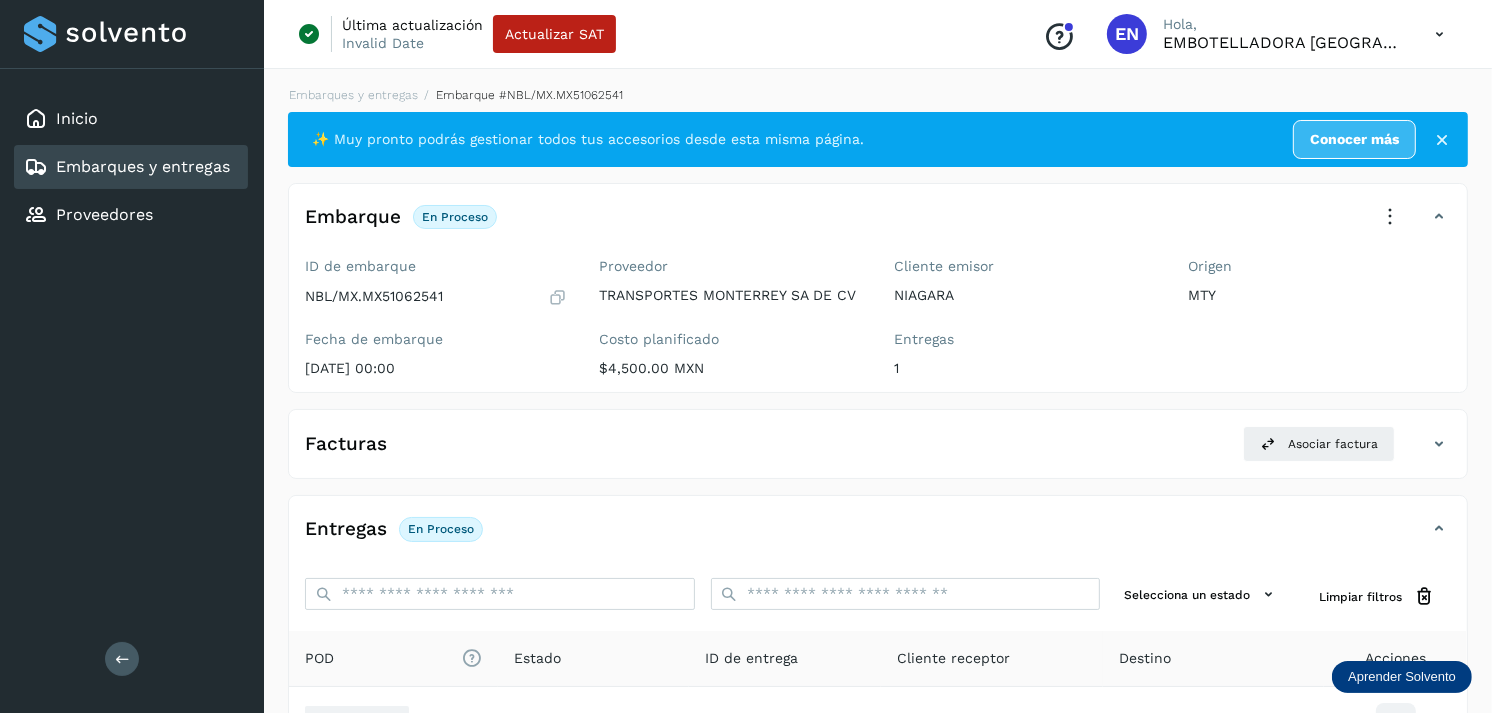 scroll, scrollTop: 243, scrollLeft: 0, axis: vertical 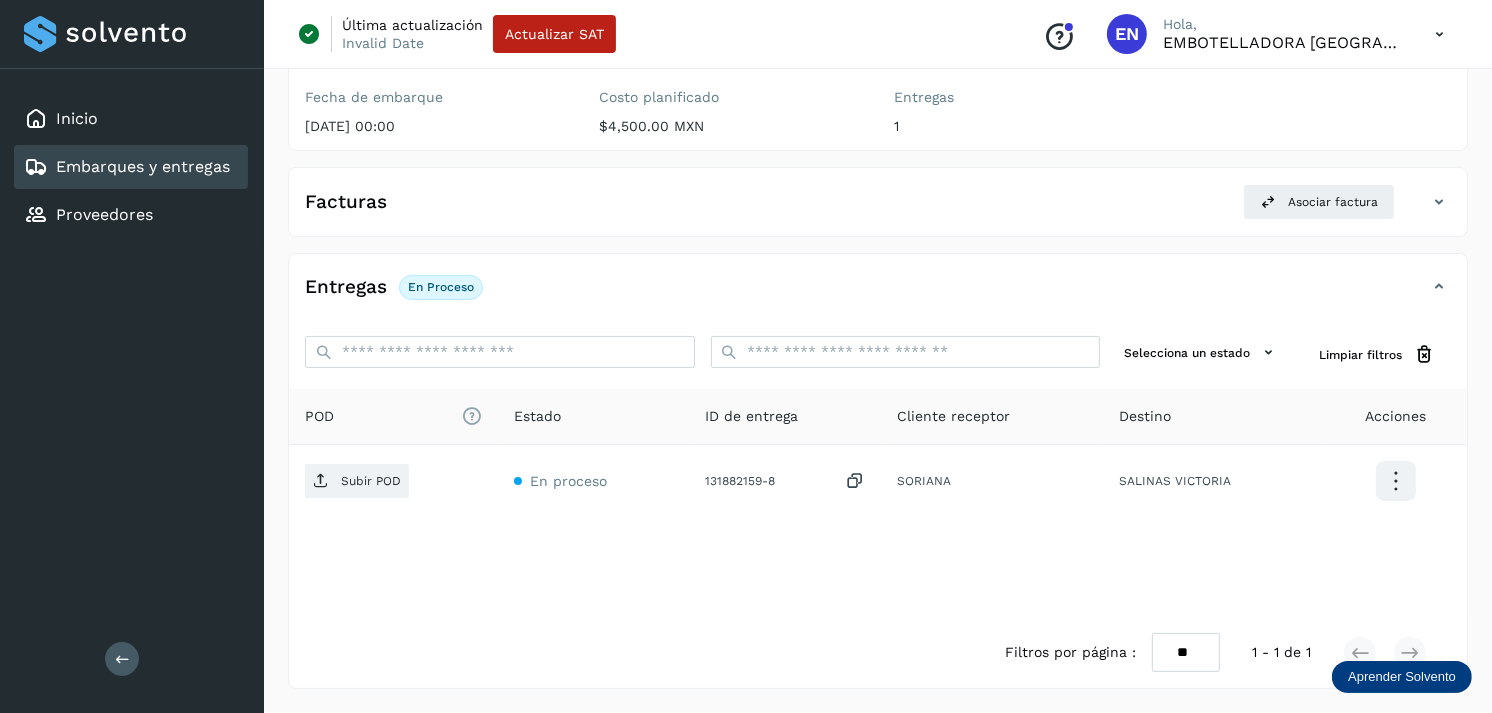 click on "Embarques y entregas" at bounding box center (143, 166) 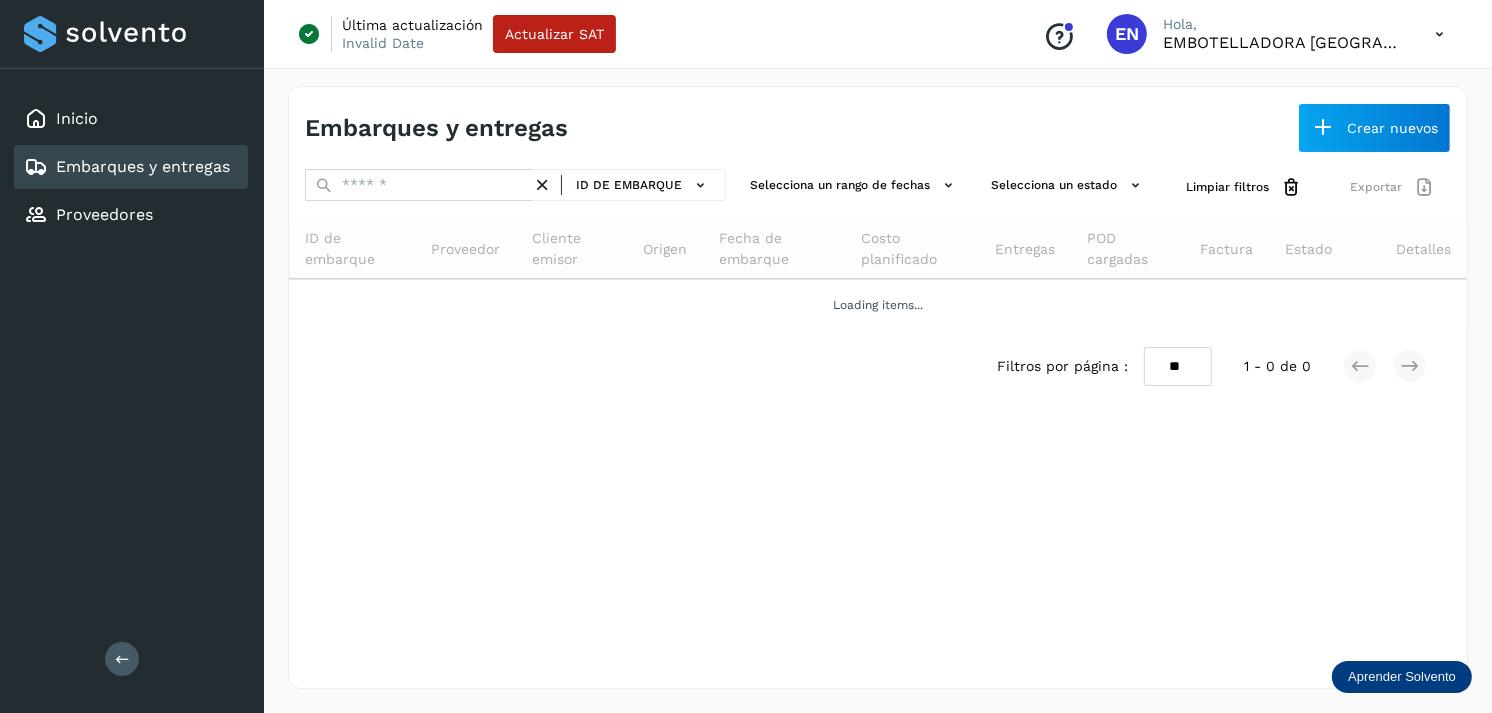 scroll, scrollTop: 0, scrollLeft: 0, axis: both 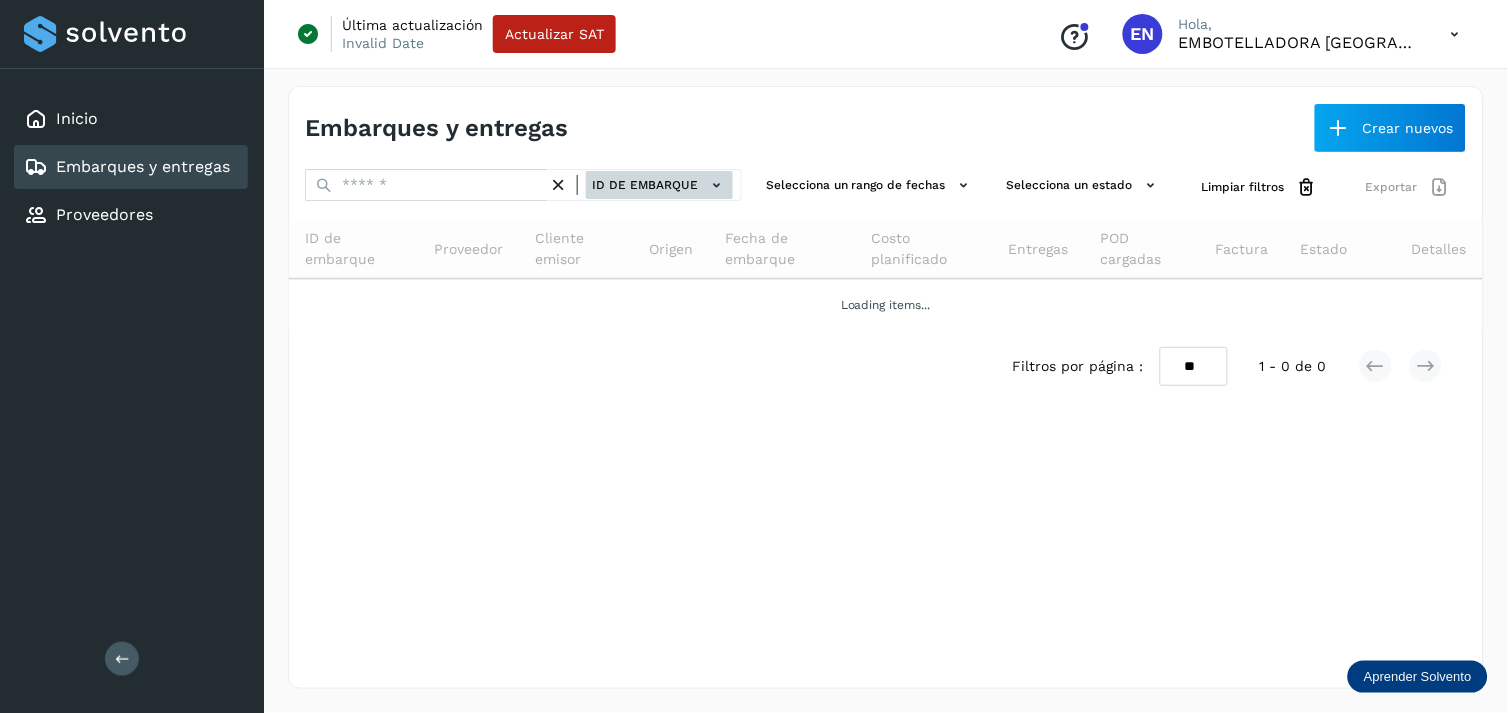 click on "ID de embarque" at bounding box center [659, 185] 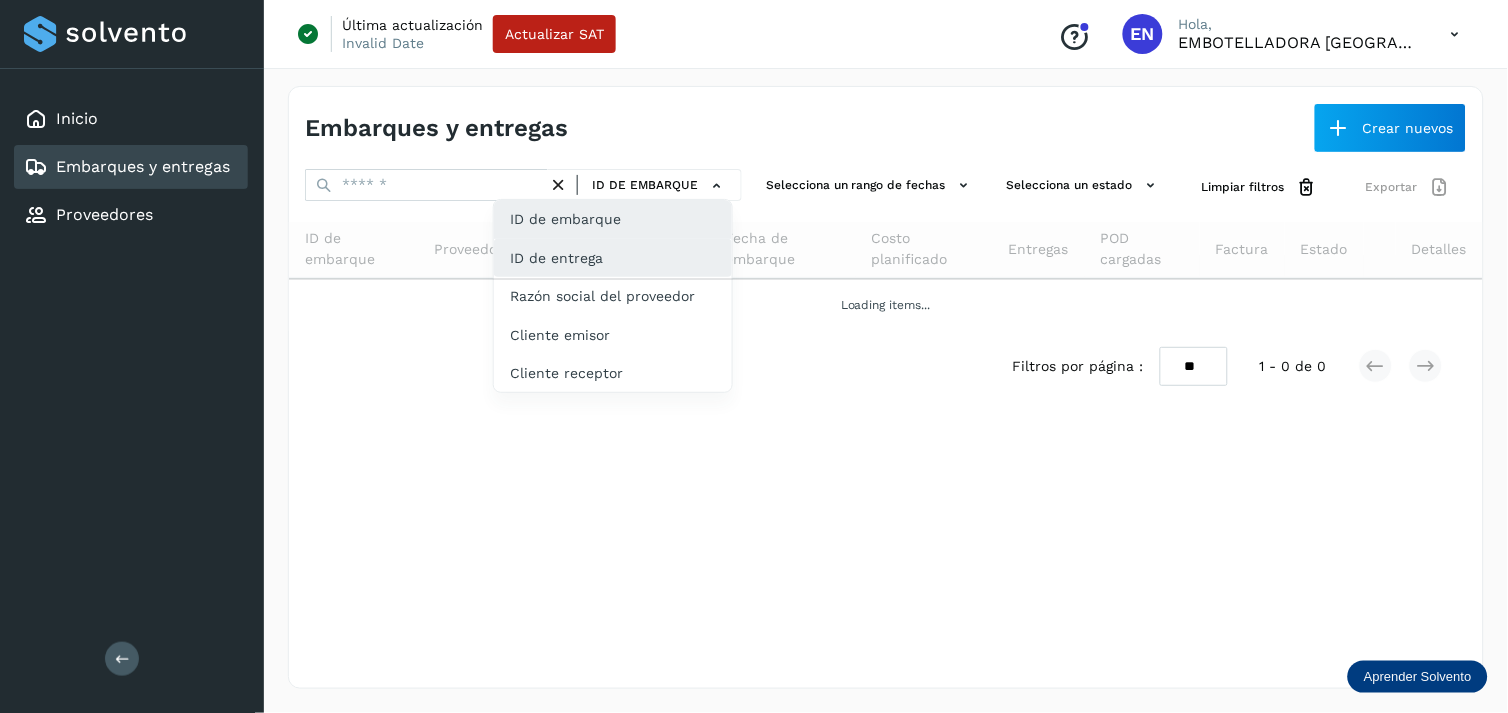 click on "ID de entrega" 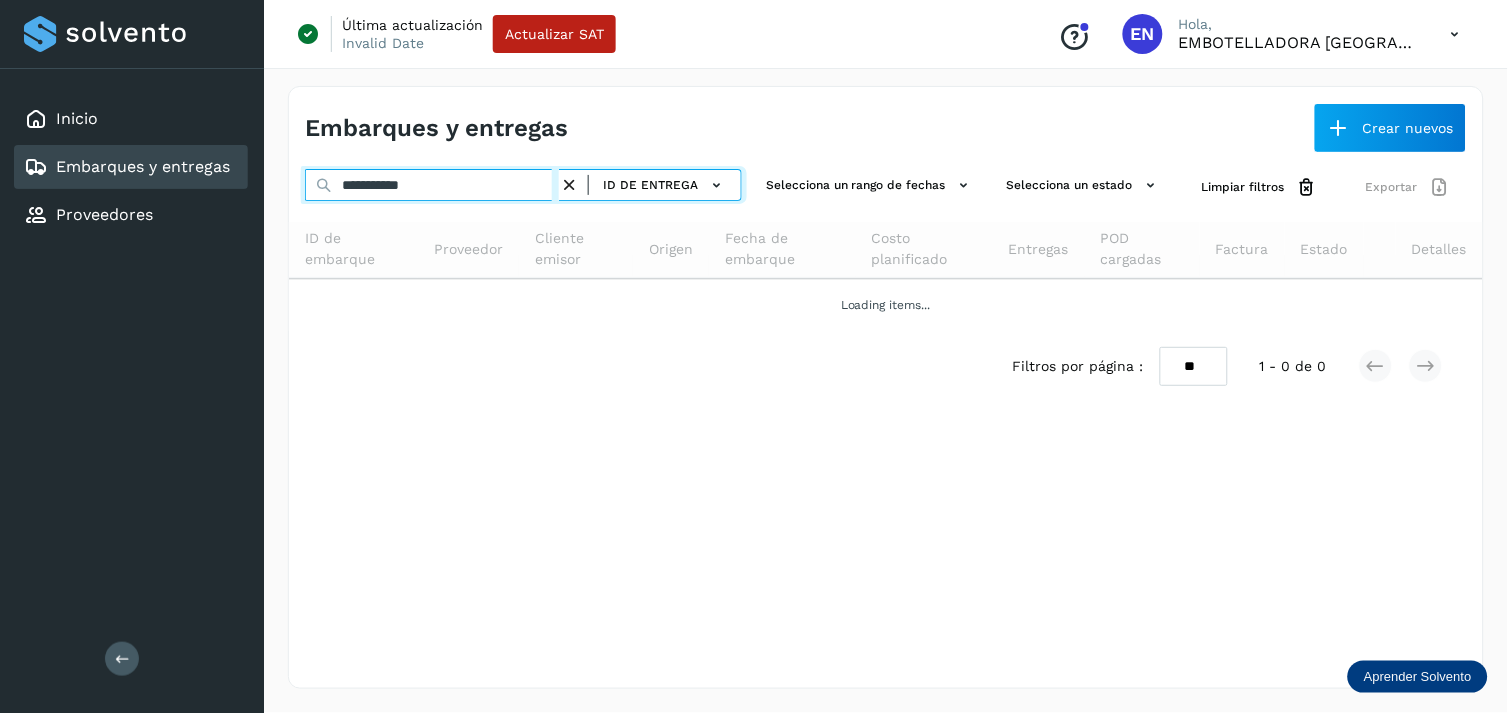 click on "**********" at bounding box center (432, 185) 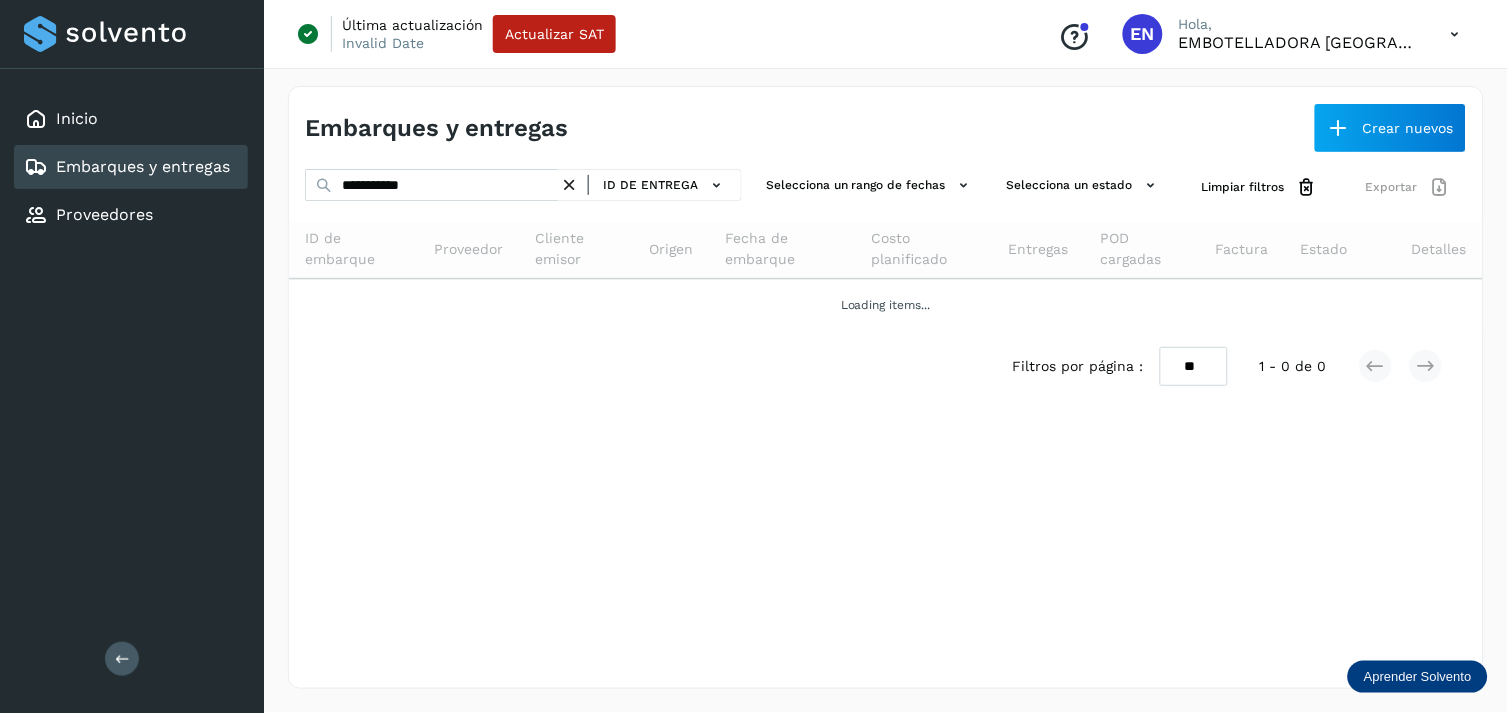click on "ID de entrega" at bounding box center (650, 185) 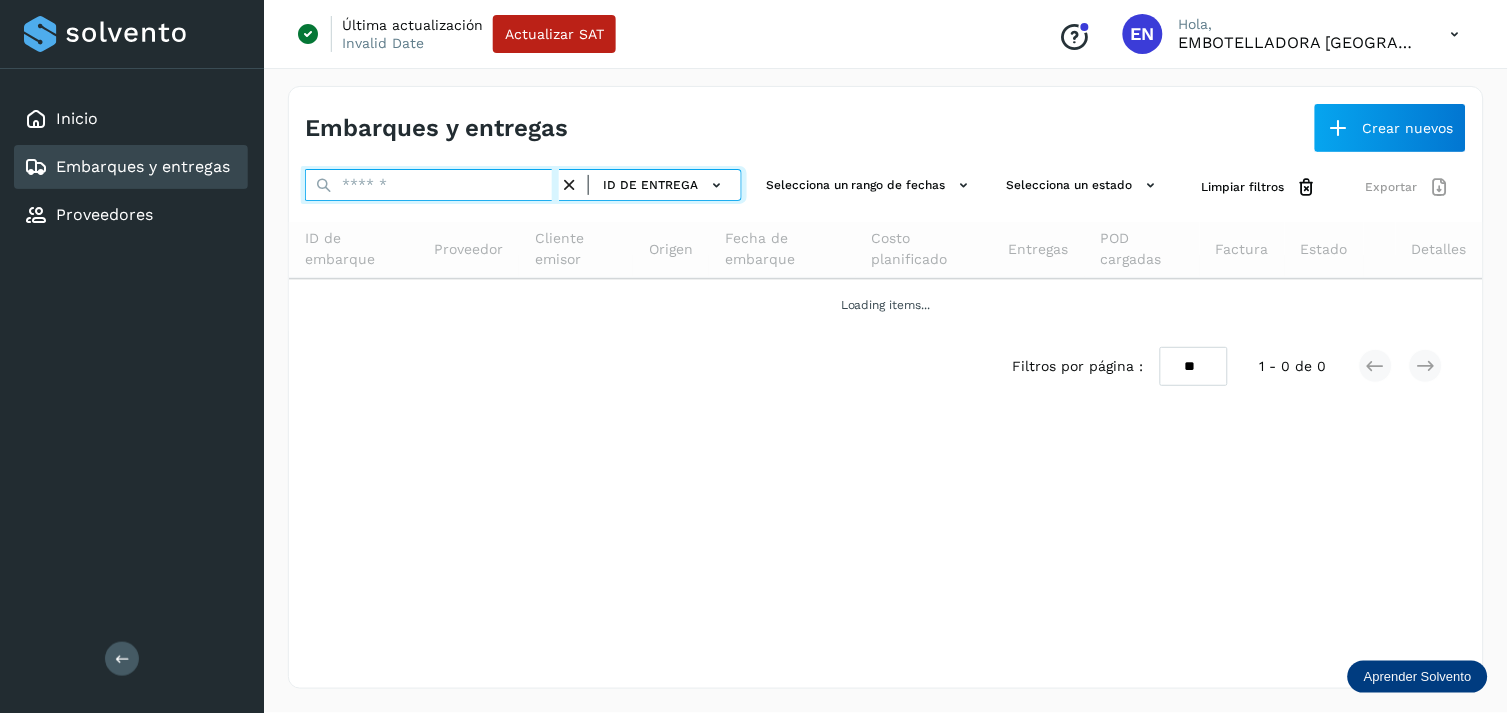 click at bounding box center (432, 185) 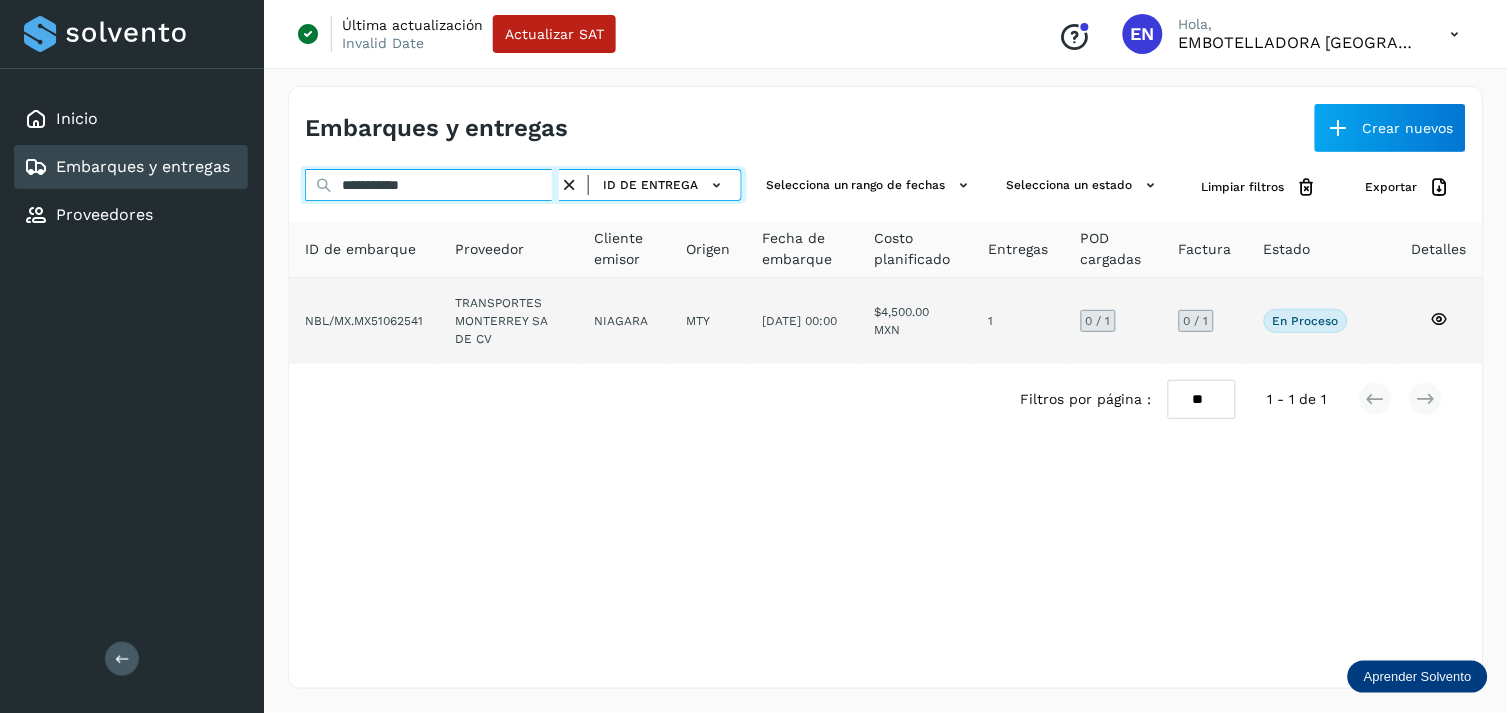 type on "**********" 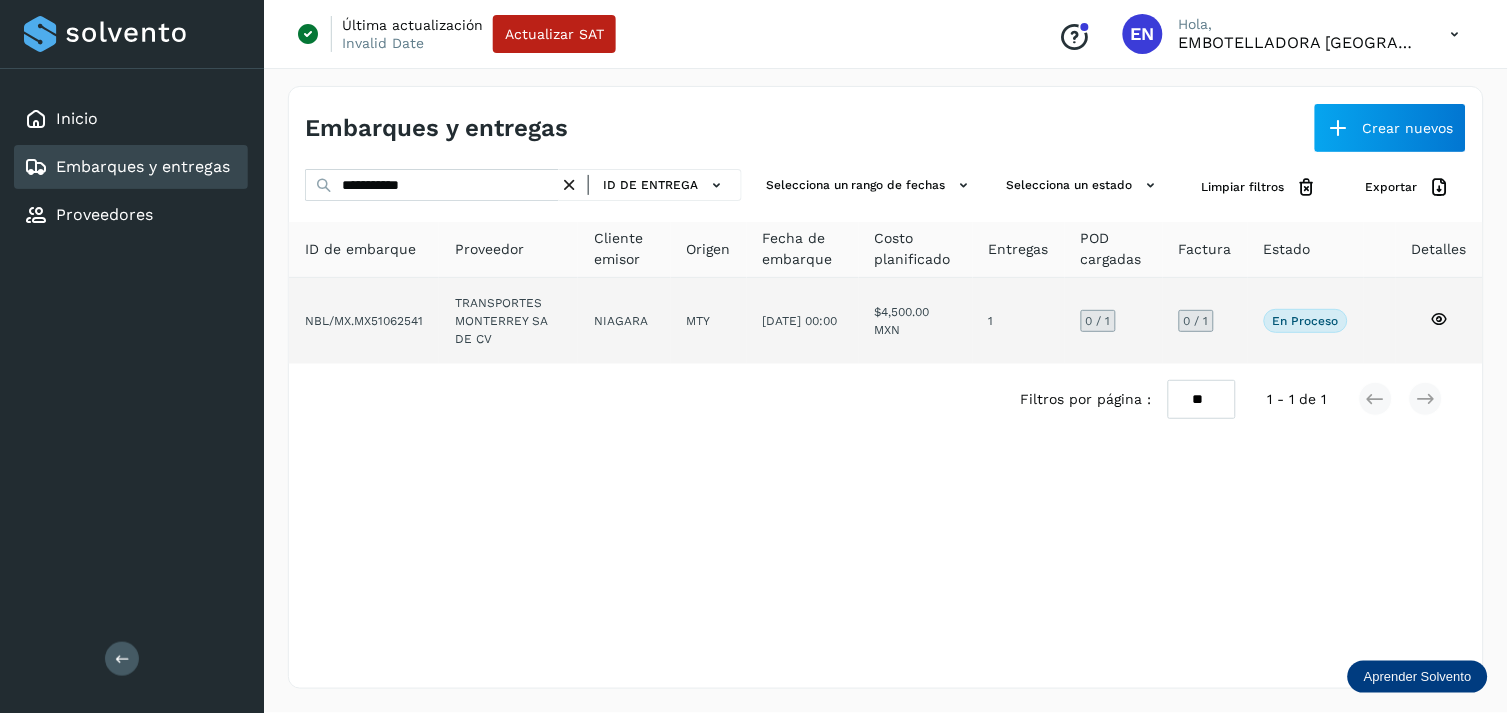 click on "NIAGARA" 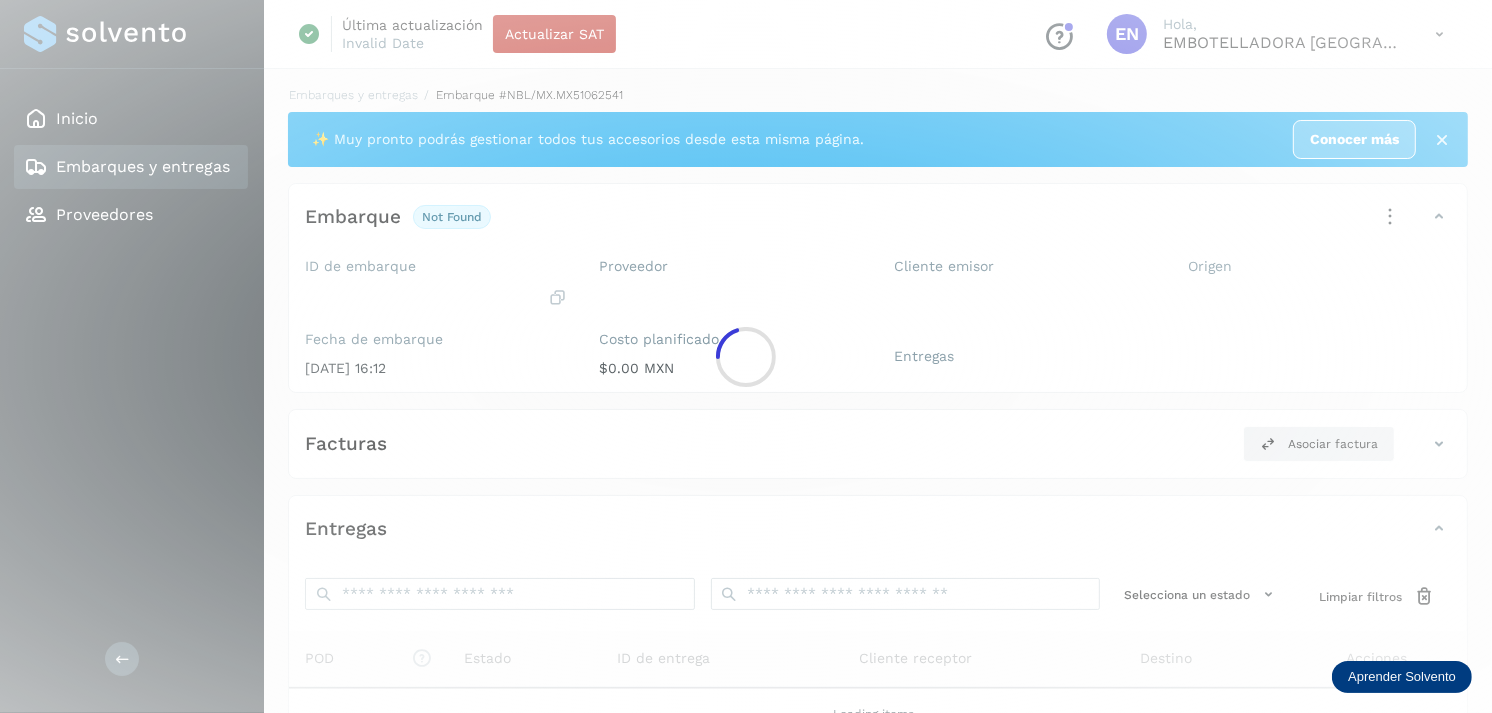 click 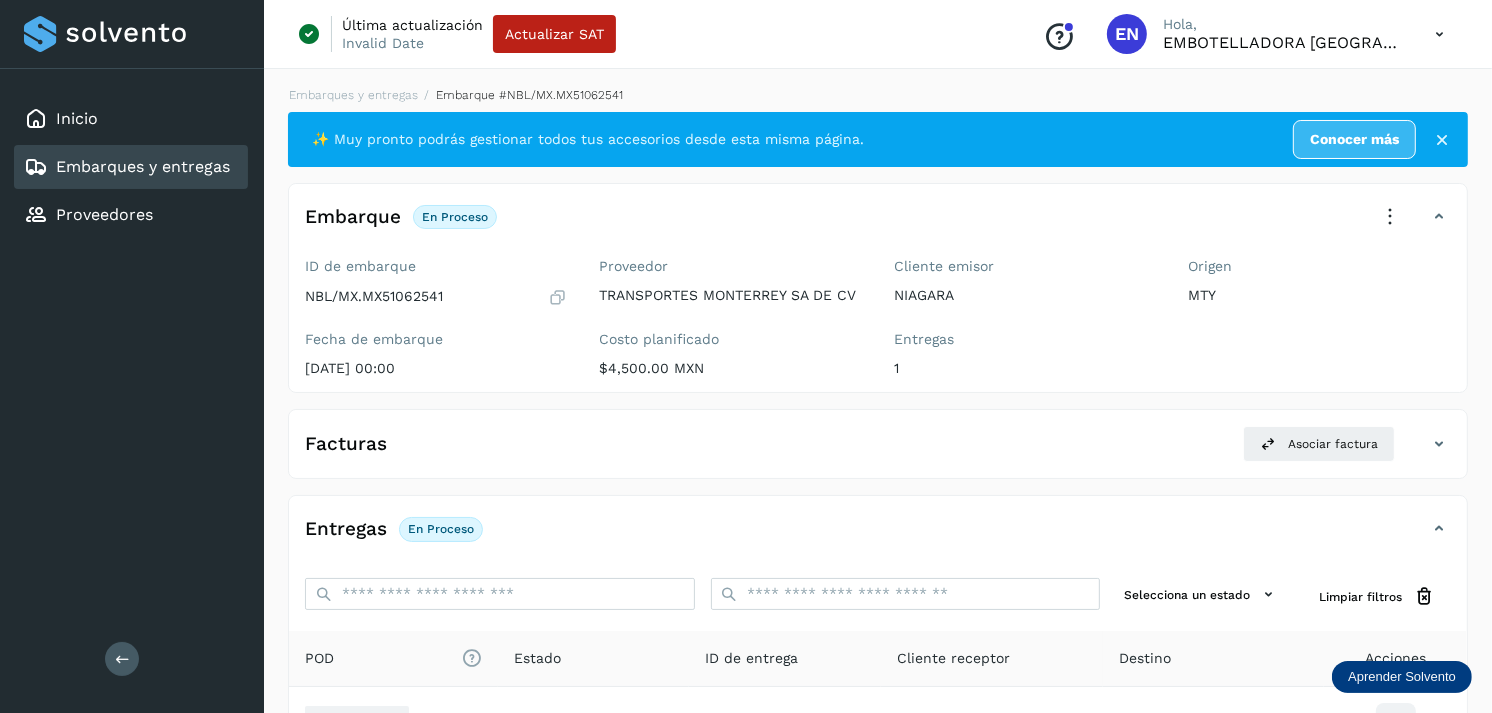 click on "Embarques y entregas" at bounding box center [143, 166] 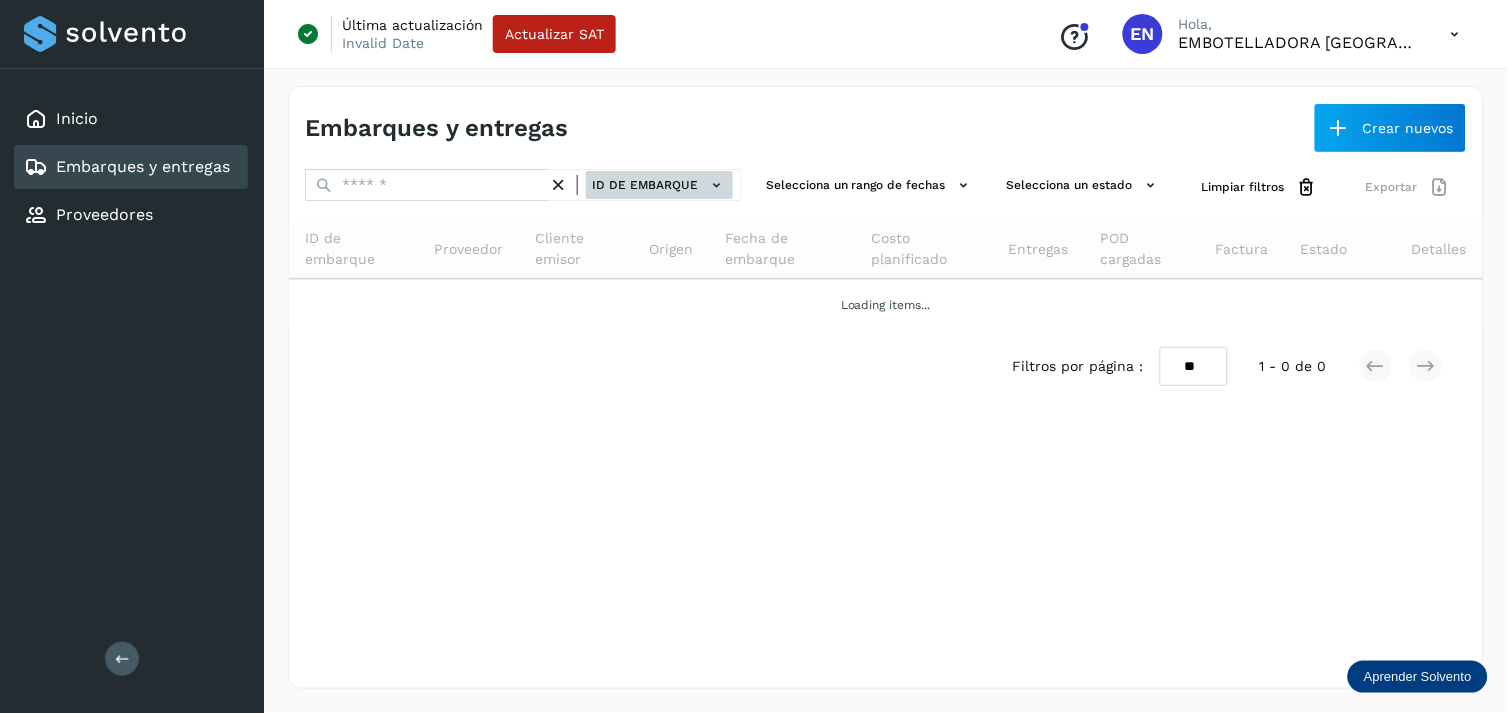 click on "ID de embarque" 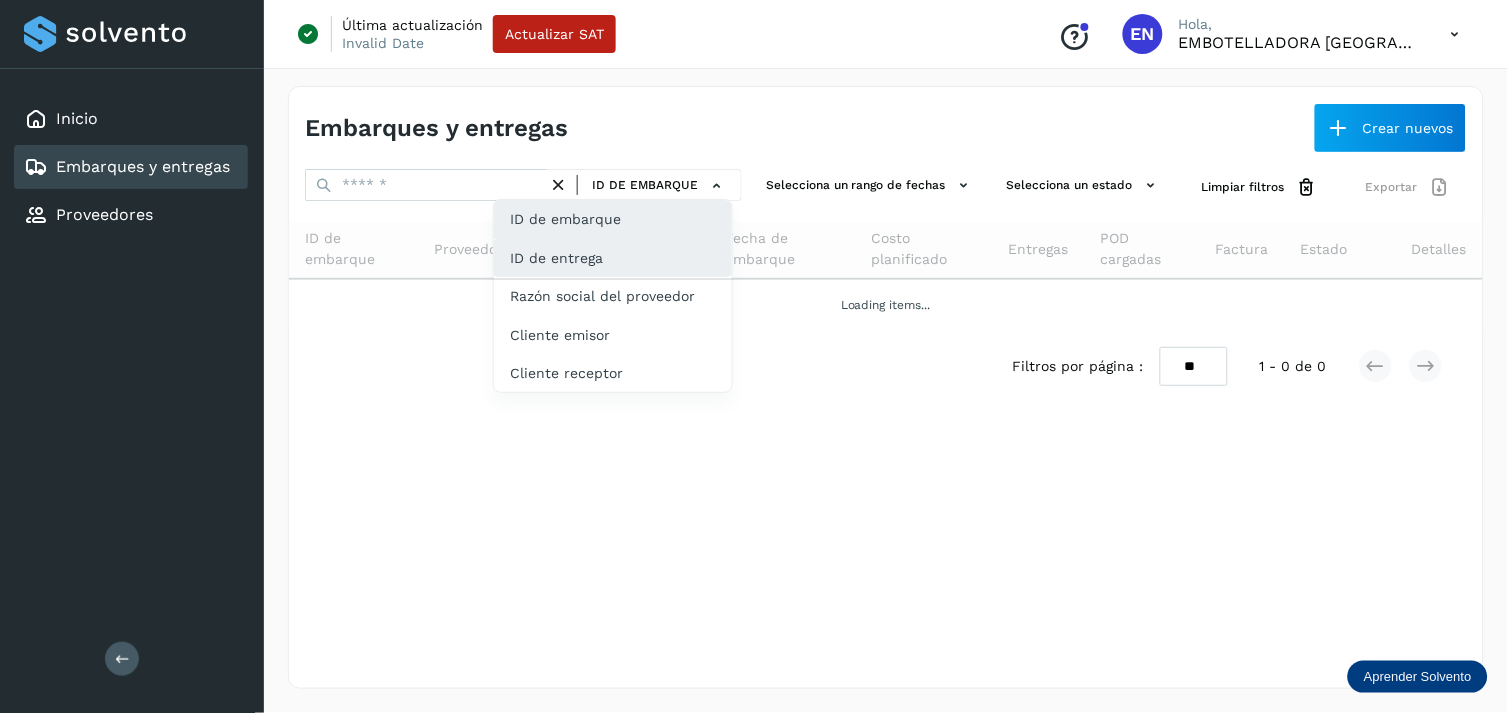 drag, startPoint x: 613, startPoint y: 187, endPoint x: 573, endPoint y: 262, distance: 85 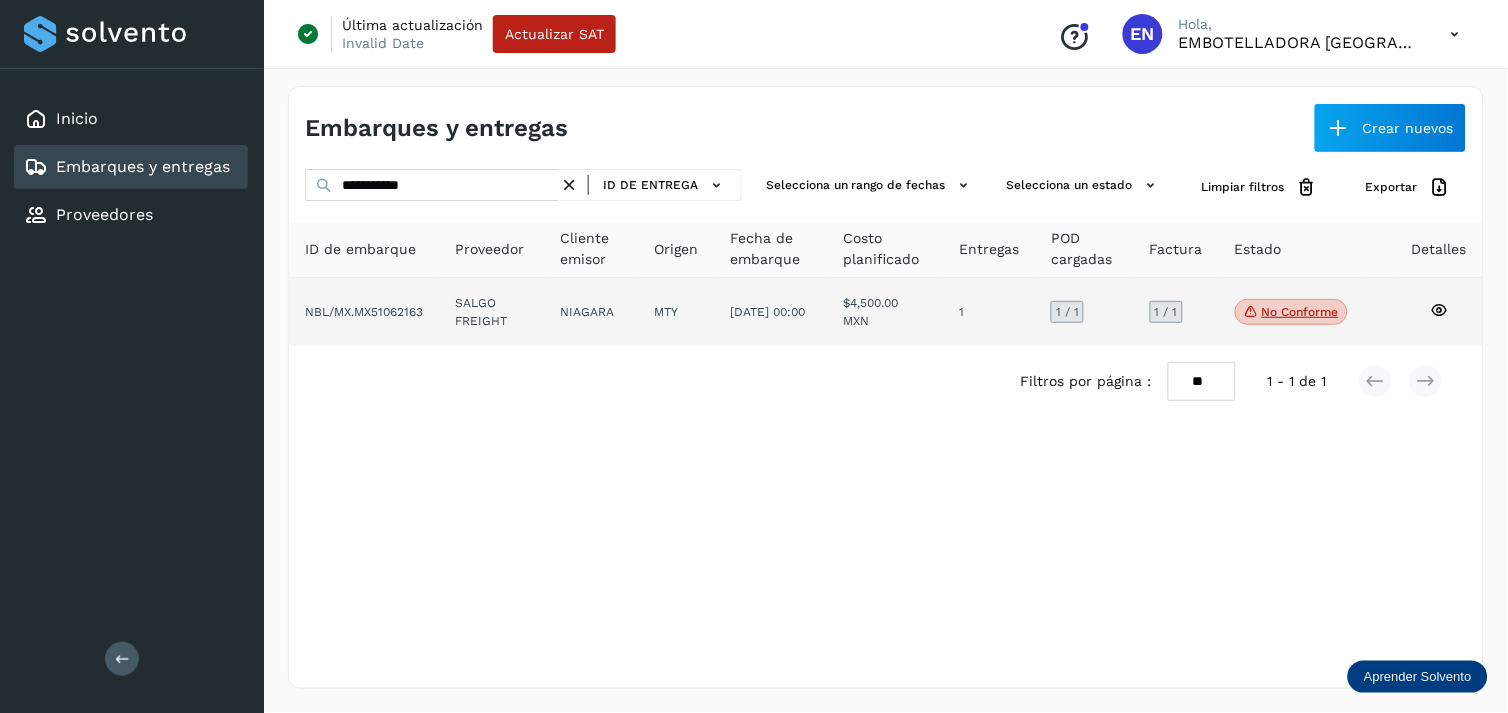 click on "MTY" 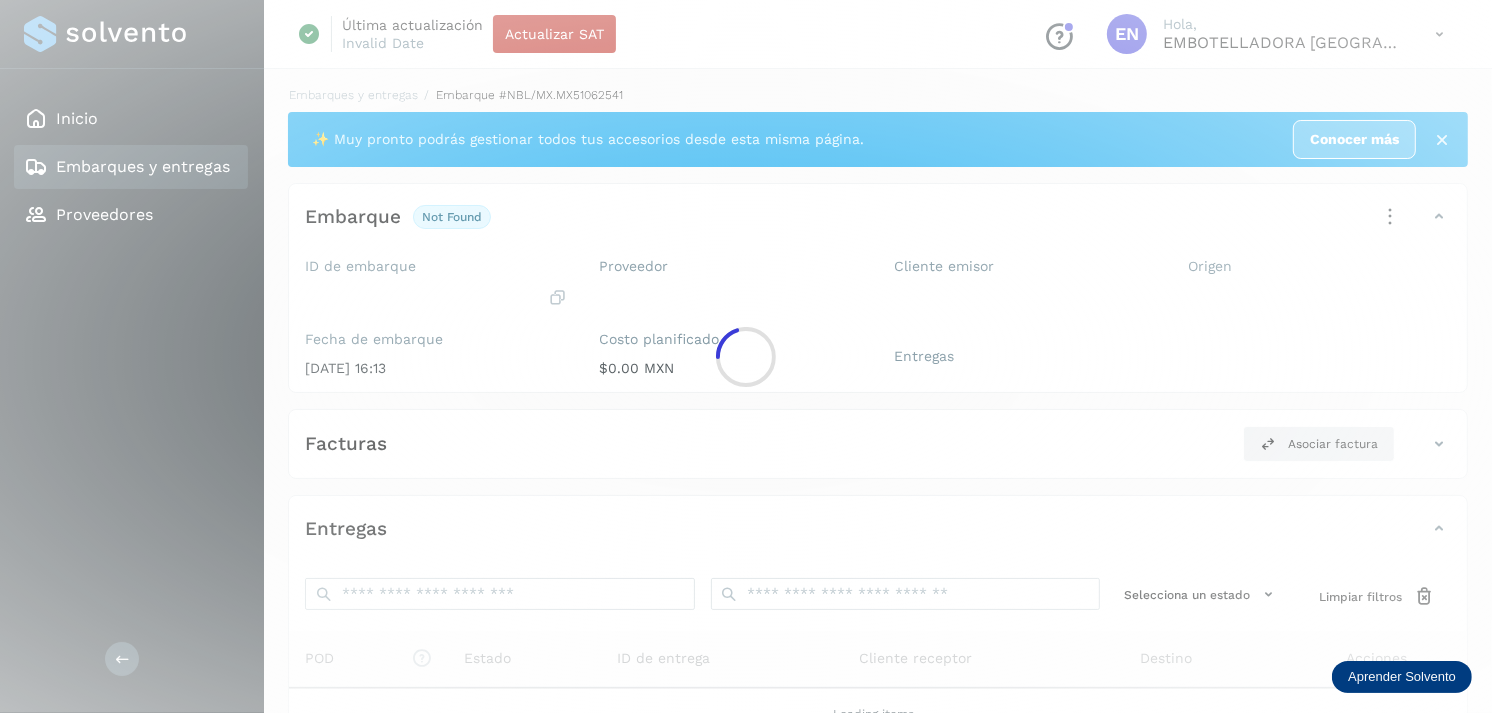 click 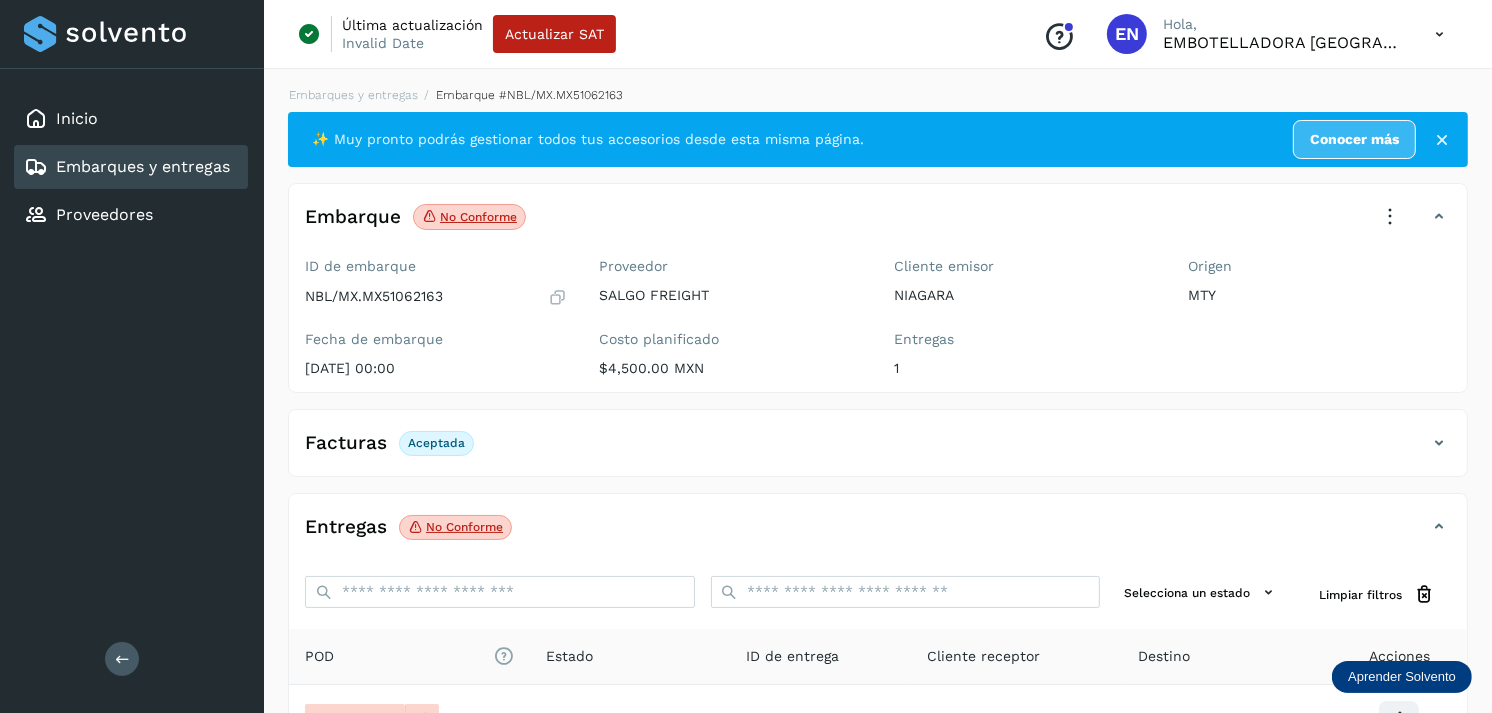 scroll, scrollTop: 241, scrollLeft: 0, axis: vertical 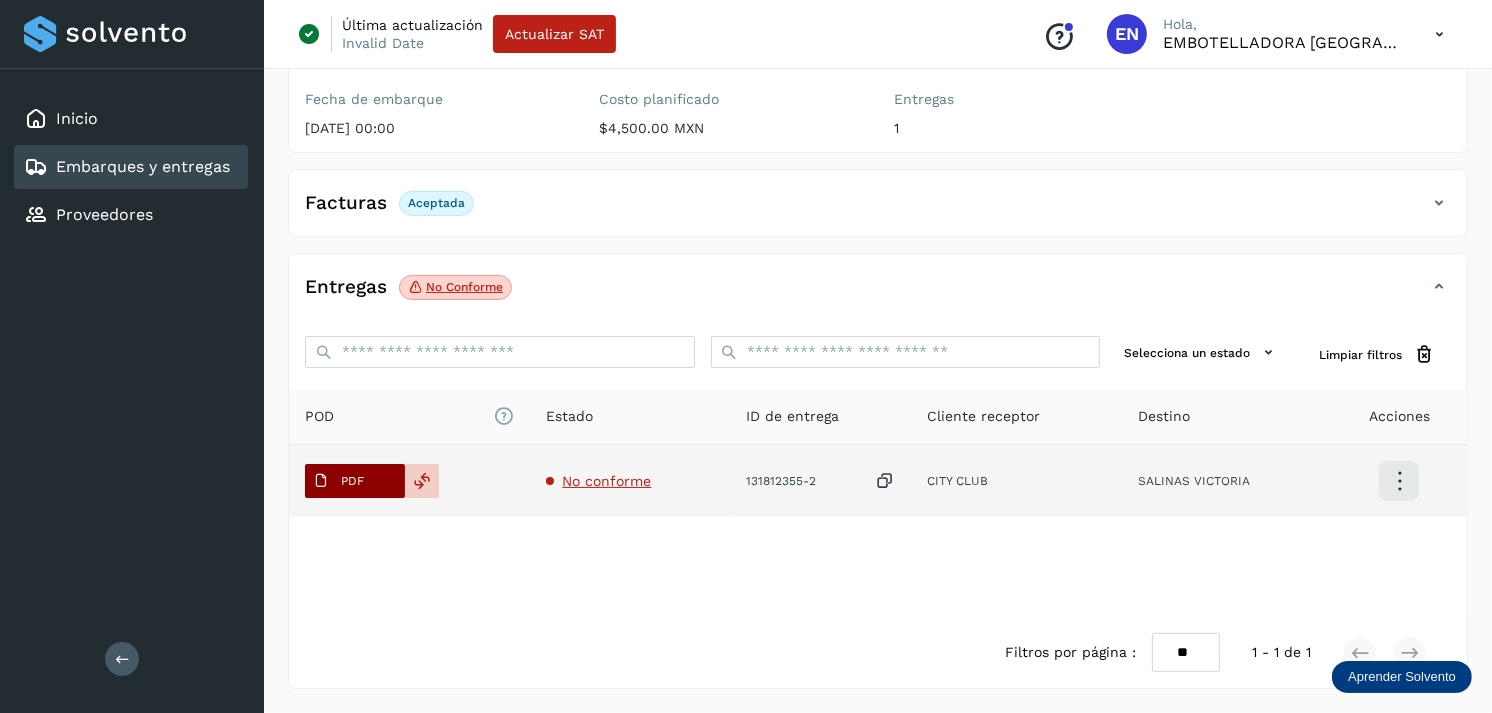 click on "PDF" at bounding box center (355, 481) 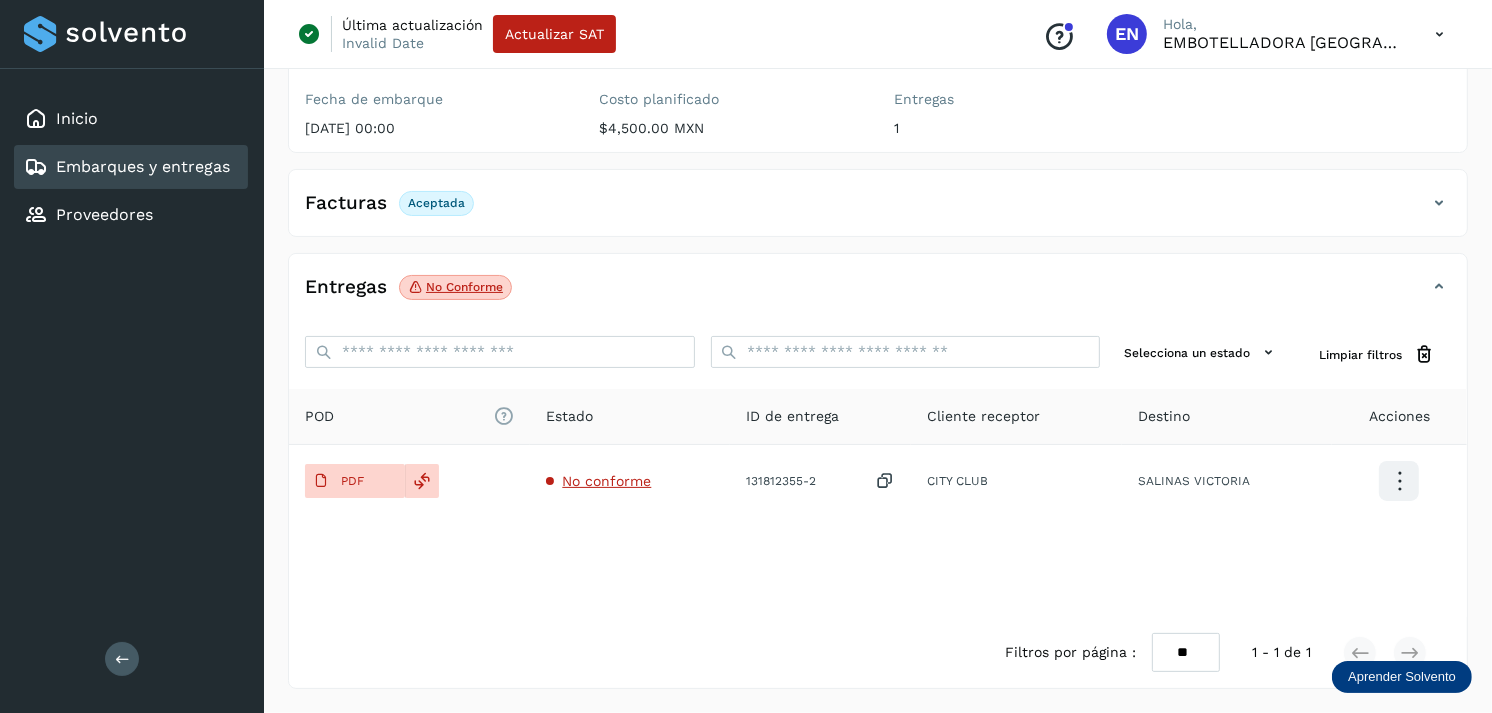 type 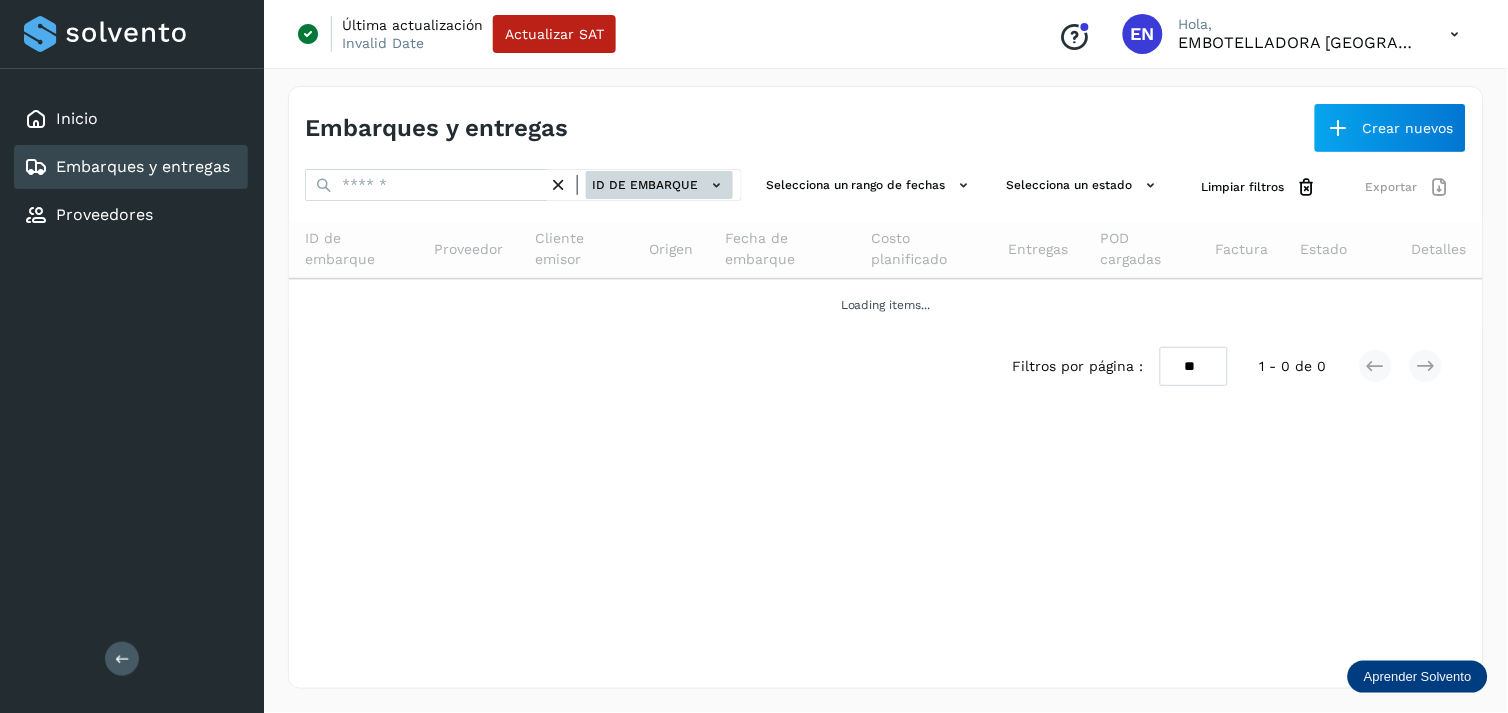 click on "ID de embarque" 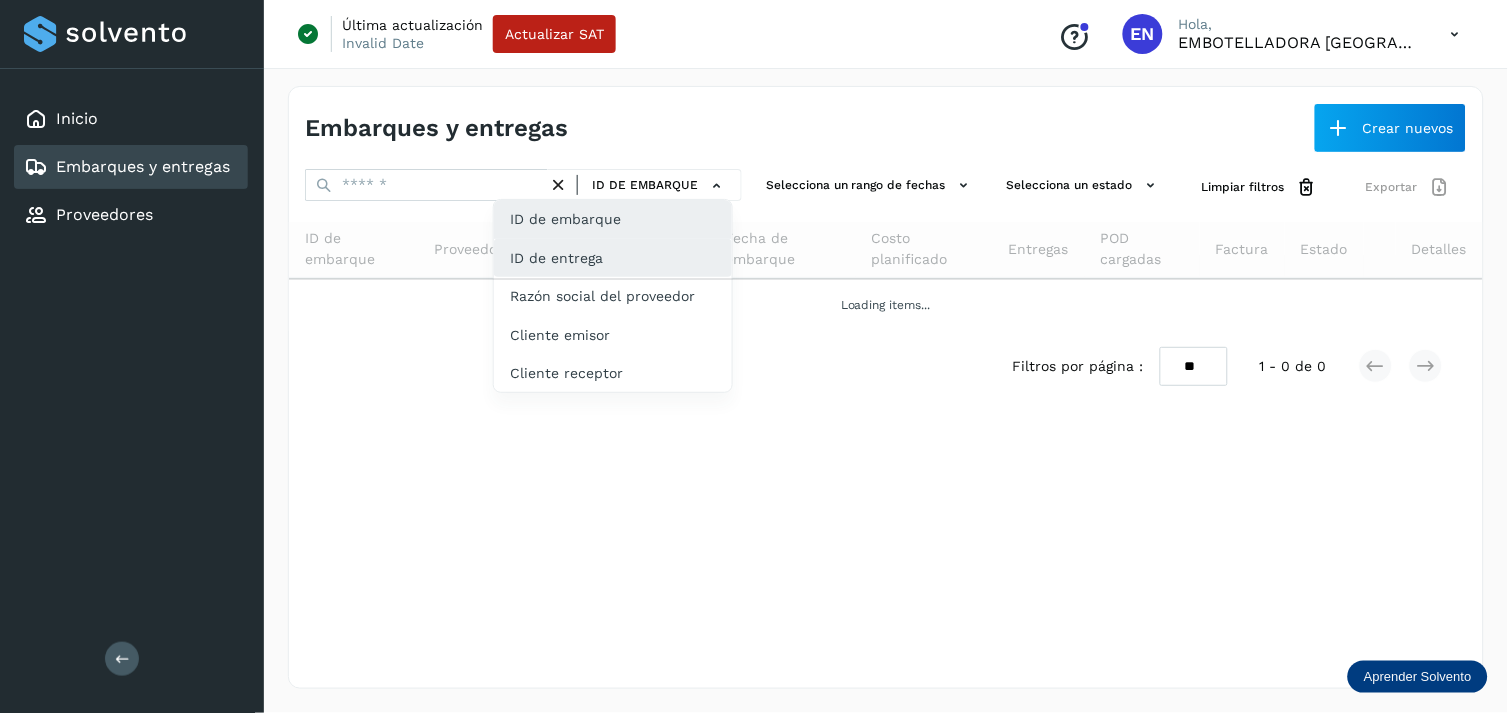 click on "ID de entrega" 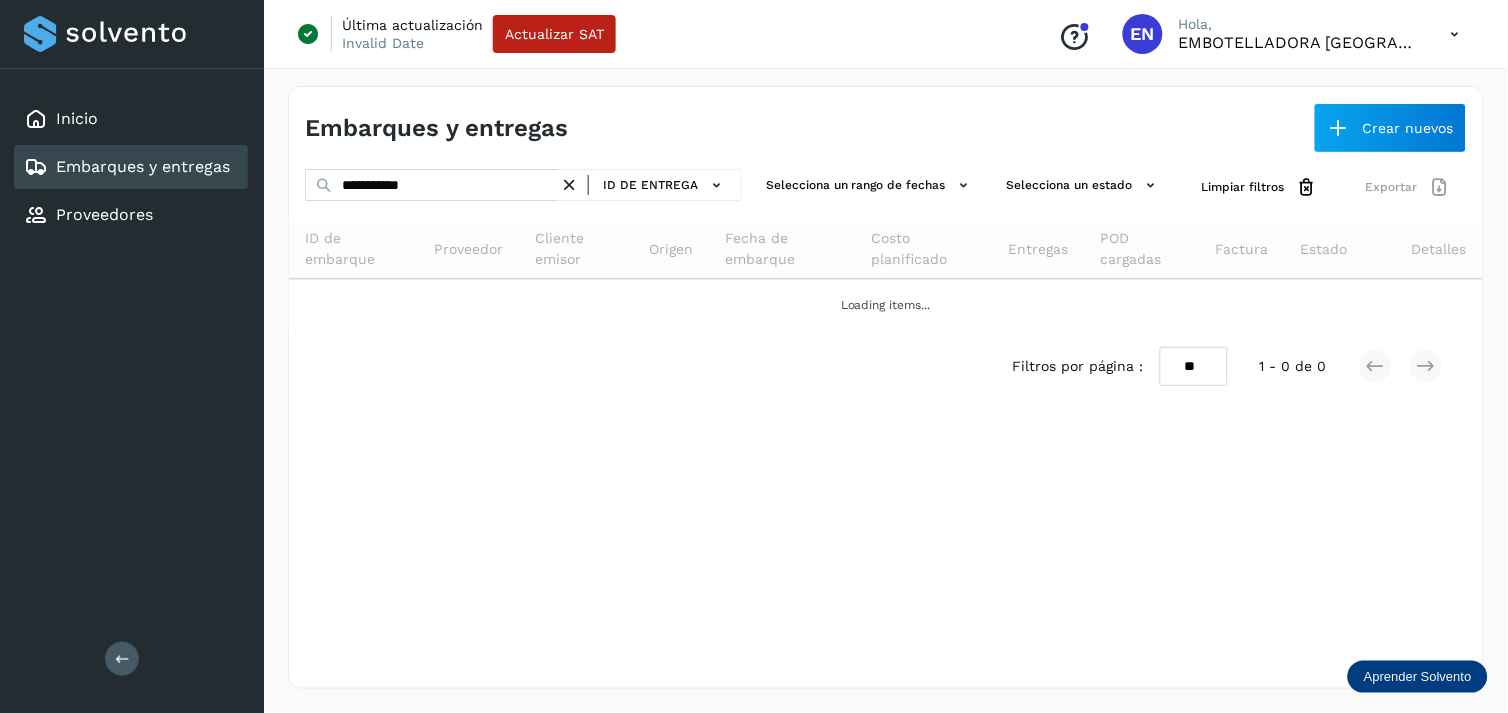 click at bounding box center (569, 185) 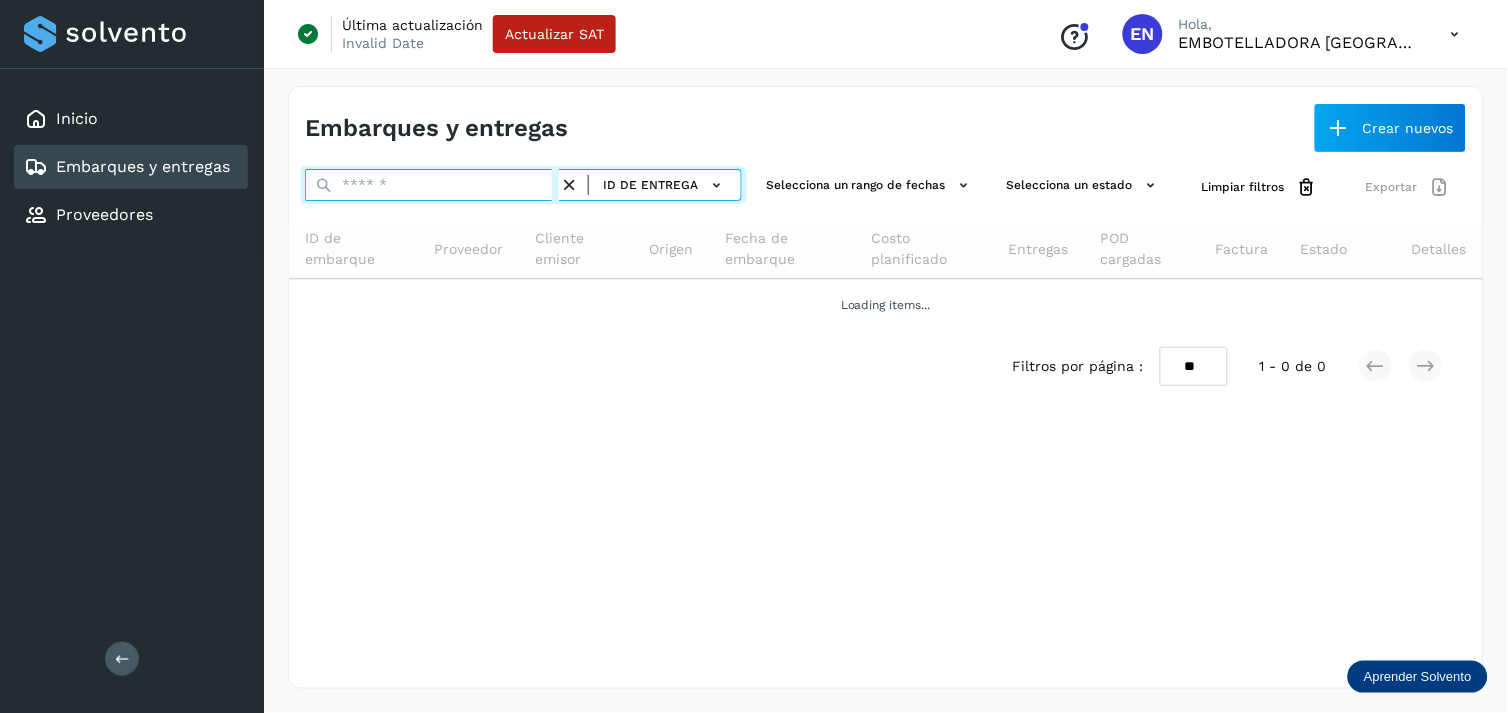 click at bounding box center [432, 185] 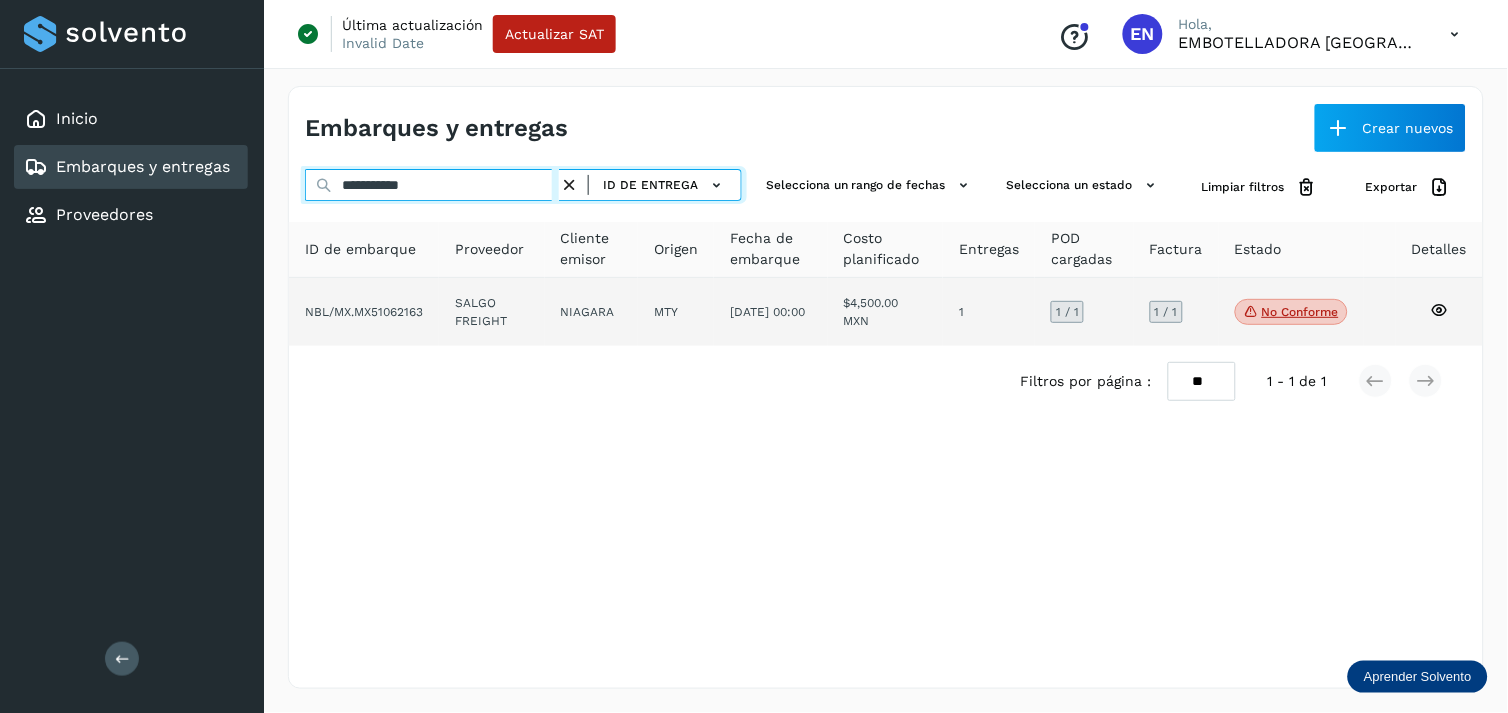 type on "**********" 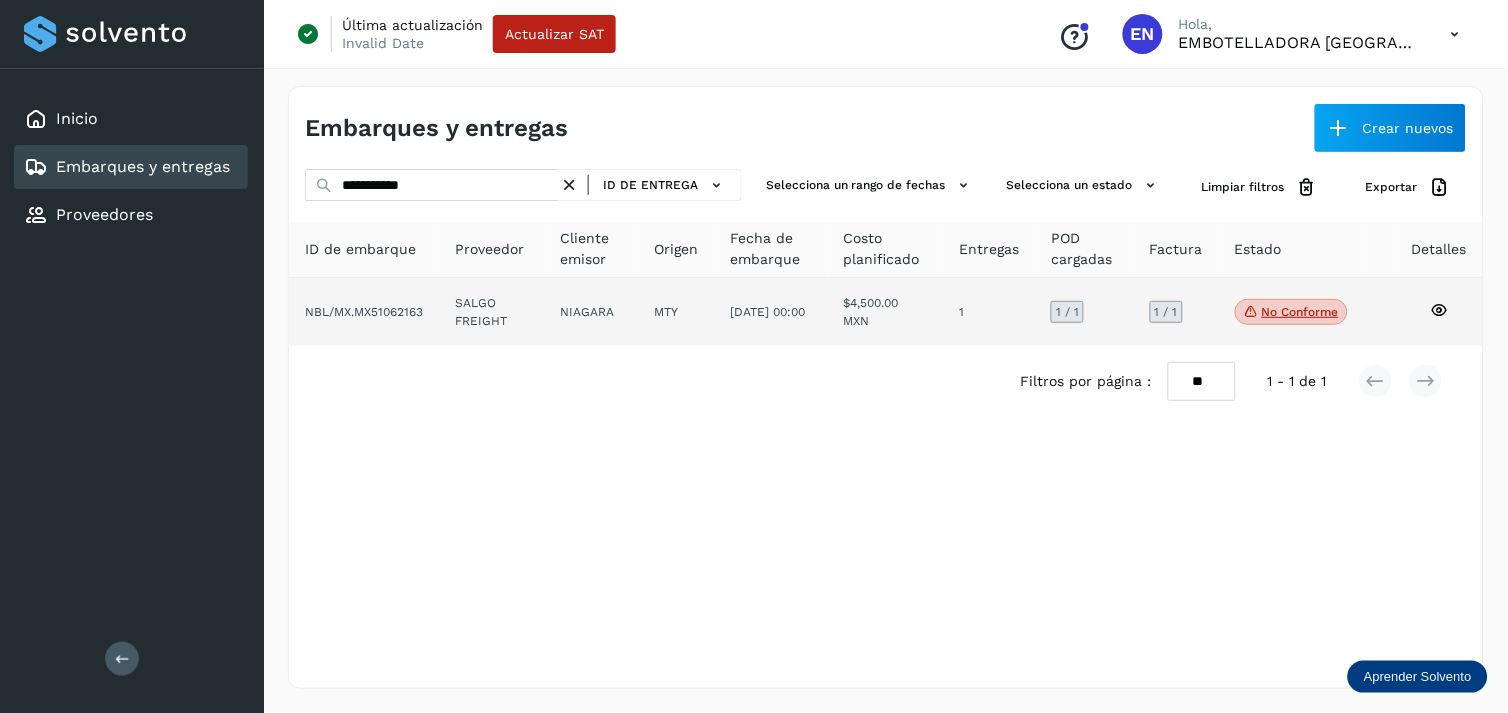 click on "NIAGARA" 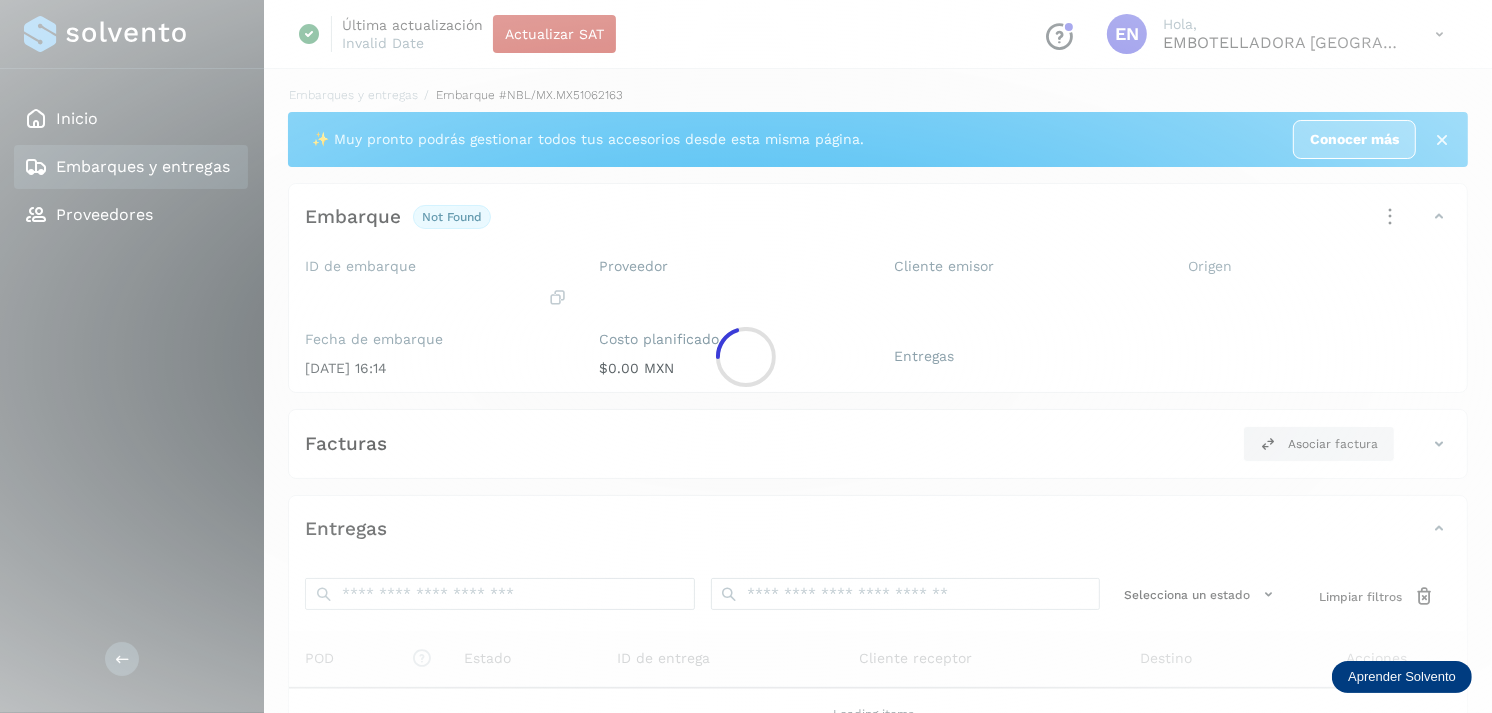 click 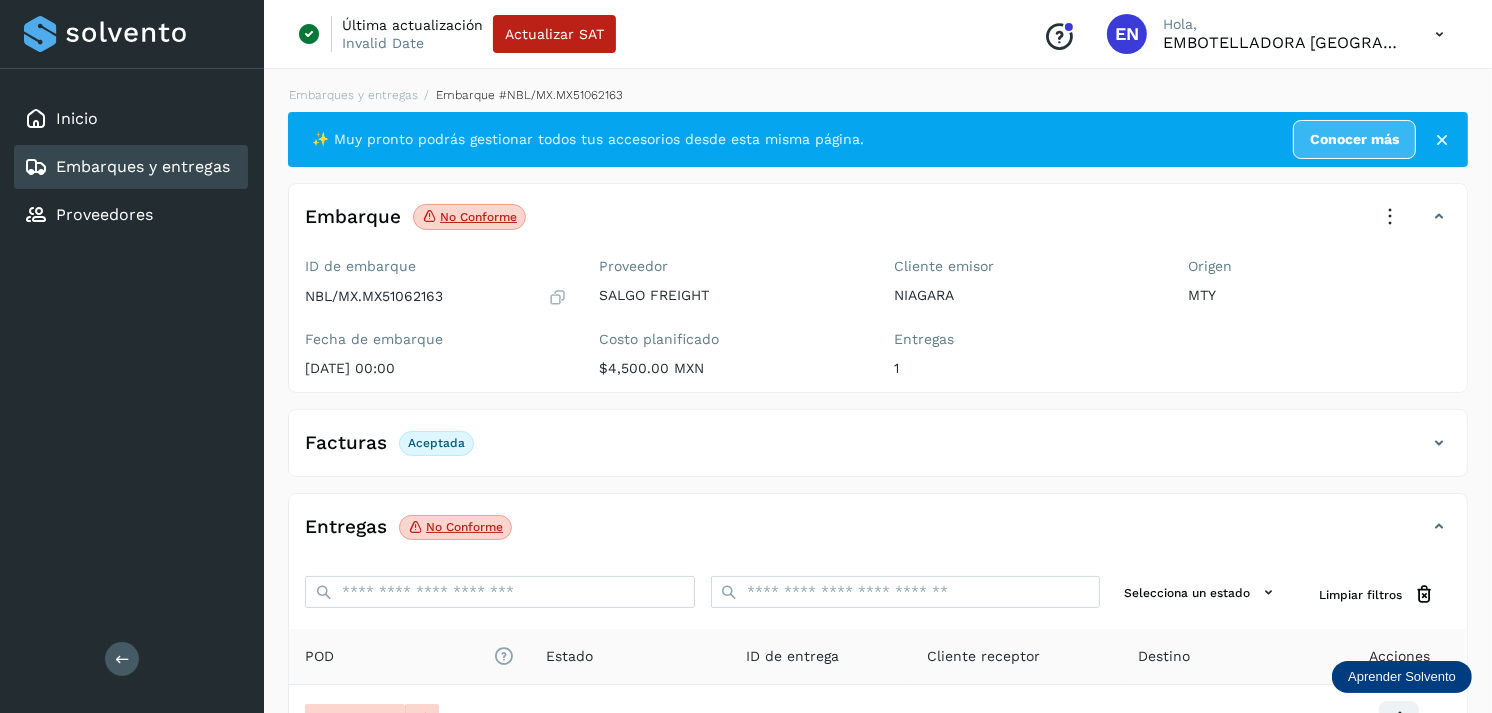click on "Embarques y entregas" at bounding box center (143, 166) 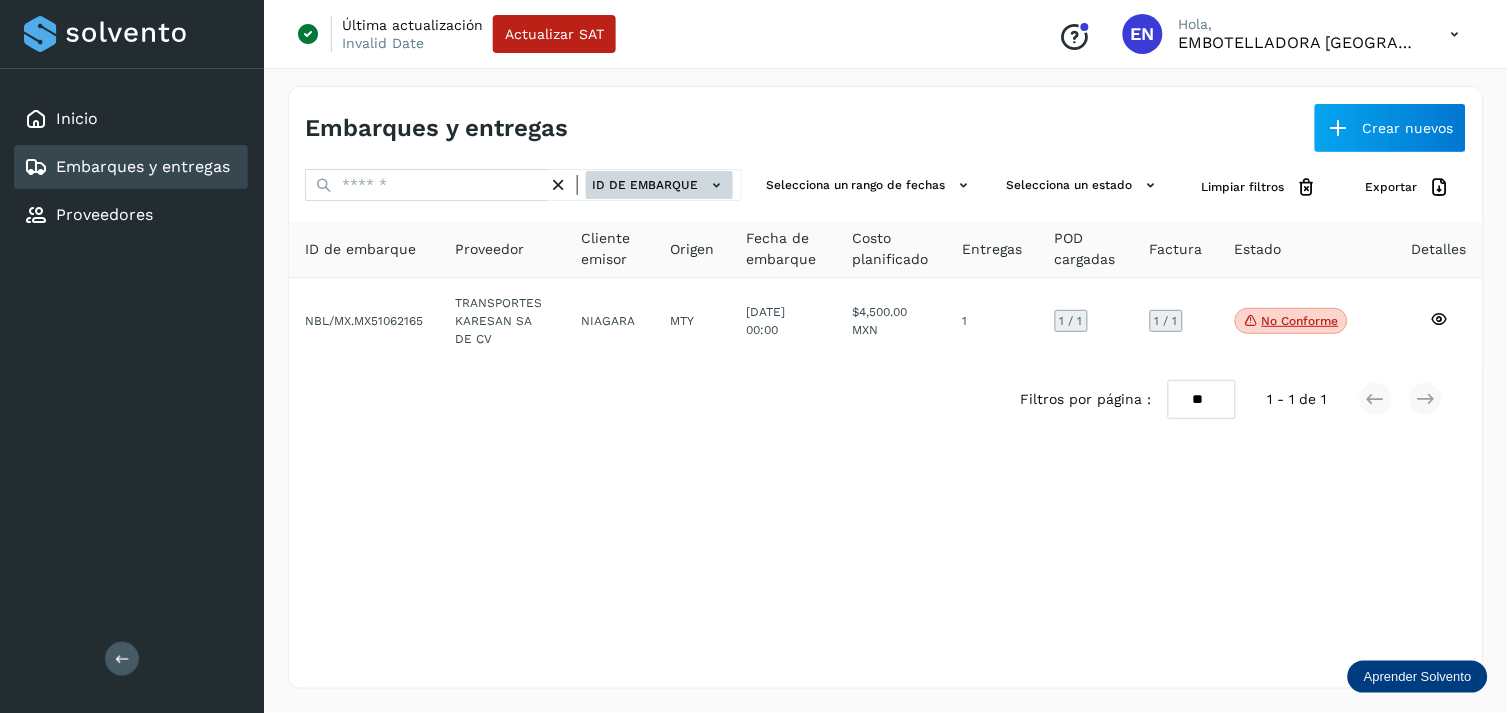 click on "ID de embarque" 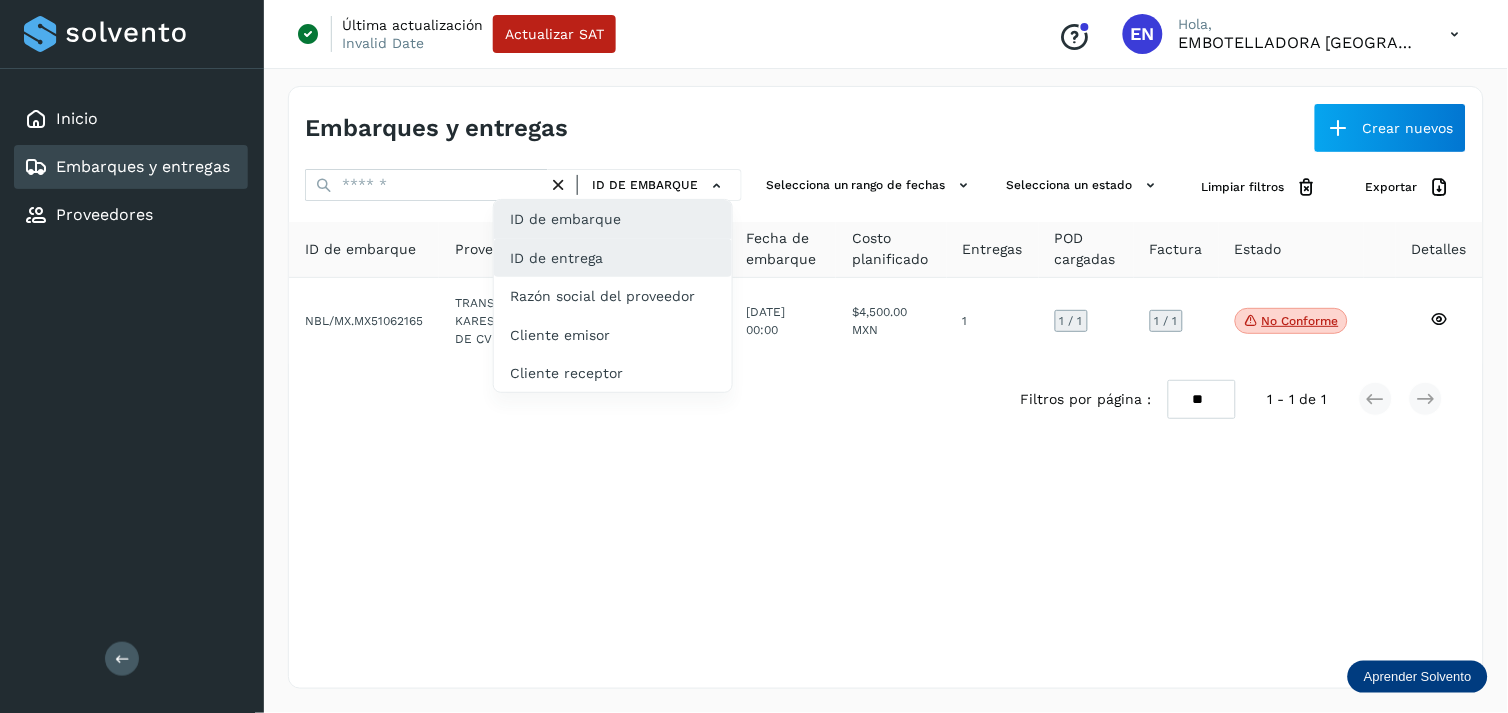 click on "ID de entrega" 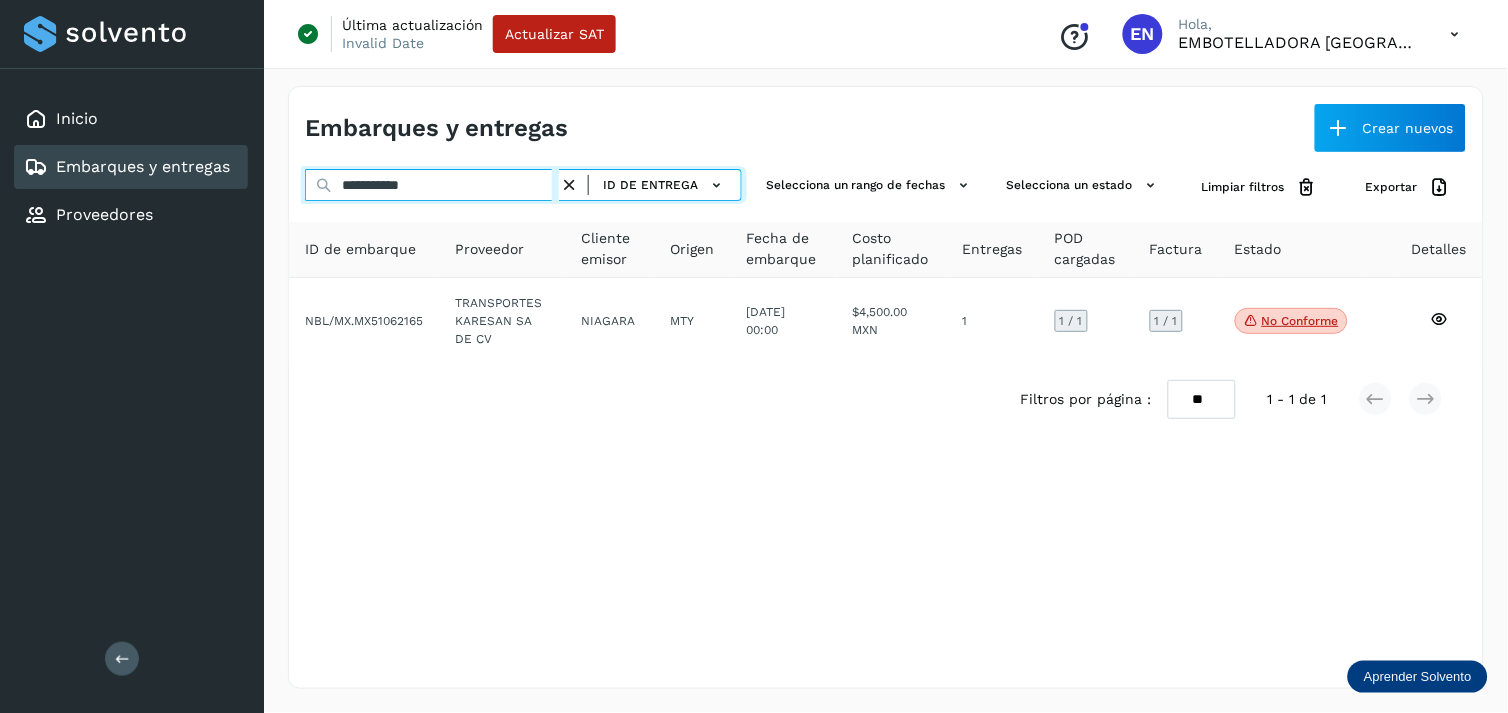 click on "**********" at bounding box center [432, 185] 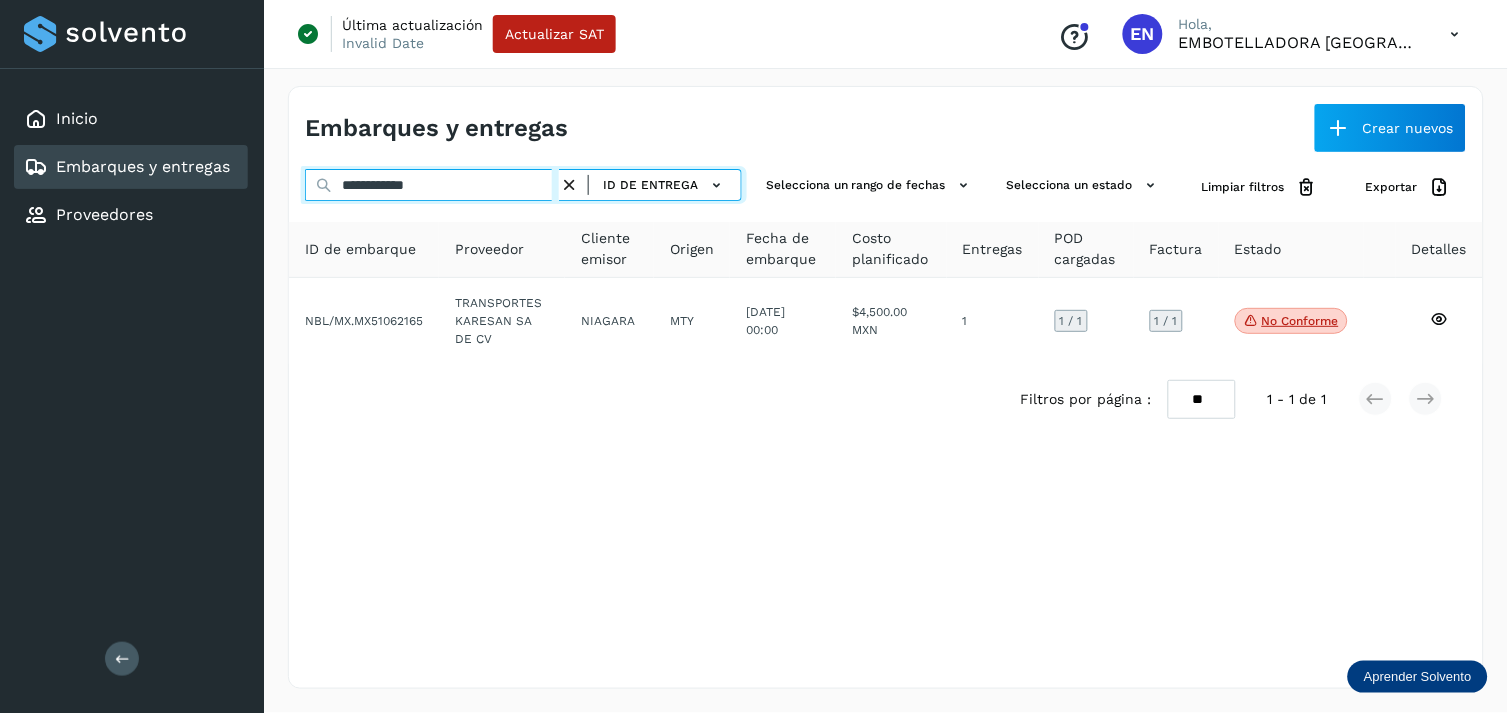 type on "**********" 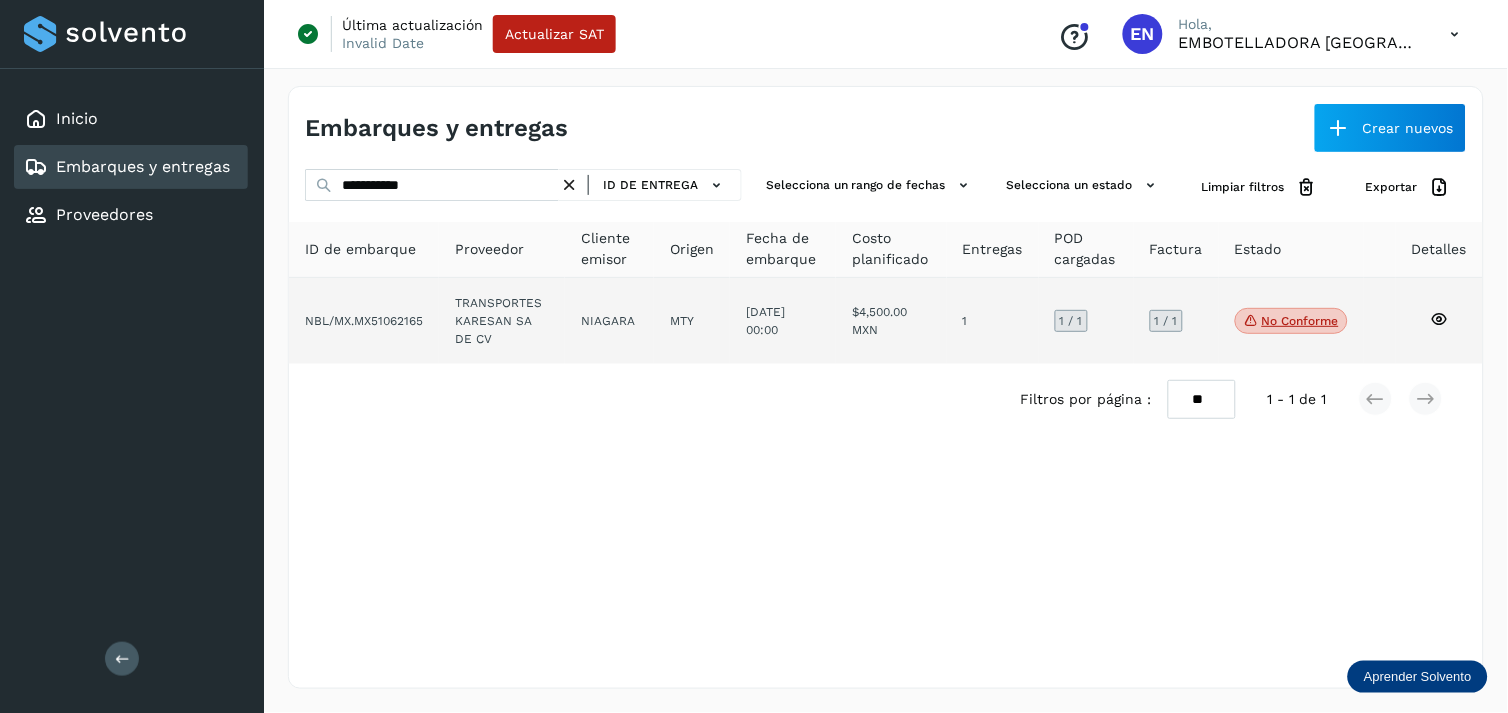 click on "TRANSPORTES KARESAN SA DE CV" 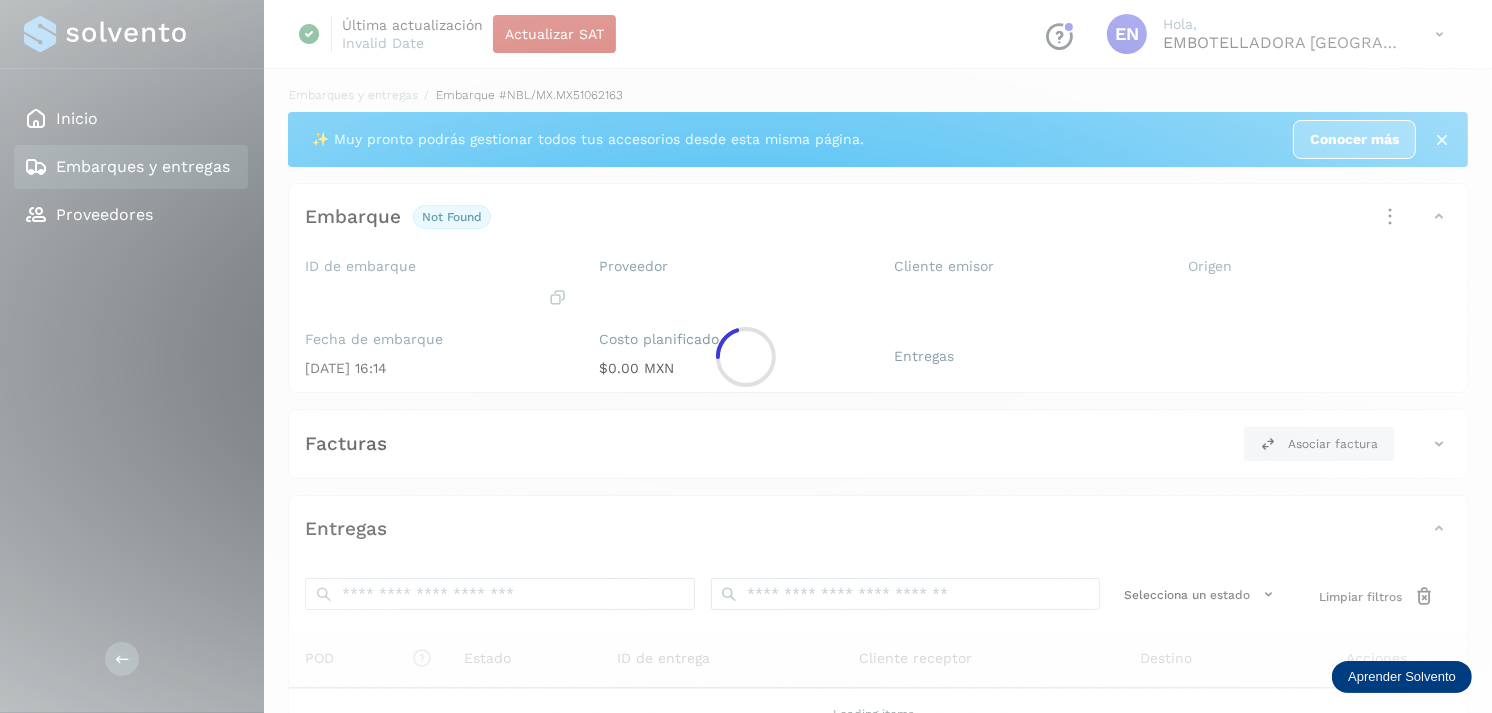 click 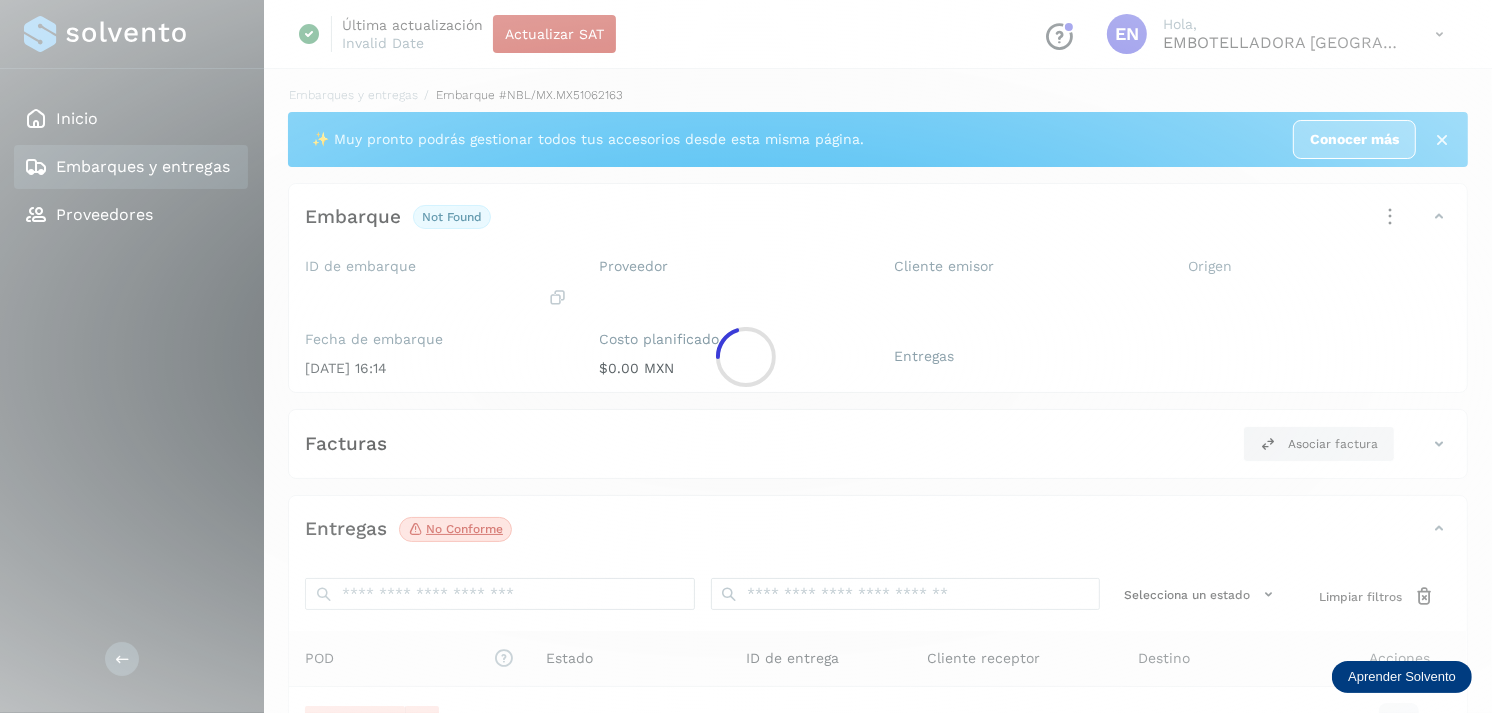 scroll, scrollTop: 241, scrollLeft: 0, axis: vertical 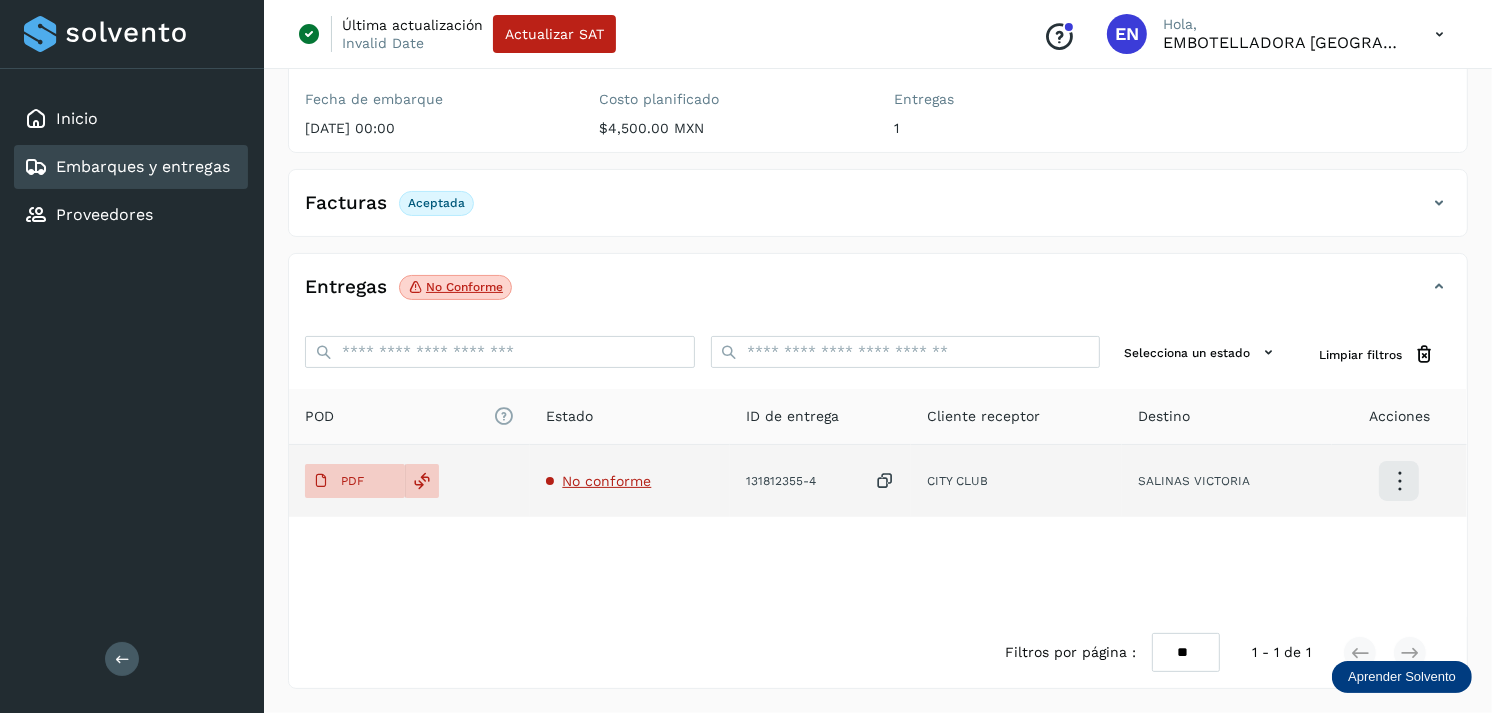 click on "PDF" 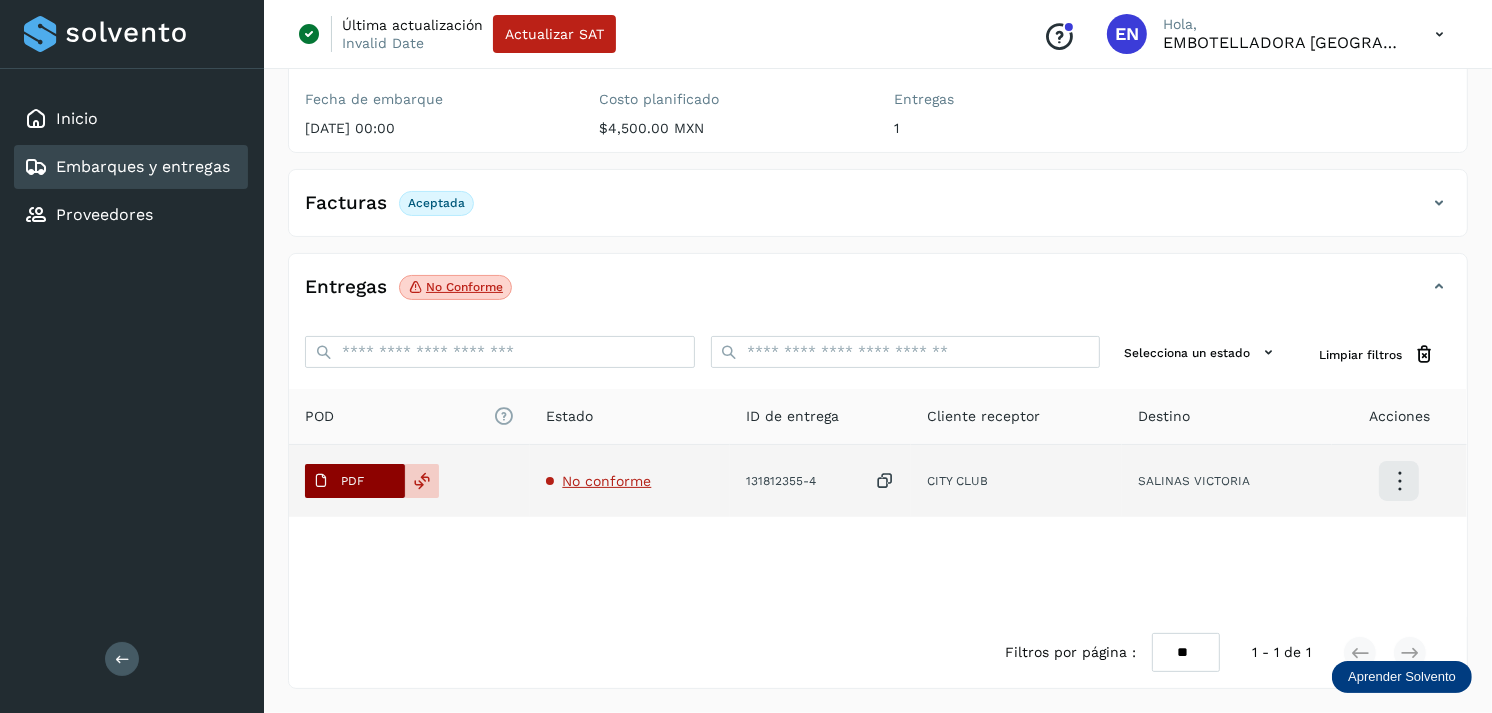 click on "PDF" at bounding box center (338, 481) 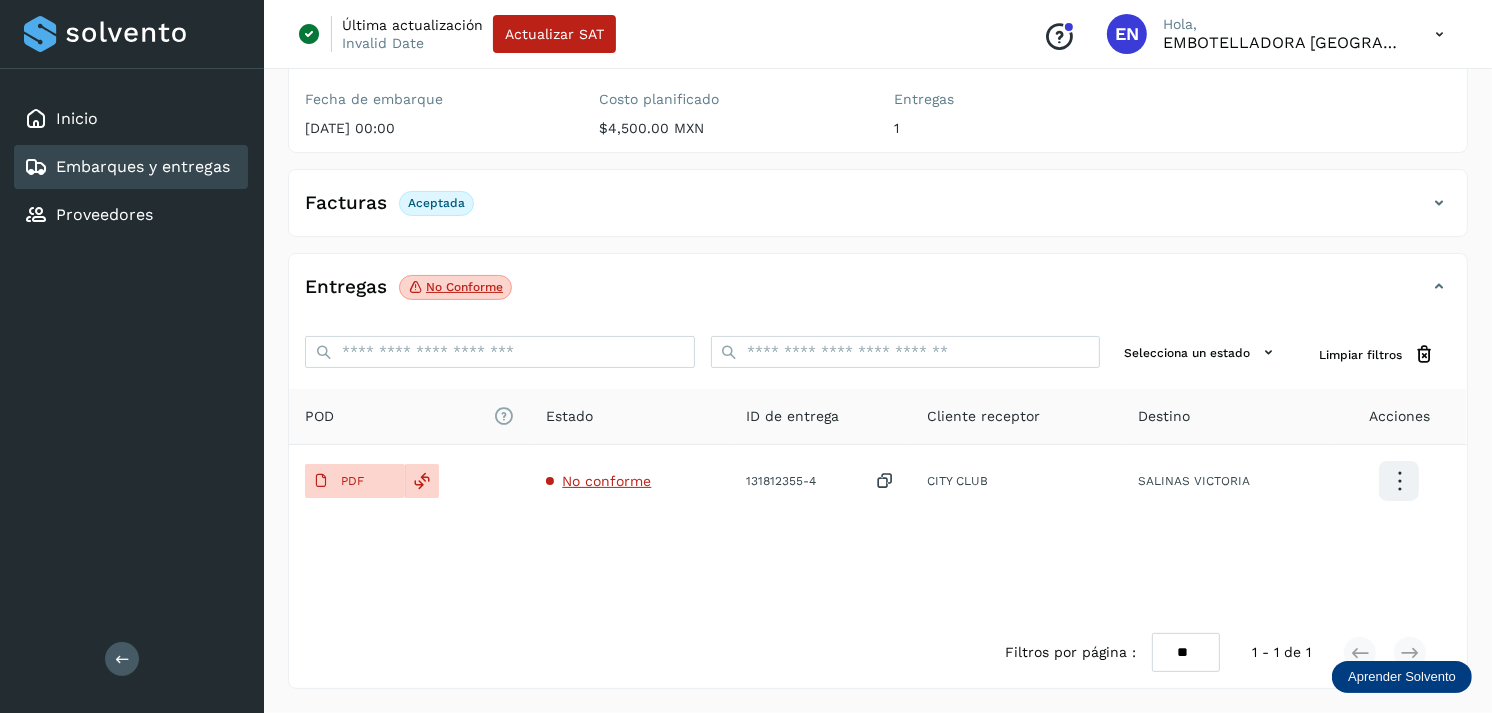 type 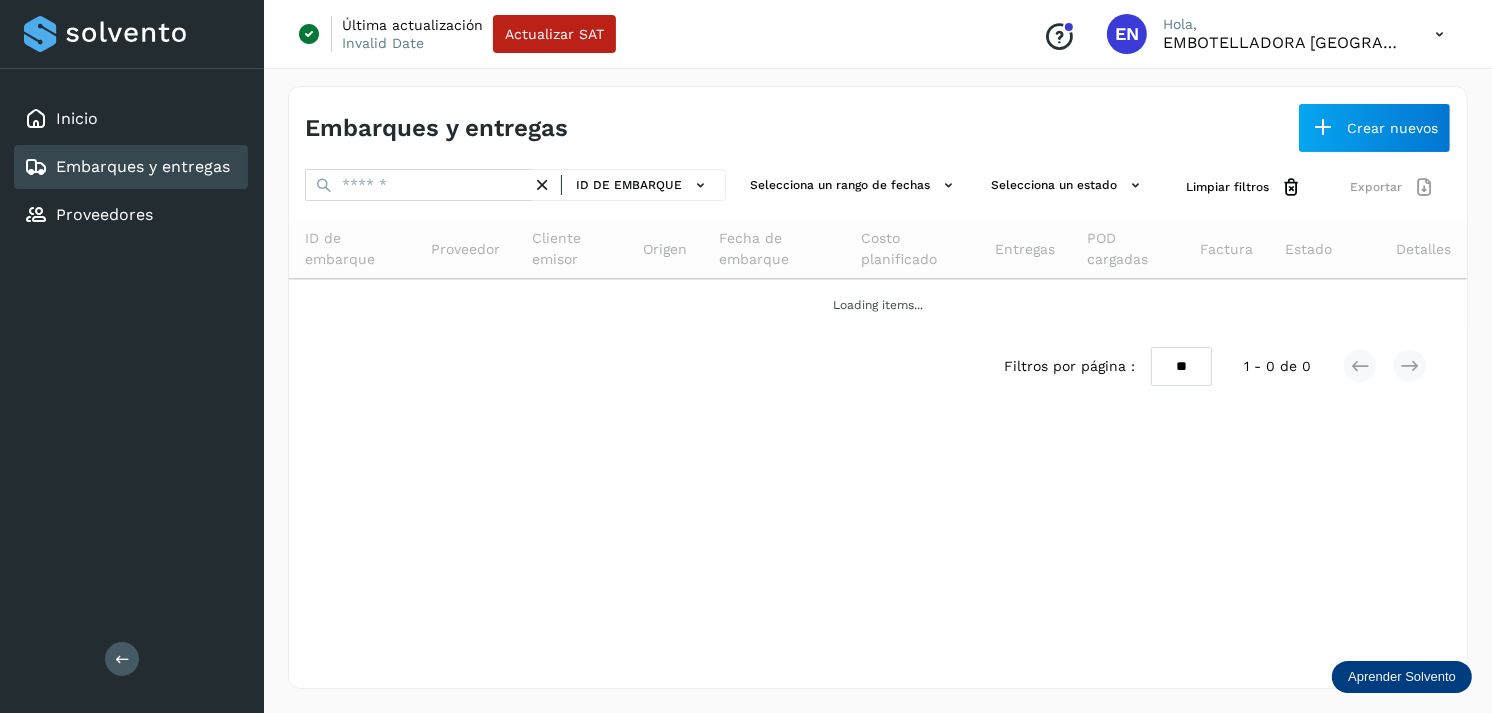 scroll, scrollTop: 0, scrollLeft: 0, axis: both 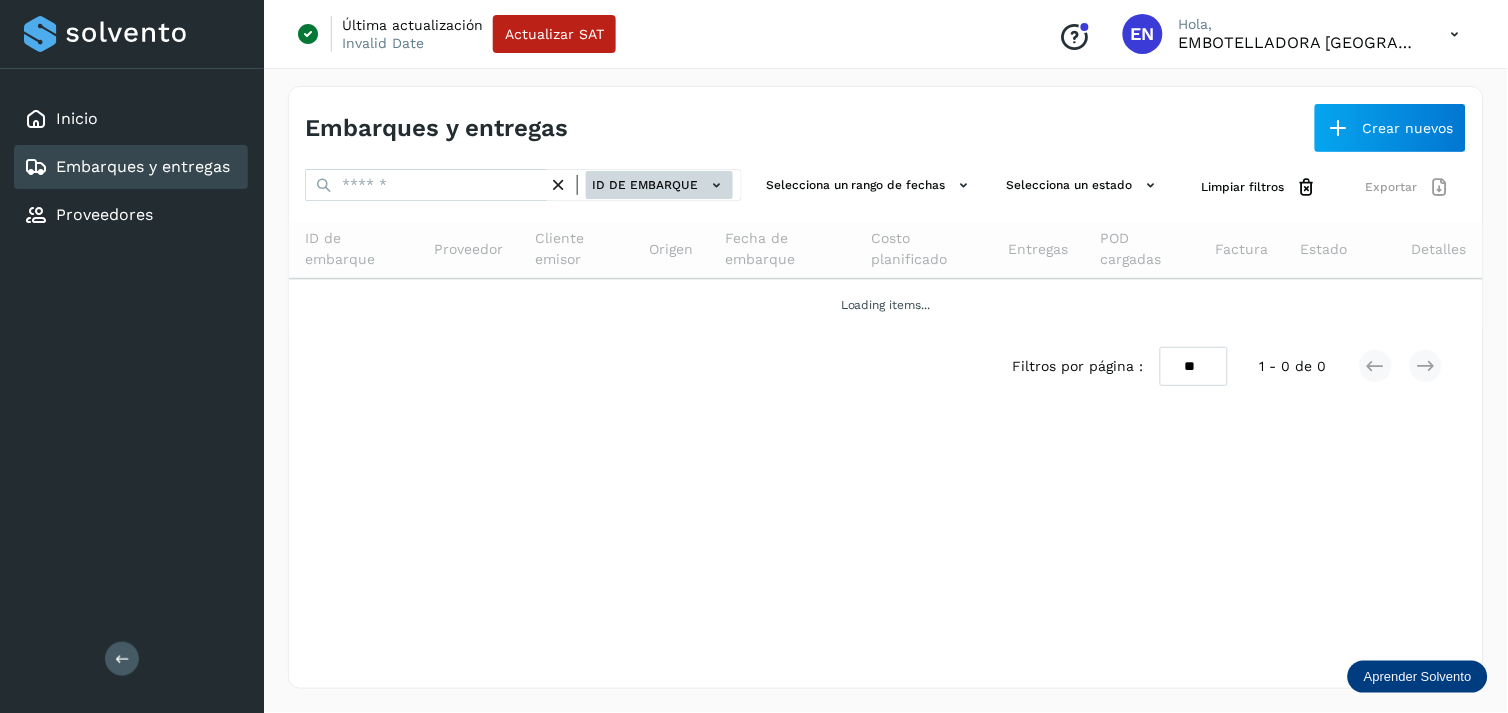 drag, startPoint x: 666, startPoint y: 200, endPoint x: 685, endPoint y: 186, distance: 23.600847 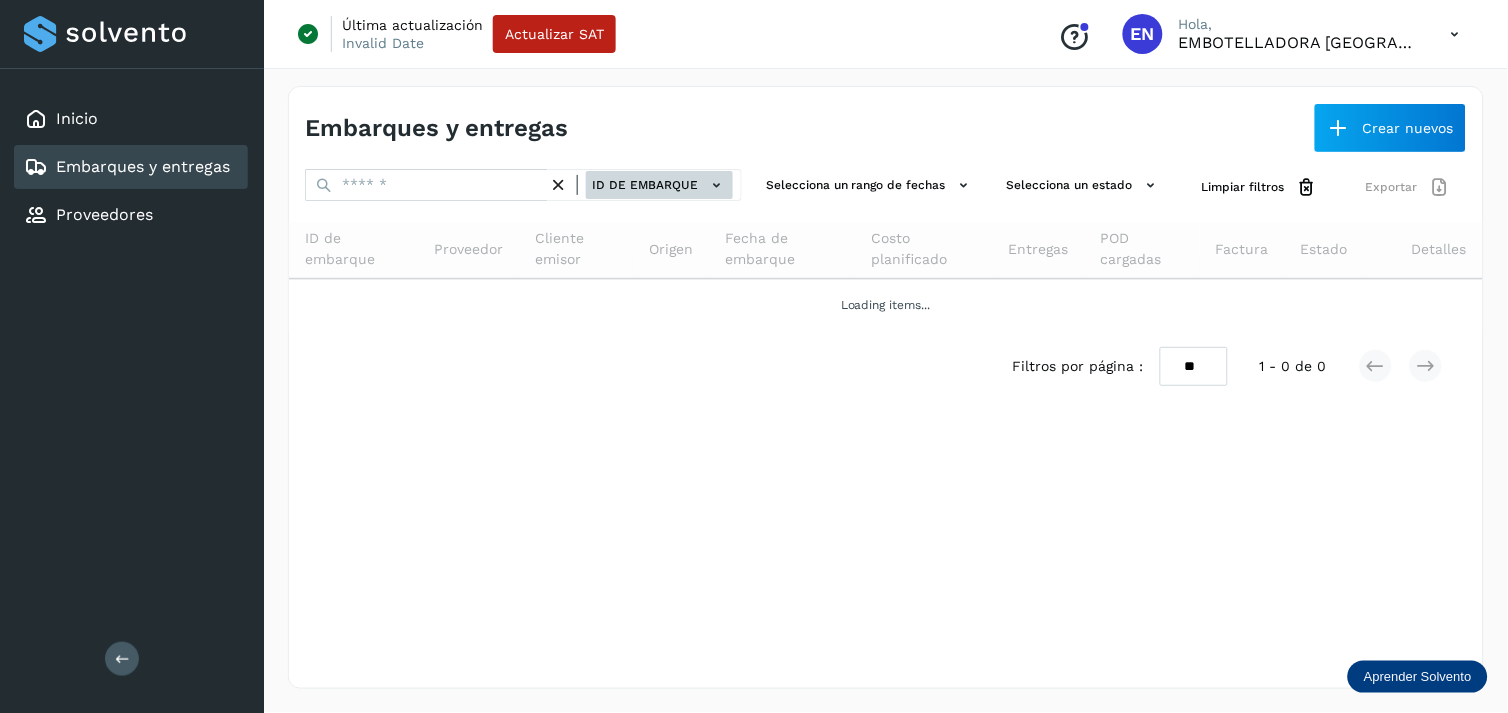 click on "ID de embarque" at bounding box center (645, 185) 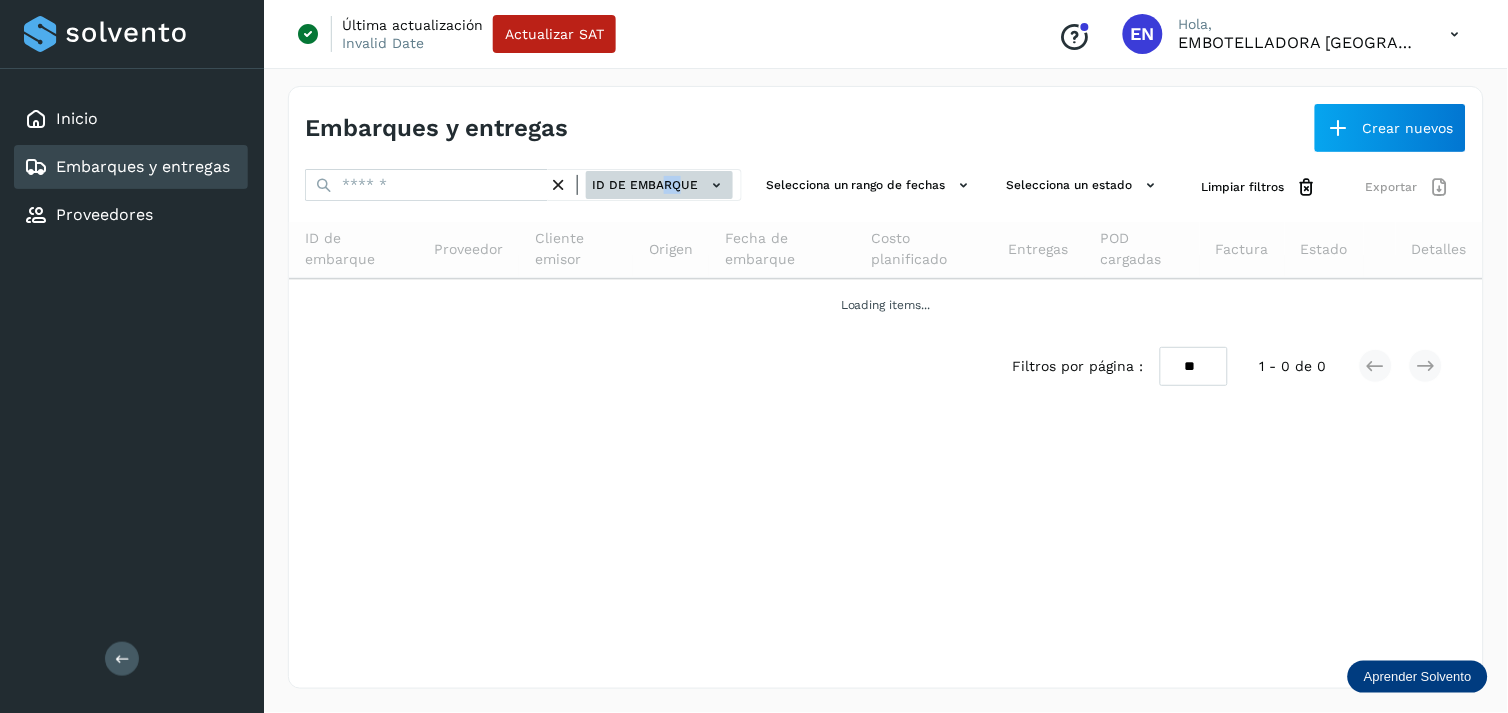 click on "ID de embarque" 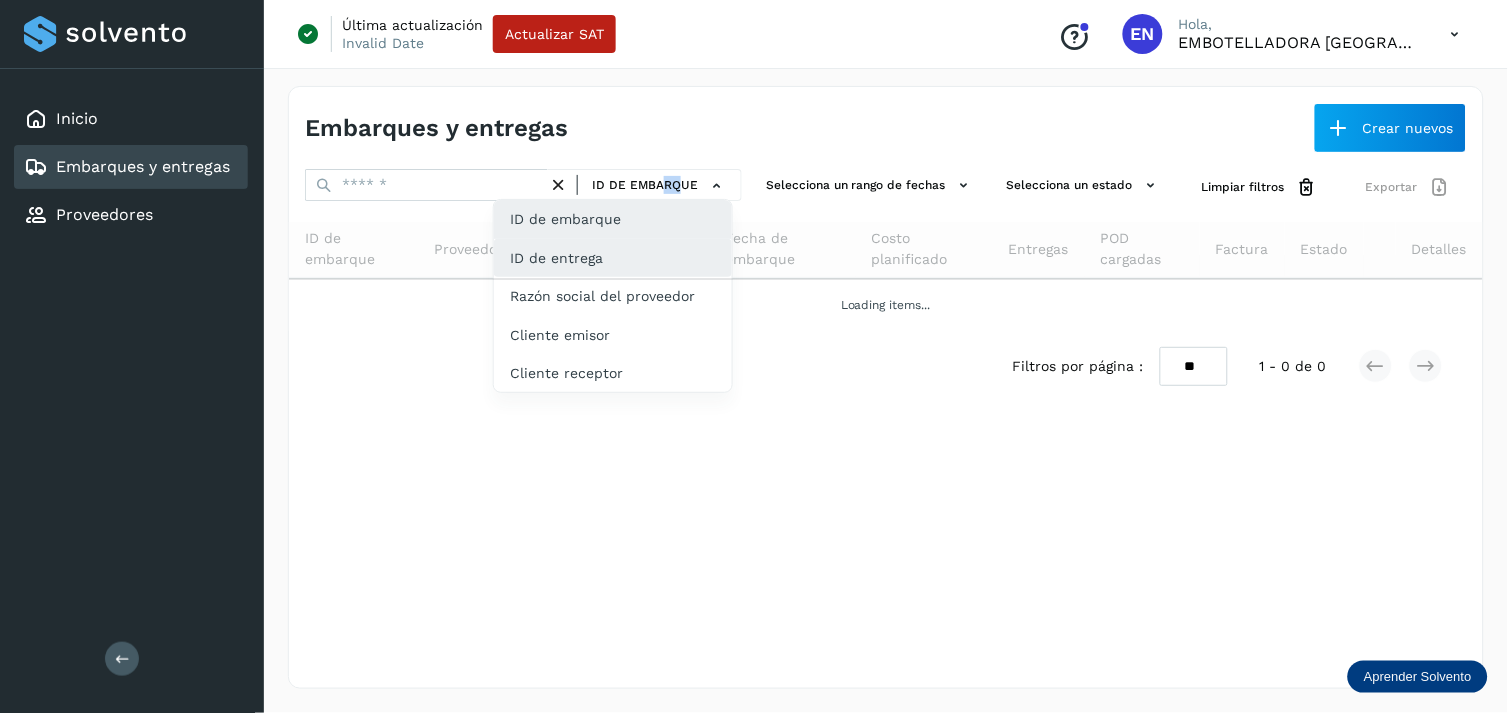 click on "ID de entrega" 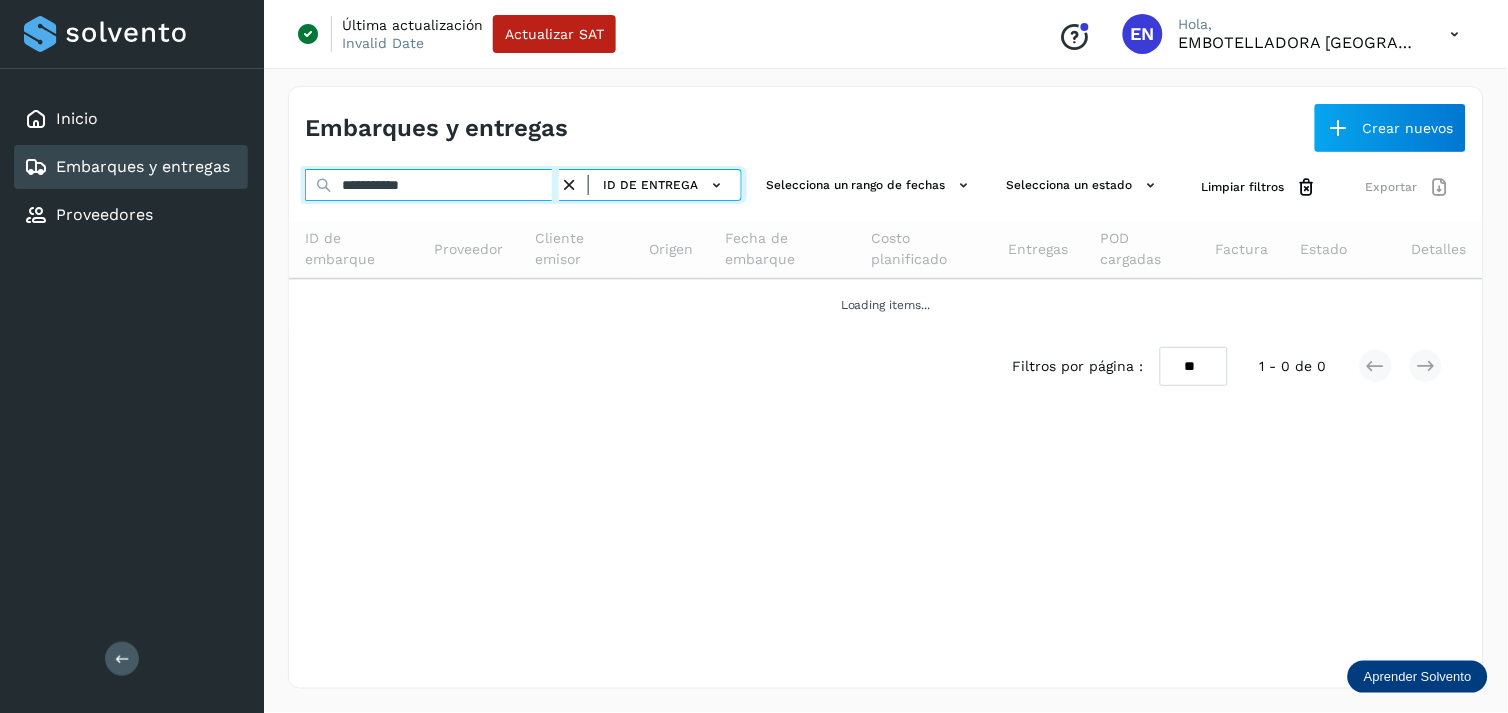click on "**********" at bounding box center (432, 185) 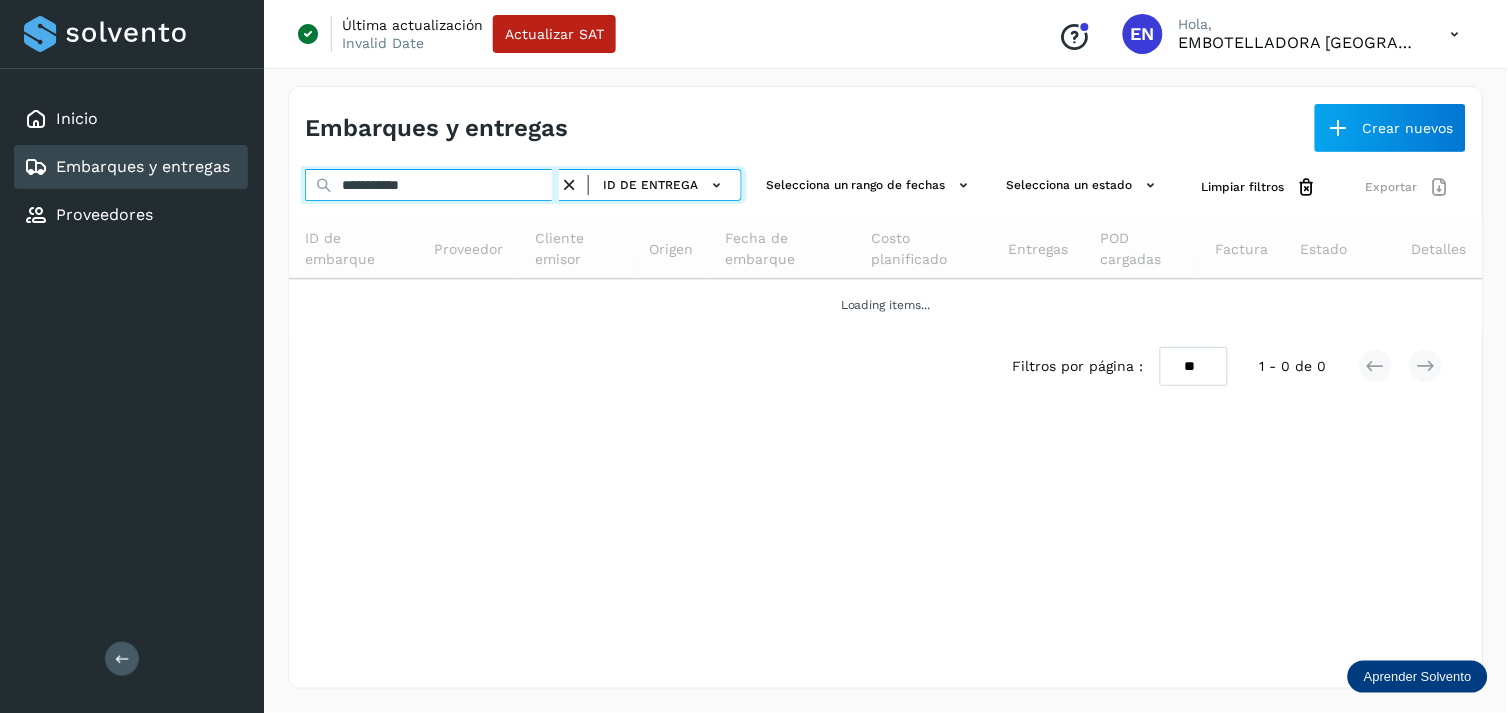 click on "**********" at bounding box center (432, 185) 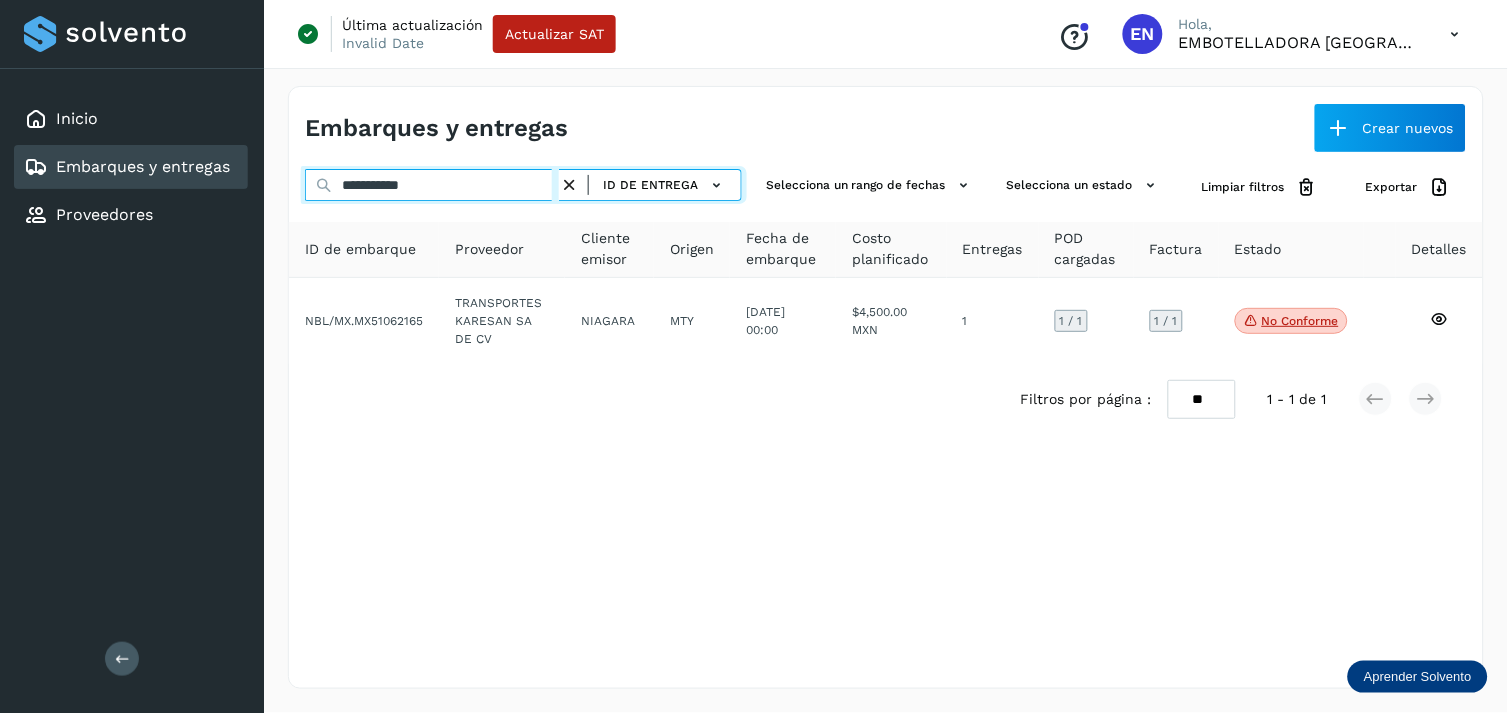 type on "**********" 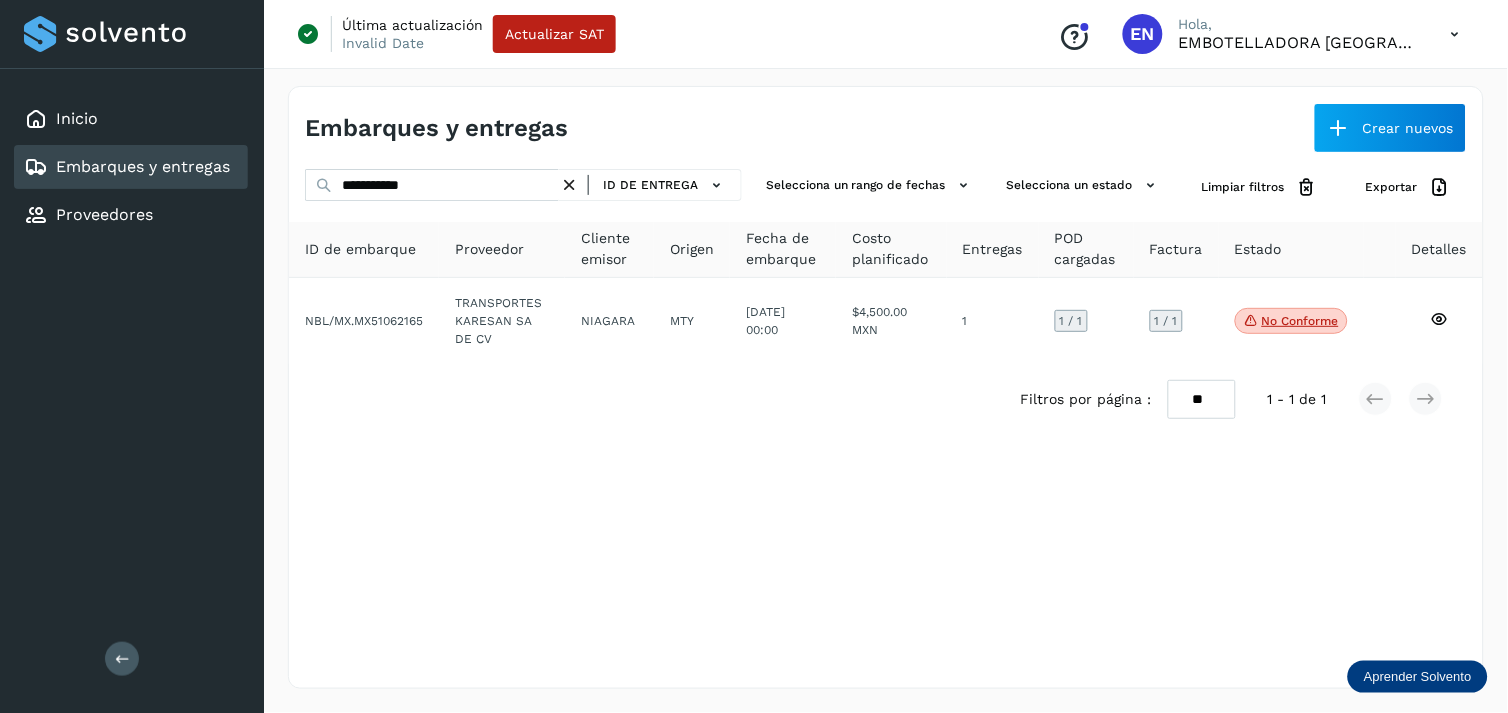 click on "[DATE] 00:00" 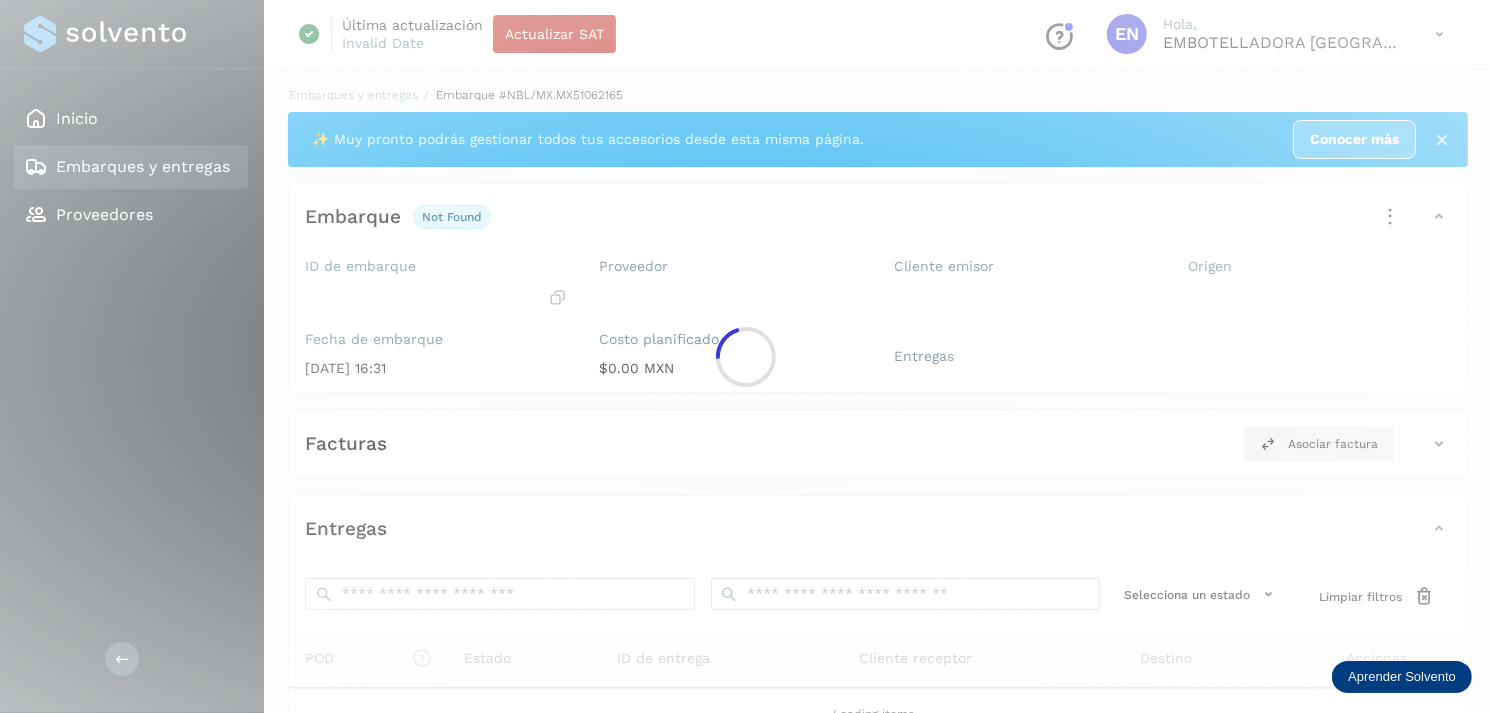 click 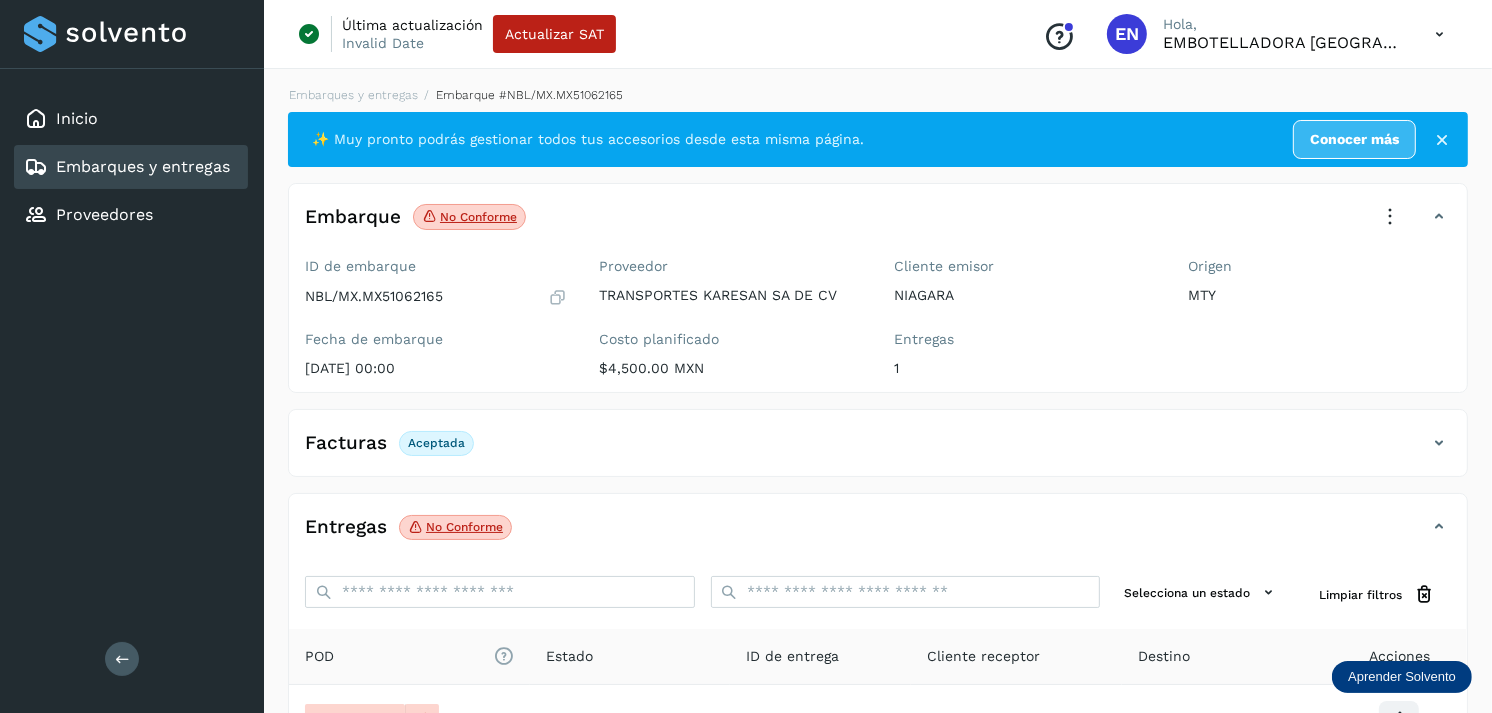 scroll, scrollTop: 241, scrollLeft: 0, axis: vertical 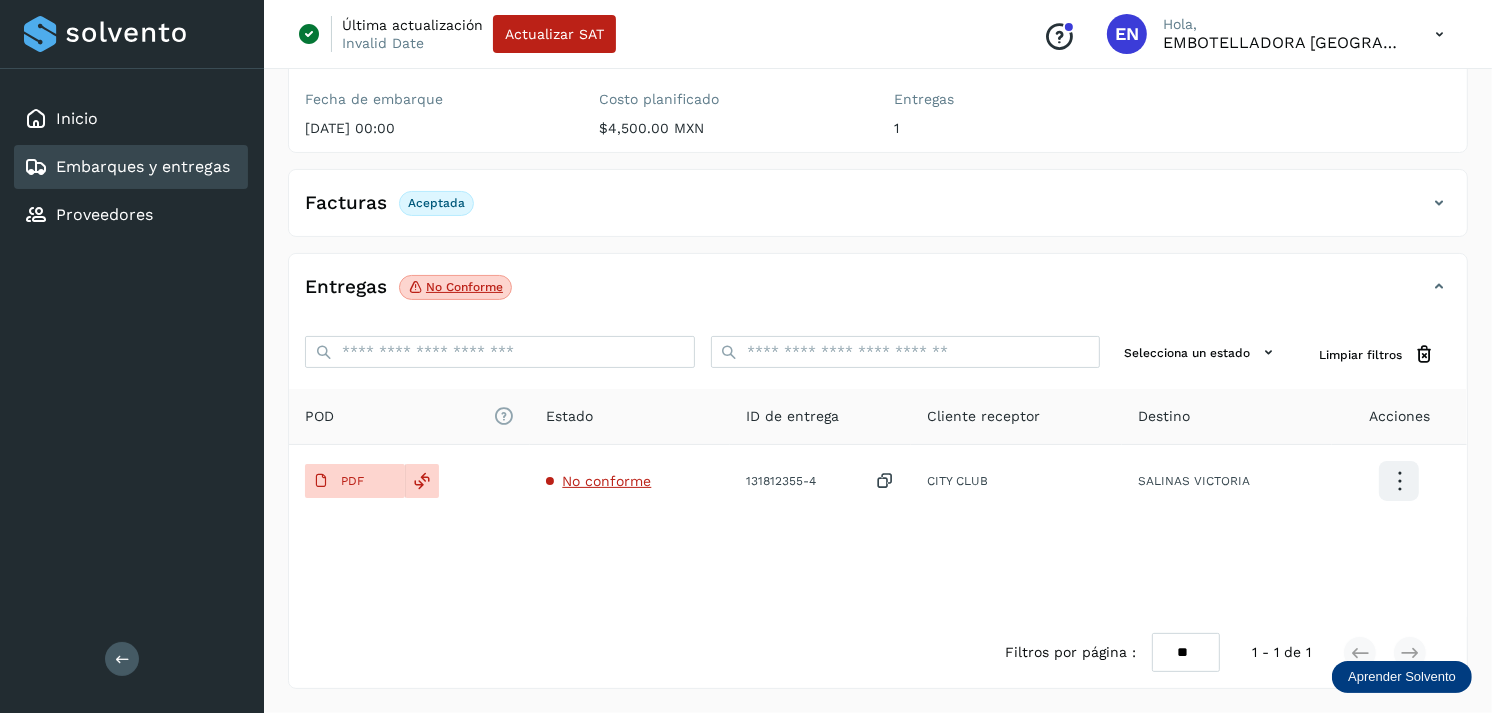 click on "Embarques y entregas" at bounding box center [143, 166] 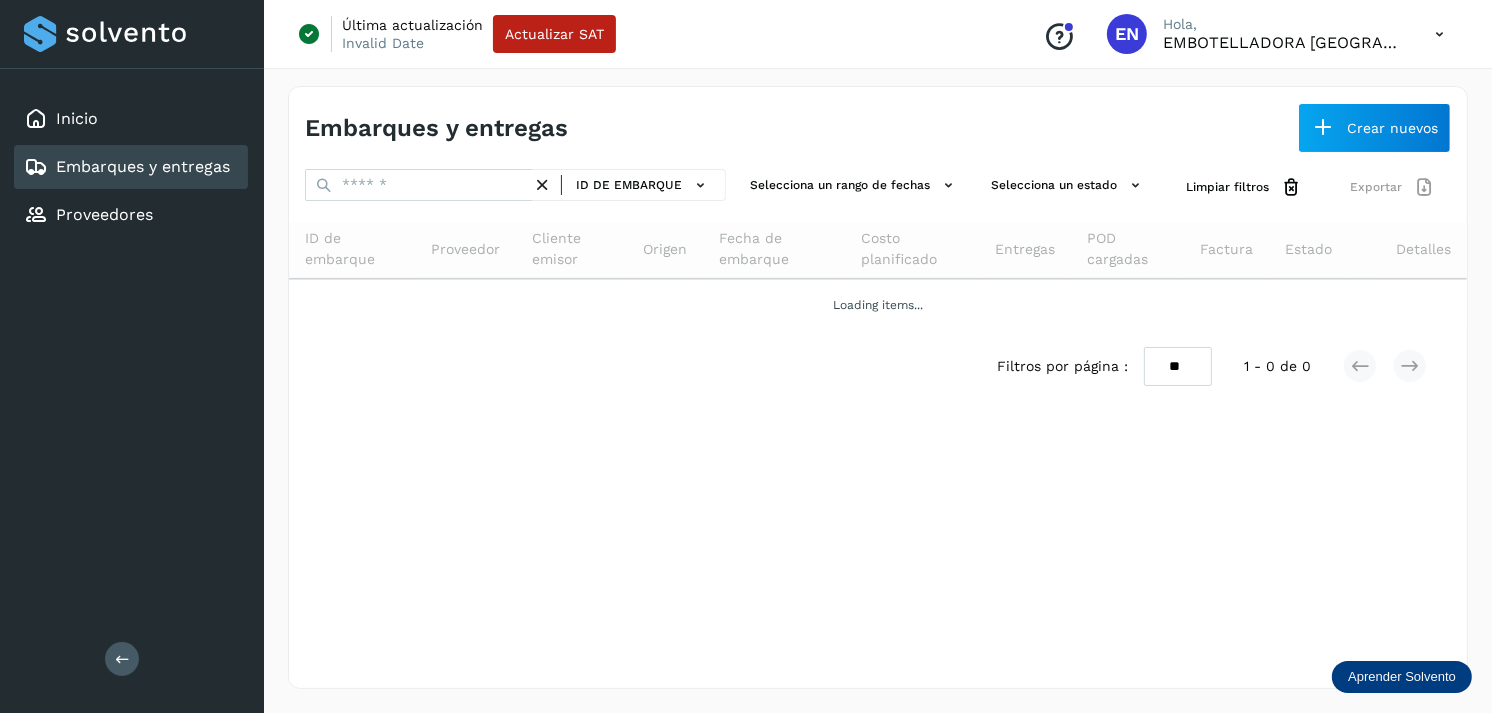 scroll, scrollTop: 0, scrollLeft: 0, axis: both 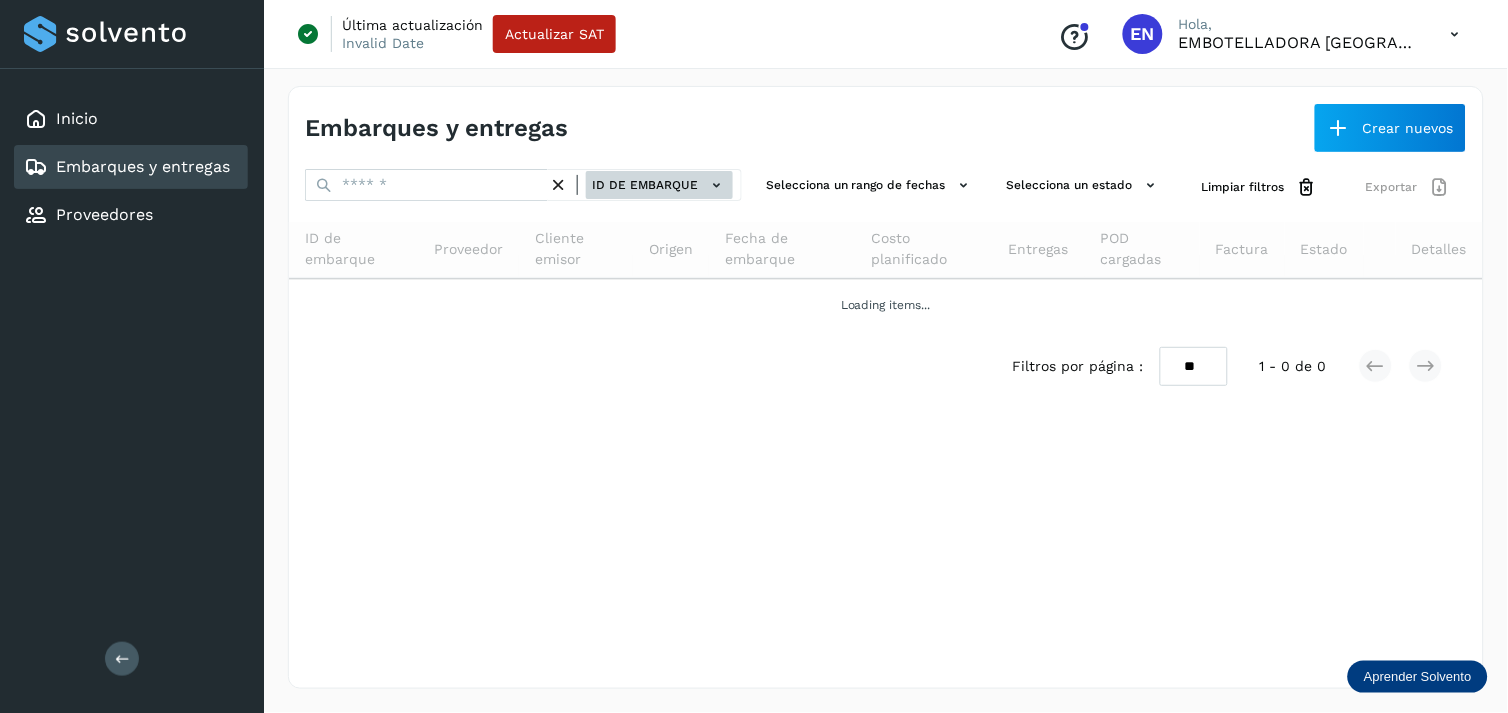 click on "ID de embarque" 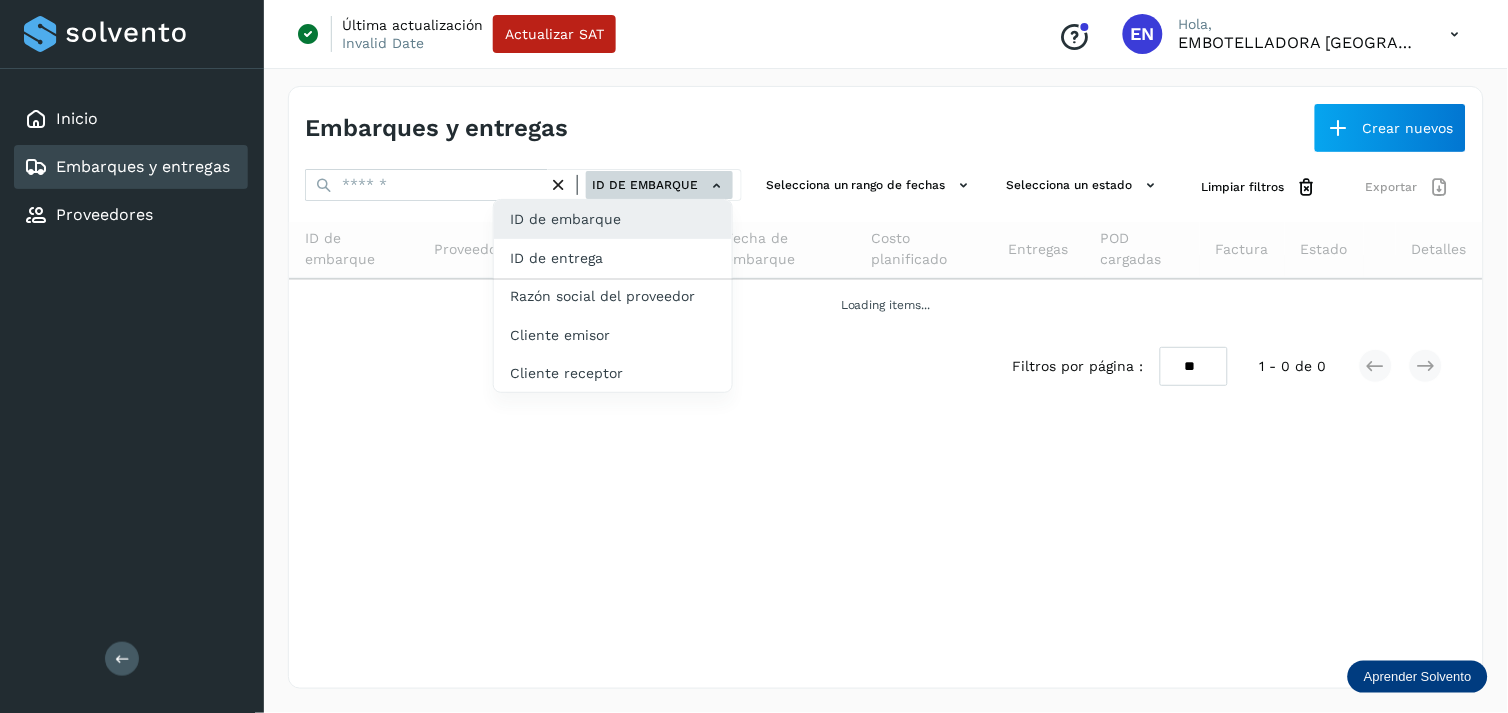 click on "ID de entrega" 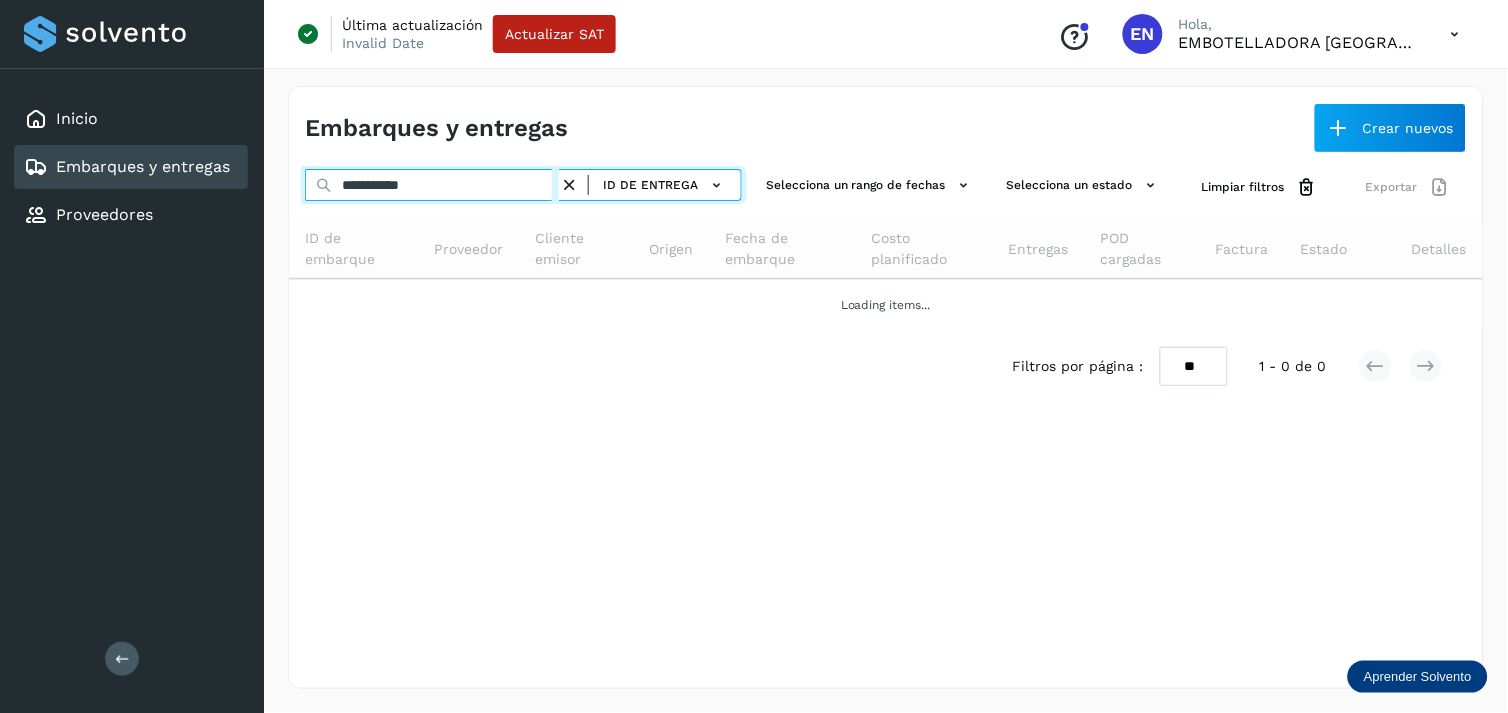 click on "**********" at bounding box center (432, 185) 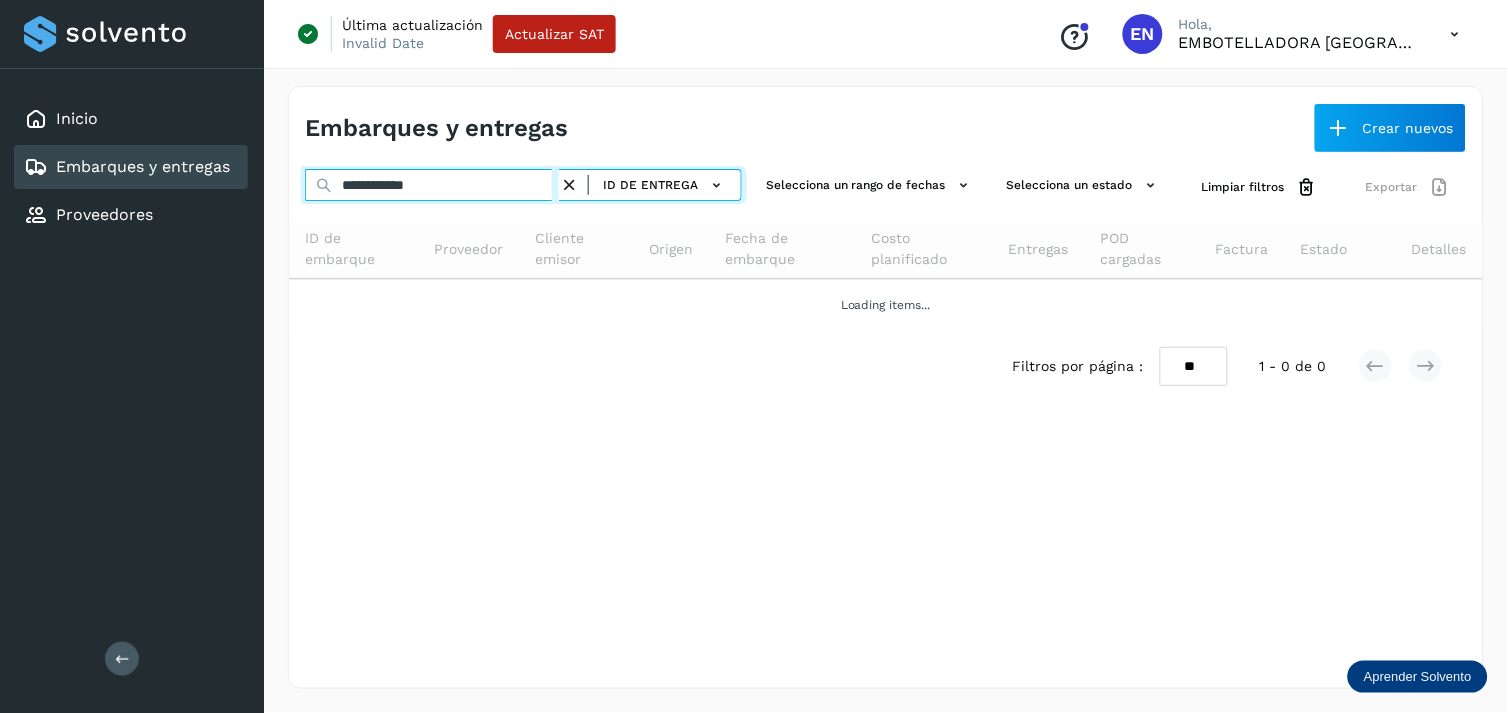 type on "**********" 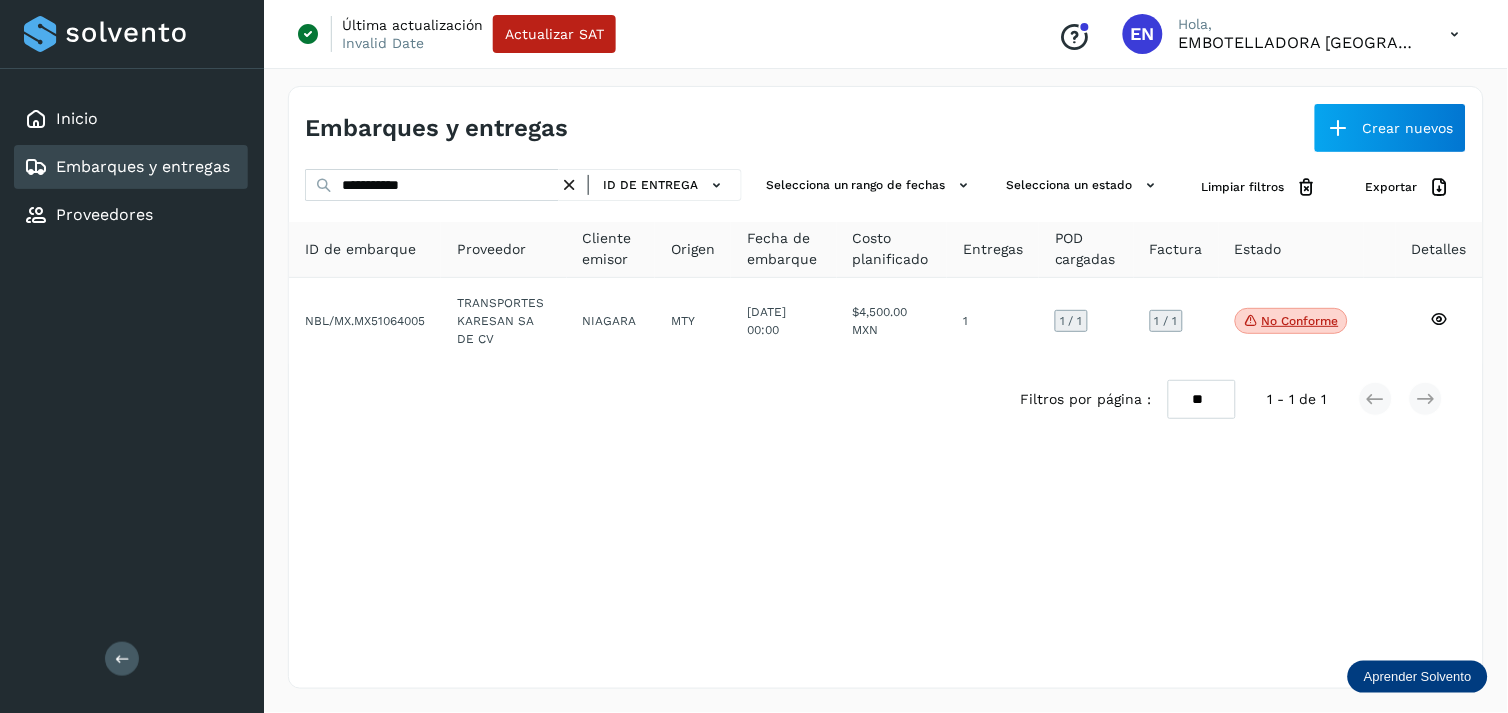 click on "Filtros por página : ** ** ** 1 - 1 de 1" at bounding box center [886, 399] 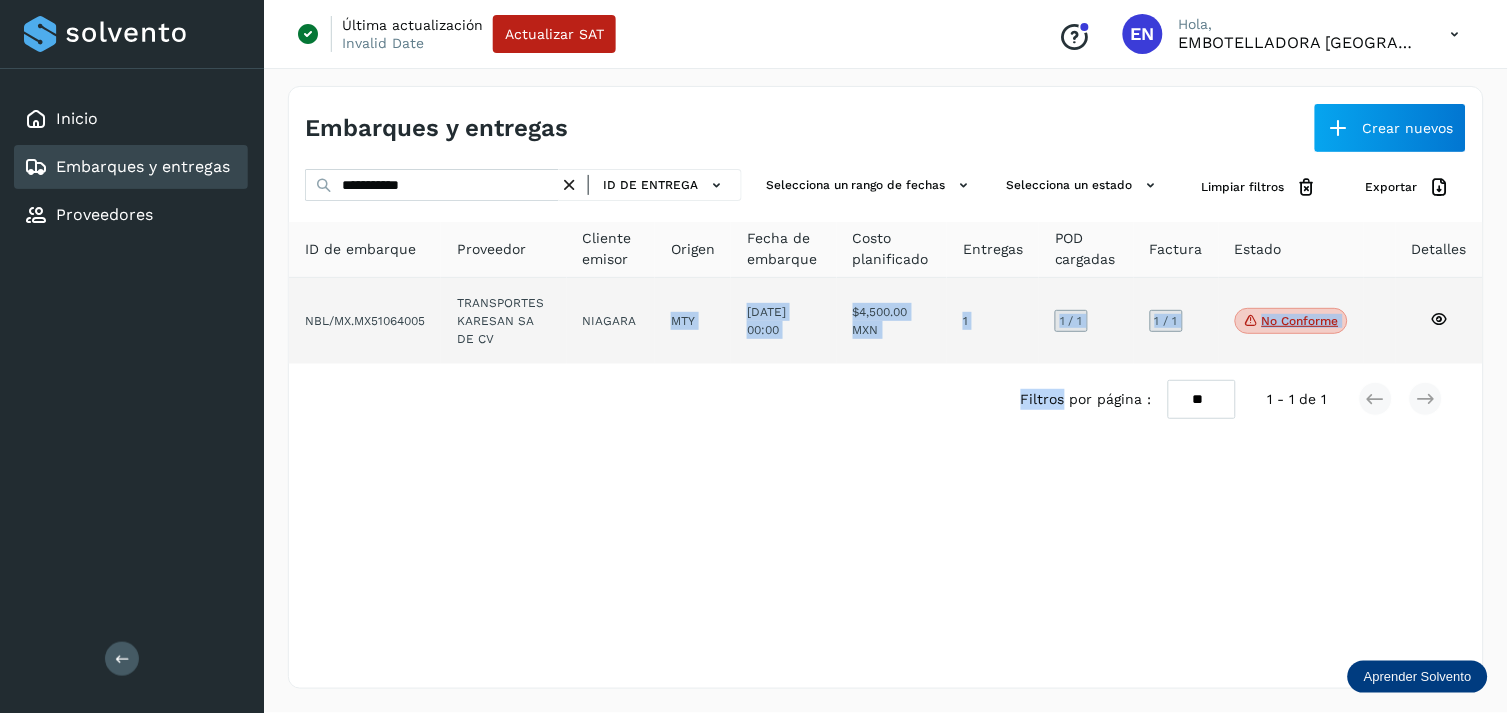 drag, startPoint x: 662, startPoint y: 378, endPoint x: 635, endPoint y: 354, distance: 36.124783 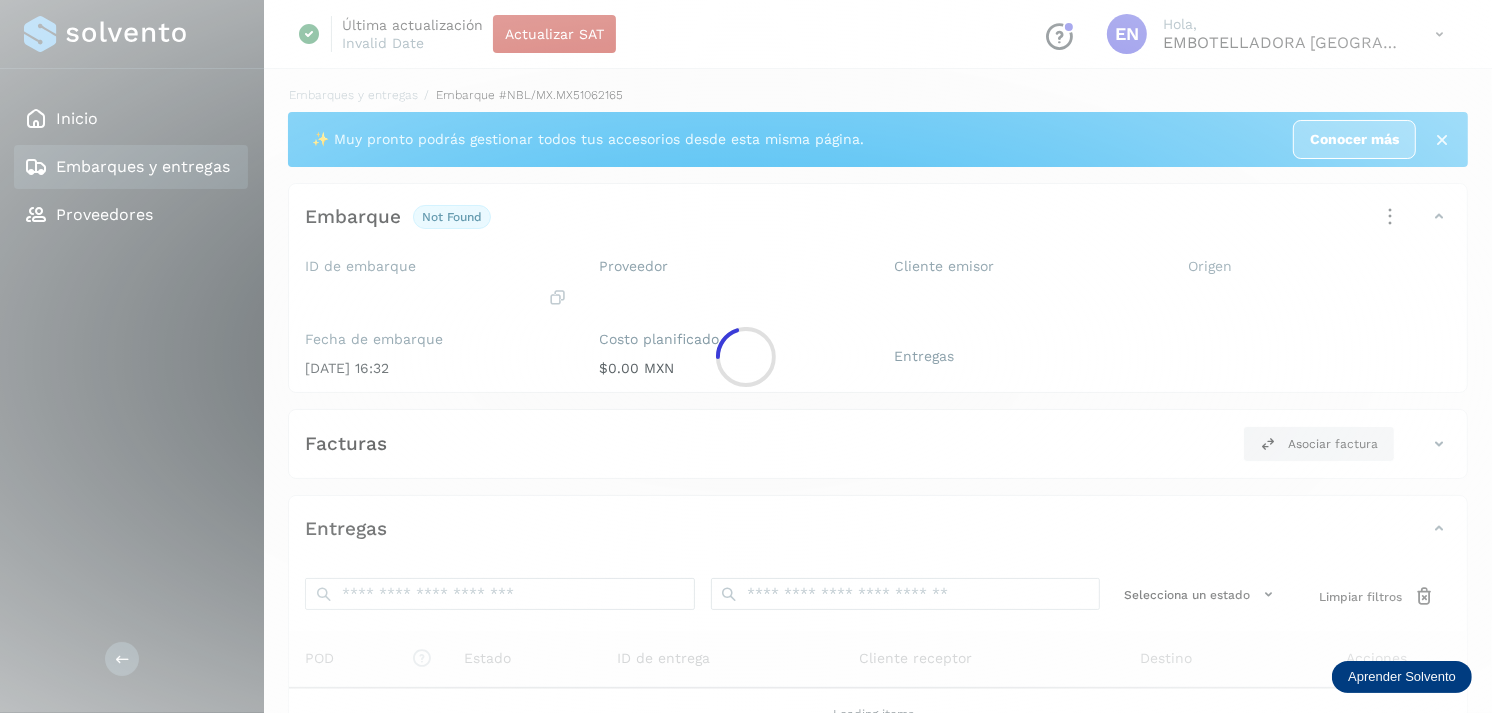 click 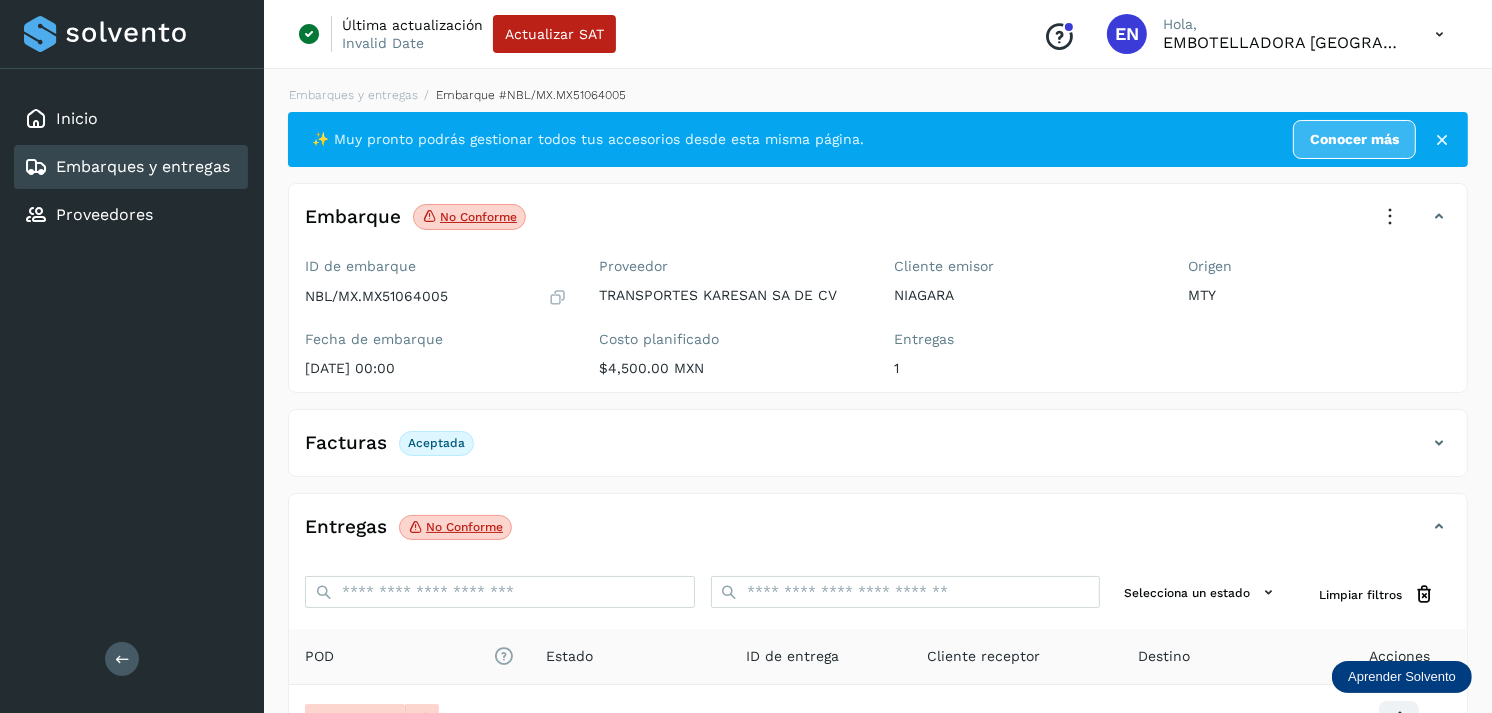 scroll, scrollTop: 241, scrollLeft: 0, axis: vertical 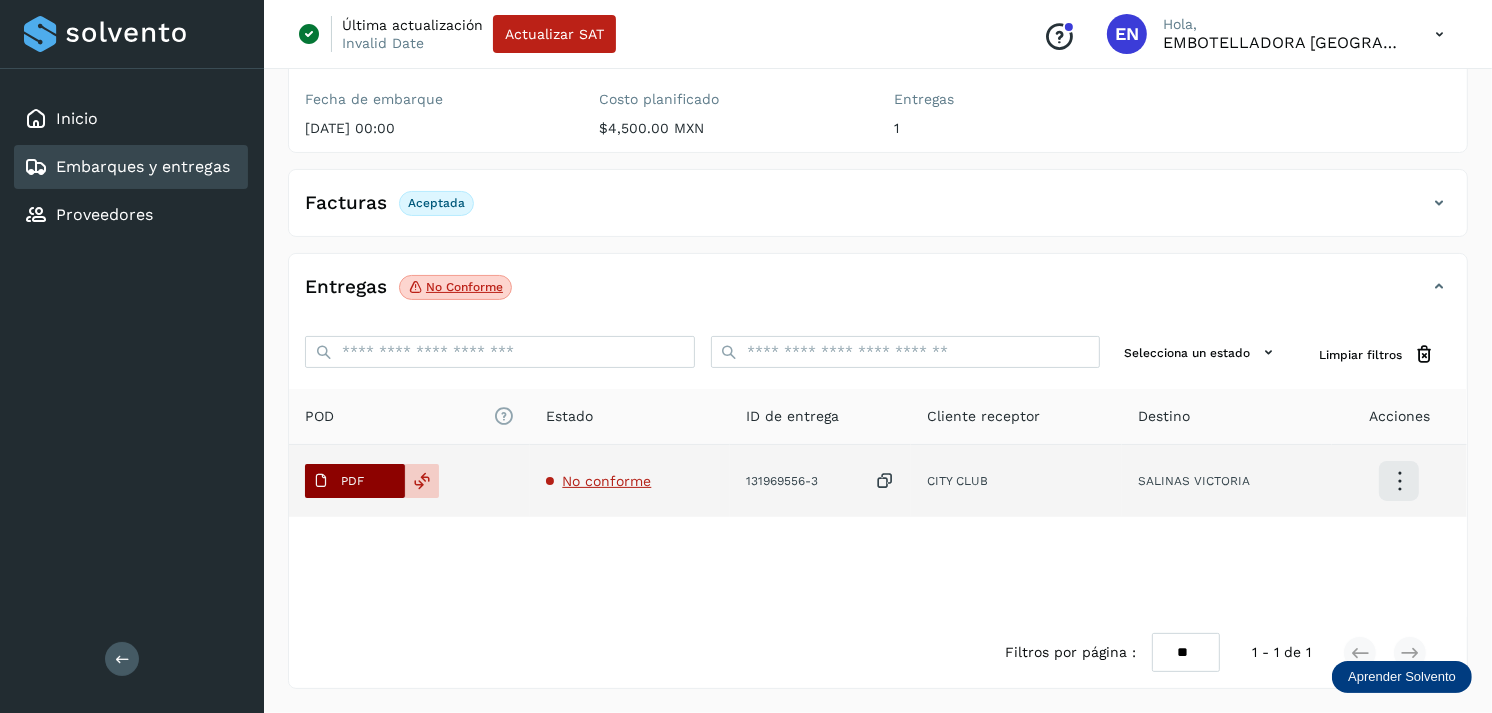 click at bounding box center (321, 481) 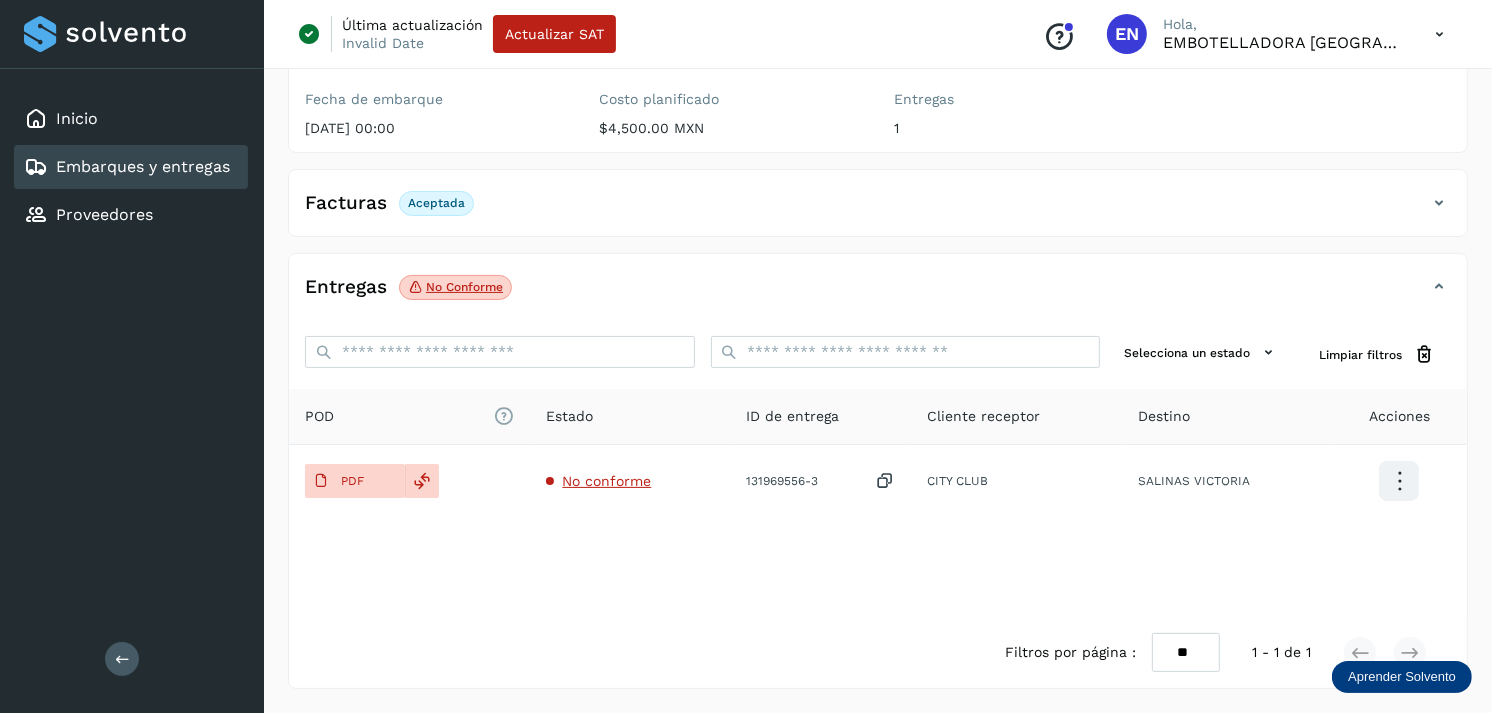 type 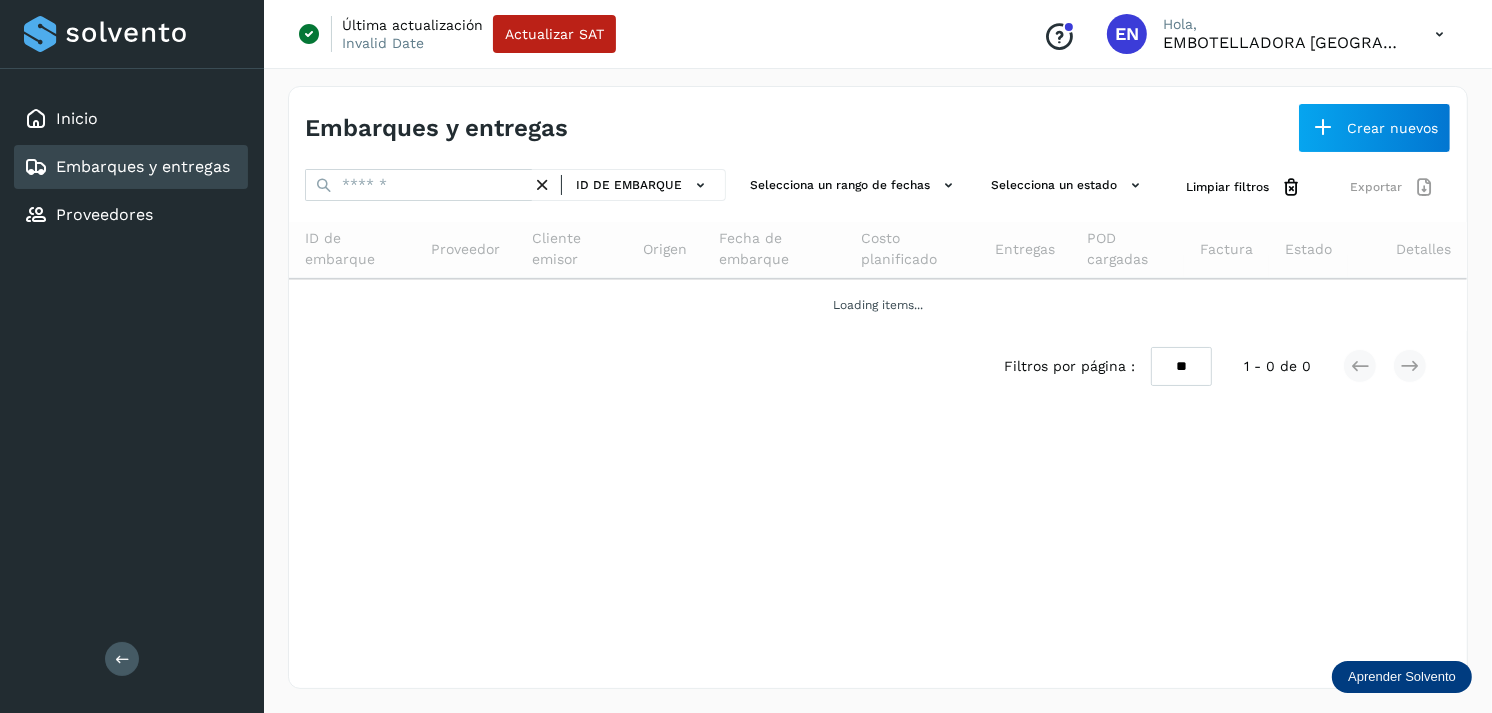 scroll, scrollTop: 0, scrollLeft: 0, axis: both 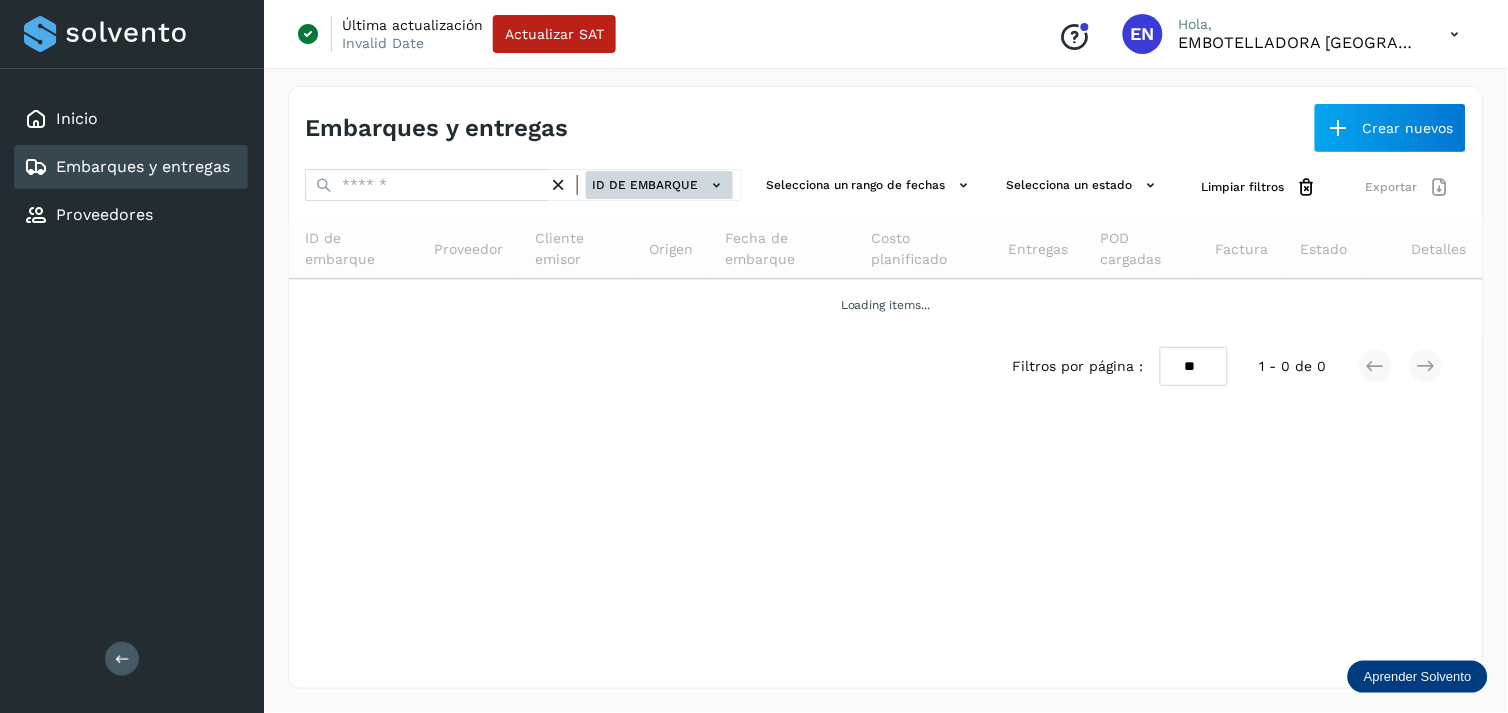 click on "ID de embarque" 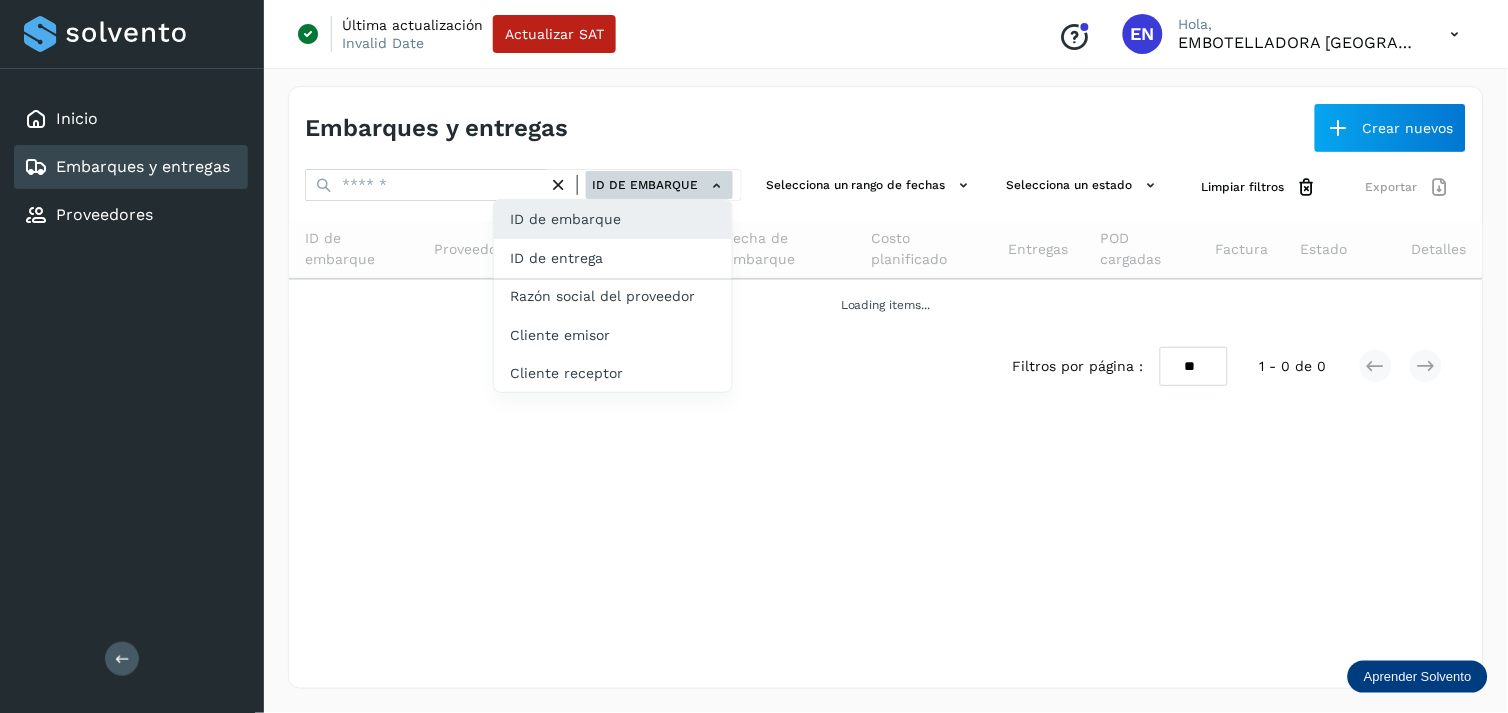 click on "ID de entrega" 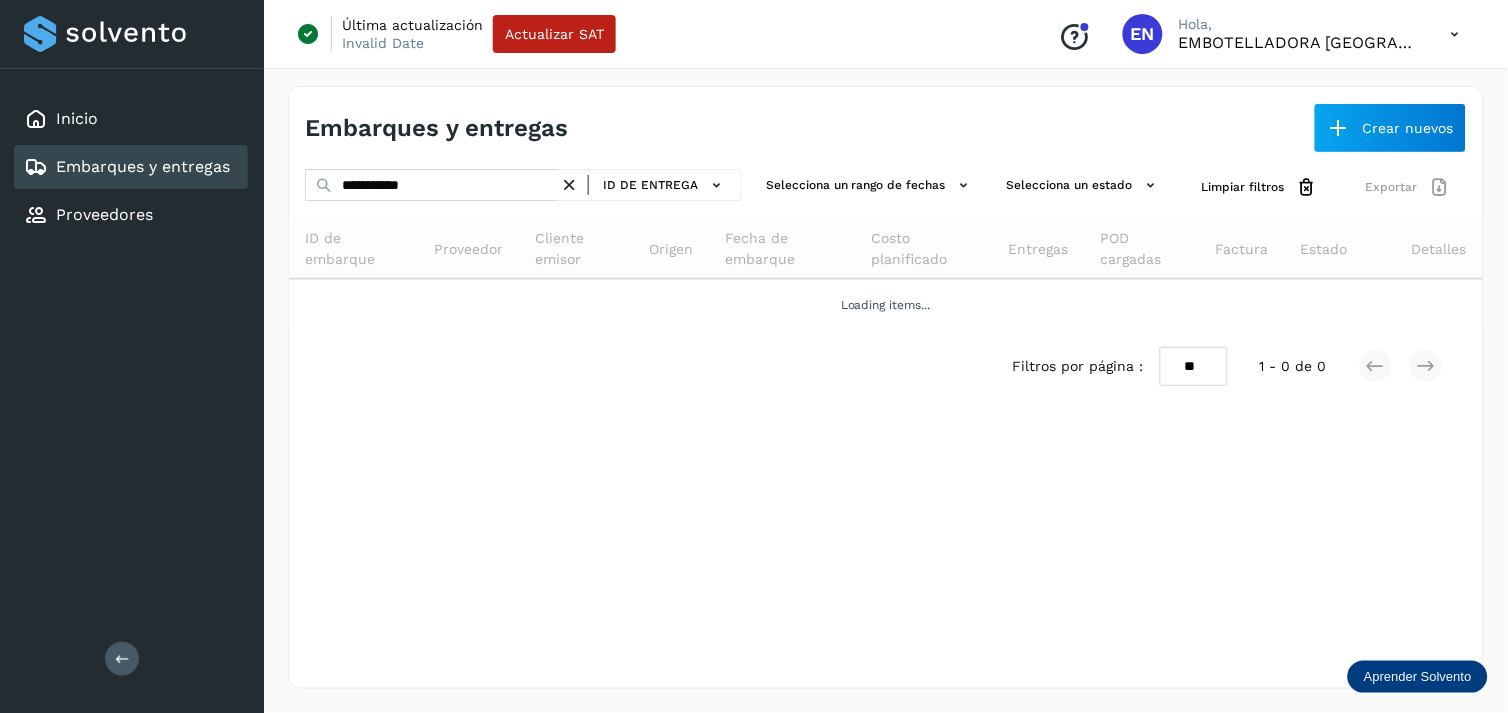 click at bounding box center (569, 185) 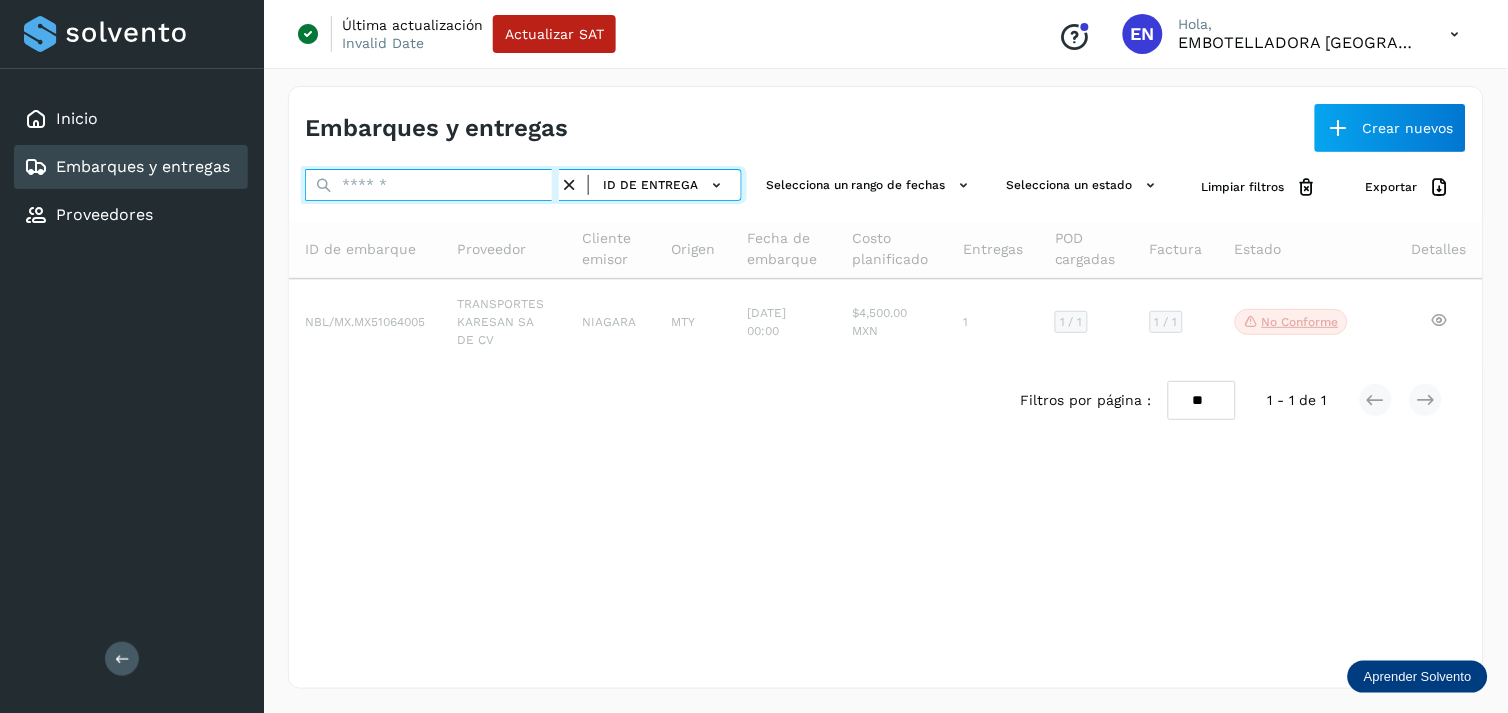 paste on "**********" 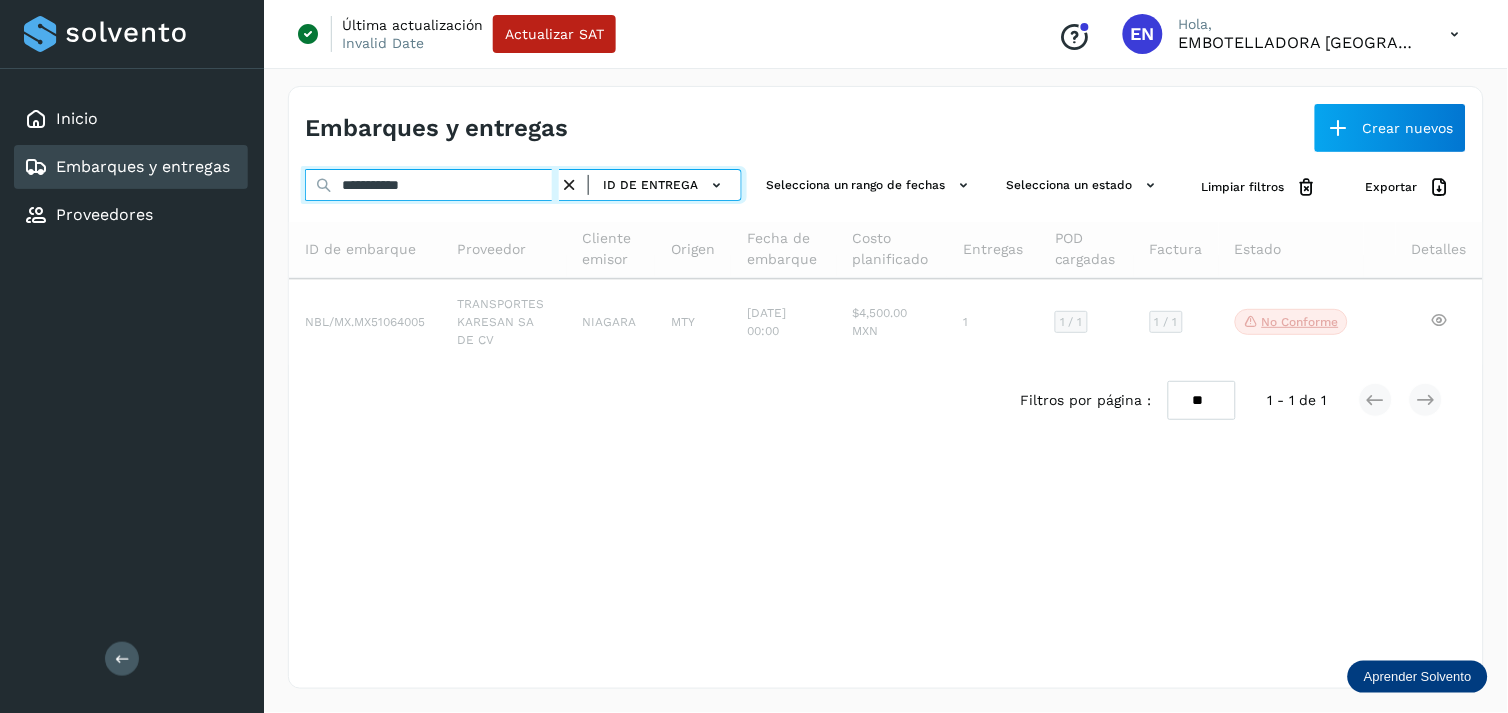 click on "**********" at bounding box center [432, 185] 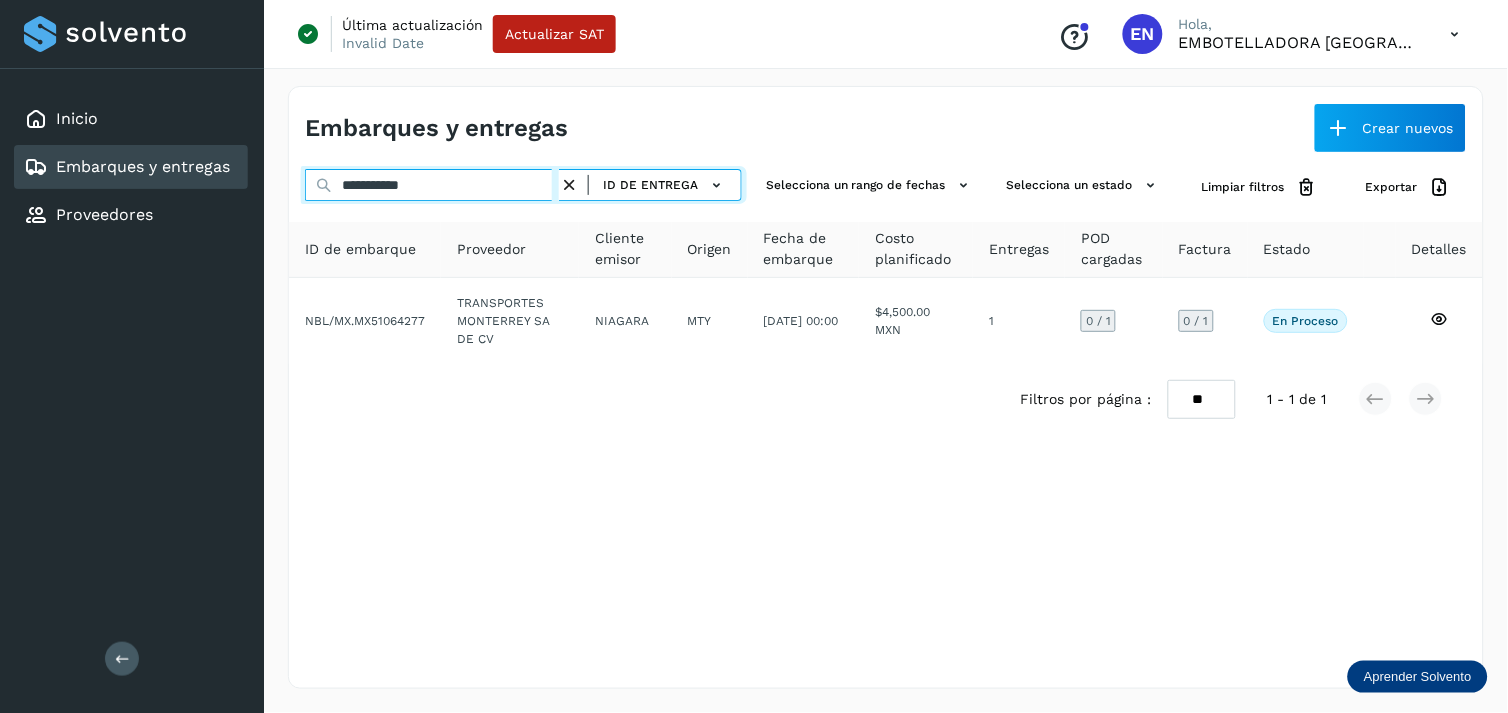 type on "**********" 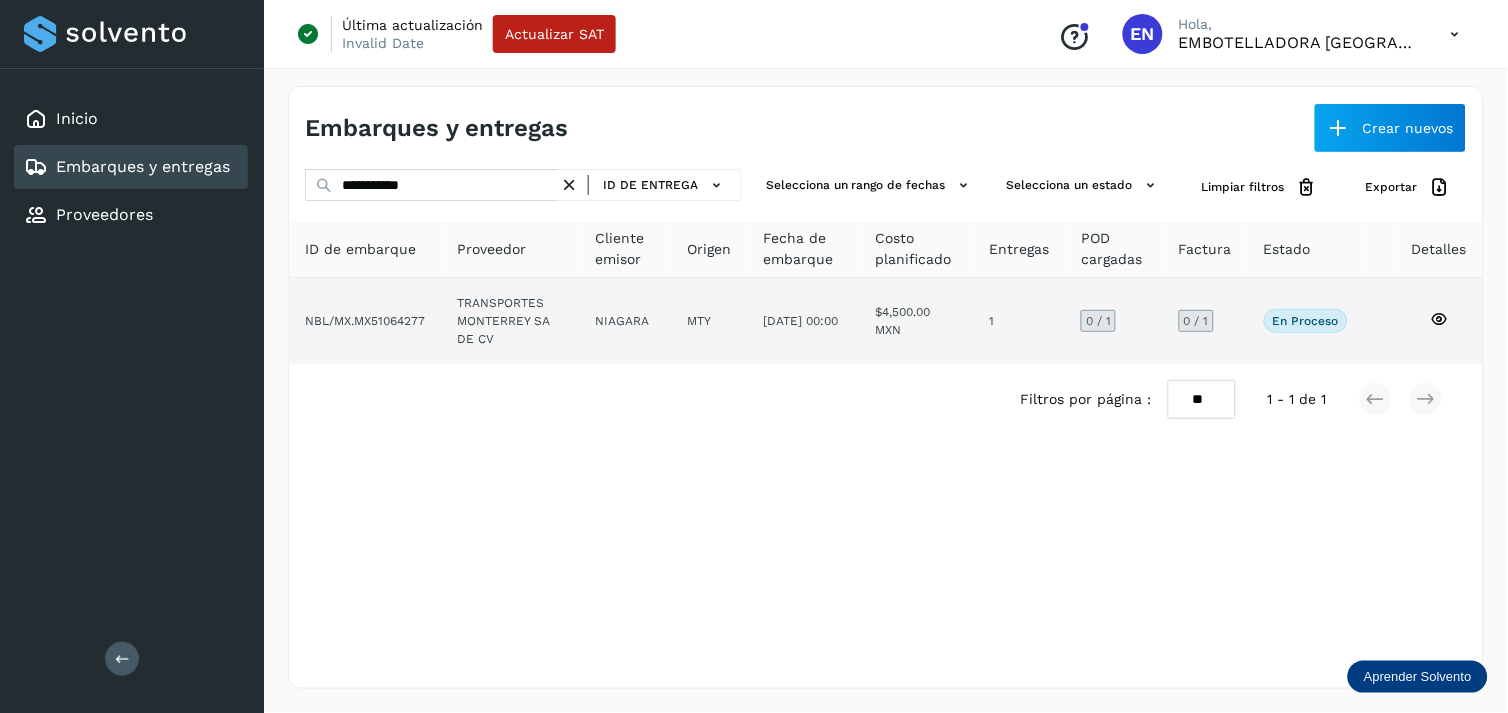 drag, startPoint x: 508, startPoint y: 382, endPoint x: 581, endPoint y: 343, distance: 82.764725 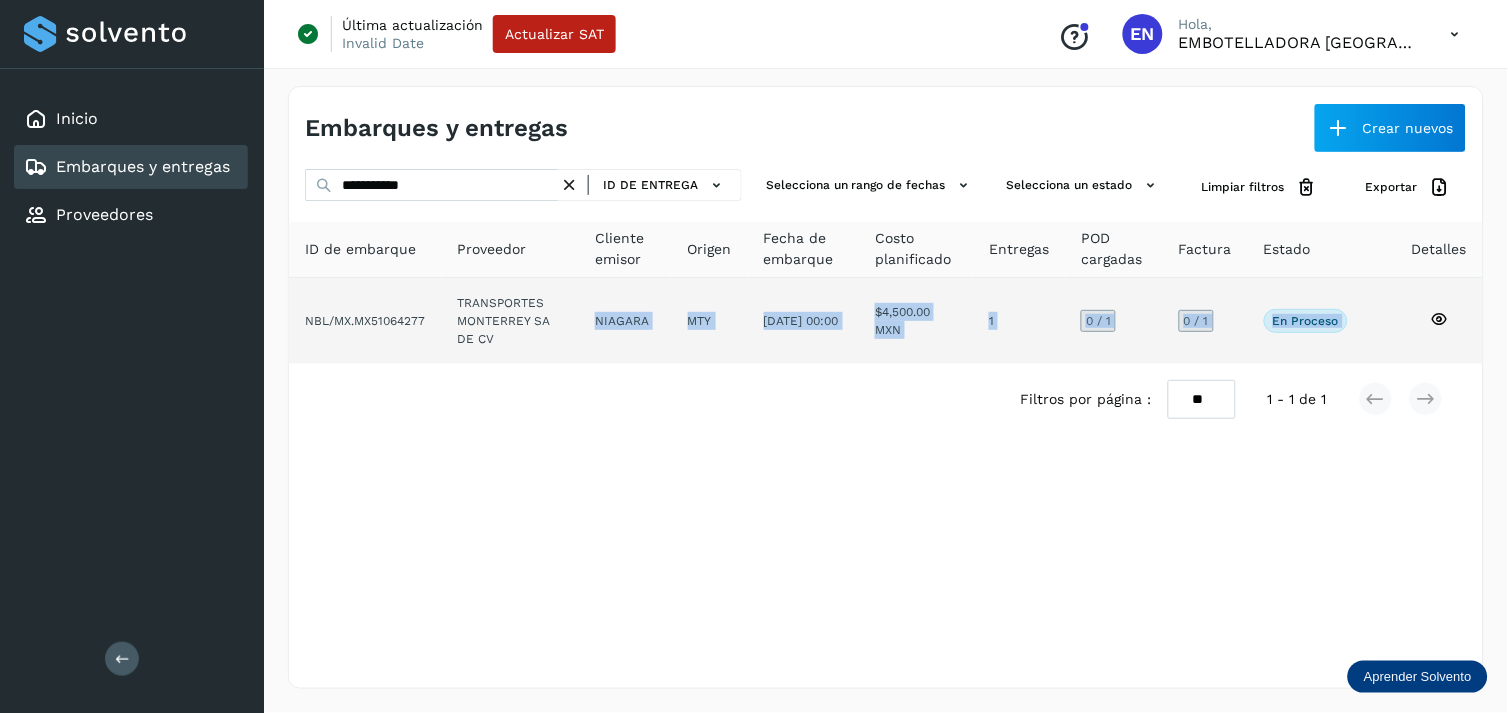 click on "NIAGARA" 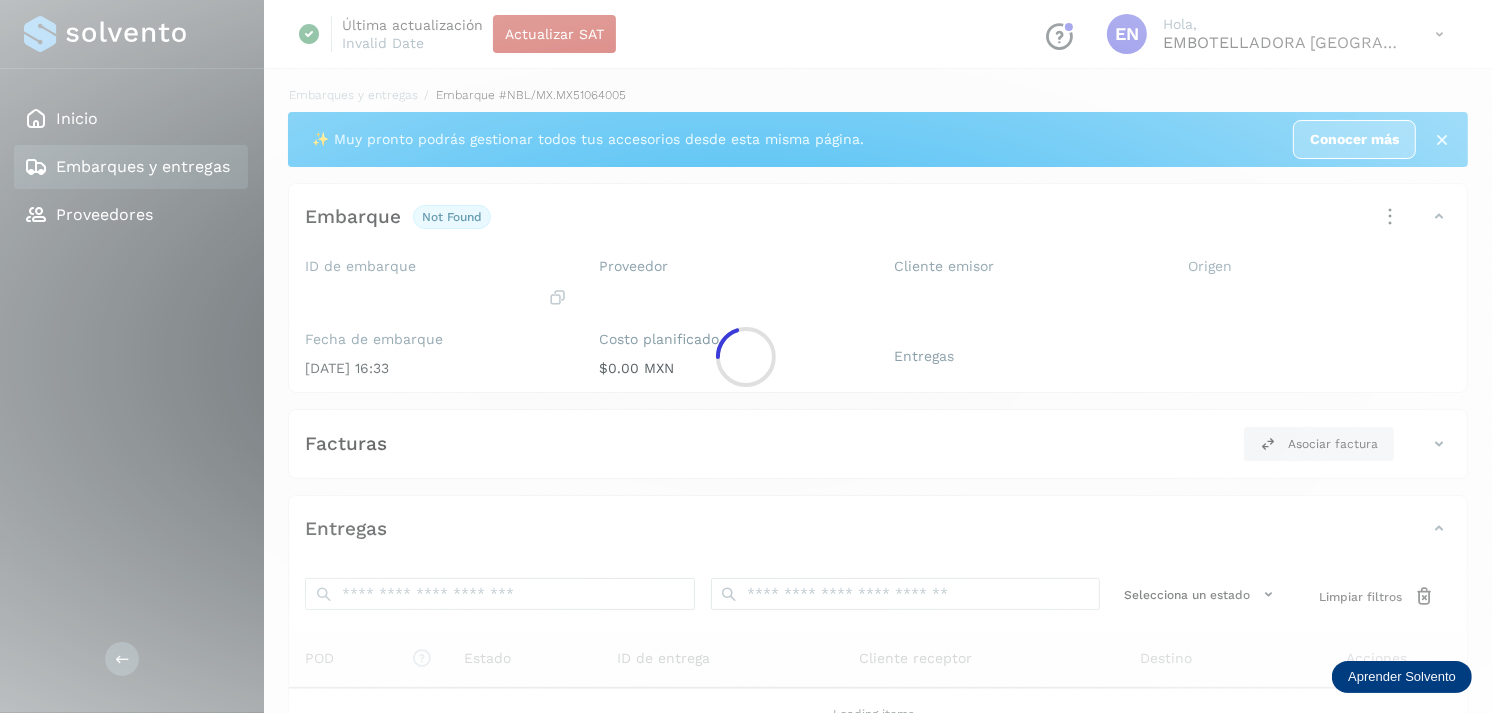 click 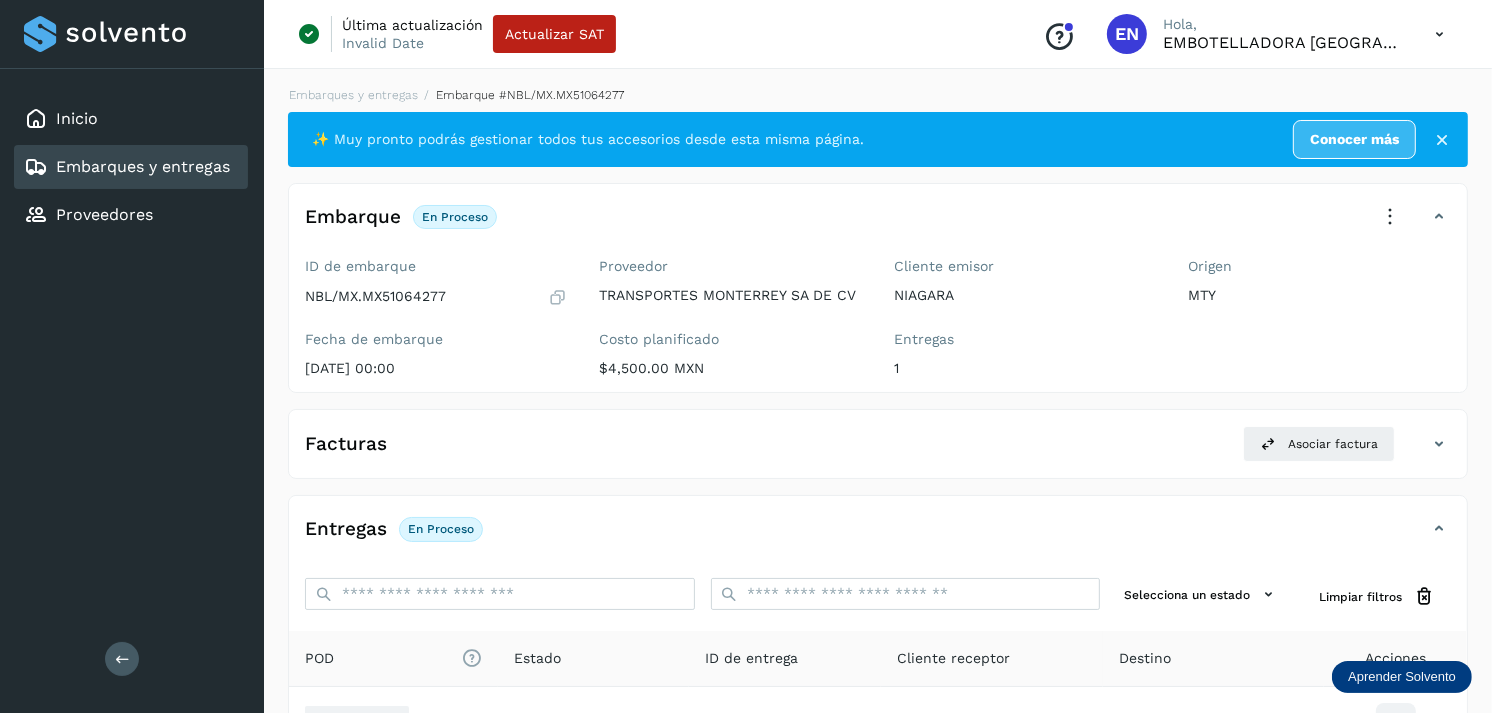 scroll, scrollTop: 243, scrollLeft: 0, axis: vertical 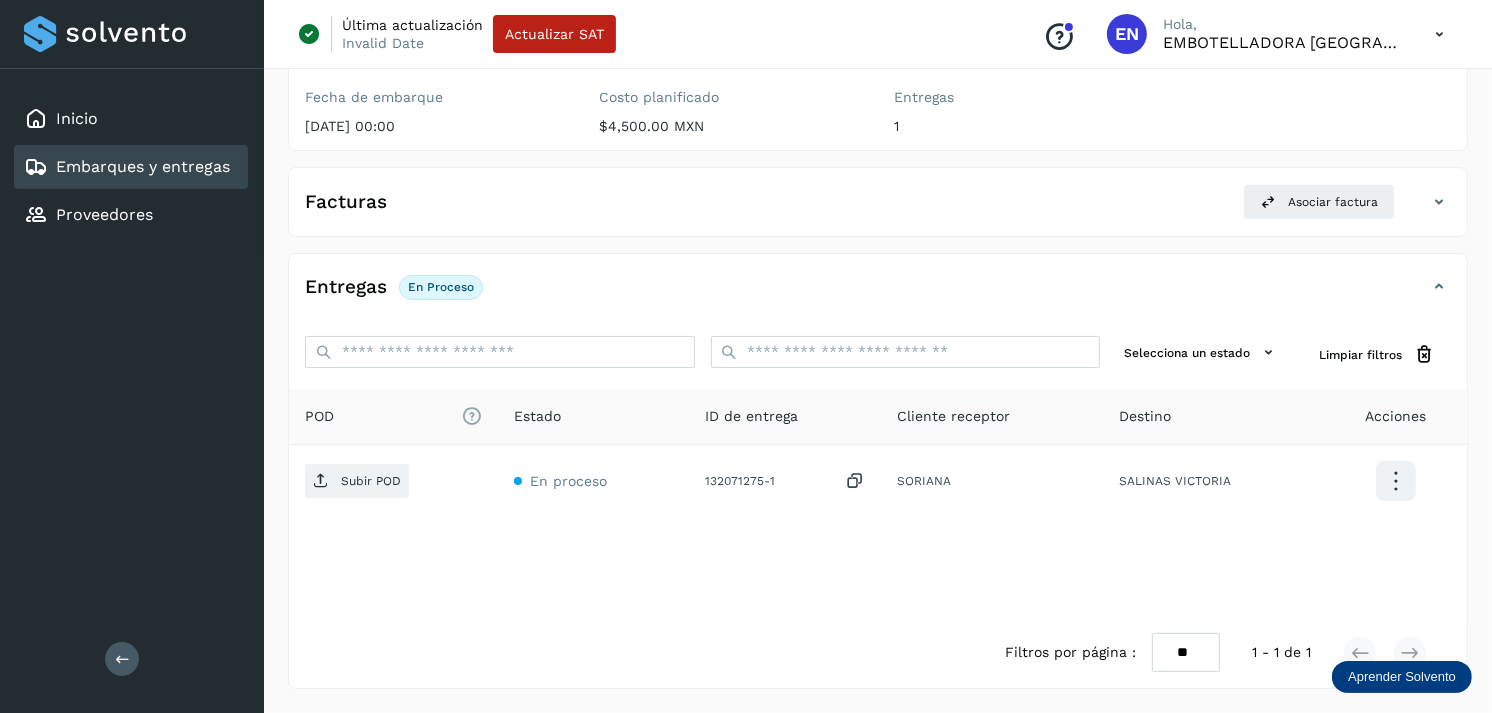 click on "Inicio Embarques y entregas Proveedores" at bounding box center (132, 167) 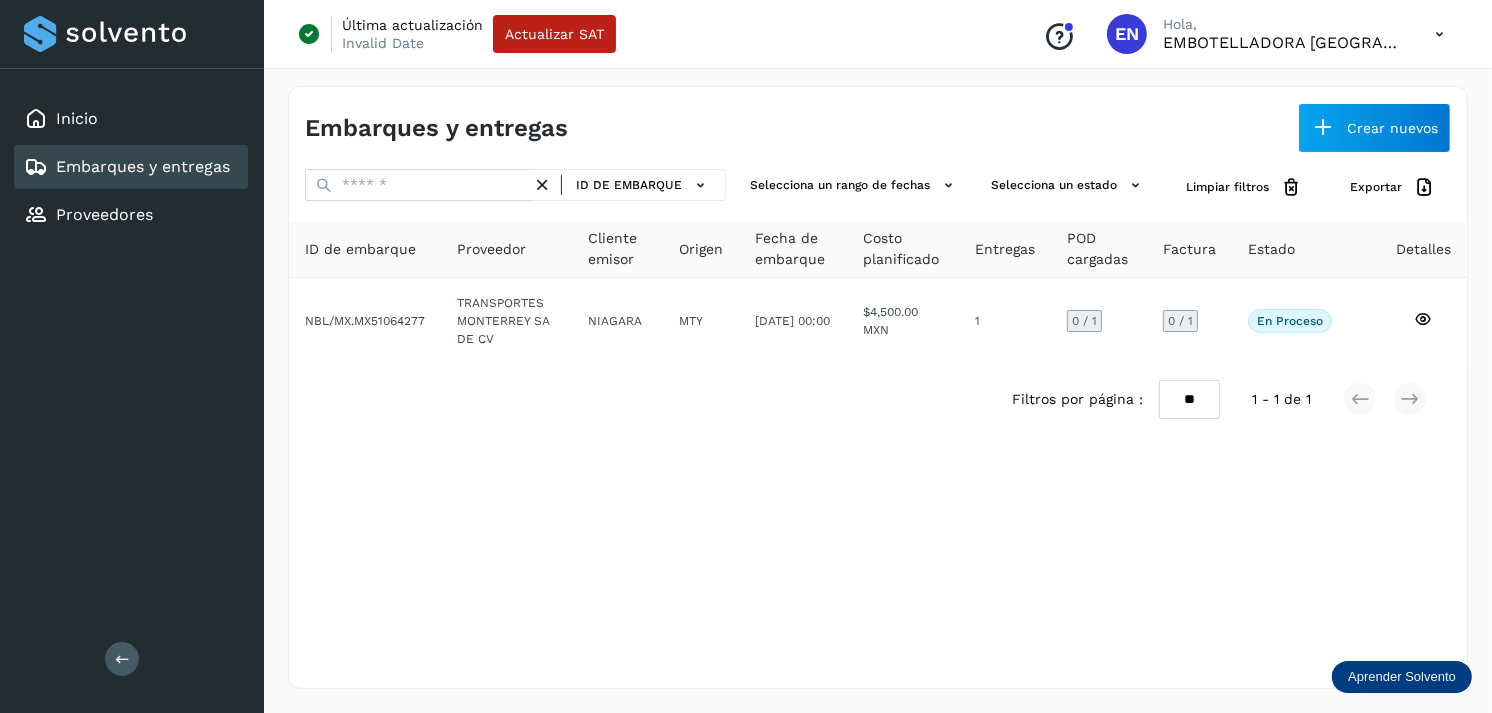 scroll, scrollTop: 0, scrollLeft: 0, axis: both 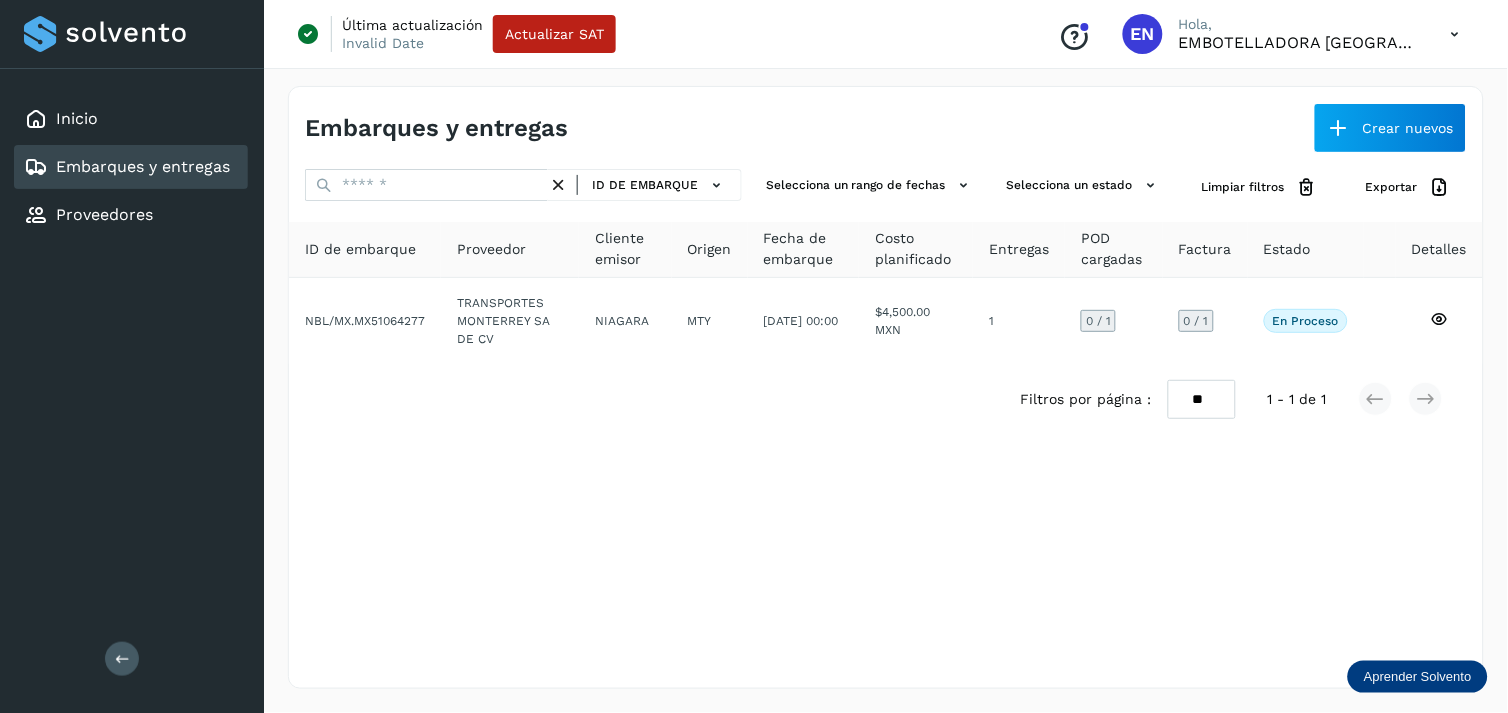 click on "ID de embarque" at bounding box center [523, 187] 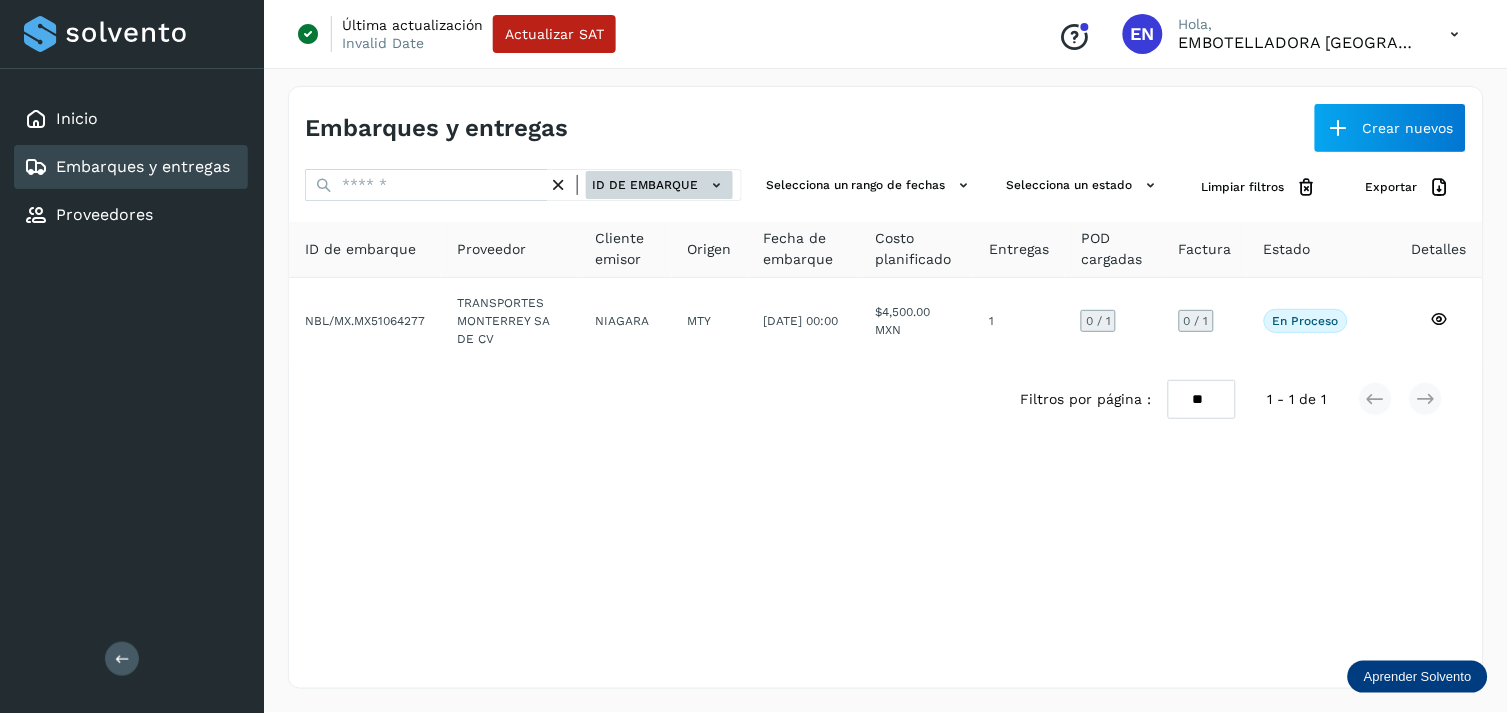 click on "ID de embarque" 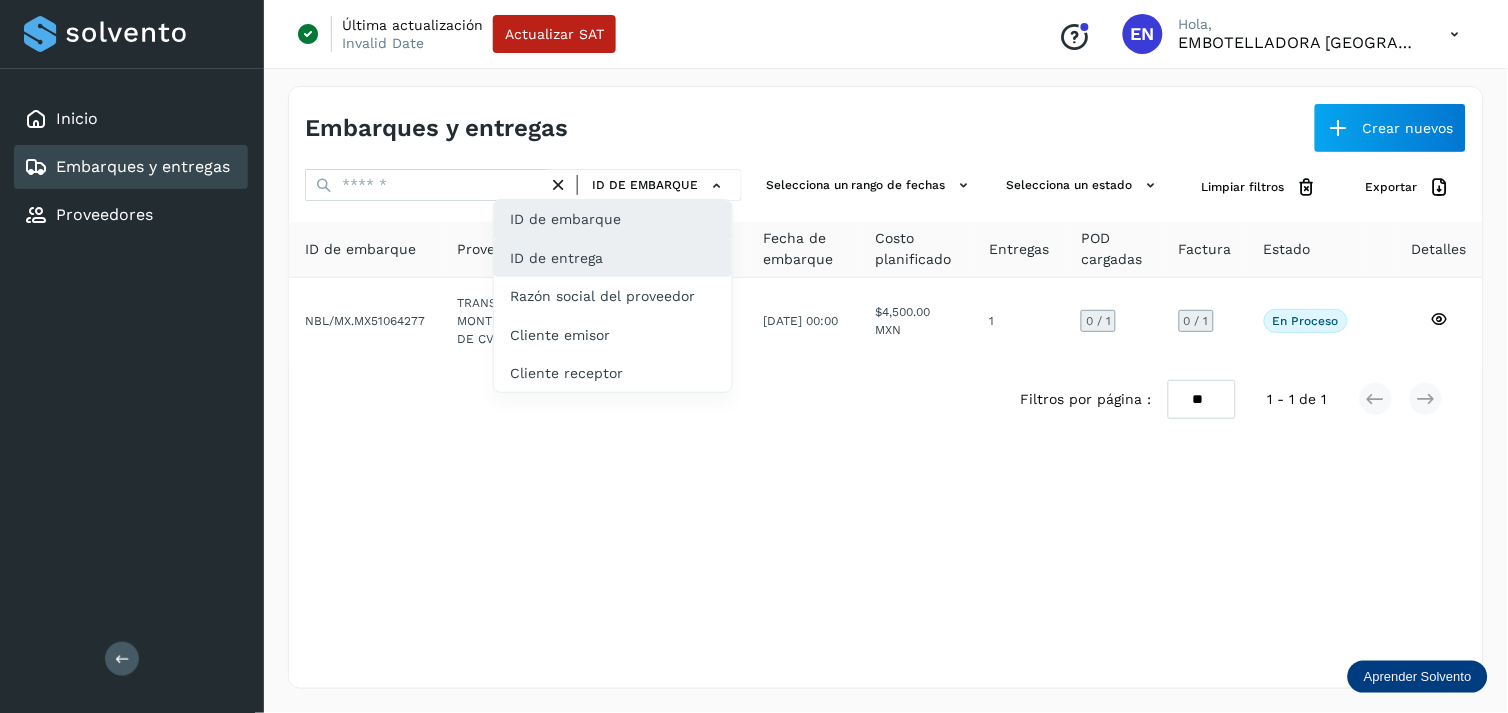 drag, startPoint x: 602, startPoint y: 234, endPoint x: 587, endPoint y: 250, distance: 21.931713 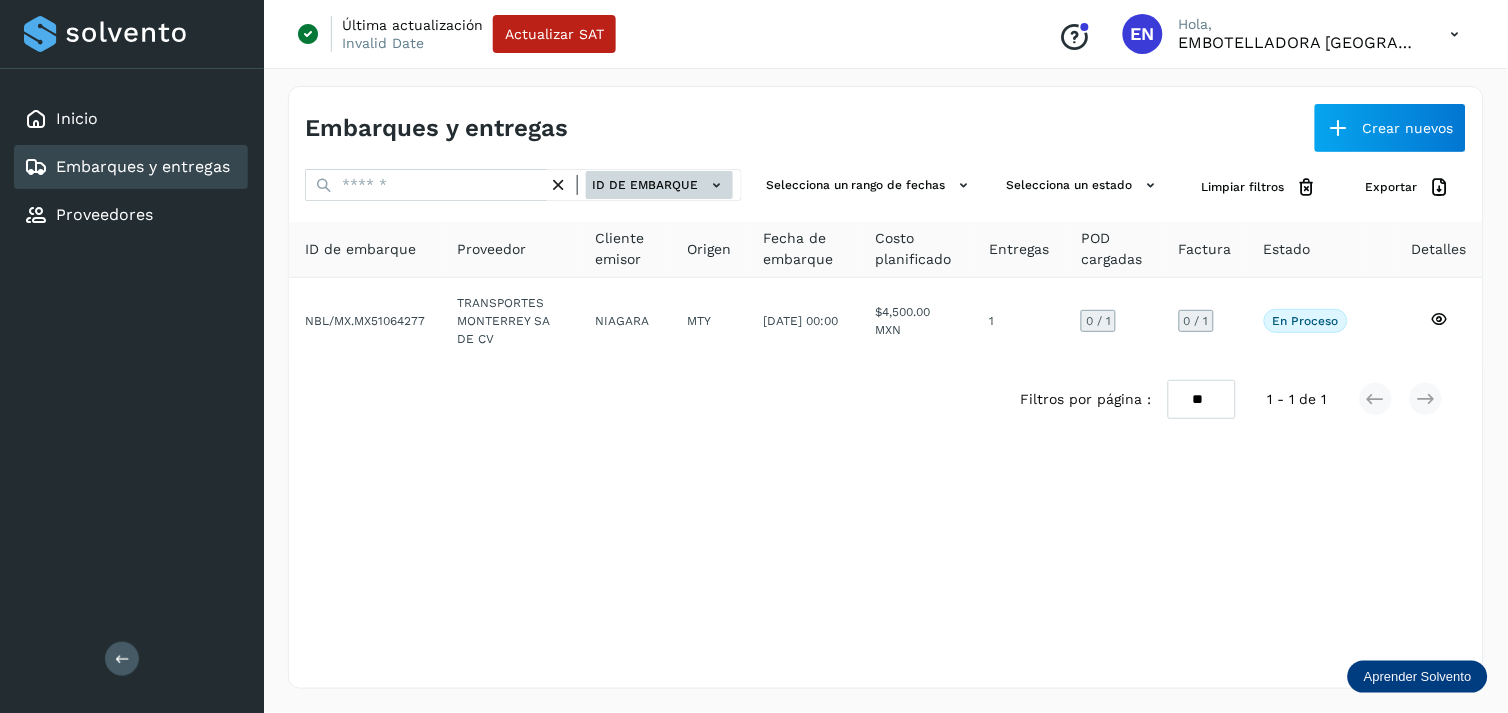 click on "ID de embarque" 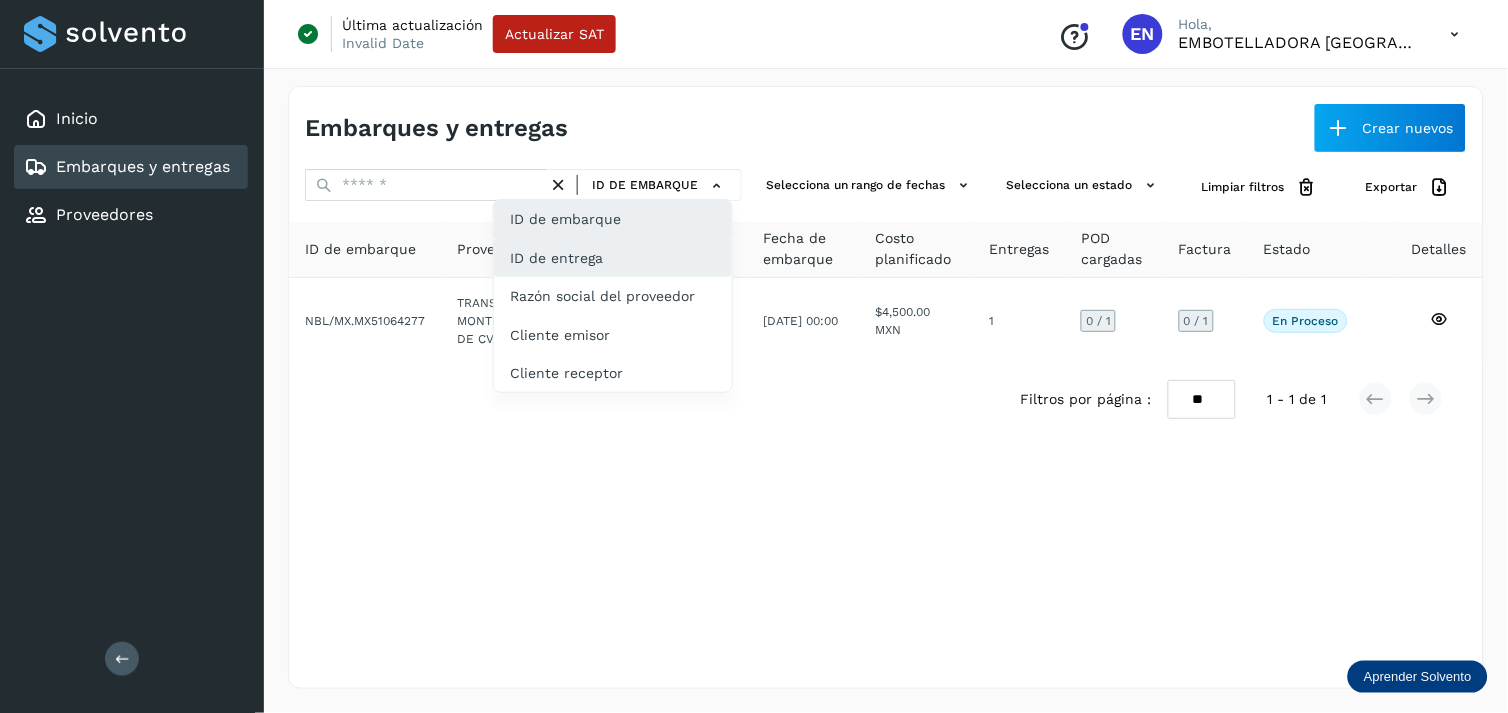 click on "ID de entrega" 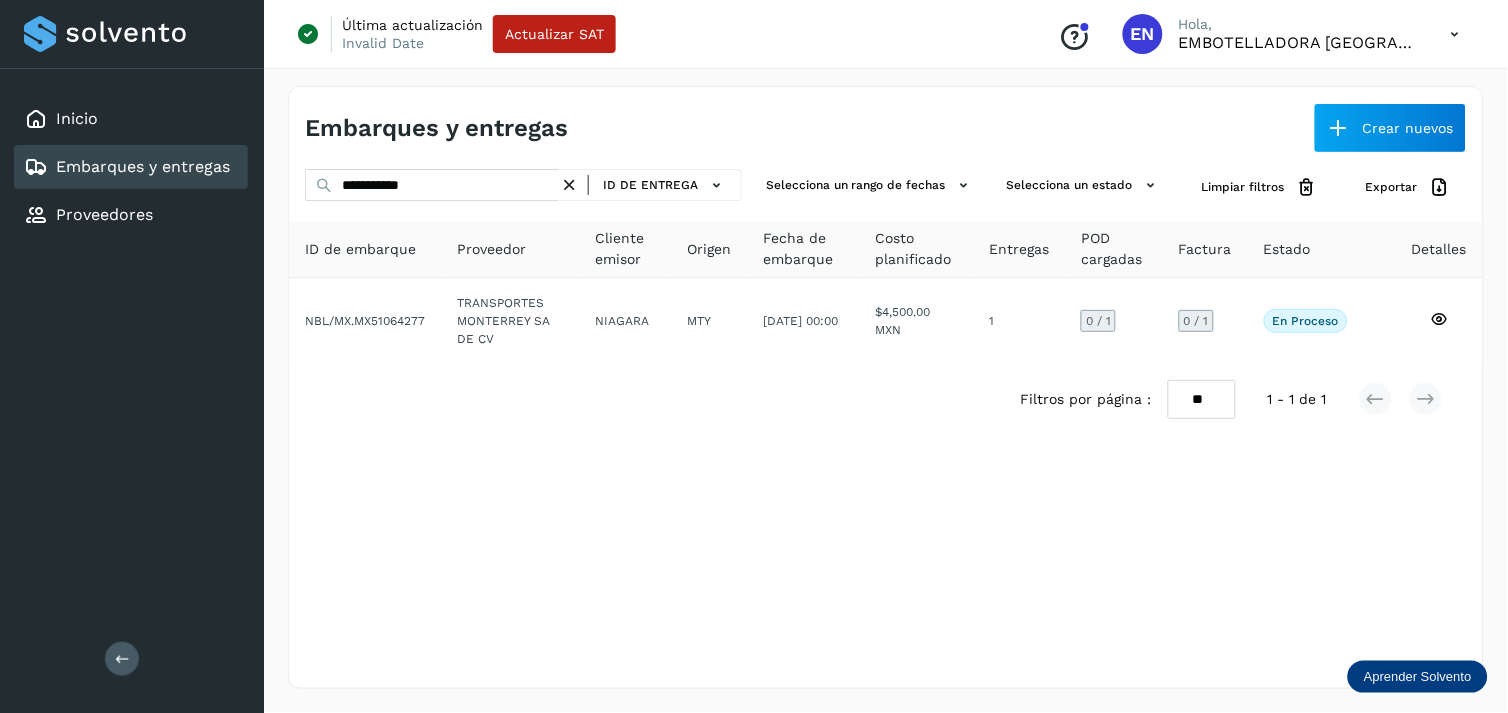 click at bounding box center [569, 185] 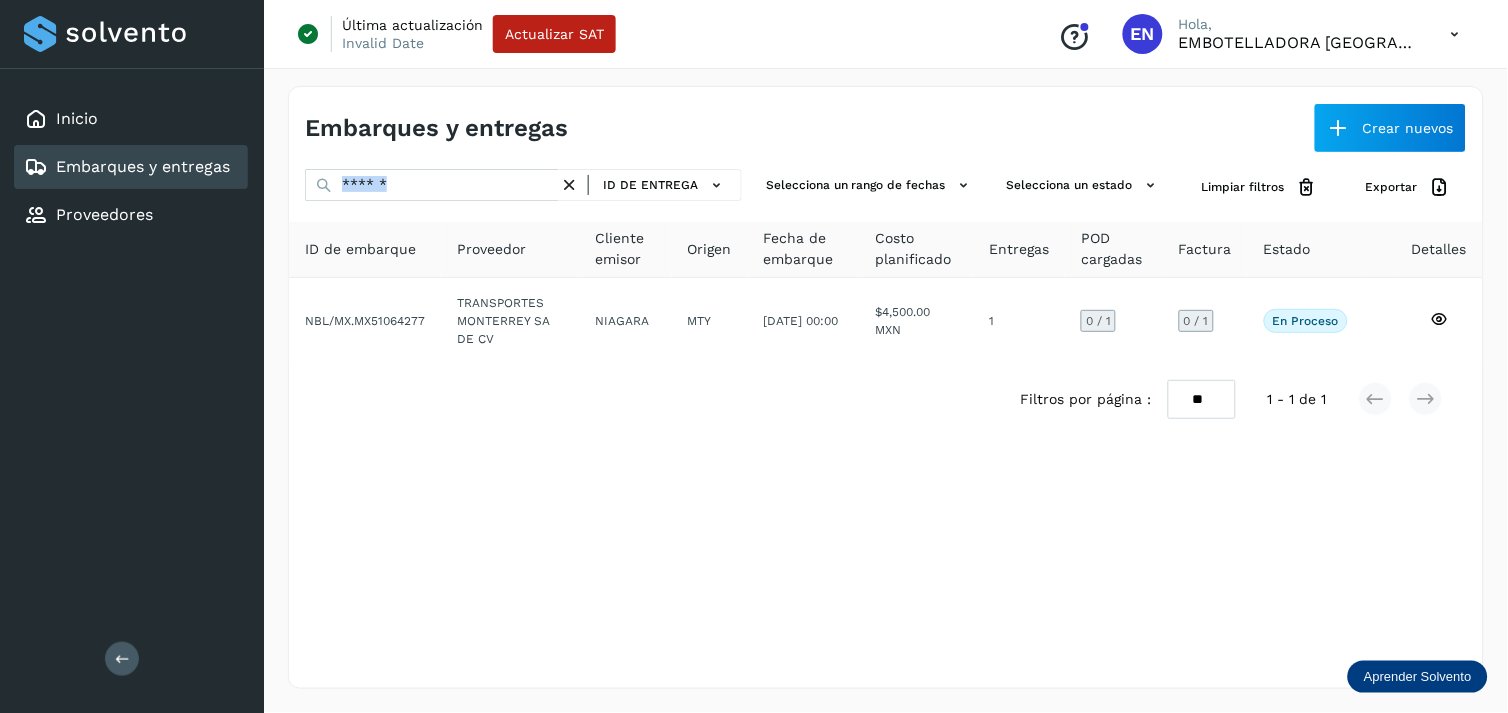 click at bounding box center (569, 185) 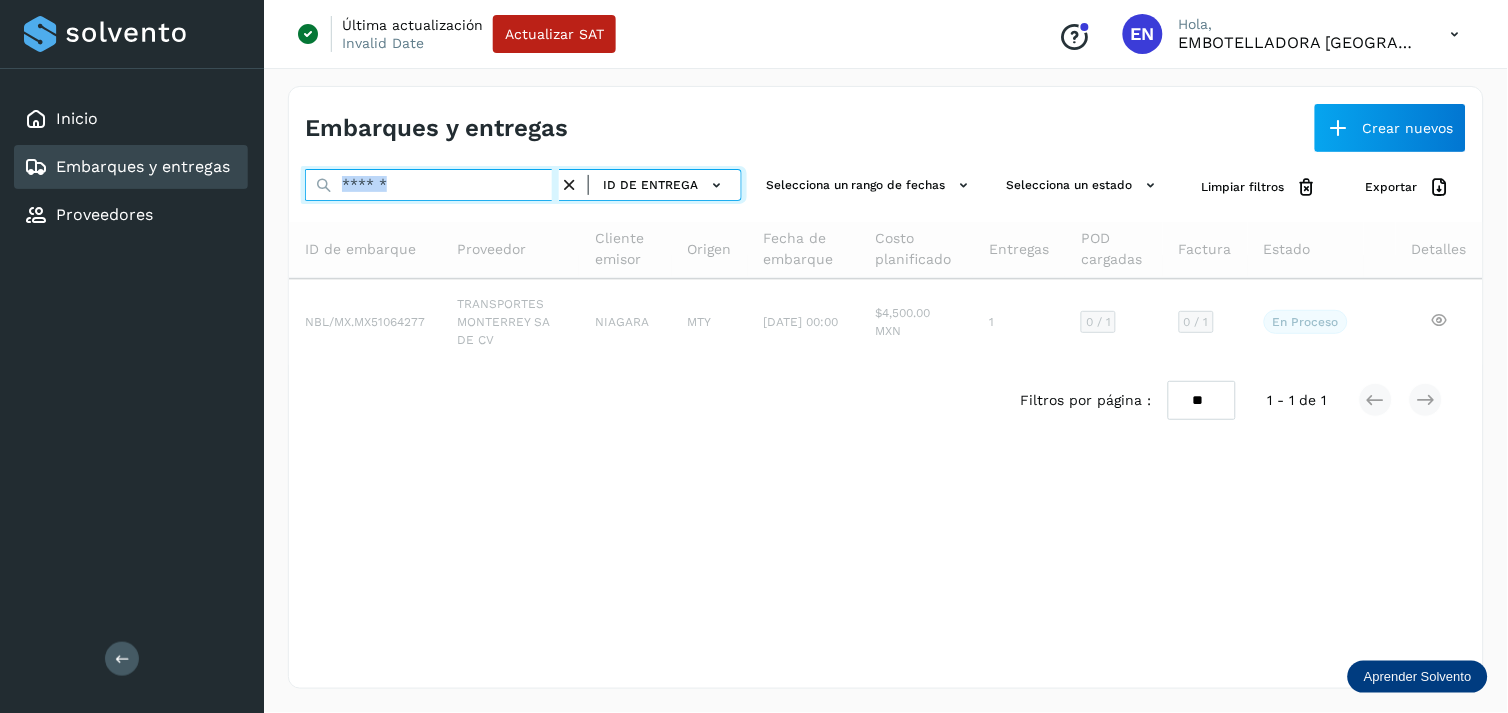 drag, startPoint x: 567, startPoint y: 185, endPoint x: 498, endPoint y: 175, distance: 69.72087 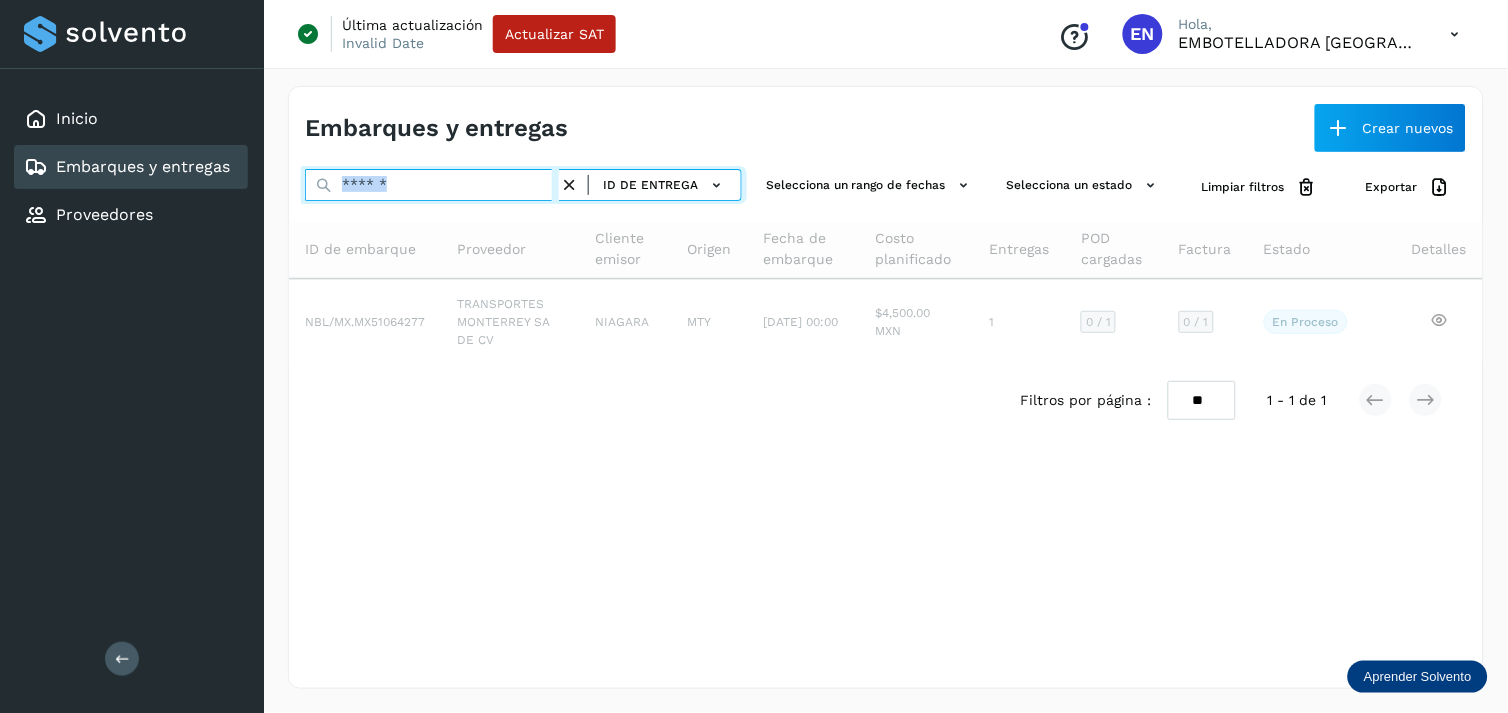 click at bounding box center [432, 185] 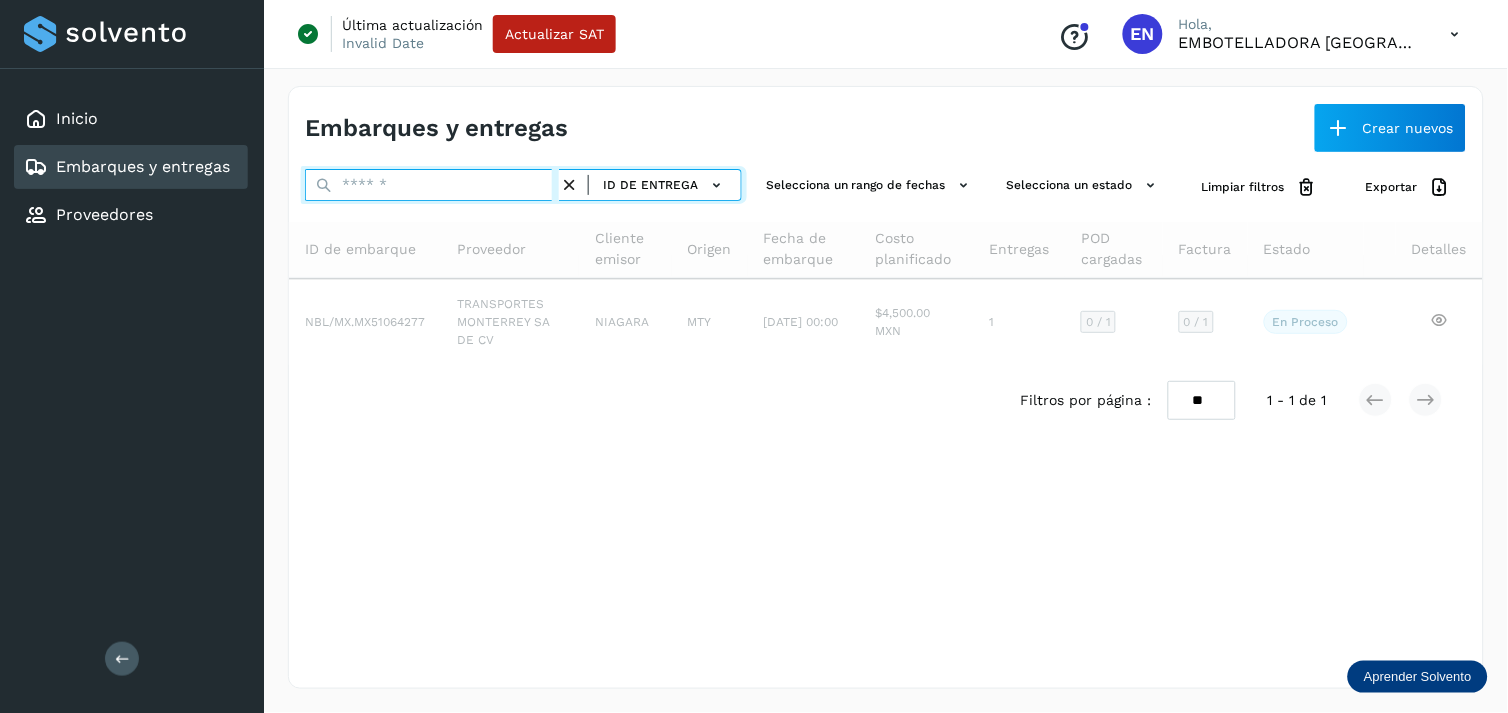 click at bounding box center [432, 185] 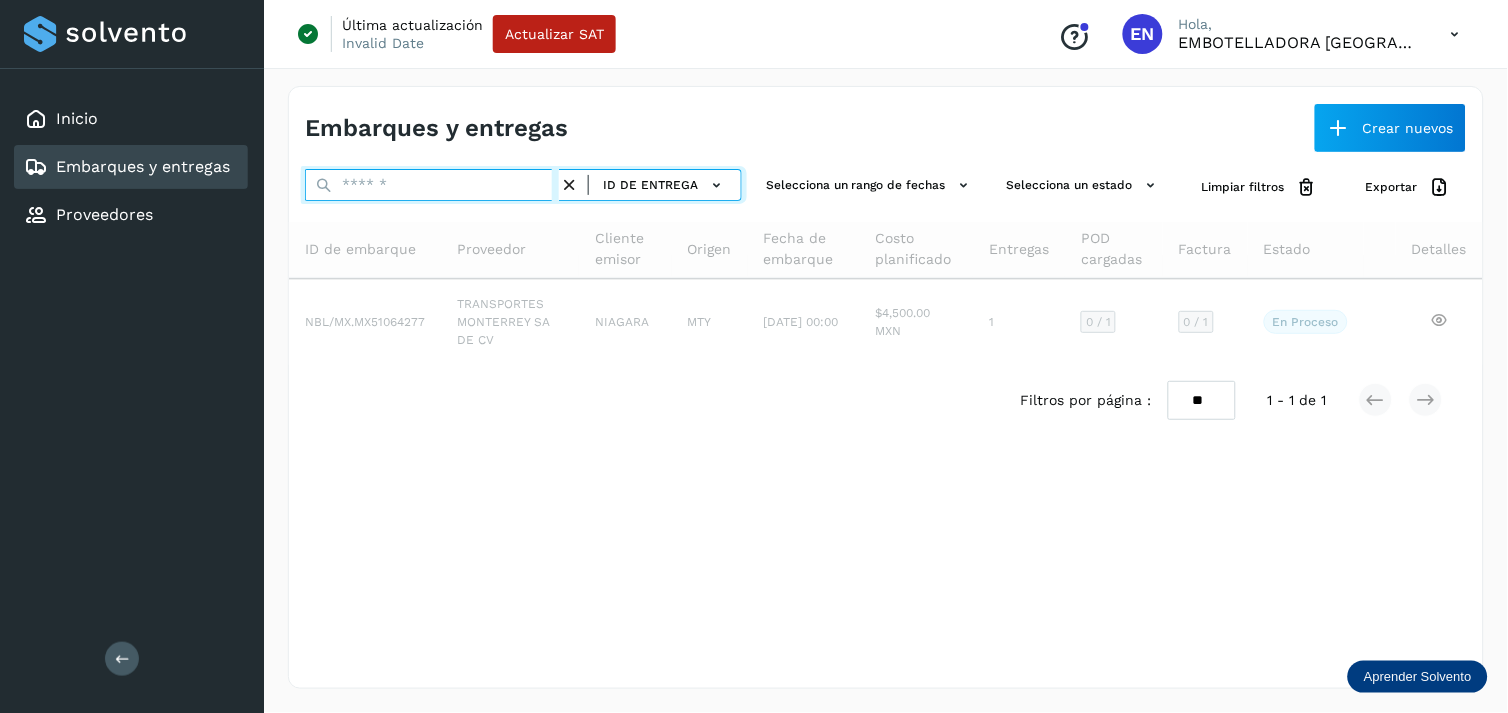 paste on "**********" 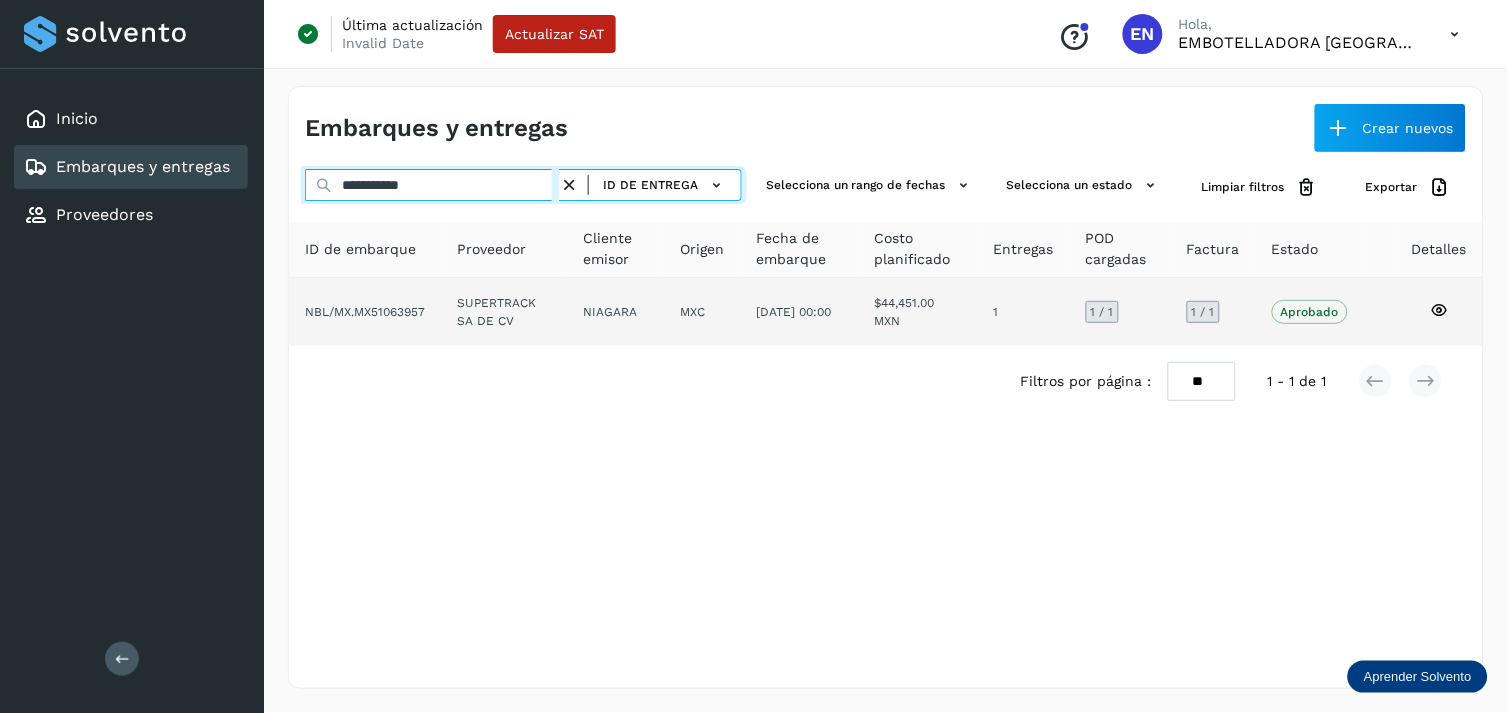 type on "**********" 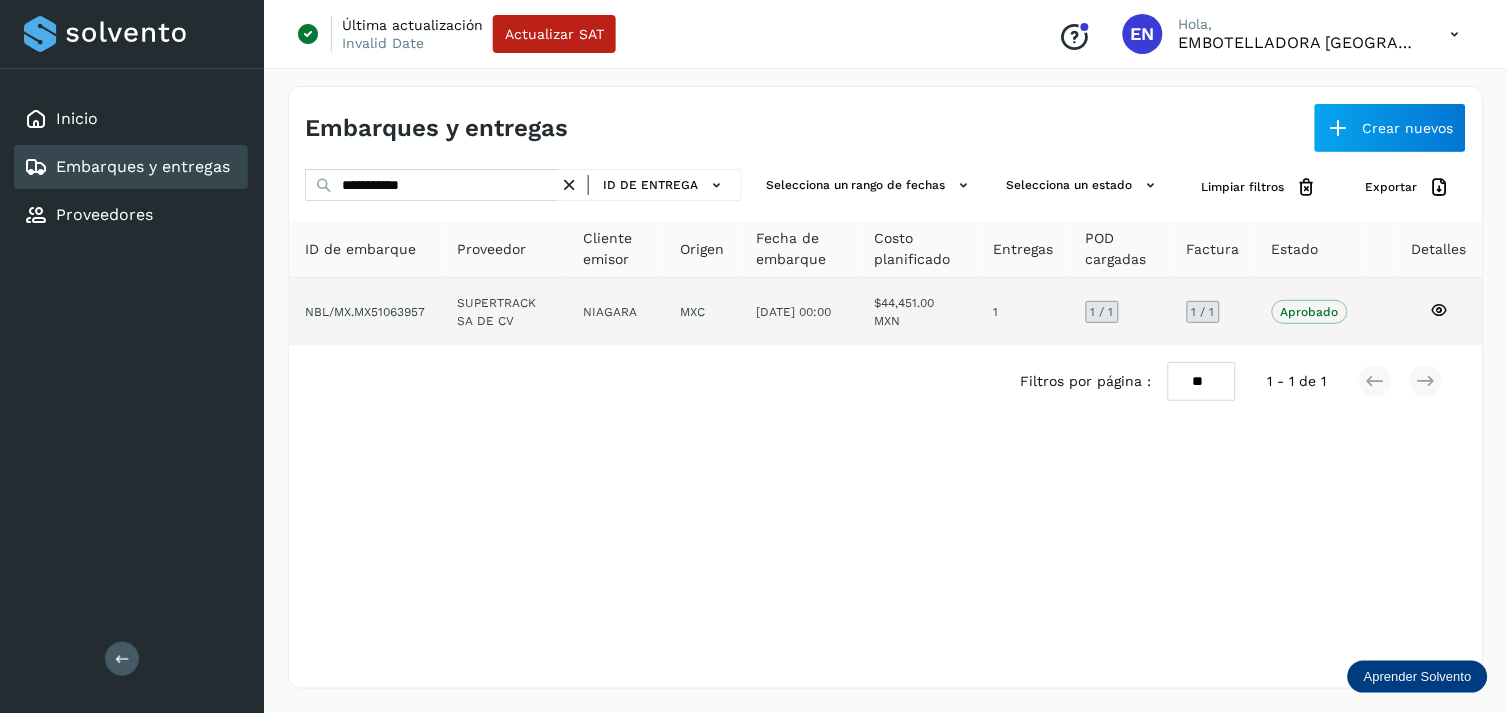 click on "SUPERTRACK SA DE CV" 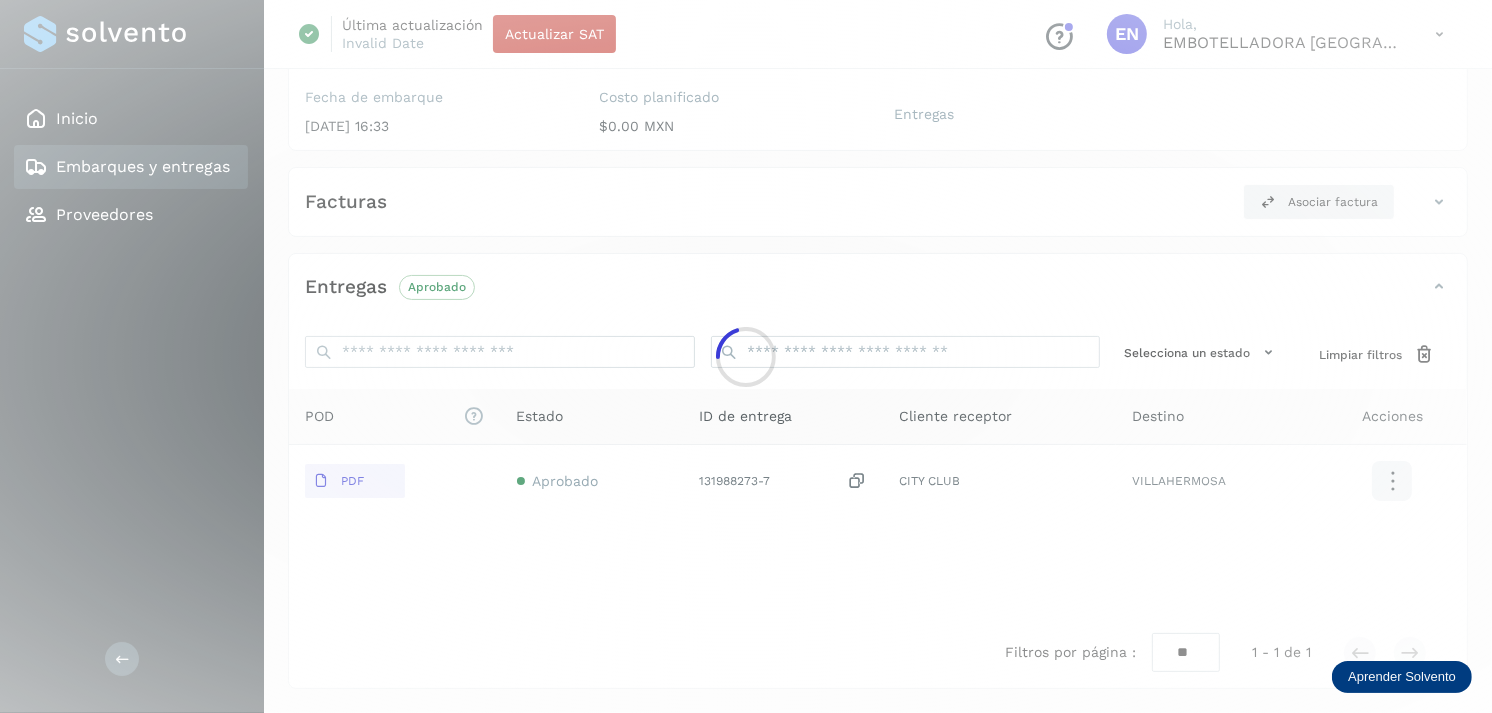 scroll, scrollTop: 241, scrollLeft: 0, axis: vertical 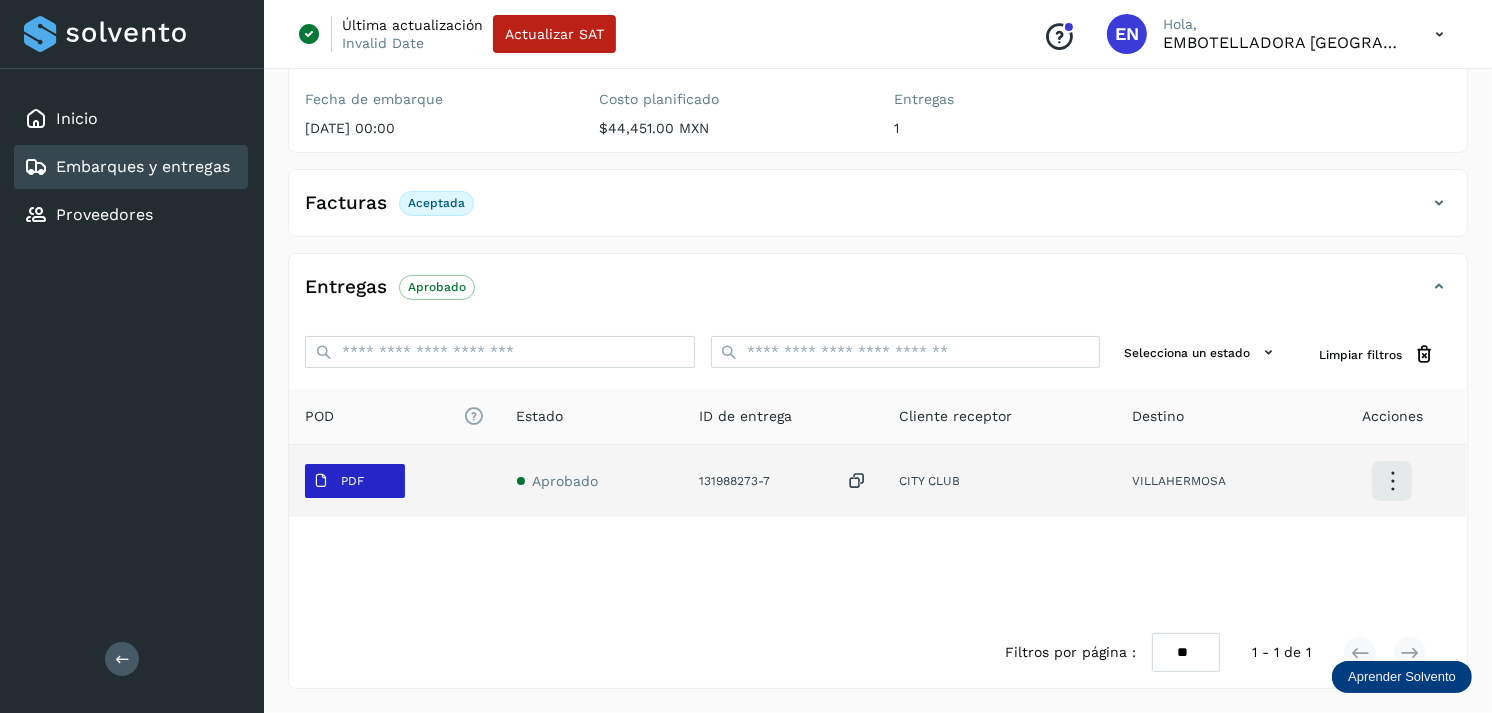 click on "PDF" at bounding box center (352, 481) 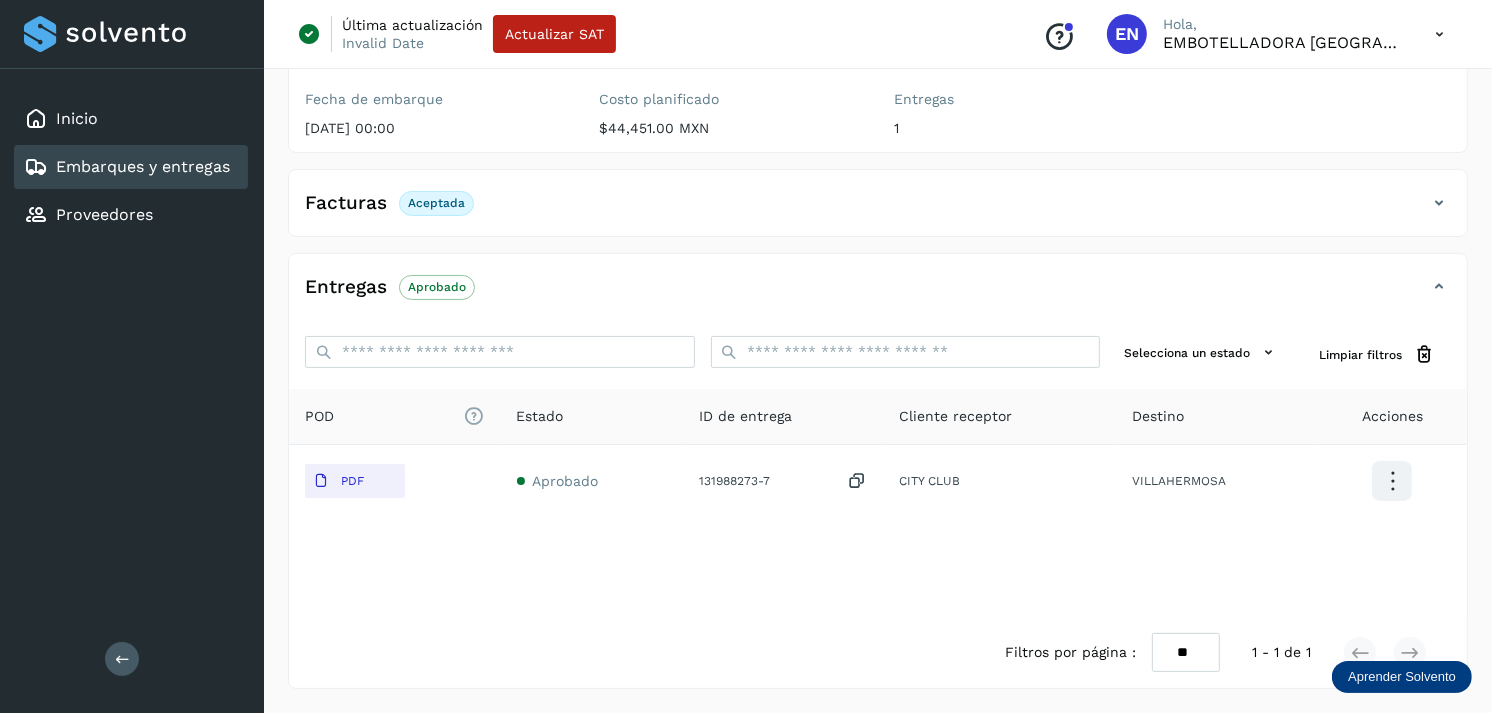 type 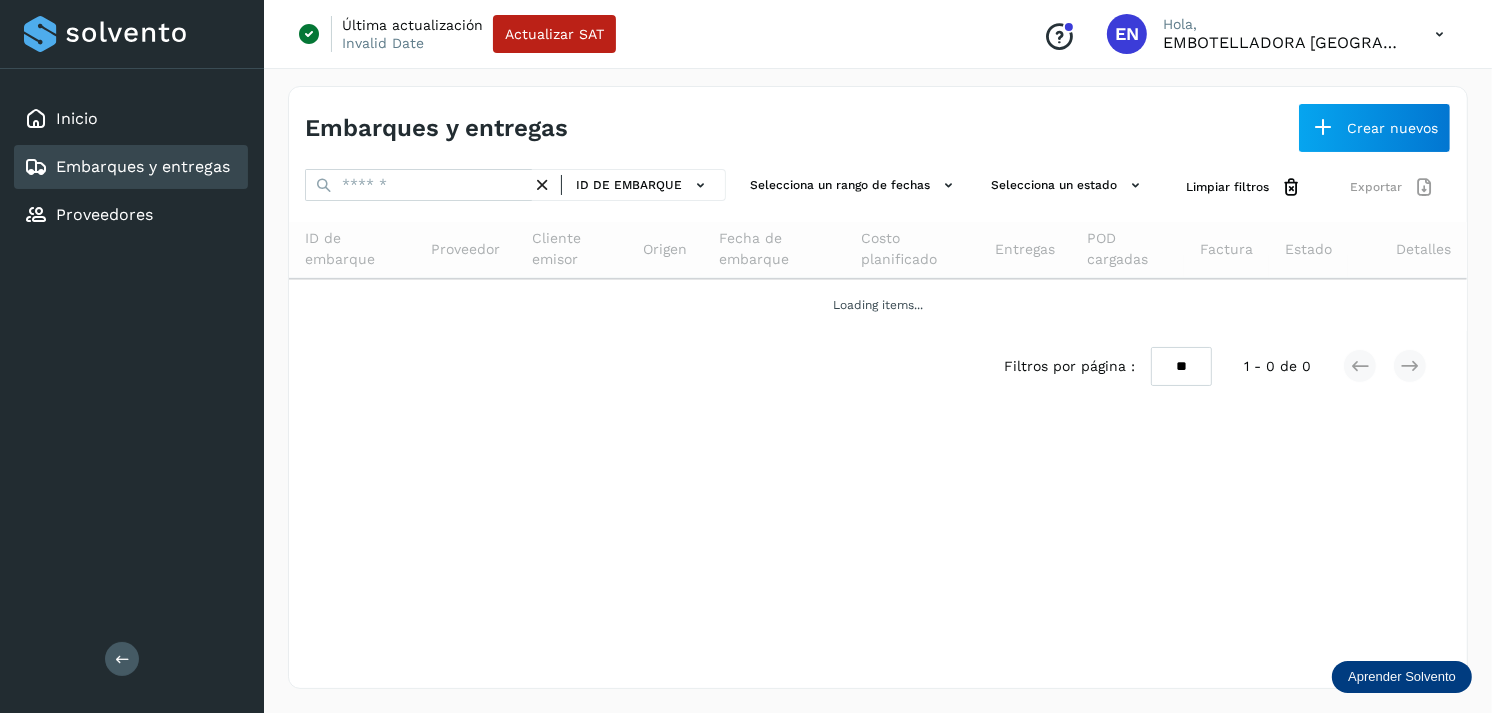 scroll, scrollTop: 0, scrollLeft: 0, axis: both 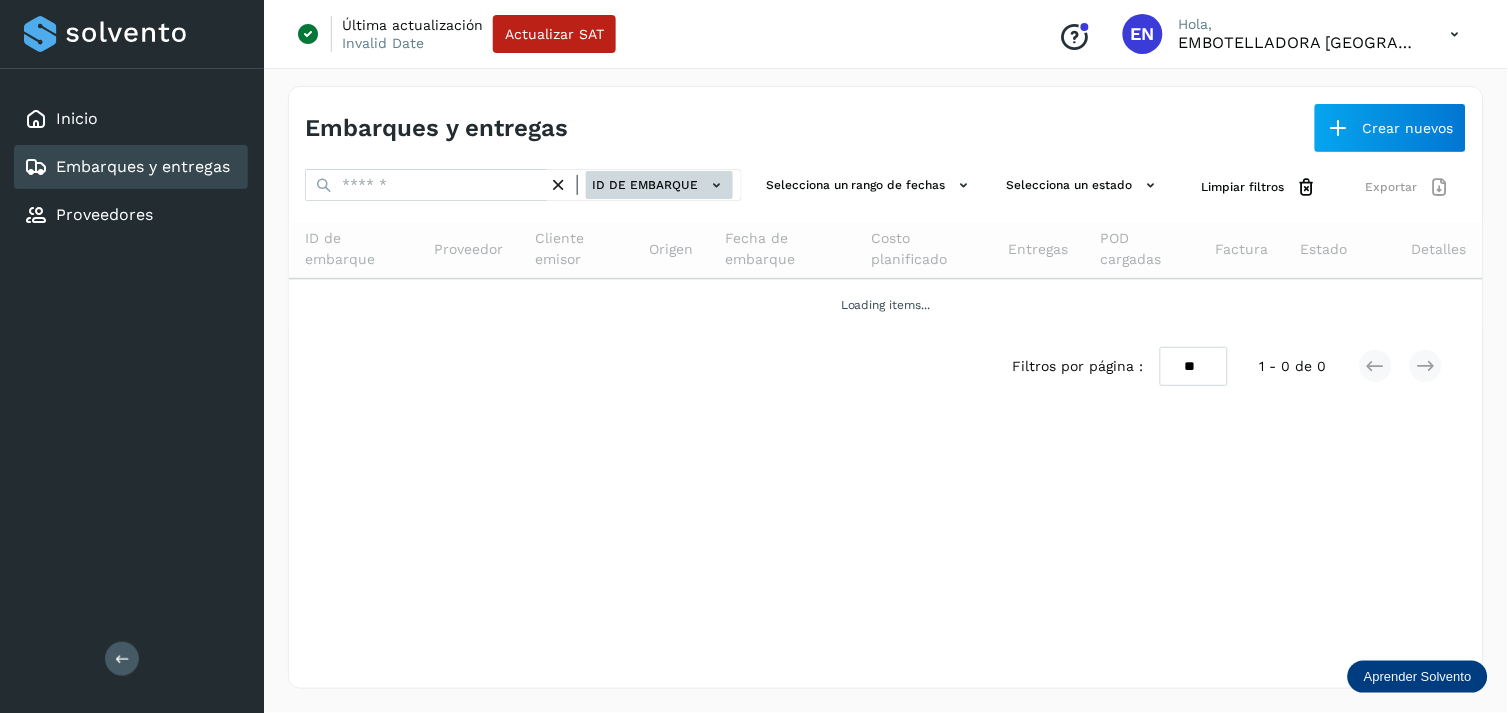 click on "ID de embarque" 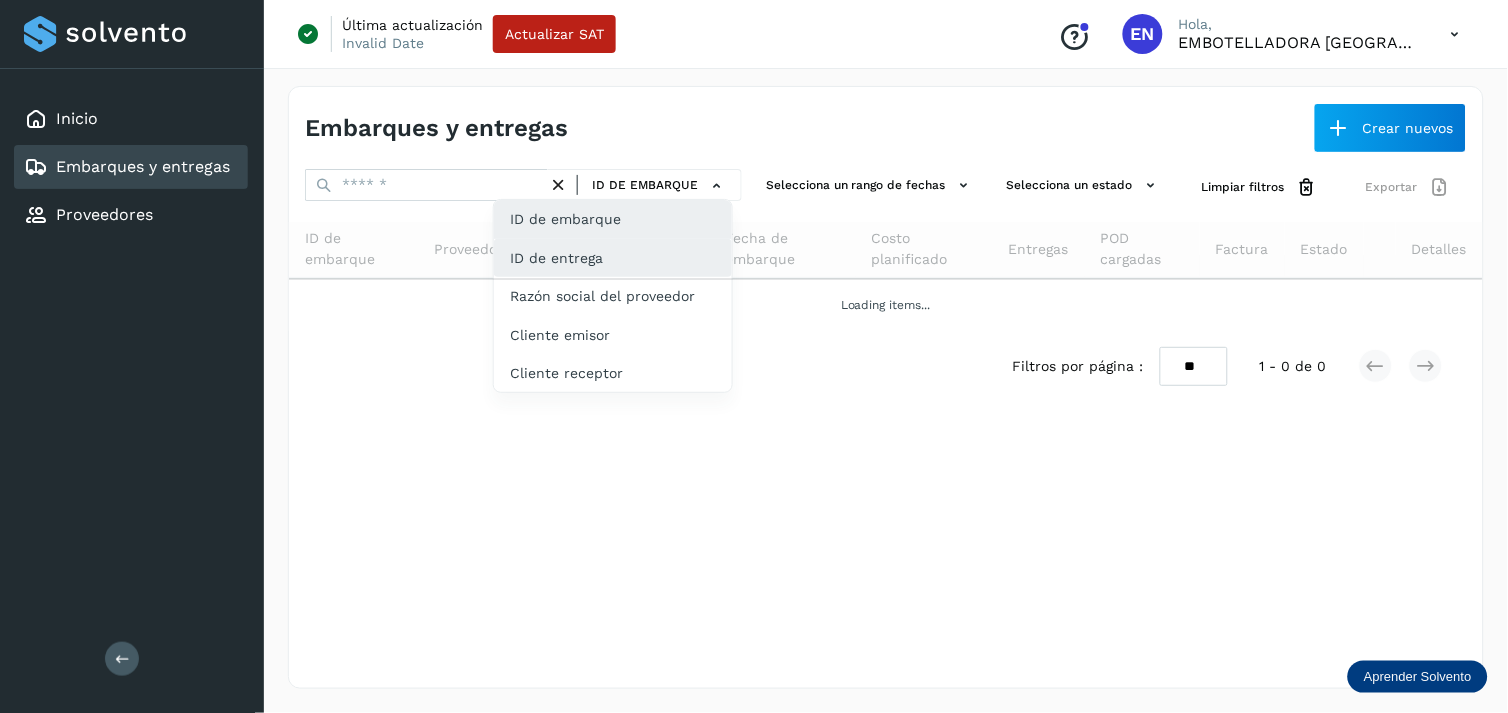 click on "ID de entrega" 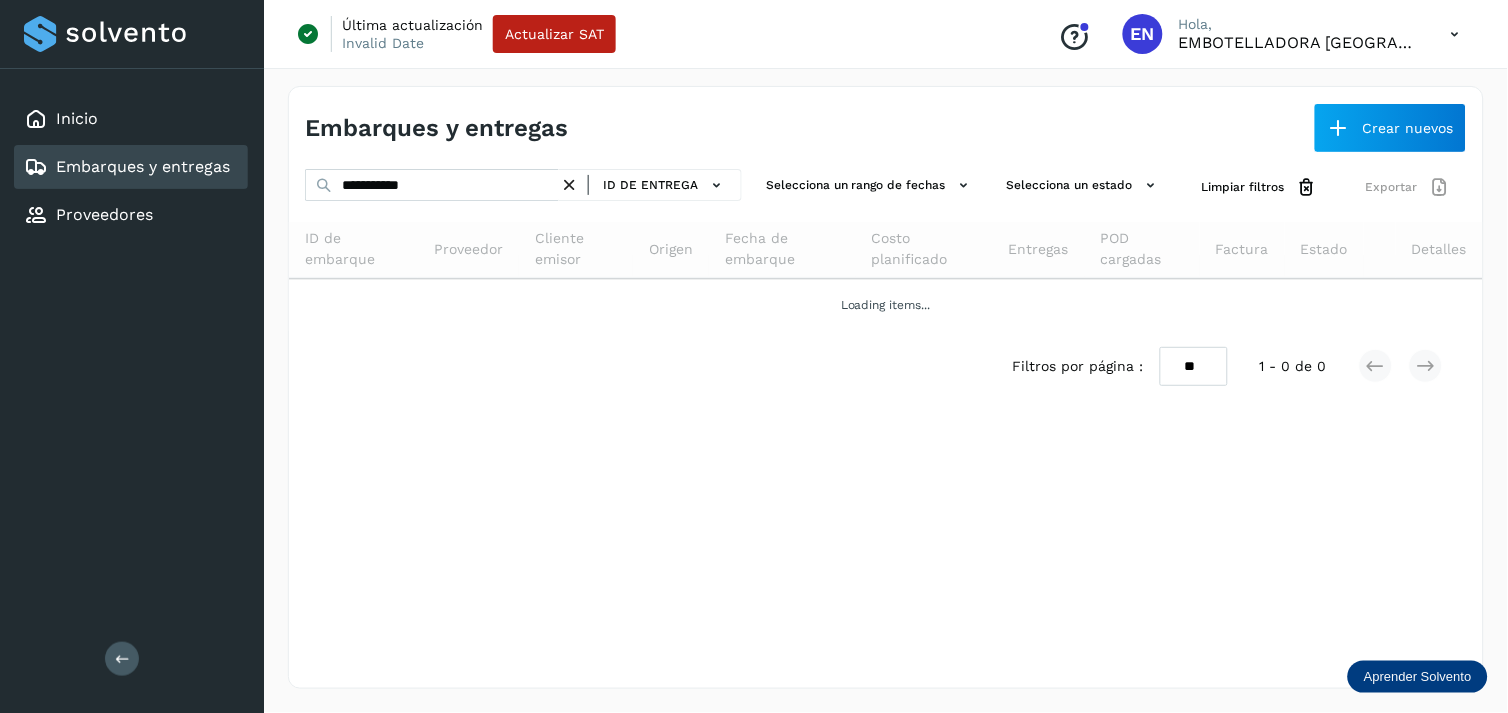 click at bounding box center (569, 185) 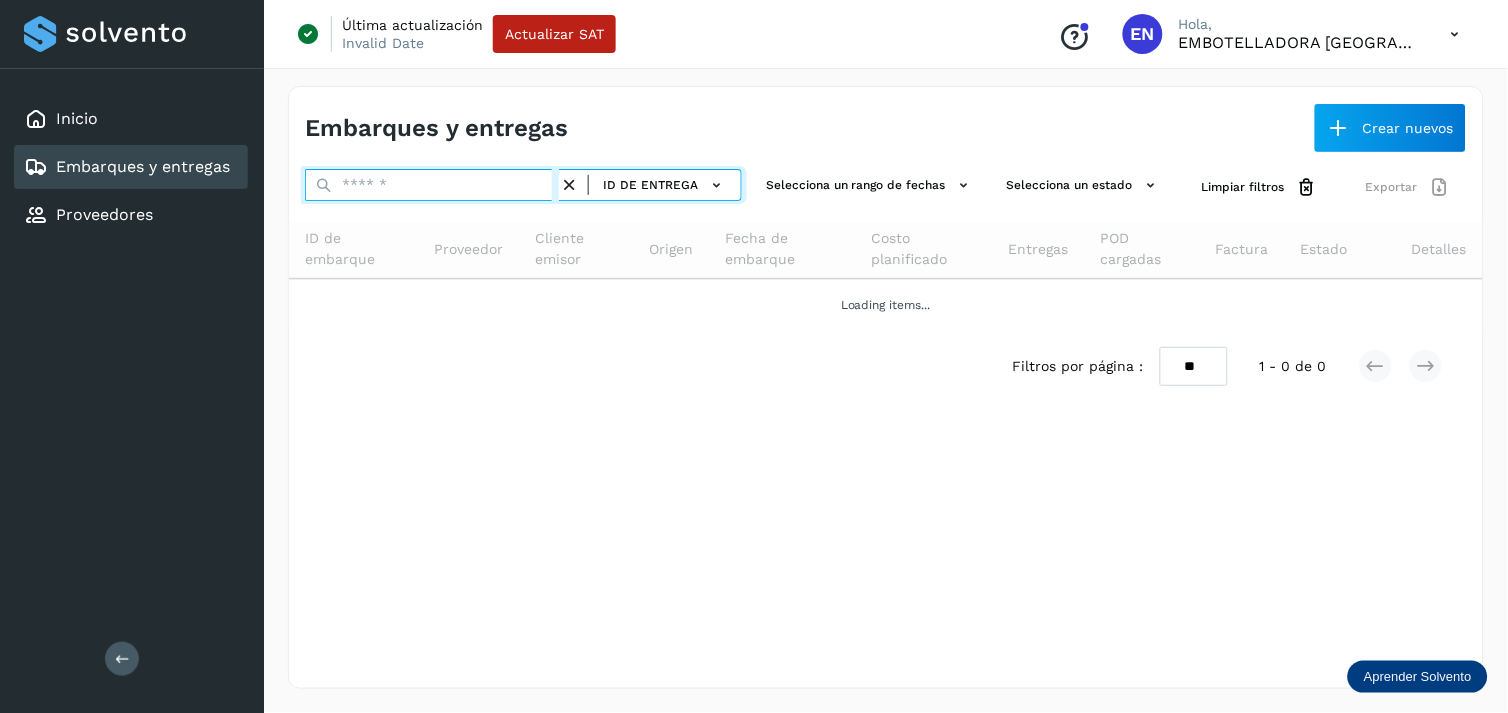 paste on "**********" 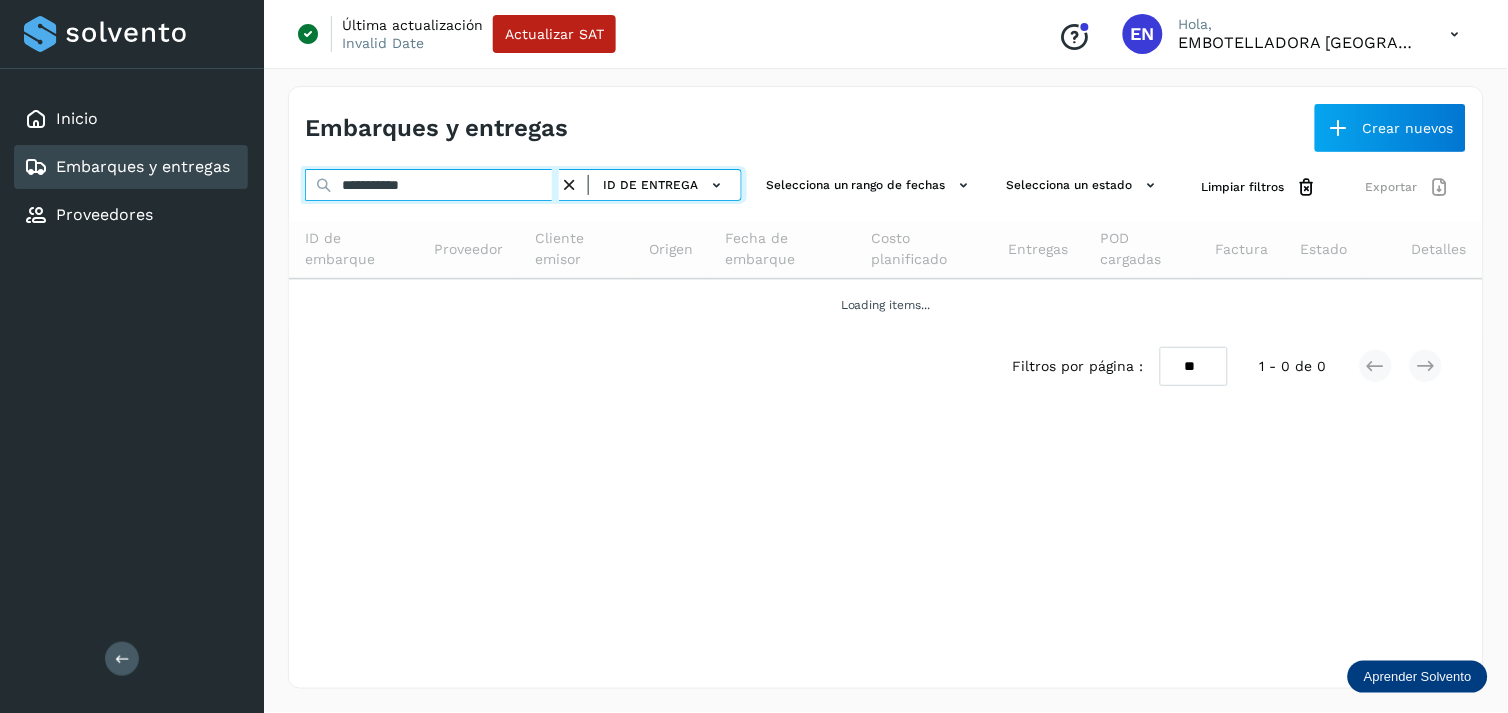 click on "**********" at bounding box center (432, 185) 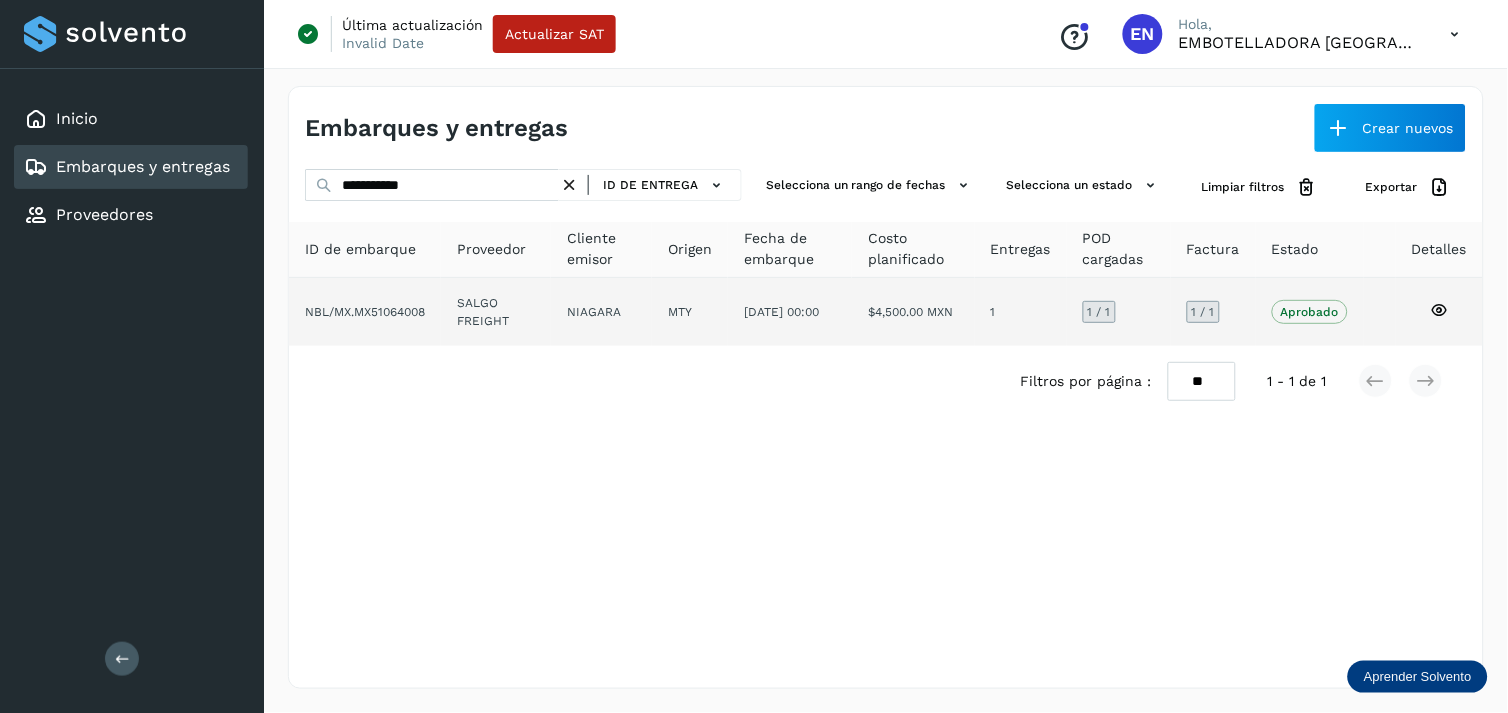 click on "SALGO FREIGHT" 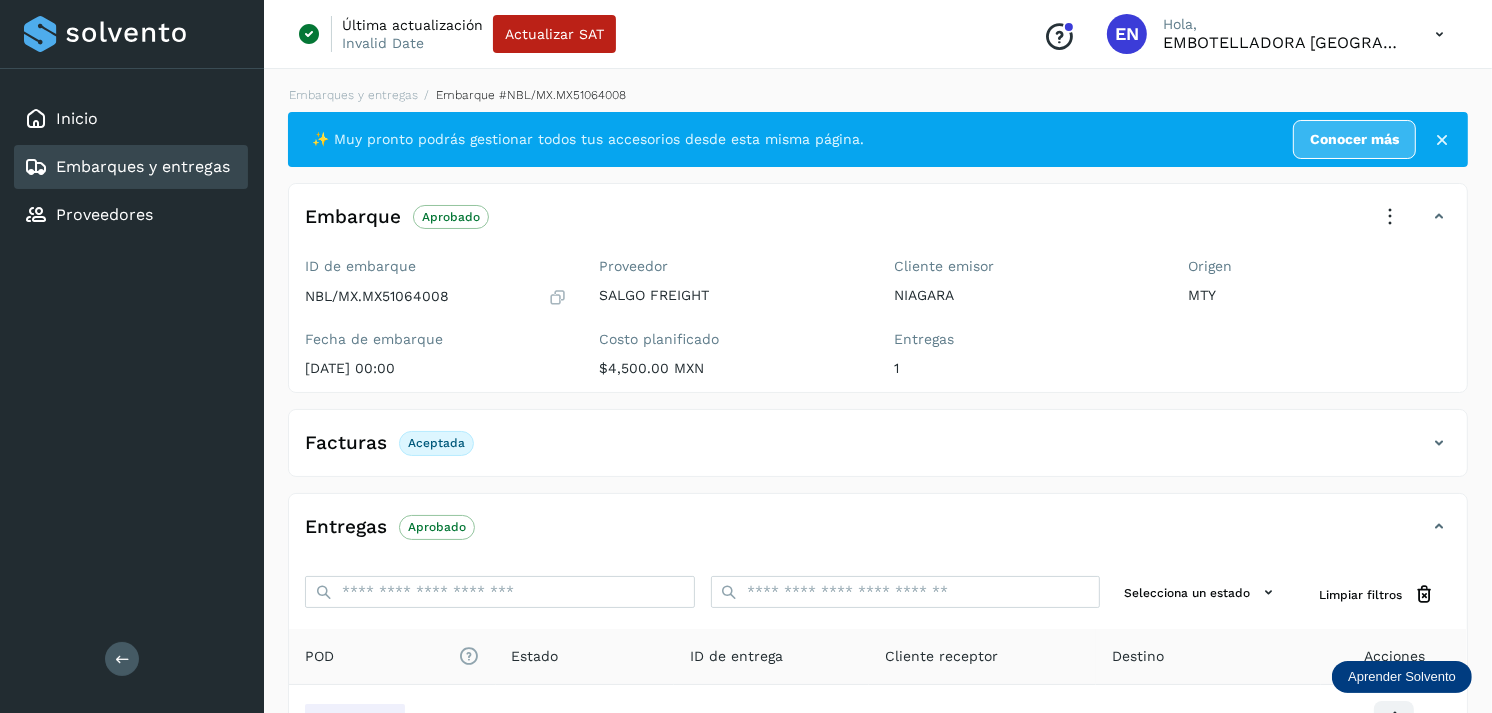 scroll, scrollTop: 241, scrollLeft: 0, axis: vertical 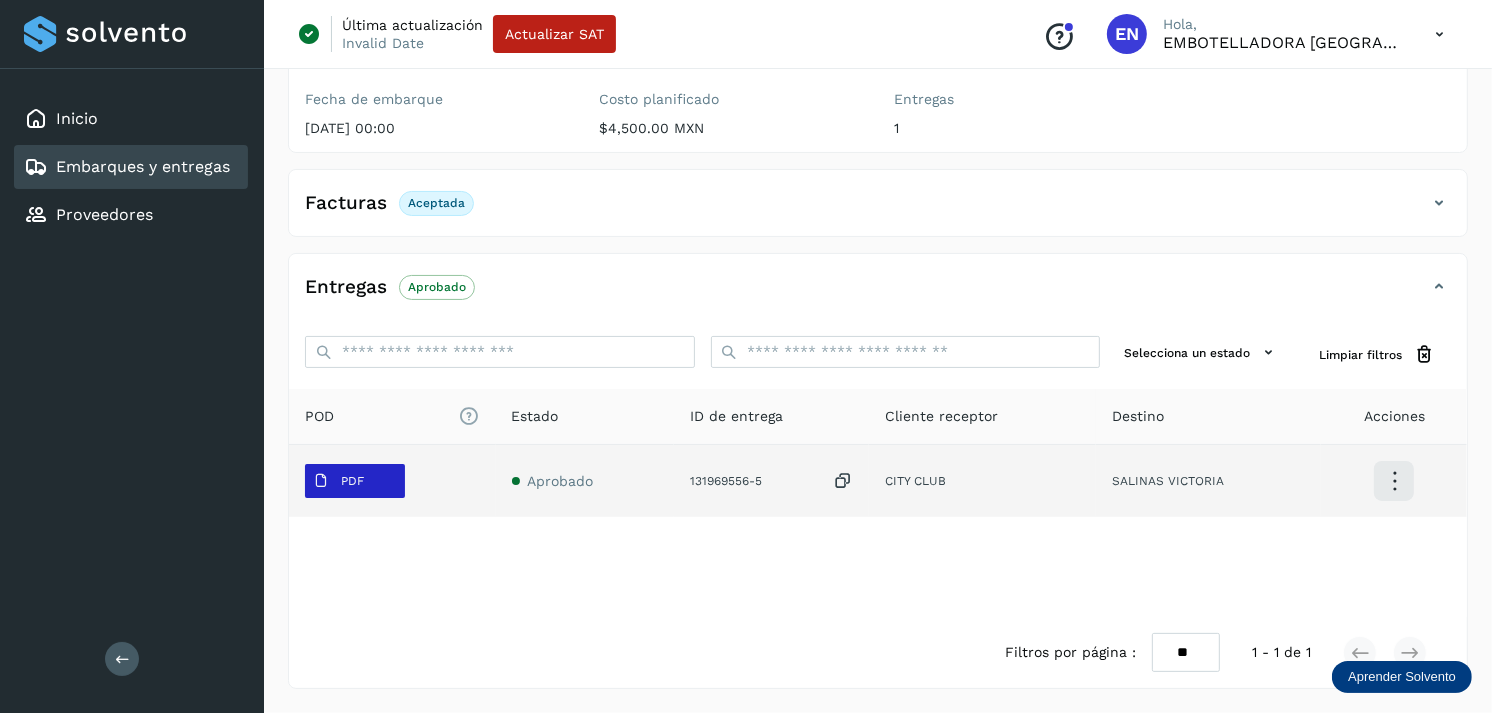 click at bounding box center (321, 481) 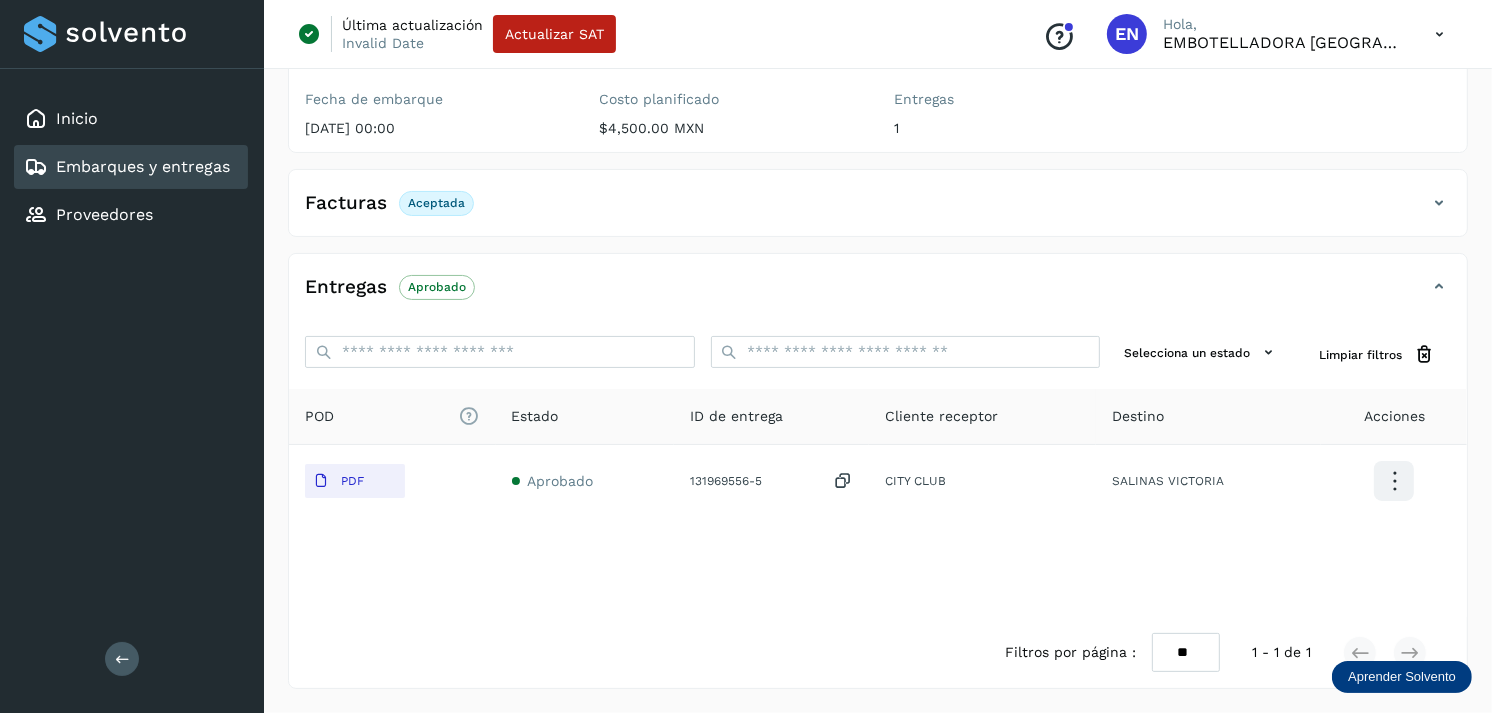 type 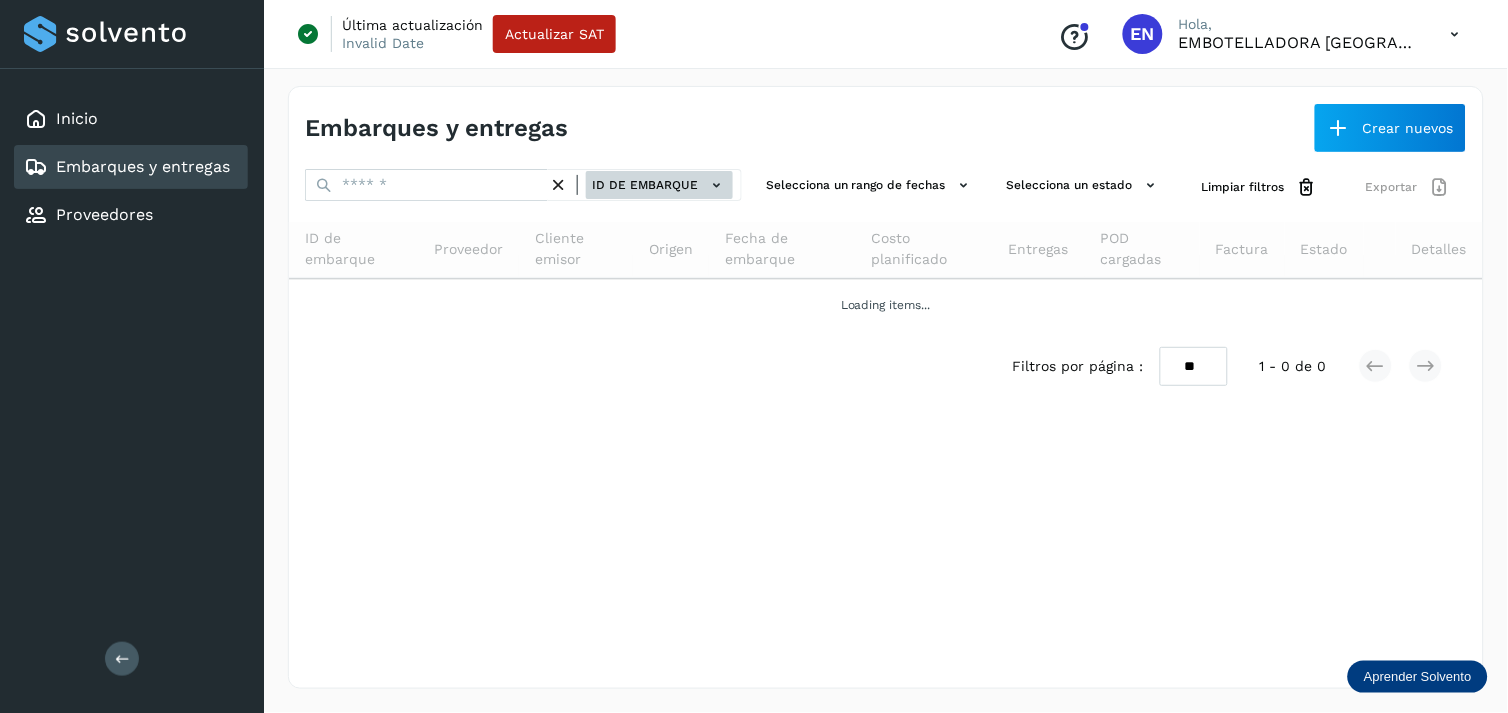 click on "ID de embarque" 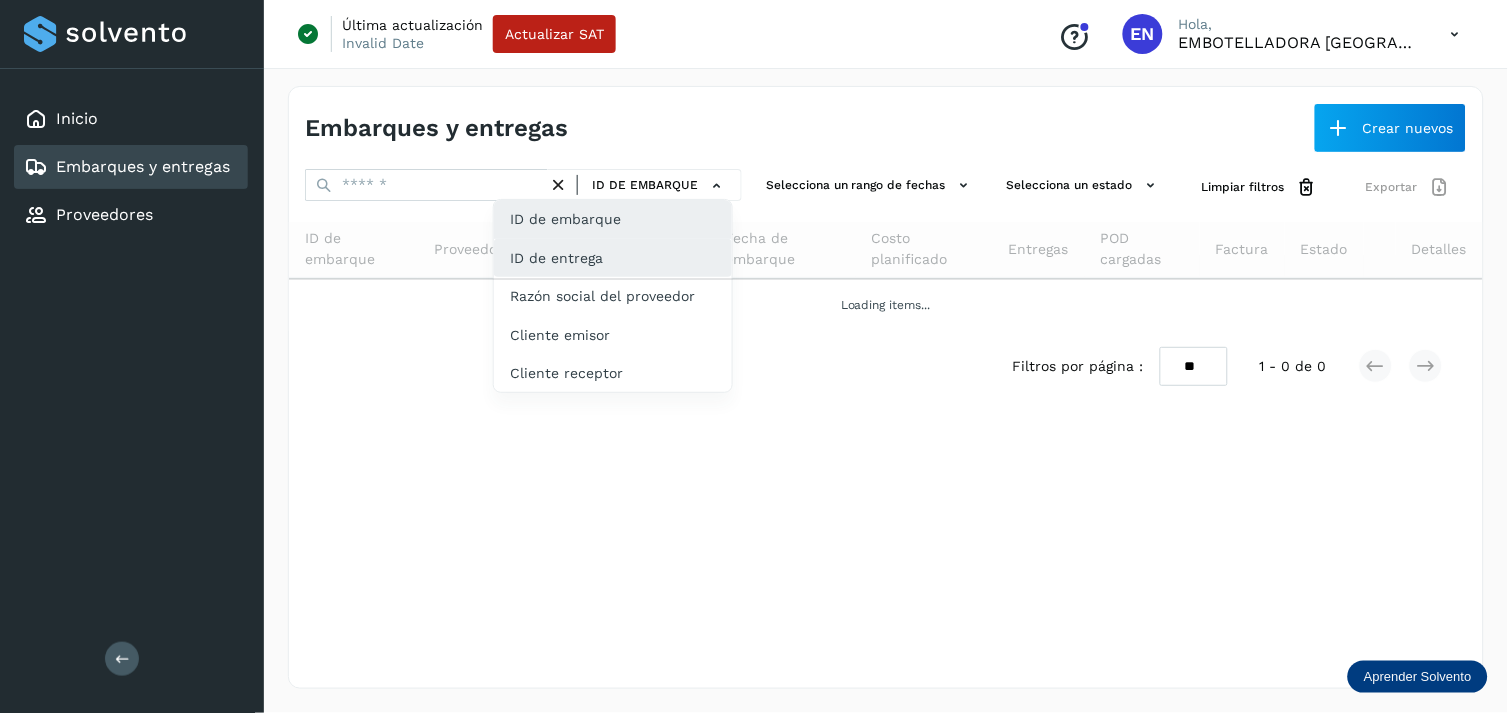 drag, startPoint x: 540, startPoint y: 290, endPoint x: 618, endPoint y: 257, distance: 84.693565 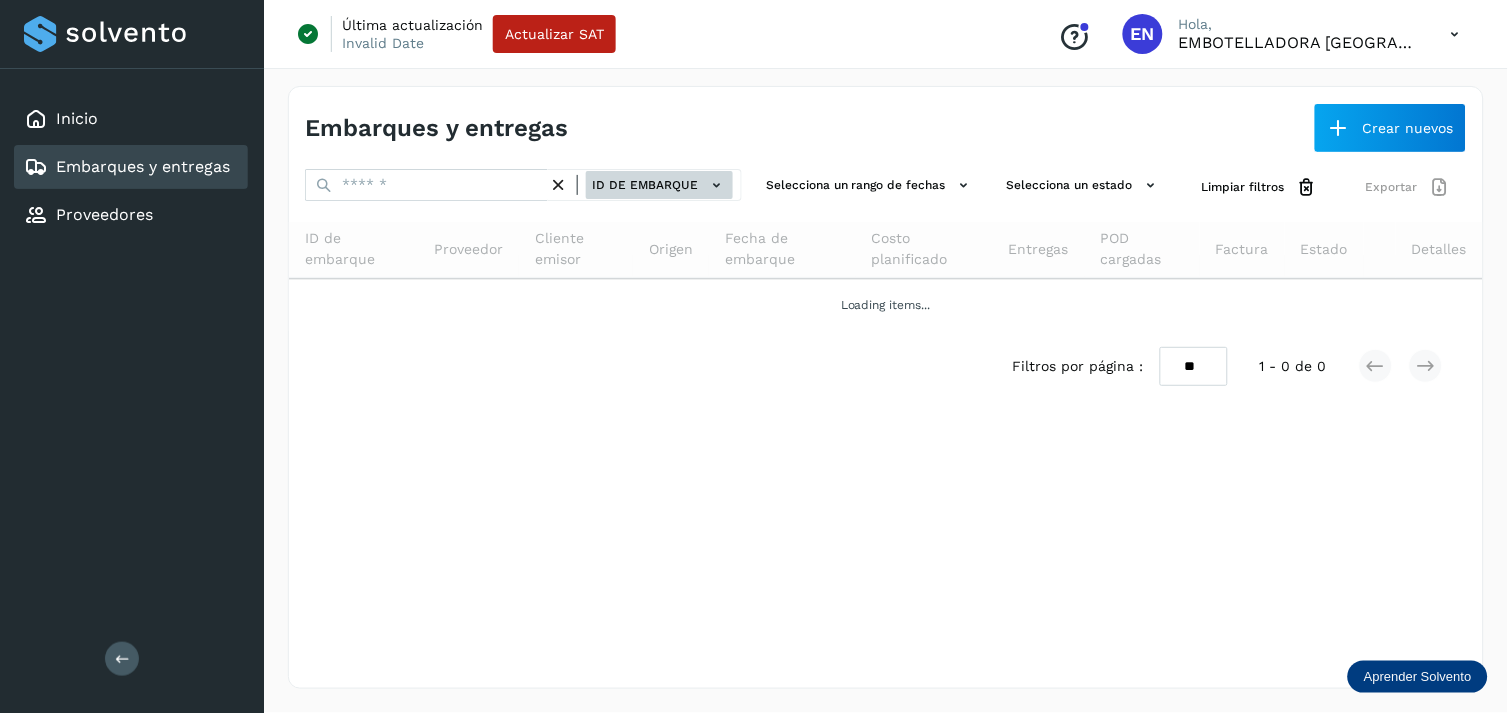 click on "ID de embarque" 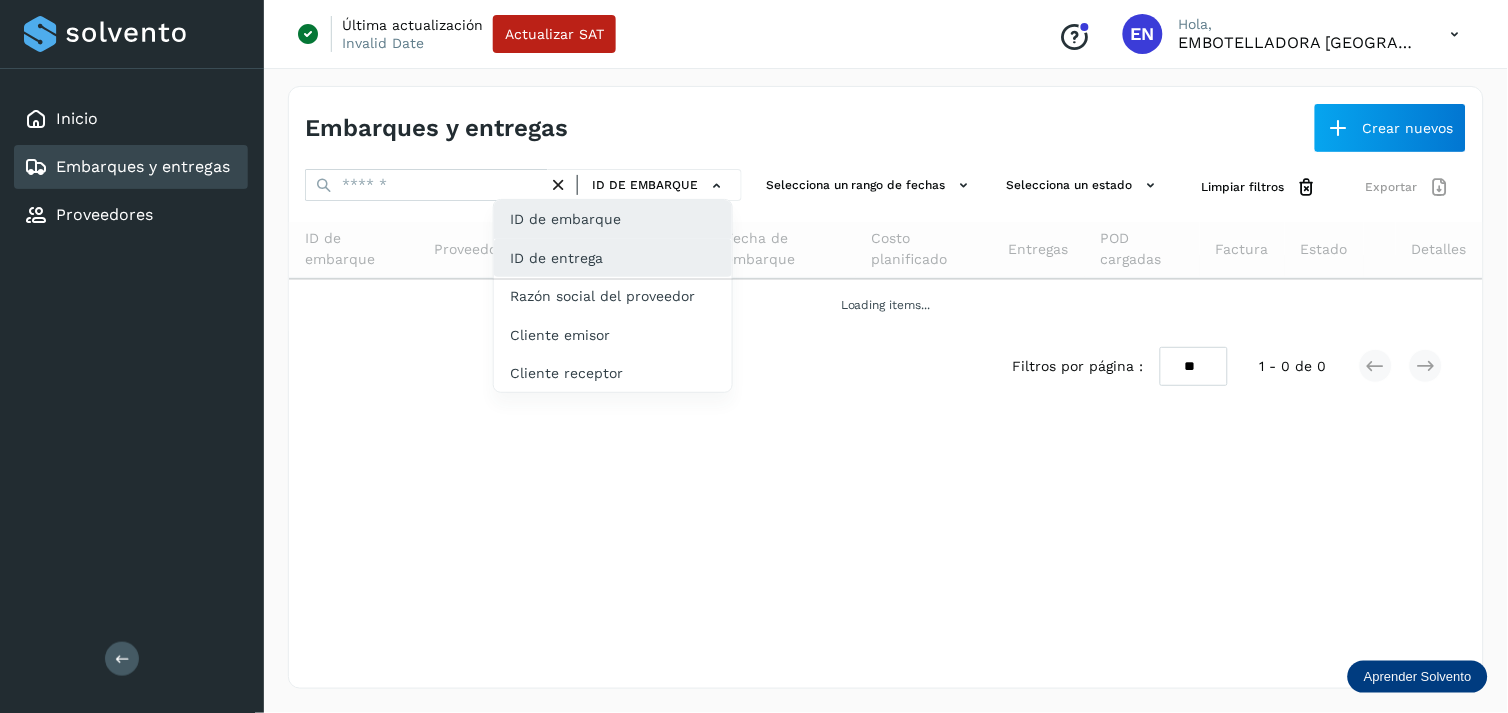 click on "ID de entrega" 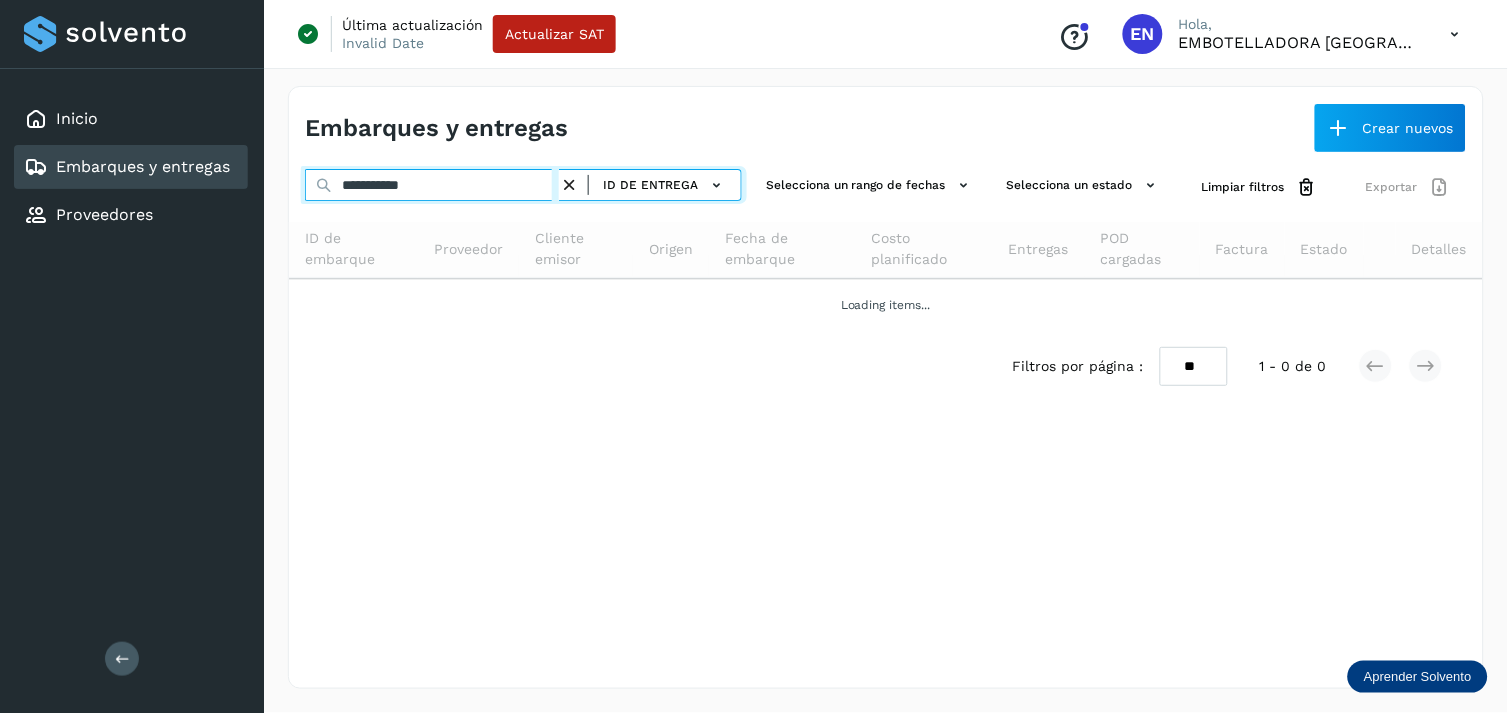 click on "**********" at bounding box center (432, 185) 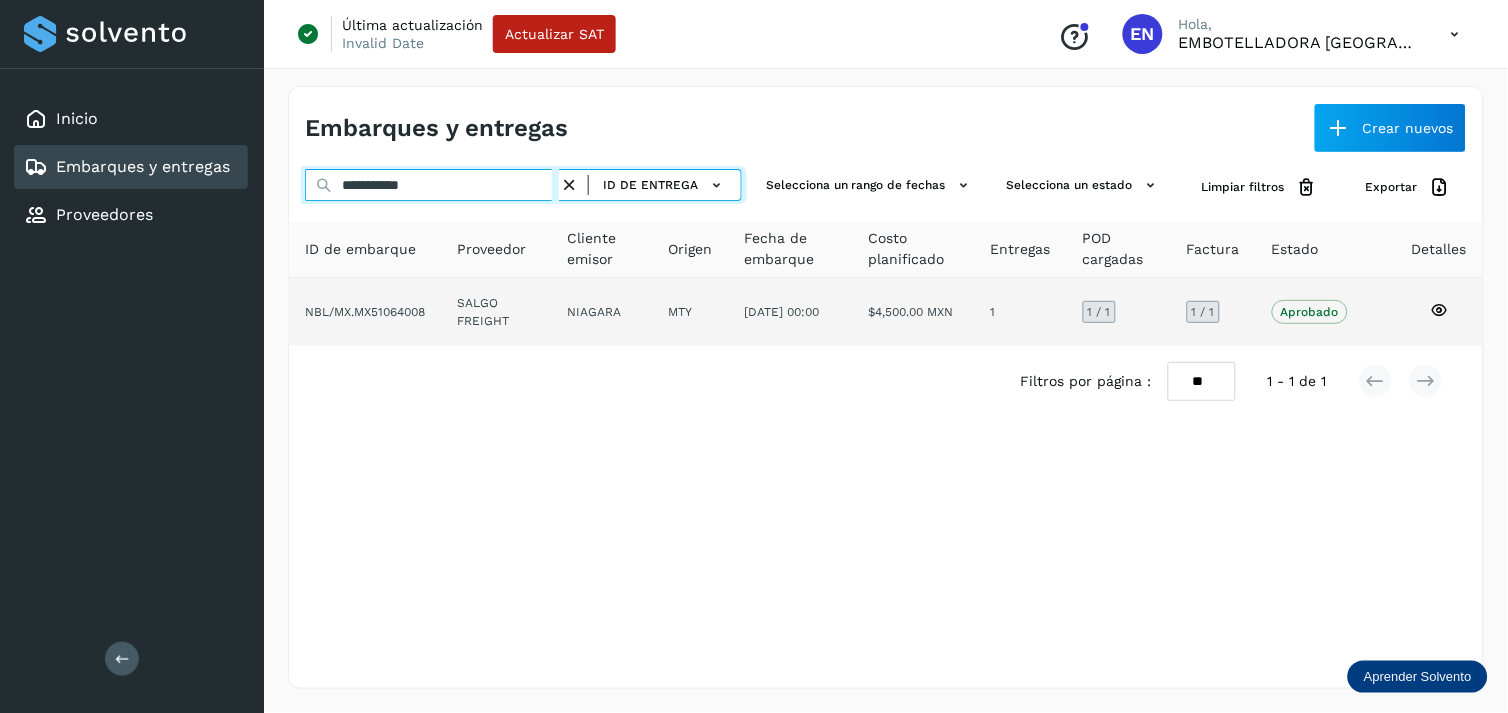 type on "**********" 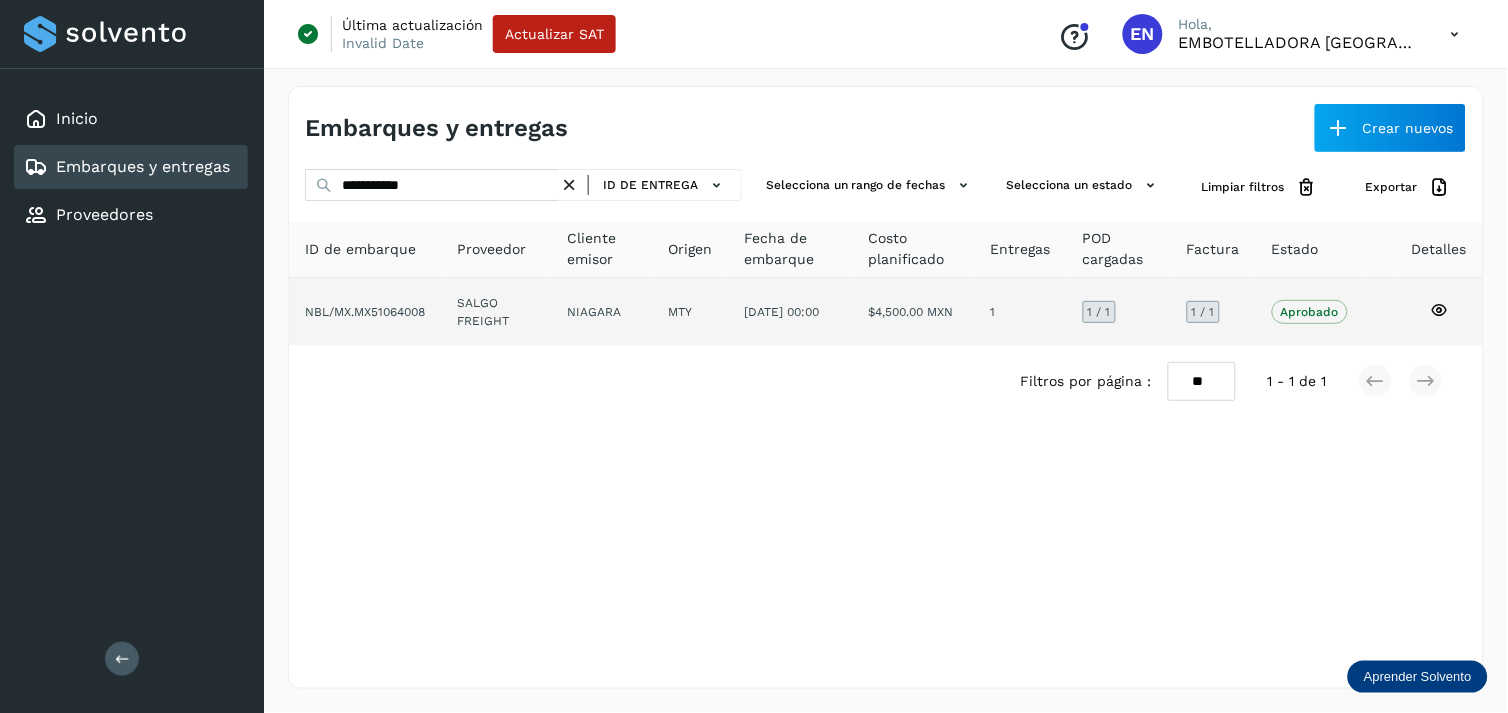 click on "NIAGARA" 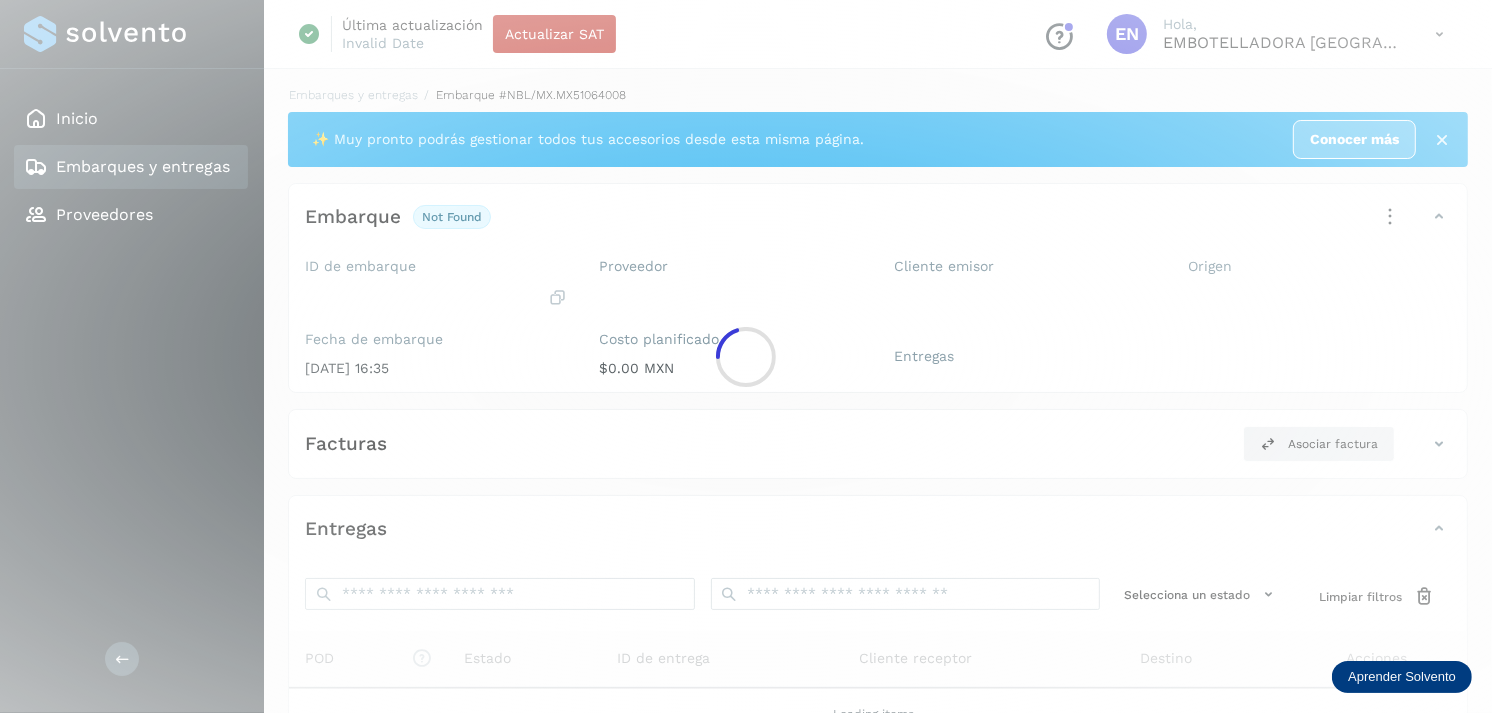 click 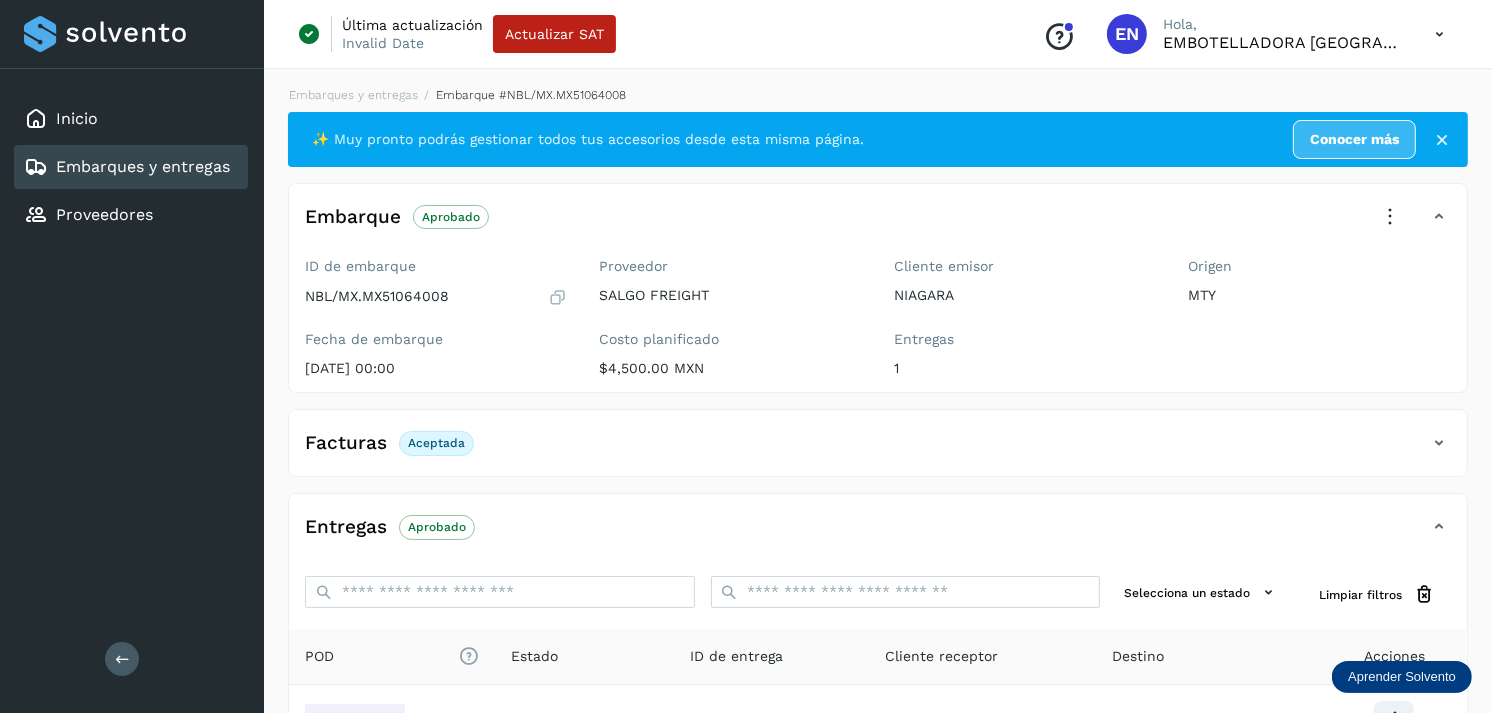 click on "Embarques y entregas" at bounding box center (127, 167) 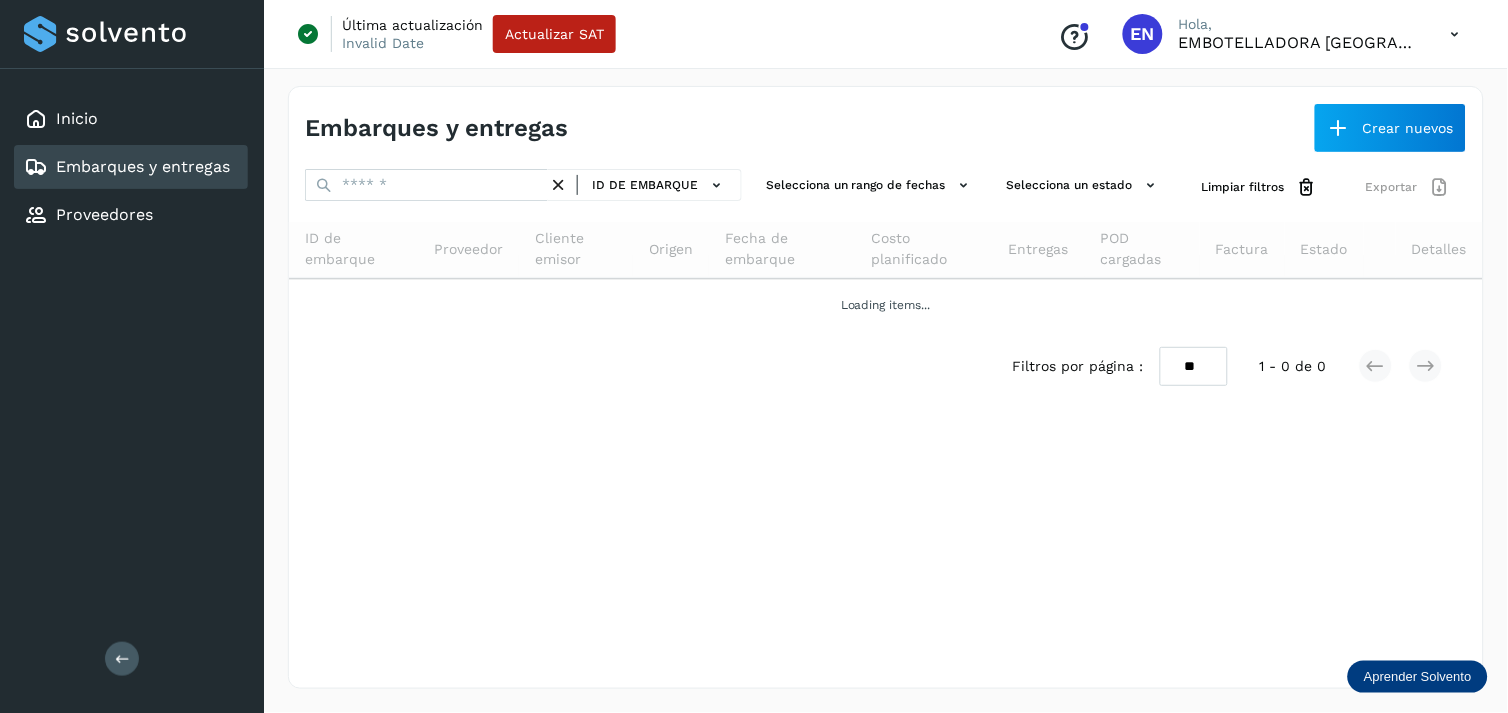 click on "Embarques y entregas" at bounding box center [127, 167] 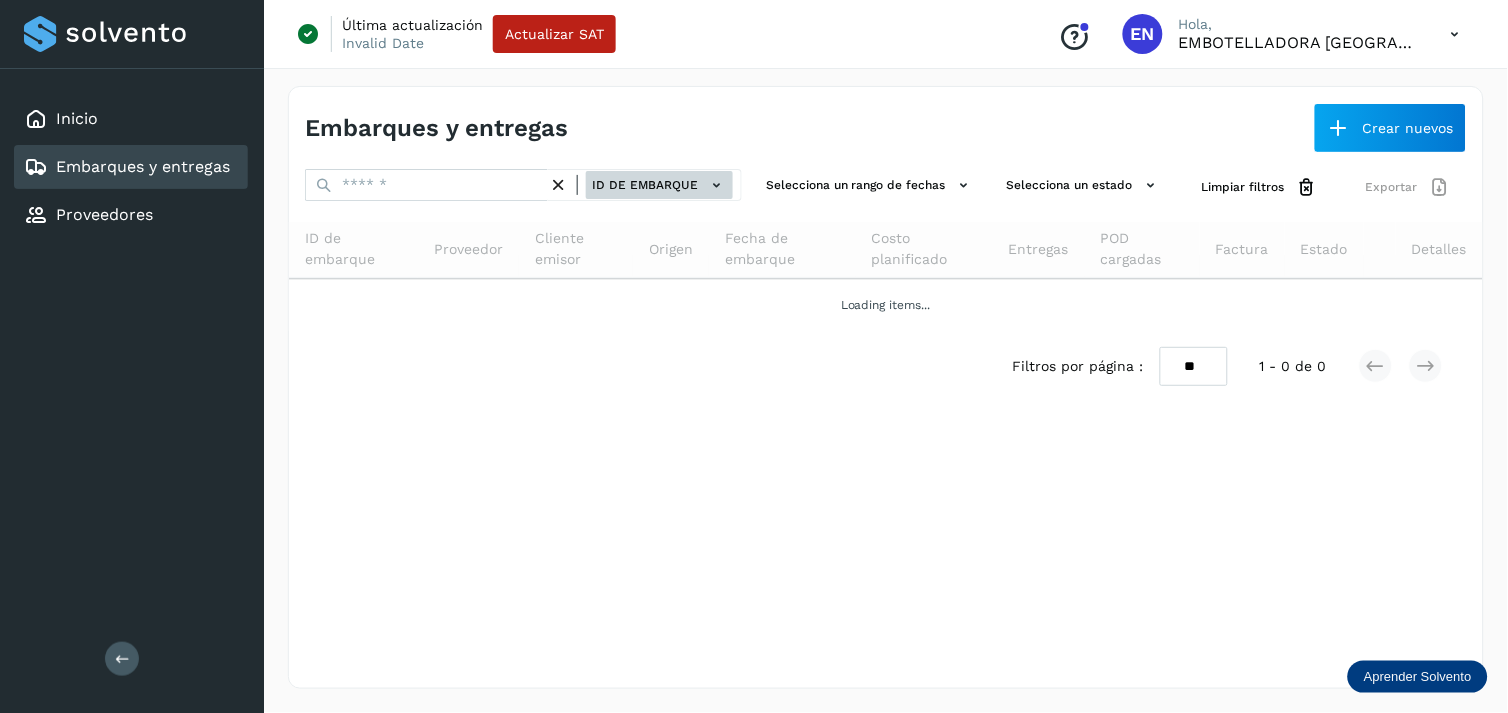 click on "ID de embarque" 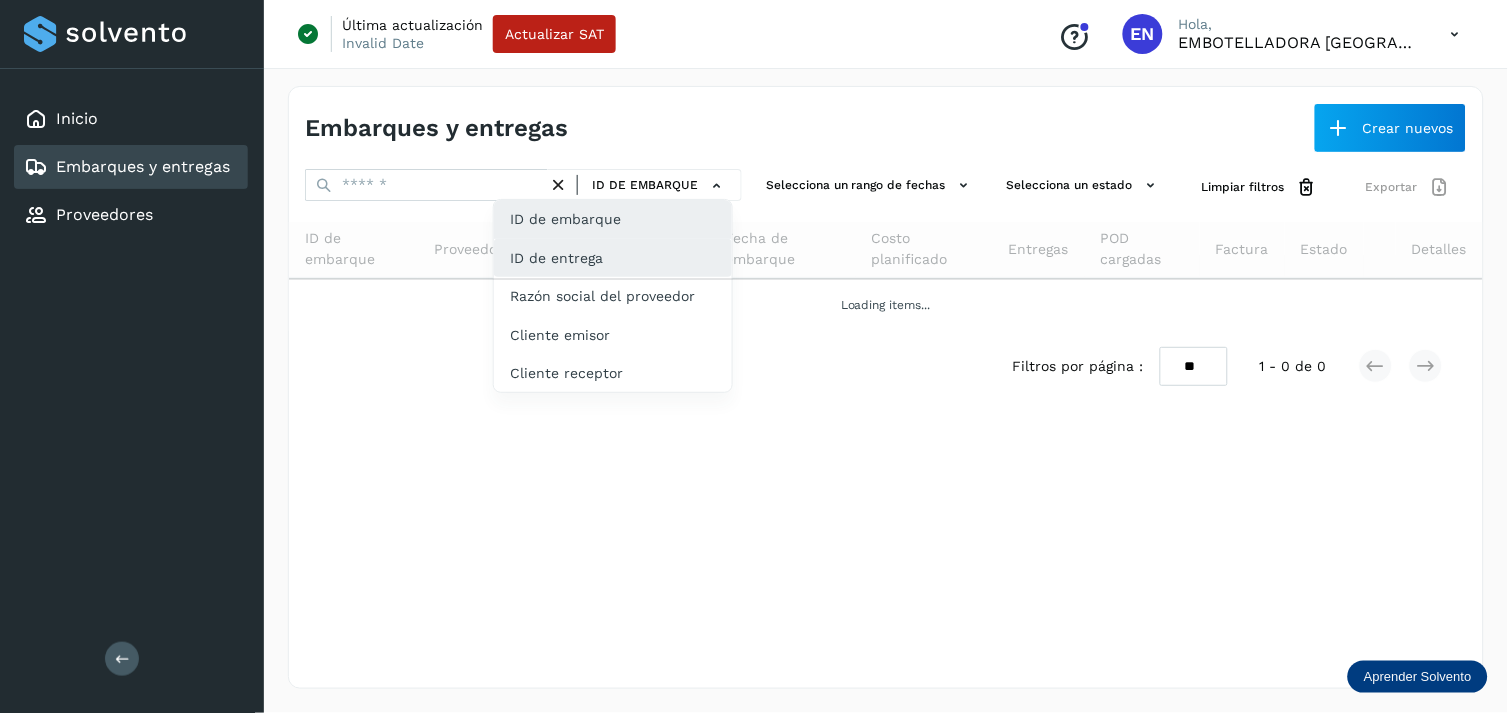 drag, startPoint x: 673, startPoint y: 188, endPoint x: 585, endPoint y: 245, distance: 104.84751 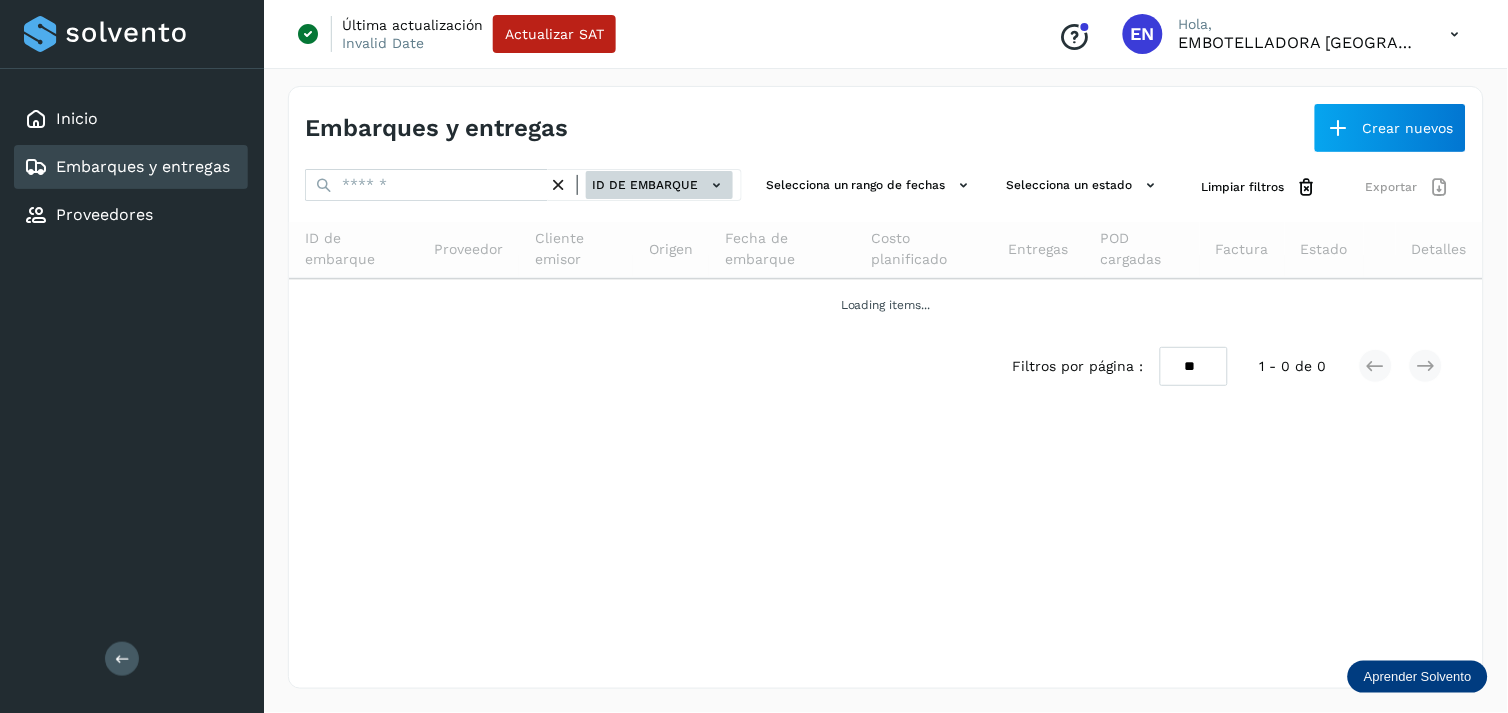 click on "ID de embarque" at bounding box center (659, 185) 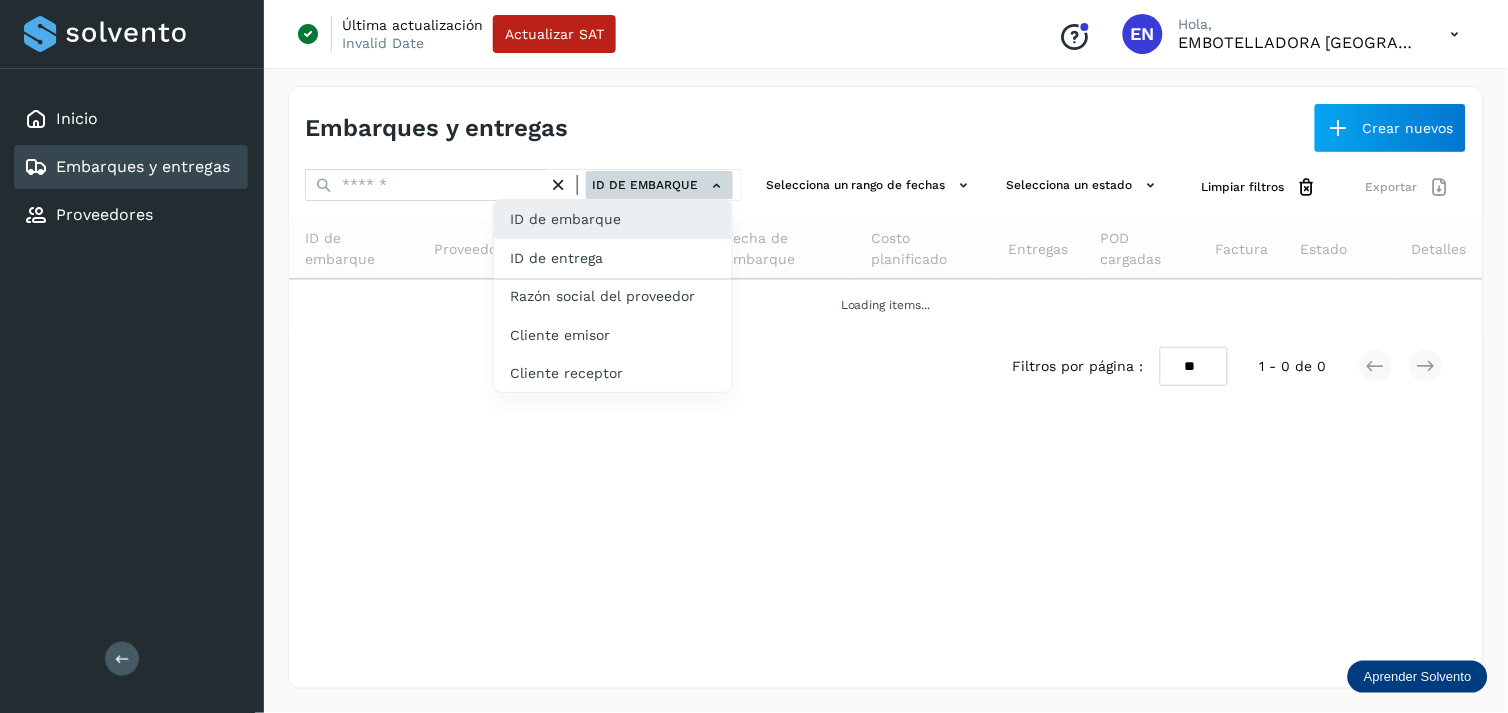 click on "ID de entrega" 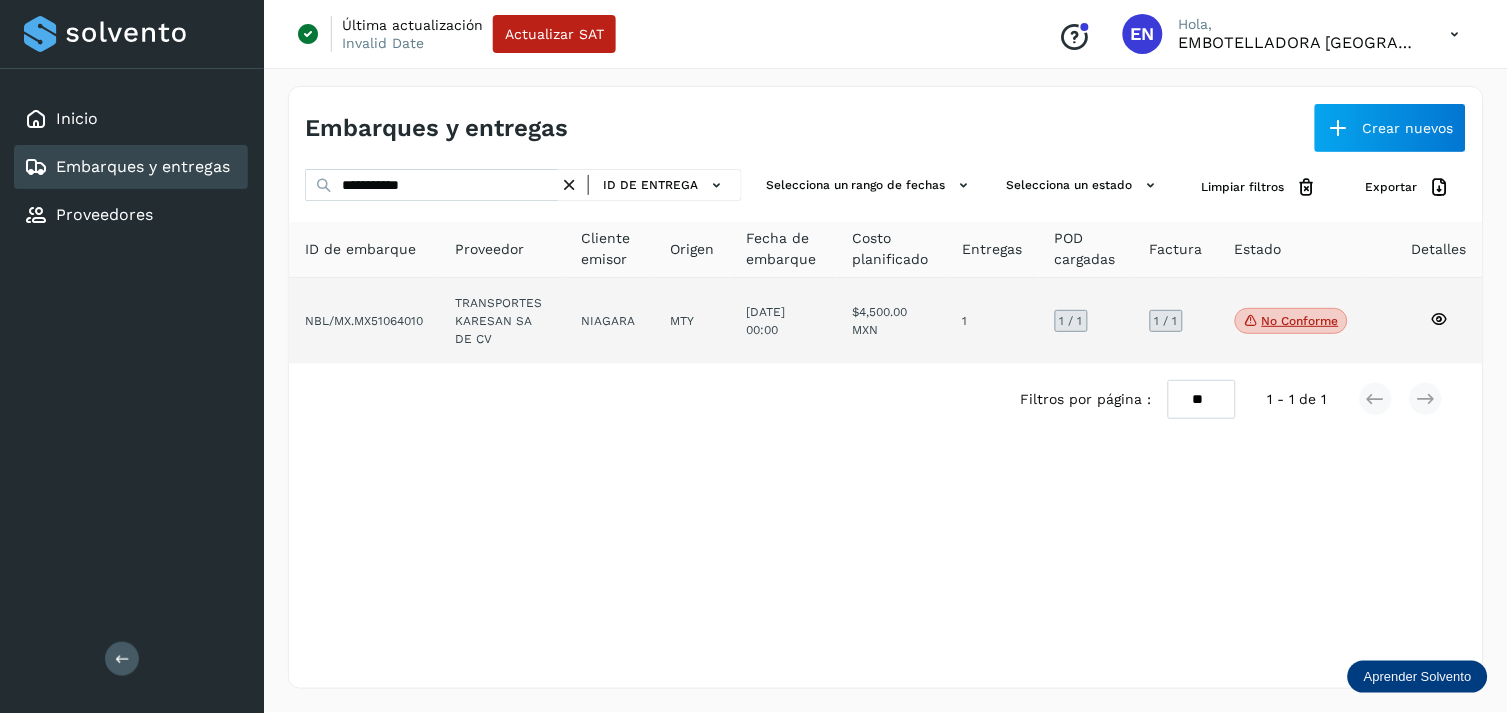 click on "MTY" 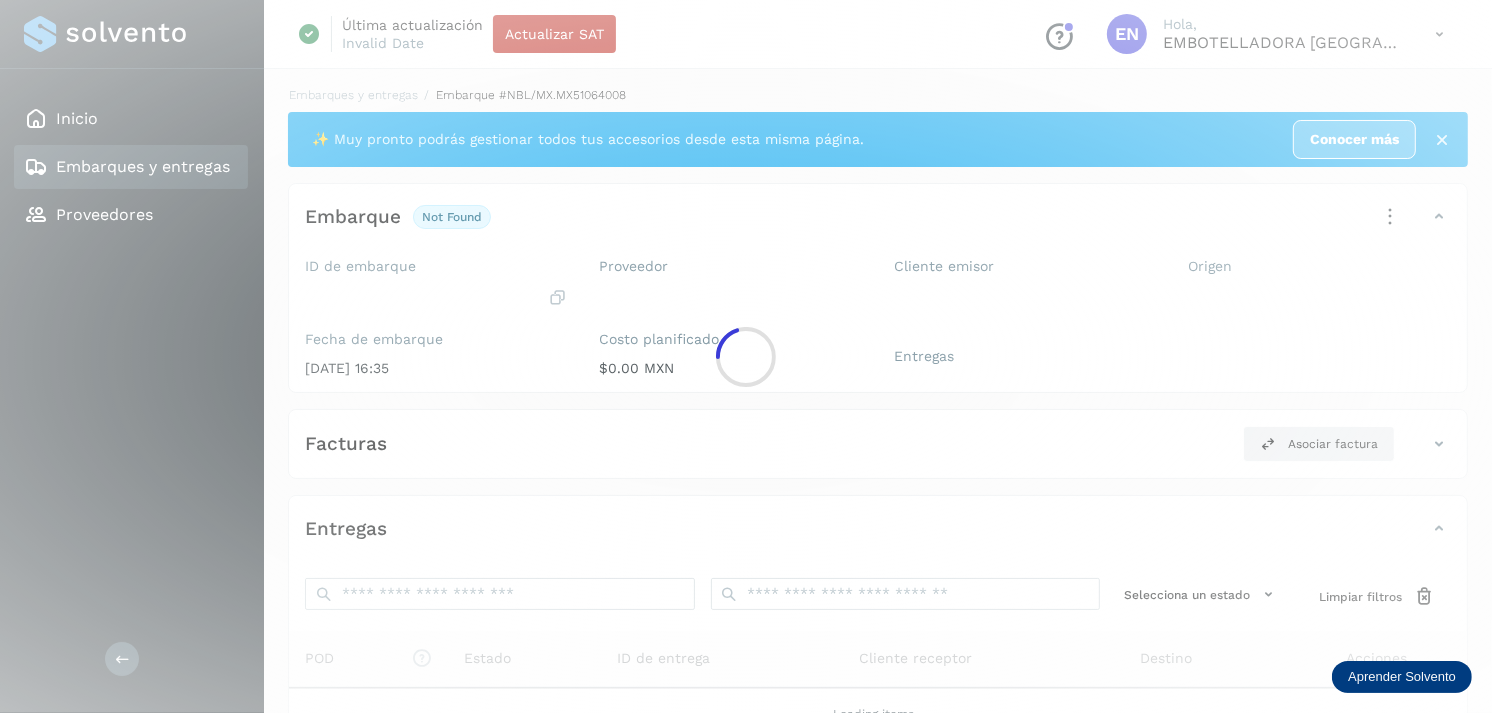 click 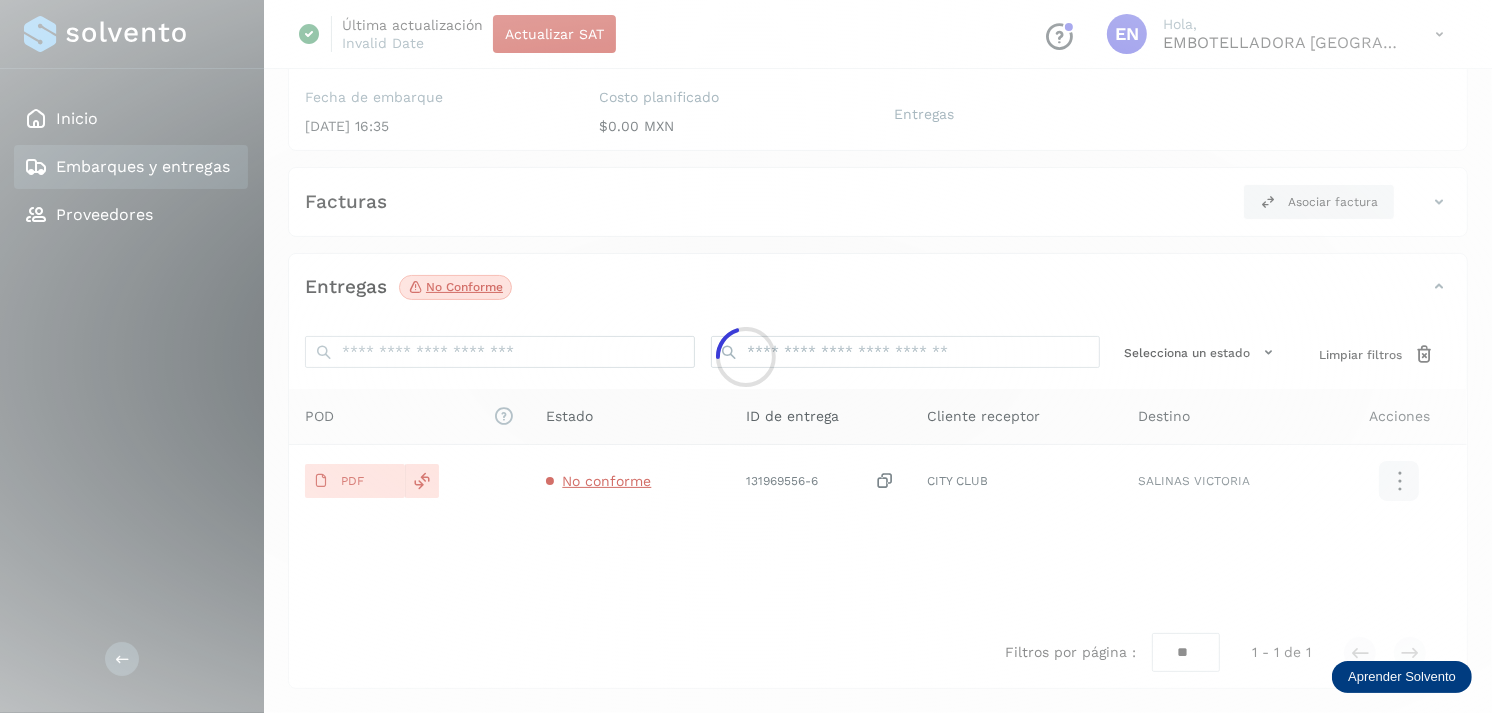 scroll, scrollTop: 241, scrollLeft: 0, axis: vertical 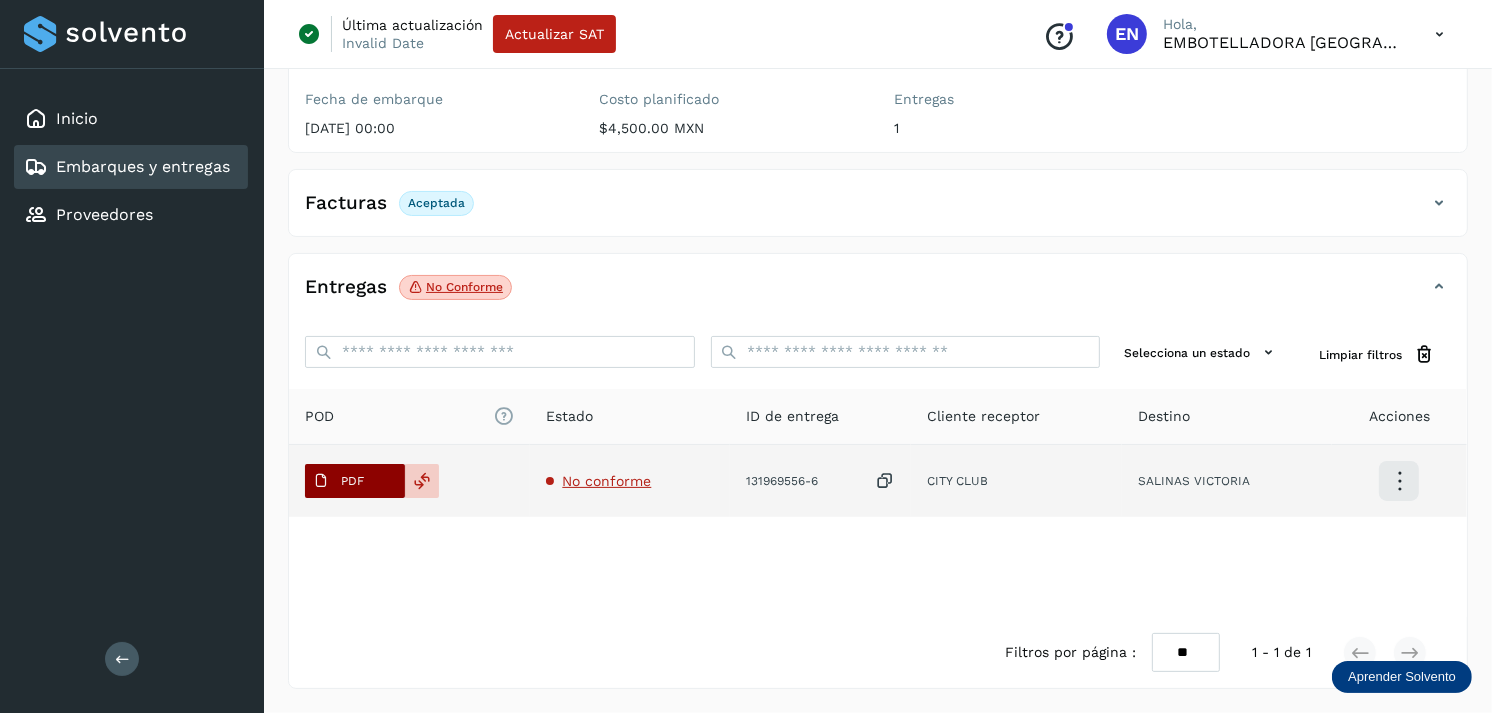 click on "PDF" at bounding box center [355, 481] 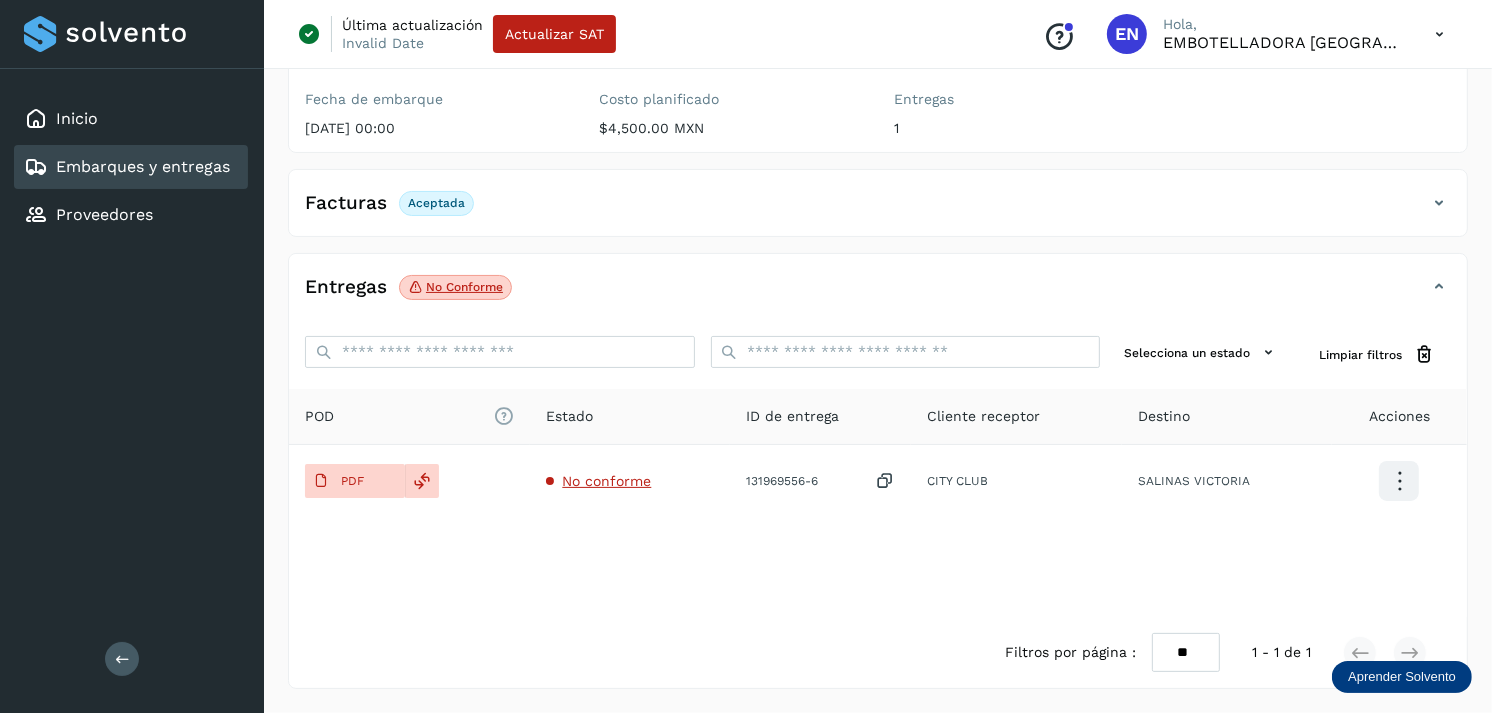 type 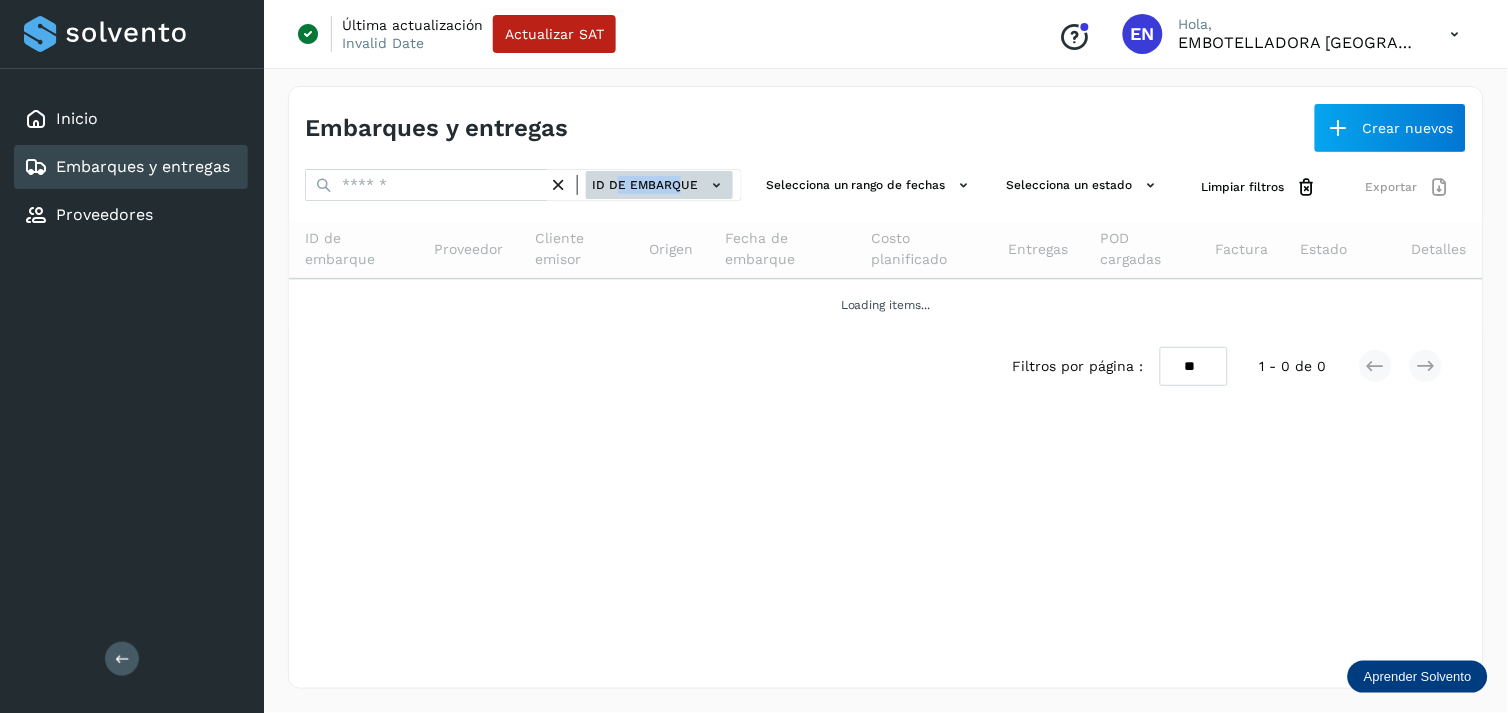 drag, startPoint x: 624, startPoint y: 168, endPoint x: 684, endPoint y: 185, distance: 62.361847 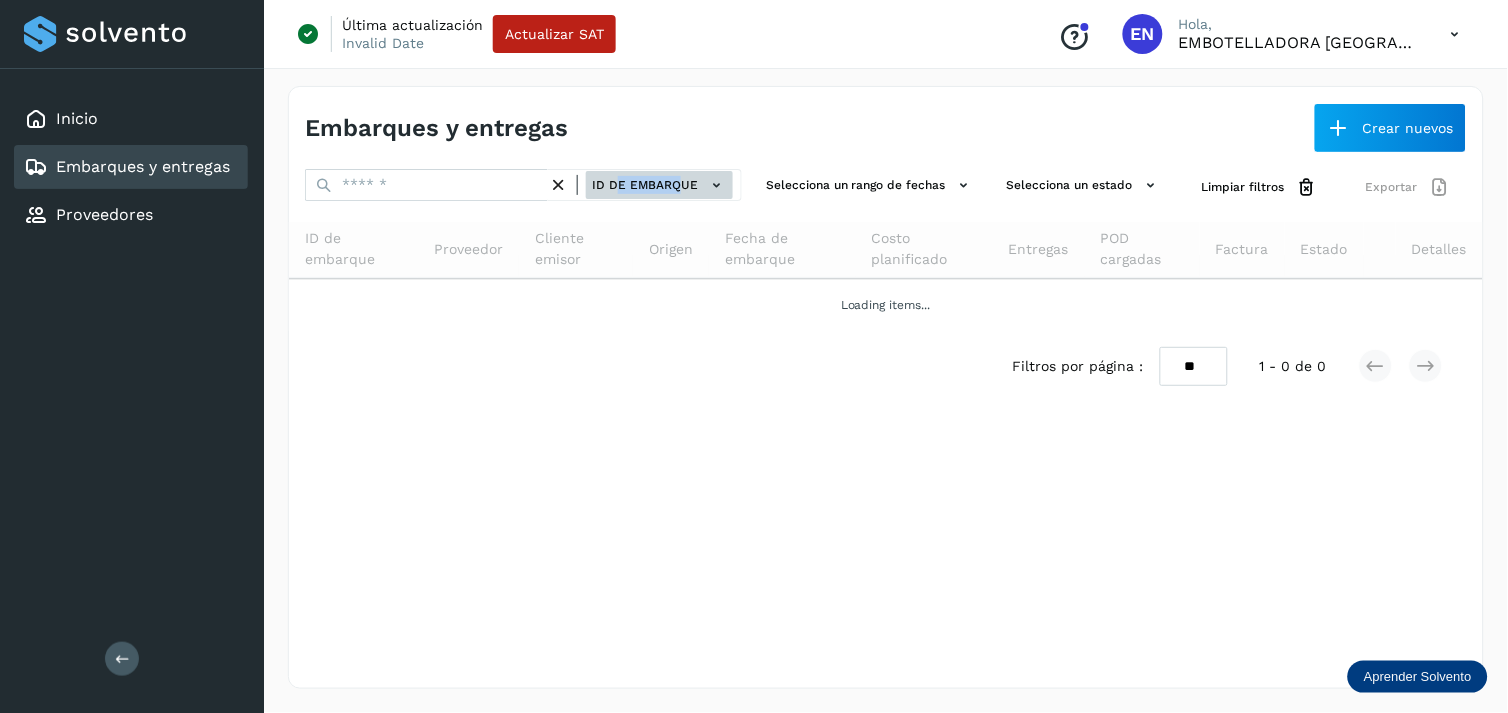 click on "ID de embarque" at bounding box center [645, 185] 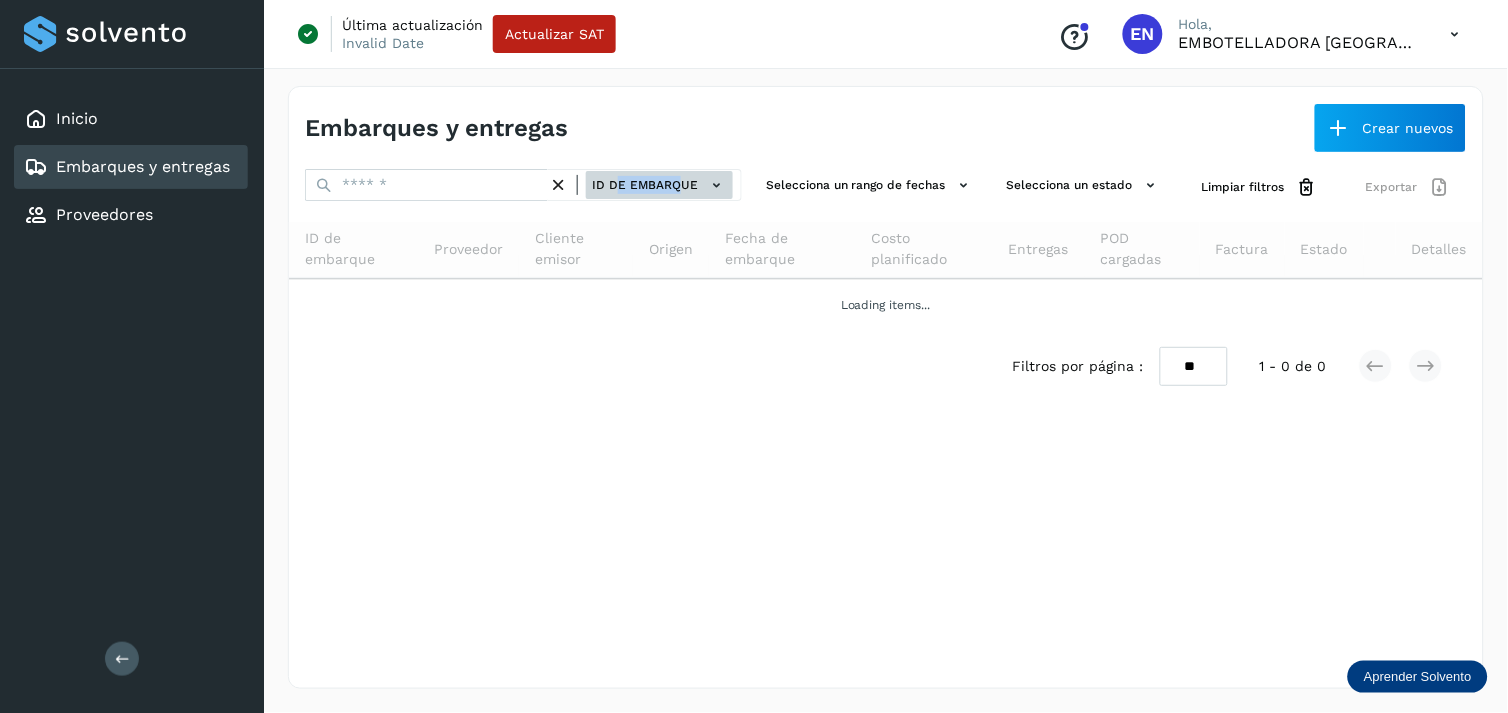 click on "ID de embarque" 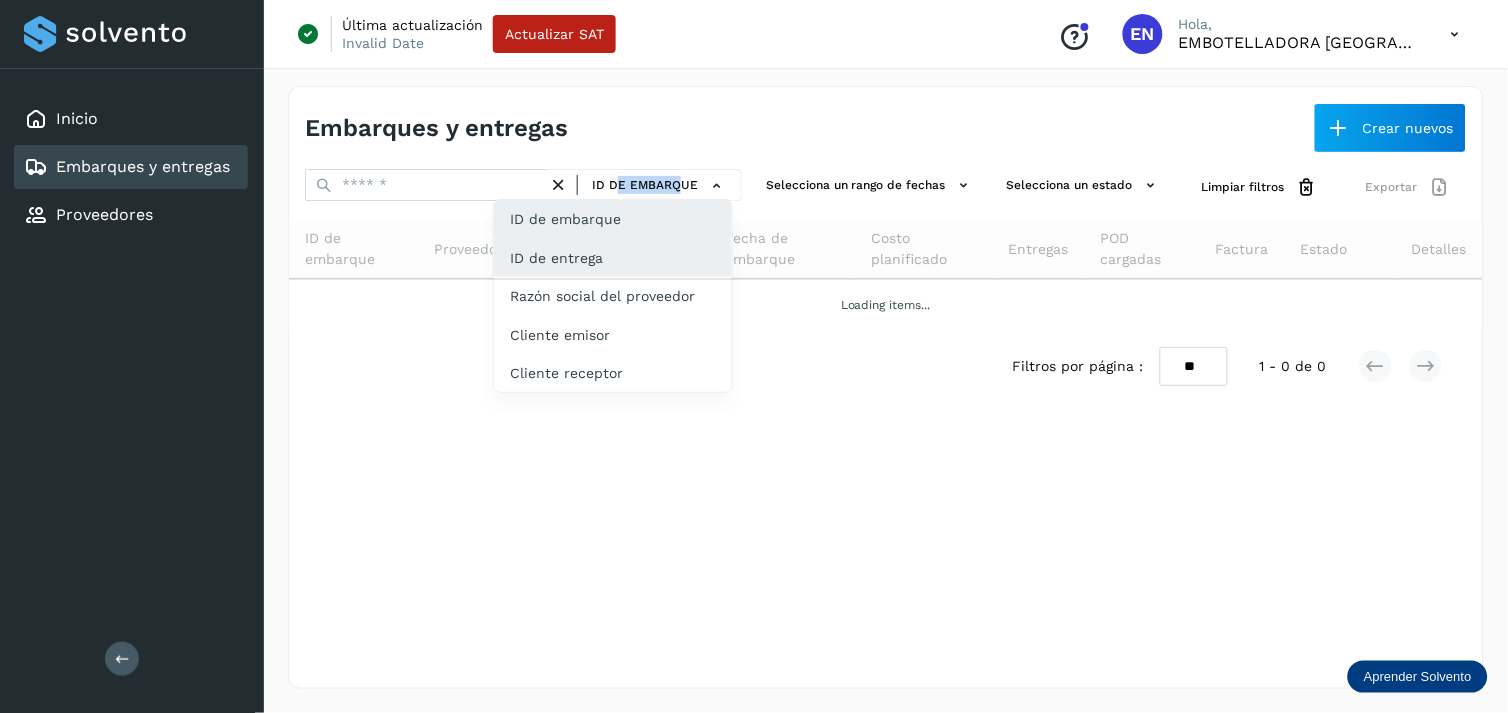 click on "ID de entrega" 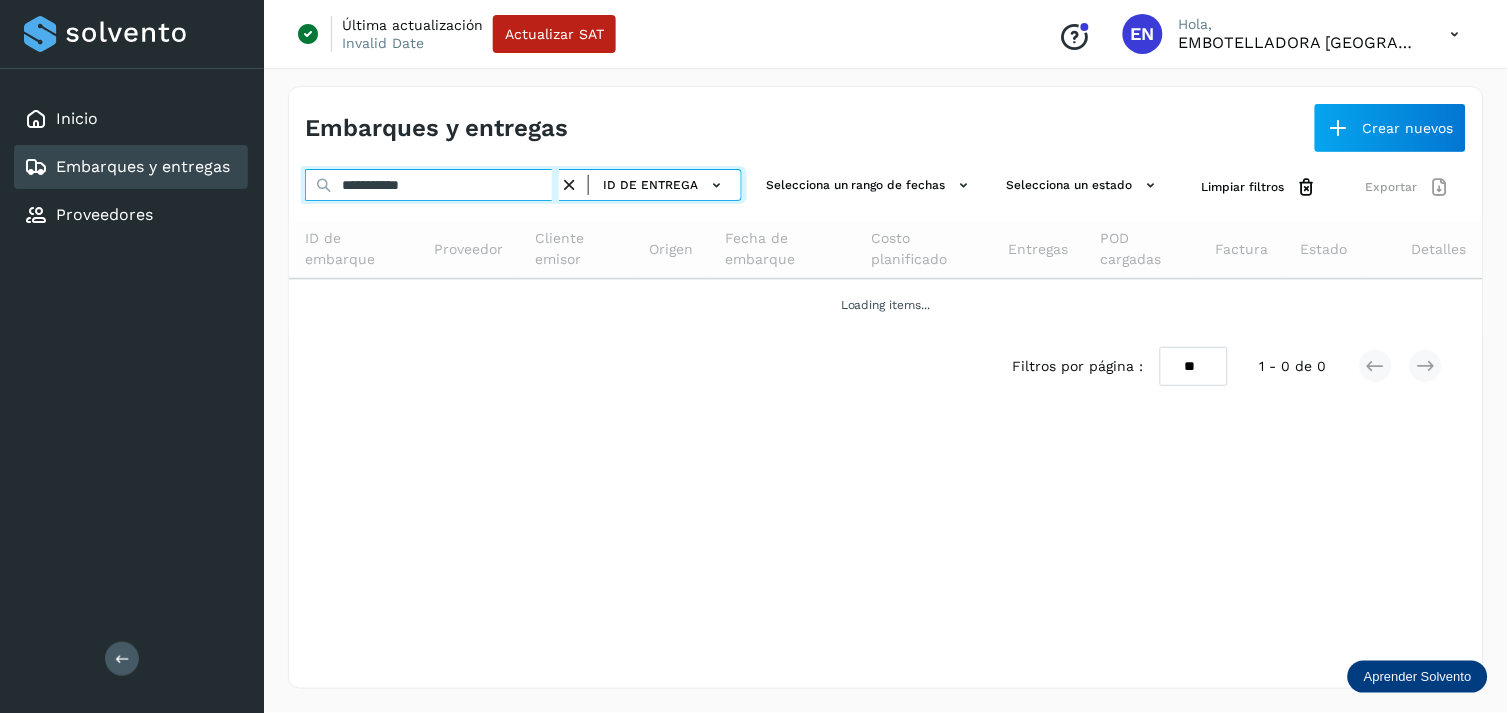 click on "**********" at bounding box center [432, 185] 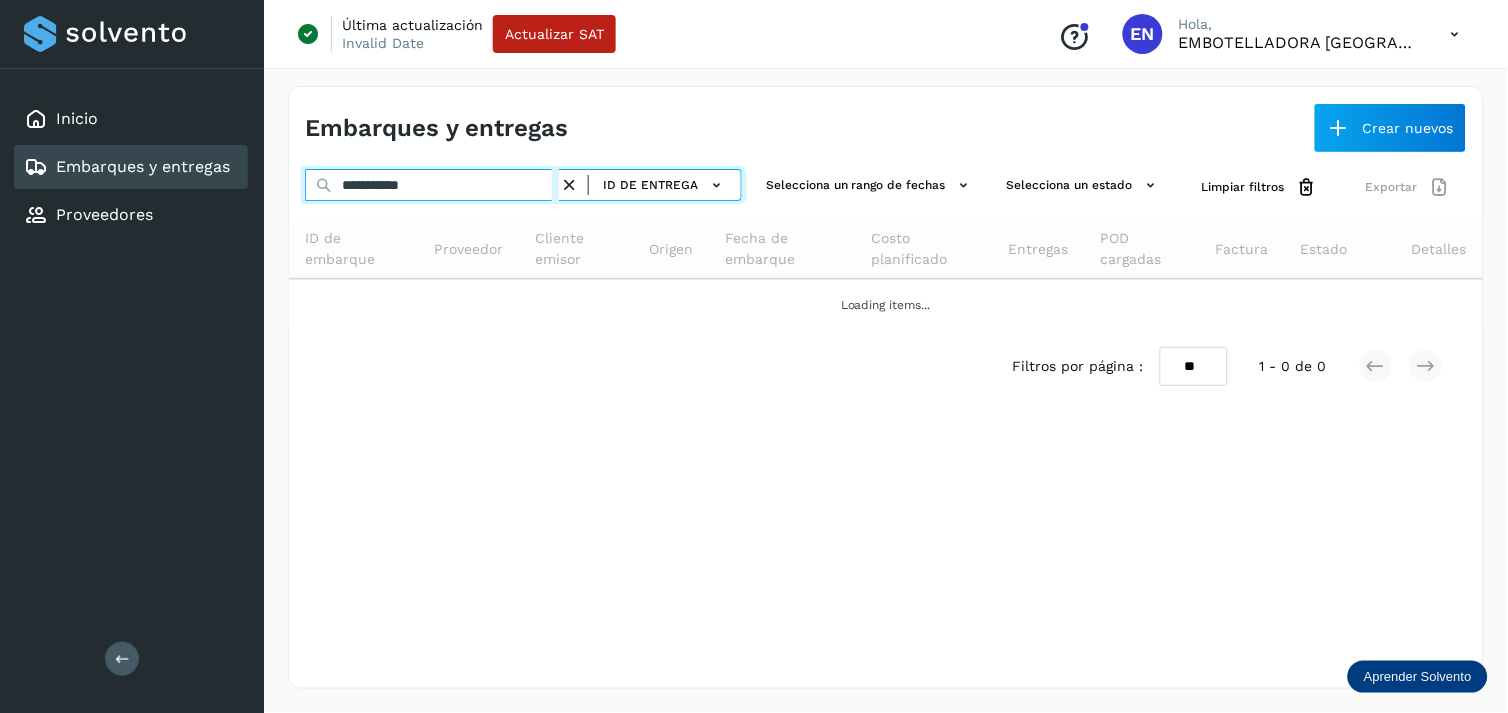 click on "**********" at bounding box center [432, 185] 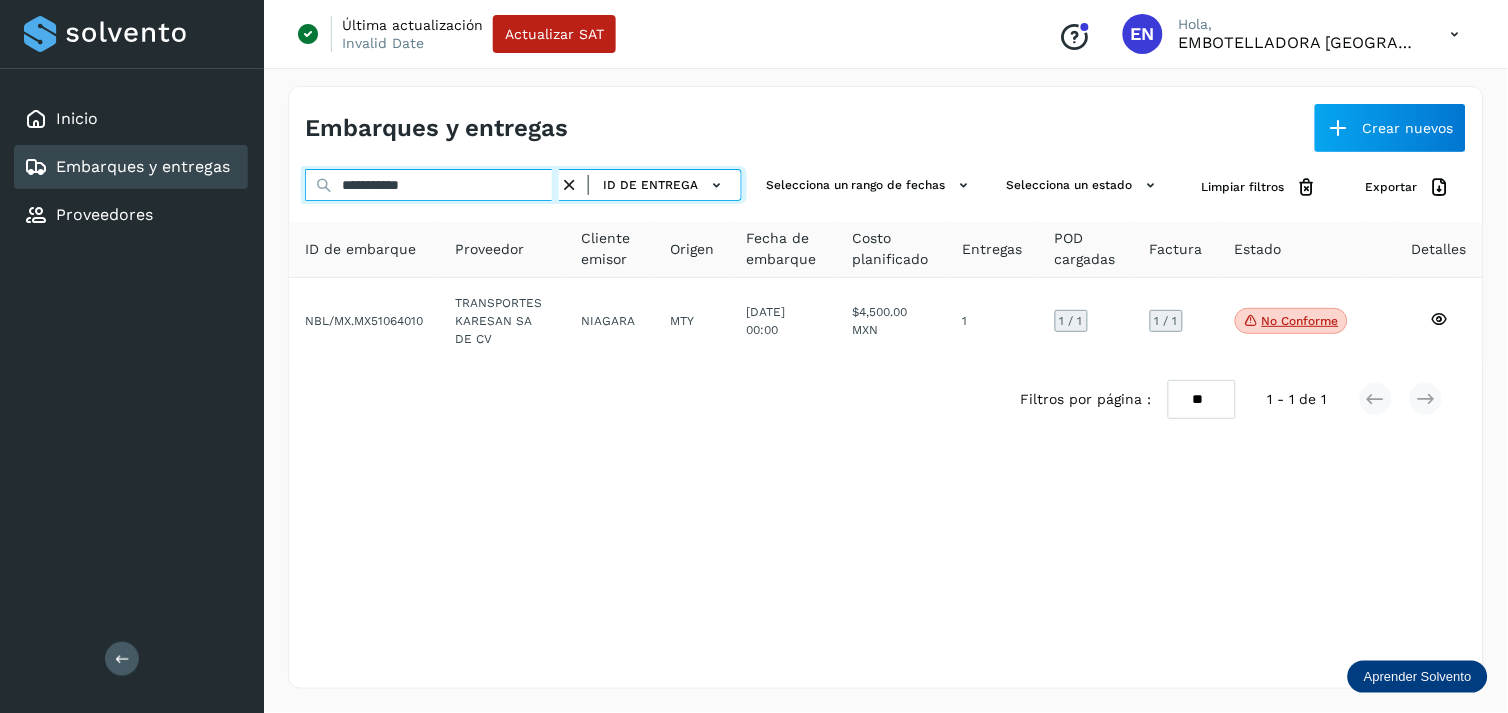 type on "**********" 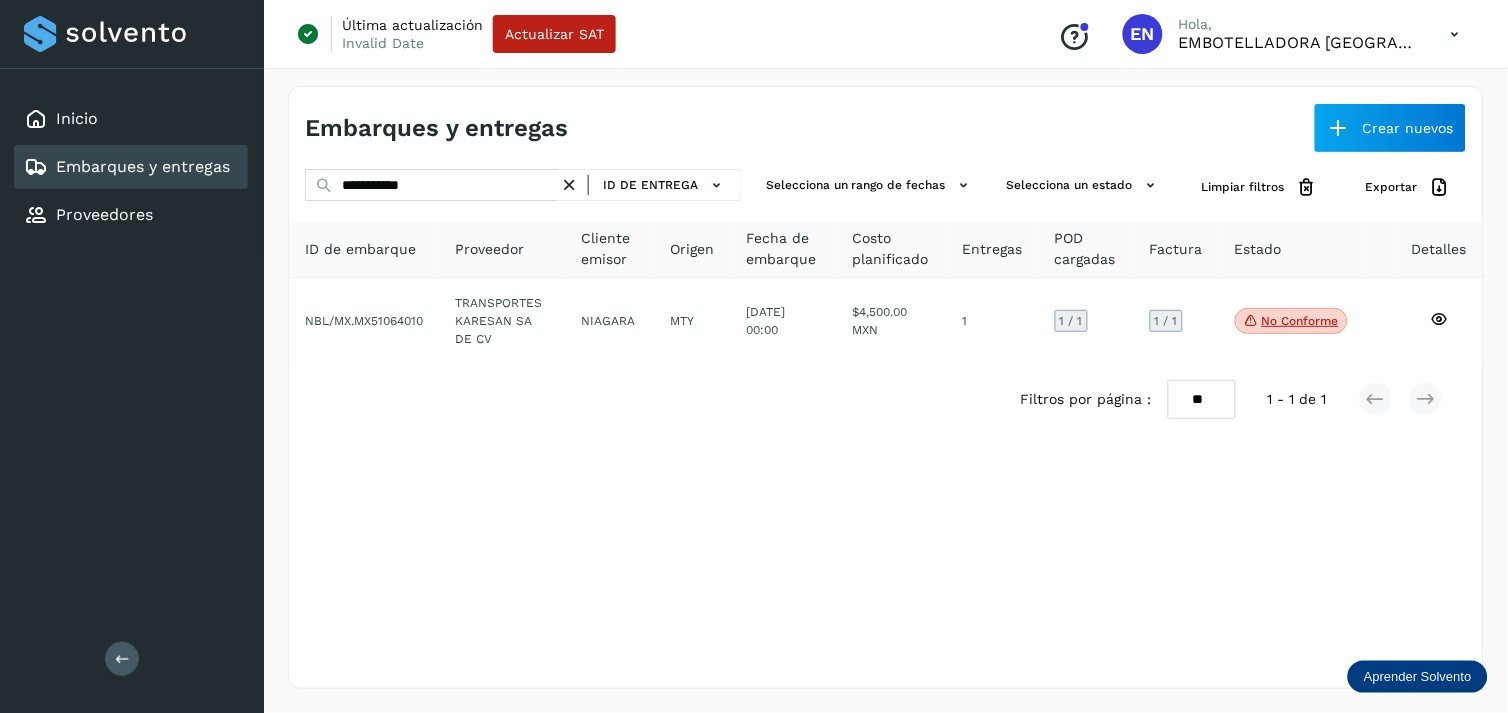 click on "NIAGARA" 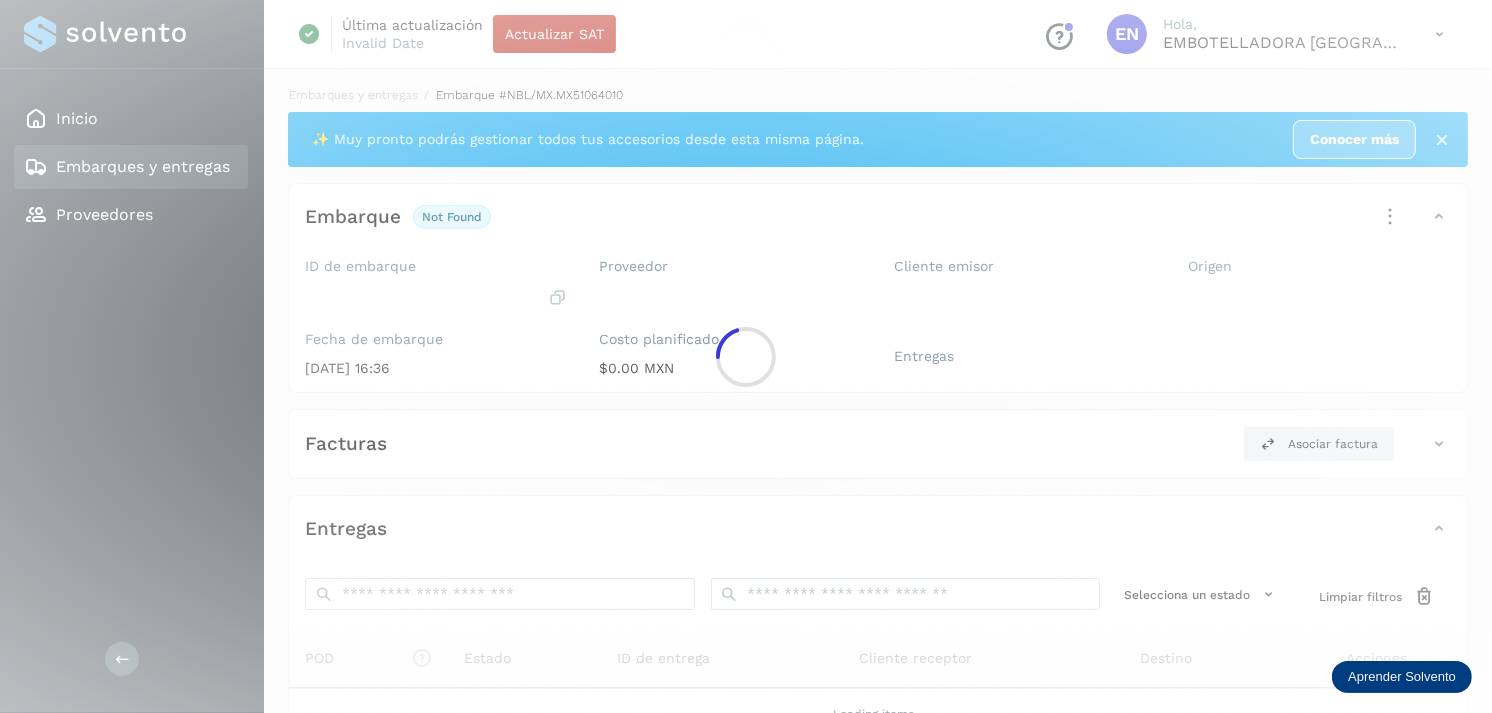 click 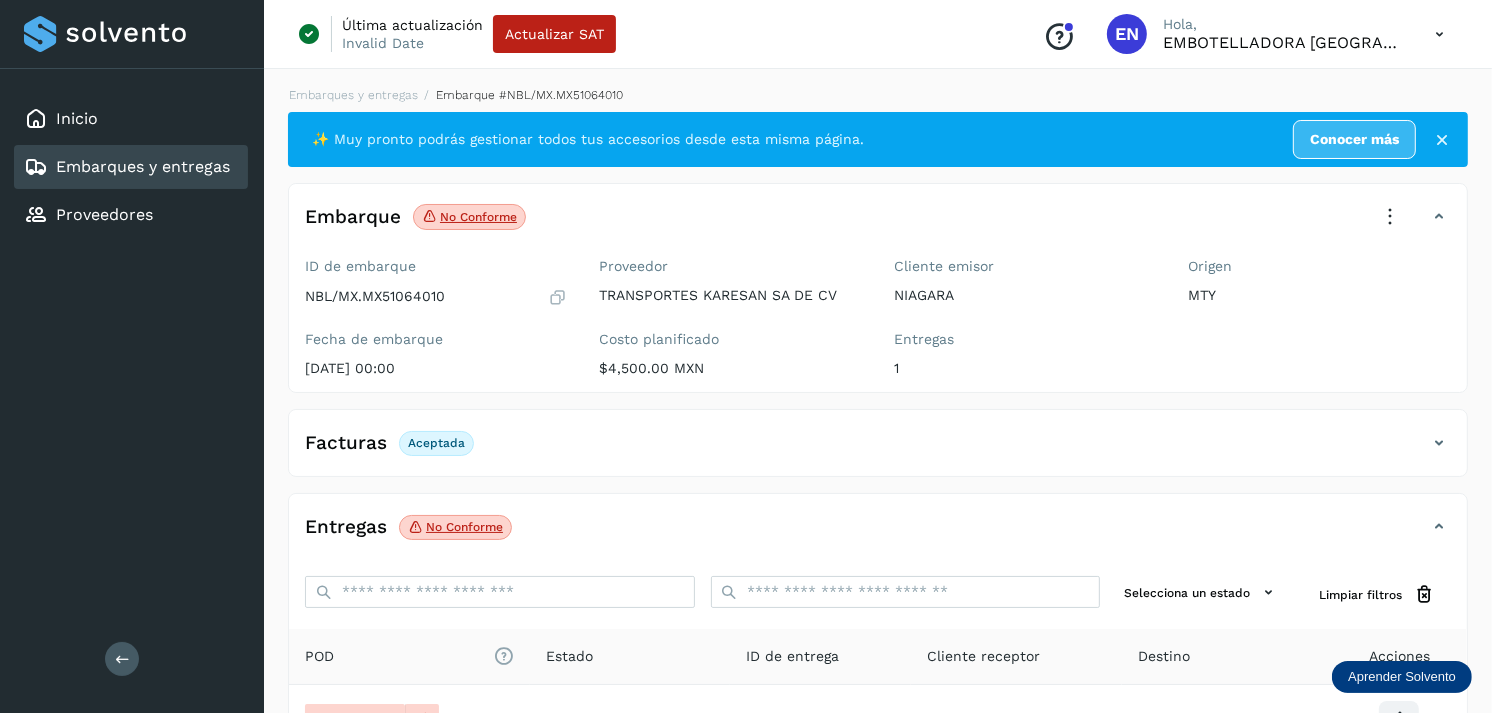 click on "Embarques y entregas" at bounding box center (143, 166) 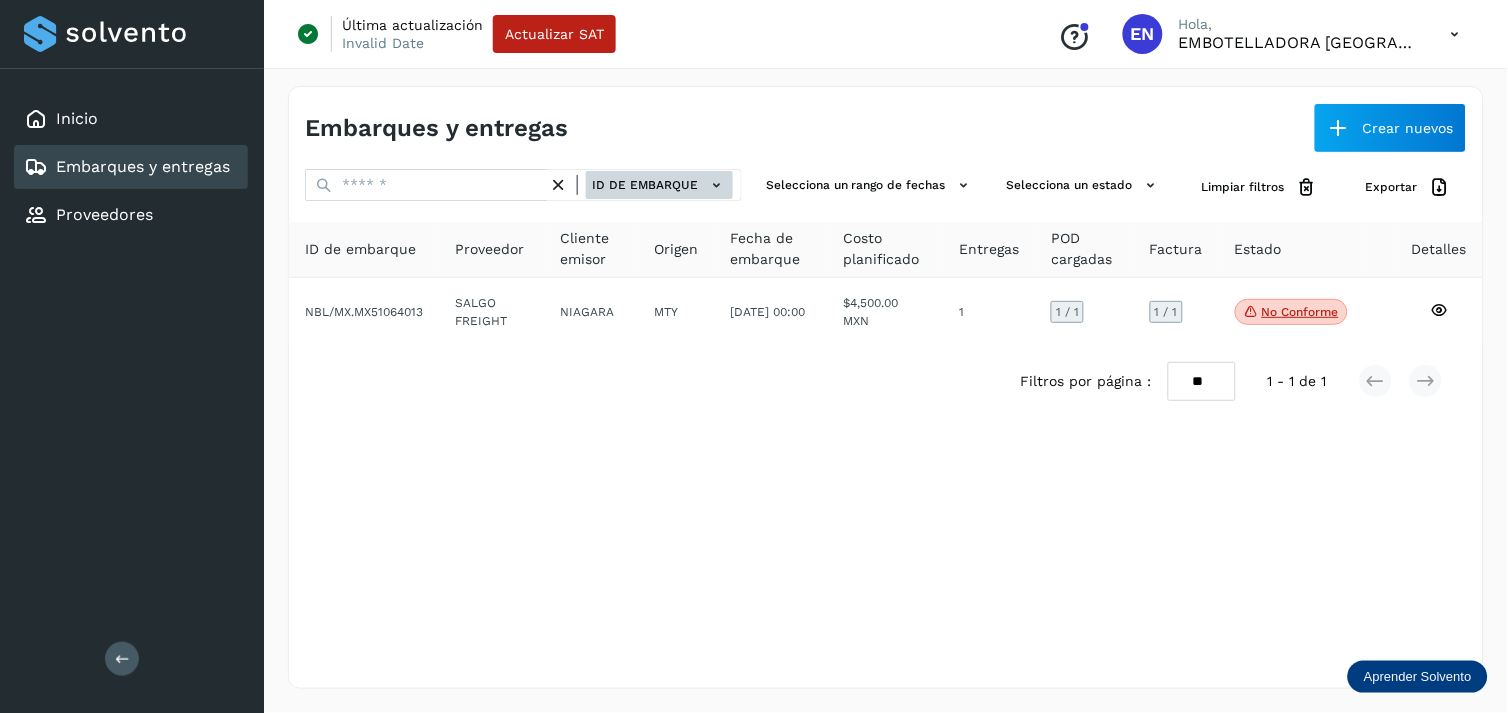click on "ID de embarque" 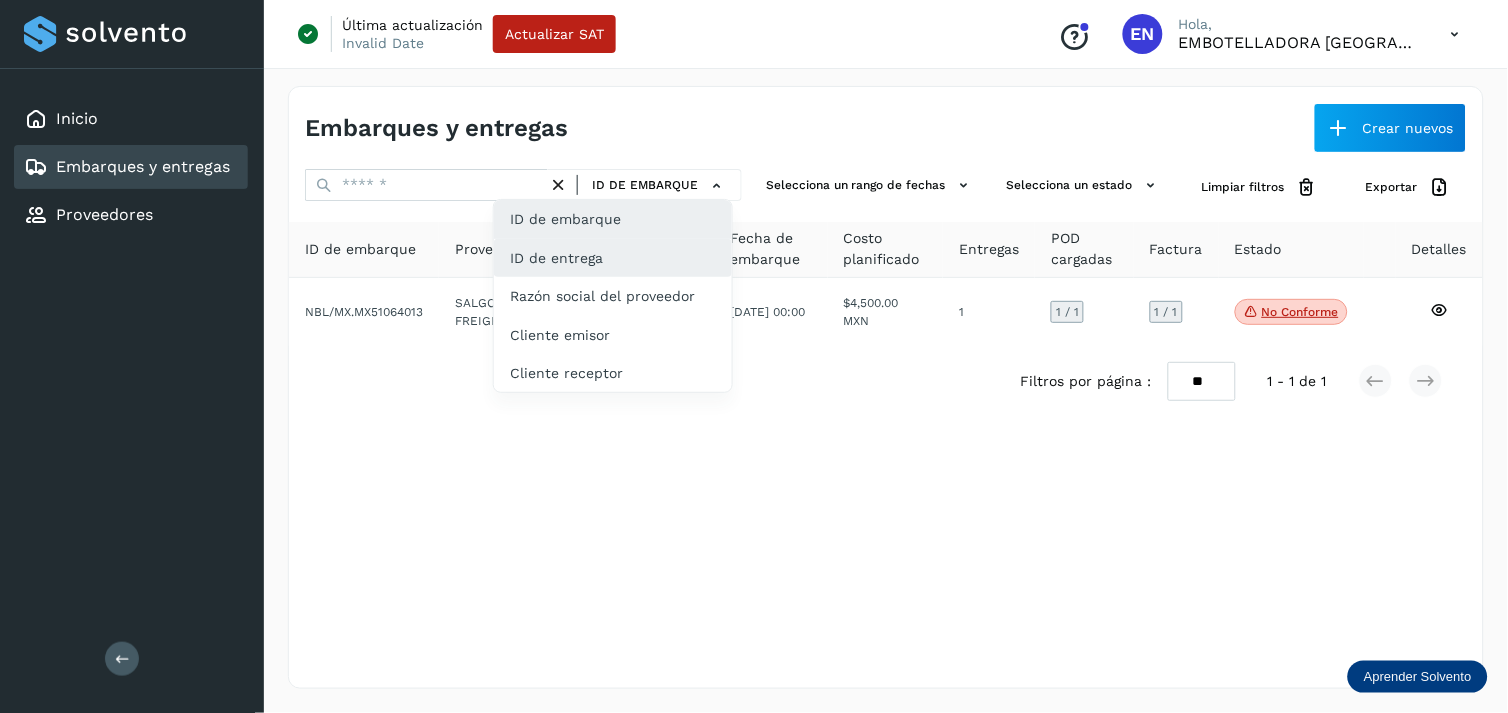 click on "ID de entrega" 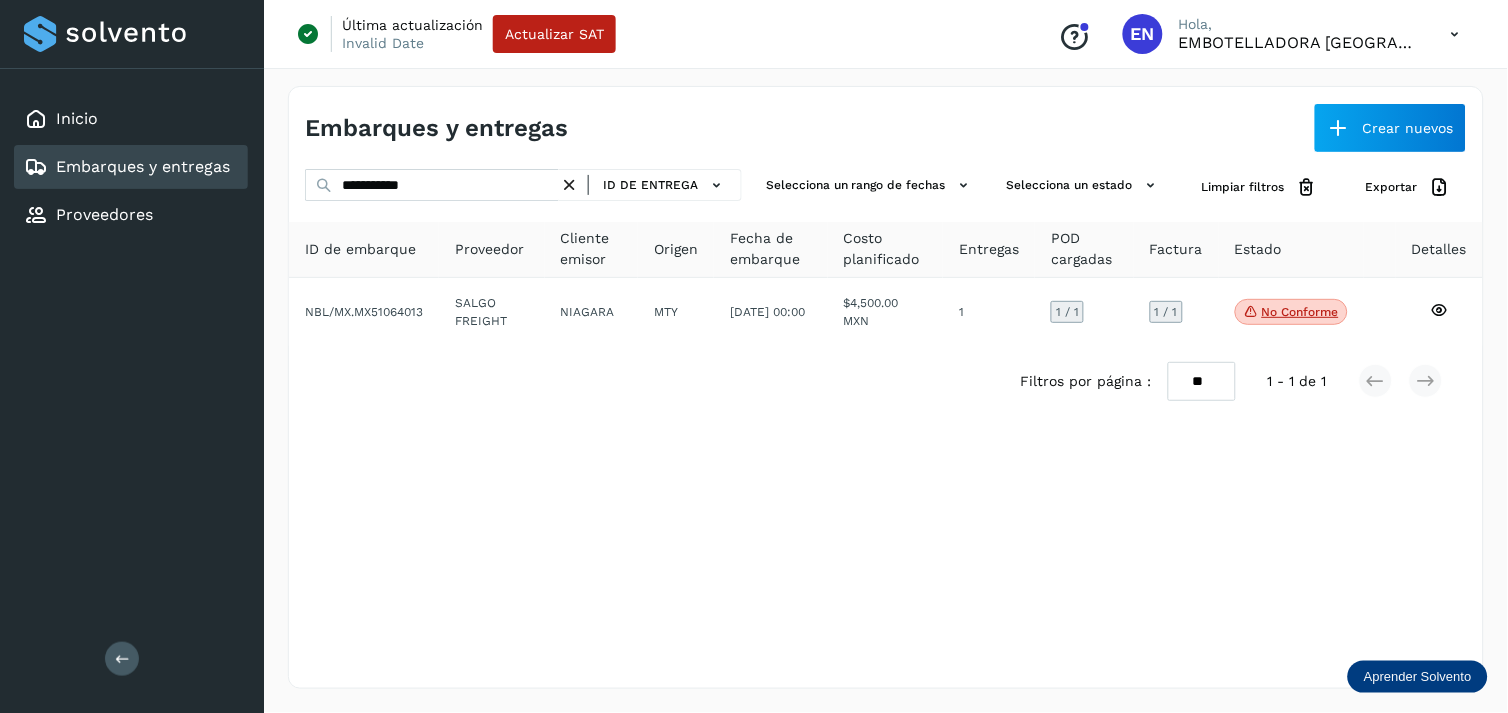 click on "**********" at bounding box center [523, 187] 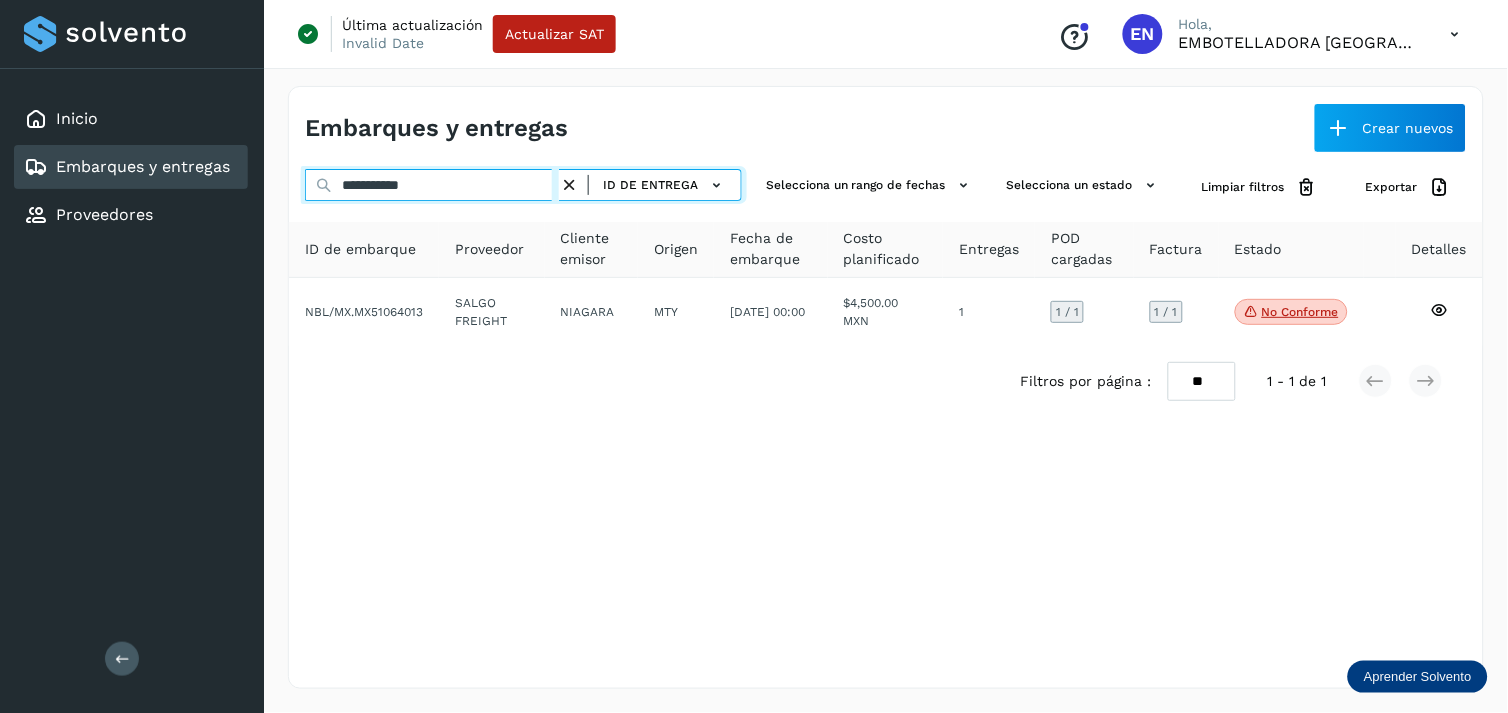 click on "**********" at bounding box center (432, 185) 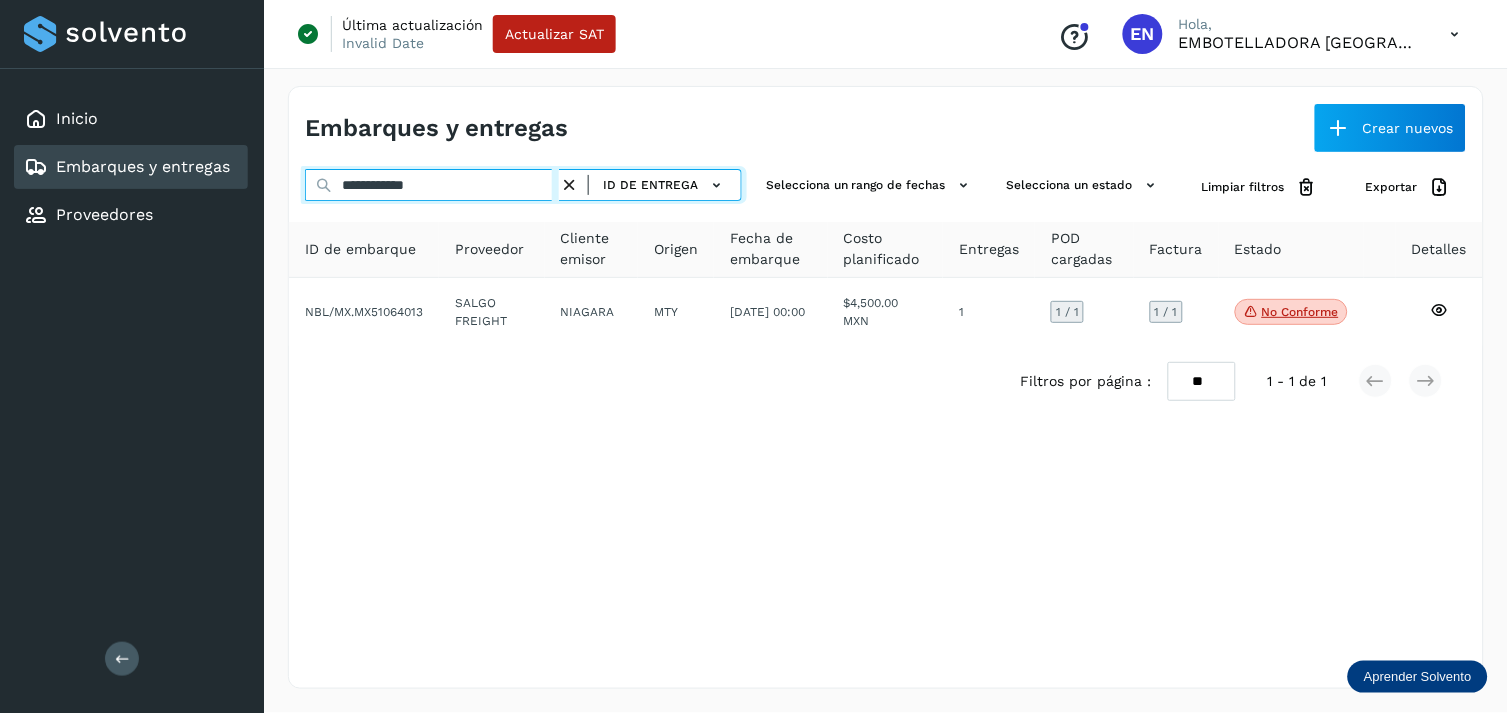 type on "**********" 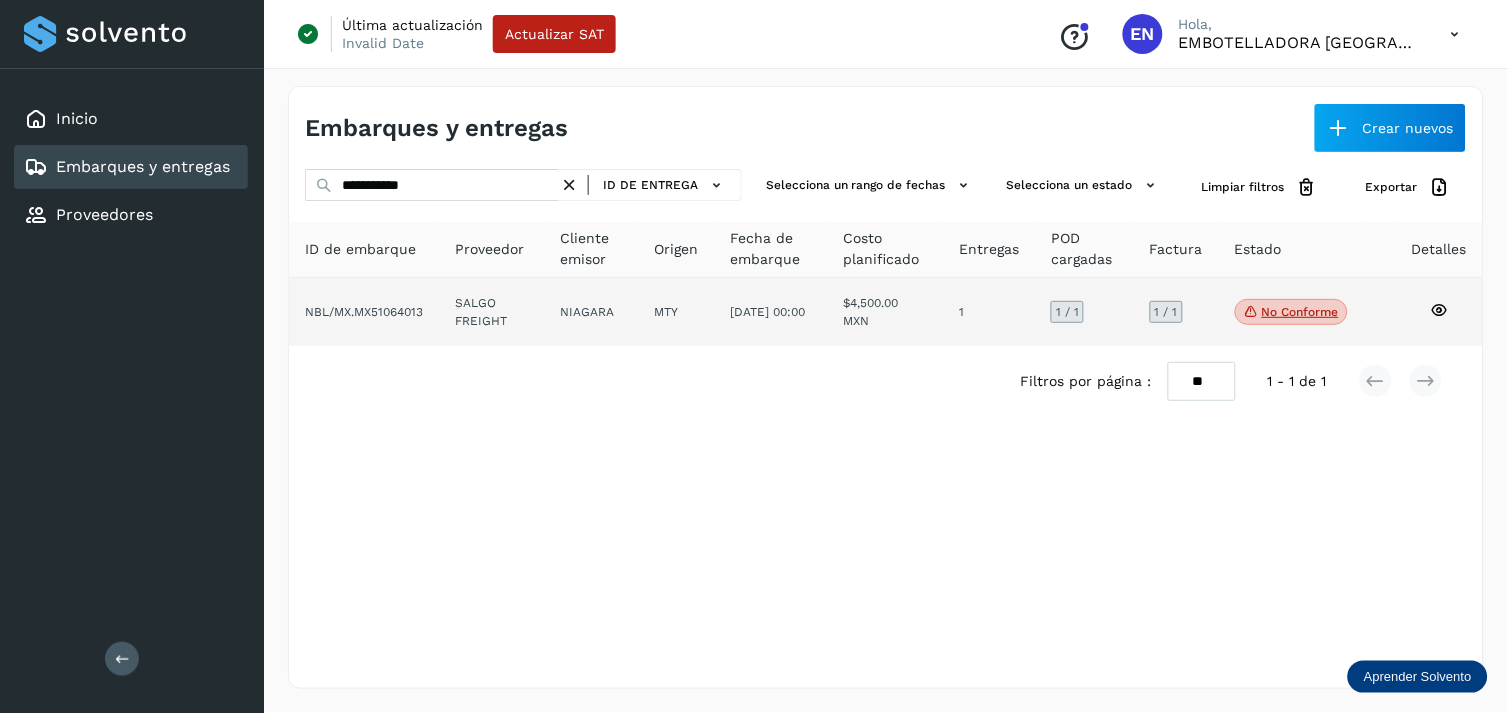 click on "SALGO FREIGHT" 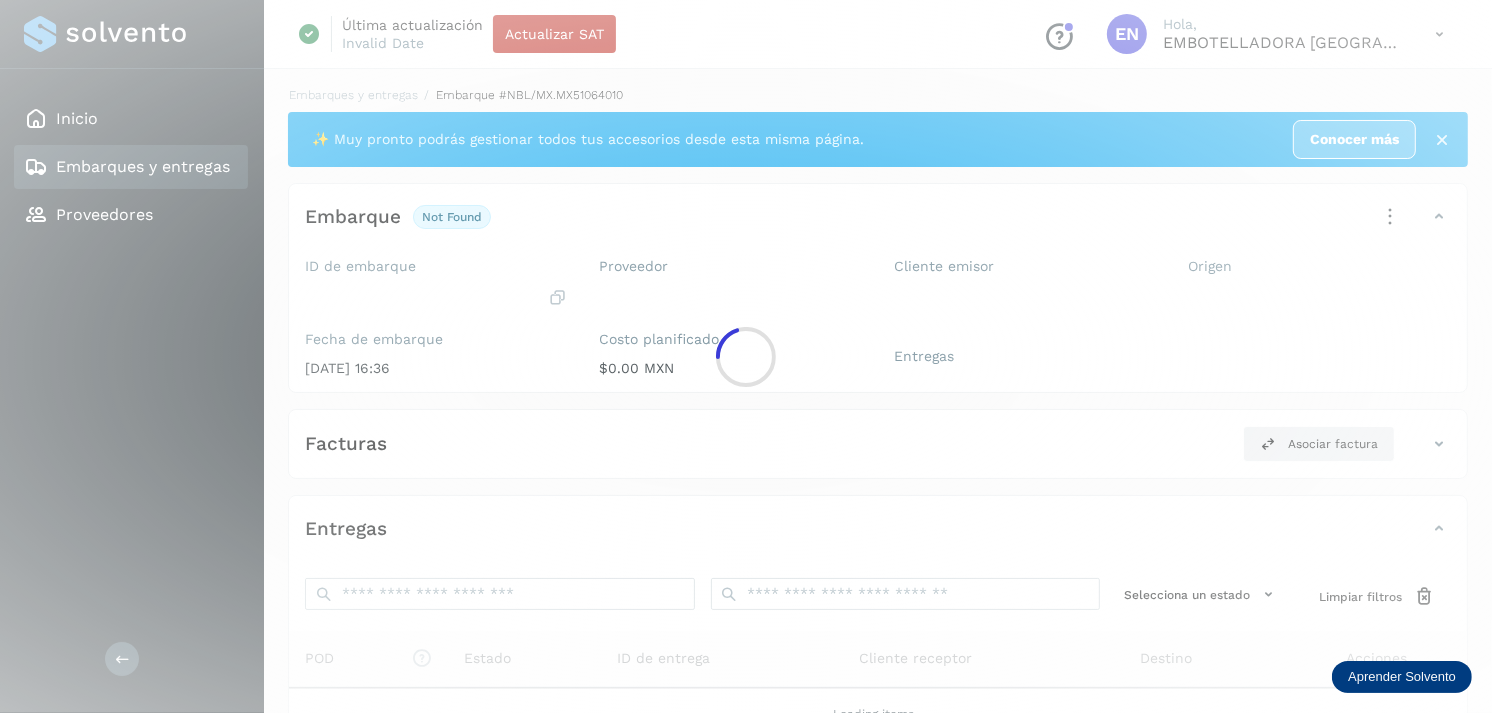 click 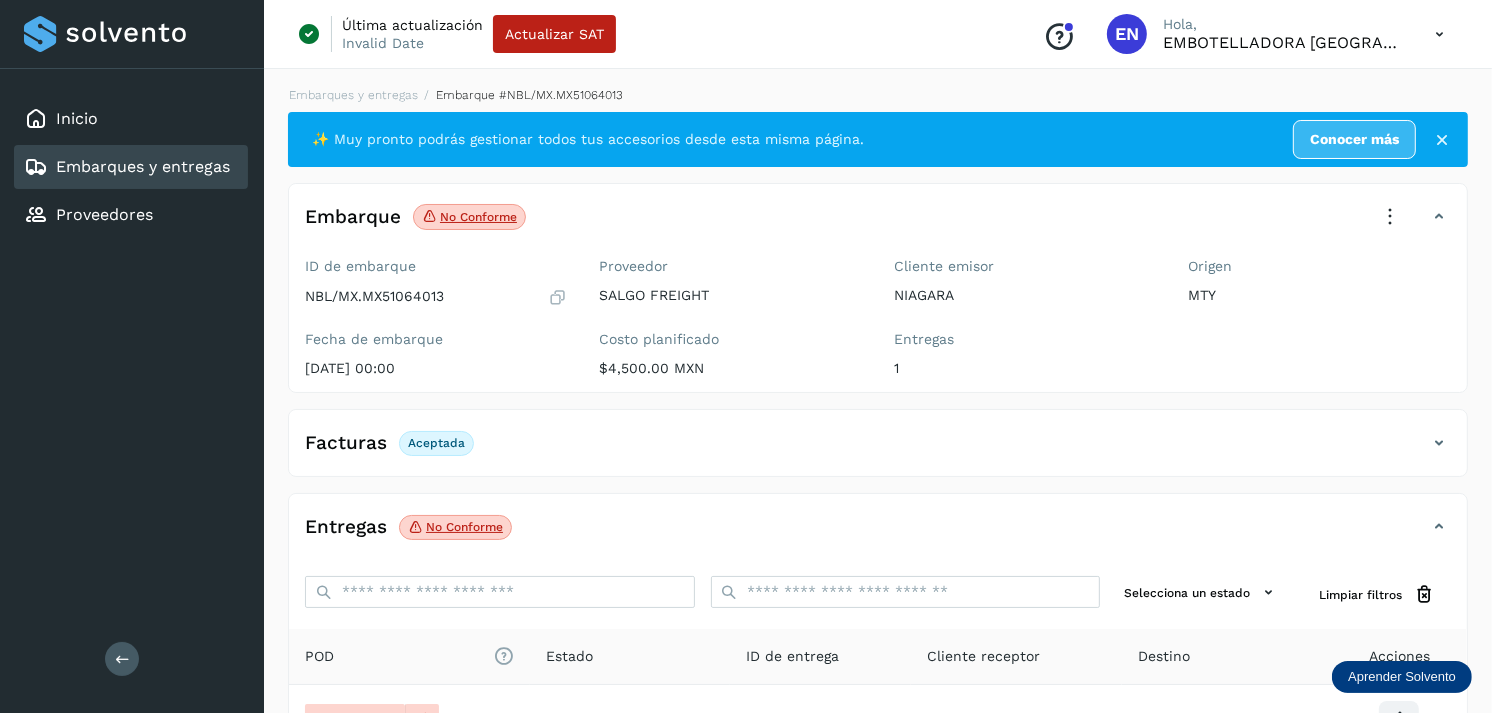scroll, scrollTop: 241, scrollLeft: 0, axis: vertical 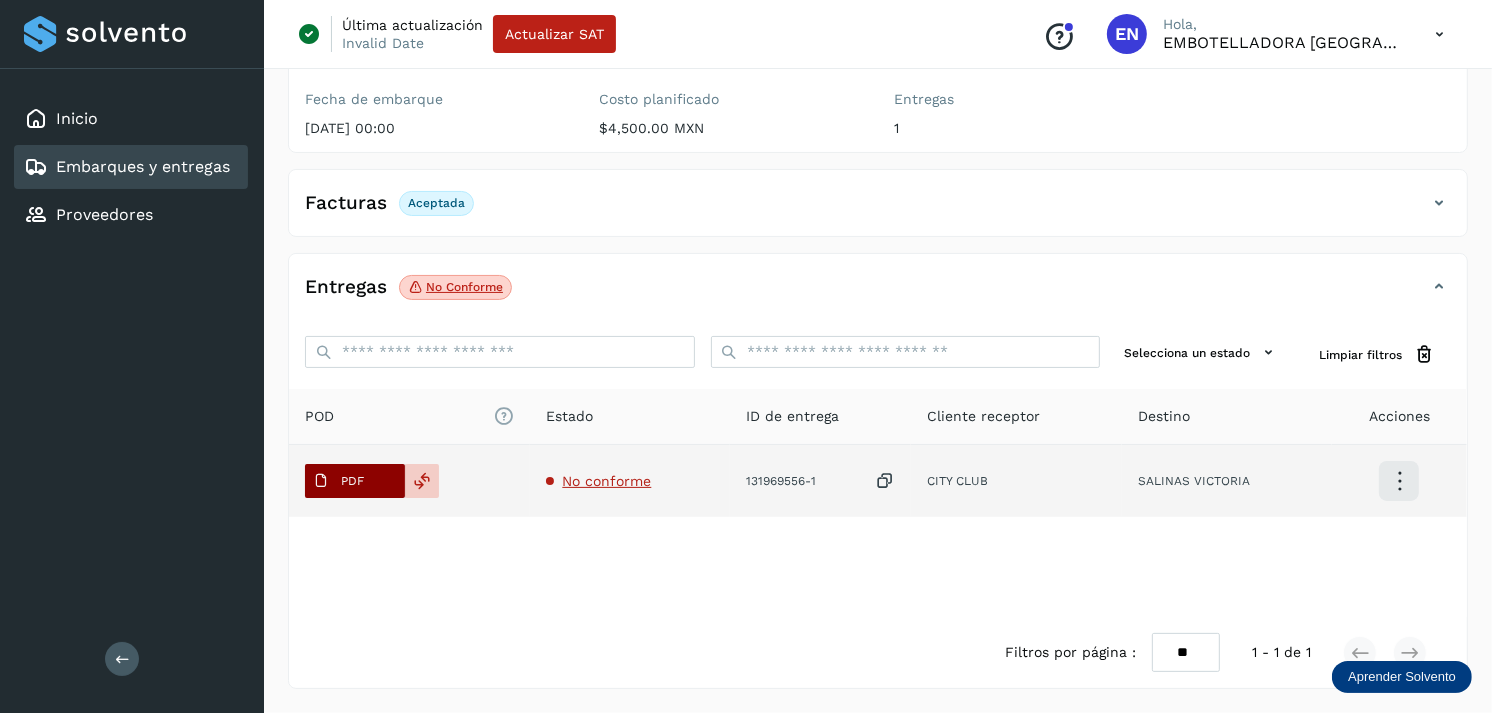 click on "PDF" at bounding box center [355, 481] 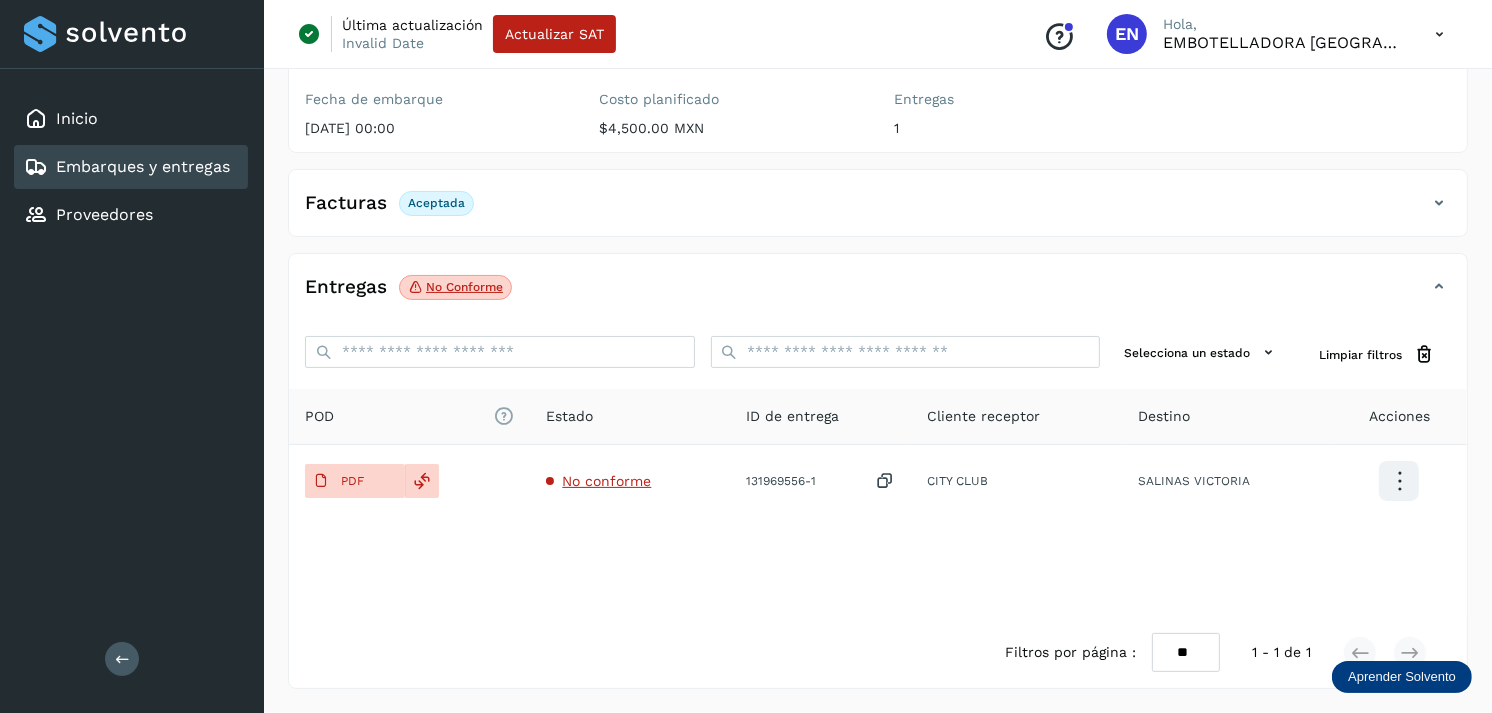 type 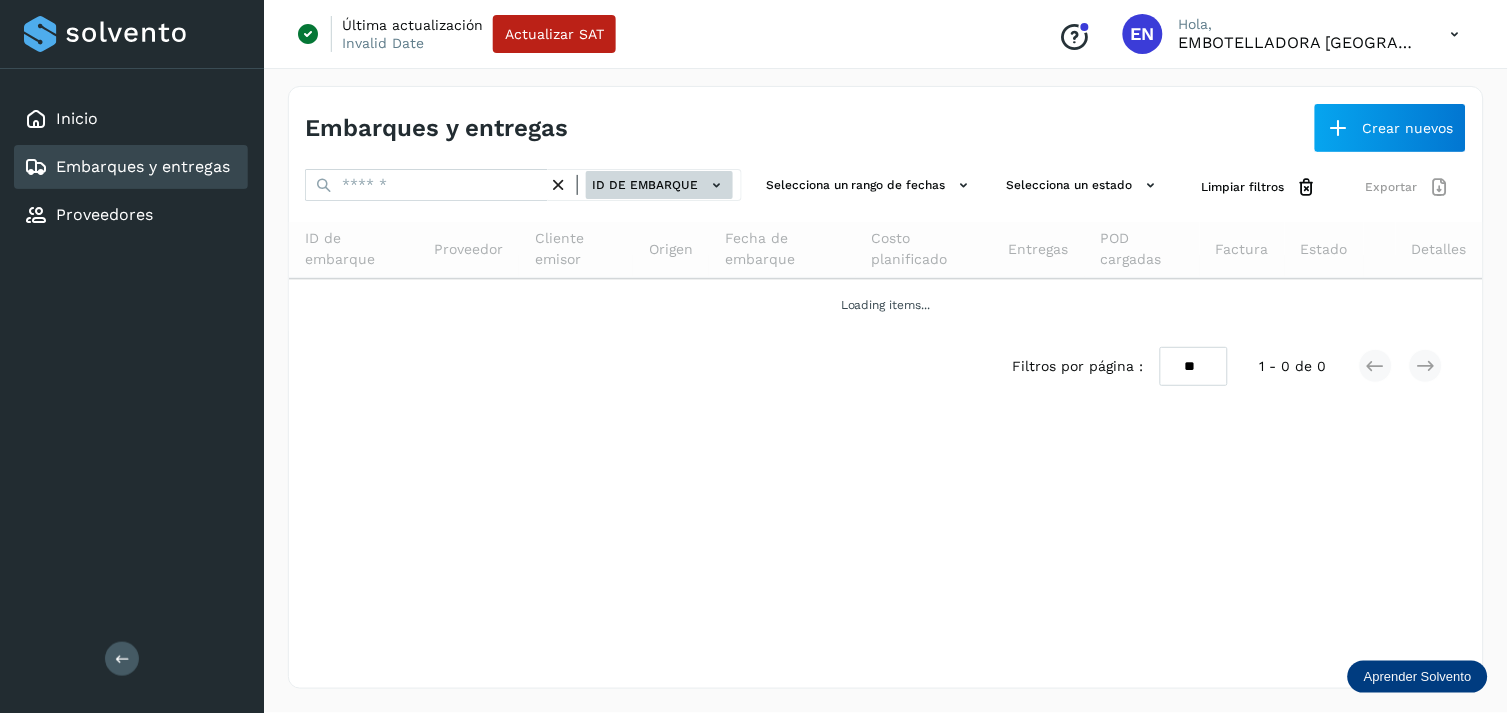 click on "ID de embarque" 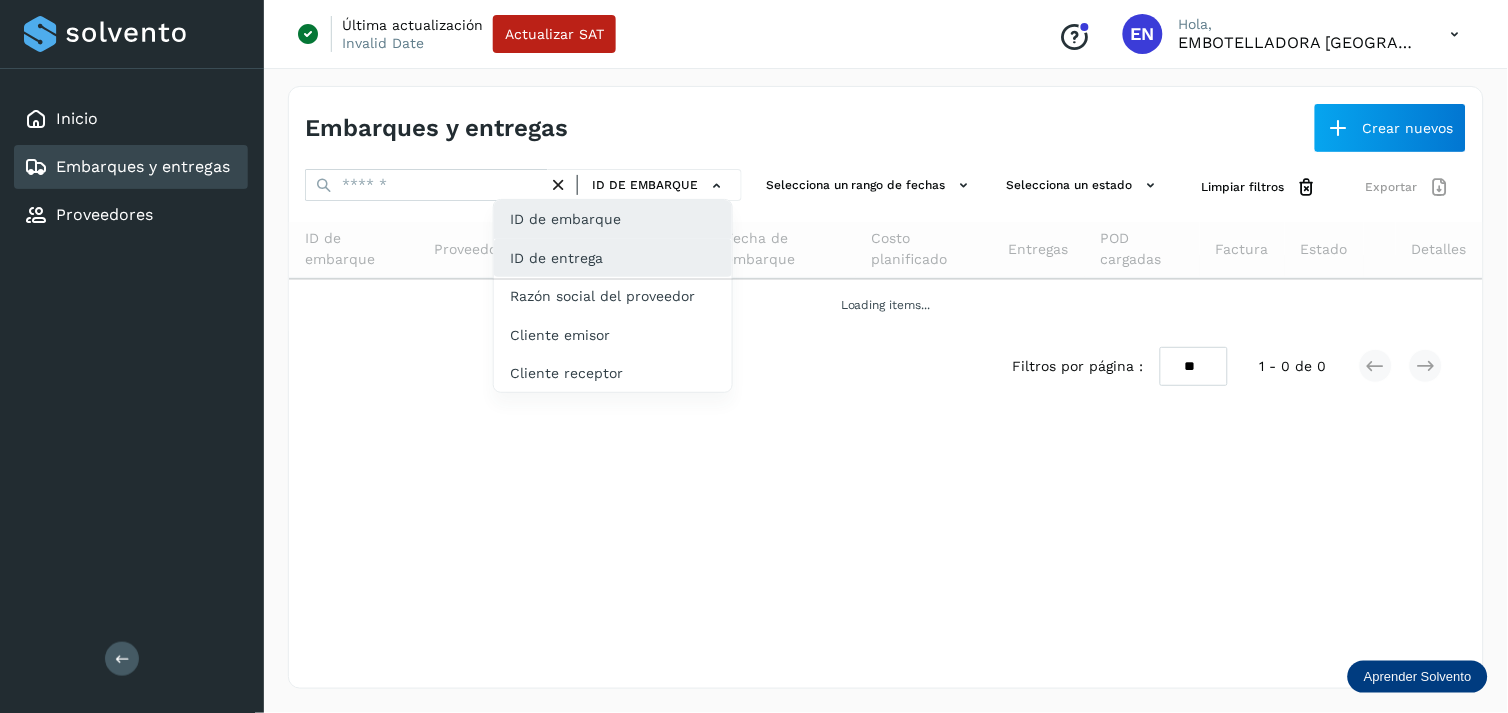 click on "ID de entrega" 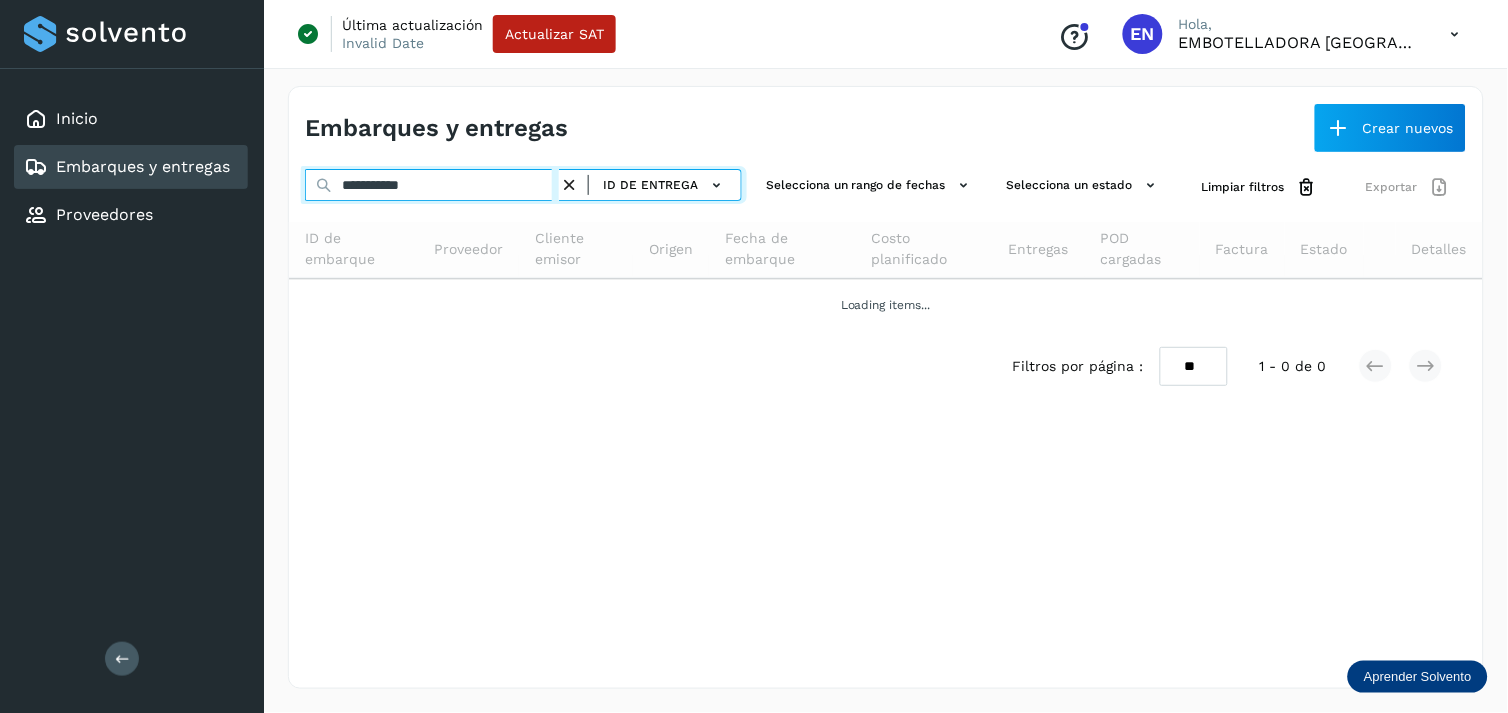 click on "**********" at bounding box center (432, 185) 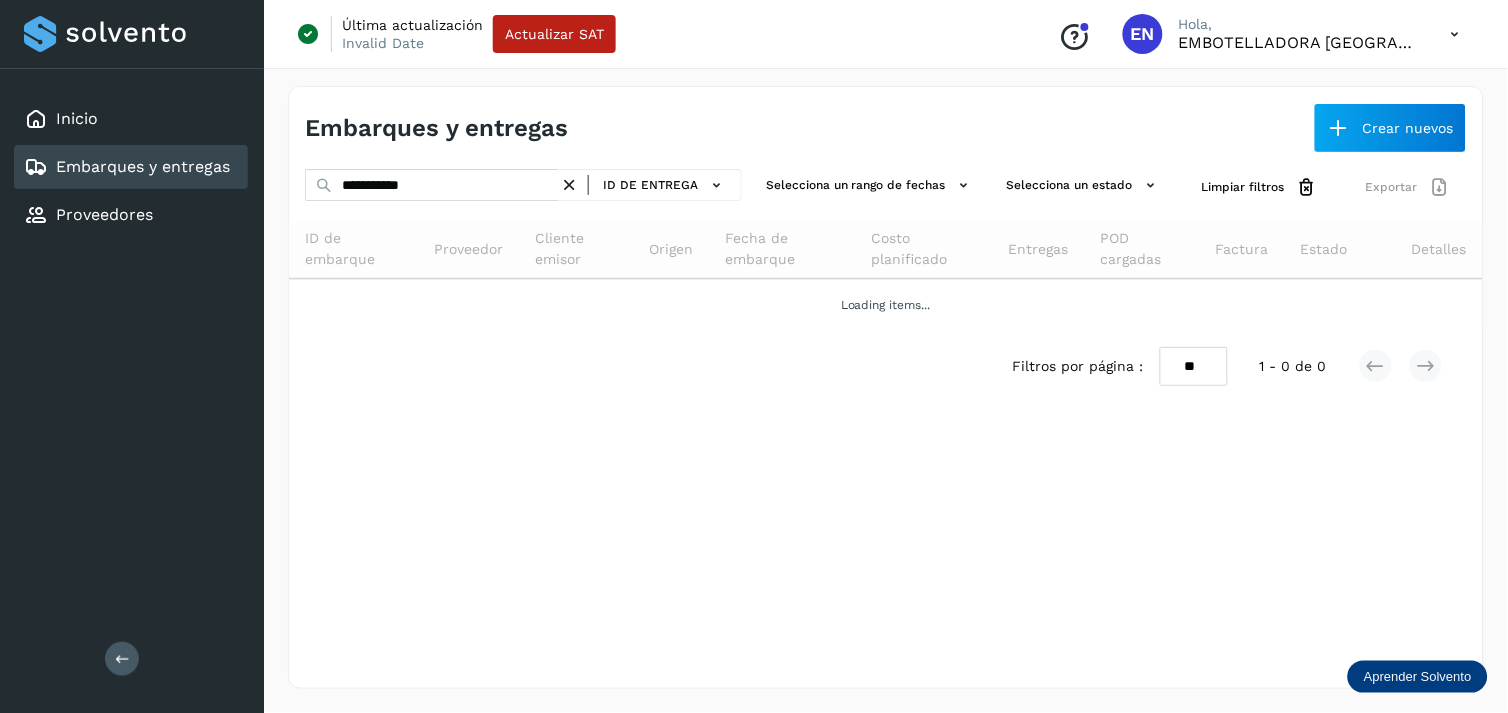 click at bounding box center (569, 185) 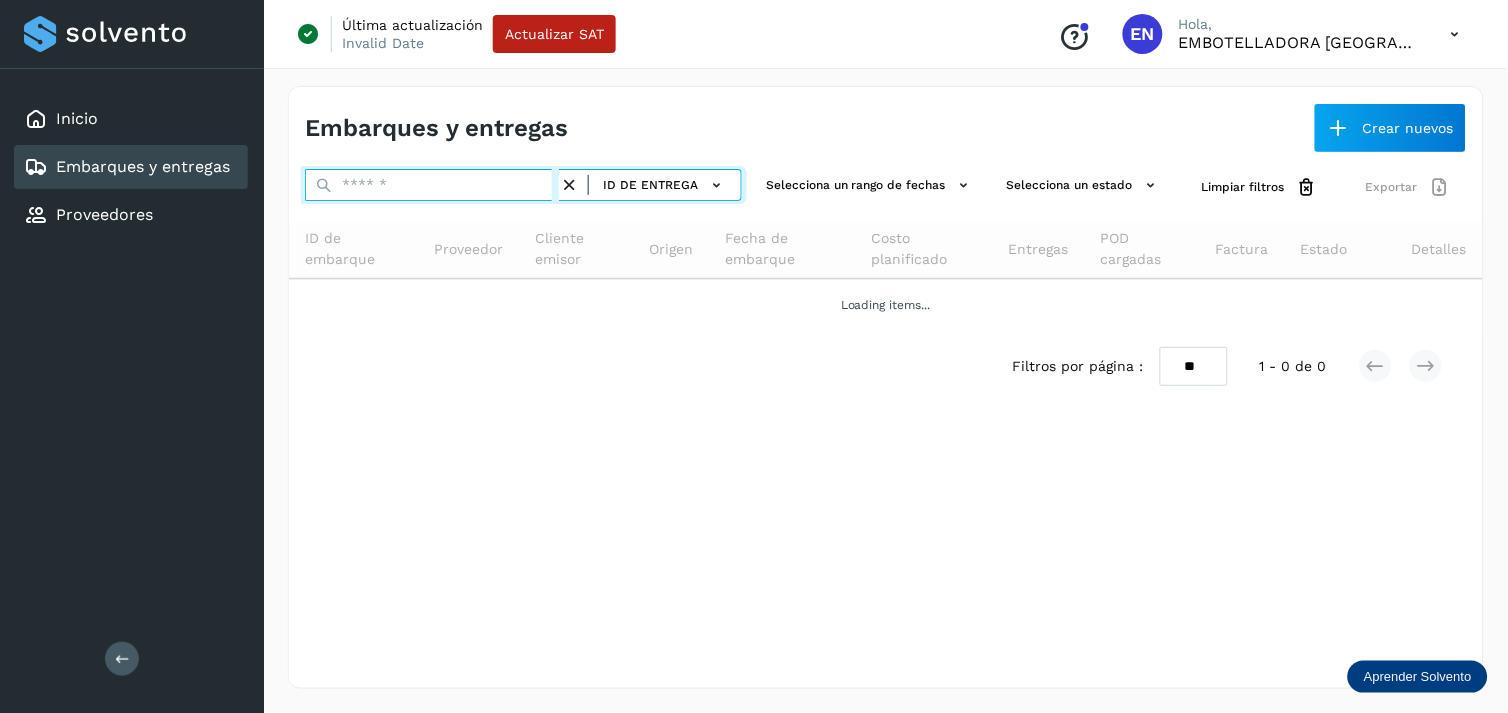 paste on "**********" 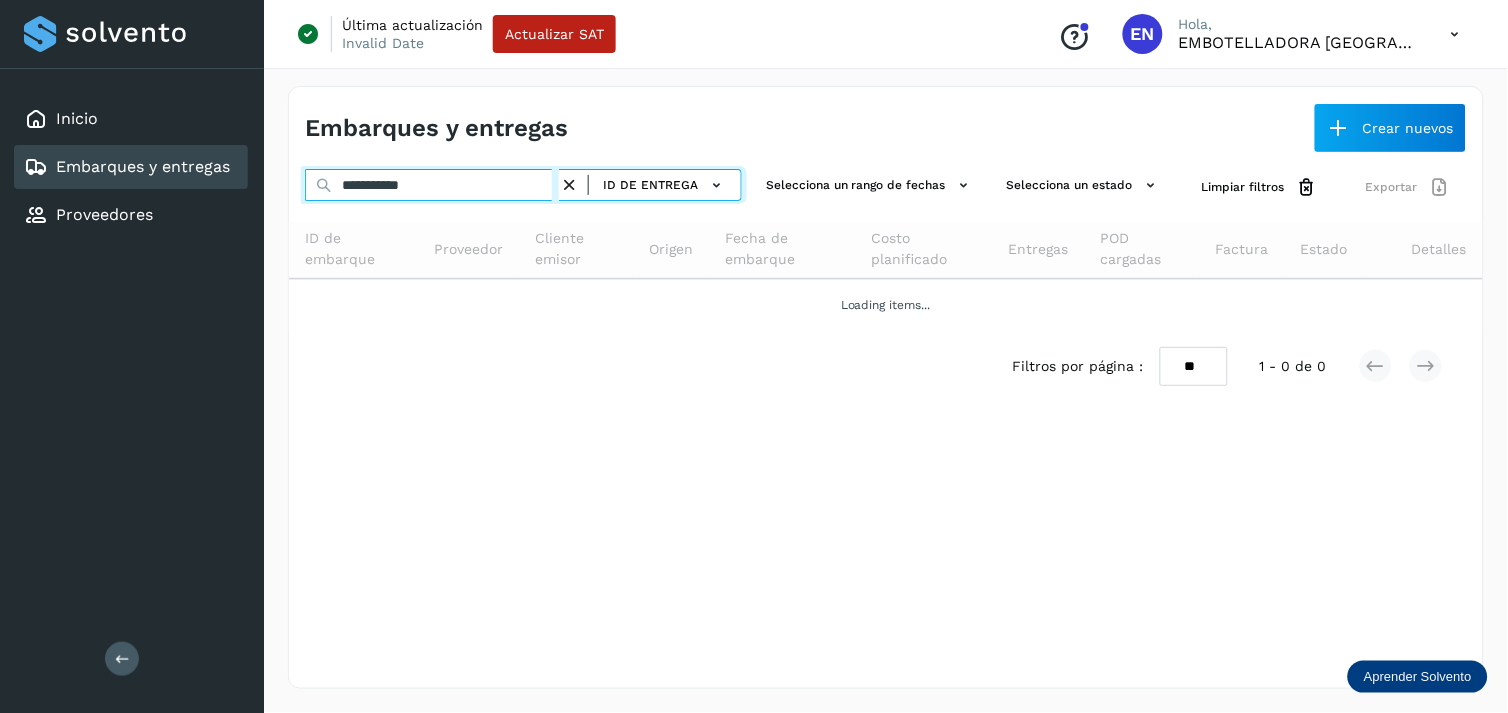 click on "**********" at bounding box center [432, 185] 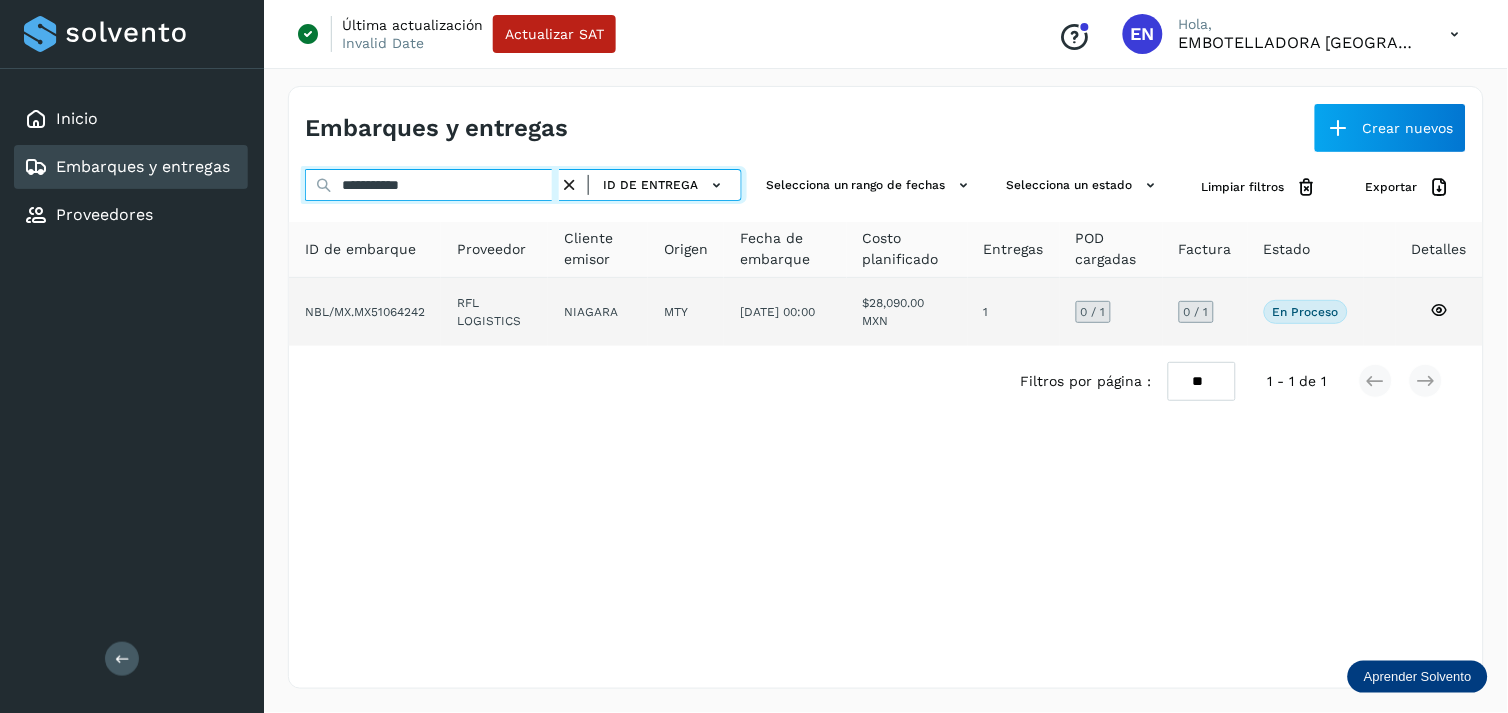 type on "**********" 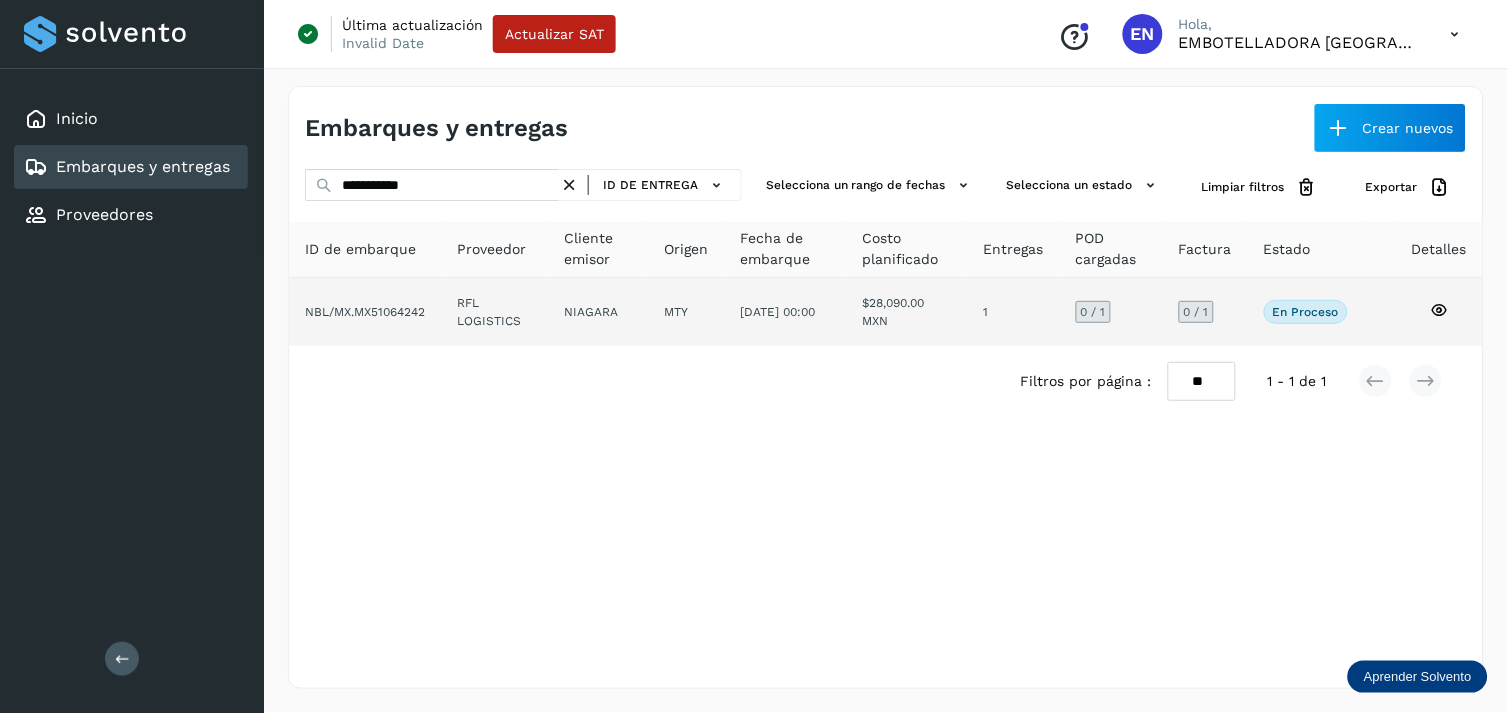click on "NIAGARA" 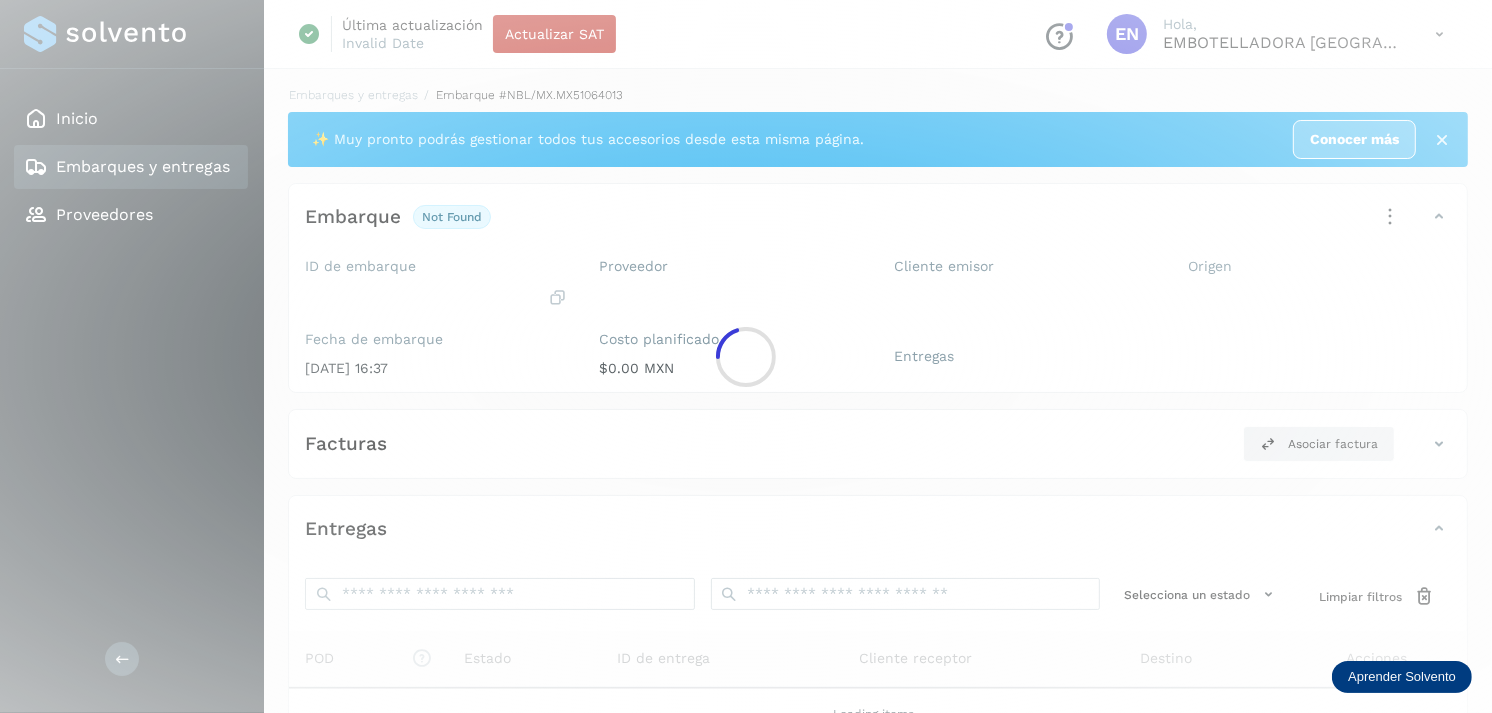 click 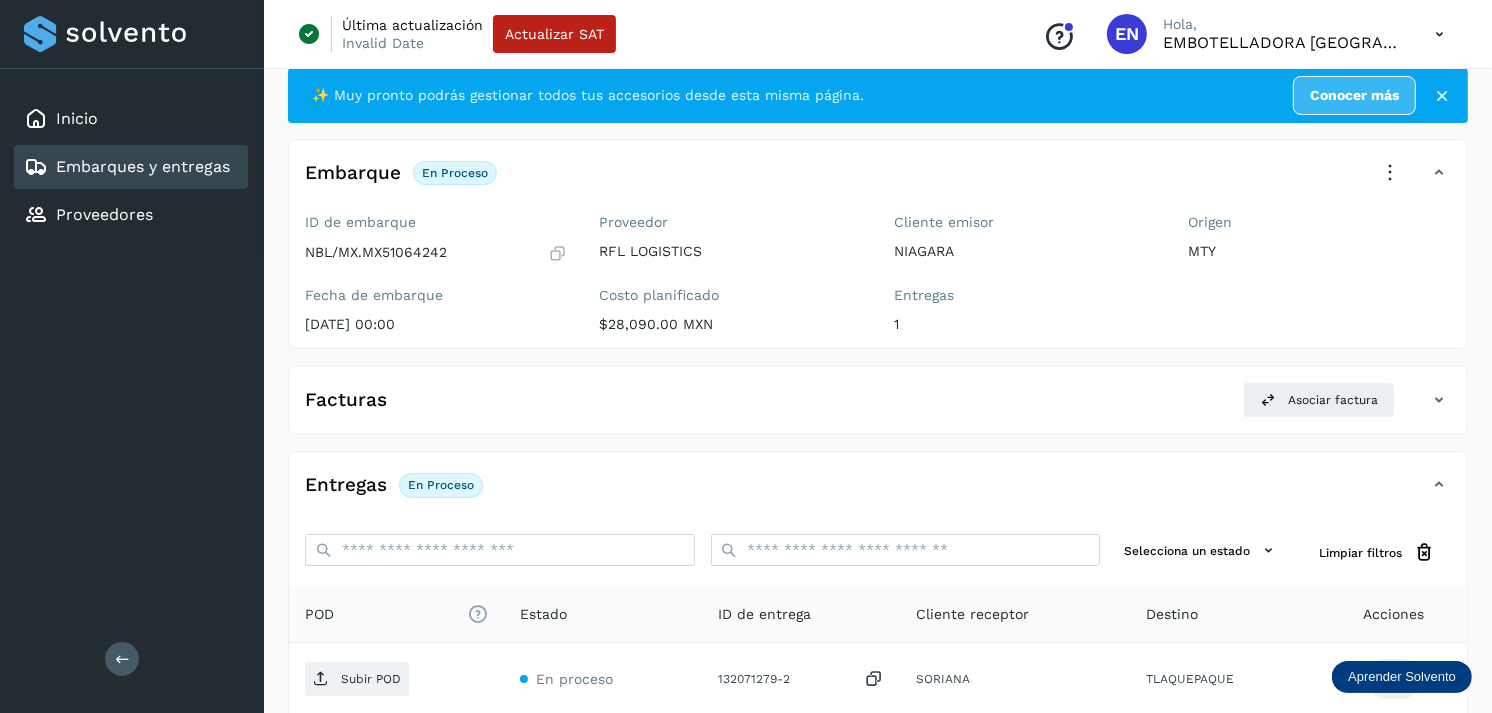 scroll, scrollTop: 0, scrollLeft: 0, axis: both 